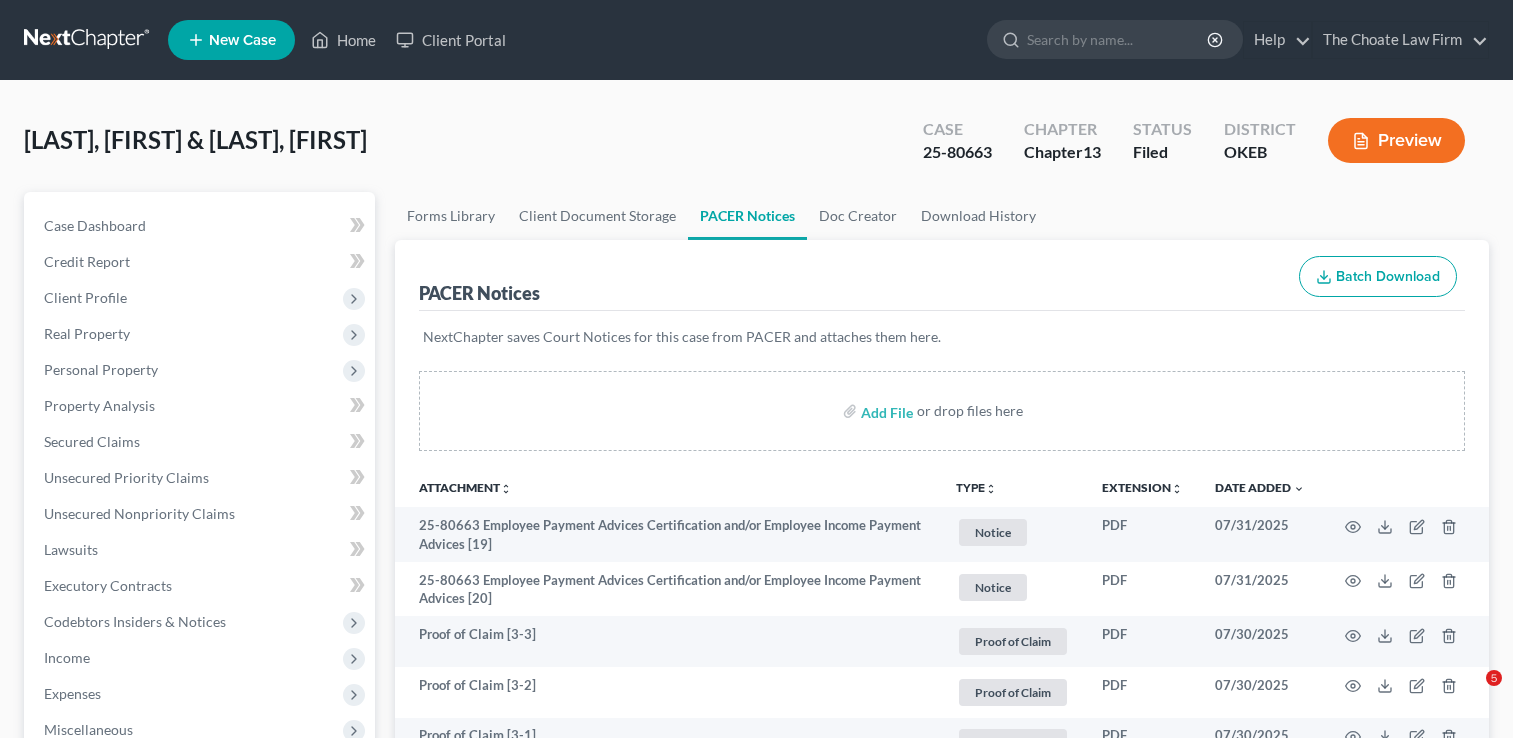 scroll, scrollTop: 0, scrollLeft: 0, axis: both 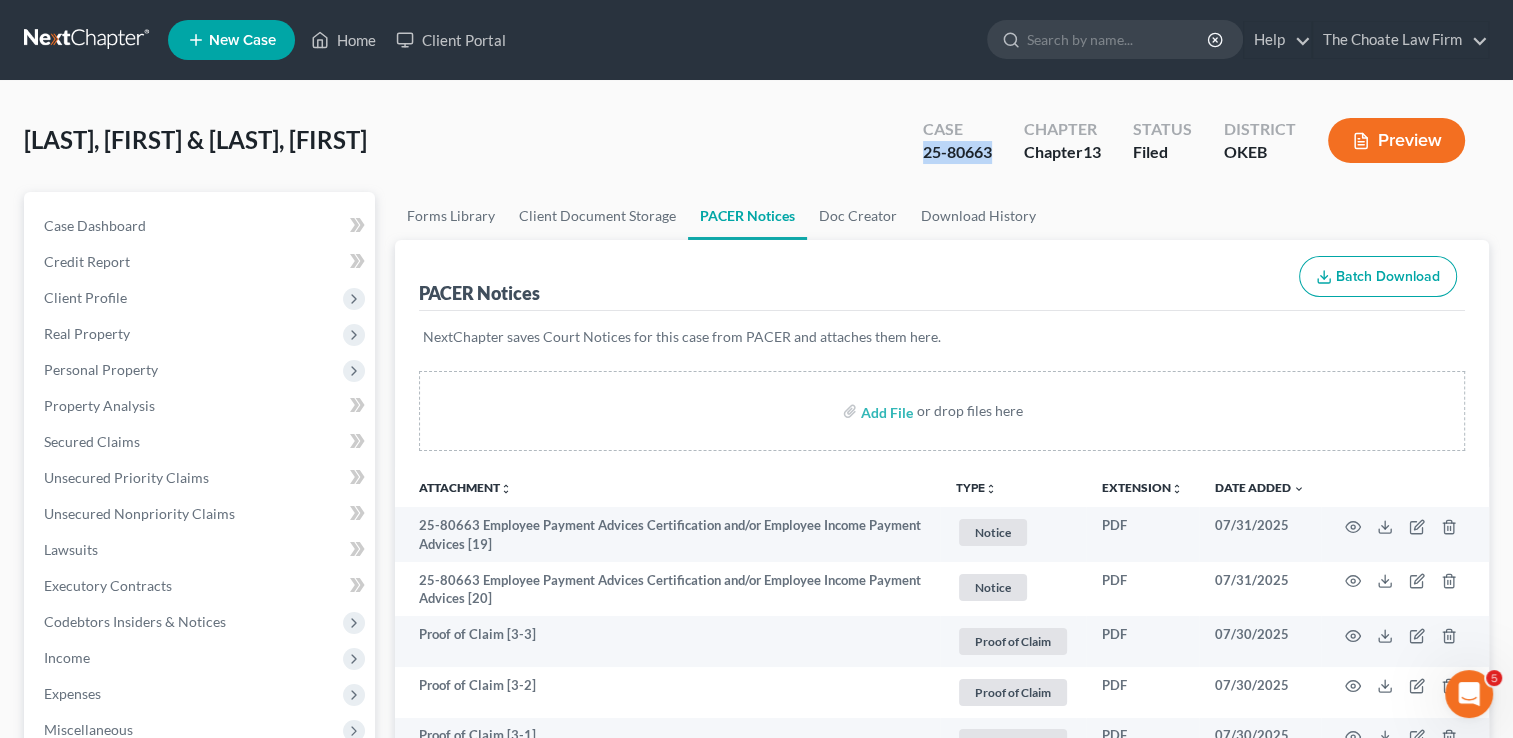 click at bounding box center (88, 40) 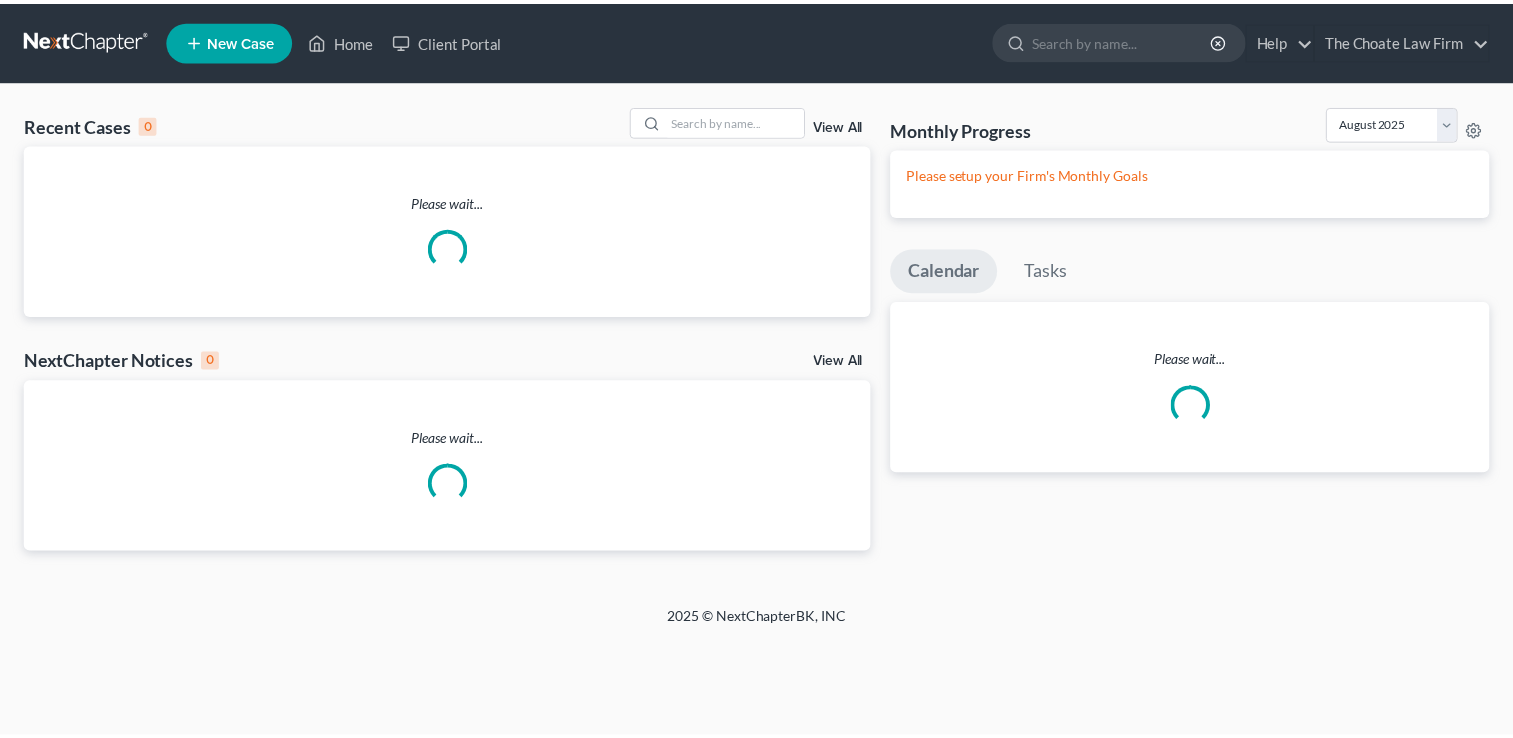 scroll, scrollTop: 0, scrollLeft: 0, axis: both 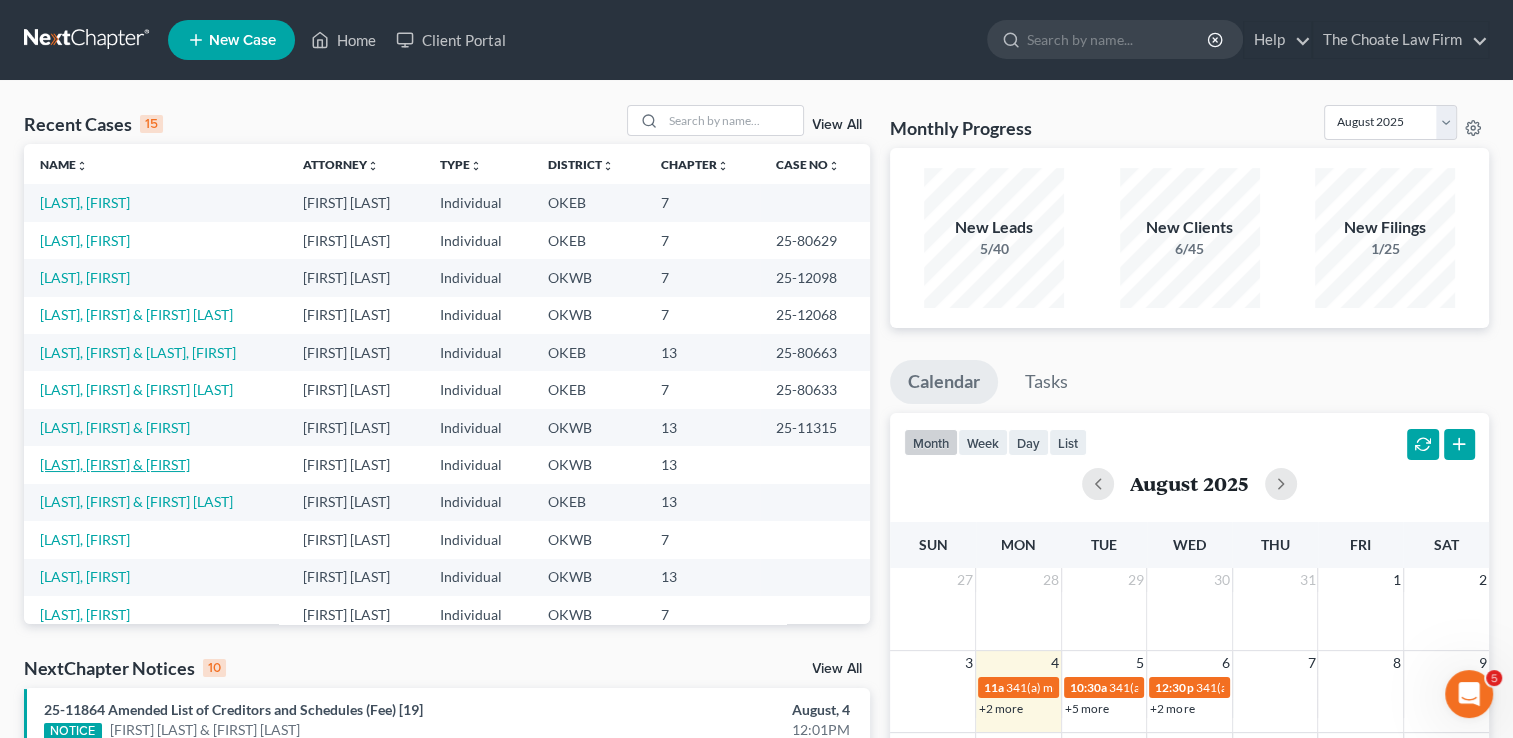 click on "[LAST], [FIRST] & [FIRST]" at bounding box center [115, 464] 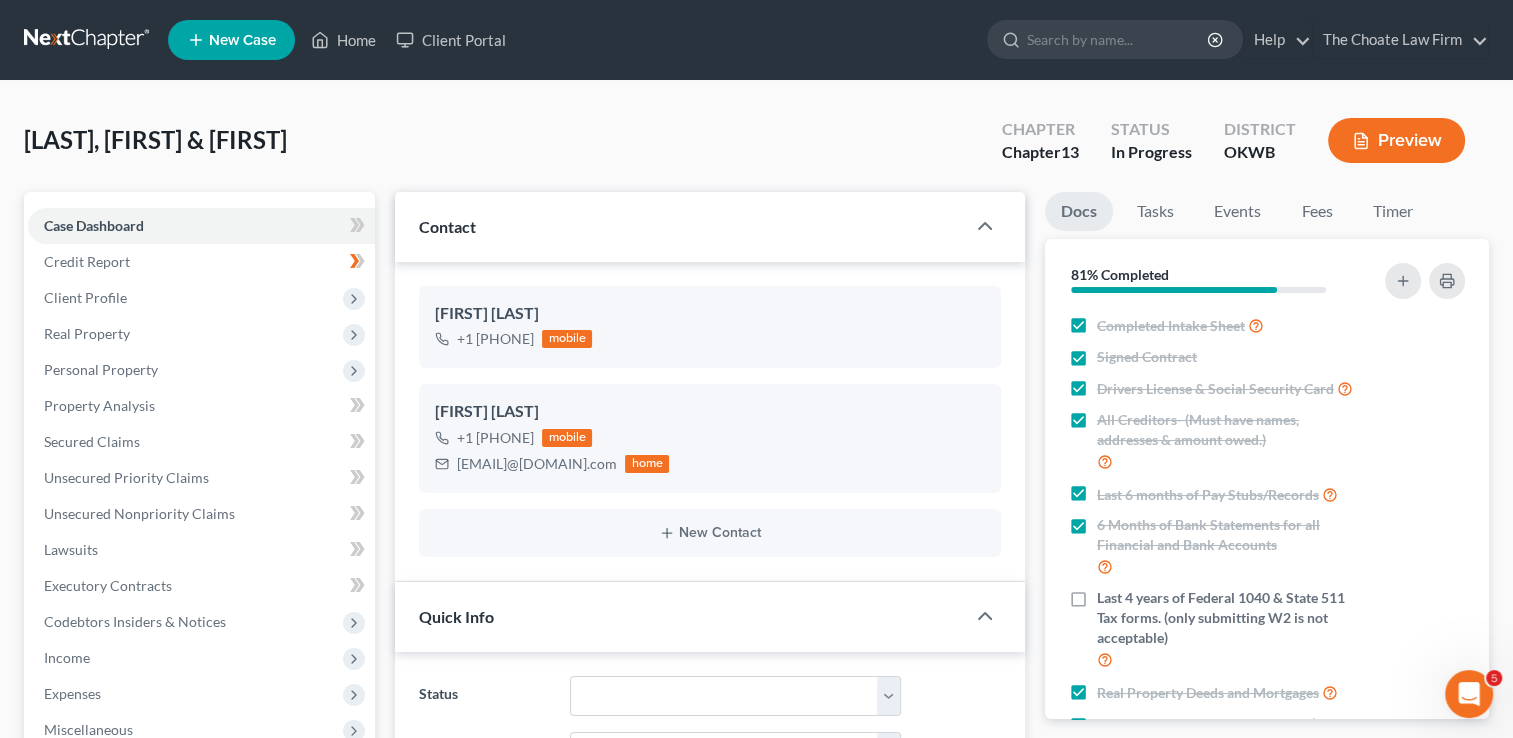 scroll, scrollTop: 2072, scrollLeft: 0, axis: vertical 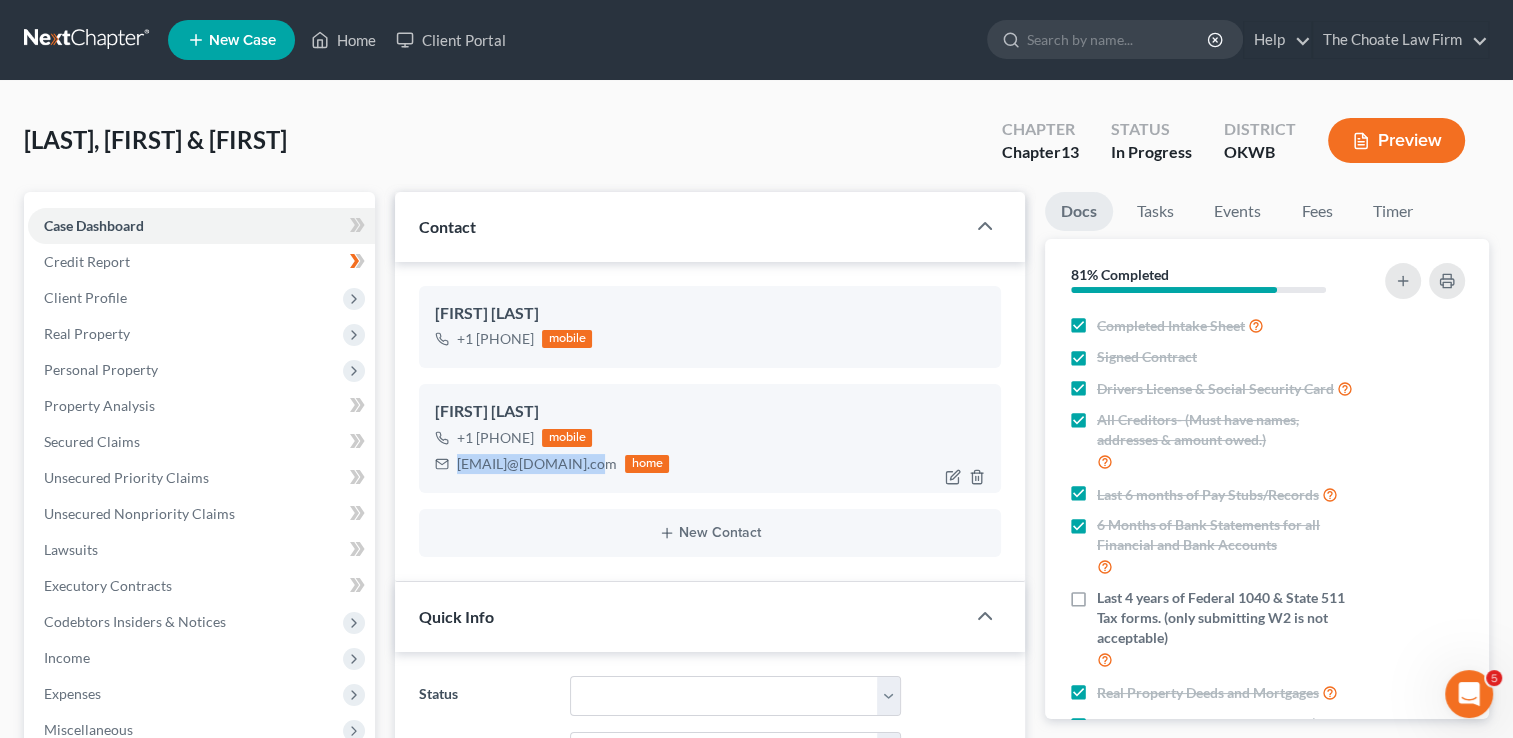 drag, startPoint x: 459, startPoint y: 462, endPoint x: 598, endPoint y: 476, distance: 139.70326 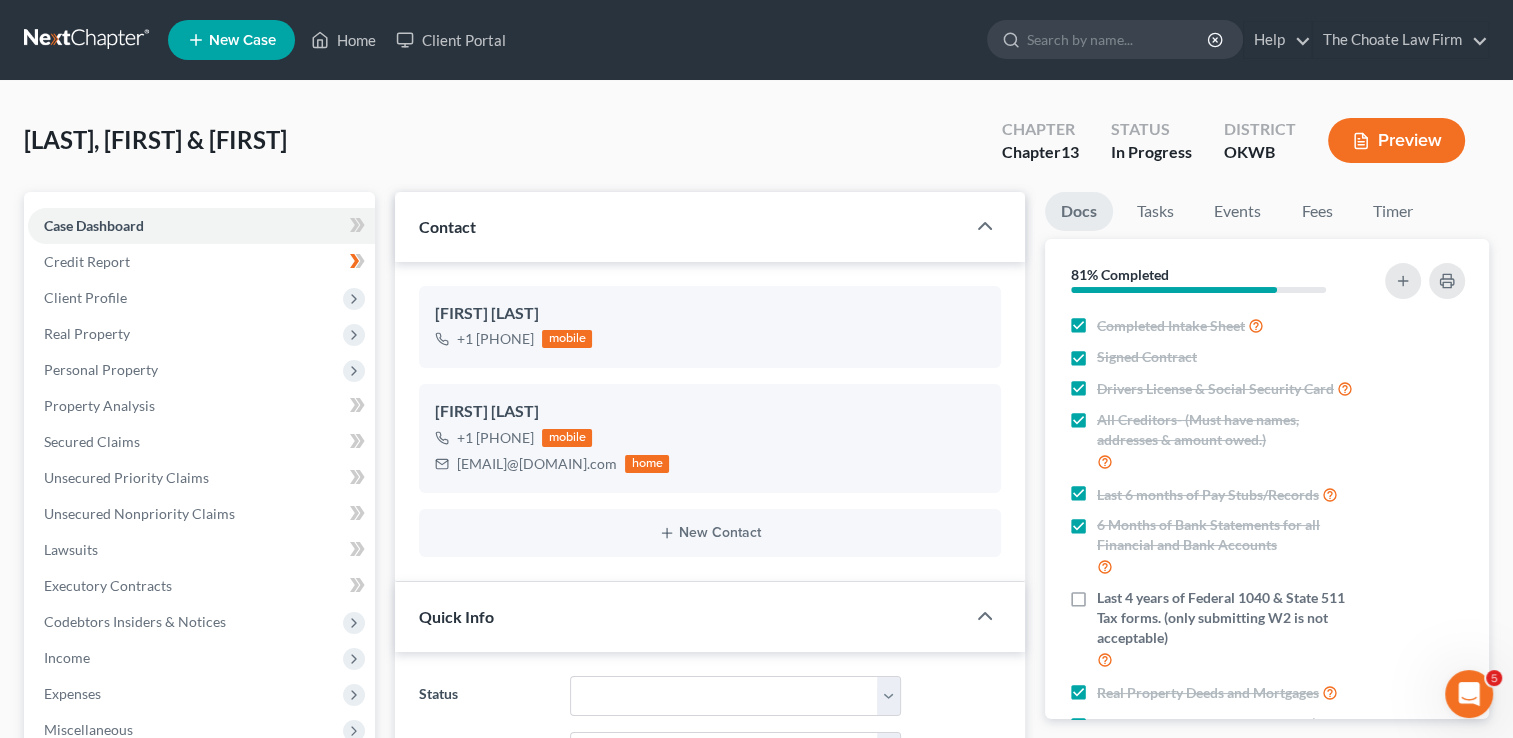 click on "Heard, Jack & Meghan Upgraded Chapter Chapter  13 Status In Progress District OKWB Preview" at bounding box center [756, 148] 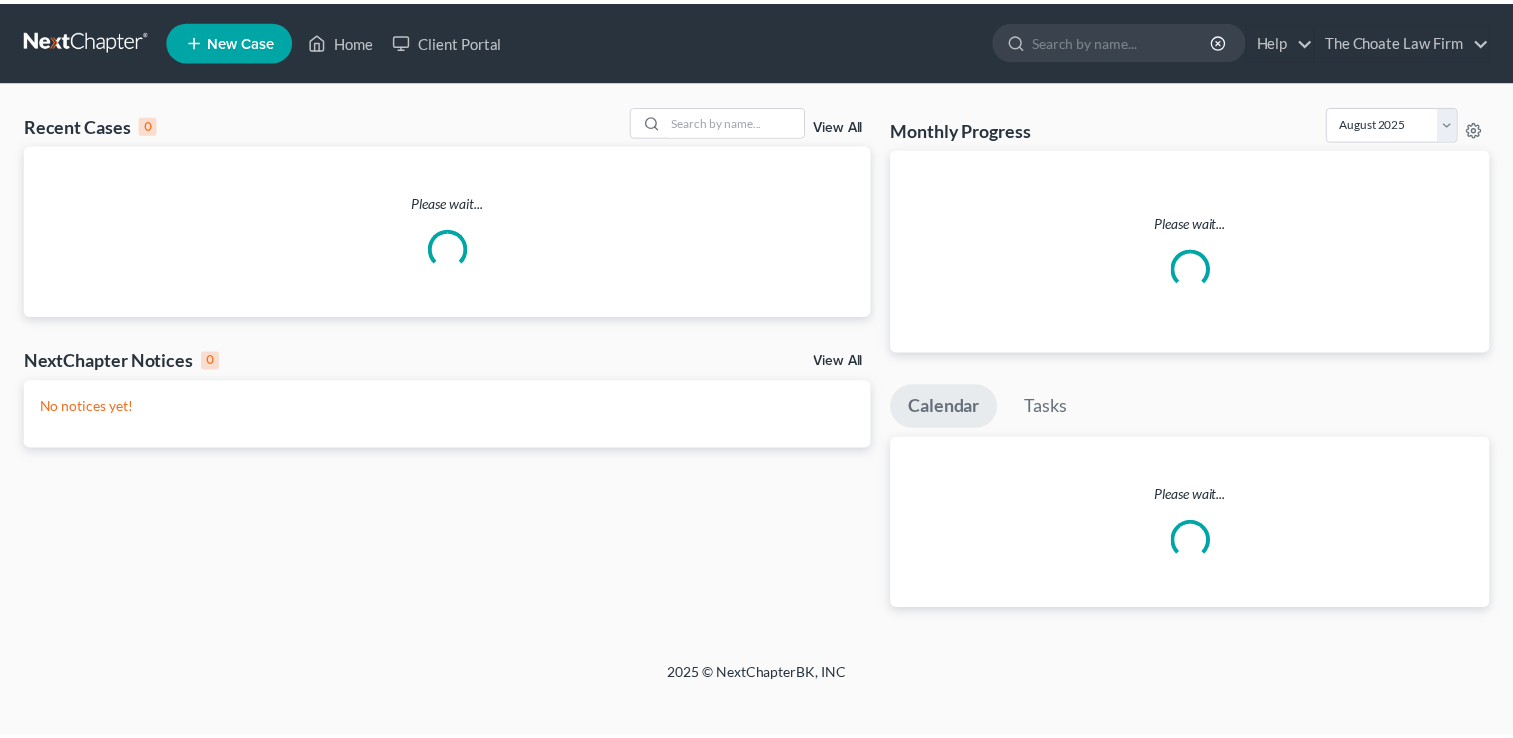 scroll, scrollTop: 0, scrollLeft: 0, axis: both 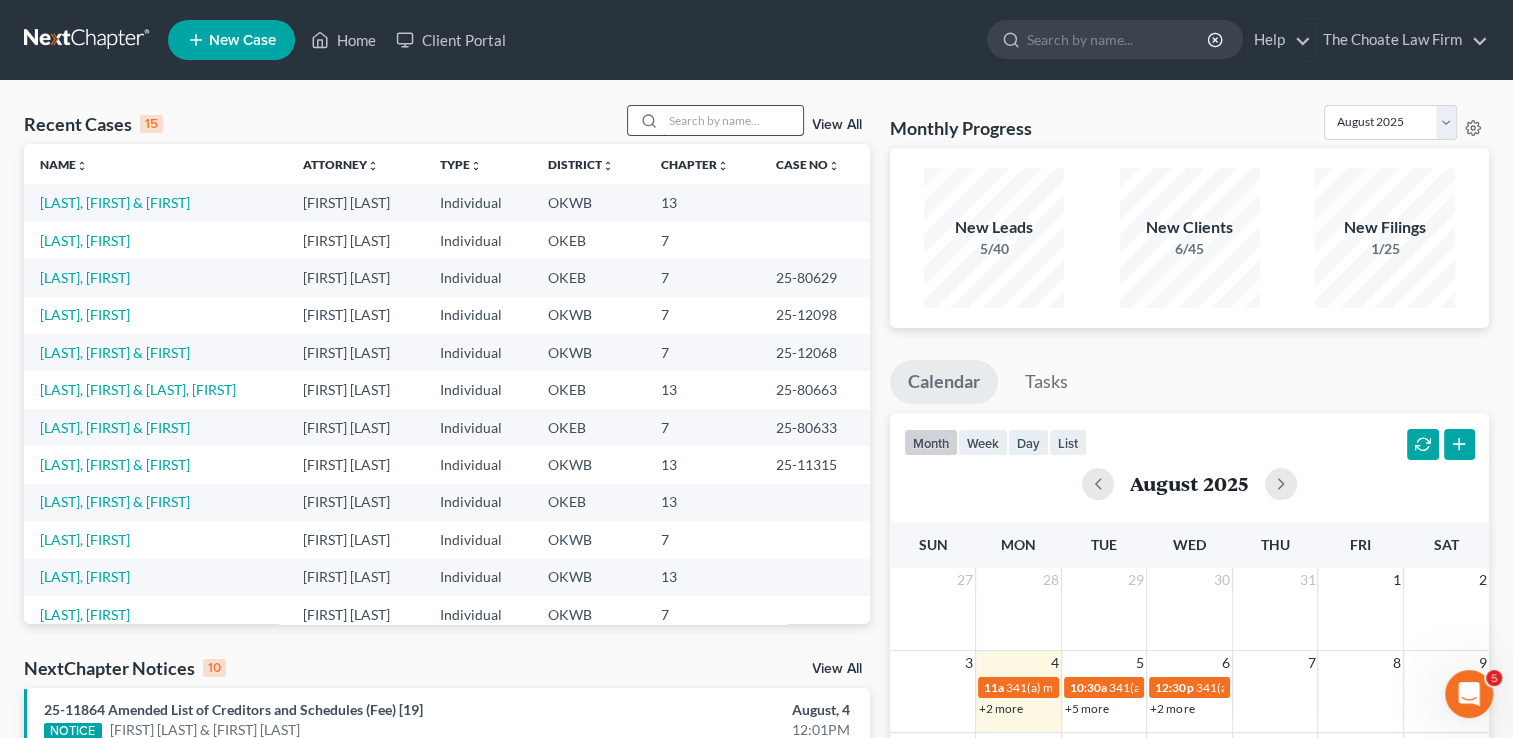 click at bounding box center [733, 120] 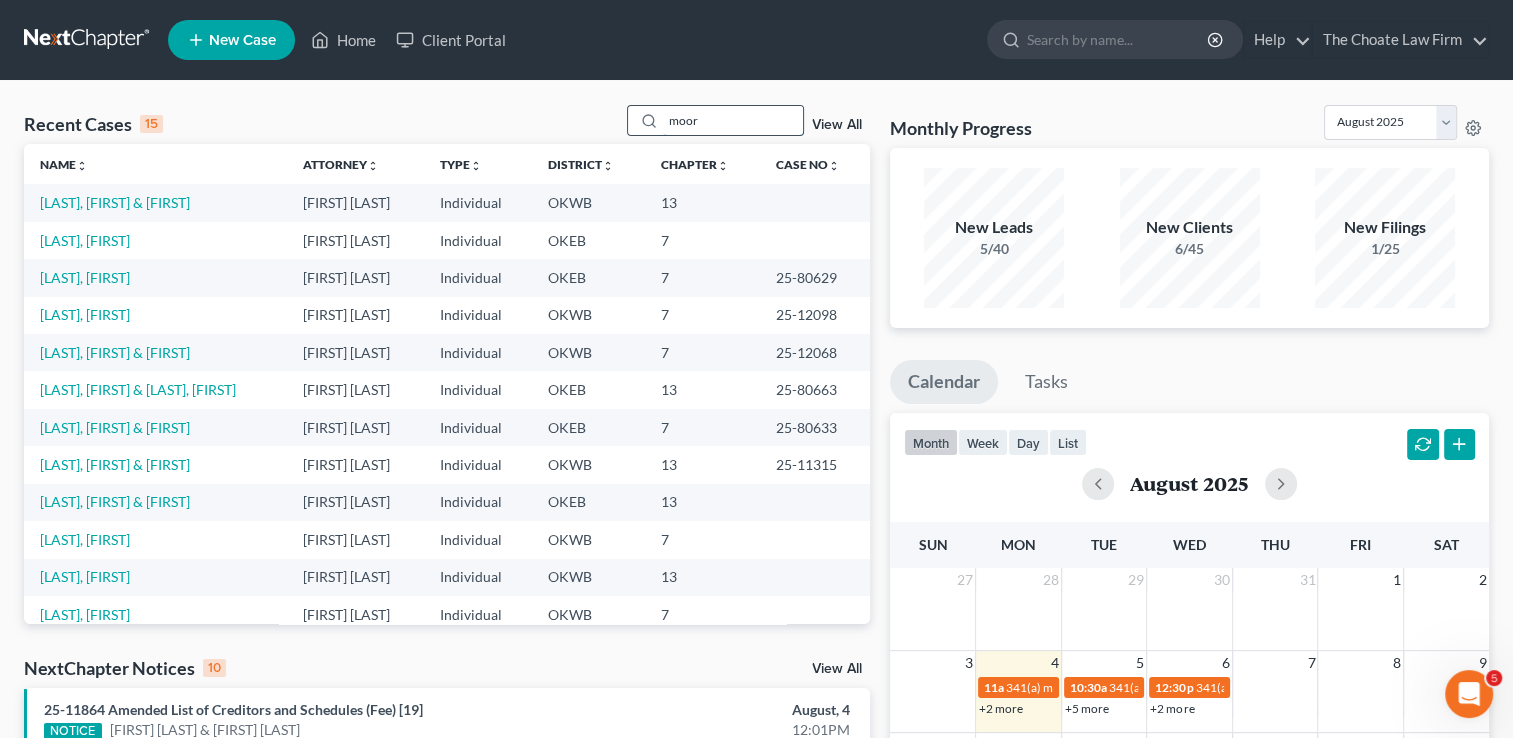 type on "moore" 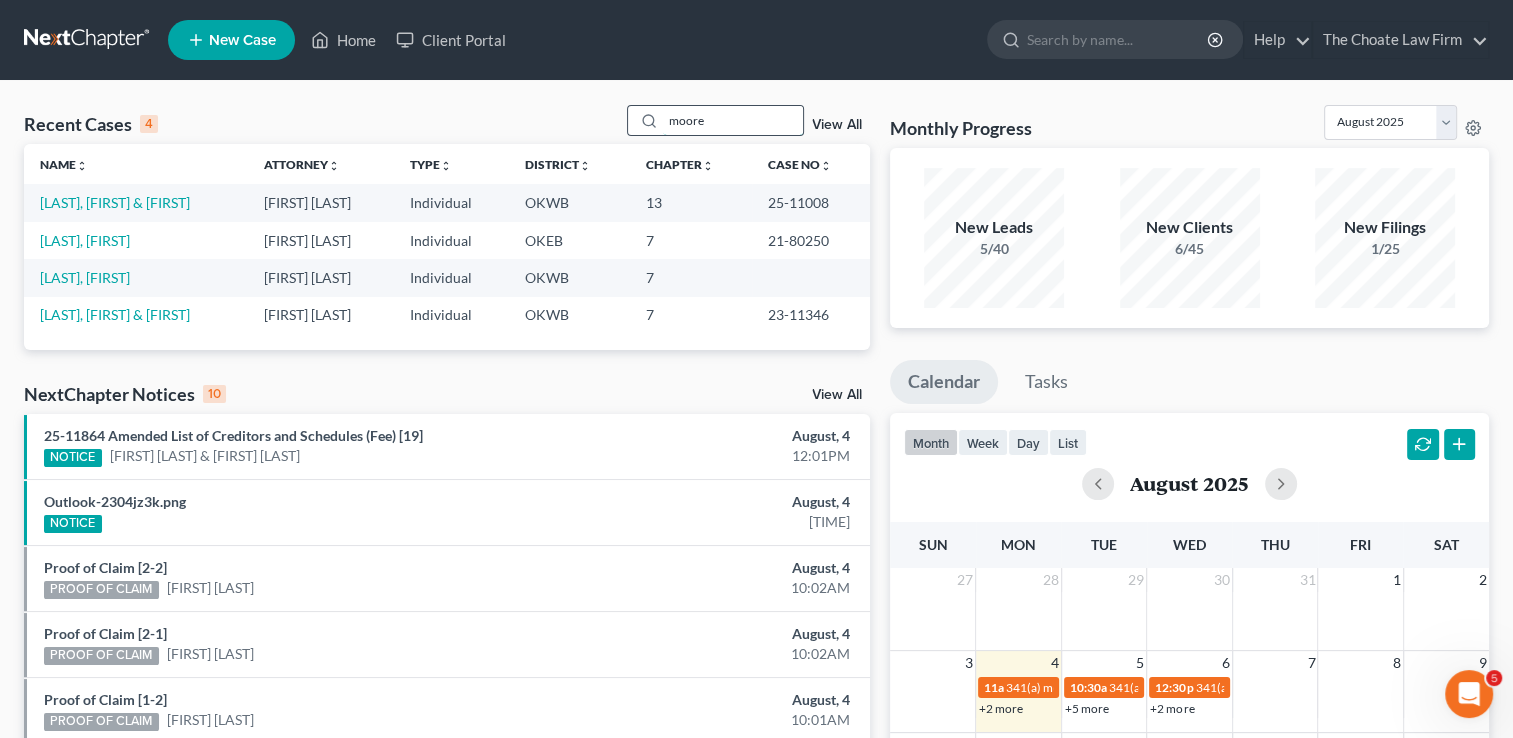 drag, startPoint x: 681, startPoint y: 120, endPoint x: 629, endPoint y: 122, distance: 52.03845 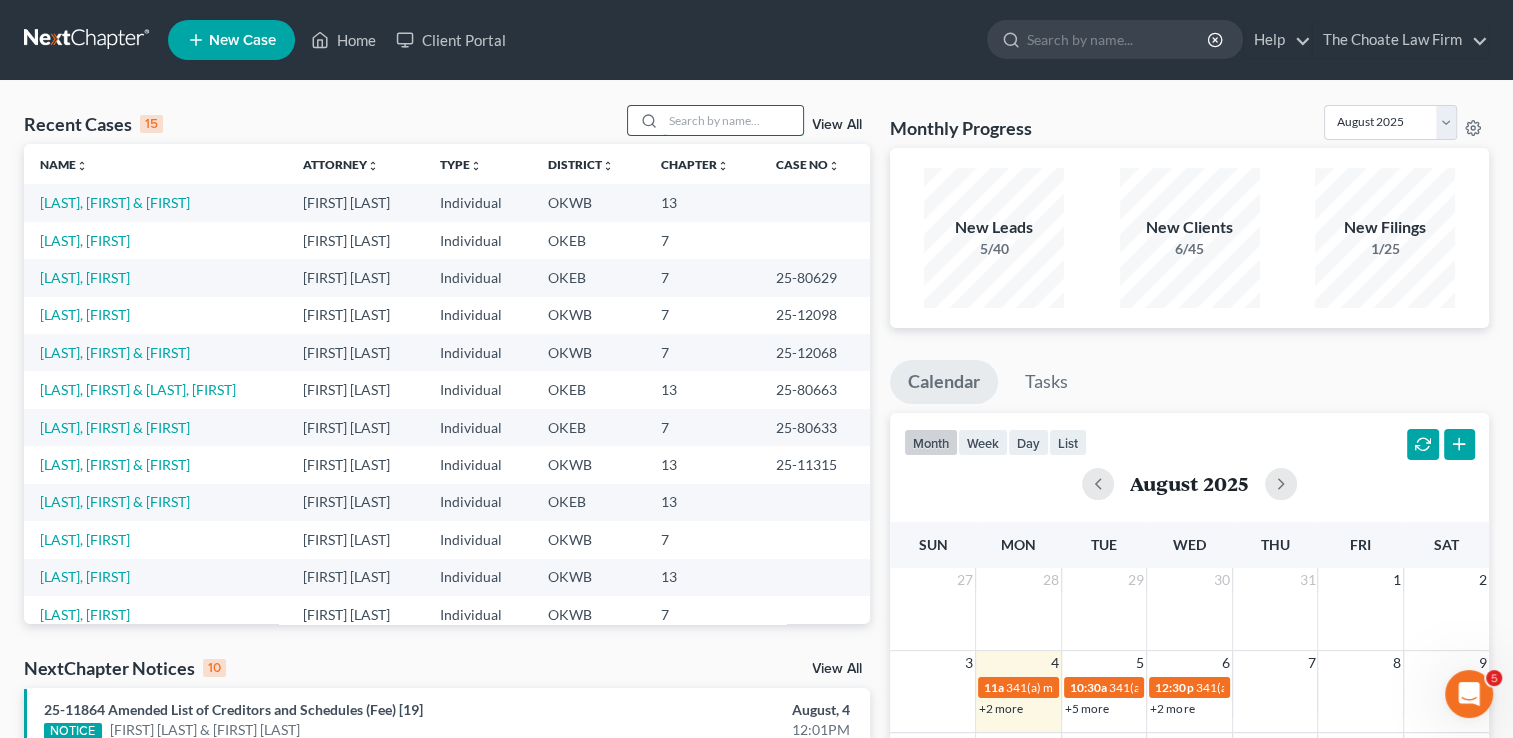 click at bounding box center [733, 120] 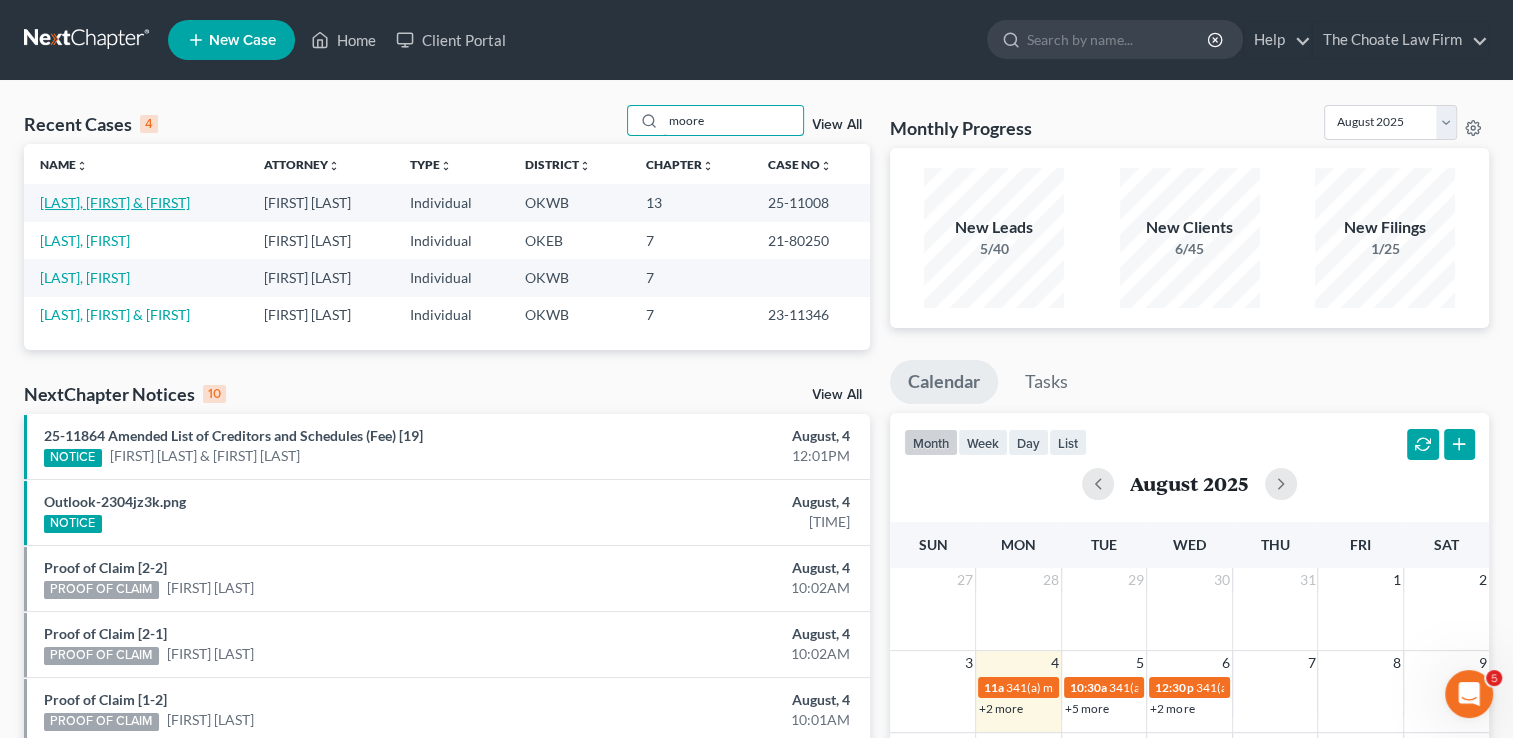 type on "moore" 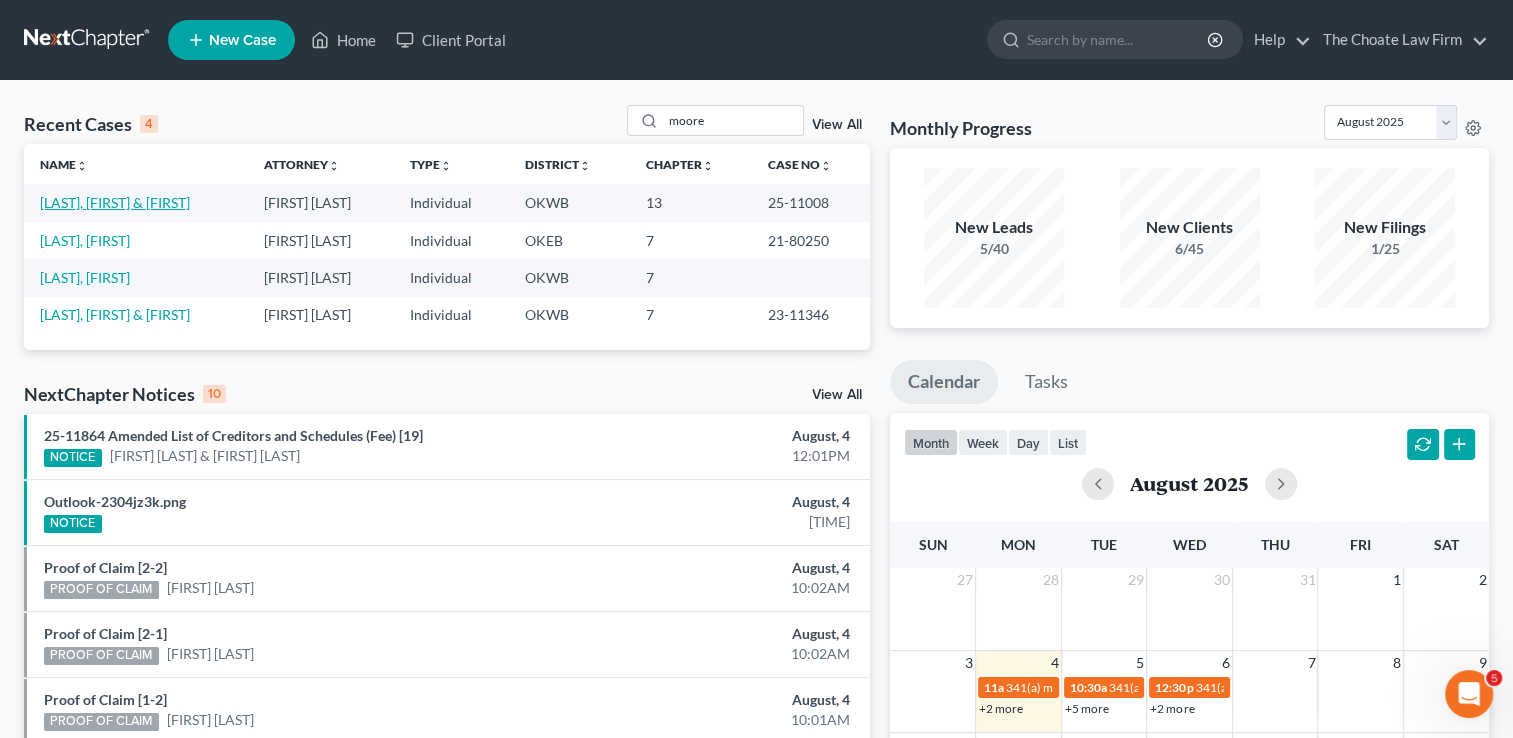 click on "[LAST], [FIRST] & [FIRST]" at bounding box center [115, 202] 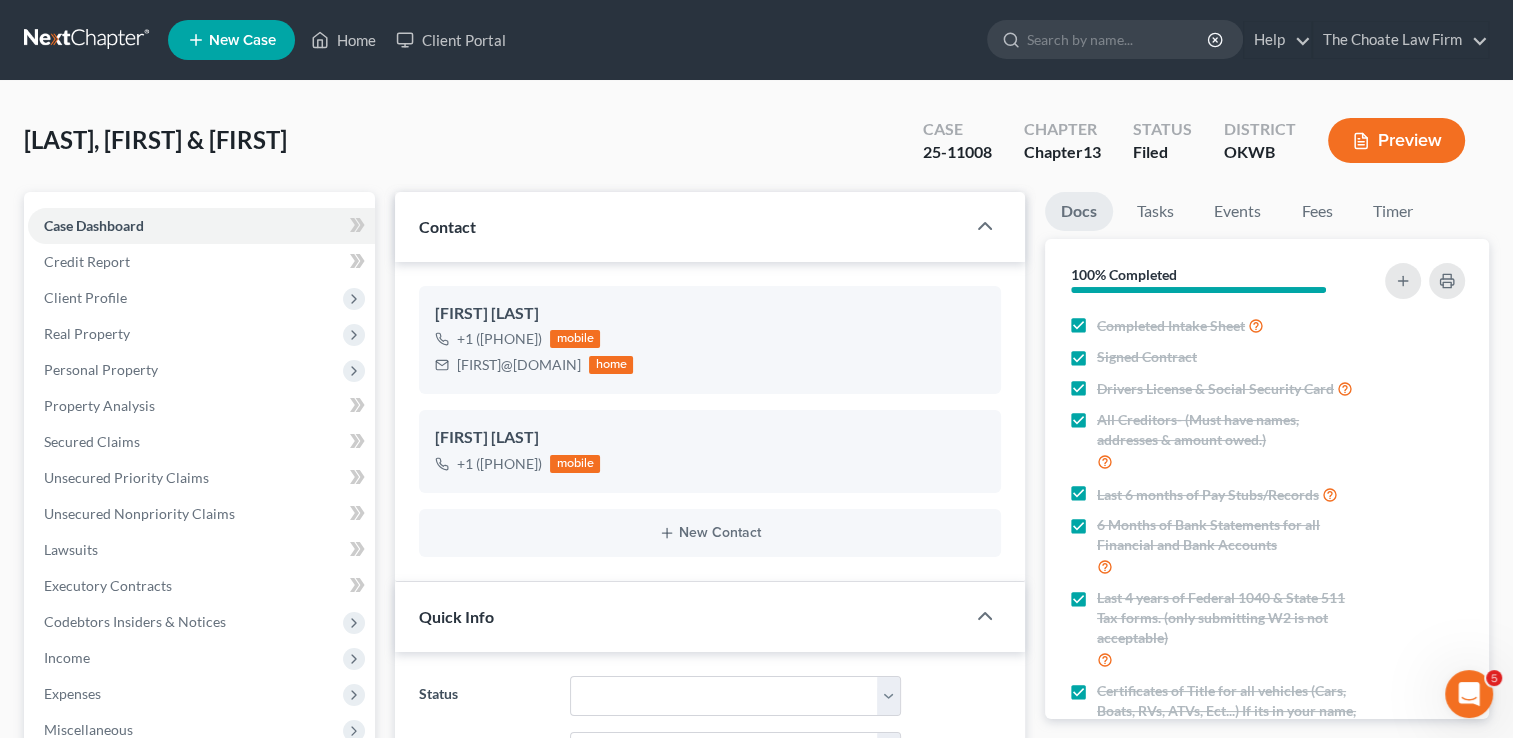 scroll, scrollTop: 1543, scrollLeft: 0, axis: vertical 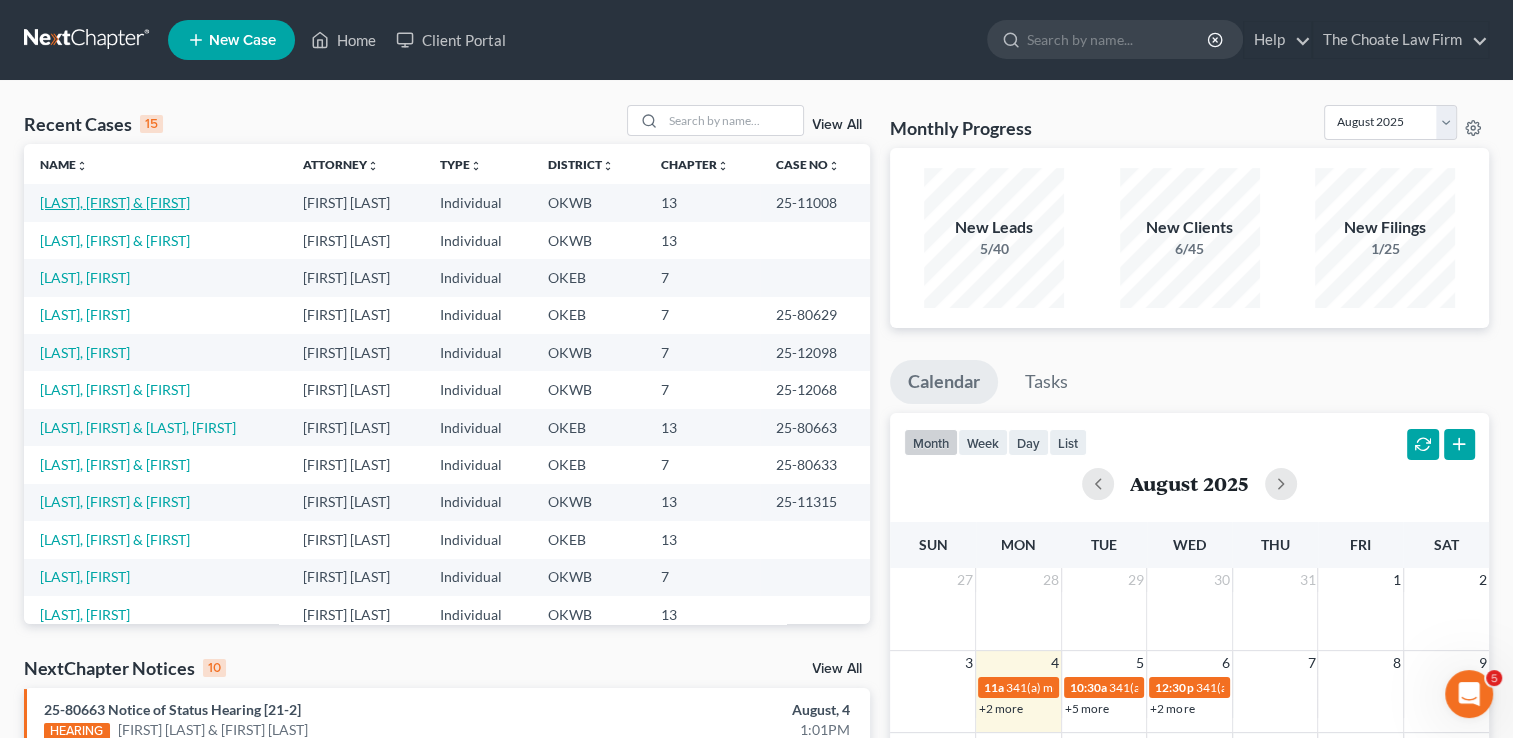 click on "[LAST], [FIRST] & [FIRST]" at bounding box center [115, 202] 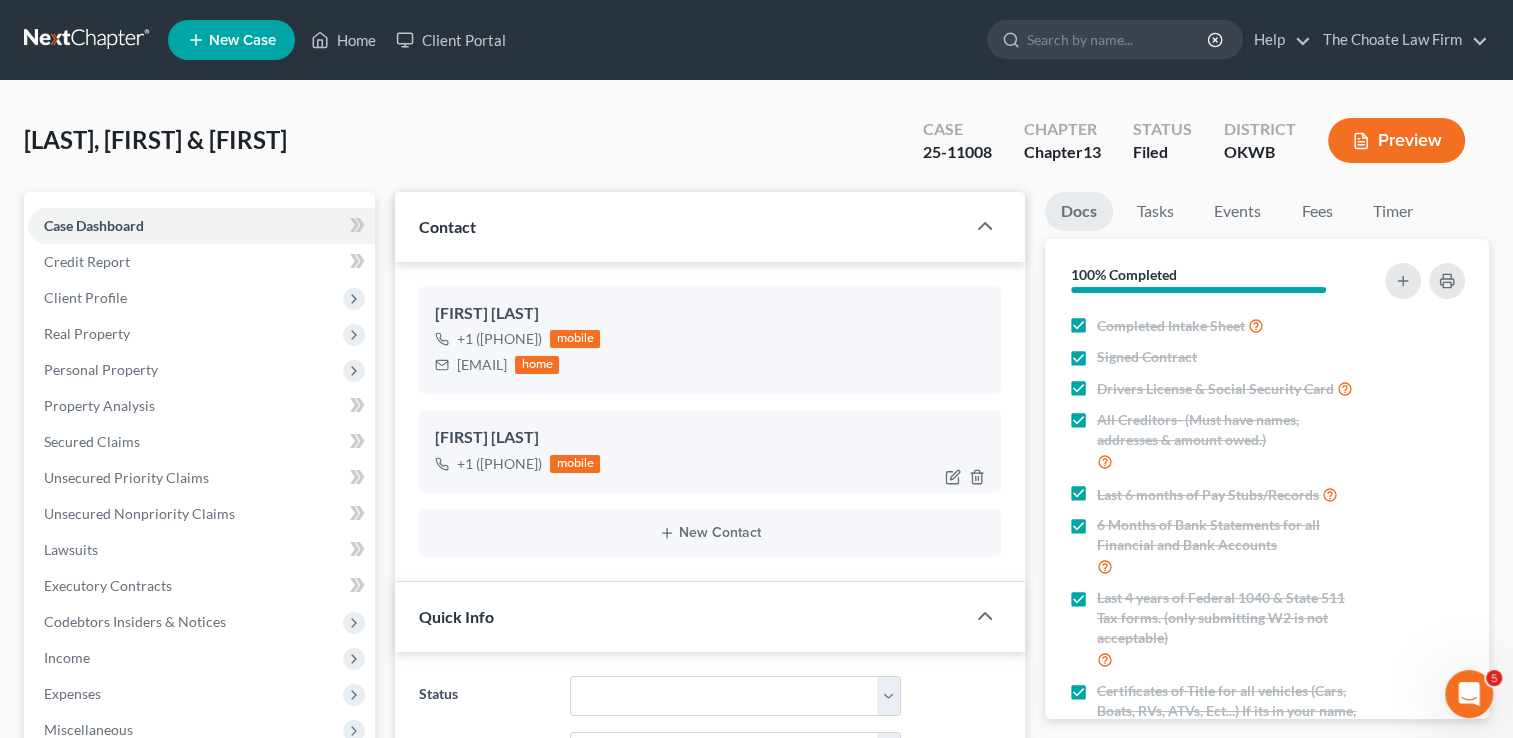 scroll, scrollTop: 1543, scrollLeft: 0, axis: vertical 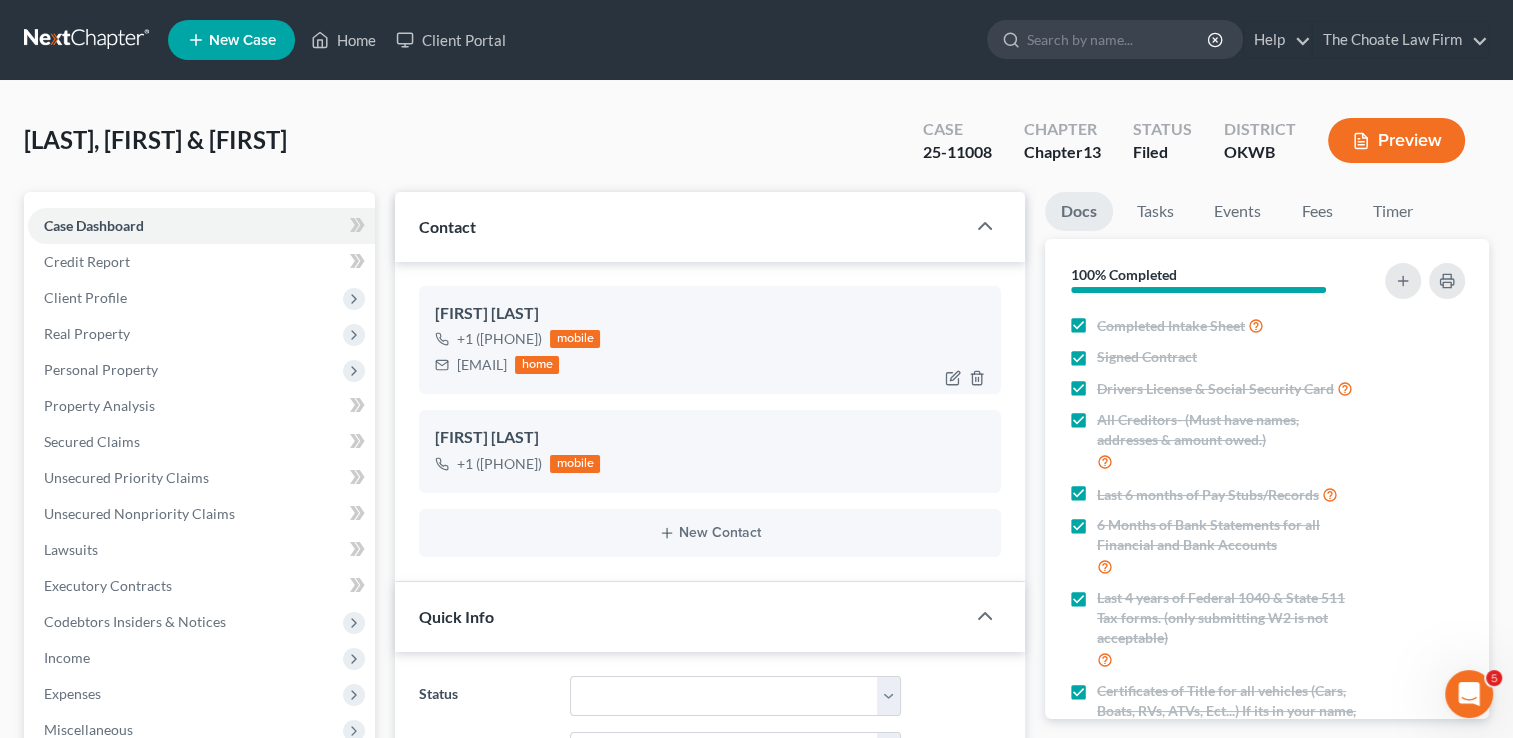drag, startPoint x: 456, startPoint y: 364, endPoint x: 623, endPoint y: 366, distance: 167.01198 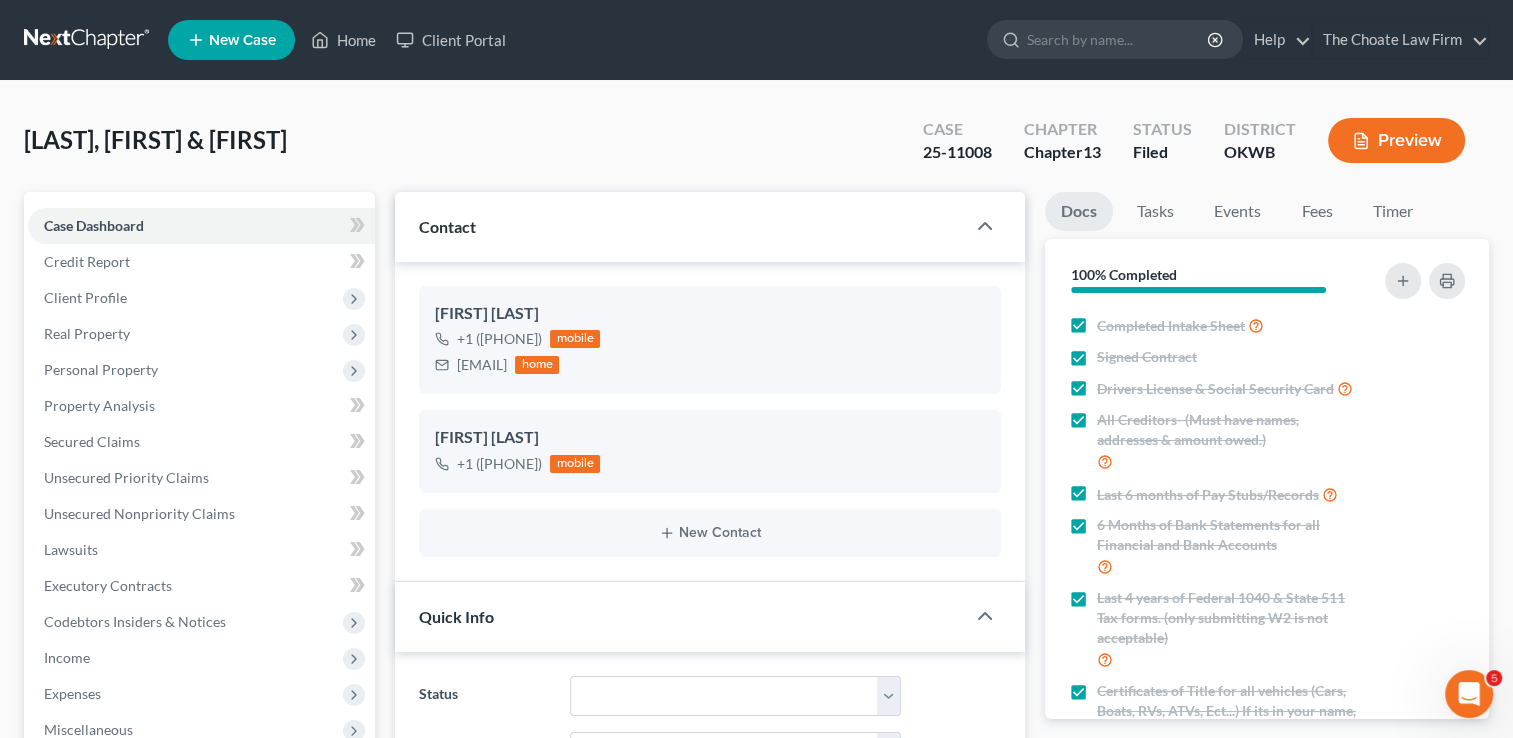 click on "Moore, Levi & Felecia Upgraded Case 25-11008 Chapter Chapter  13 Status Filed District OKWB Preview" at bounding box center [756, 148] 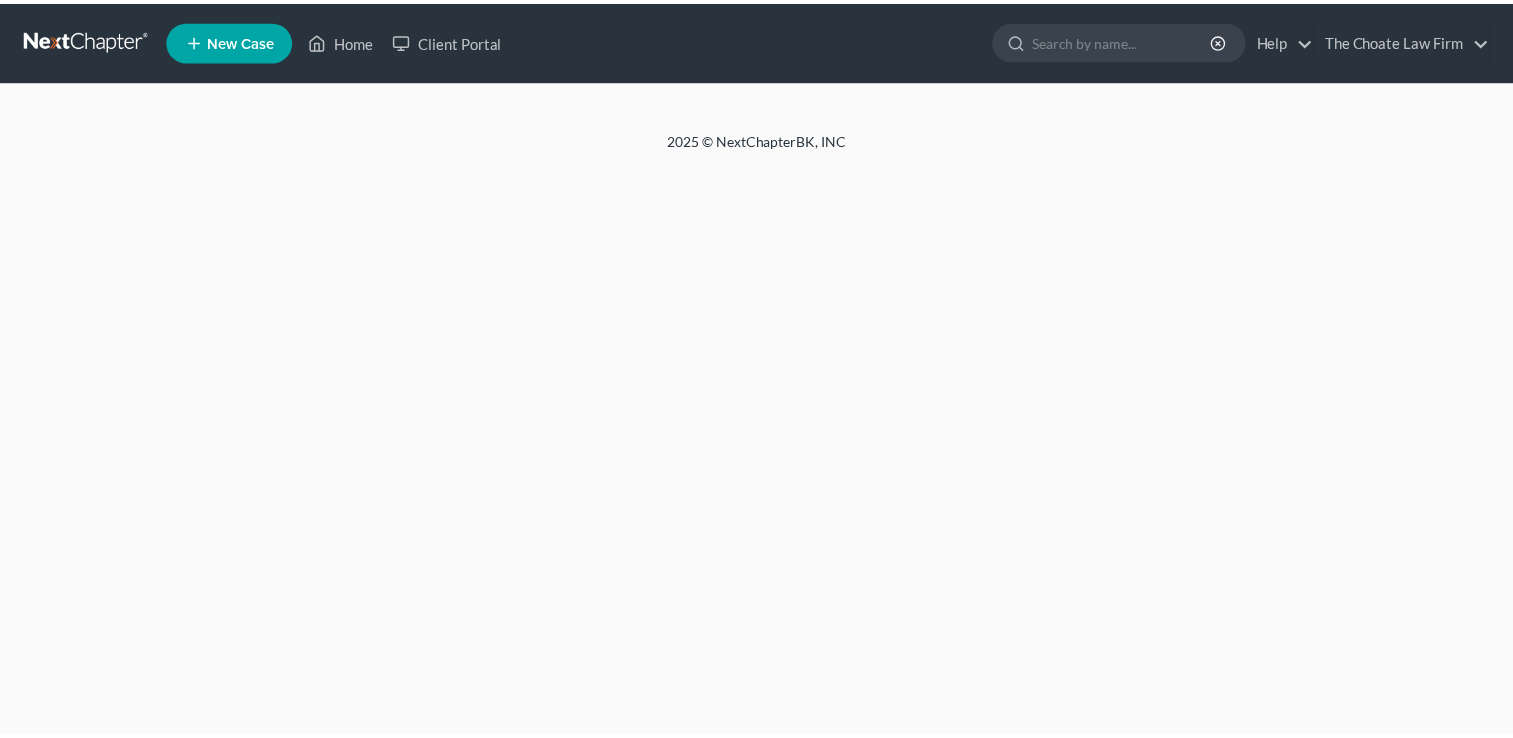 scroll, scrollTop: 0, scrollLeft: 0, axis: both 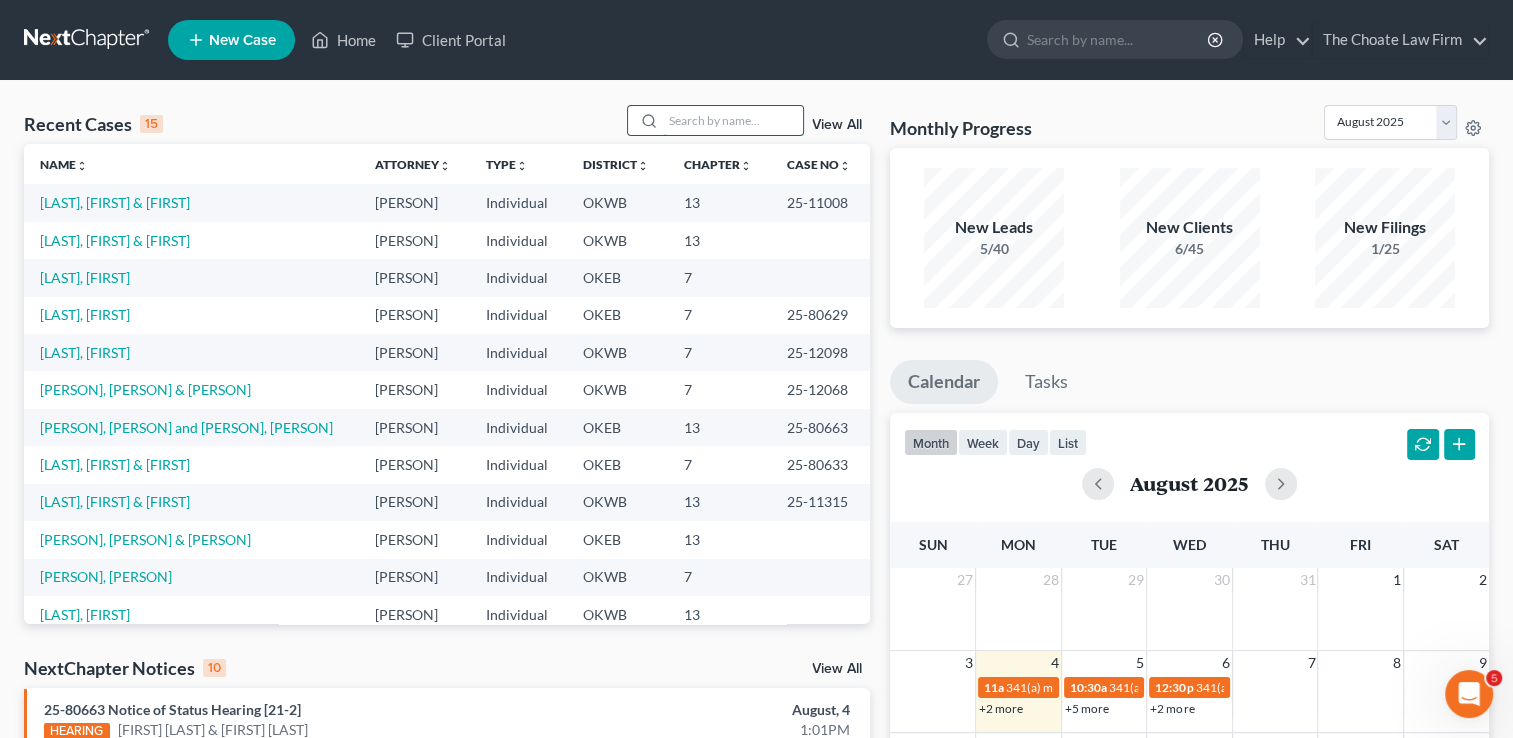 click at bounding box center [733, 120] 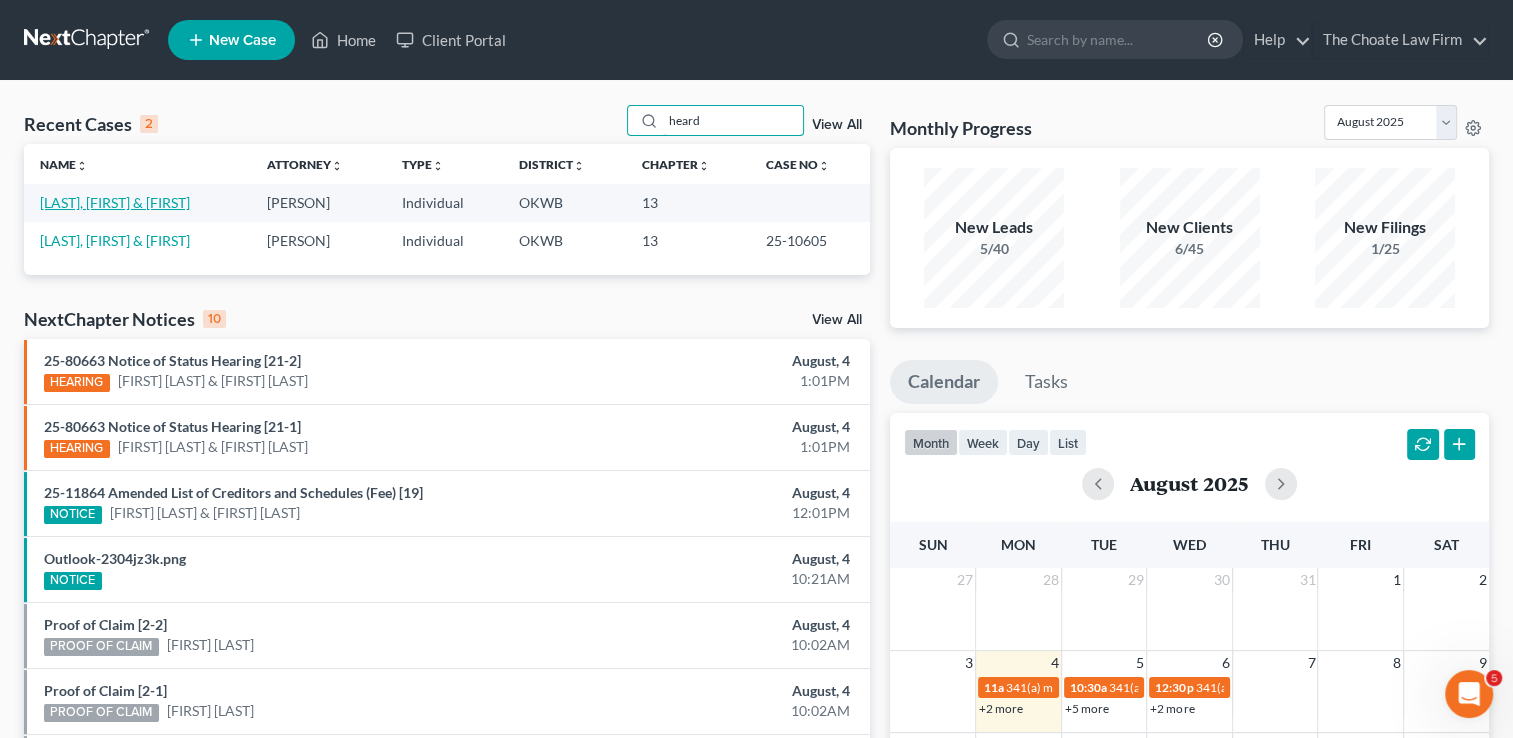 type on "heard" 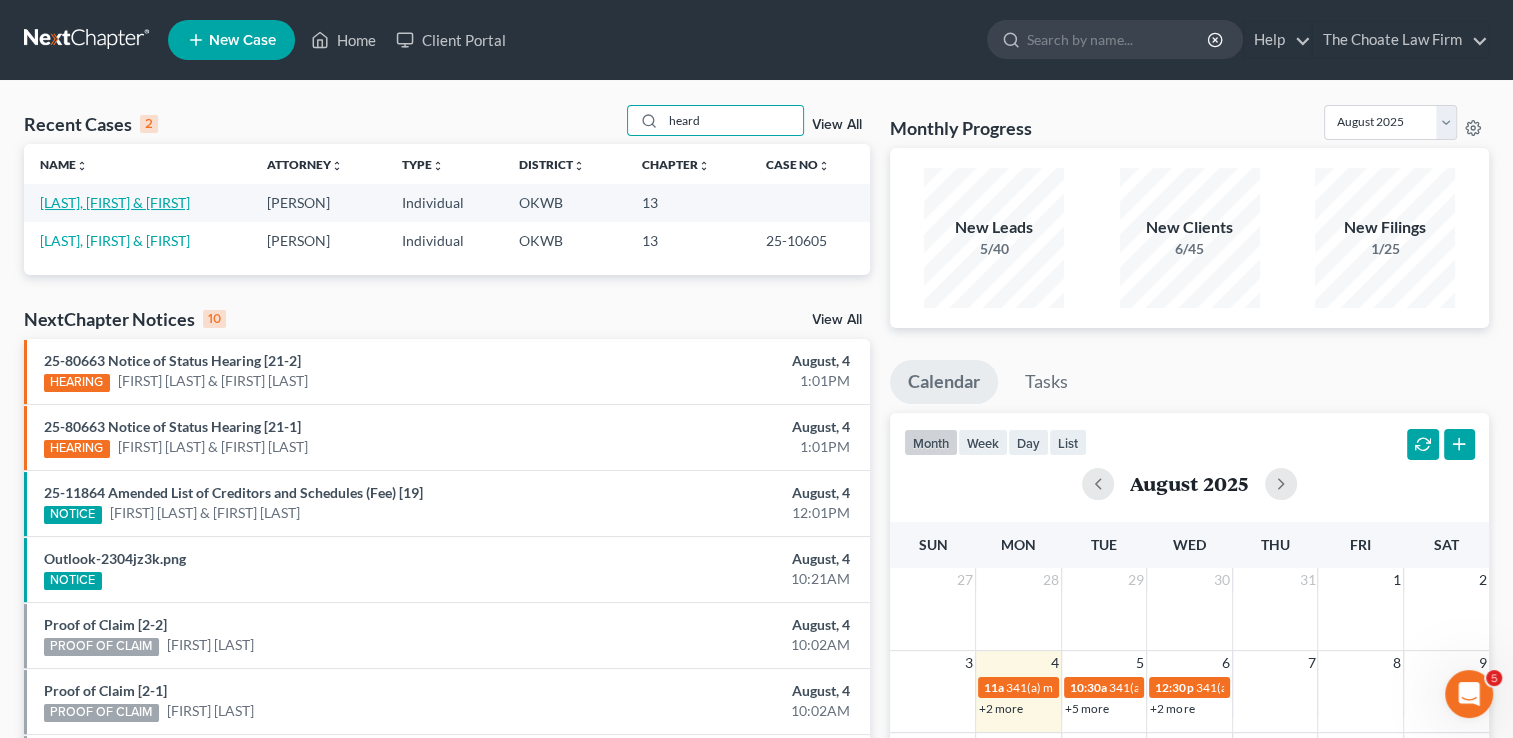 click on "[LAST], [FIRST] & [FIRST]" at bounding box center (115, 202) 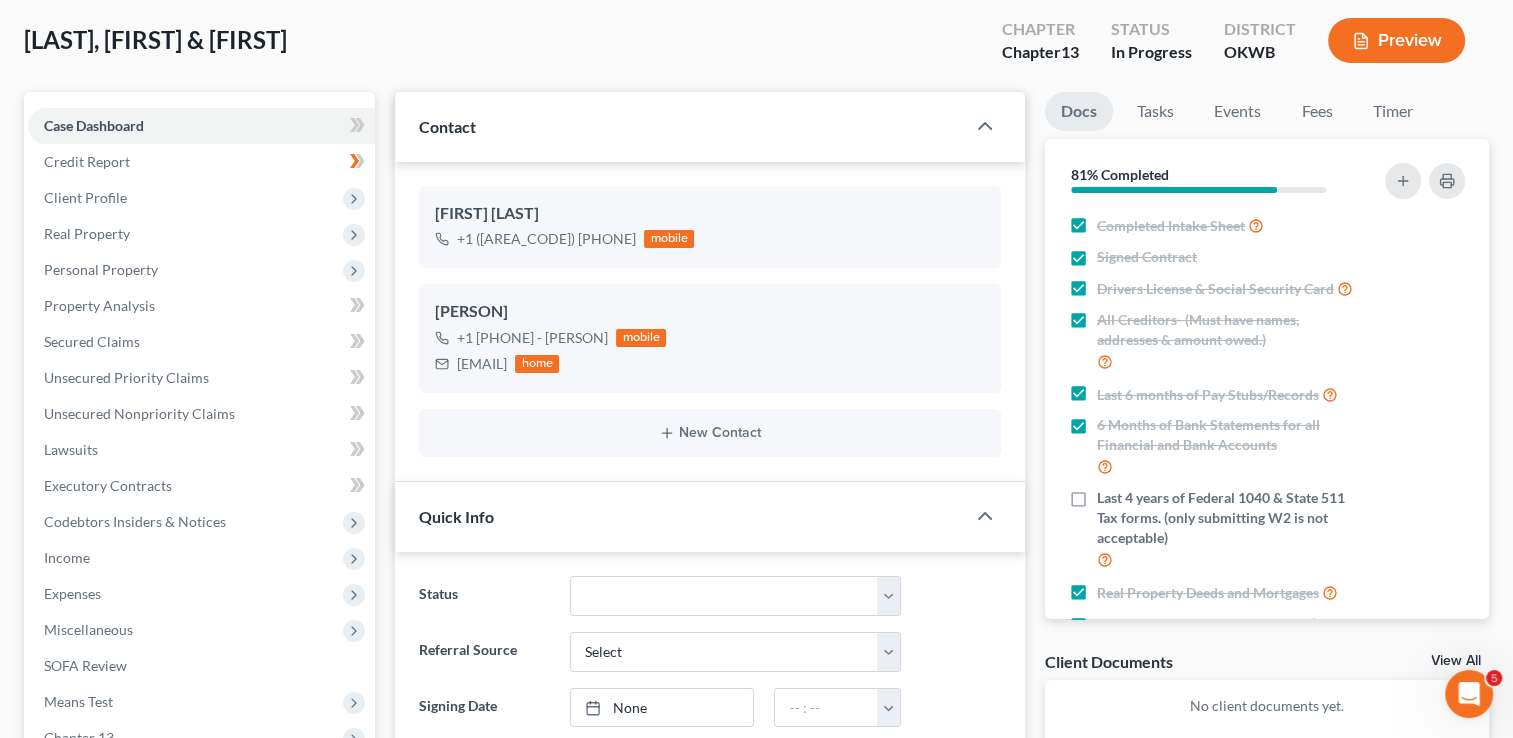 scroll, scrollTop: 600, scrollLeft: 0, axis: vertical 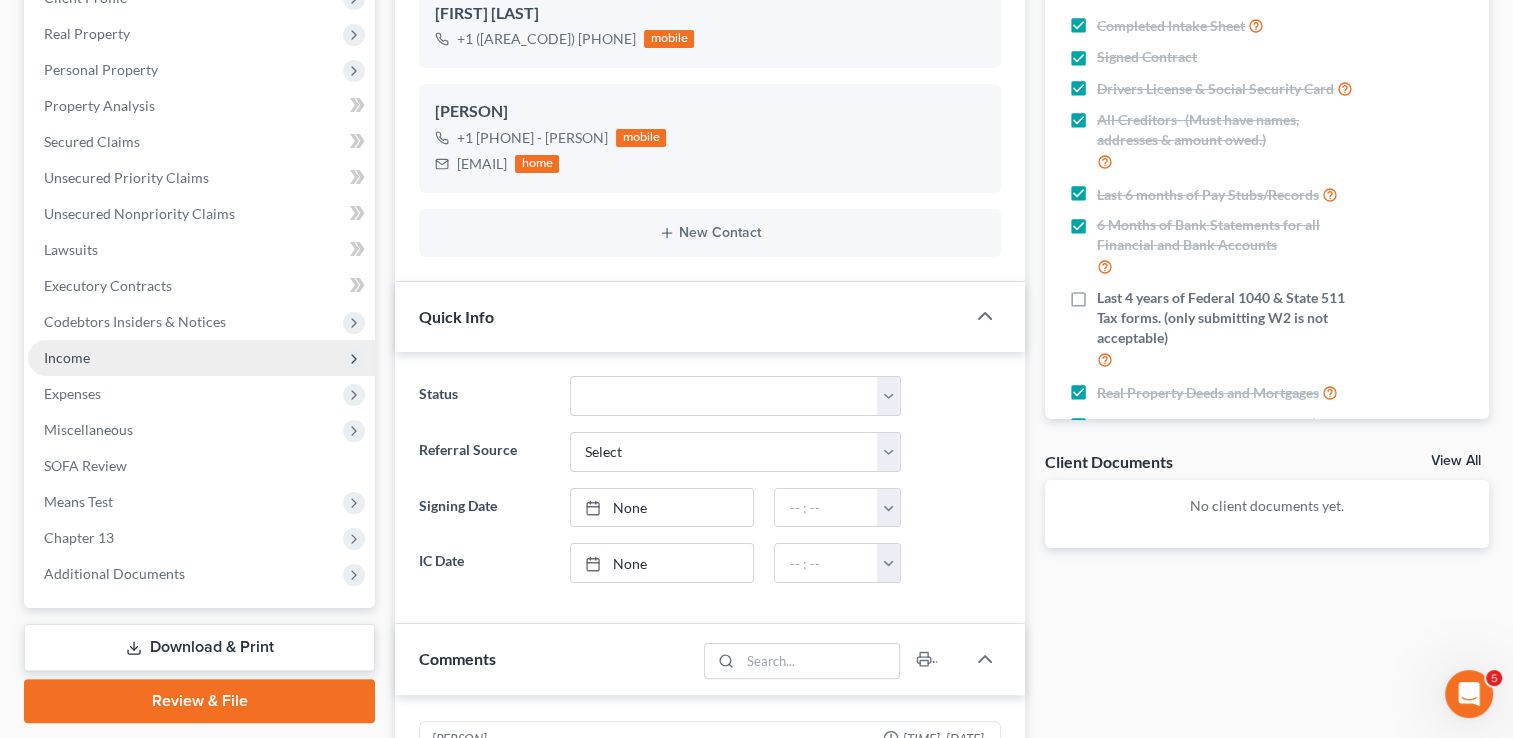 click on "Income" at bounding box center [67, 357] 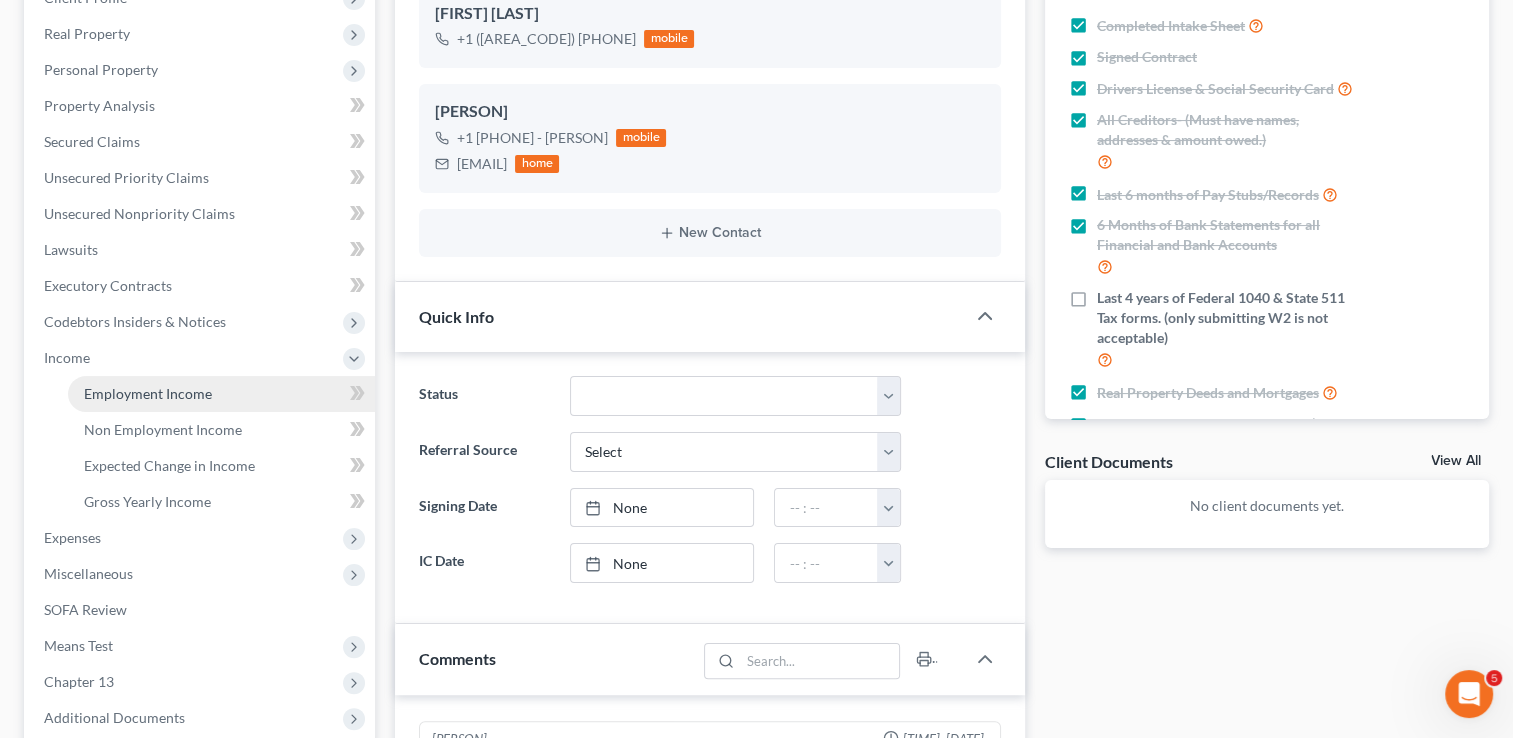 click on "Employment Income" at bounding box center (148, 393) 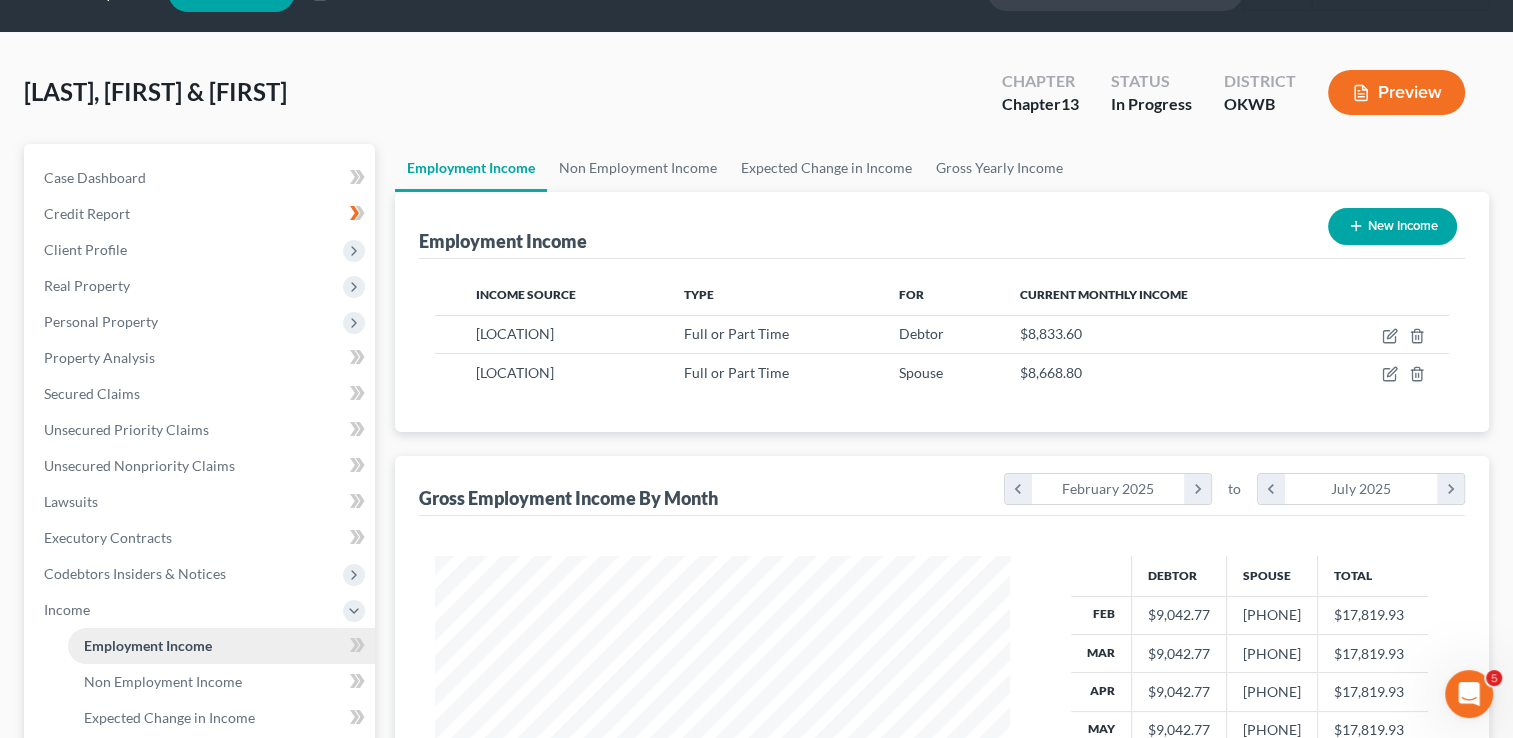 scroll, scrollTop: 0, scrollLeft: 0, axis: both 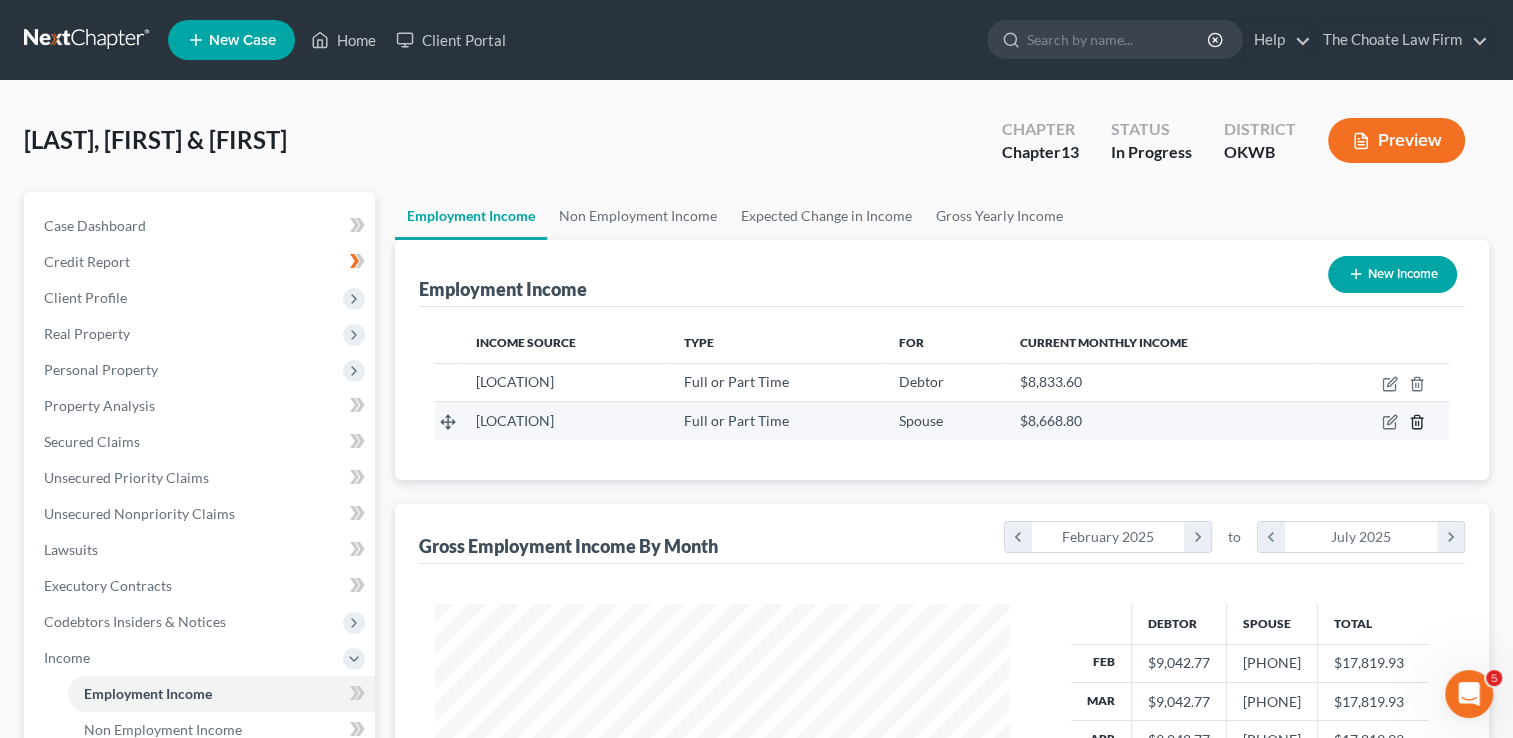 click 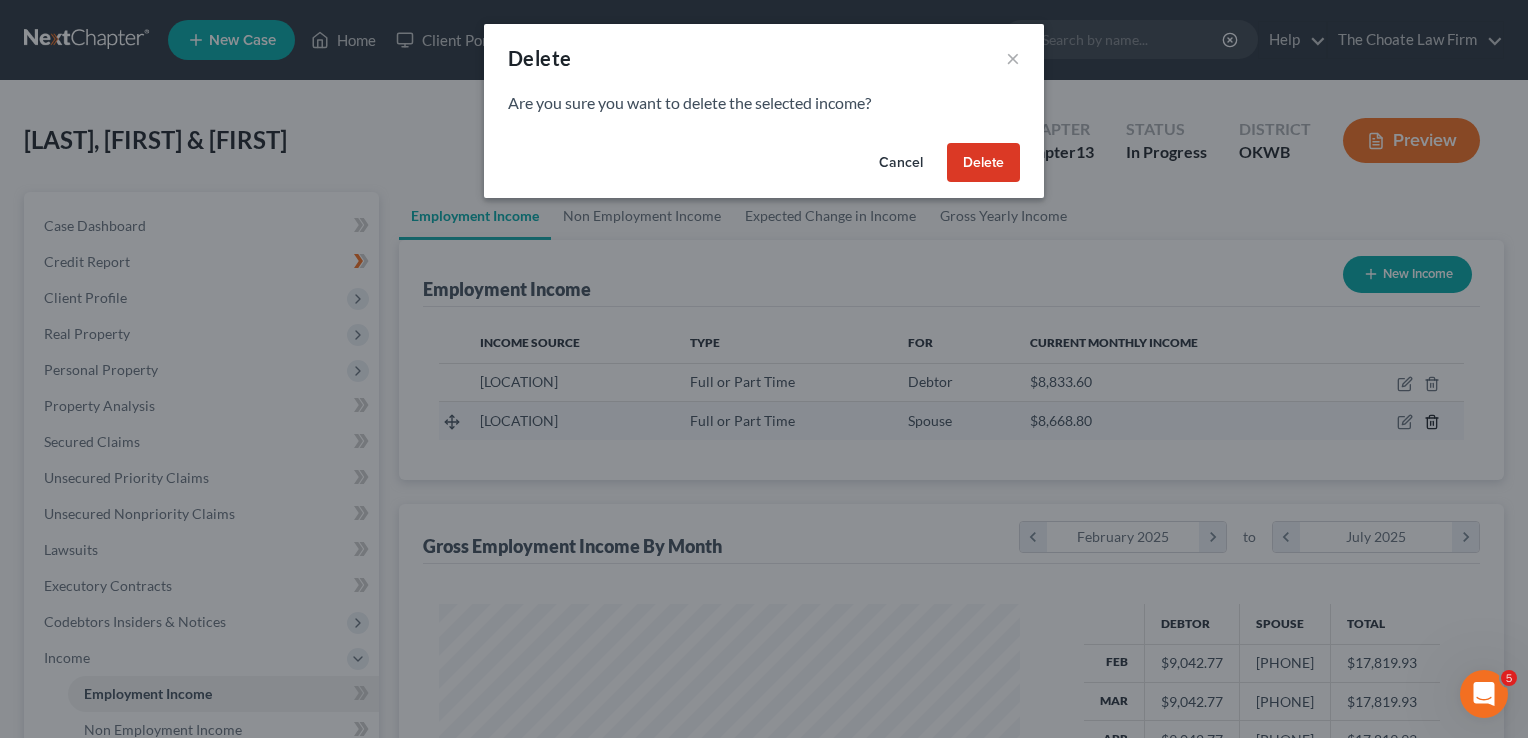 scroll, scrollTop: 999643, scrollLeft: 999378, axis: both 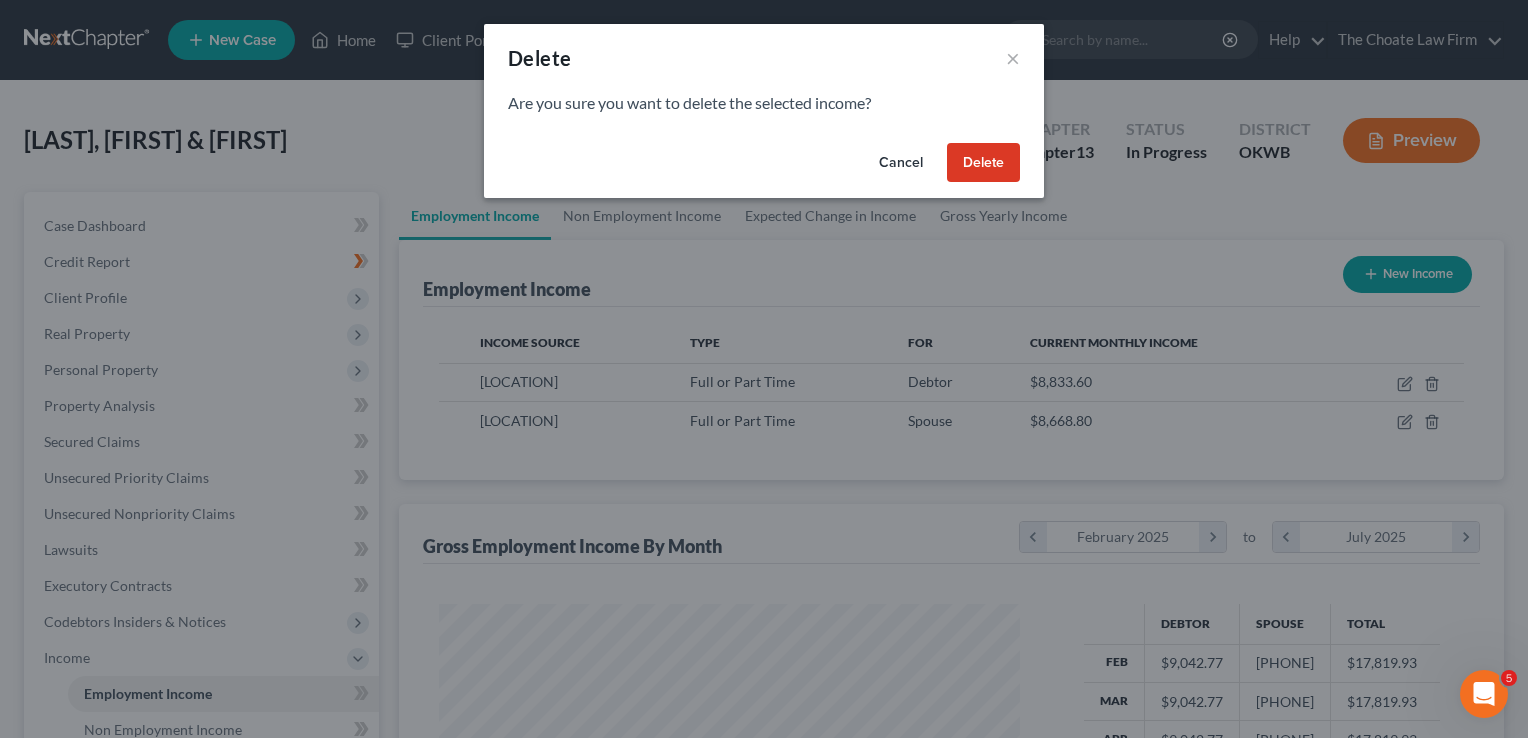 click on "Delete" at bounding box center [983, 163] 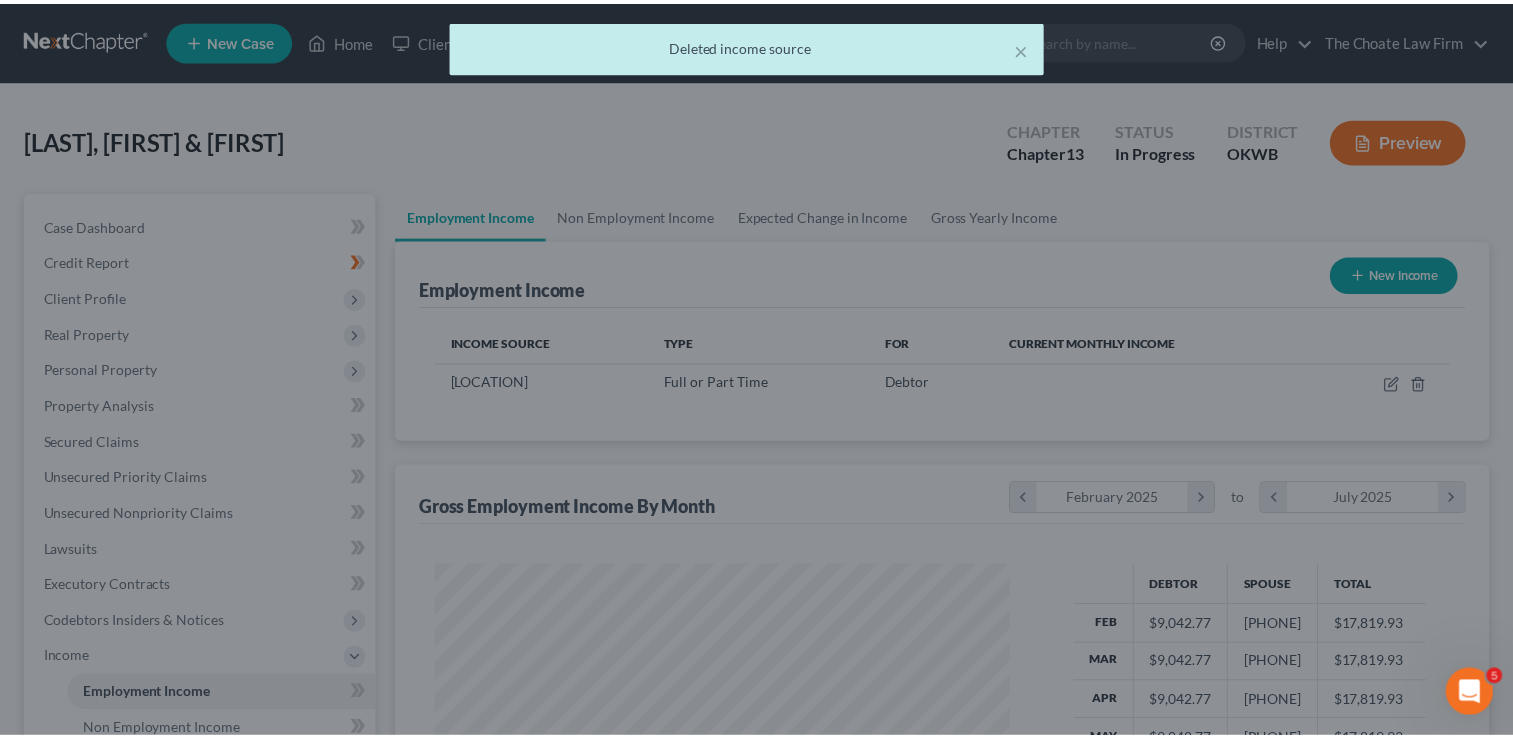 scroll, scrollTop: 356, scrollLeft: 615, axis: both 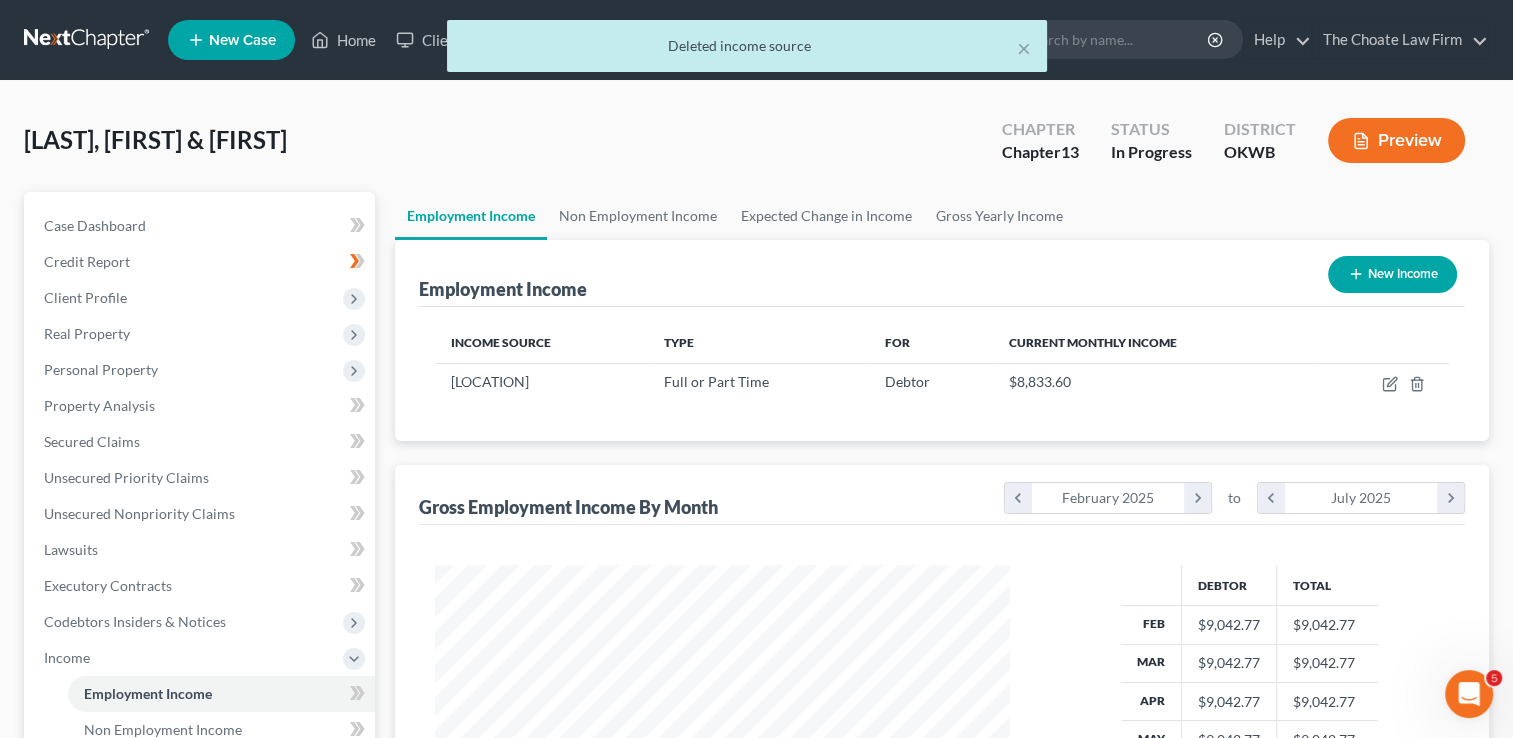 click on "New Income" at bounding box center (1392, 274) 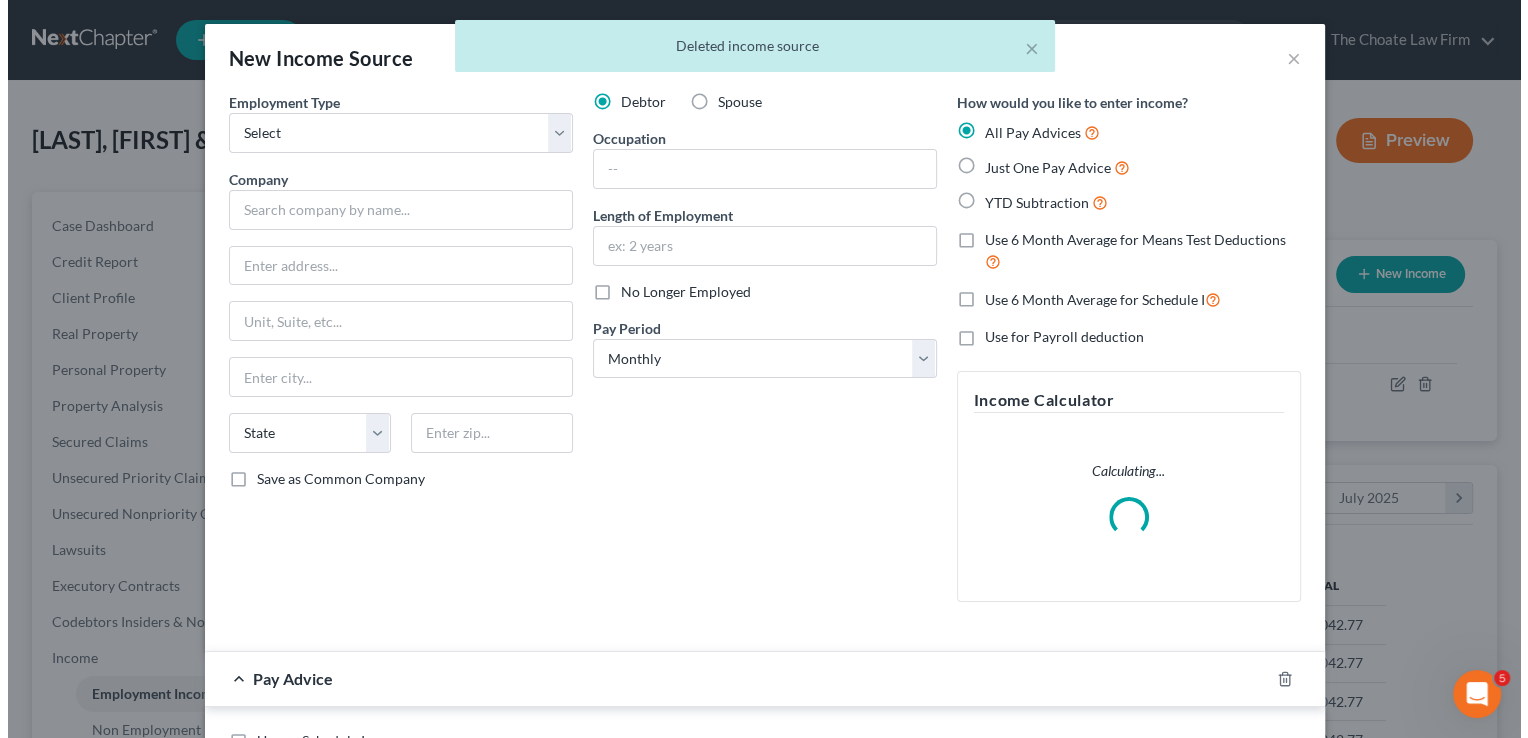 scroll, scrollTop: 999643, scrollLeft: 999378, axis: both 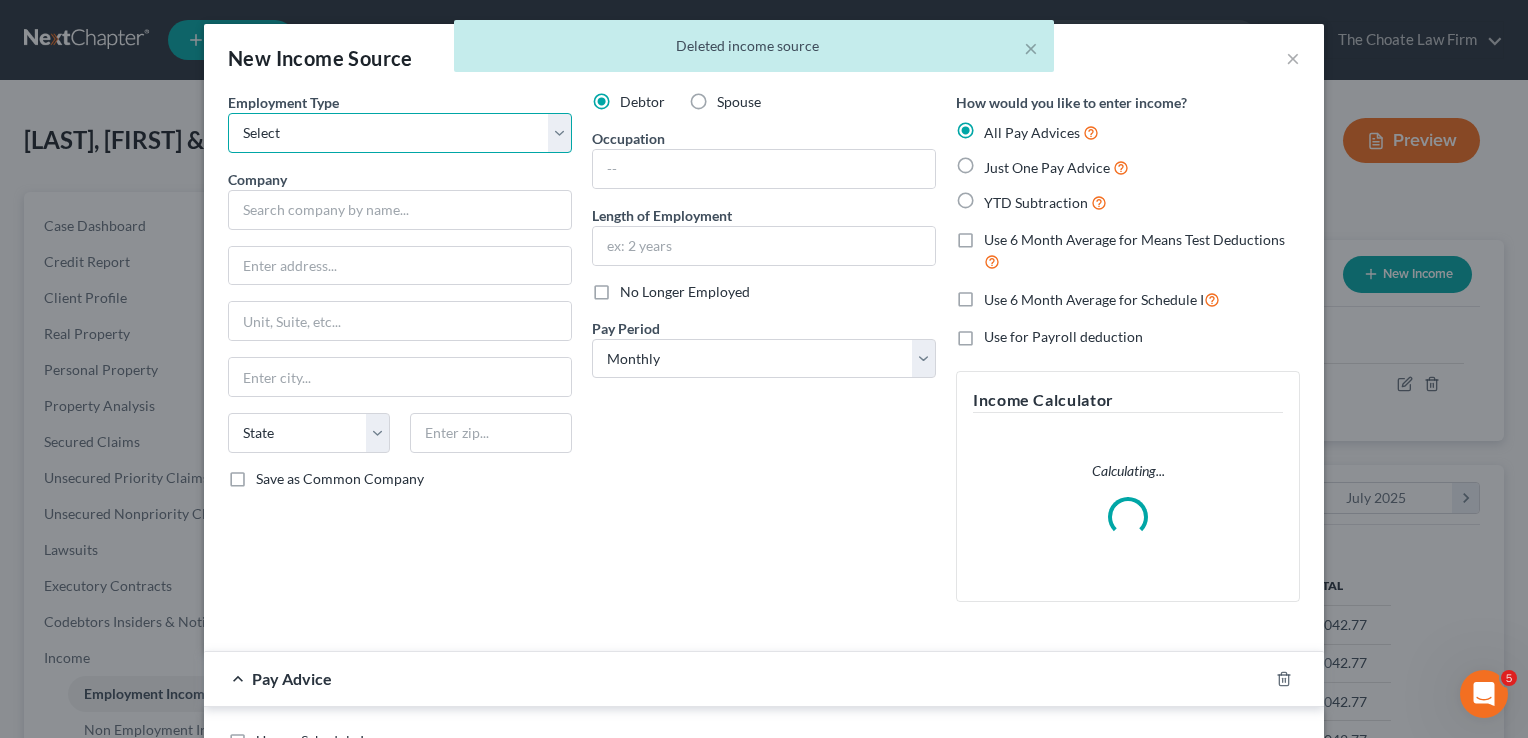 drag, startPoint x: 385, startPoint y: 129, endPoint x: 385, endPoint y: 153, distance: 24 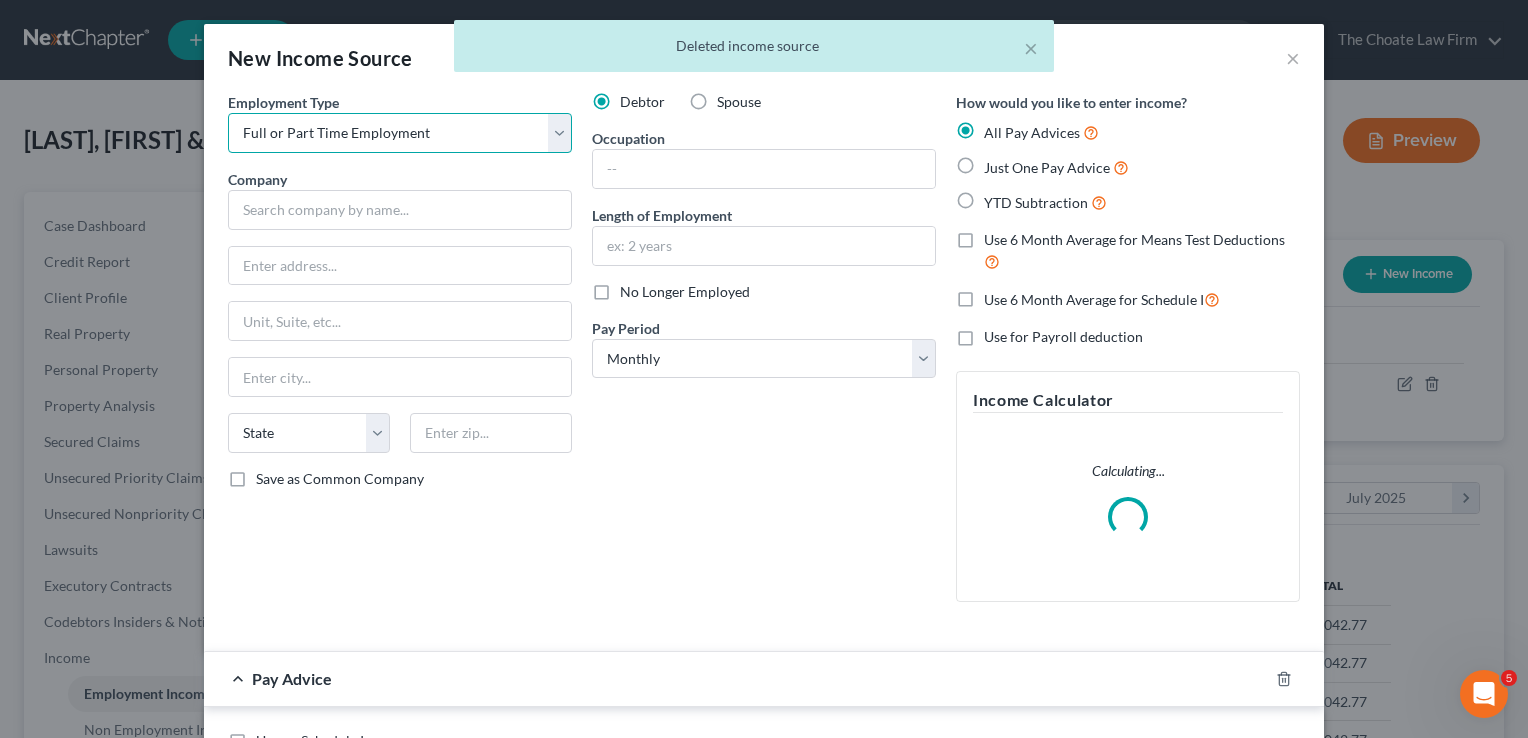 click on "Select Full or Part Time Employment Self Employment" at bounding box center (400, 133) 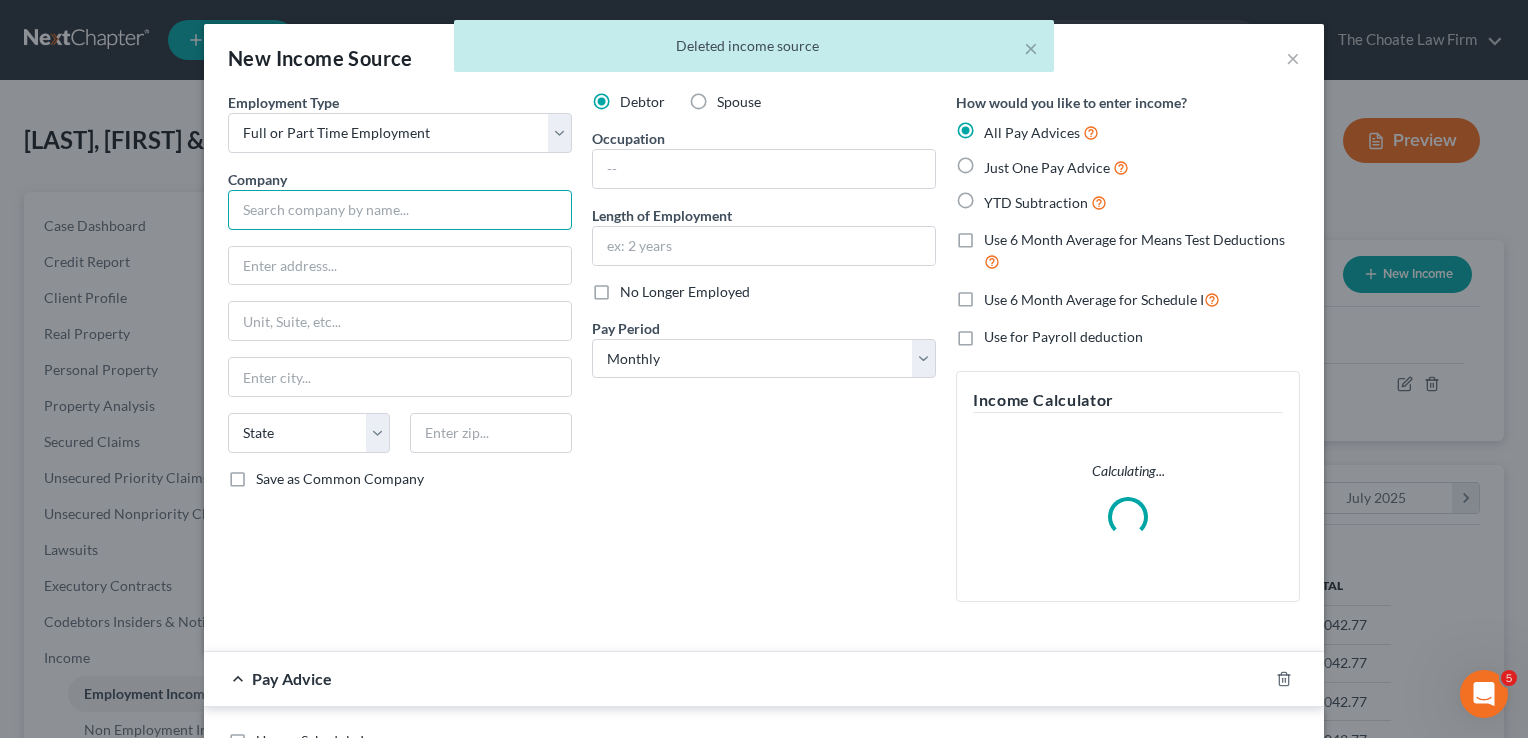 click at bounding box center [400, 210] 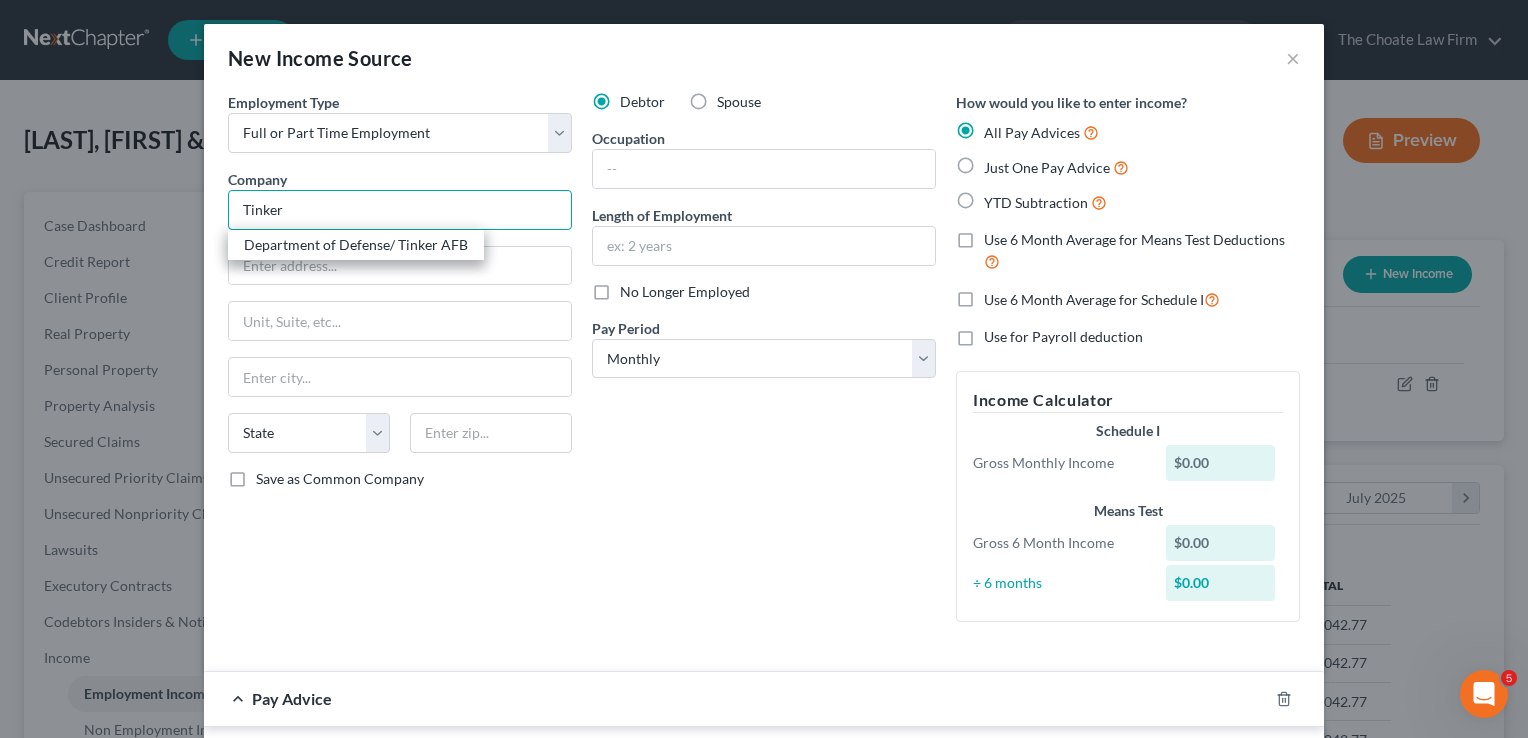 type on "Tinker Air Force Base" 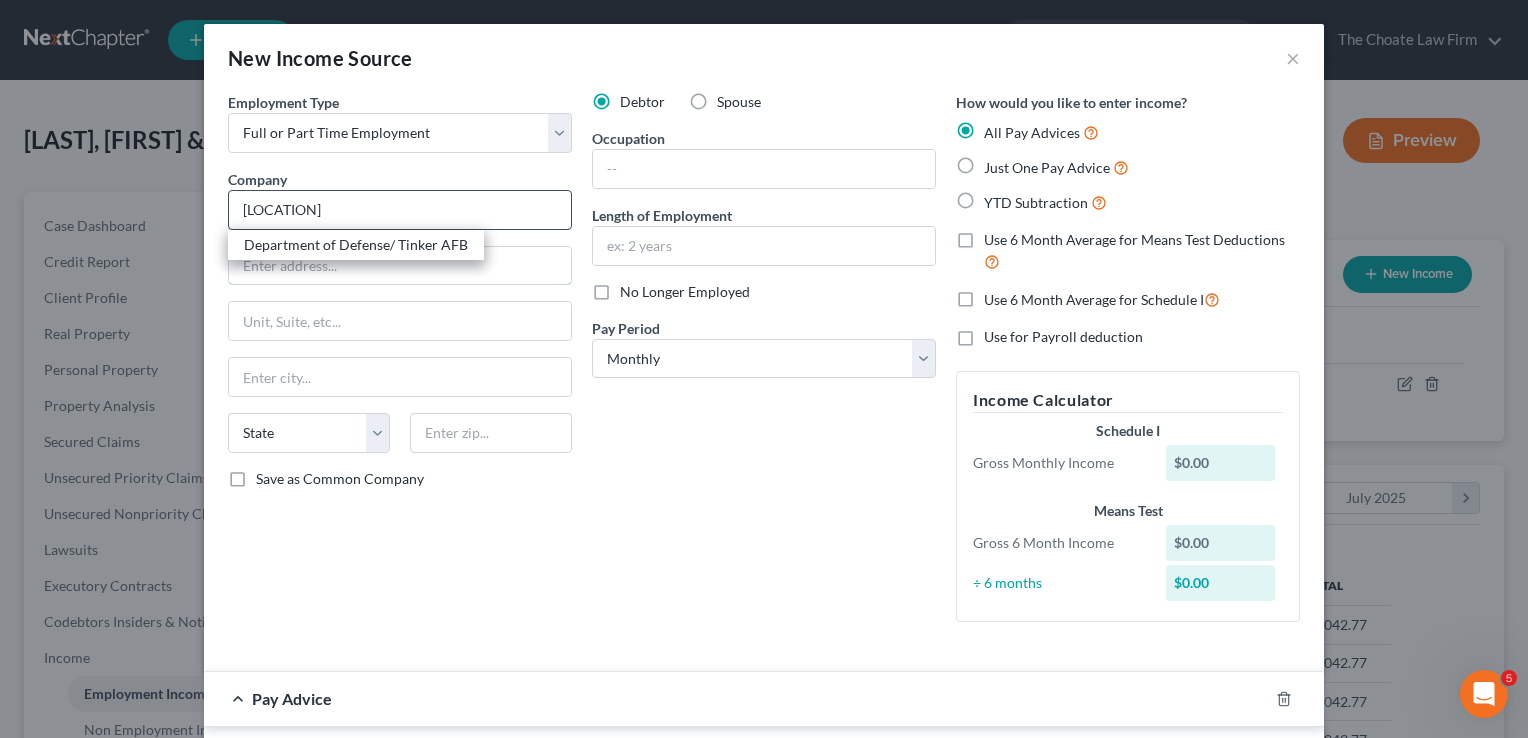 type on "[NUMBER] [STREET]" 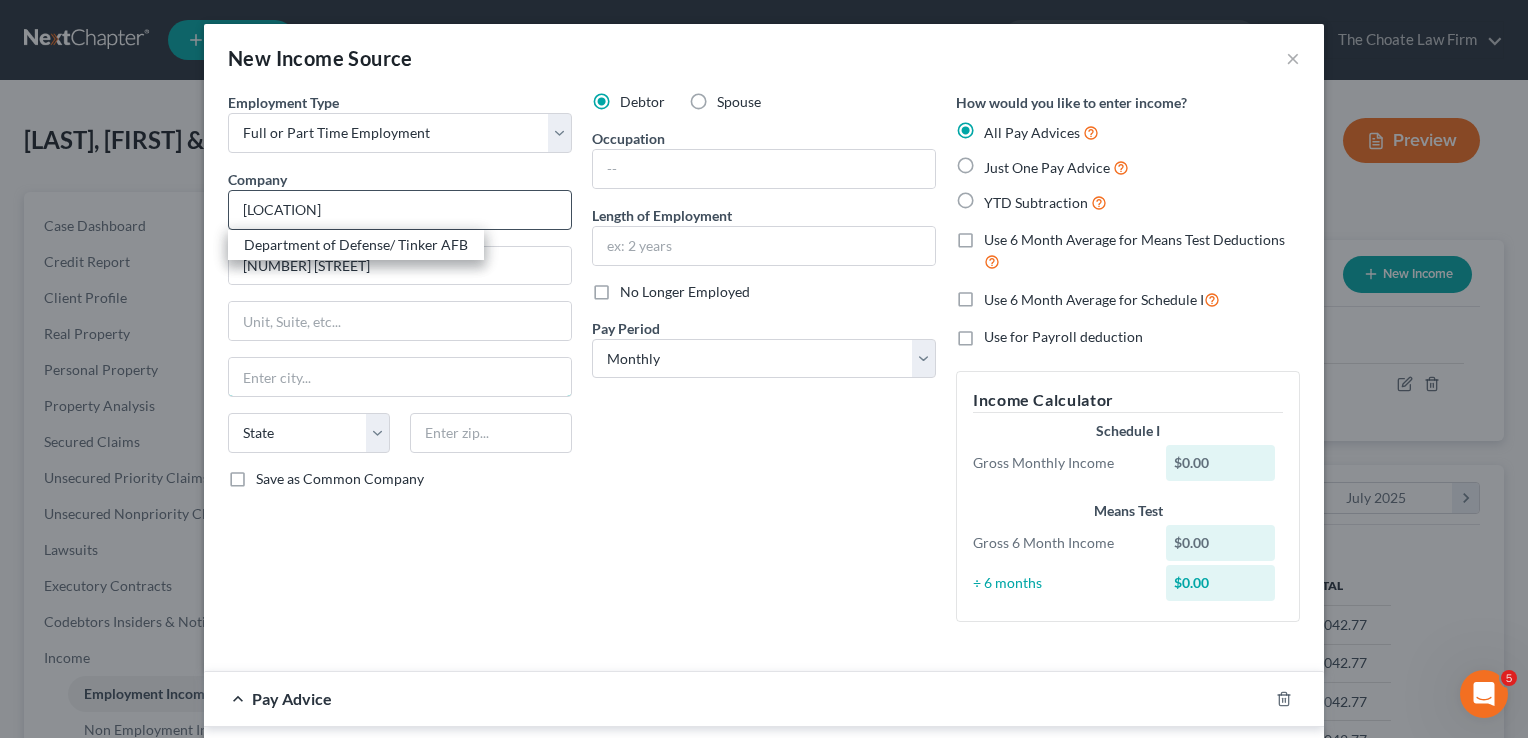type on "Oklahoma City" 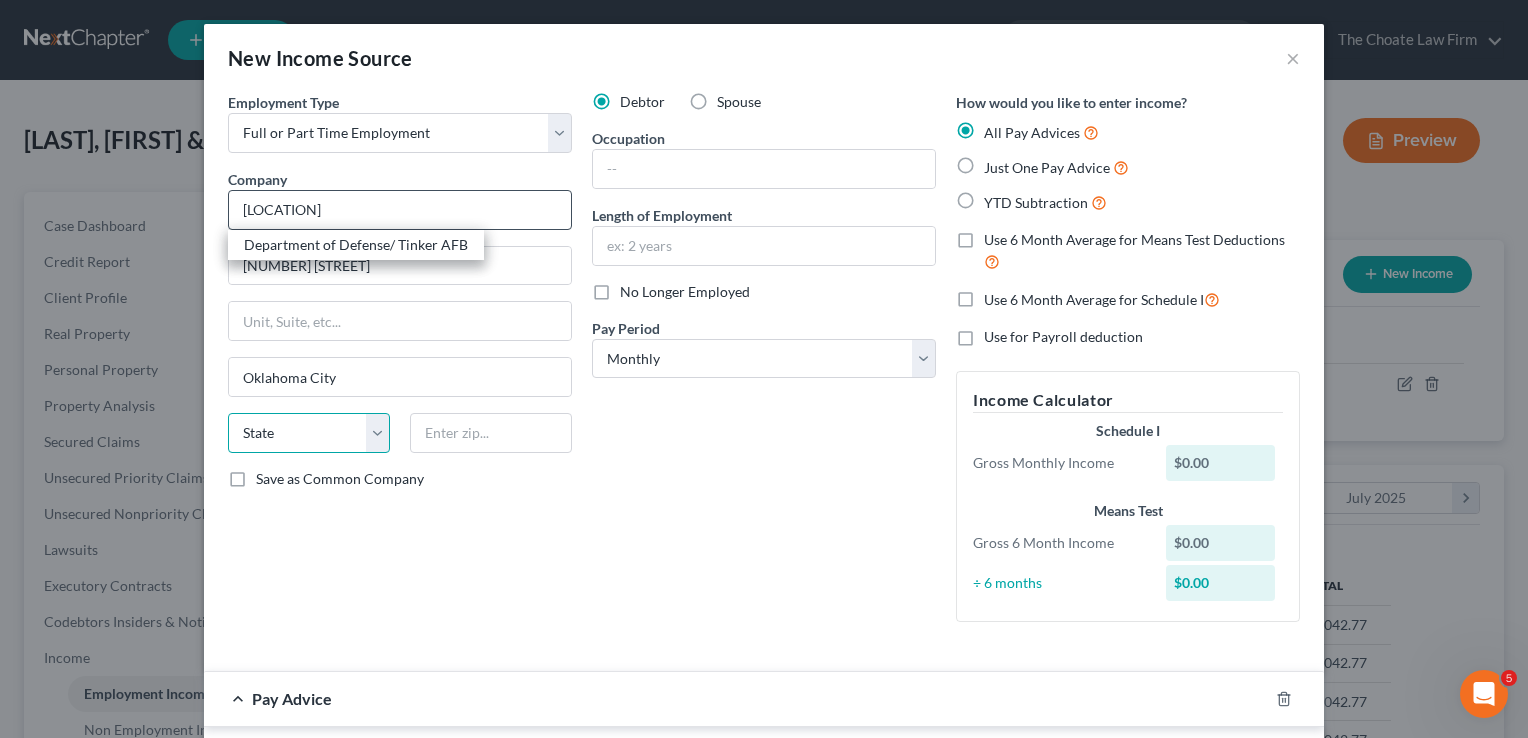 select on "37" 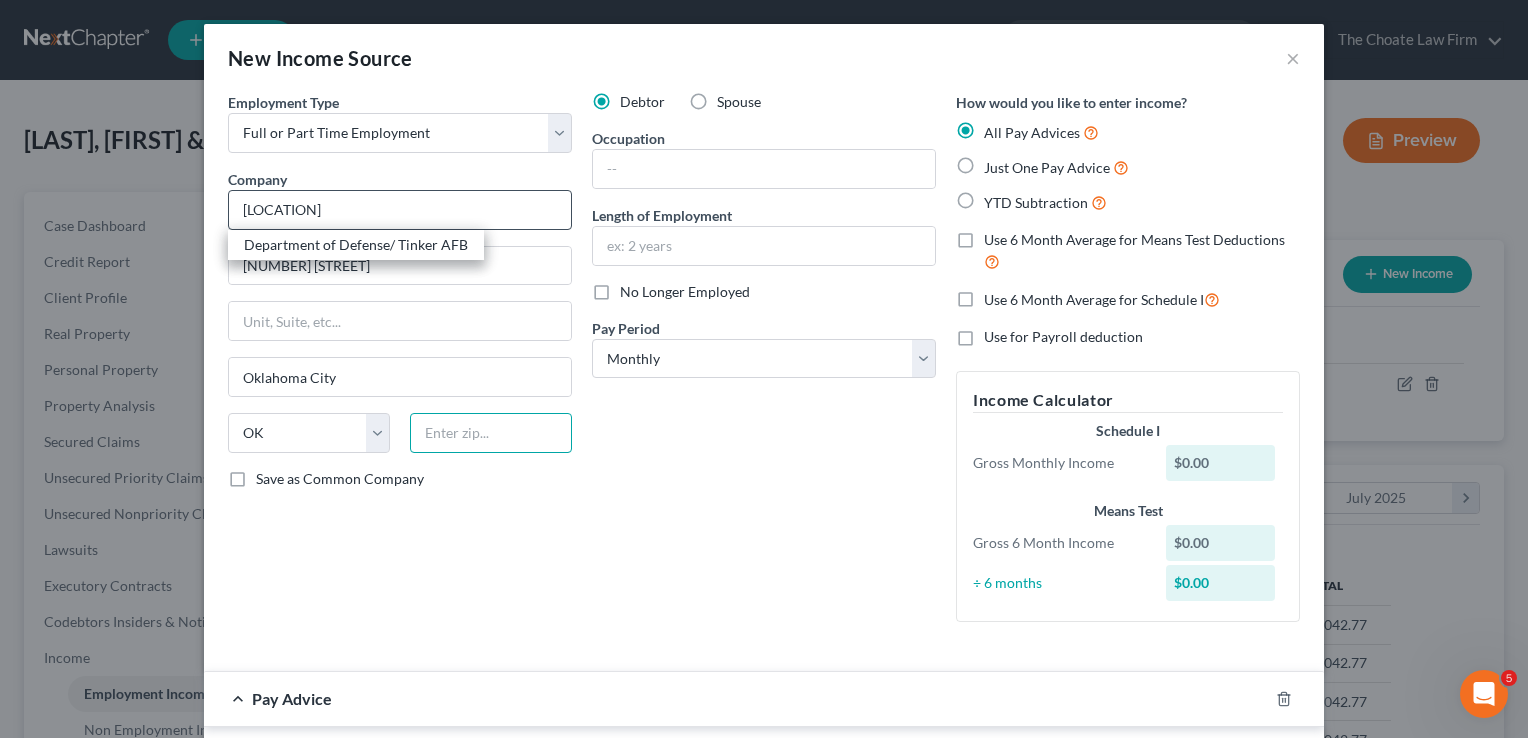 type on "73145" 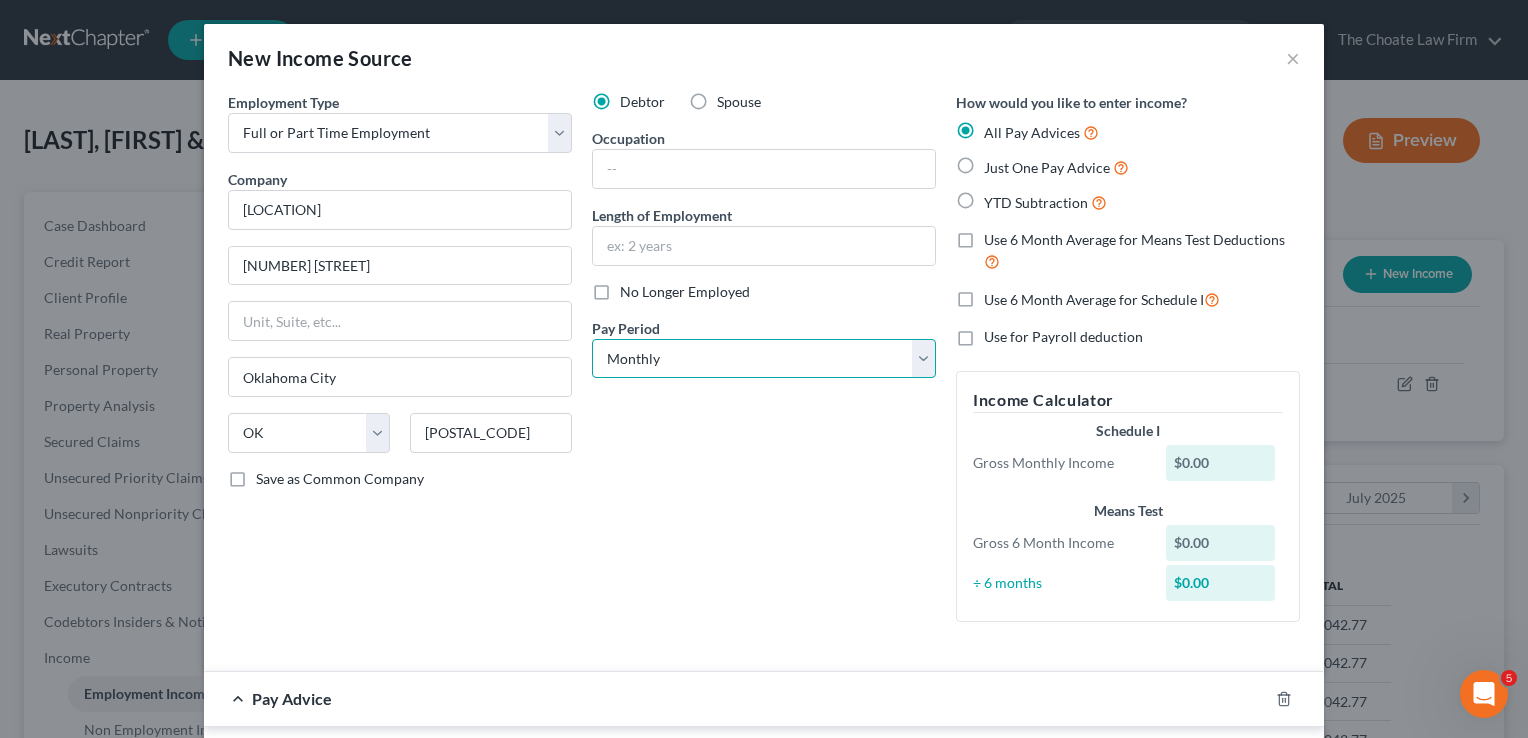 click on "Select Monthly Twice Monthly Every Other Week Weekly" at bounding box center [764, 359] 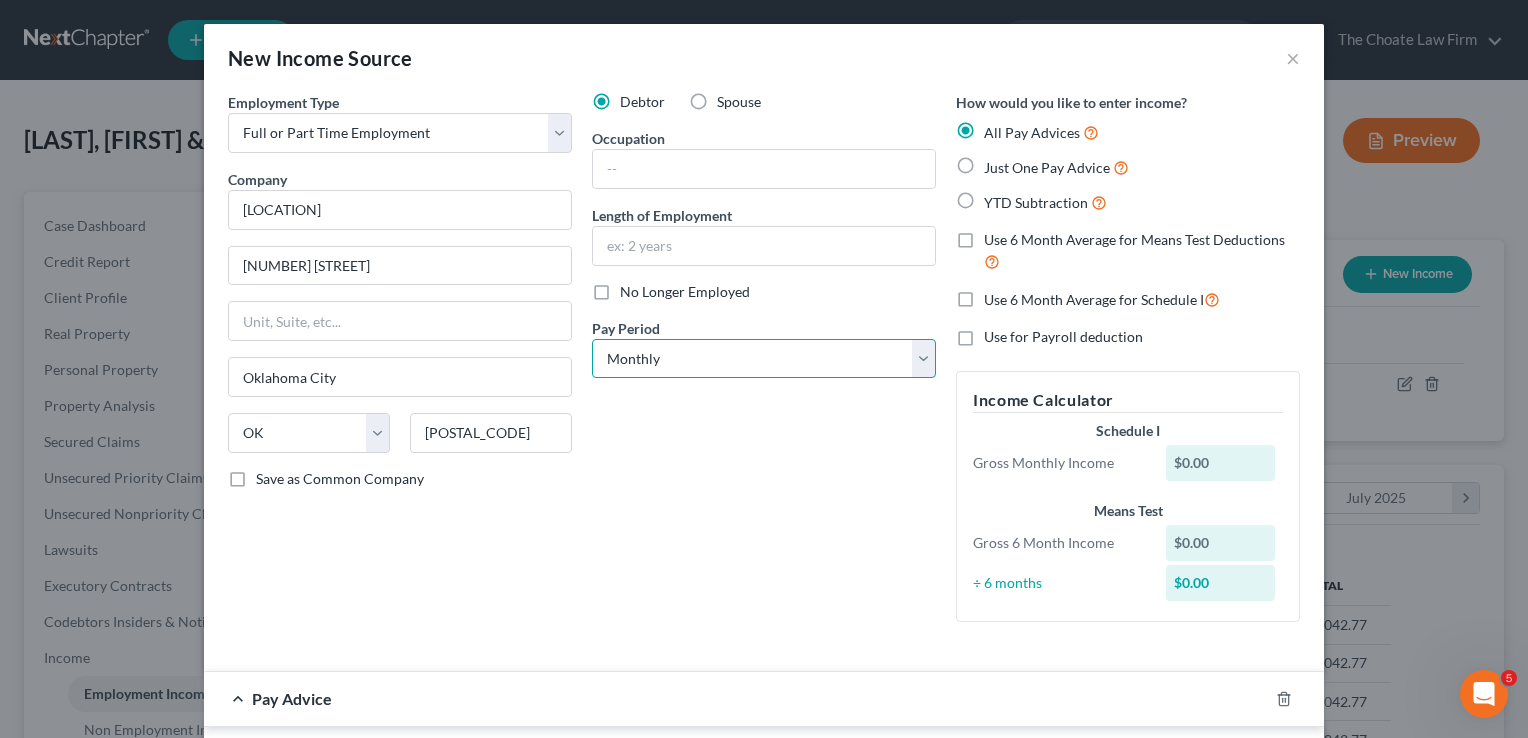 select on "1" 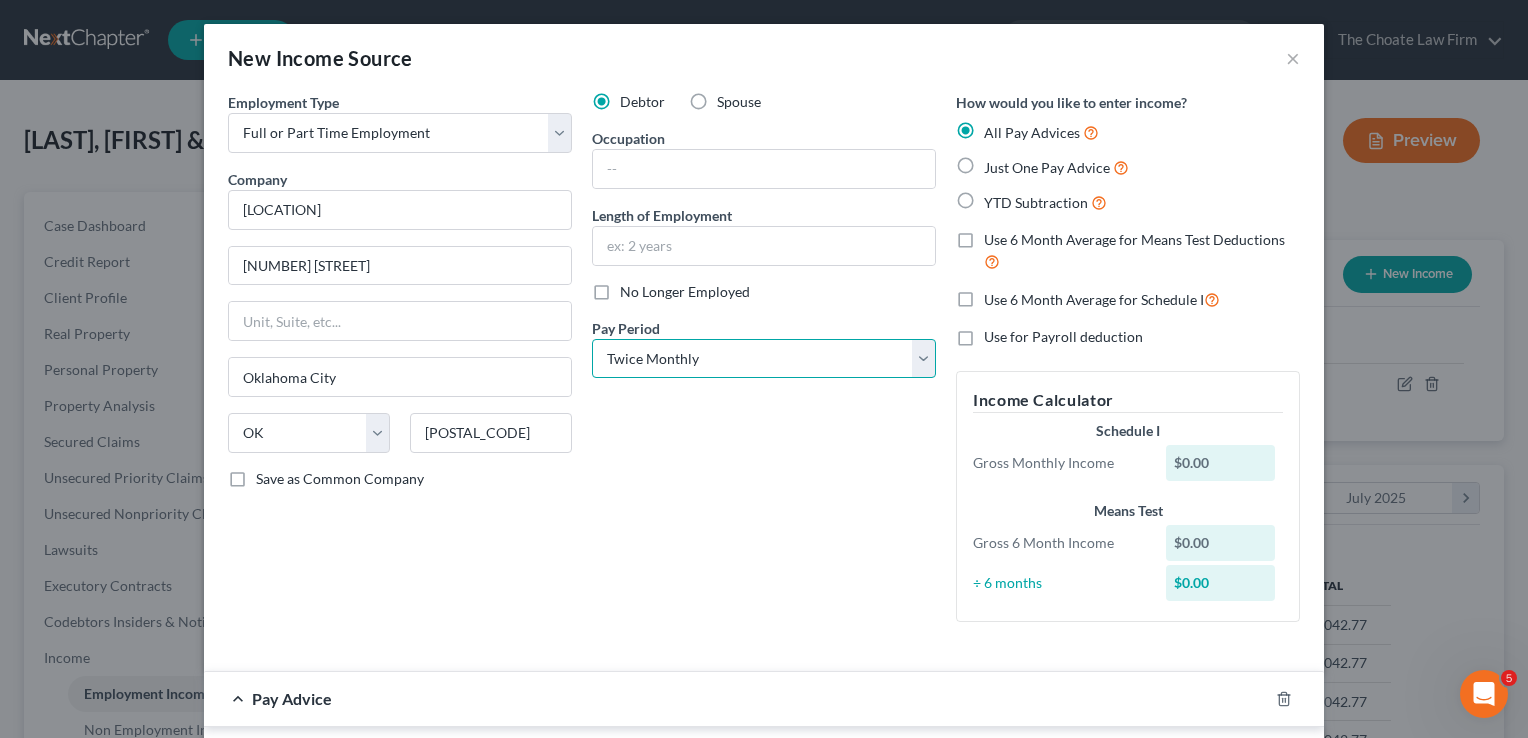click on "Select Monthly Twice Monthly Every Other Week Weekly" at bounding box center (764, 359) 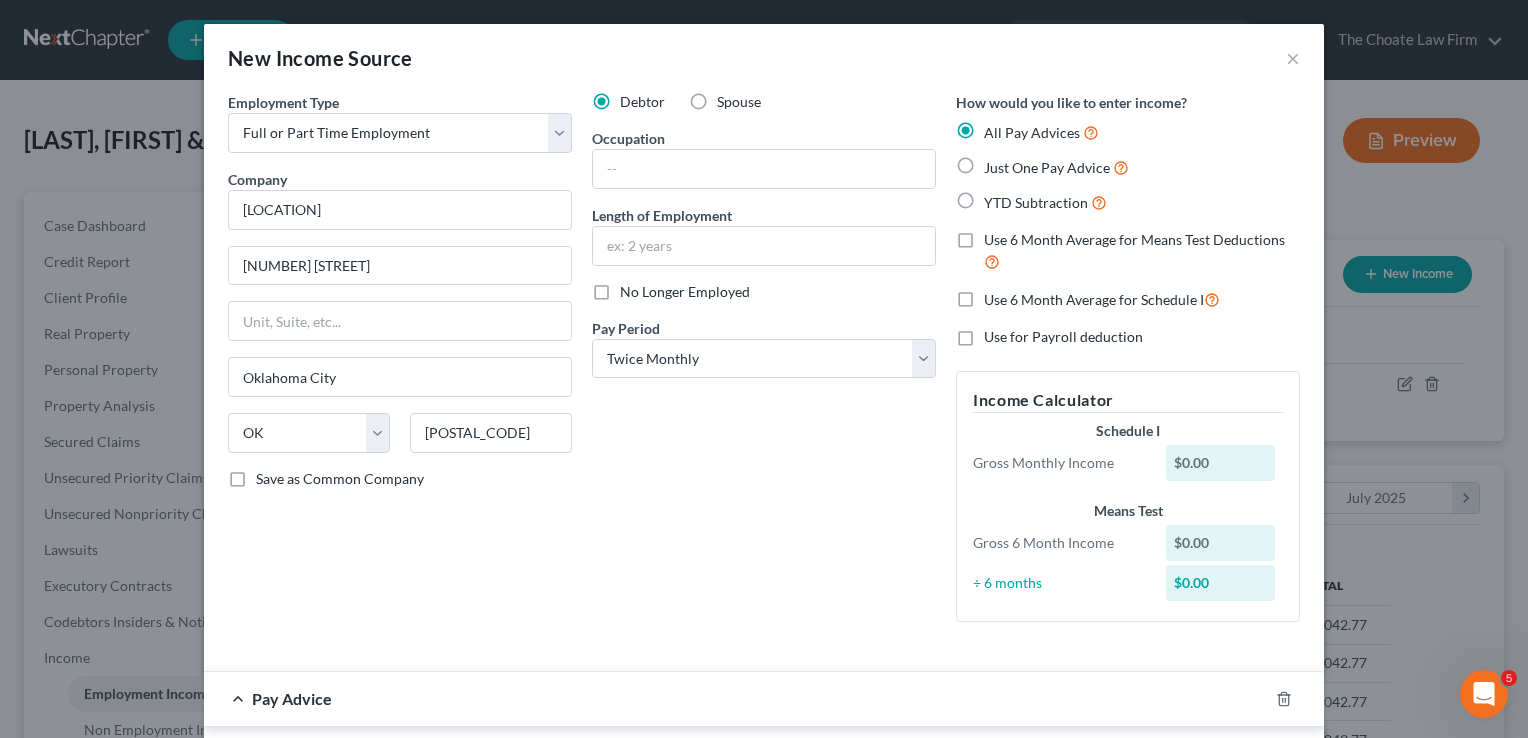 click on "Debtor Spouse Occupation Length of Employment No Longer Employed
Pay Period
*
Select Monthly Twice Monthly Every Other Week Weekly" at bounding box center [764, 365] 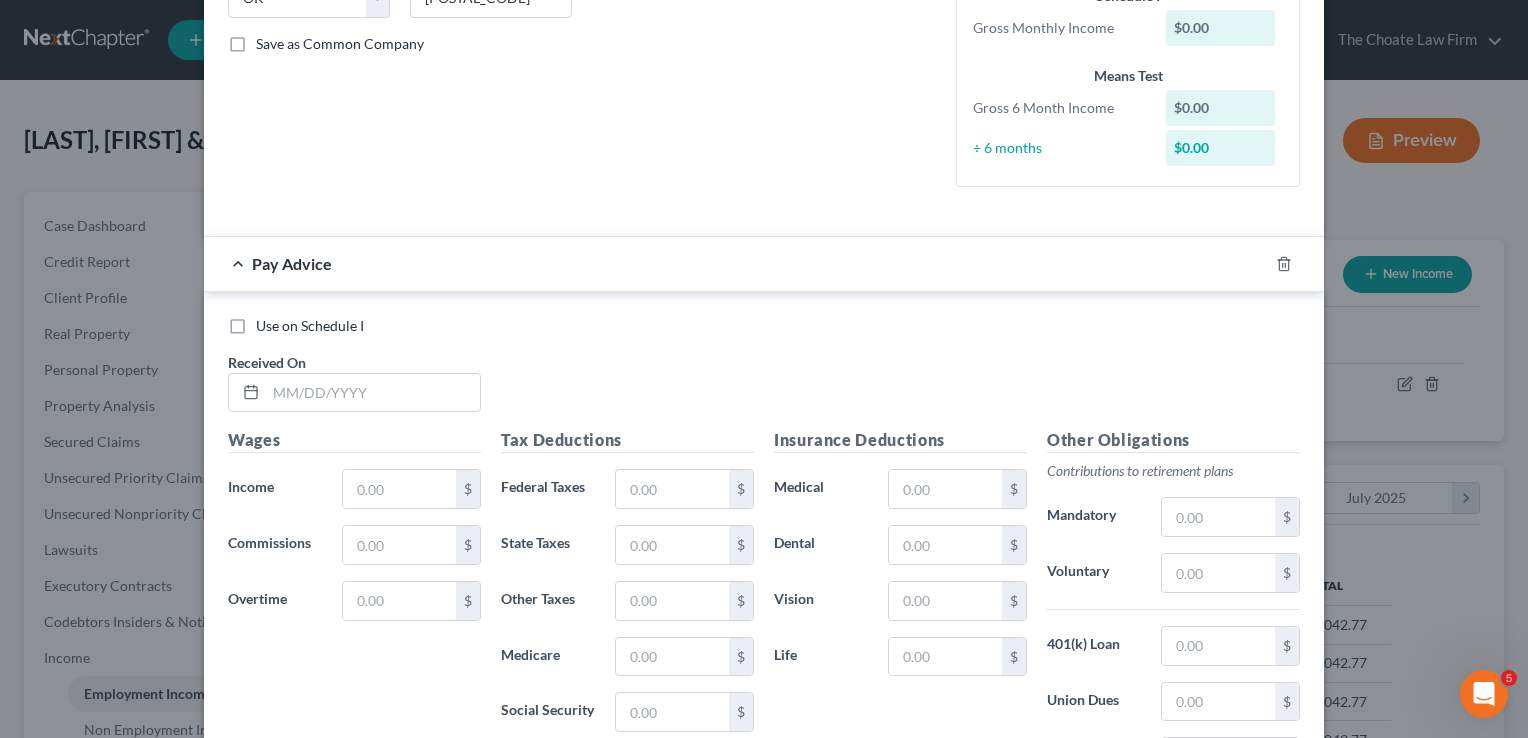 scroll, scrollTop: 500, scrollLeft: 0, axis: vertical 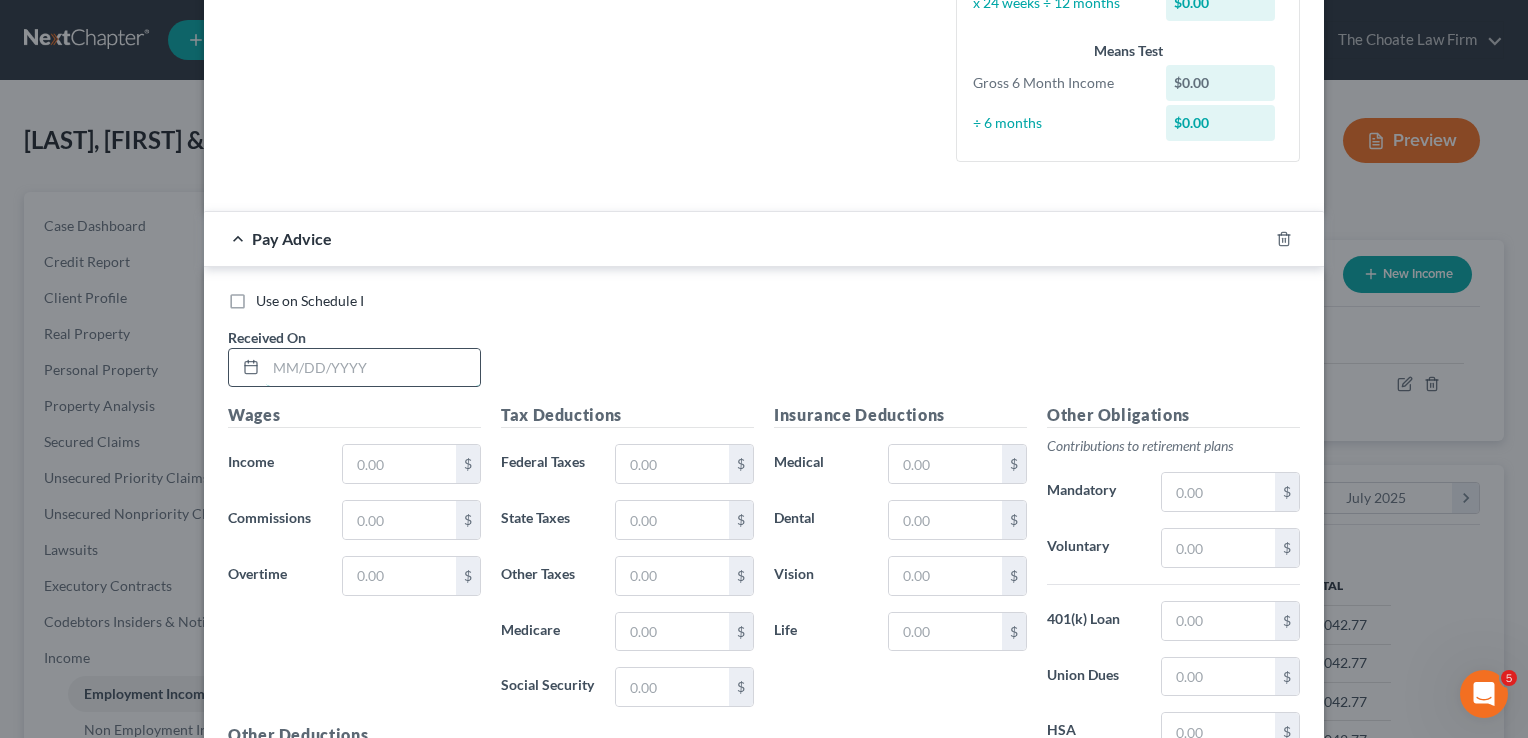 click at bounding box center [373, 368] 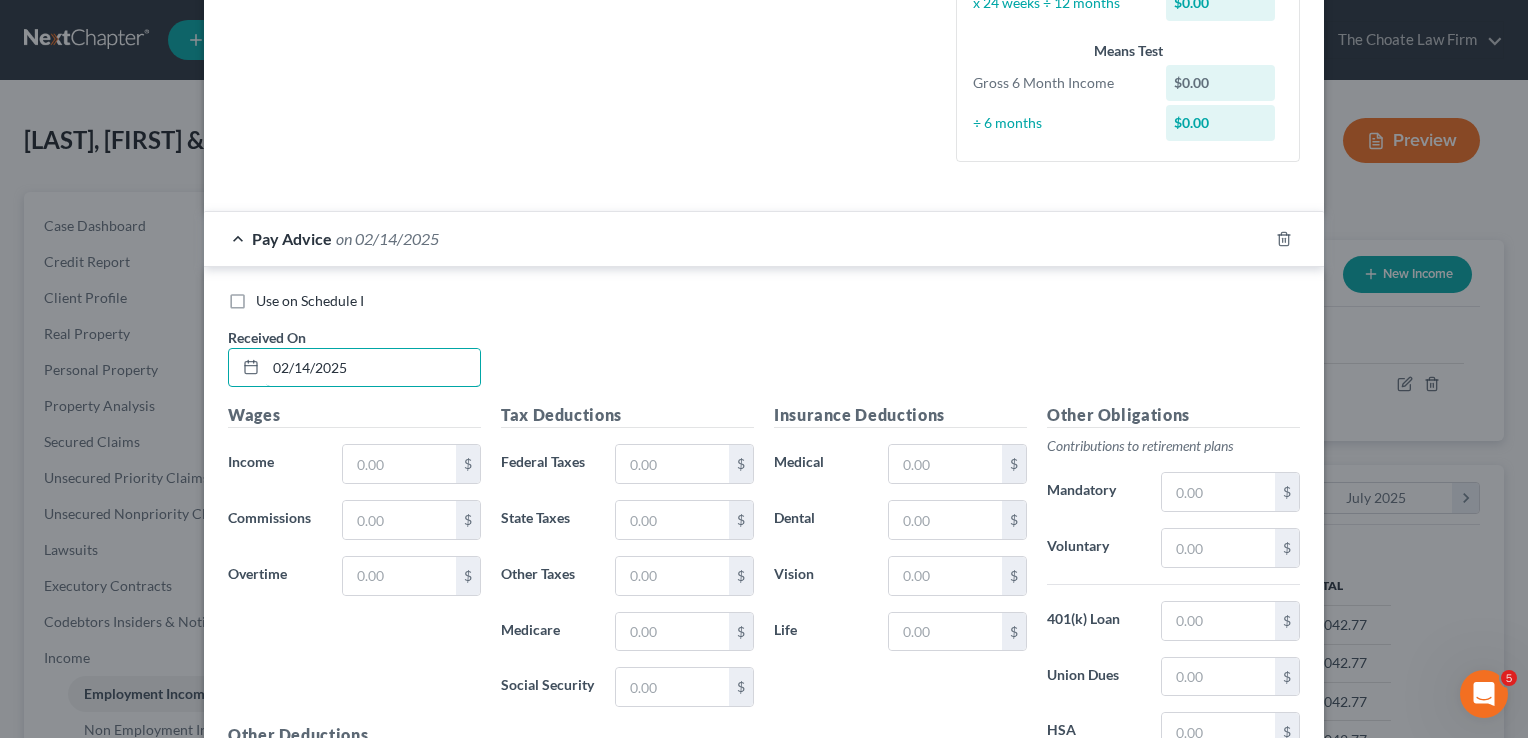type on "02/14/2025" 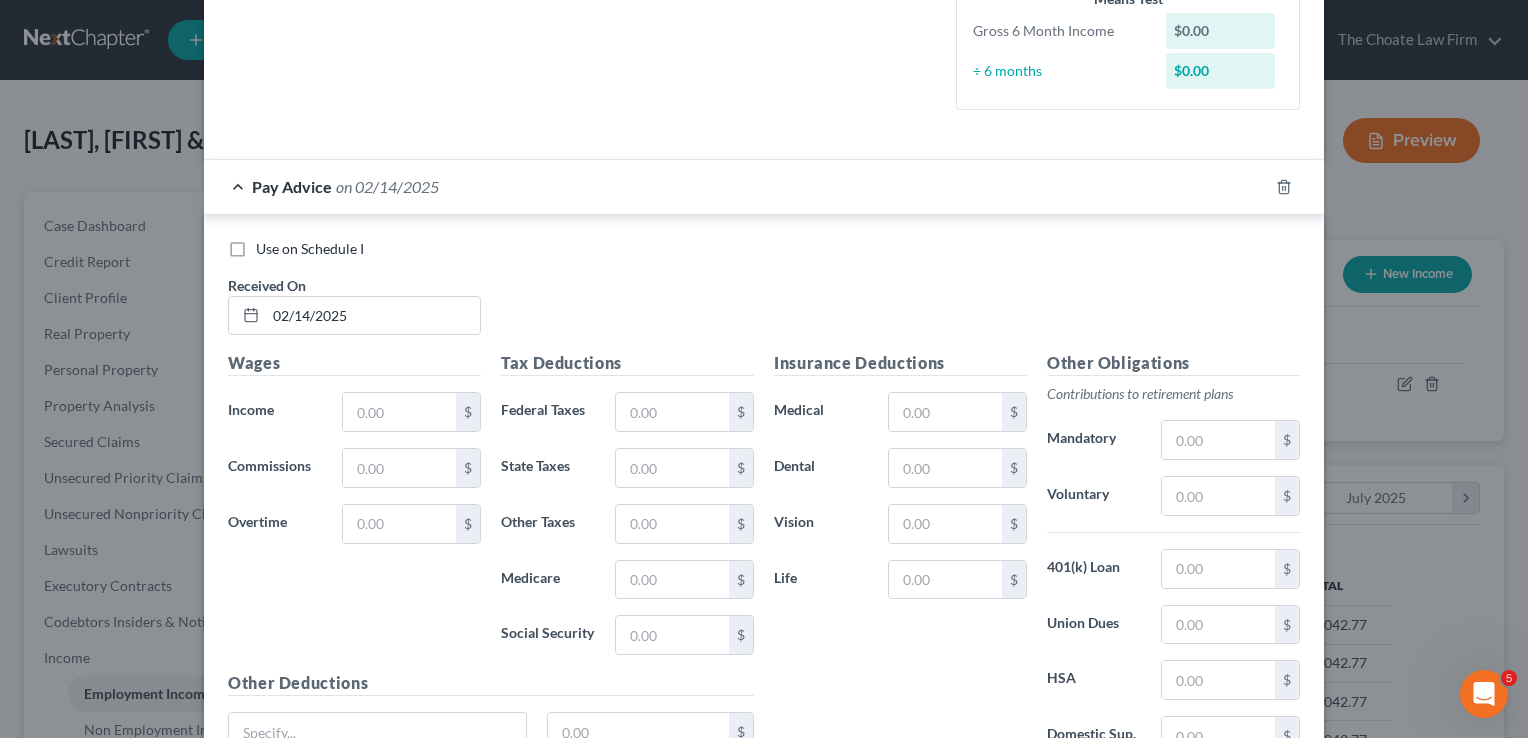 scroll, scrollTop: 600, scrollLeft: 0, axis: vertical 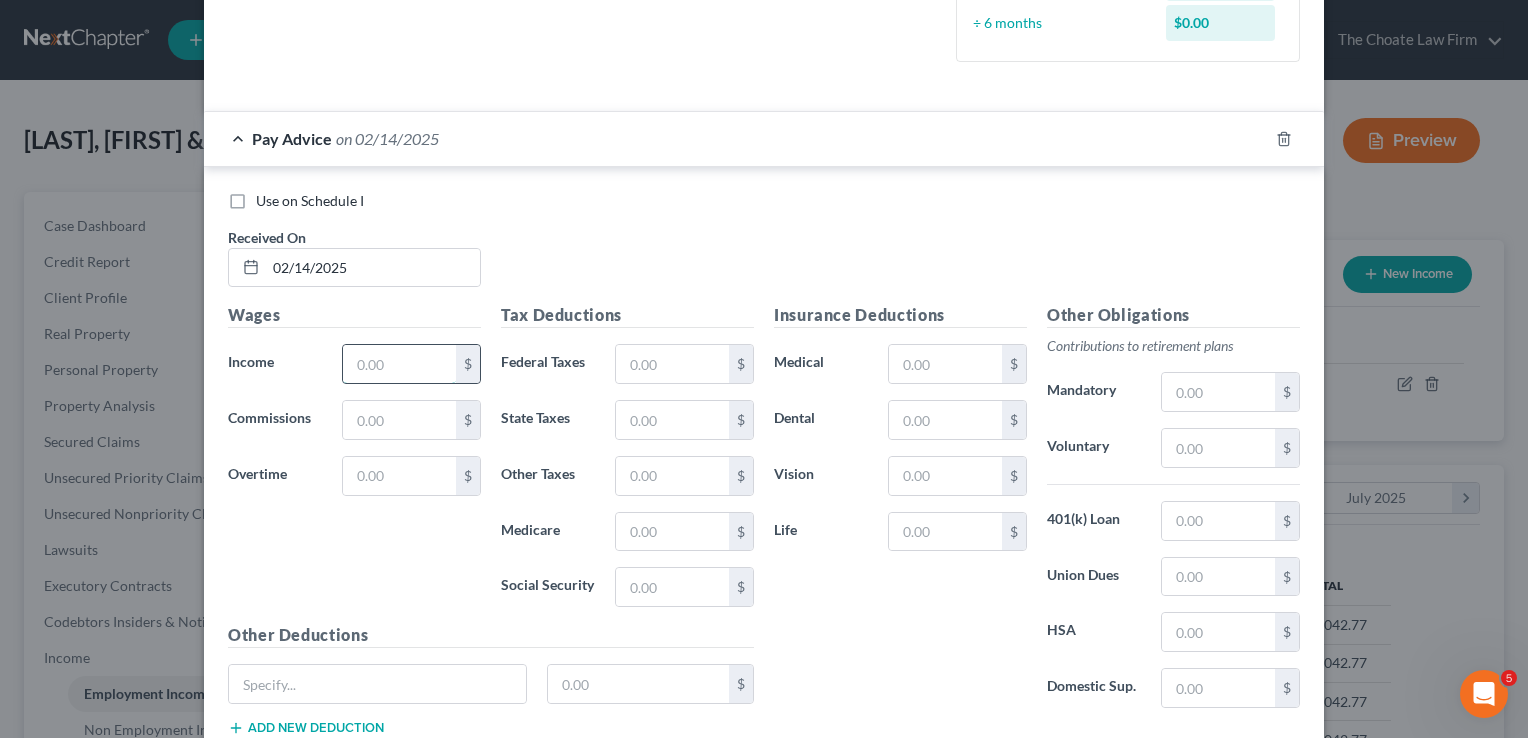 click at bounding box center [399, 364] 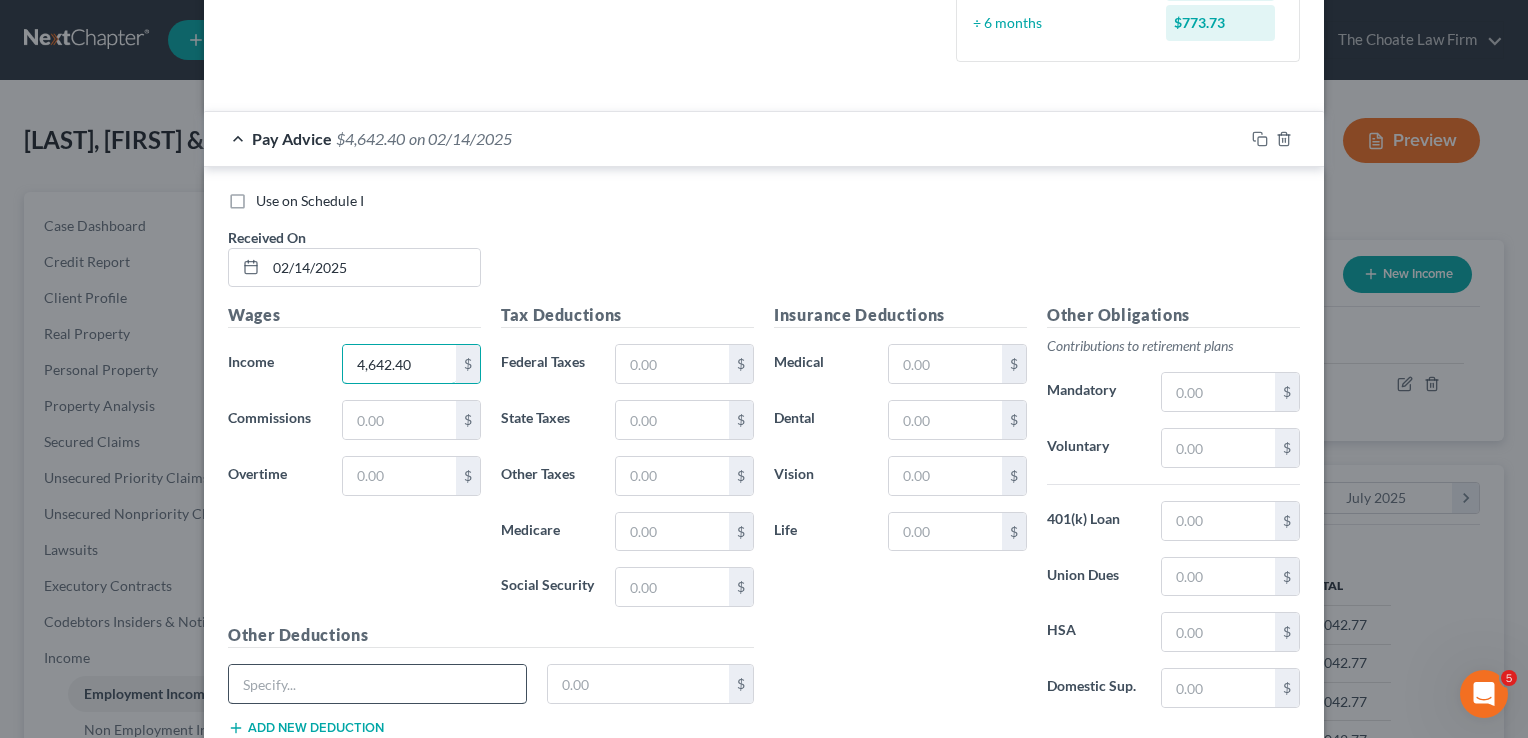 type on "4,642.40" 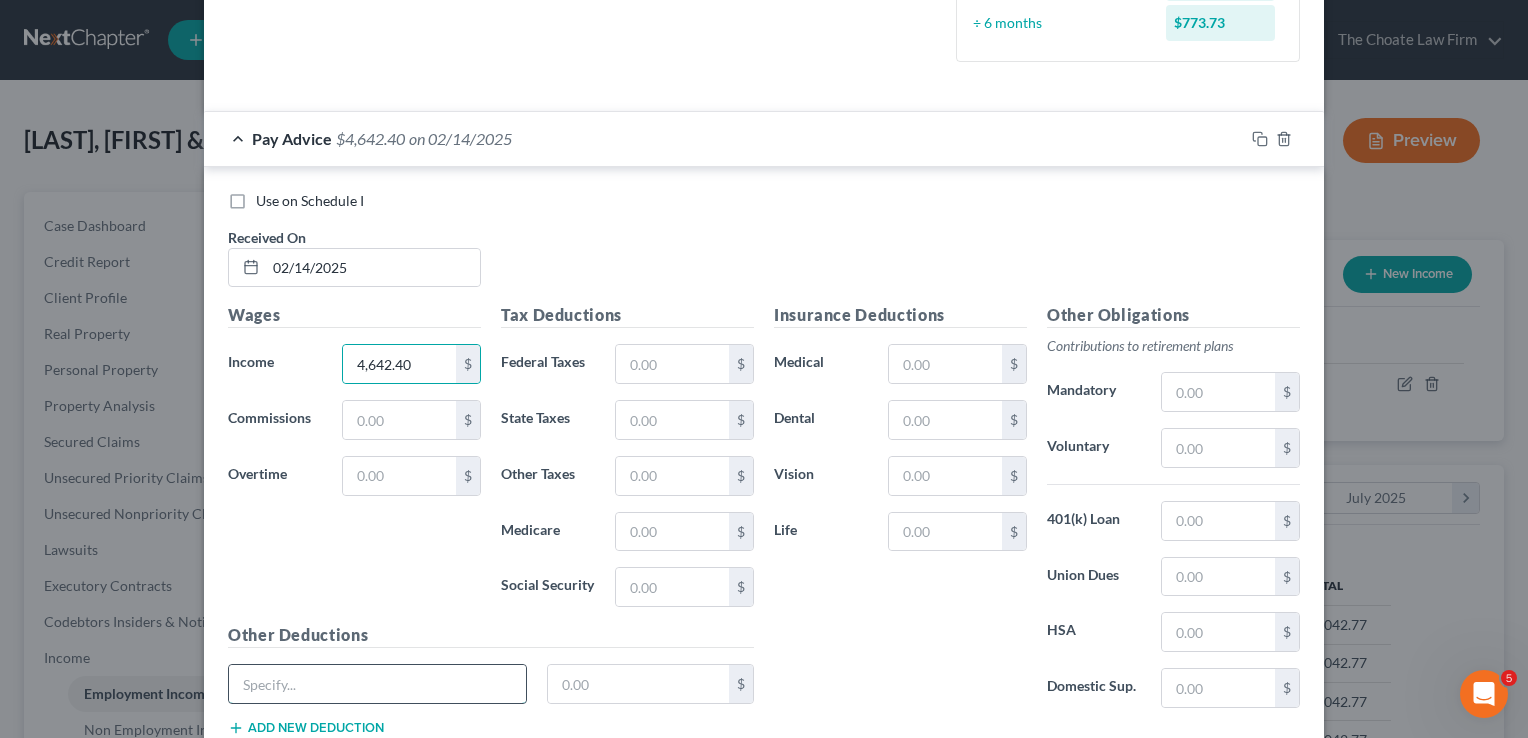 click at bounding box center (377, 684) 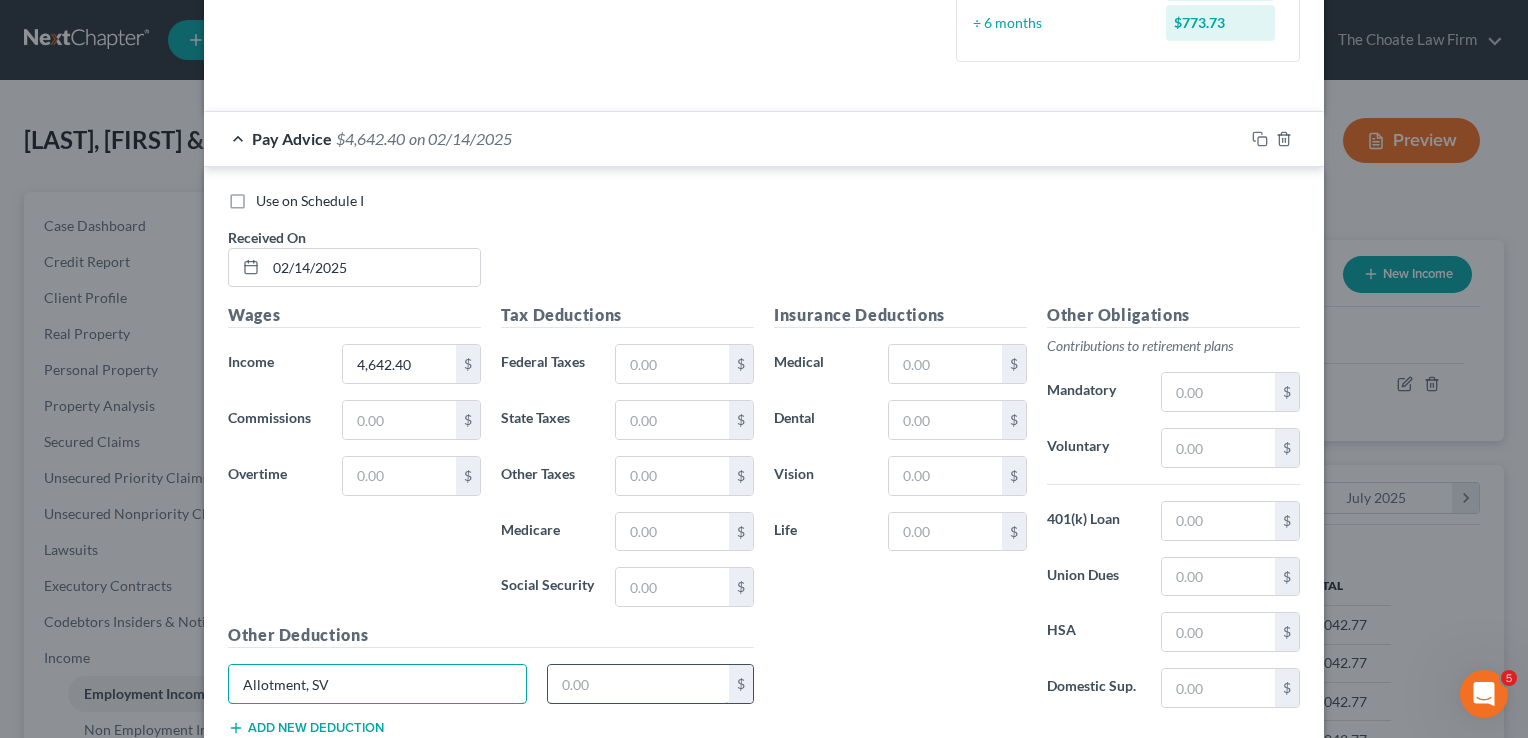 type on "Allotment, SV" 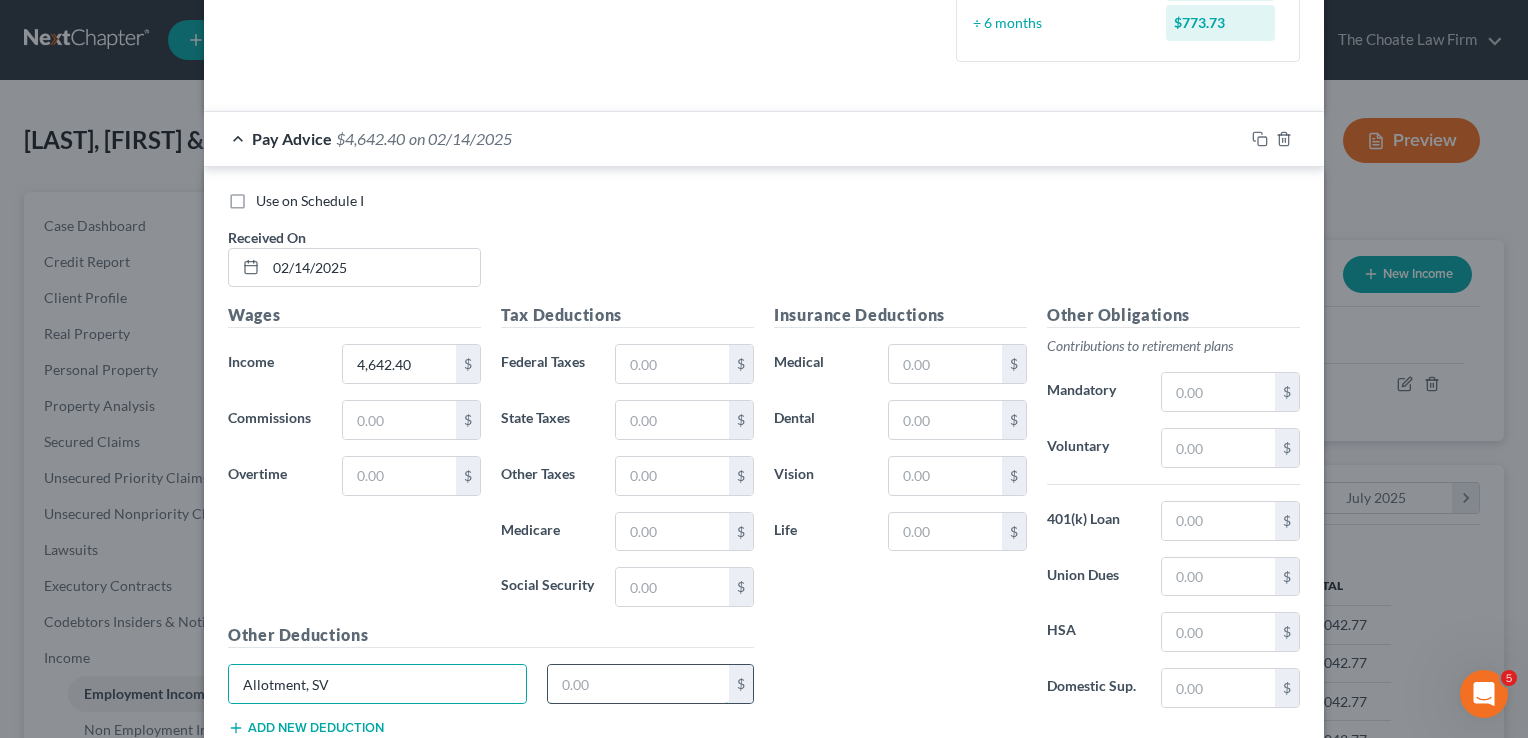 click at bounding box center [639, 684] 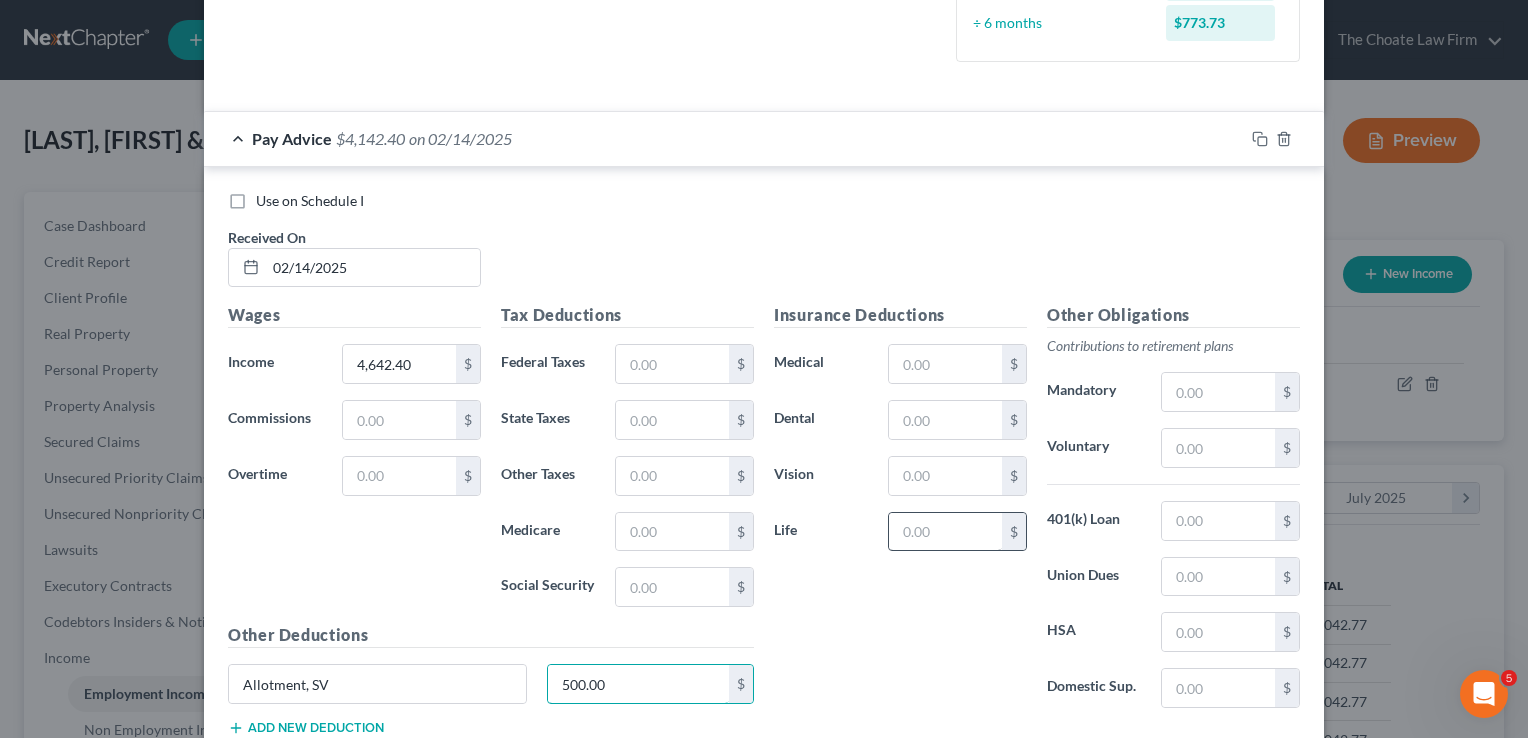 type on "500.00" 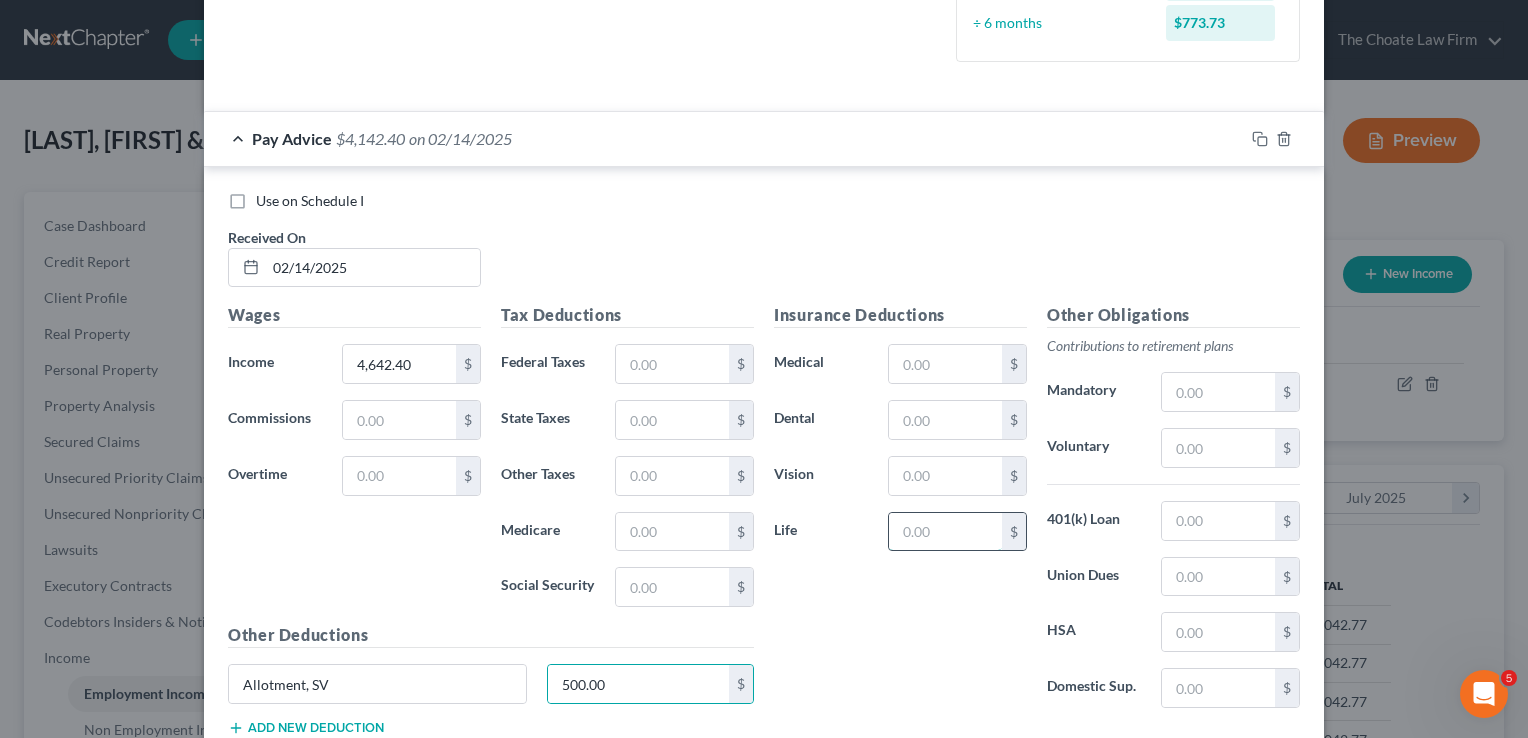 click at bounding box center [945, 532] 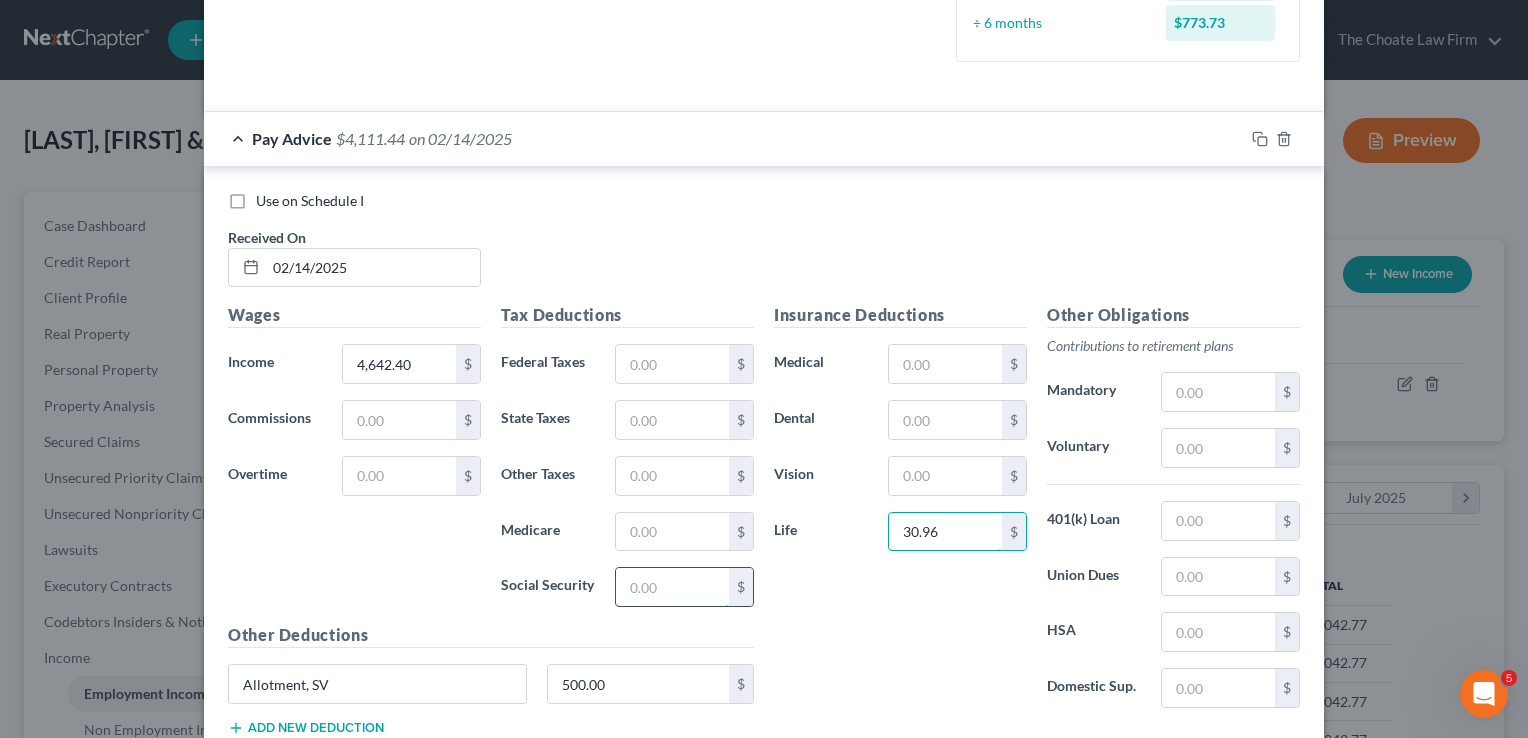 type on "30.96" 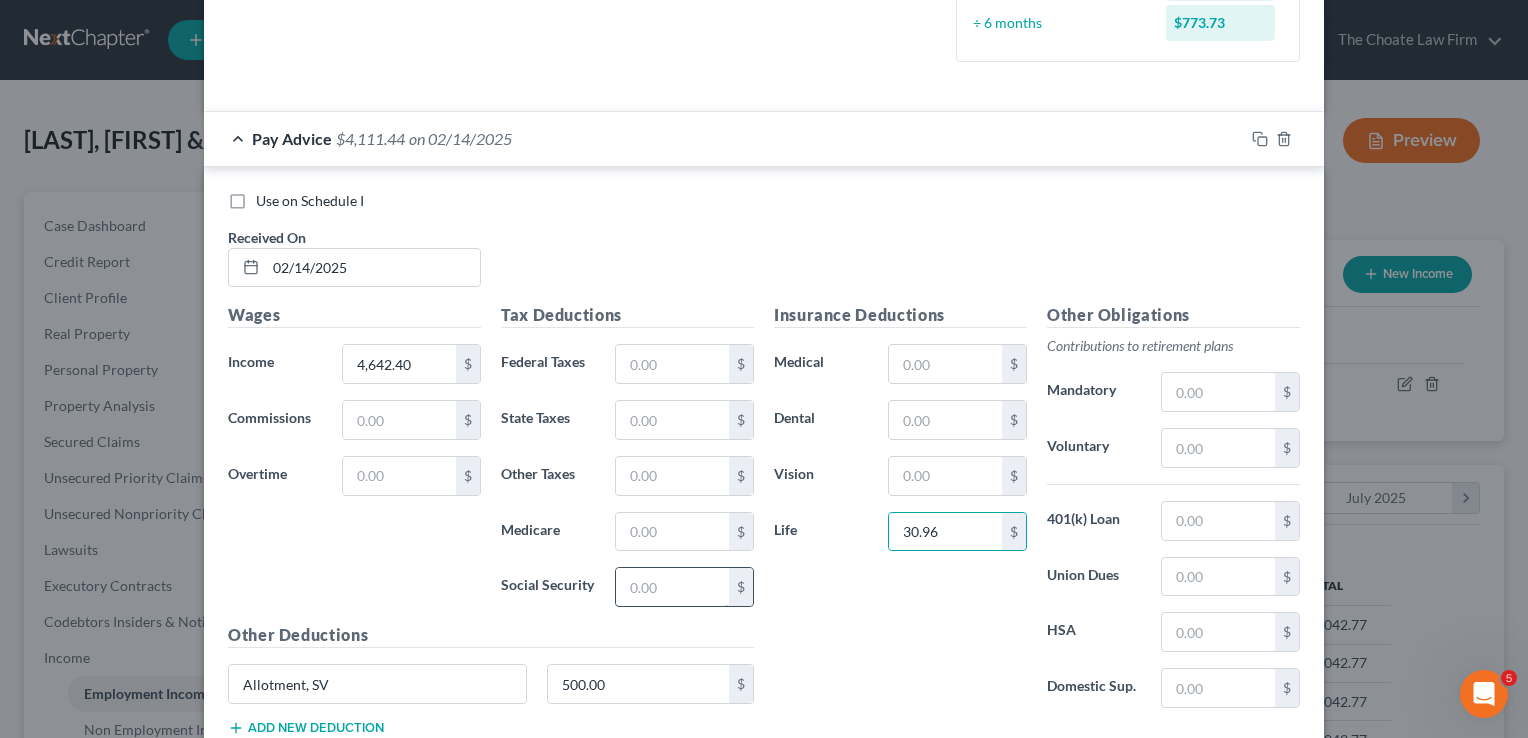 click at bounding box center (672, 587) 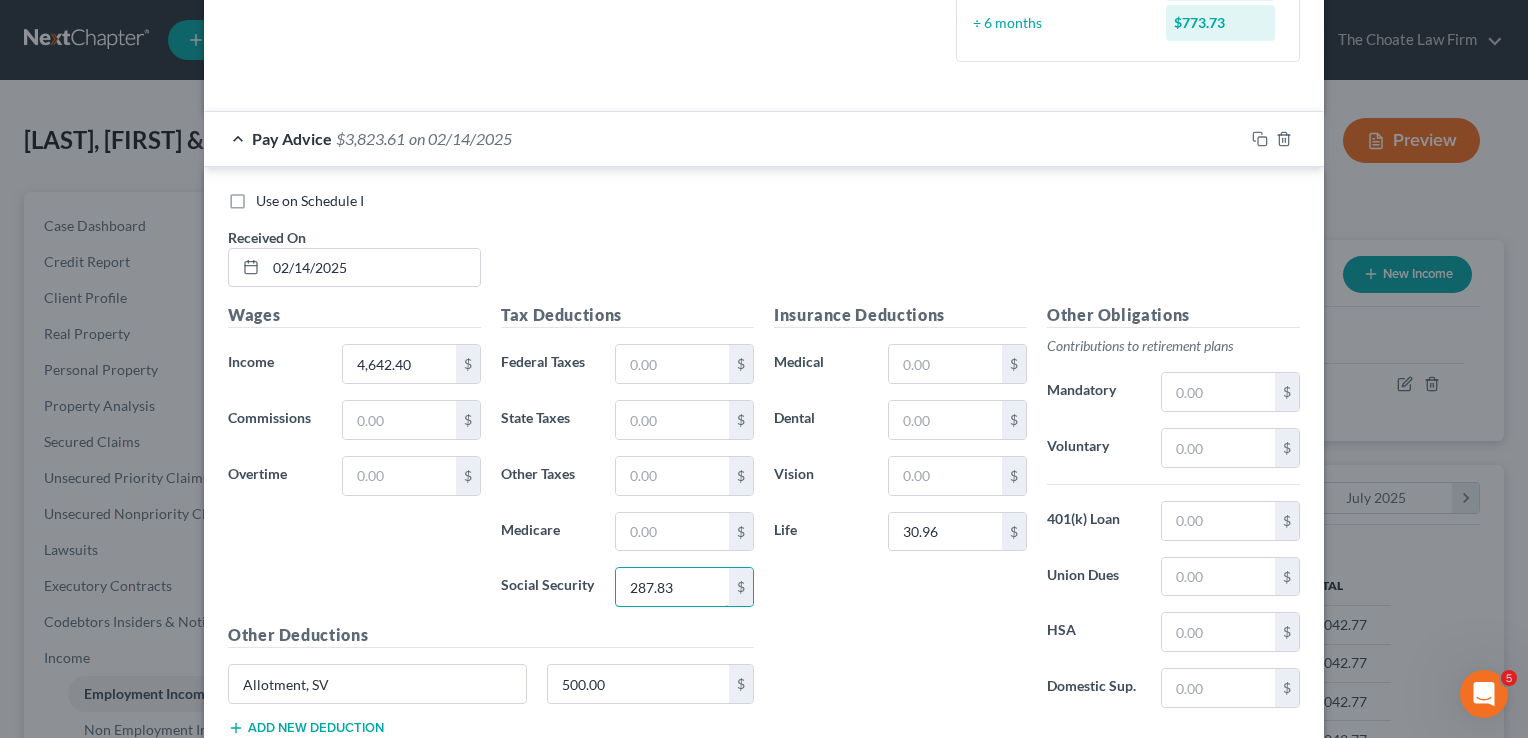 type on "287.83" 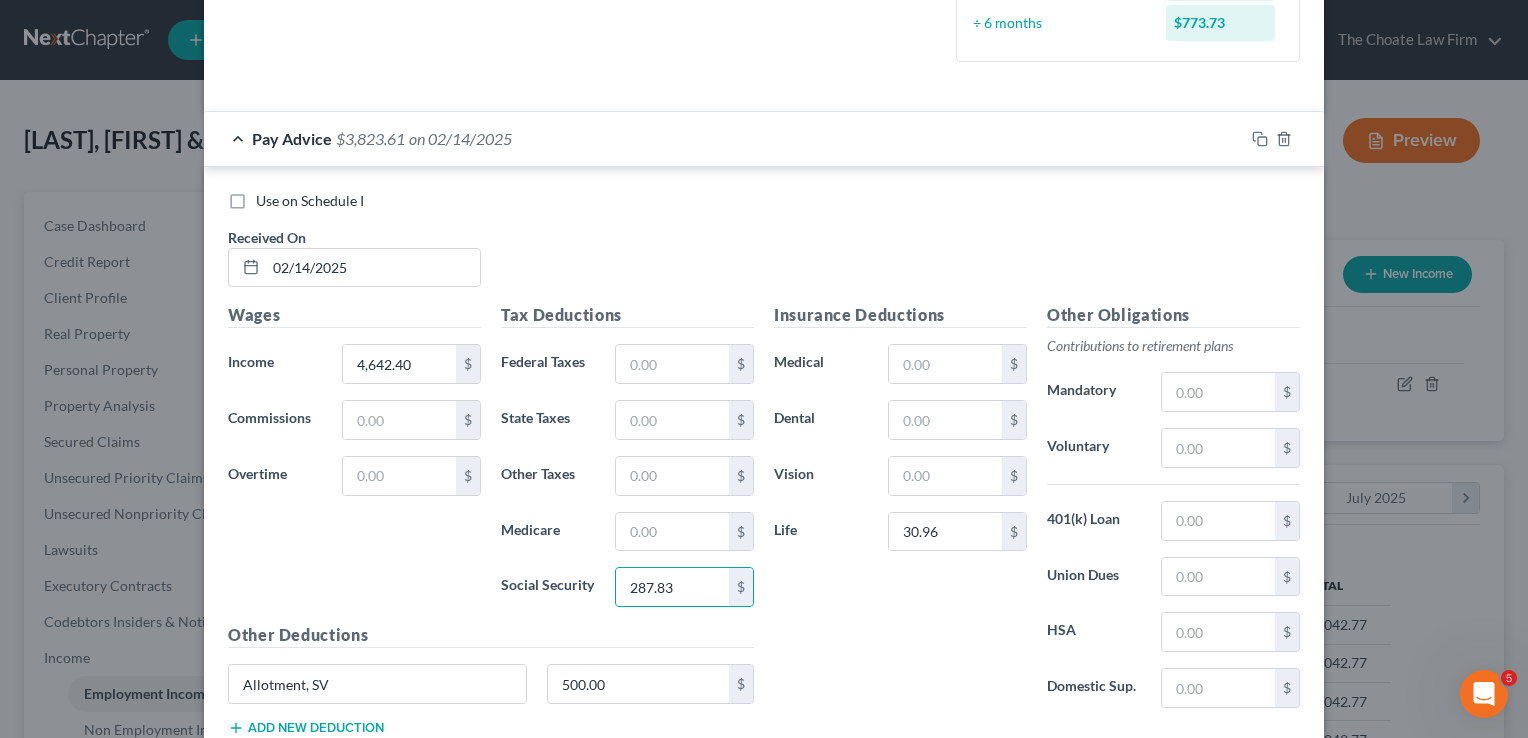 click on "Insurance Deductions Medical $ Dental $ Vision $ Life 30.96 $" at bounding box center (900, 513) 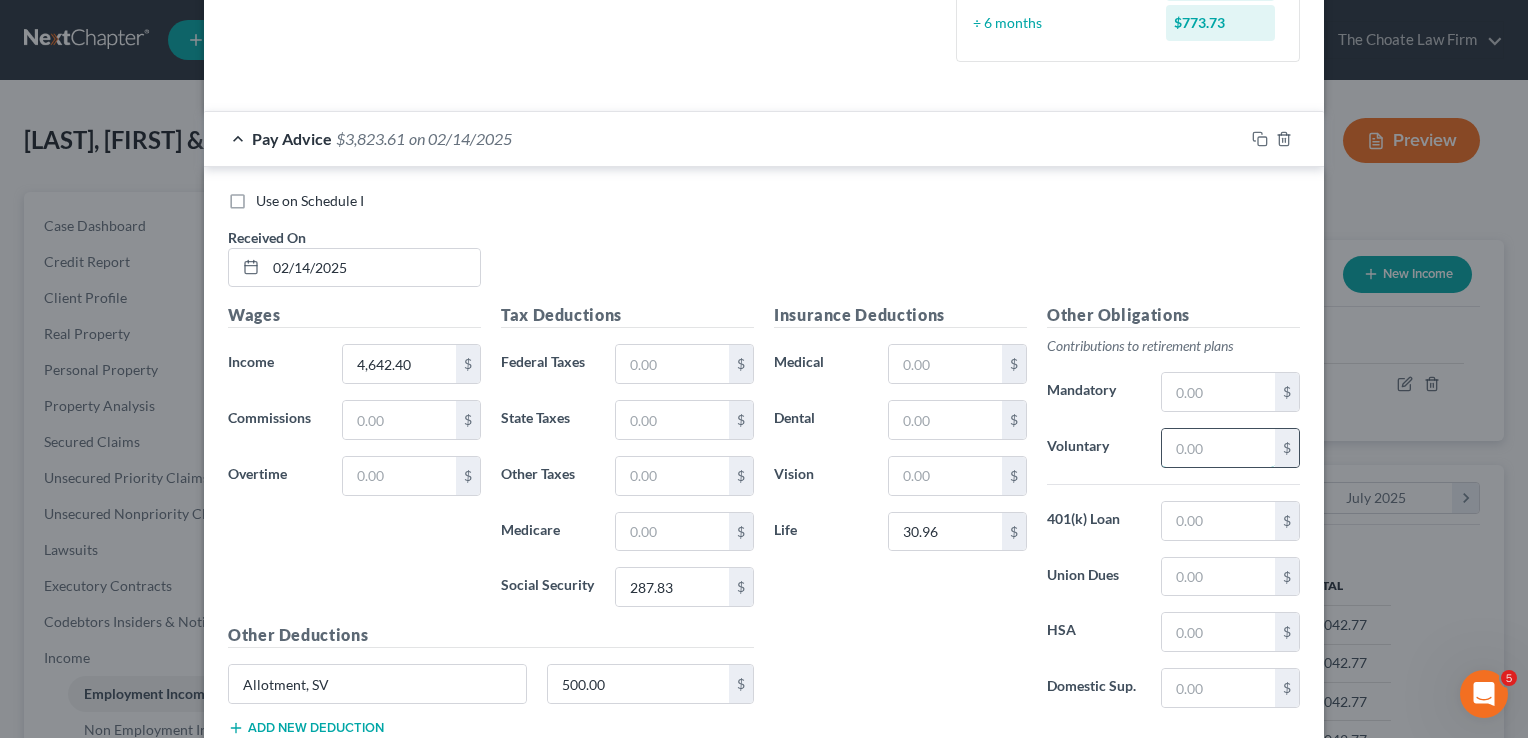click at bounding box center [1218, 448] 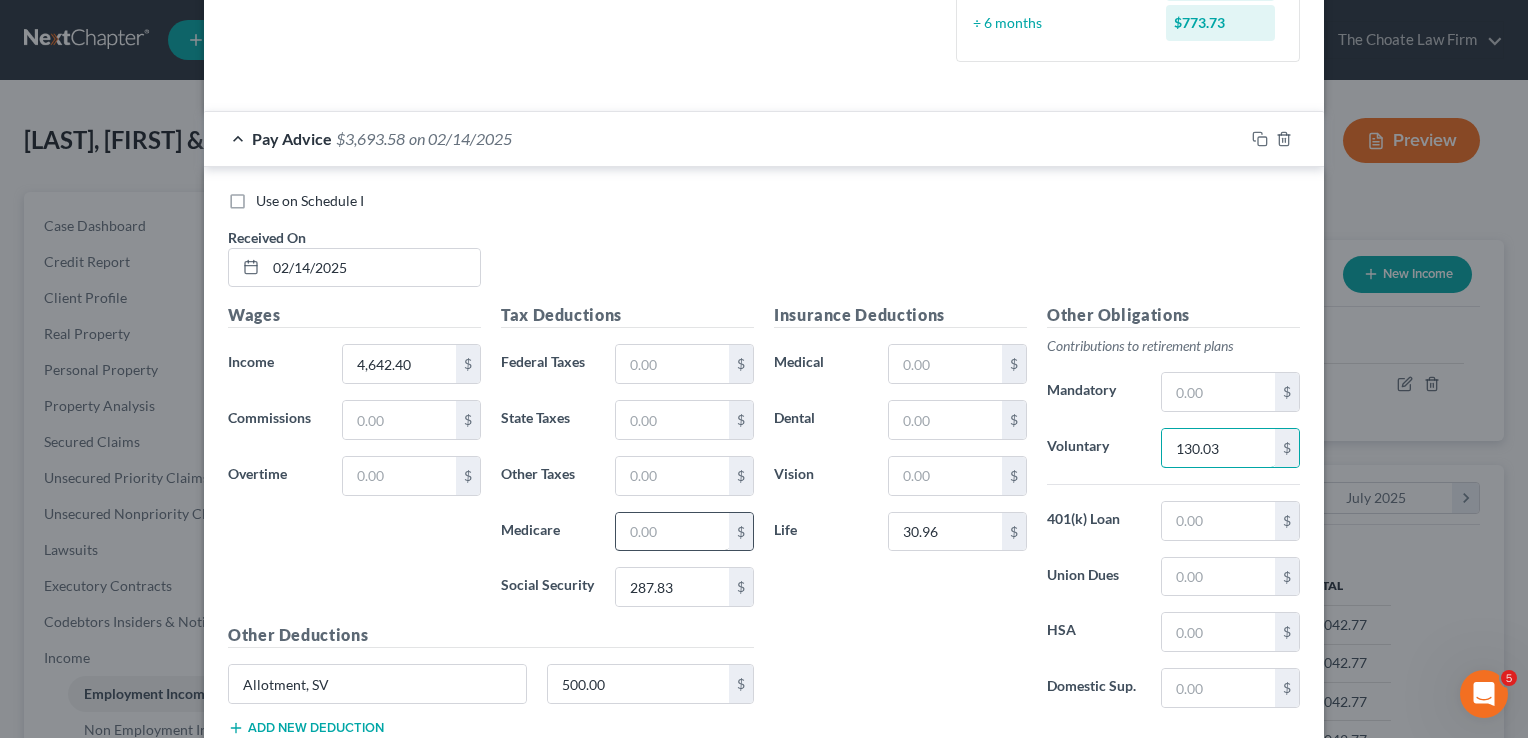 type on "130.03" 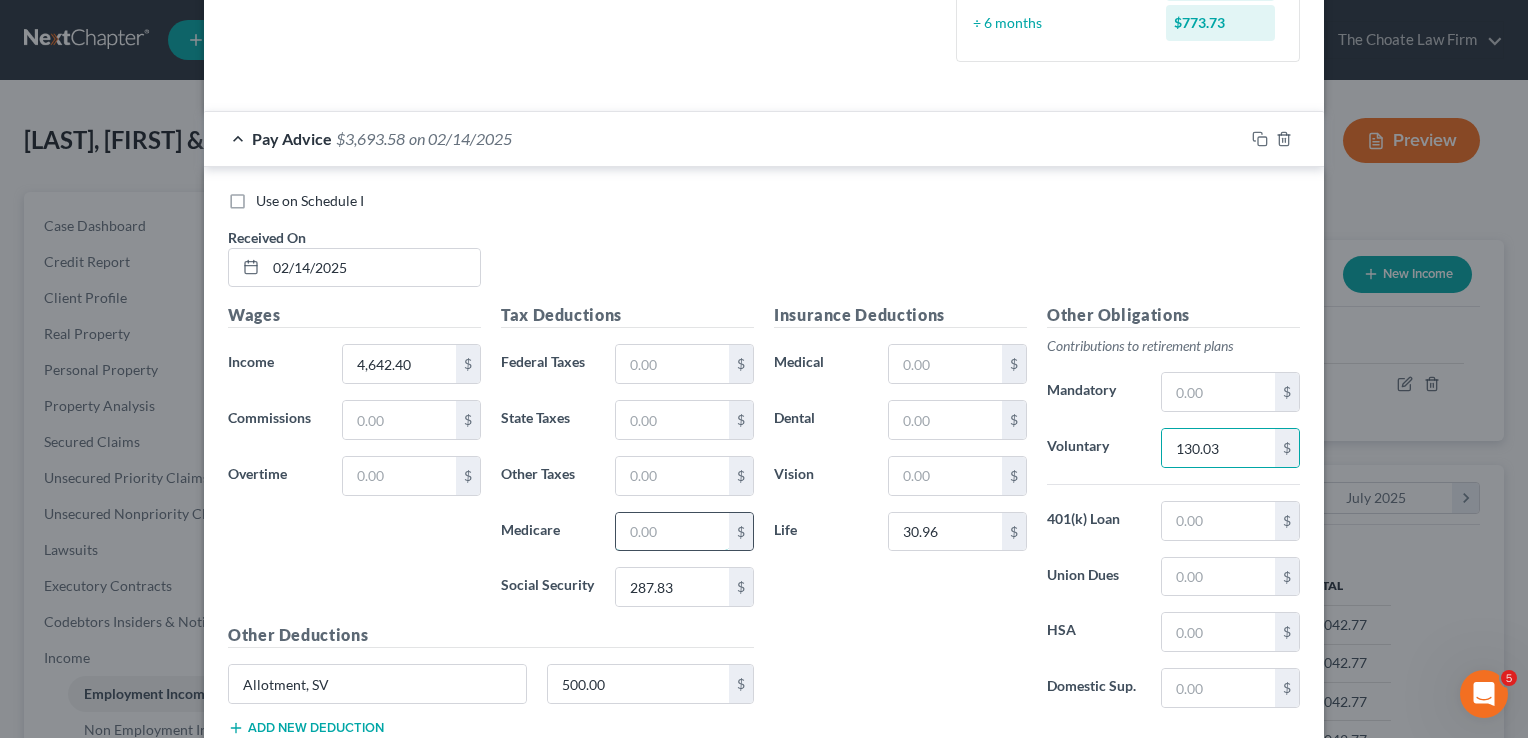 click at bounding box center [672, 532] 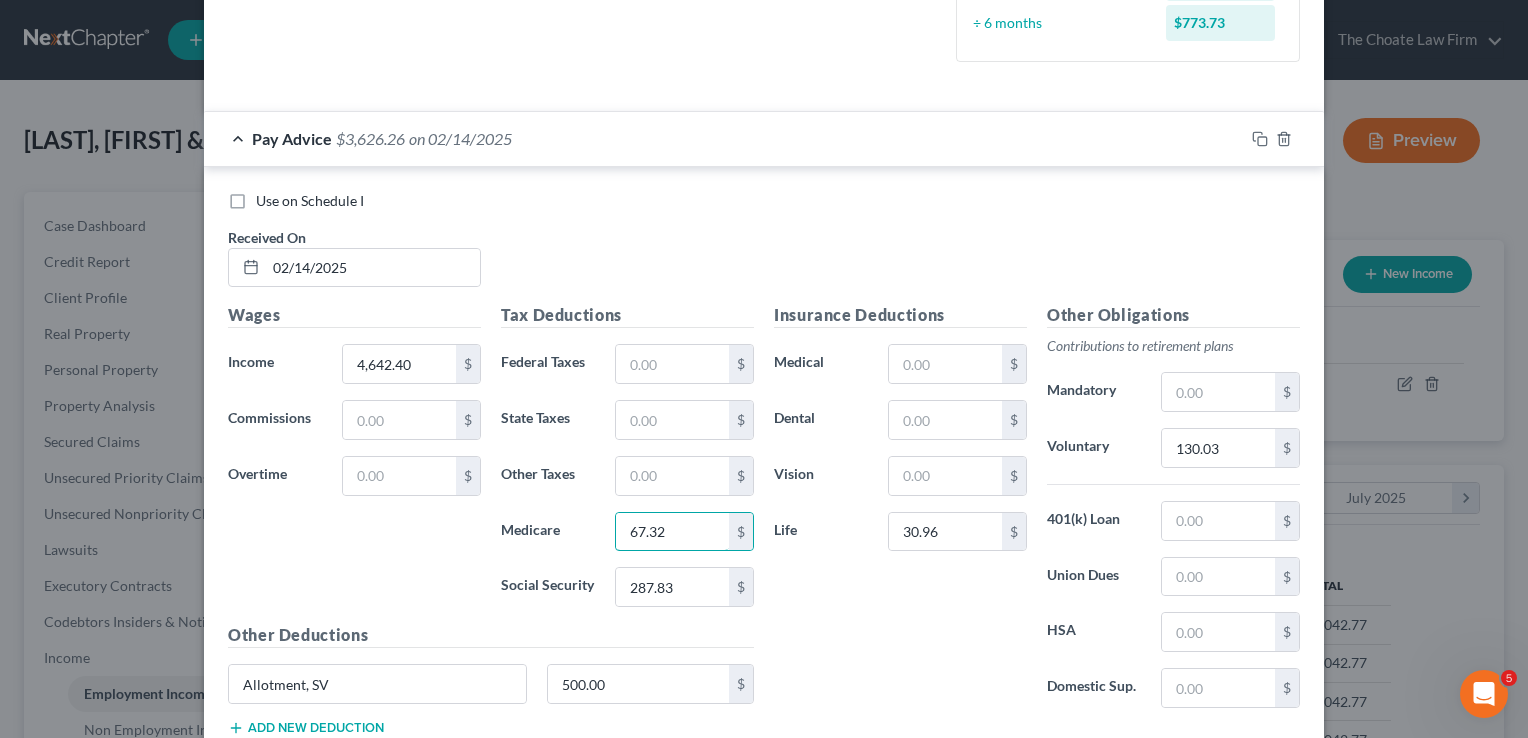 type on "67.32" 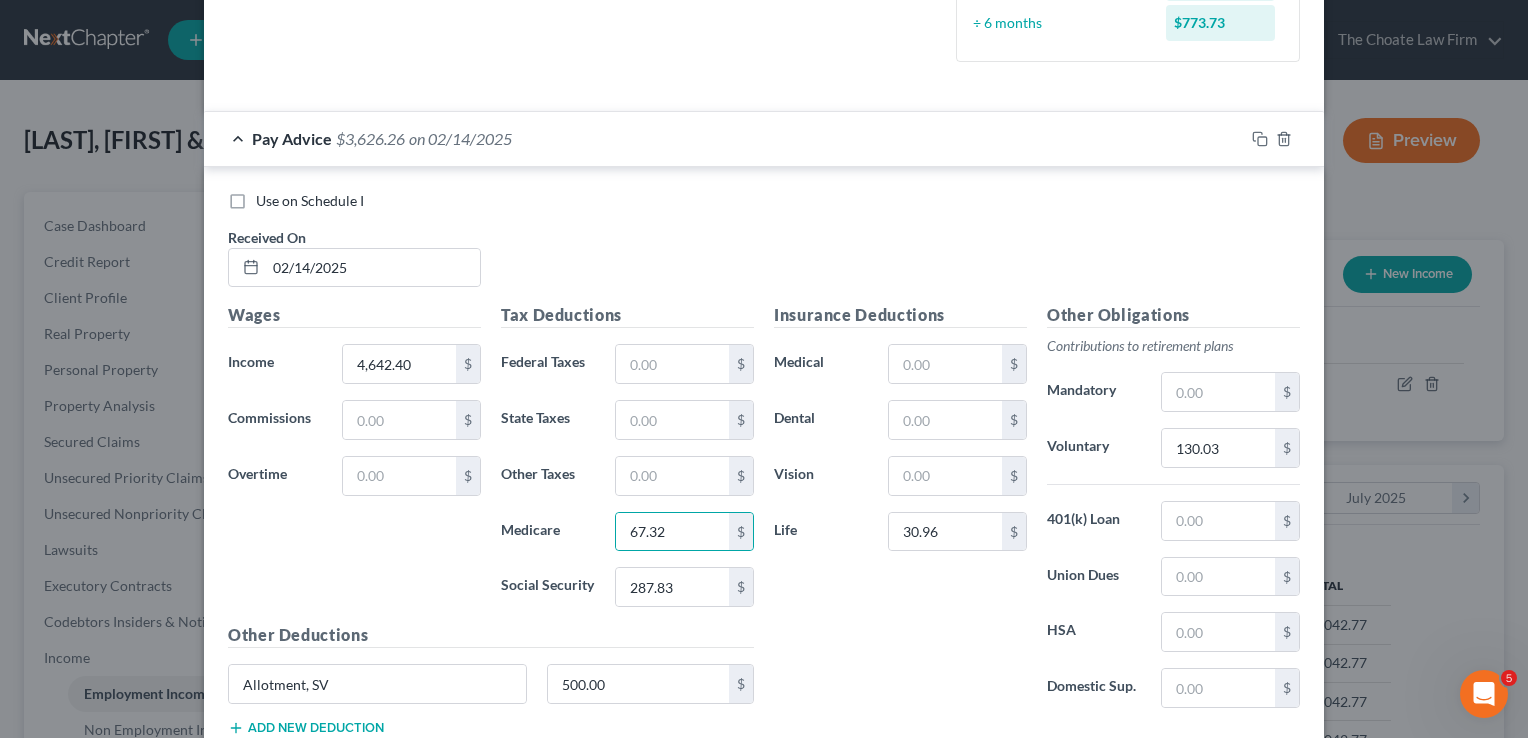 click on "Insurance Deductions Medical $ Dental $ Vision $ Life 30.96 $" at bounding box center [900, 513] 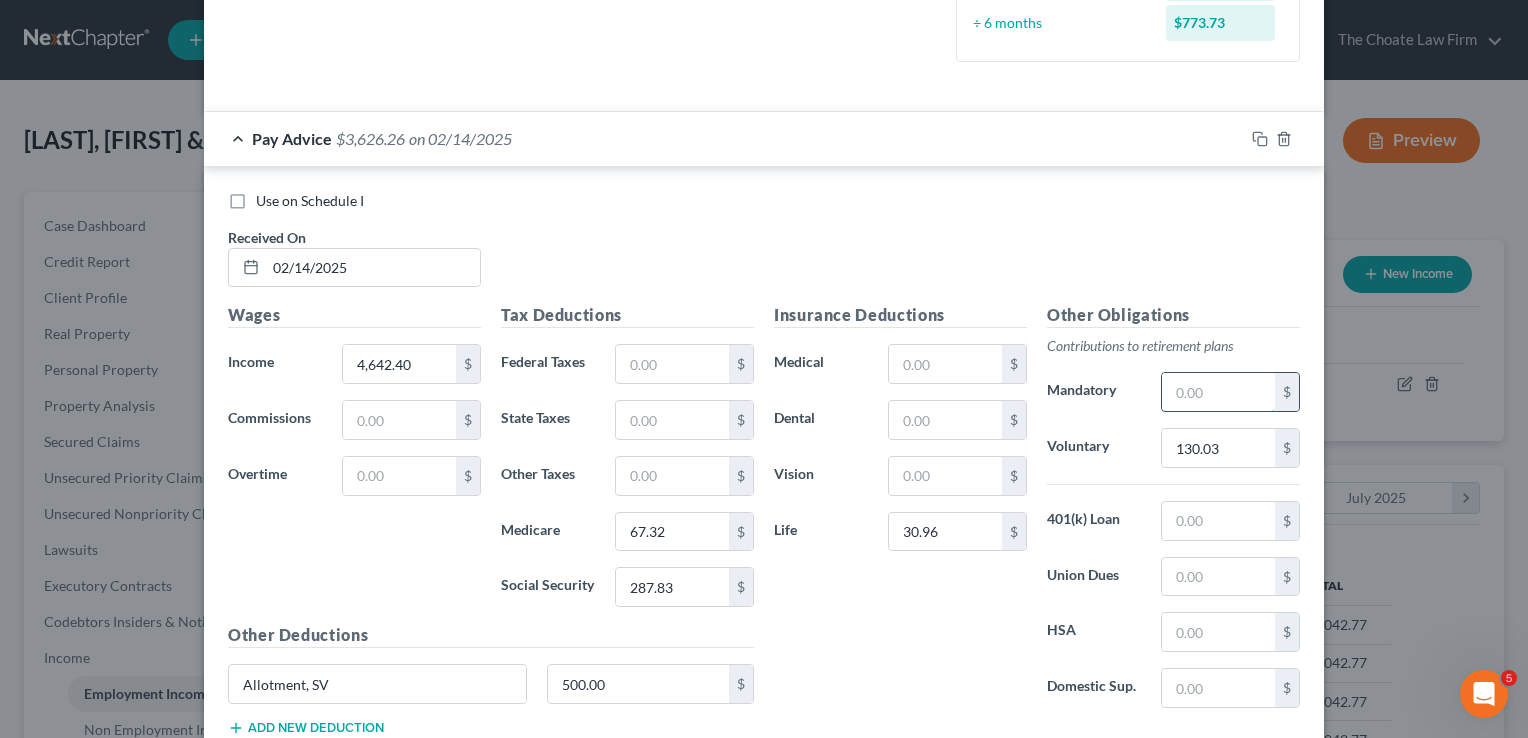 click at bounding box center (1218, 392) 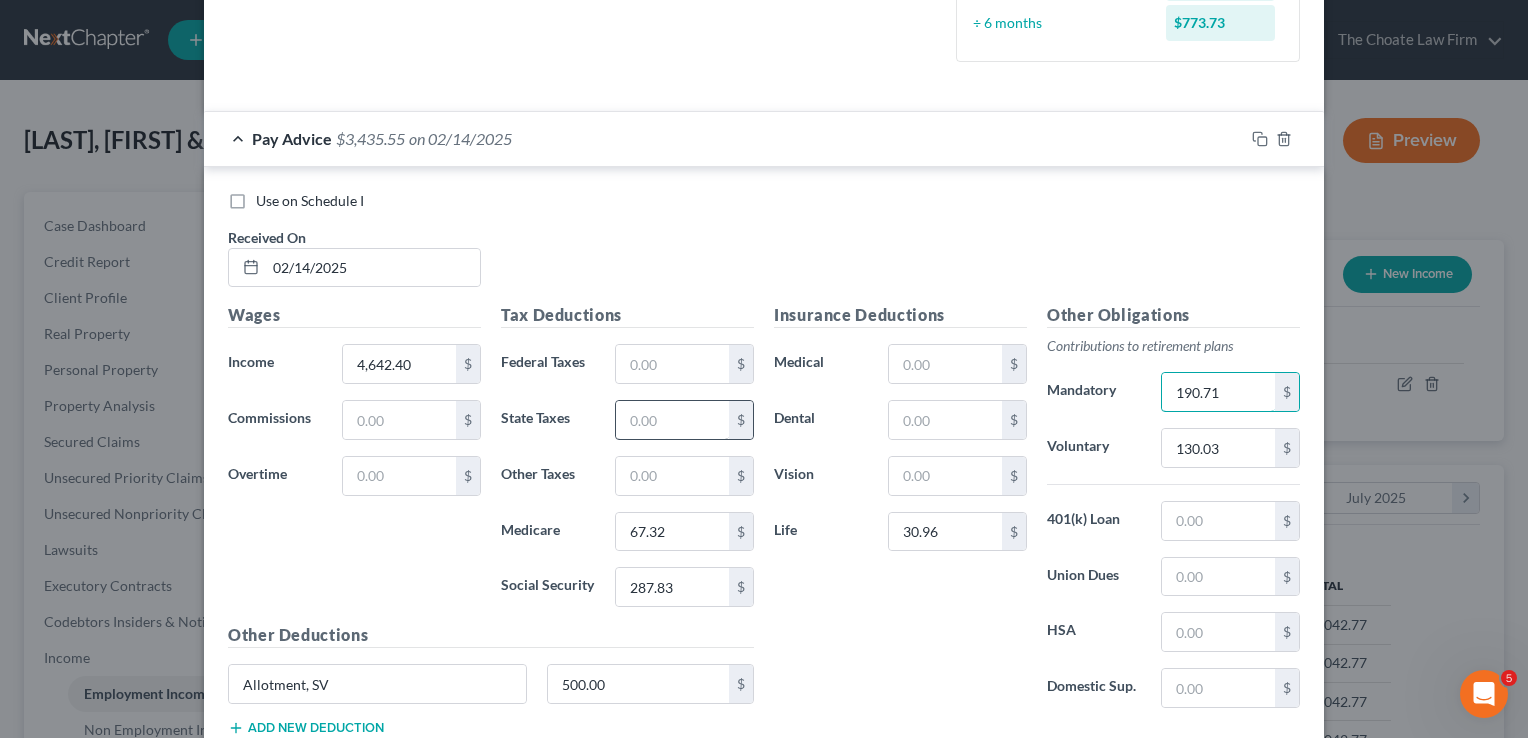 type on "190.71" 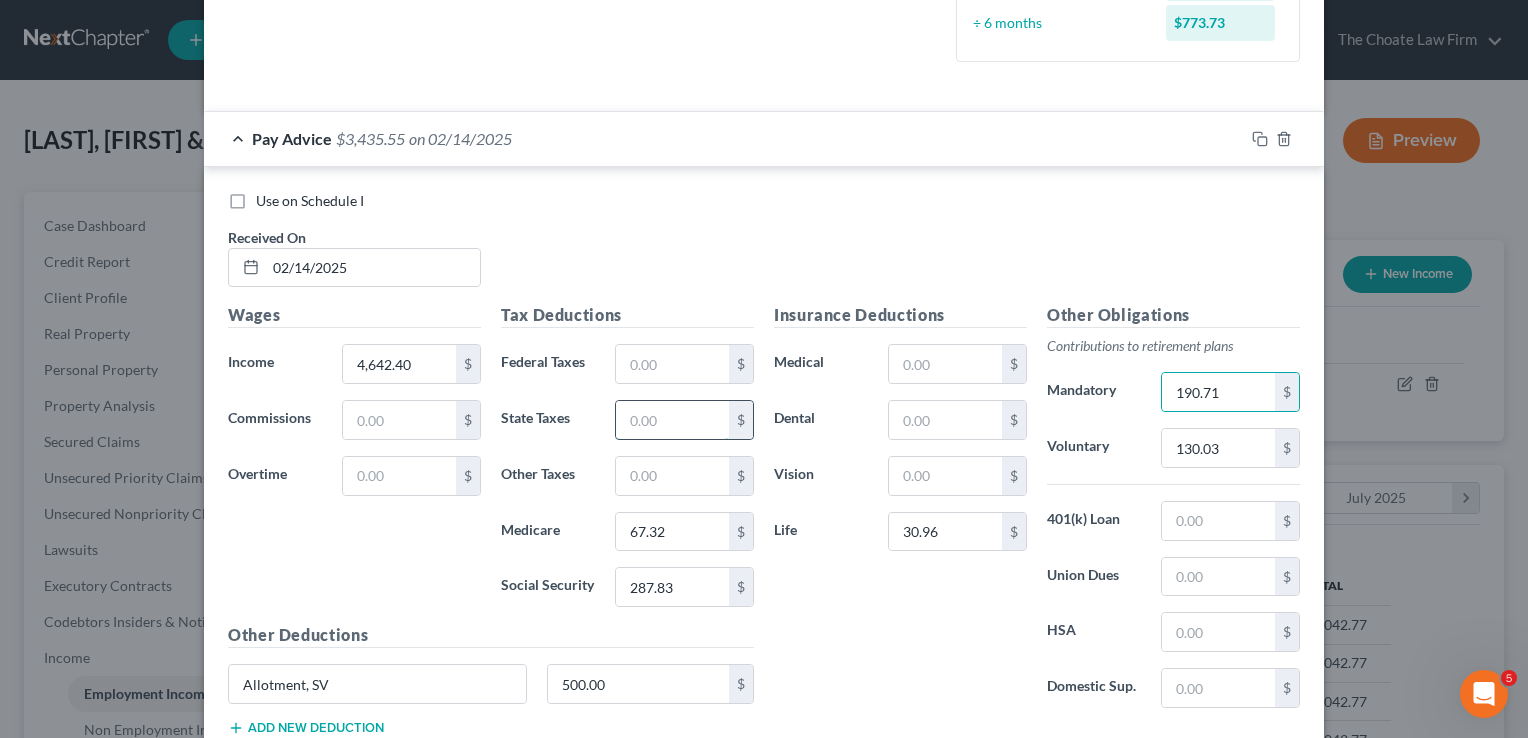 click at bounding box center (672, 420) 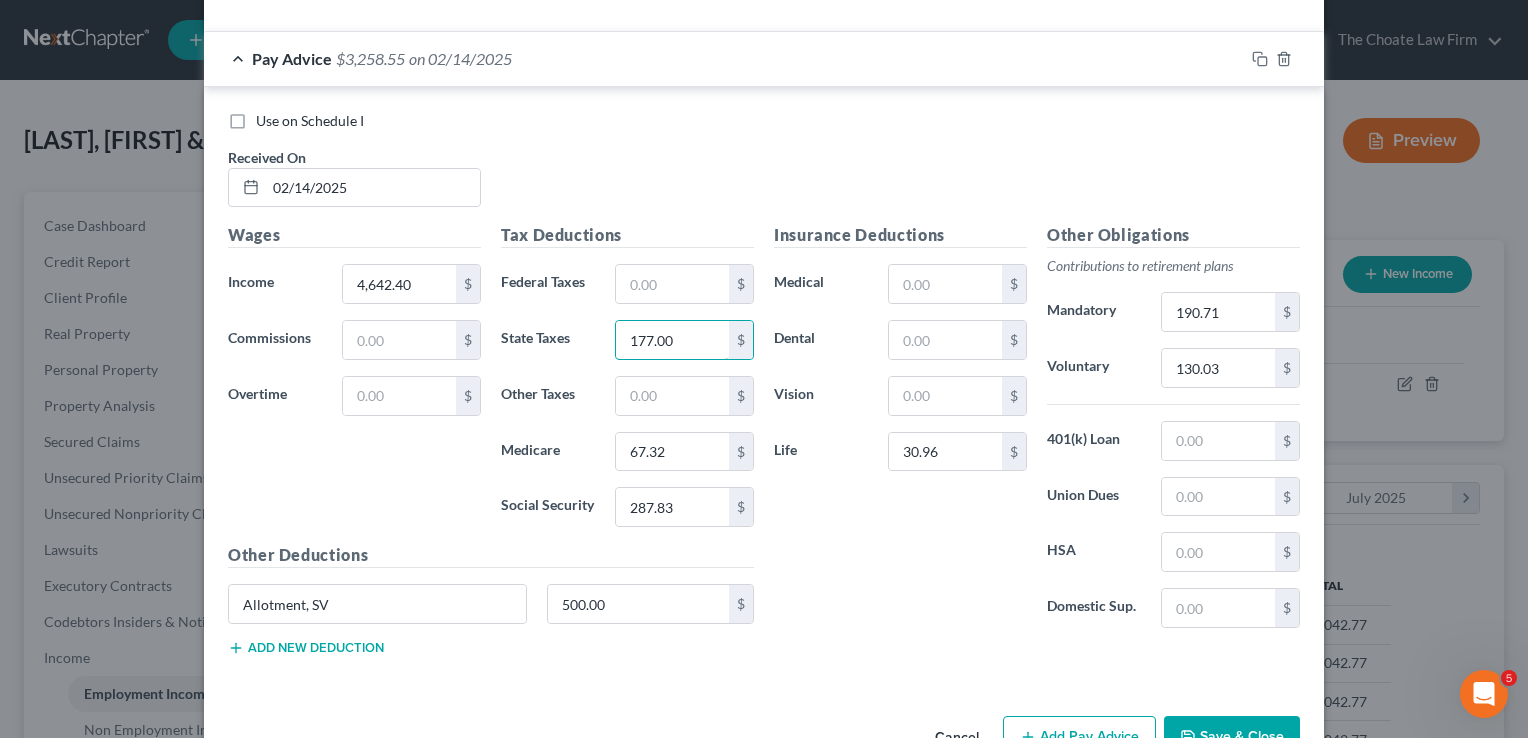 scroll, scrollTop: 635, scrollLeft: 0, axis: vertical 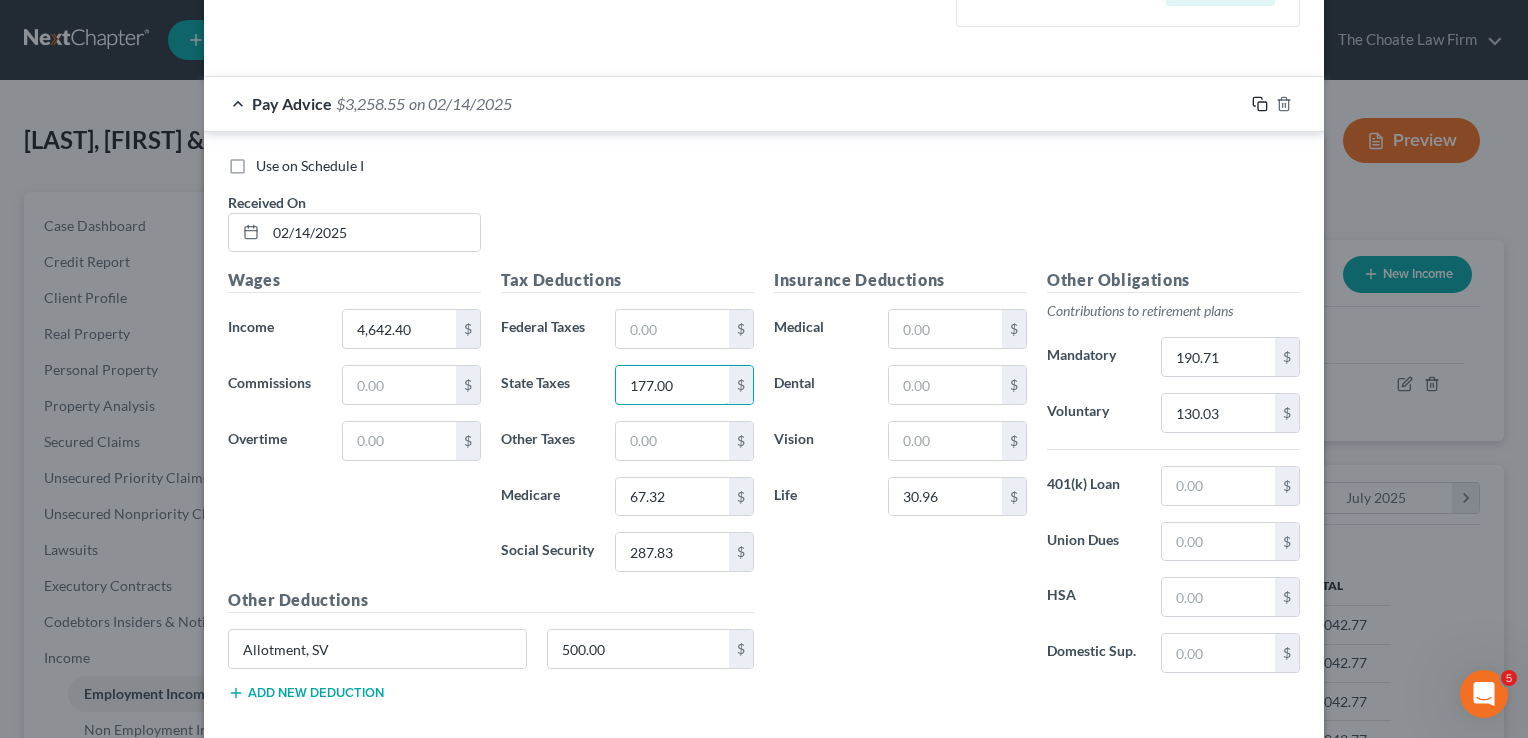 type on "177.00" 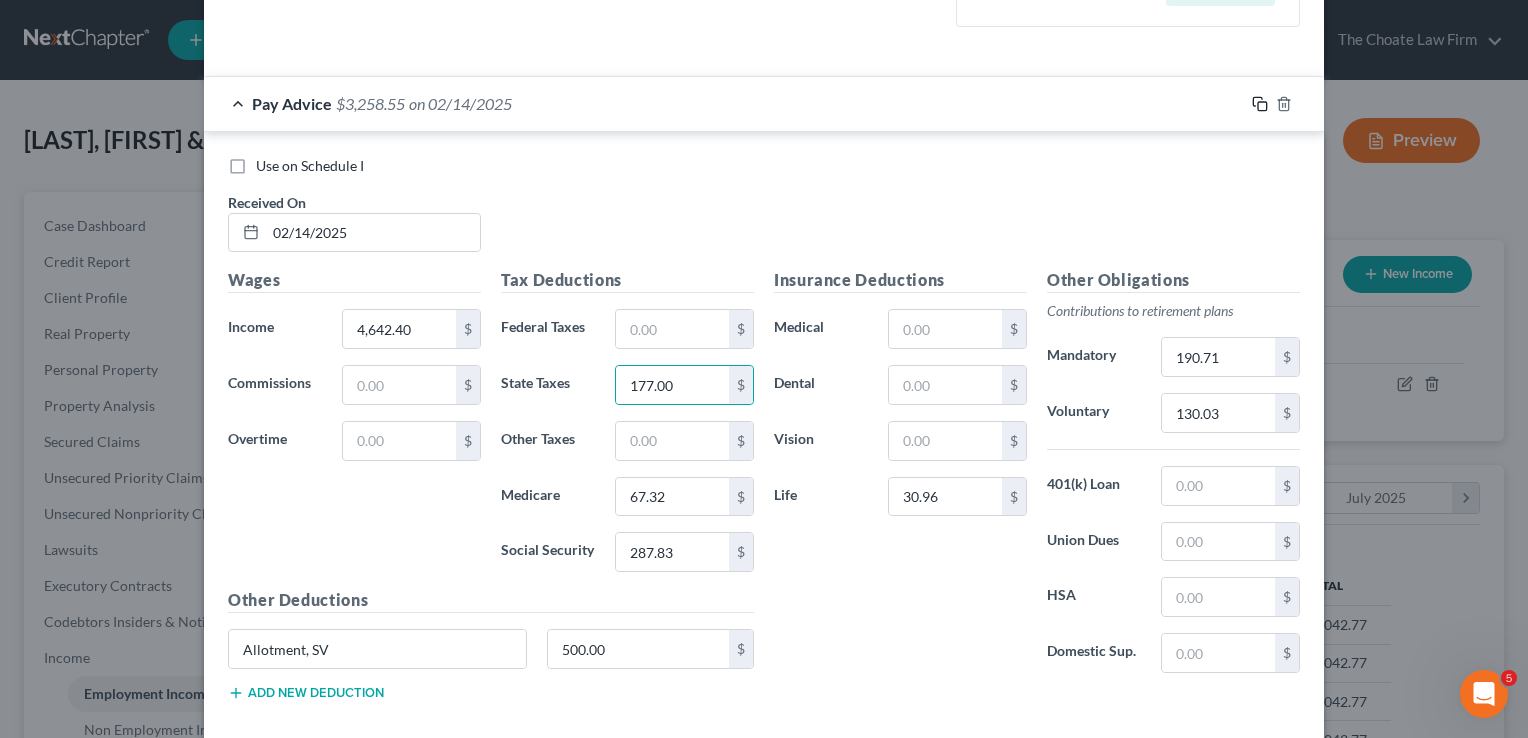 click 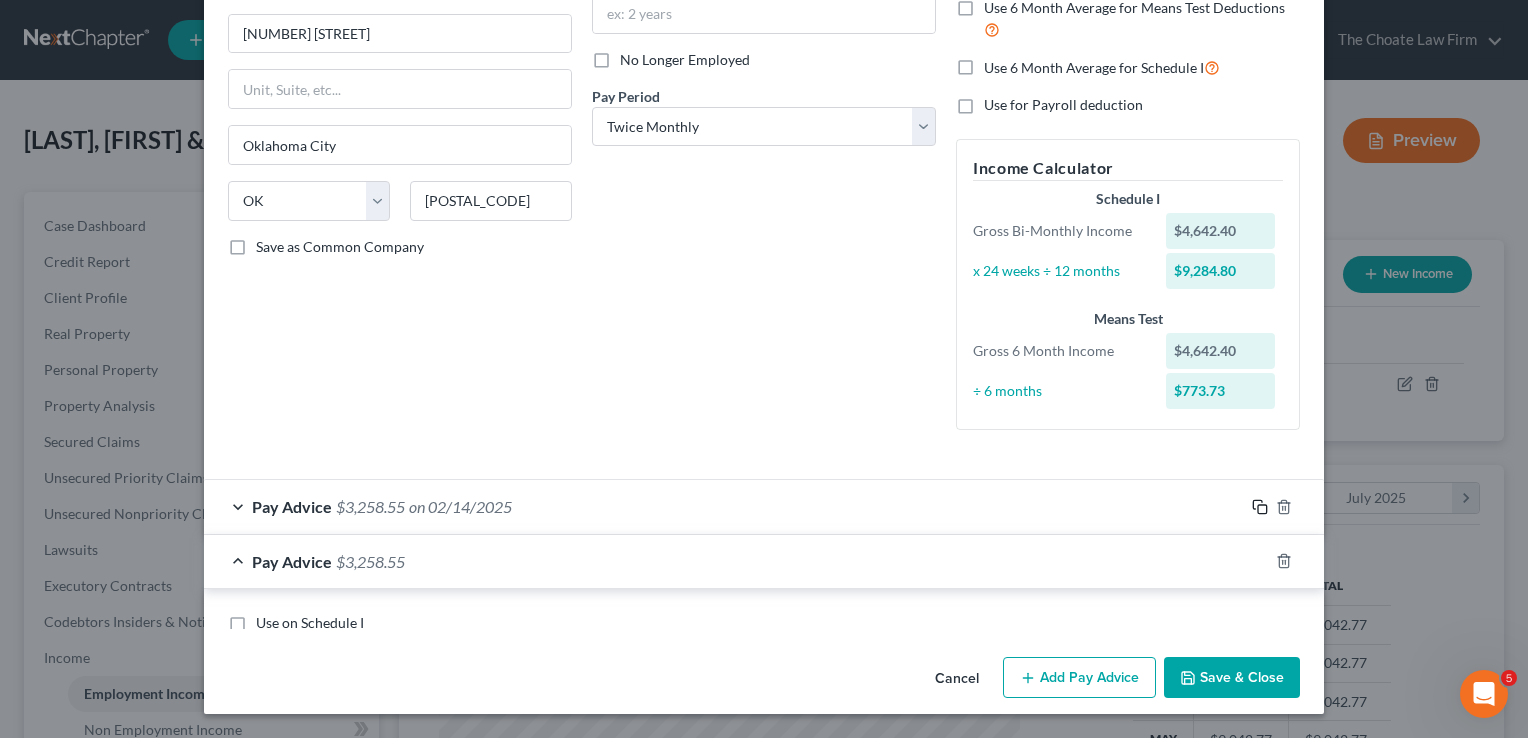 scroll, scrollTop: 635, scrollLeft: 0, axis: vertical 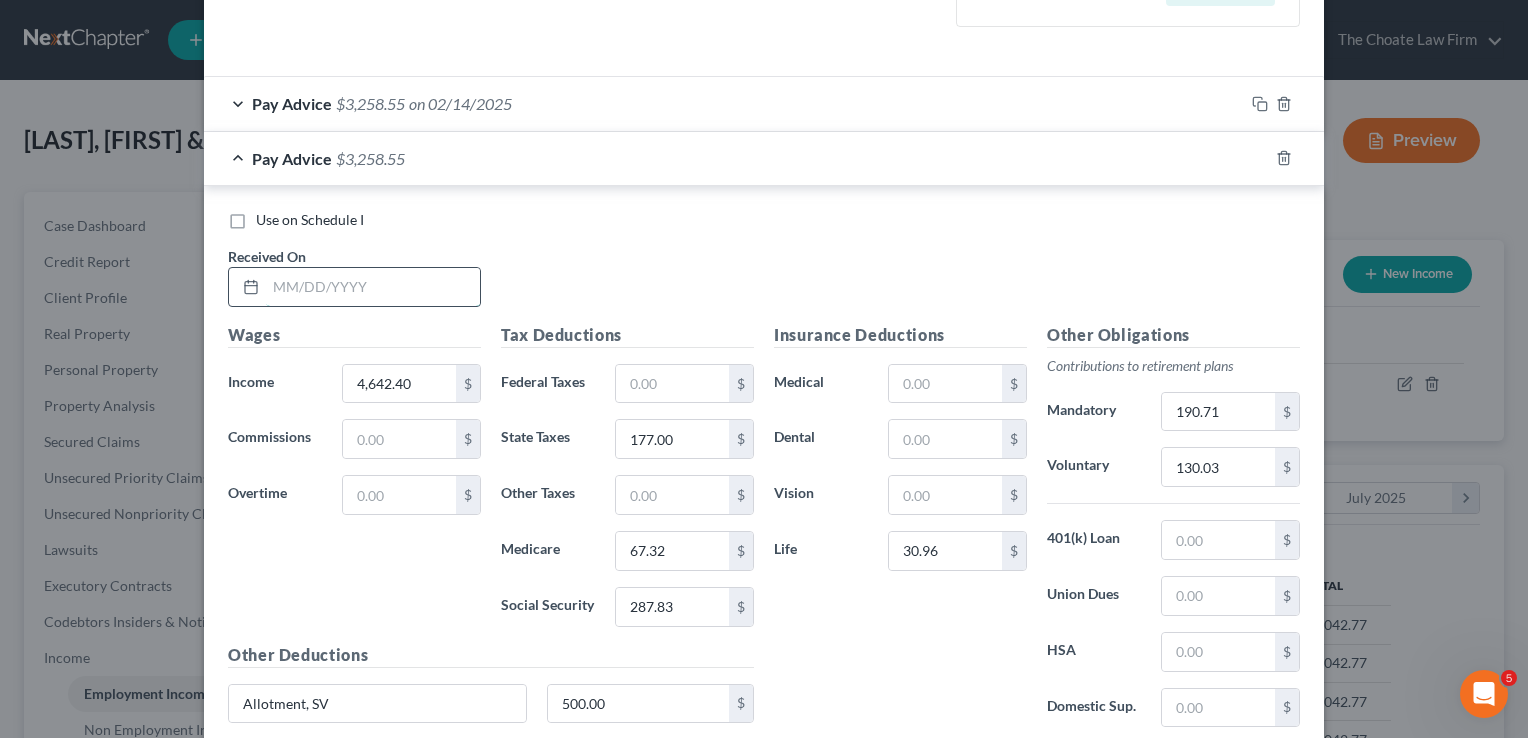 click at bounding box center (373, 287) 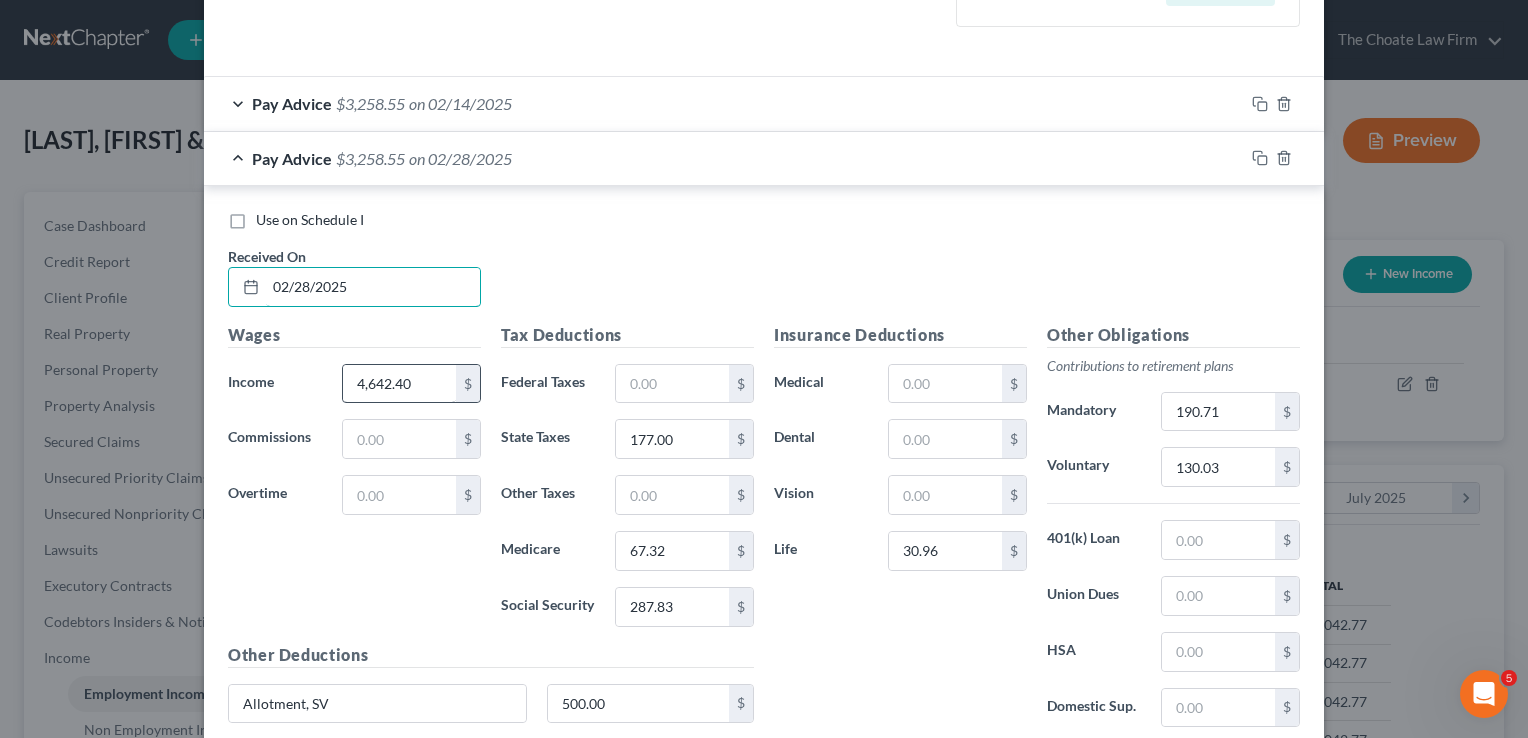 type on "02/28/2025" 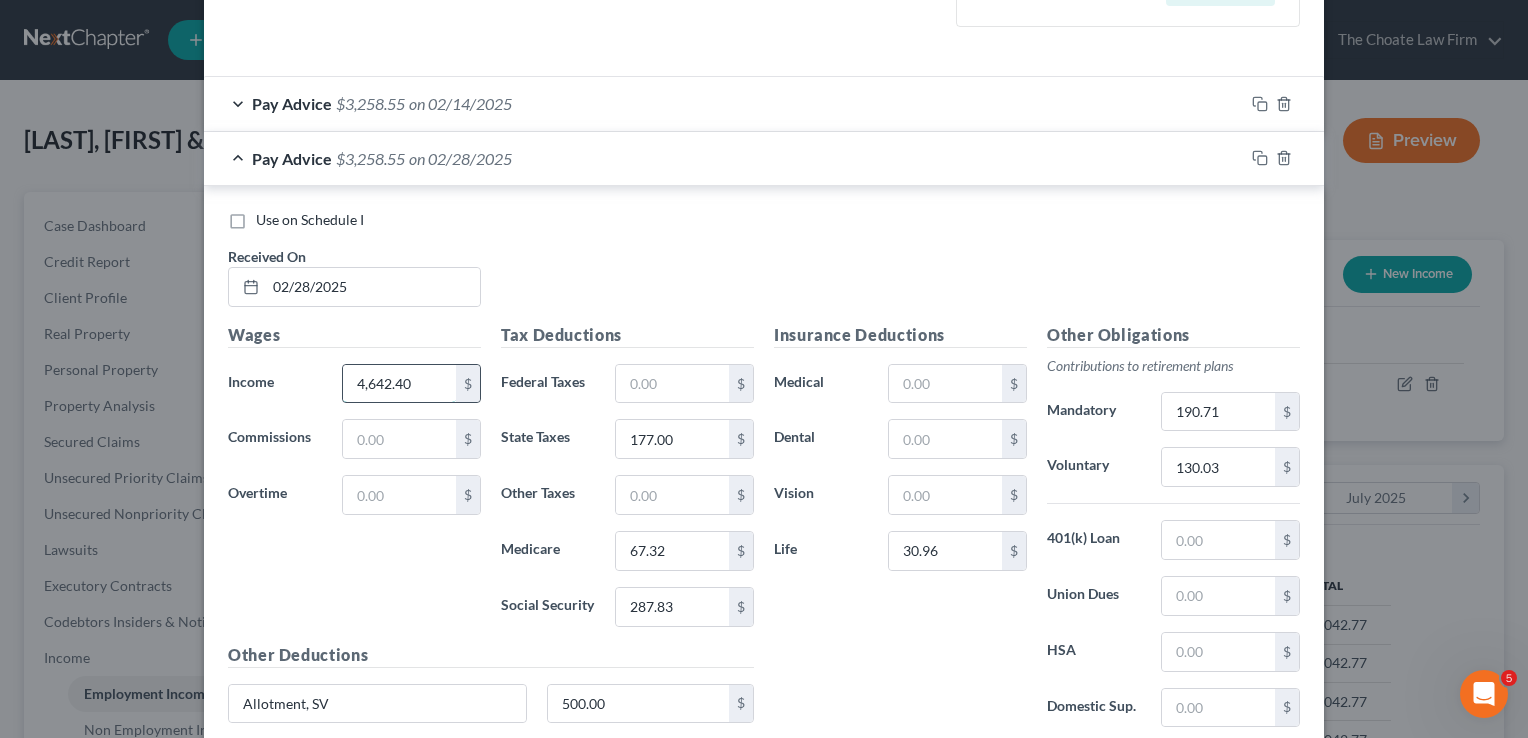 click on "4,642.40" at bounding box center (399, 384) 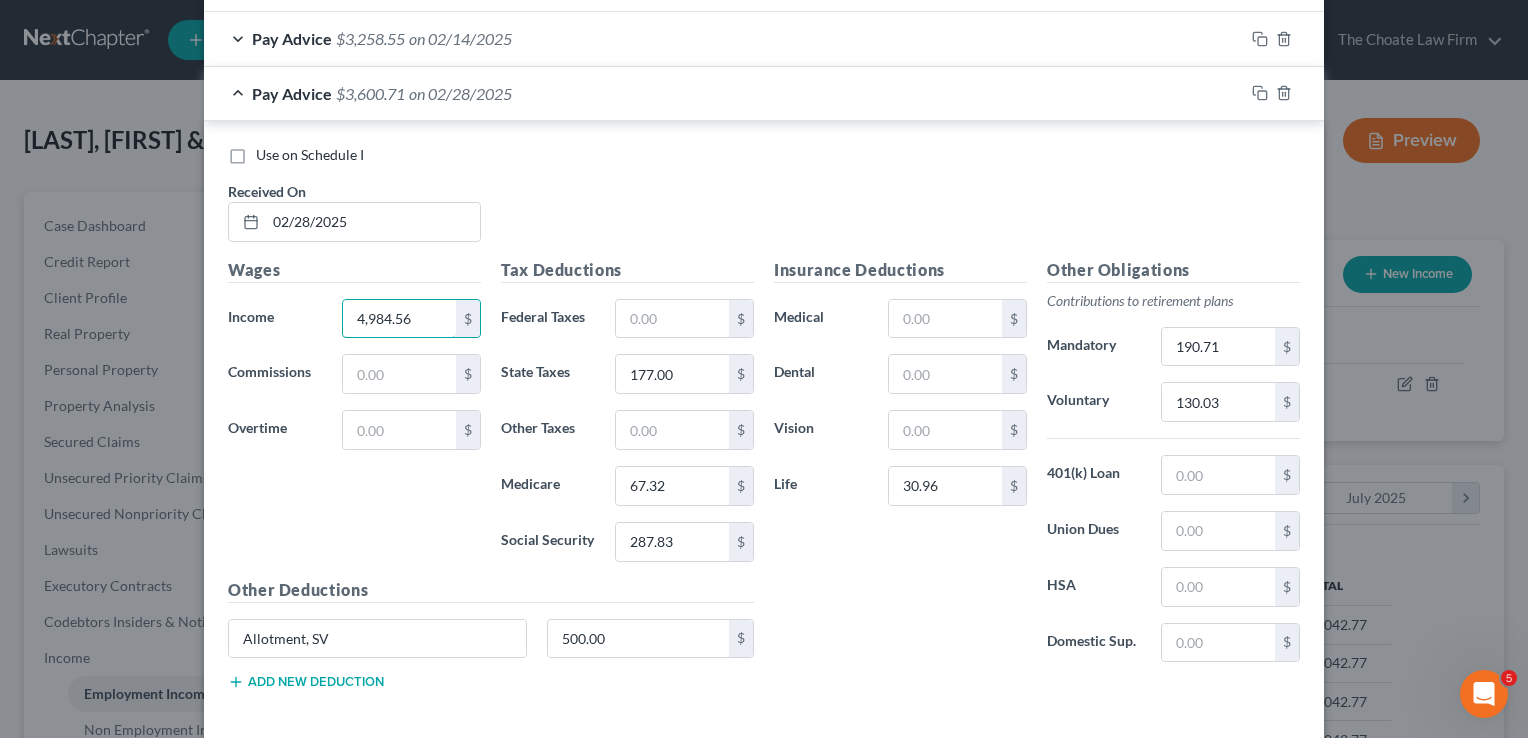 scroll, scrollTop: 735, scrollLeft: 0, axis: vertical 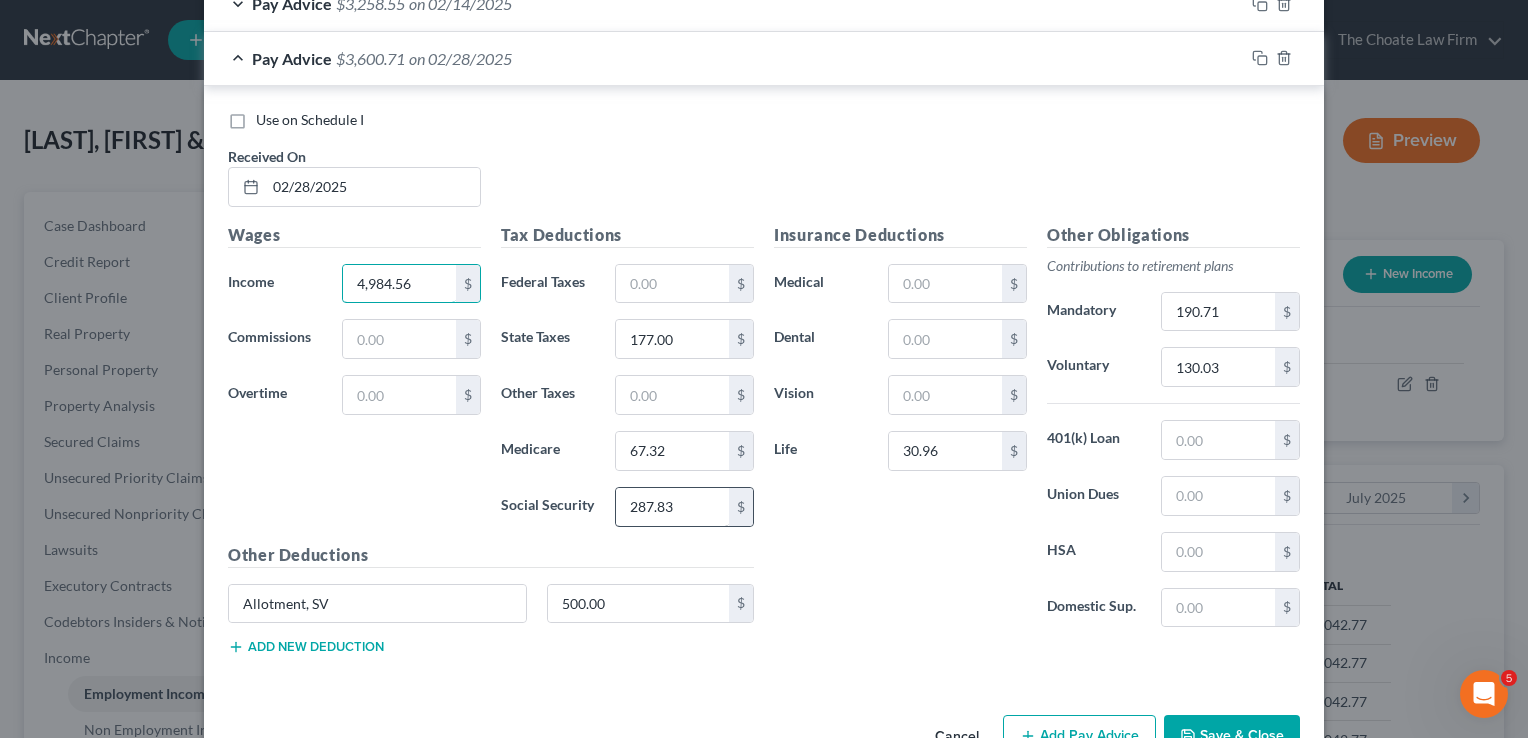 type on "4,984.56" 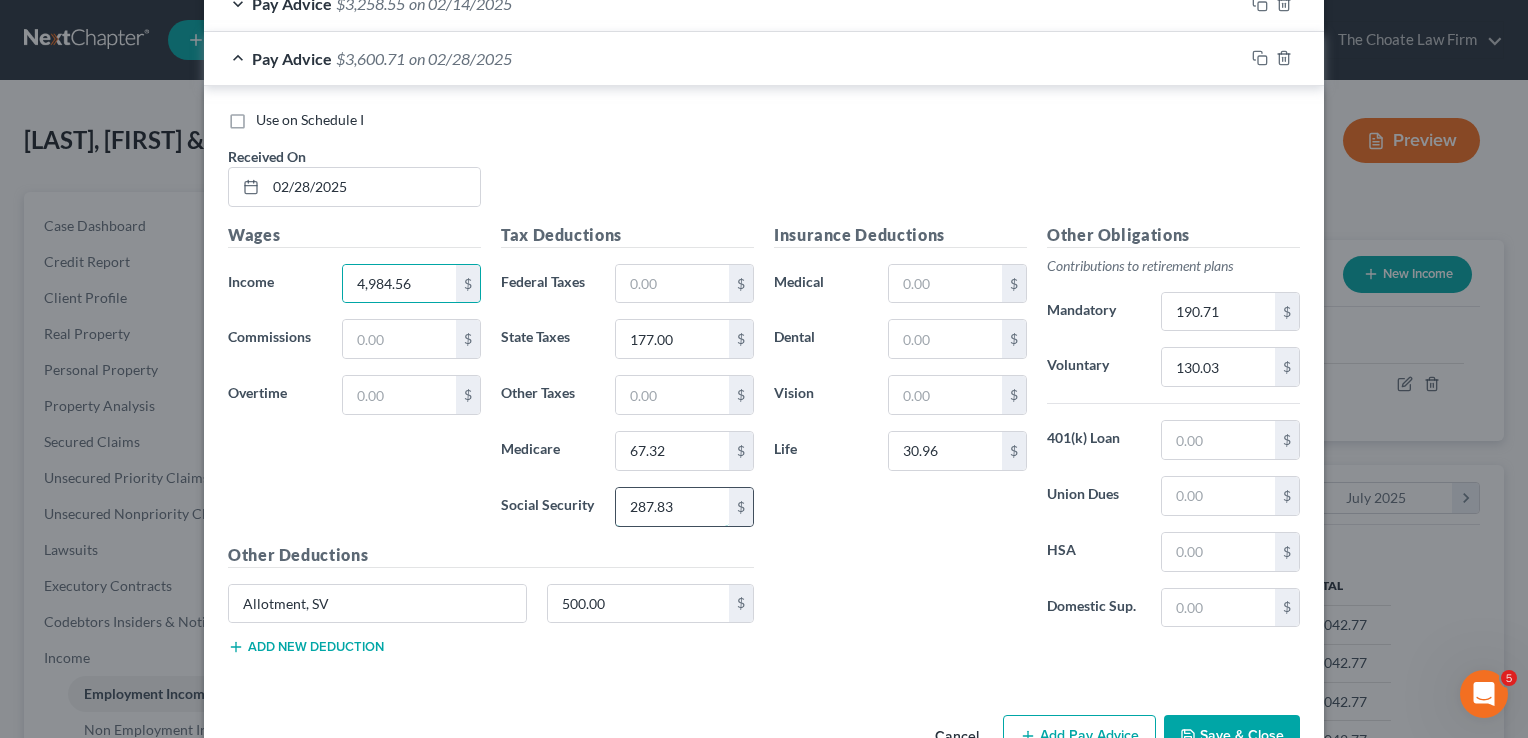 click on "287.83" at bounding box center (672, 507) 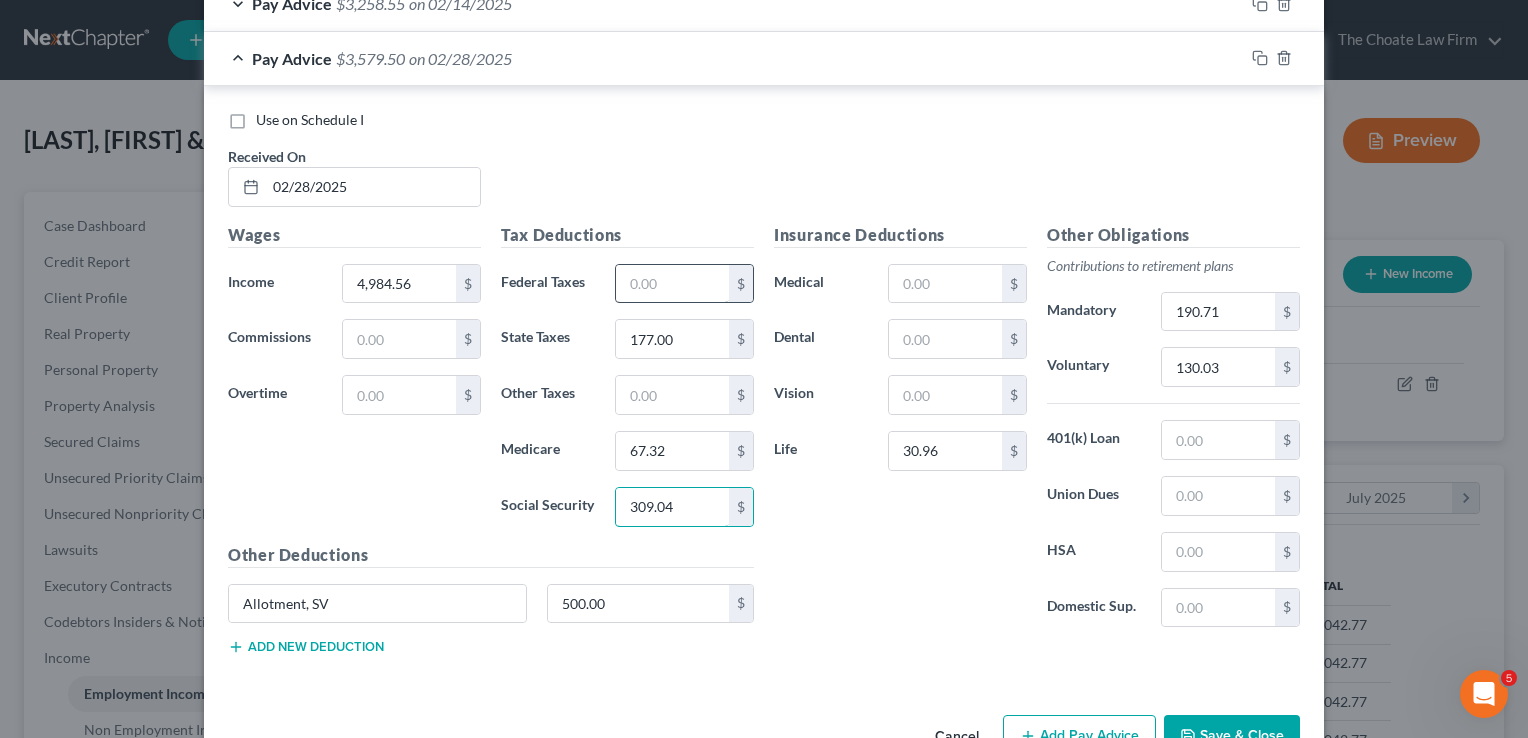 type on "309.04" 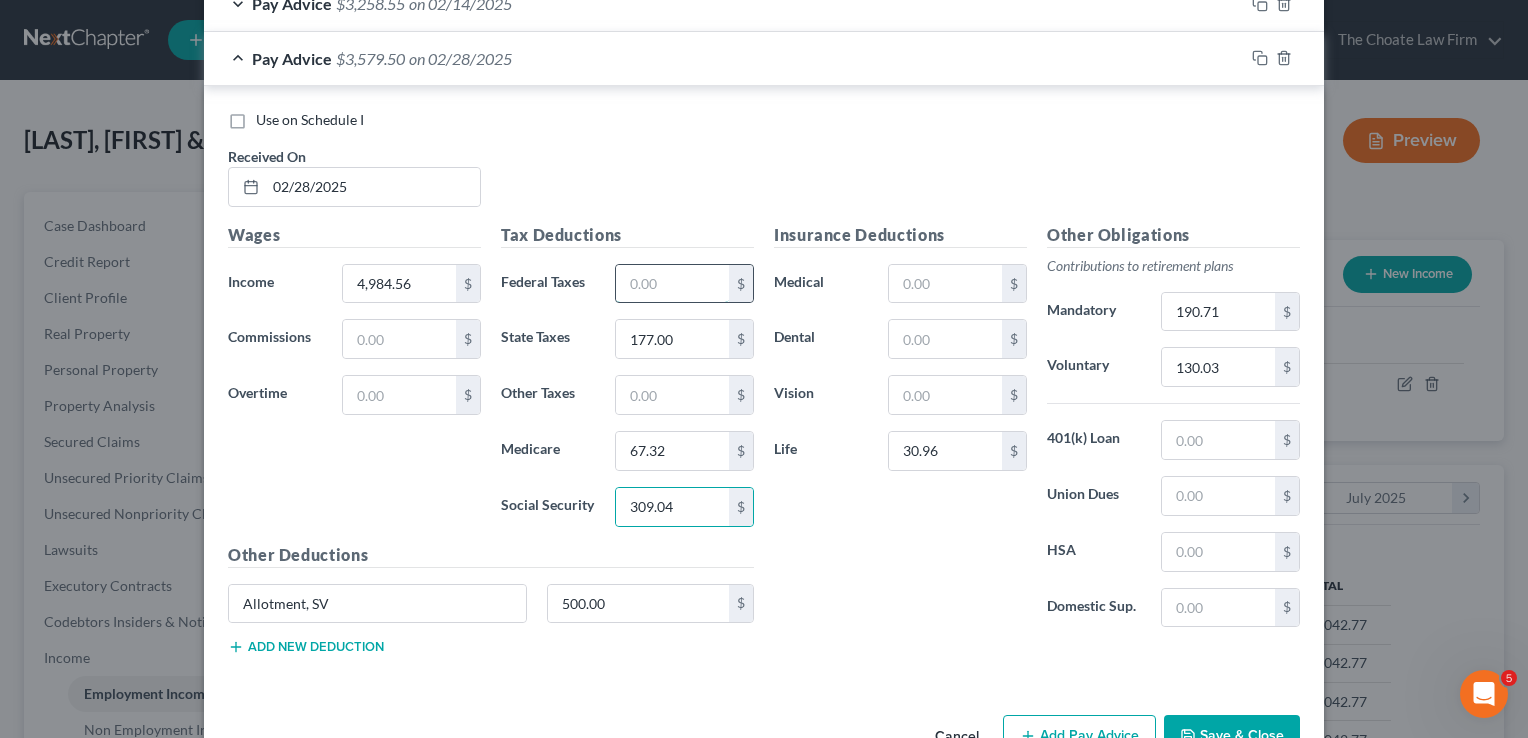 click at bounding box center (672, 284) 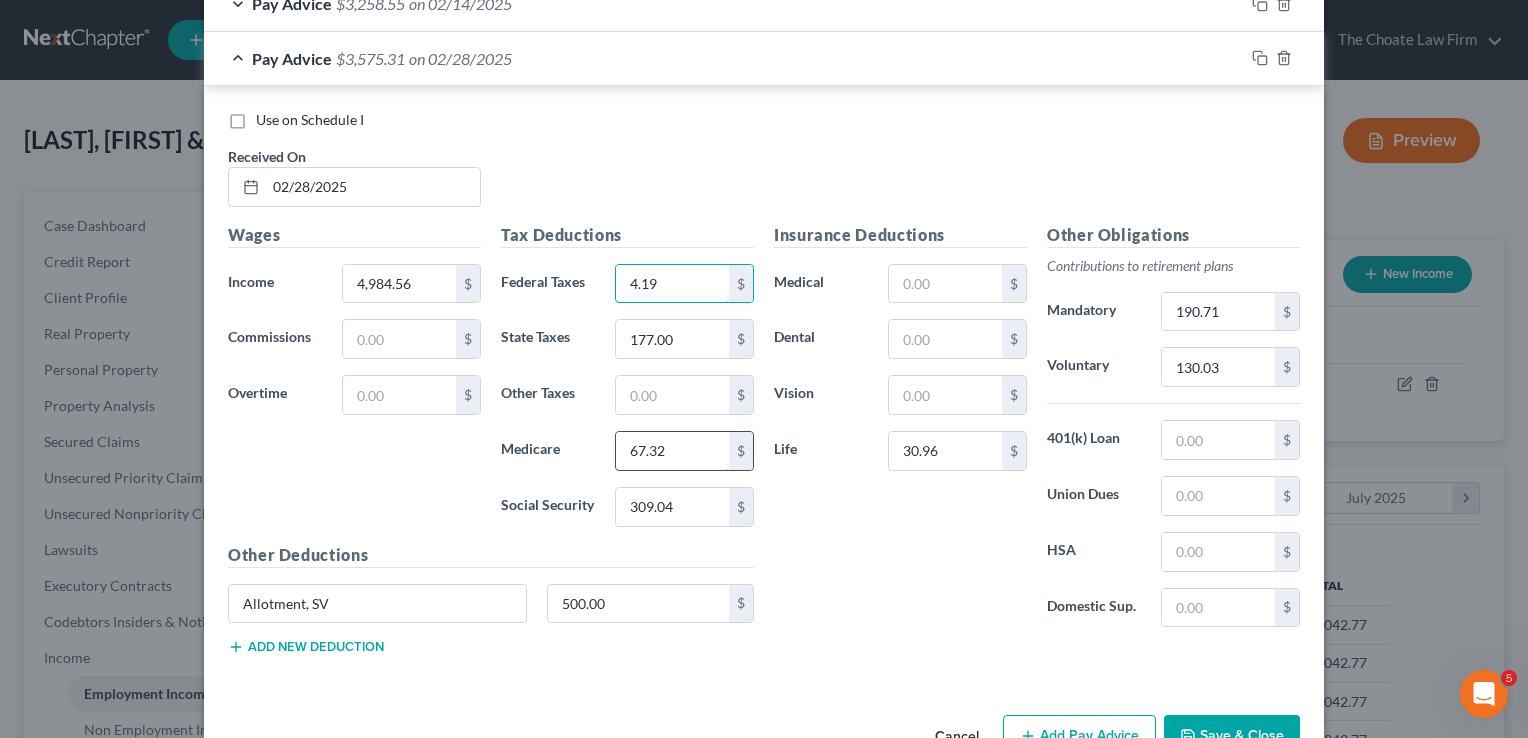 type on "4.19" 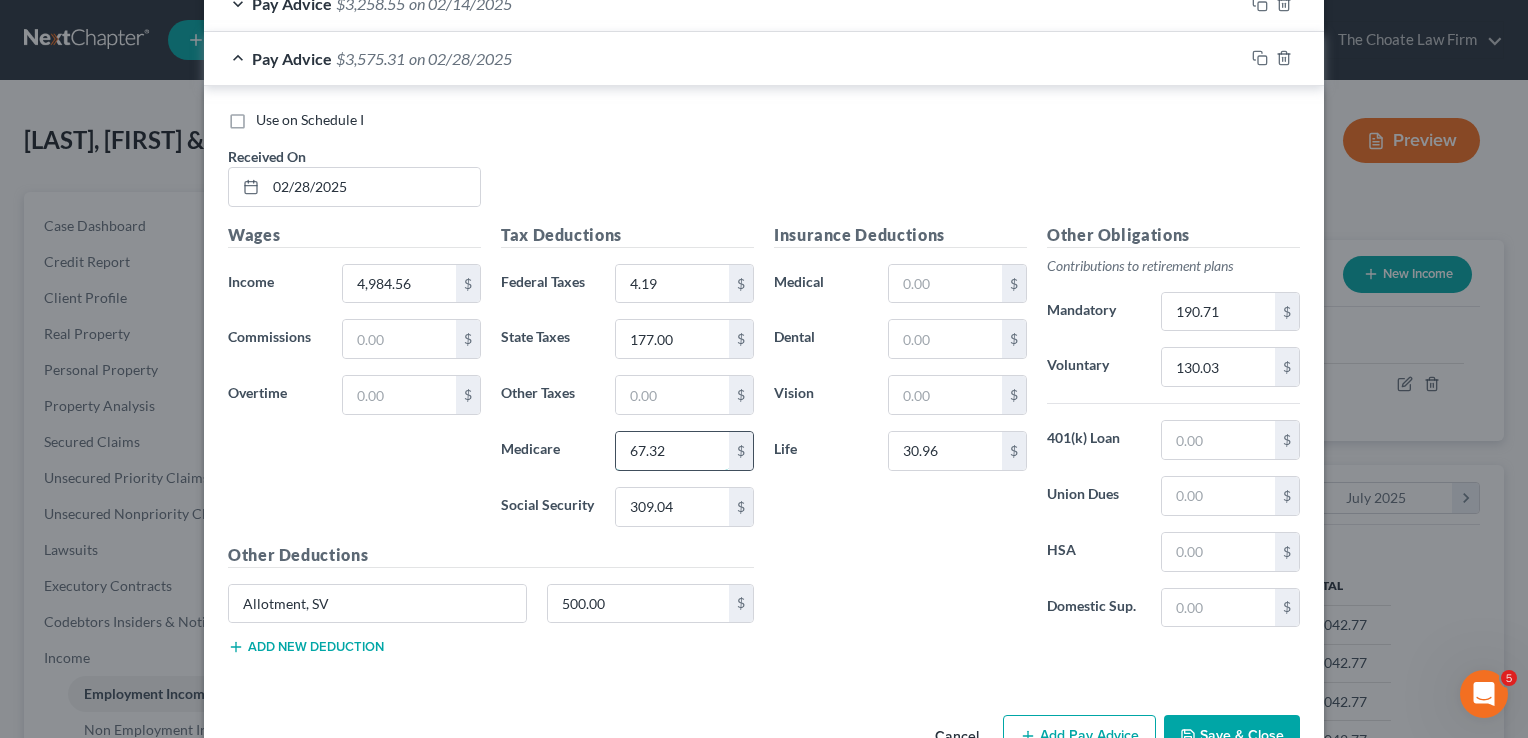 click on "67.32" at bounding box center [672, 451] 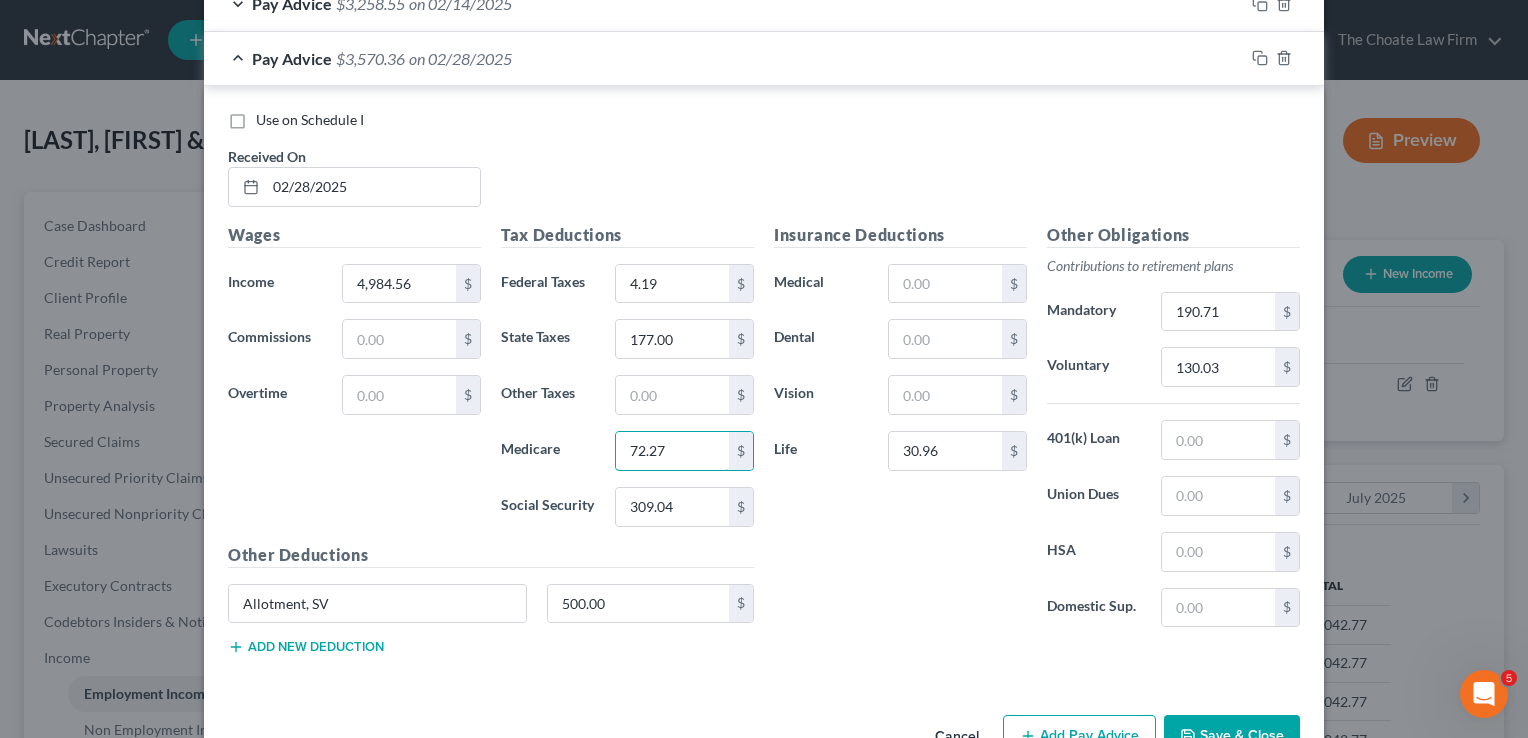 type on "72.27" 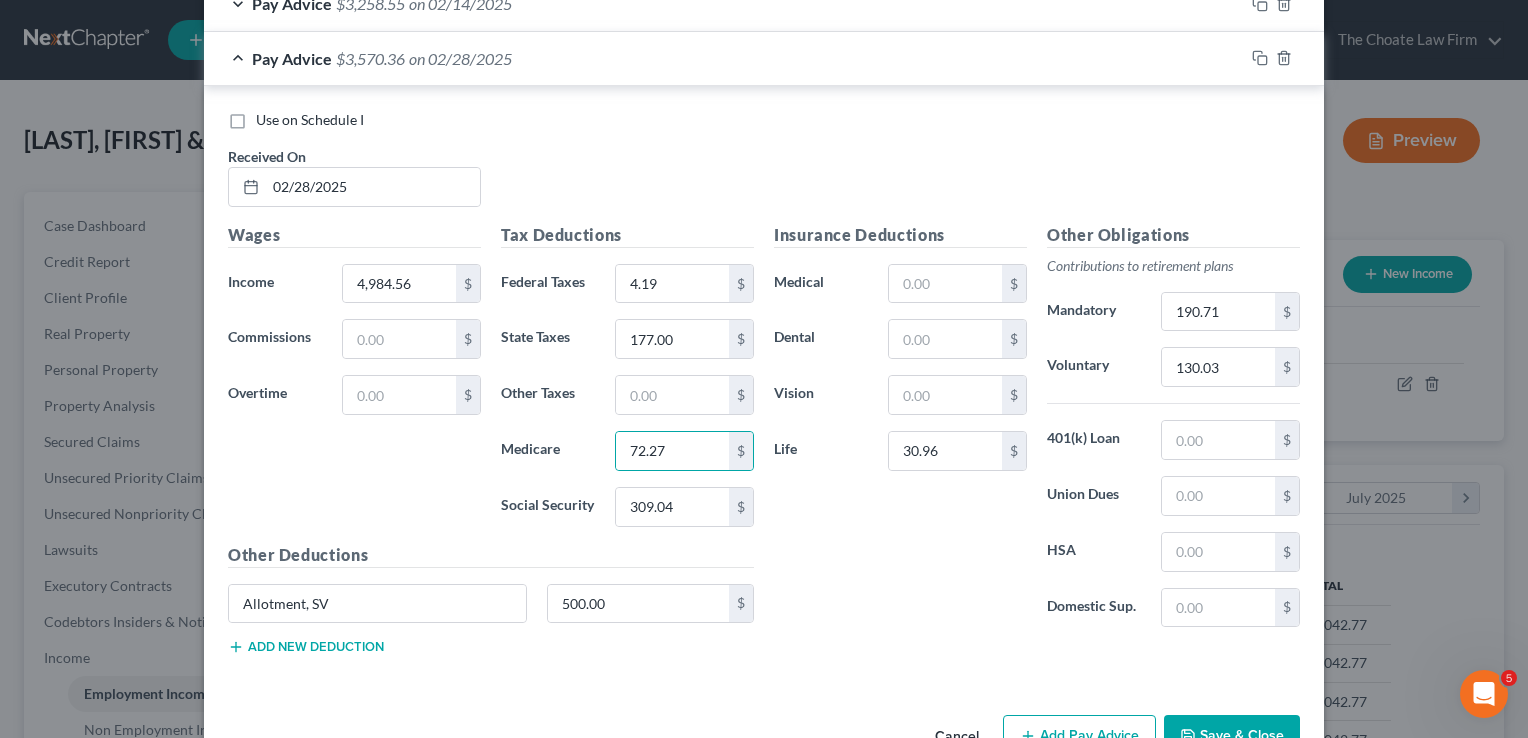 click on "Insurance Deductions Medical $ Dental $ Vision $ Life 30.96 $" at bounding box center [900, 433] 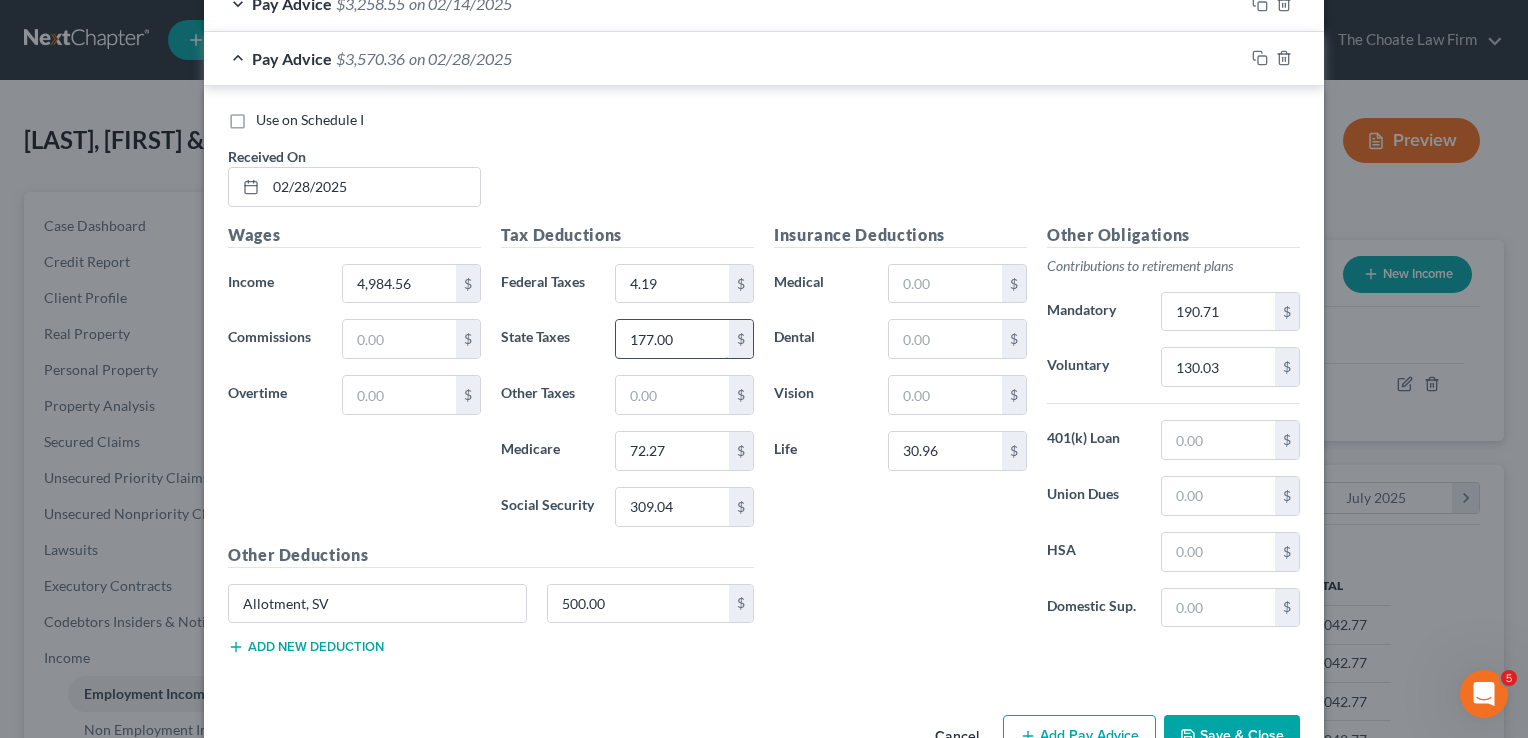click on "177.00" at bounding box center (672, 339) 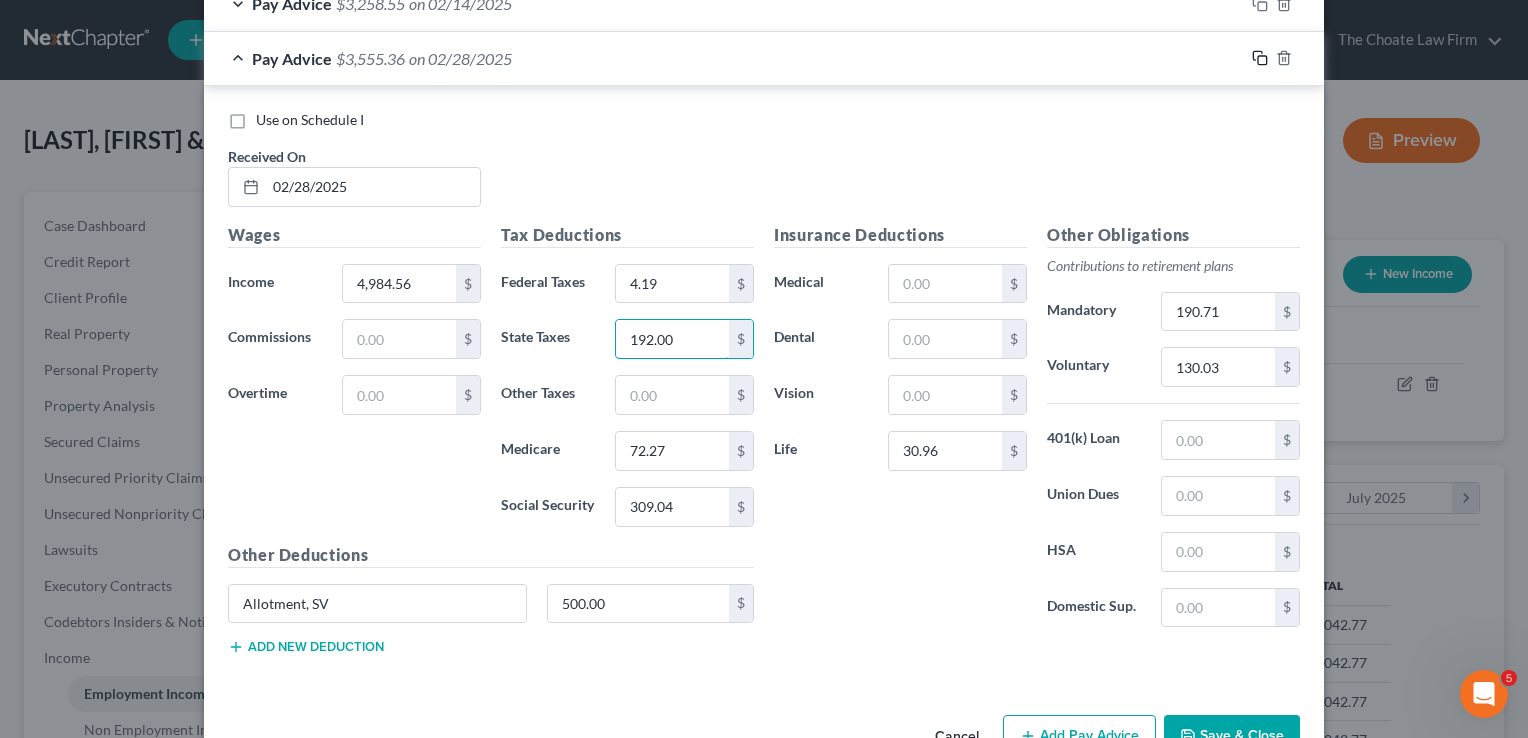 type on "192.00" 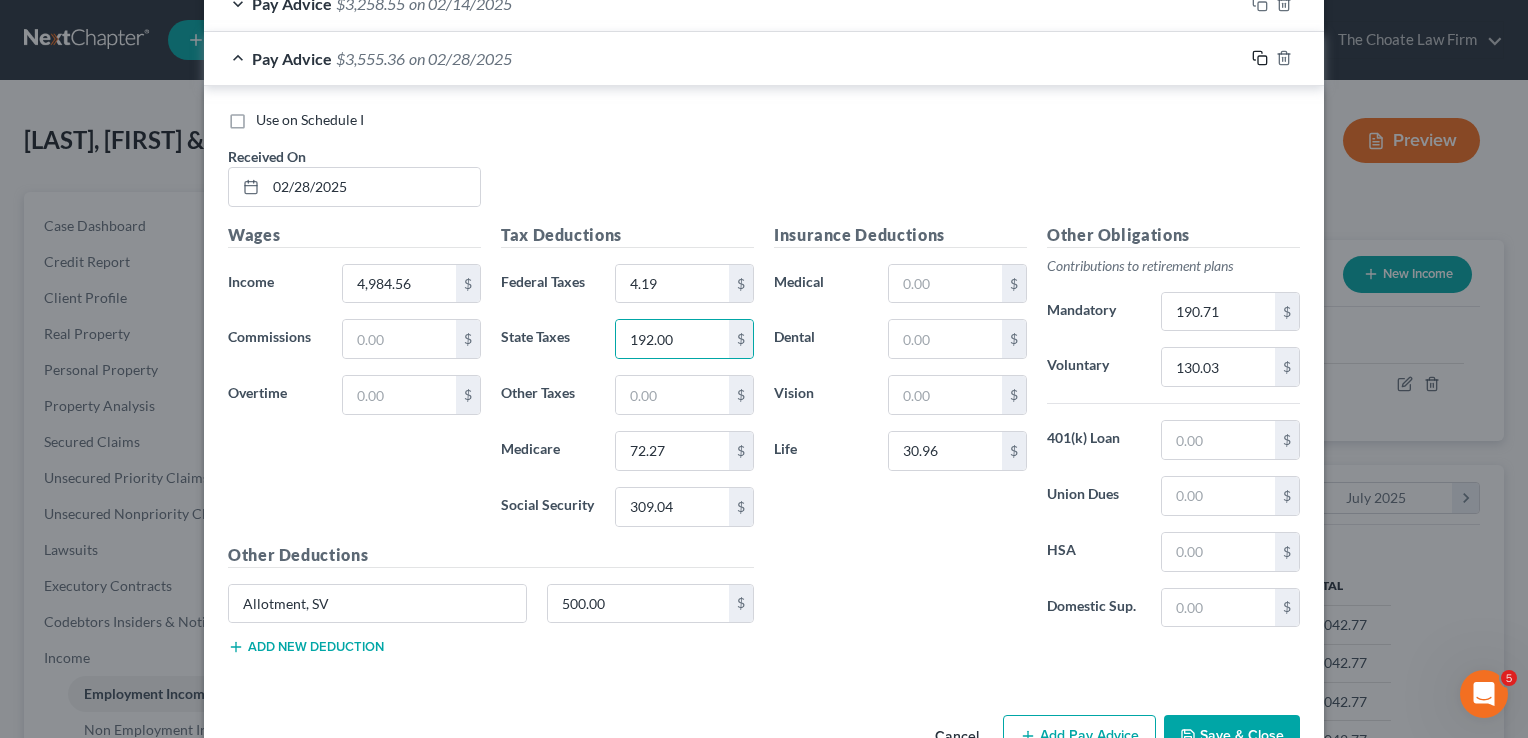 click 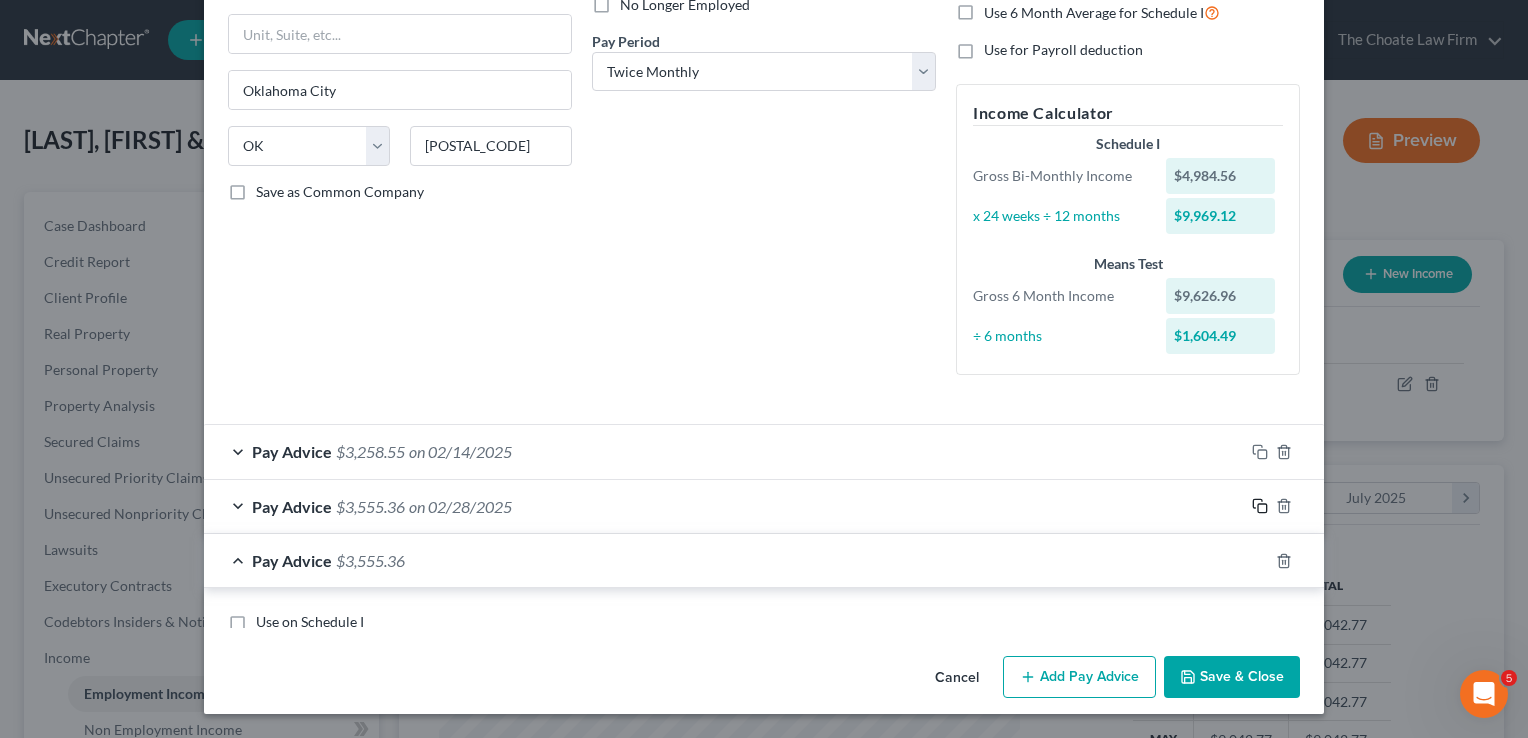 scroll, scrollTop: 735, scrollLeft: 0, axis: vertical 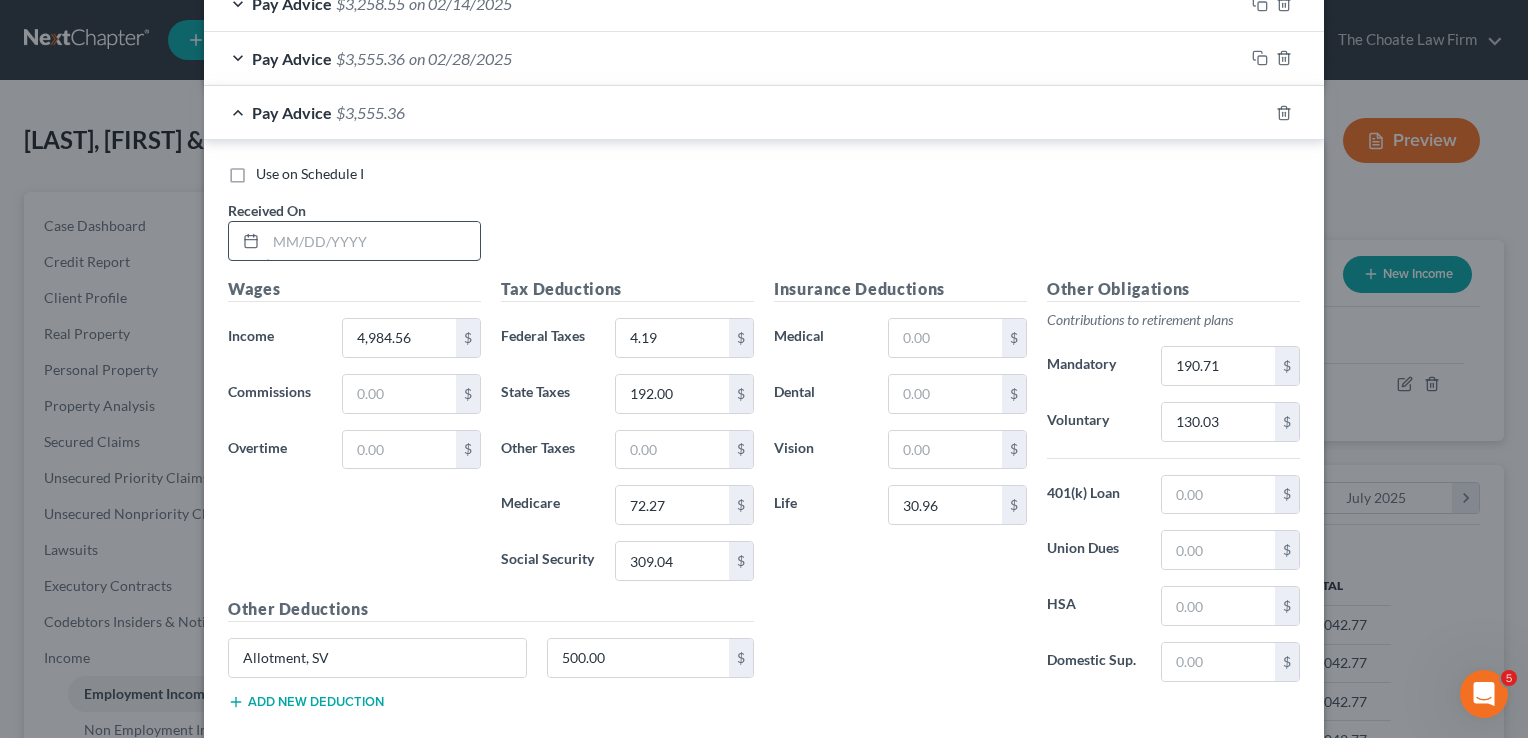 click at bounding box center [373, 241] 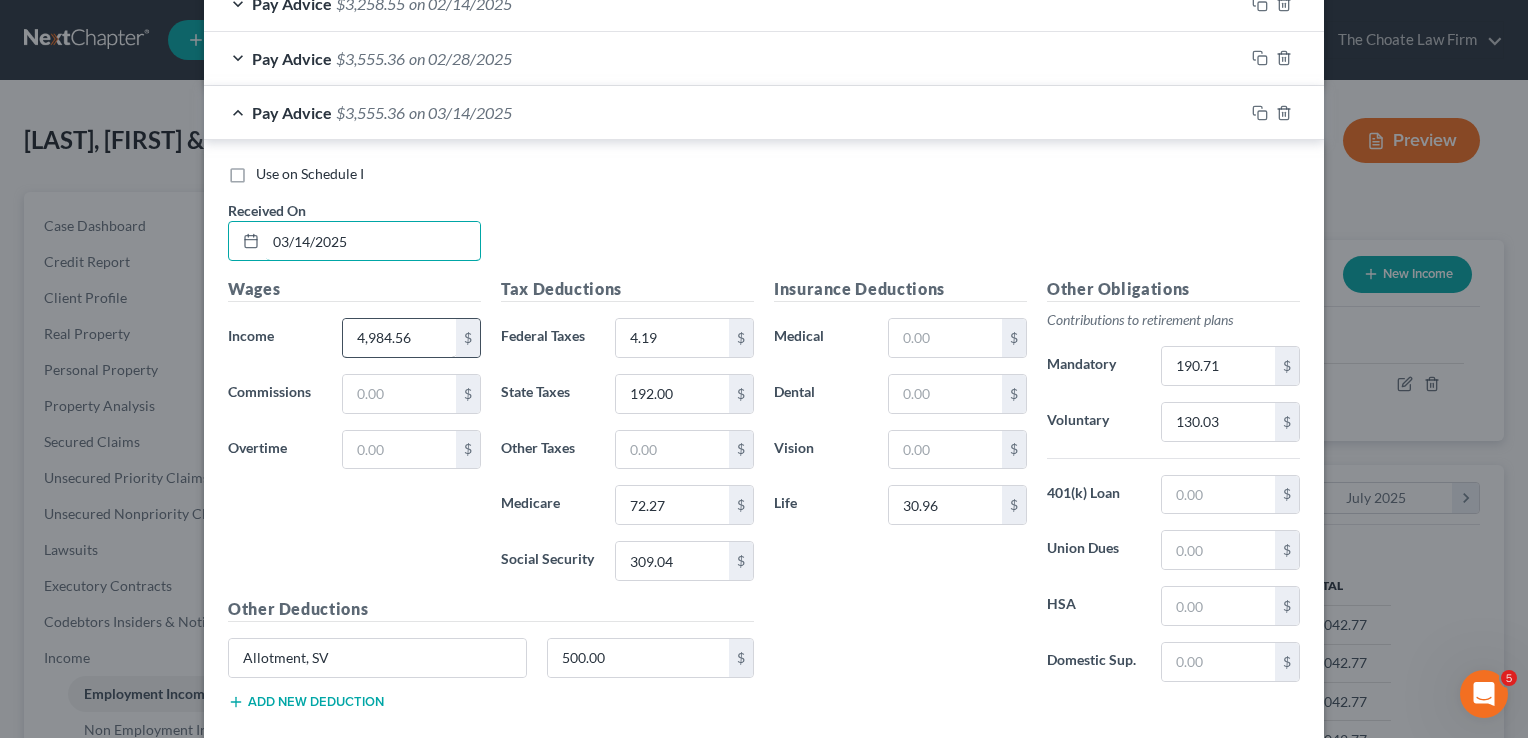 type on "03/14/2025" 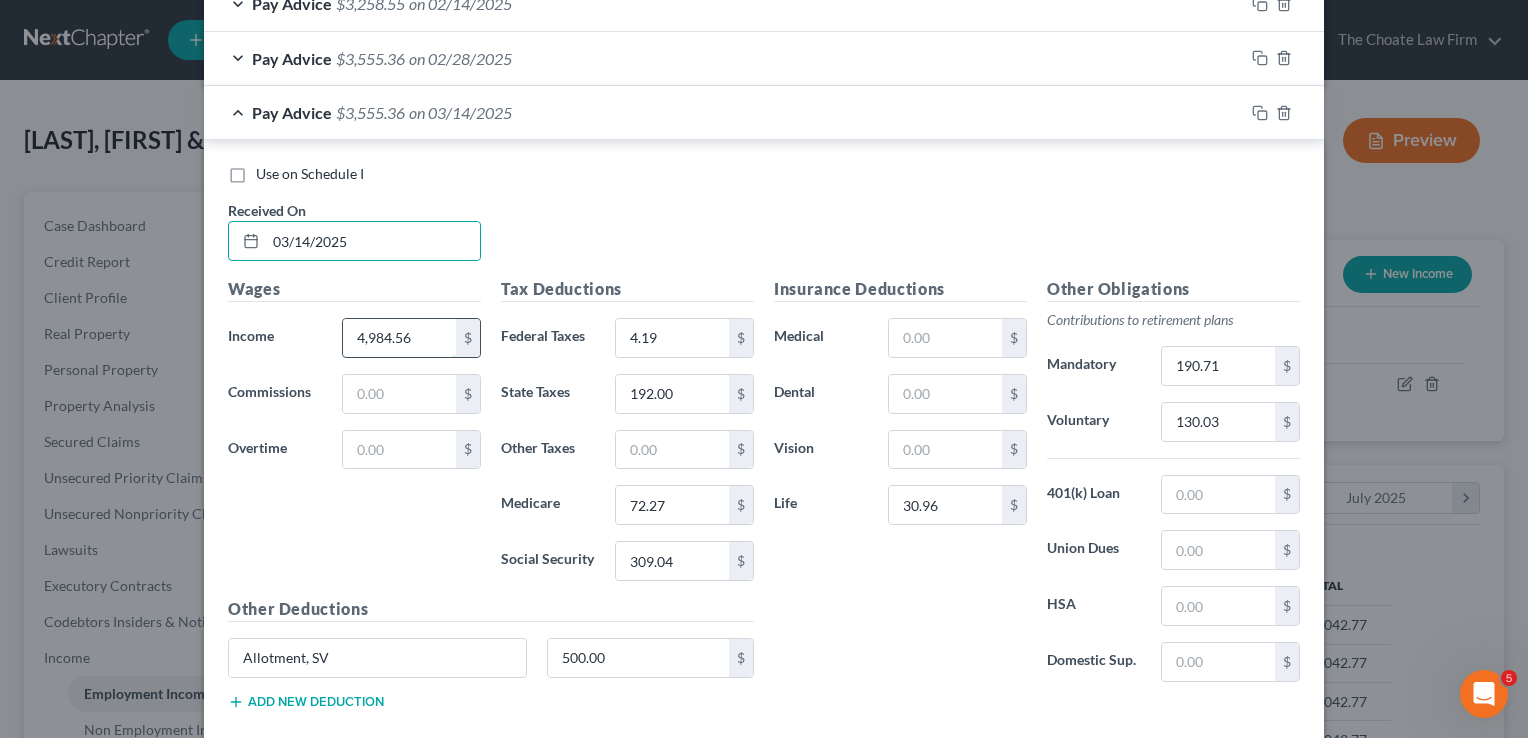 click on "4,984.56" at bounding box center (399, 338) 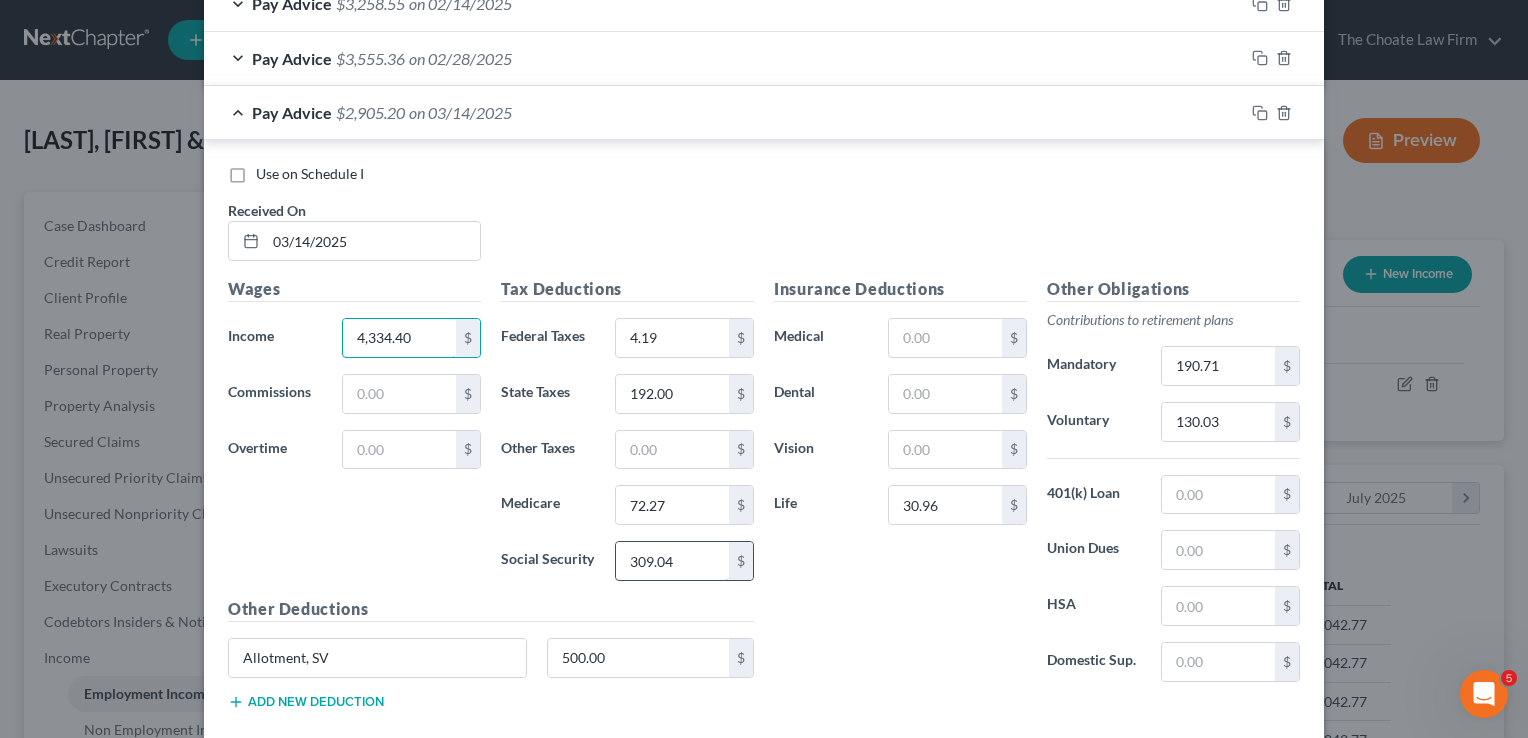 type on "4,334.40" 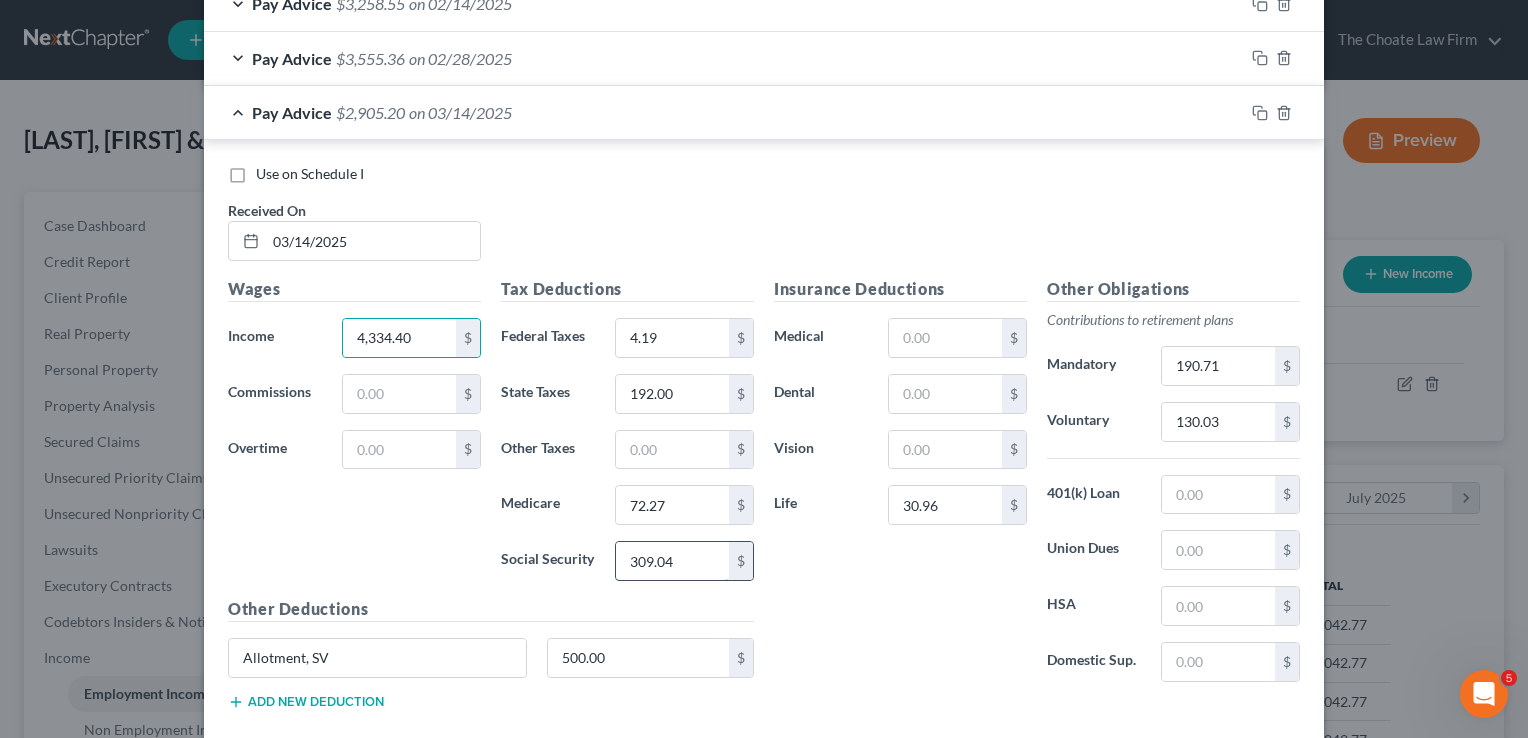 click on "309.04" at bounding box center [672, 561] 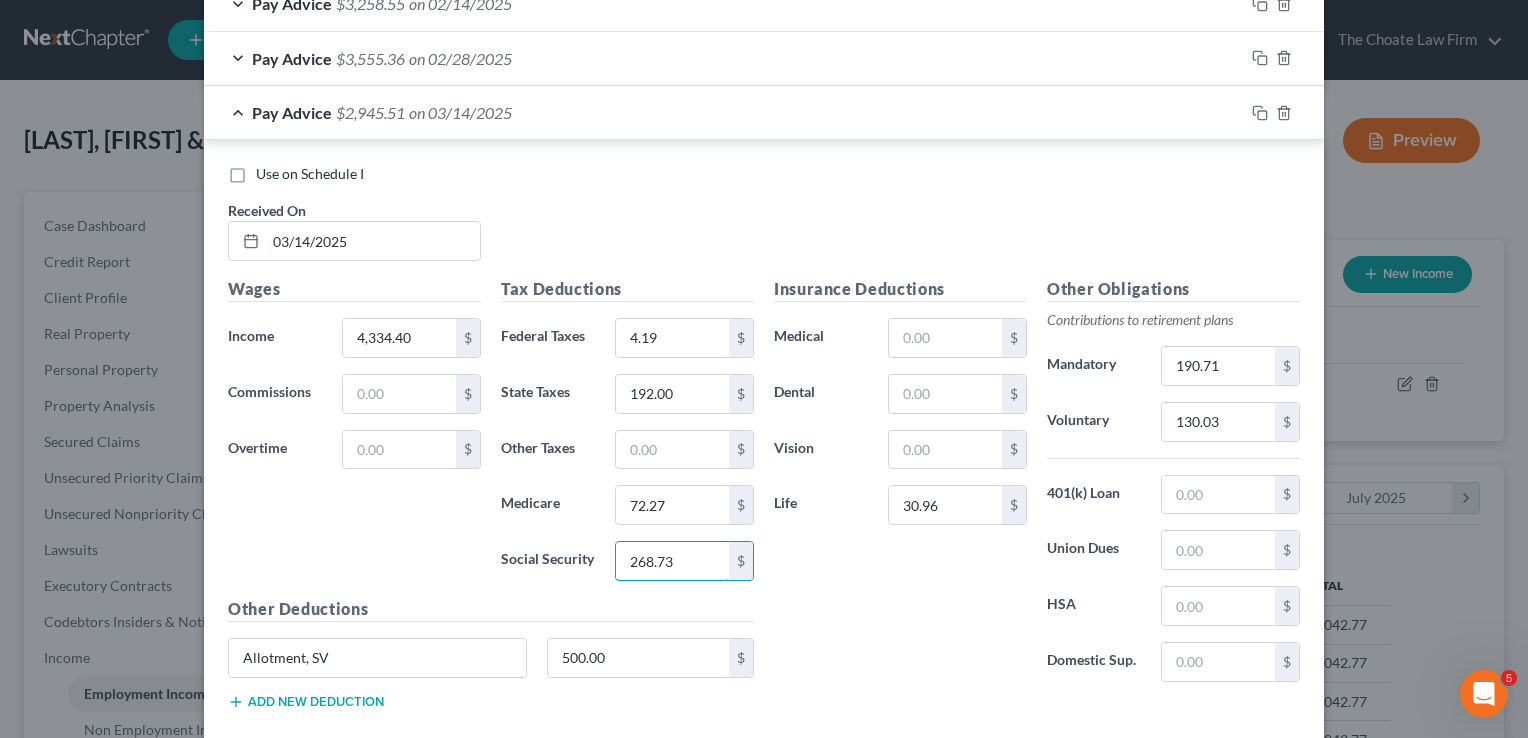 type on "268.73" 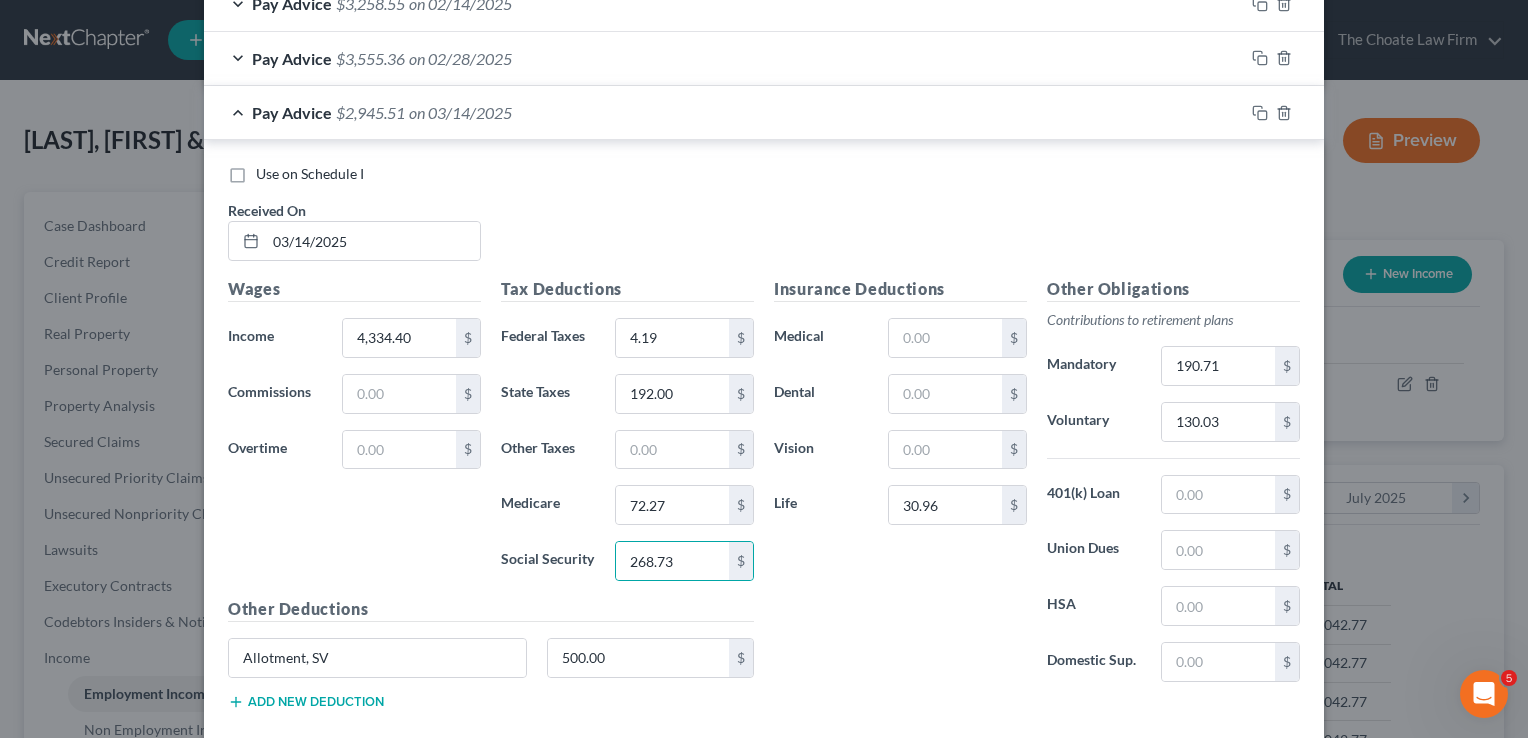 click on "Insurance Deductions Medical $ Dental $ Vision $ Life 30.96 $" at bounding box center (900, 487) 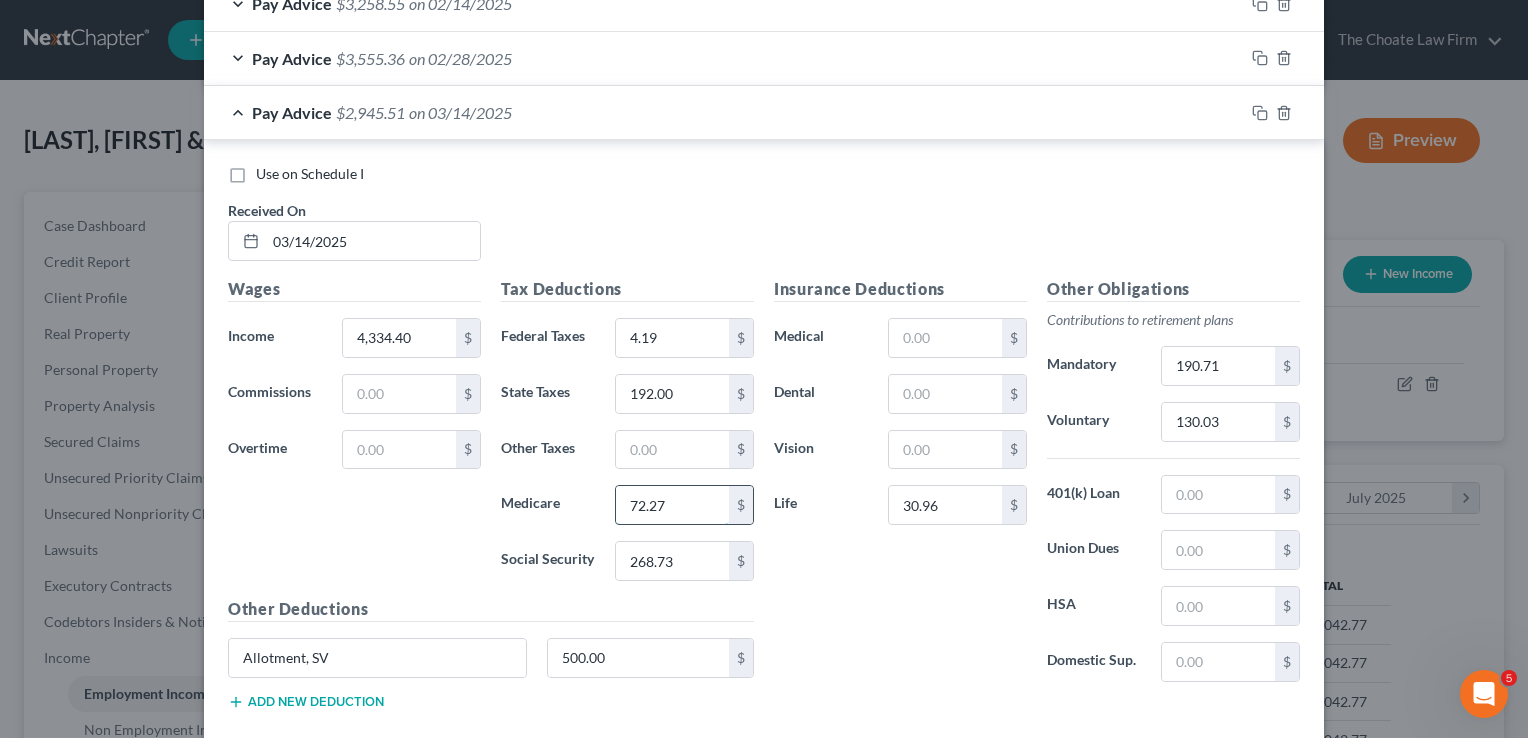 click on "72.27" at bounding box center (672, 505) 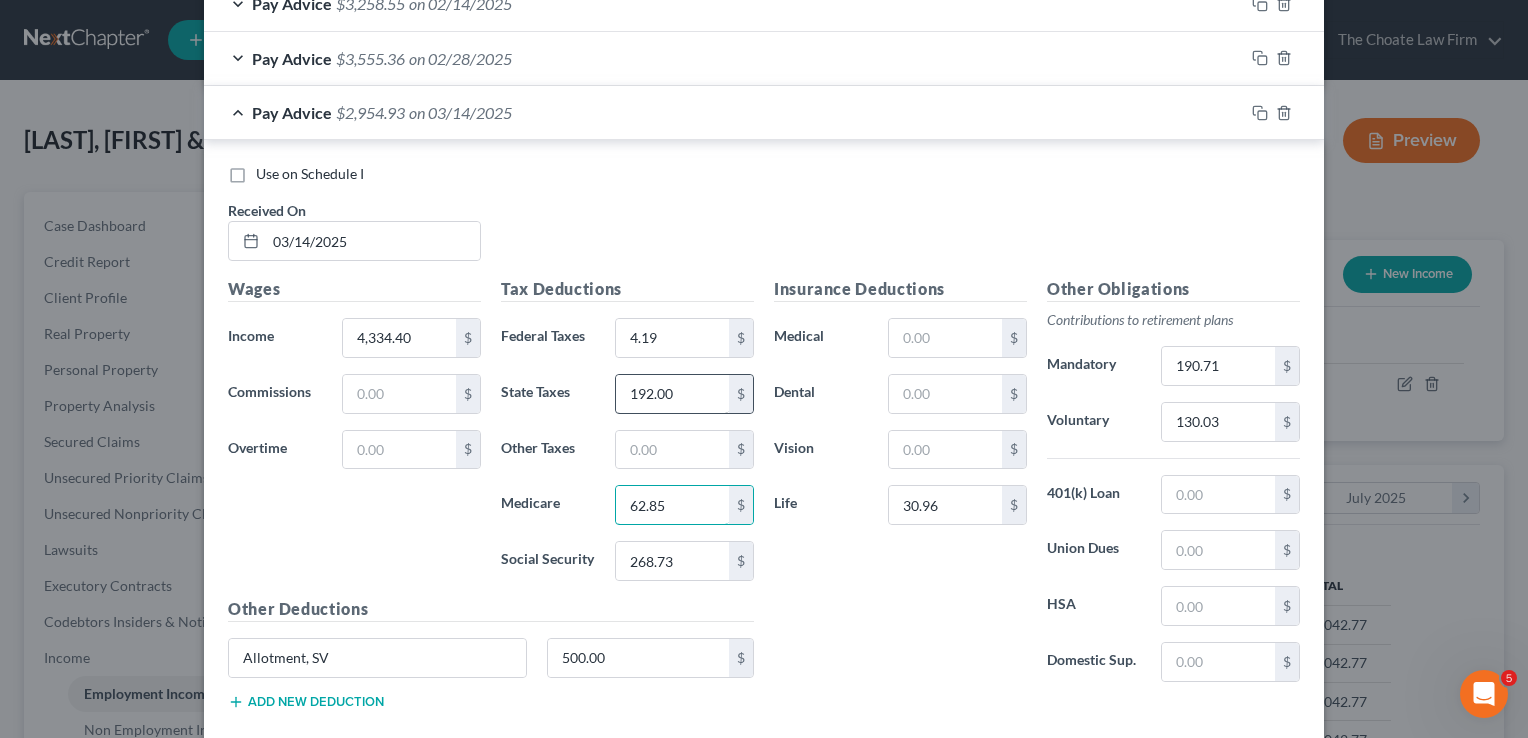 type on "62.85" 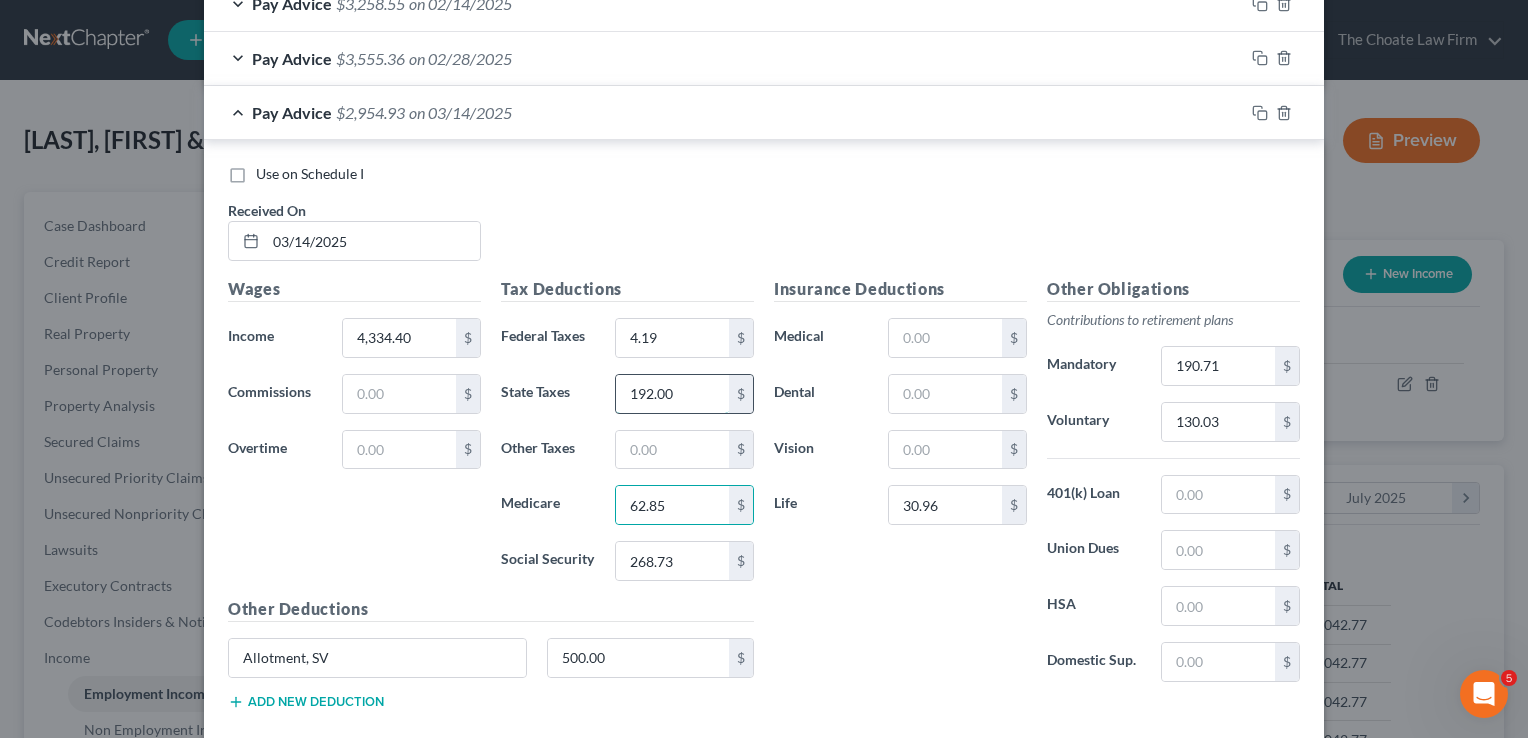 click on "192.00" at bounding box center (672, 394) 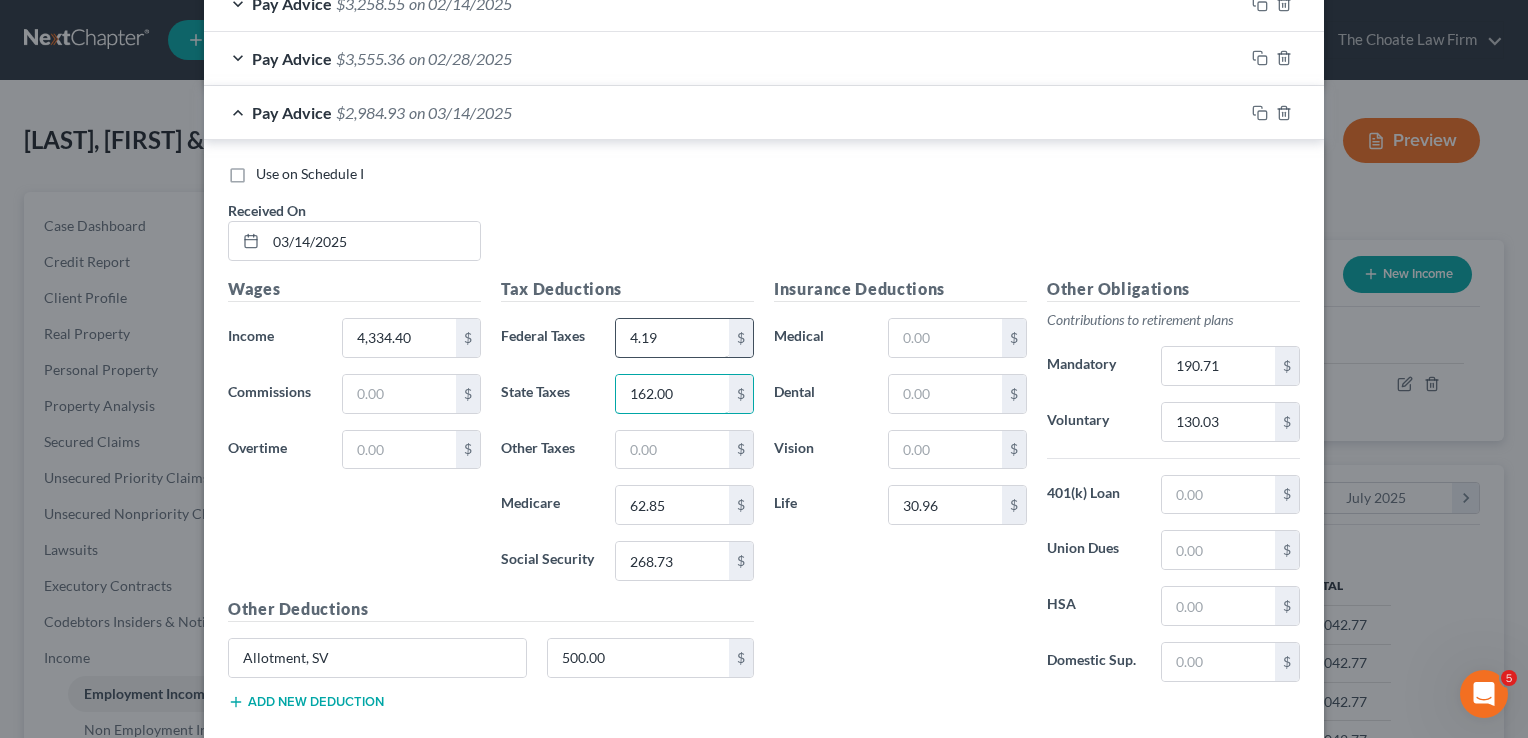 type on "162.00" 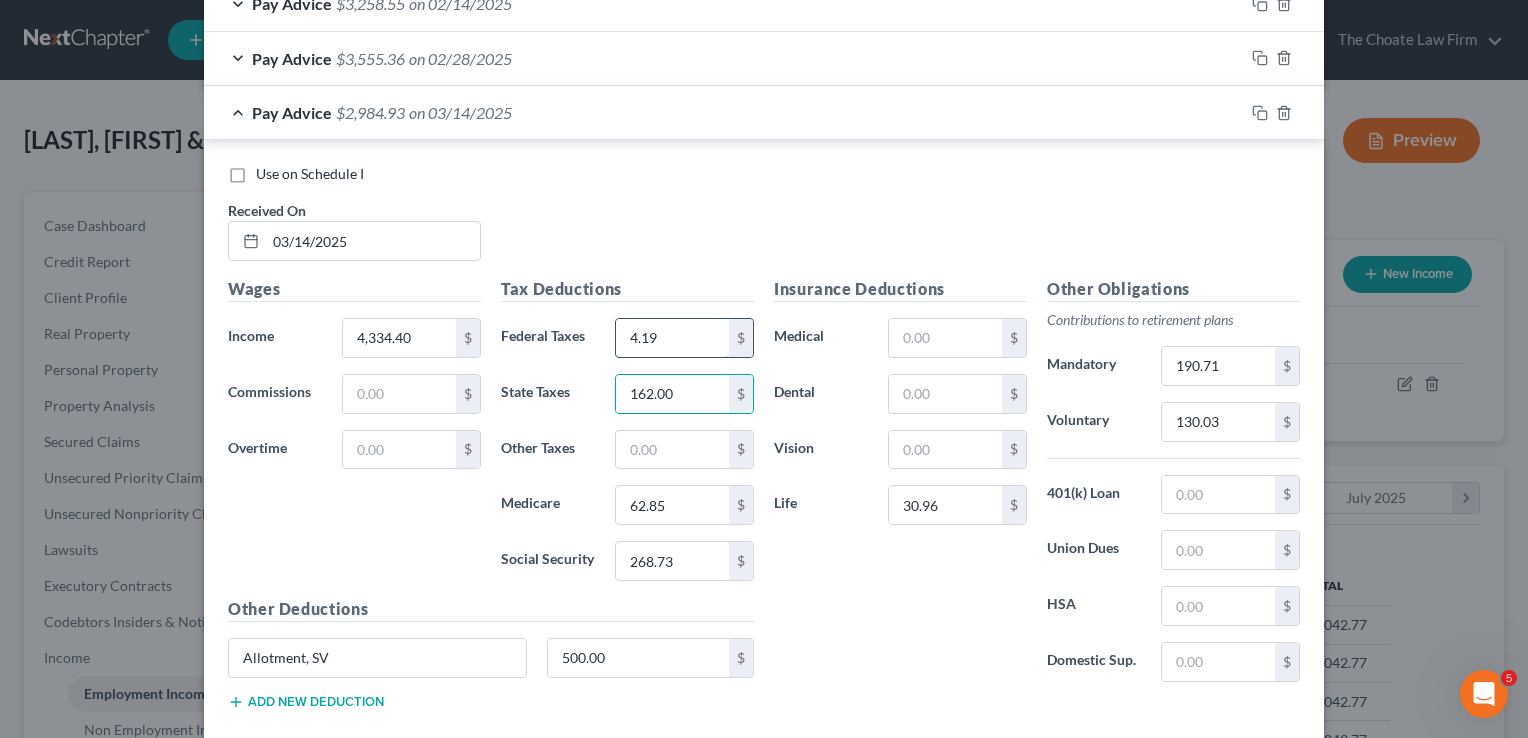 click on "4.19" at bounding box center (672, 338) 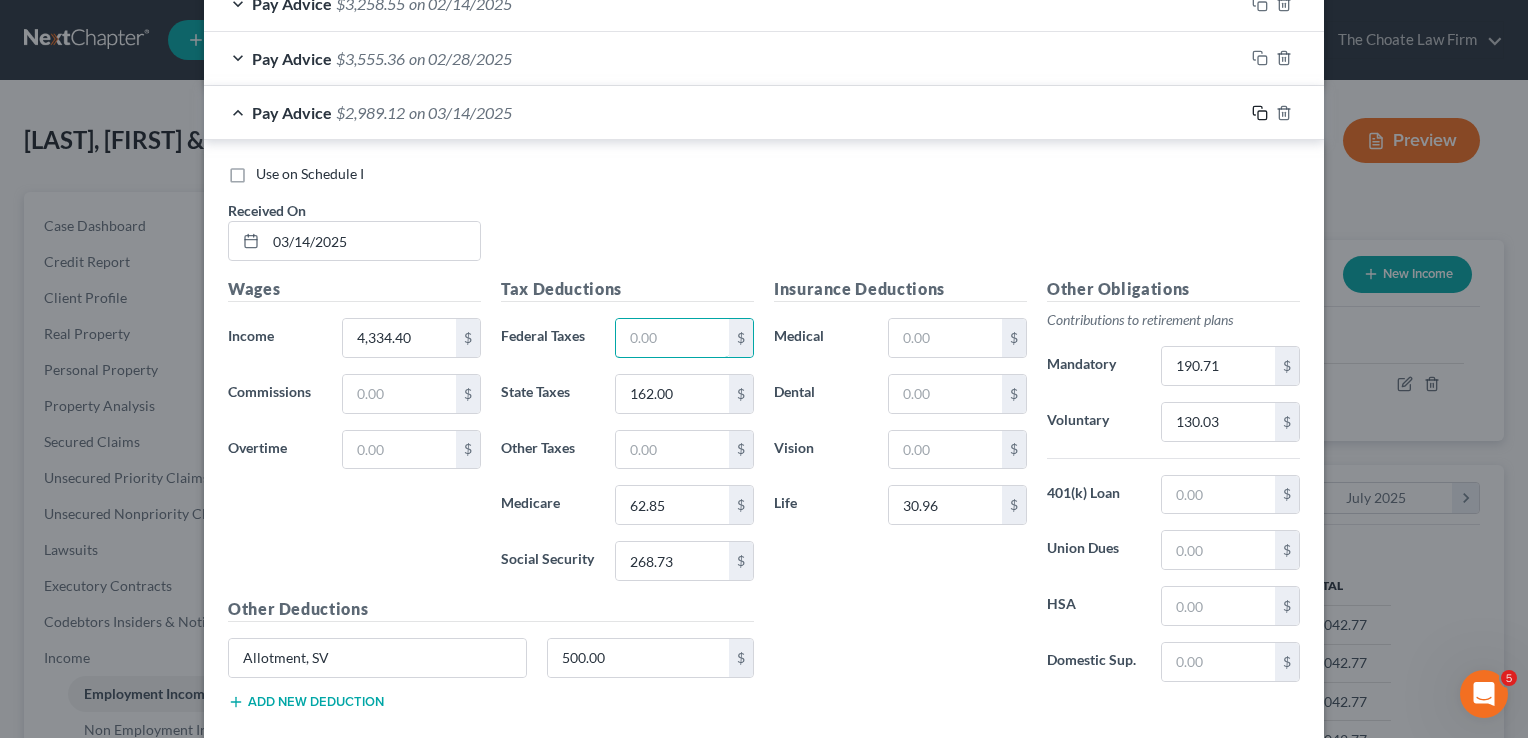 type 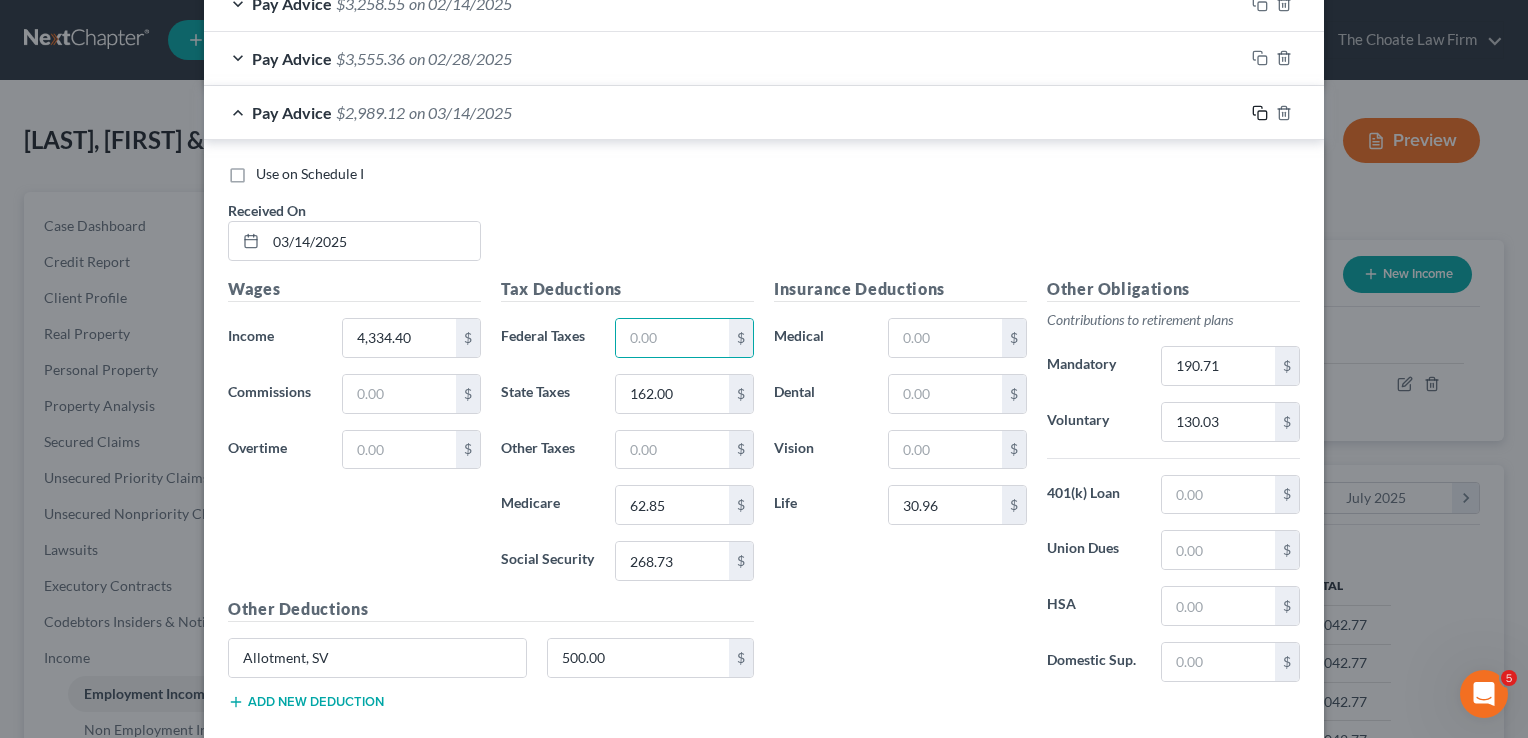 click 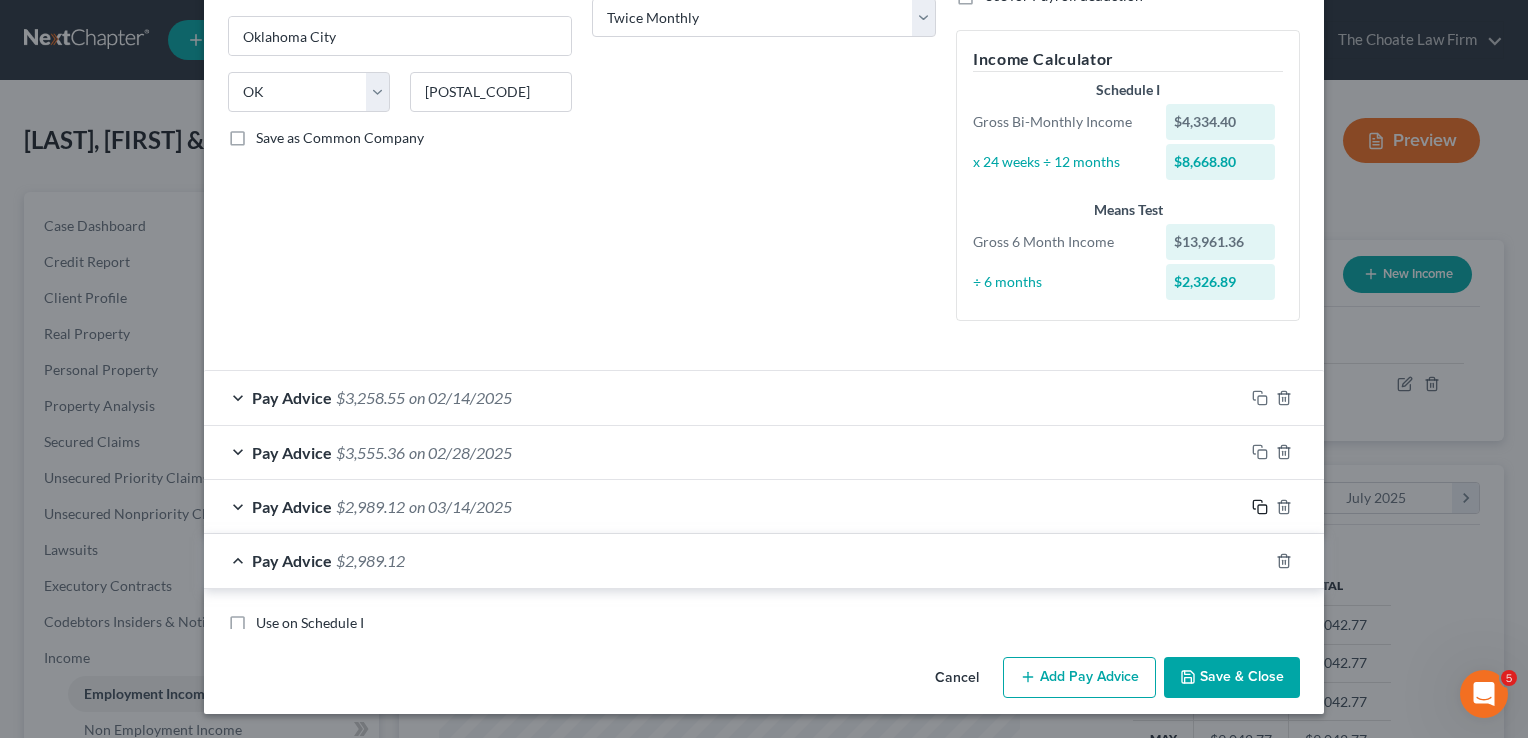 scroll, scrollTop: 735, scrollLeft: 0, axis: vertical 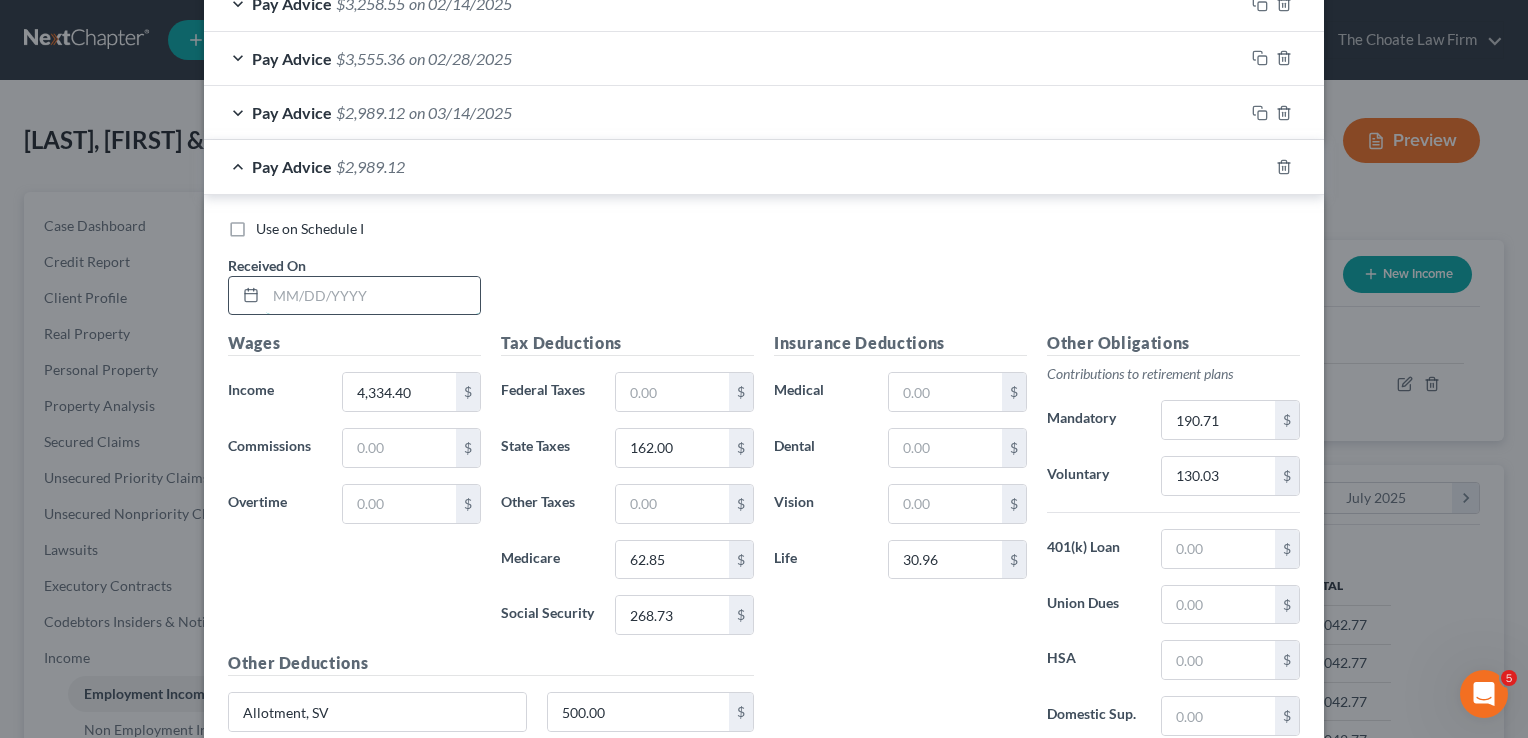 click at bounding box center (373, 296) 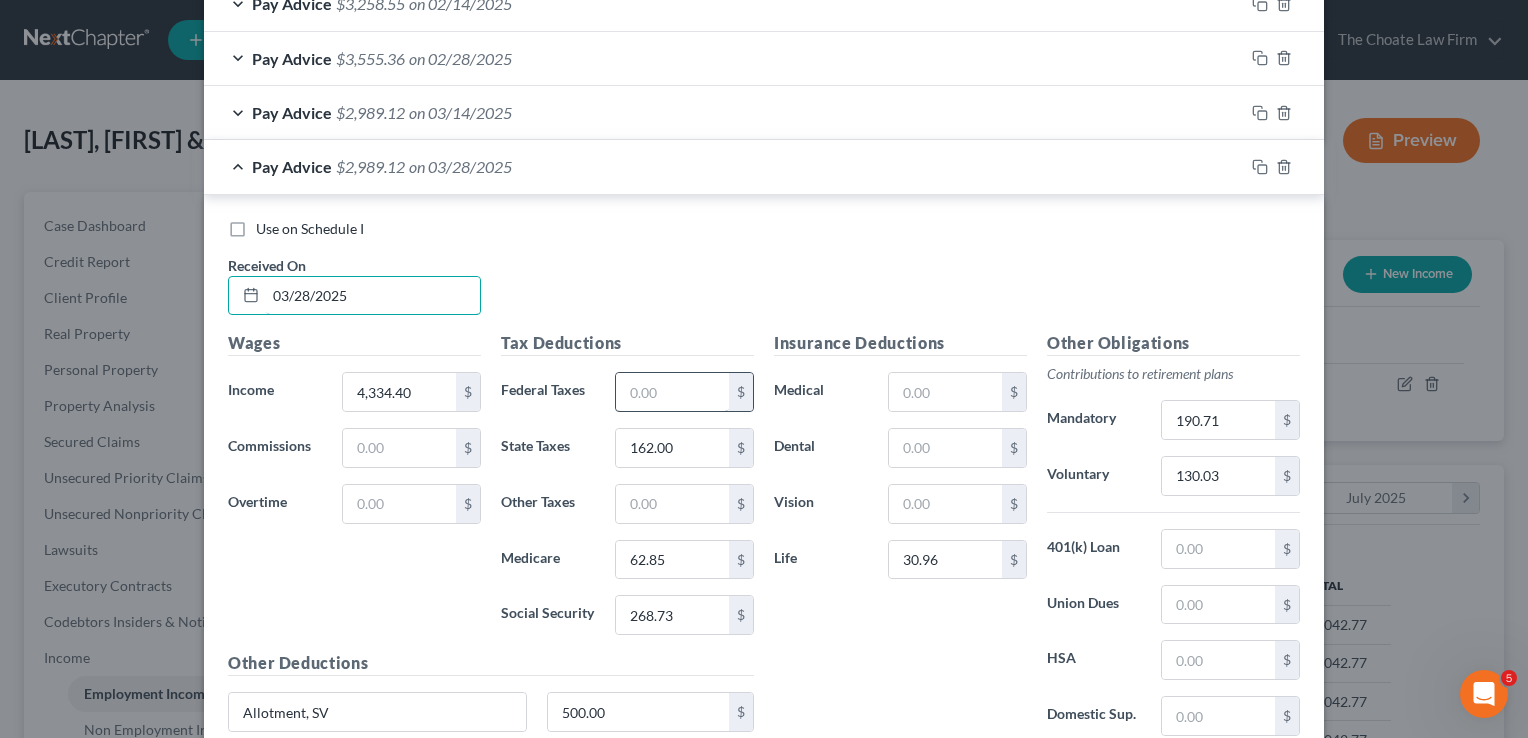 type on "03/28/2025" 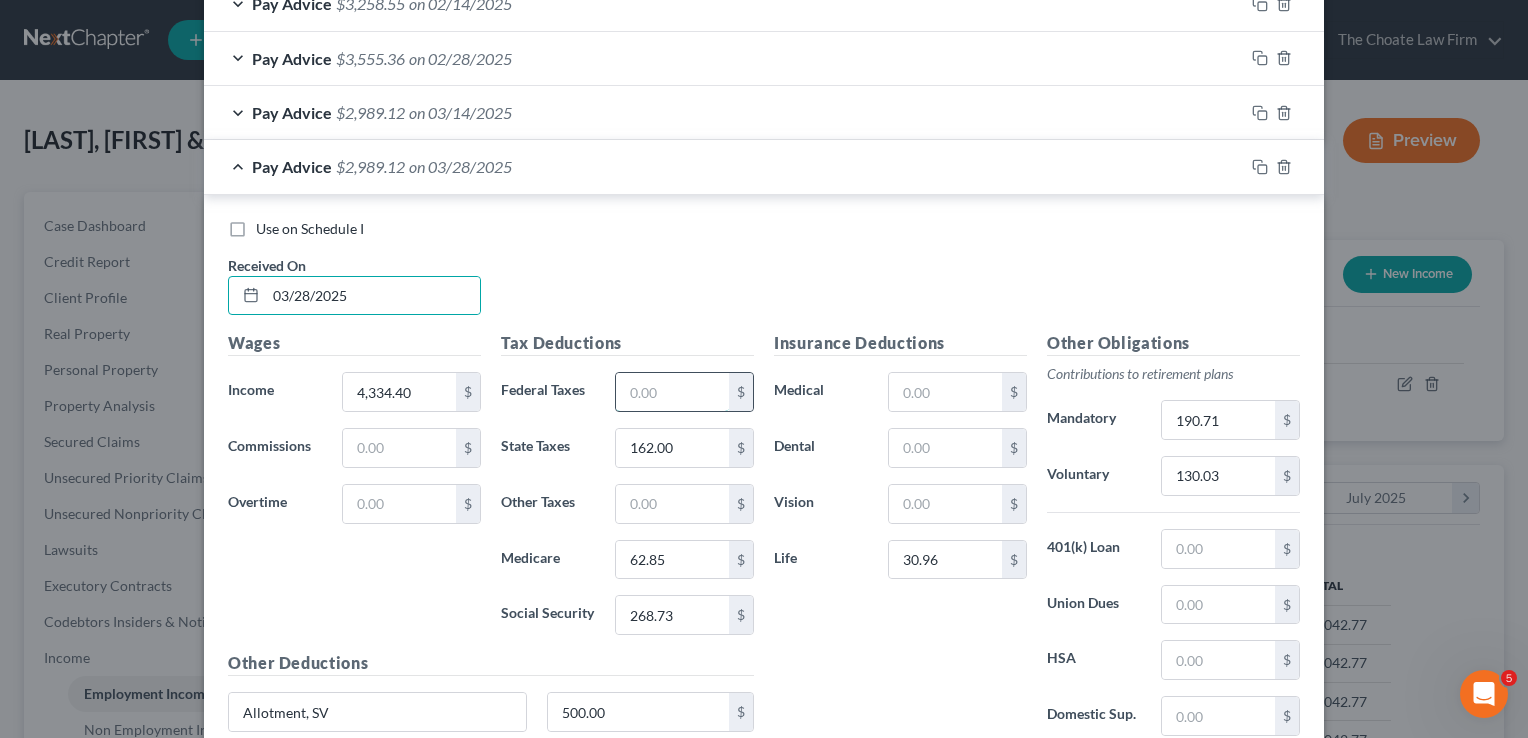 click at bounding box center [672, 392] 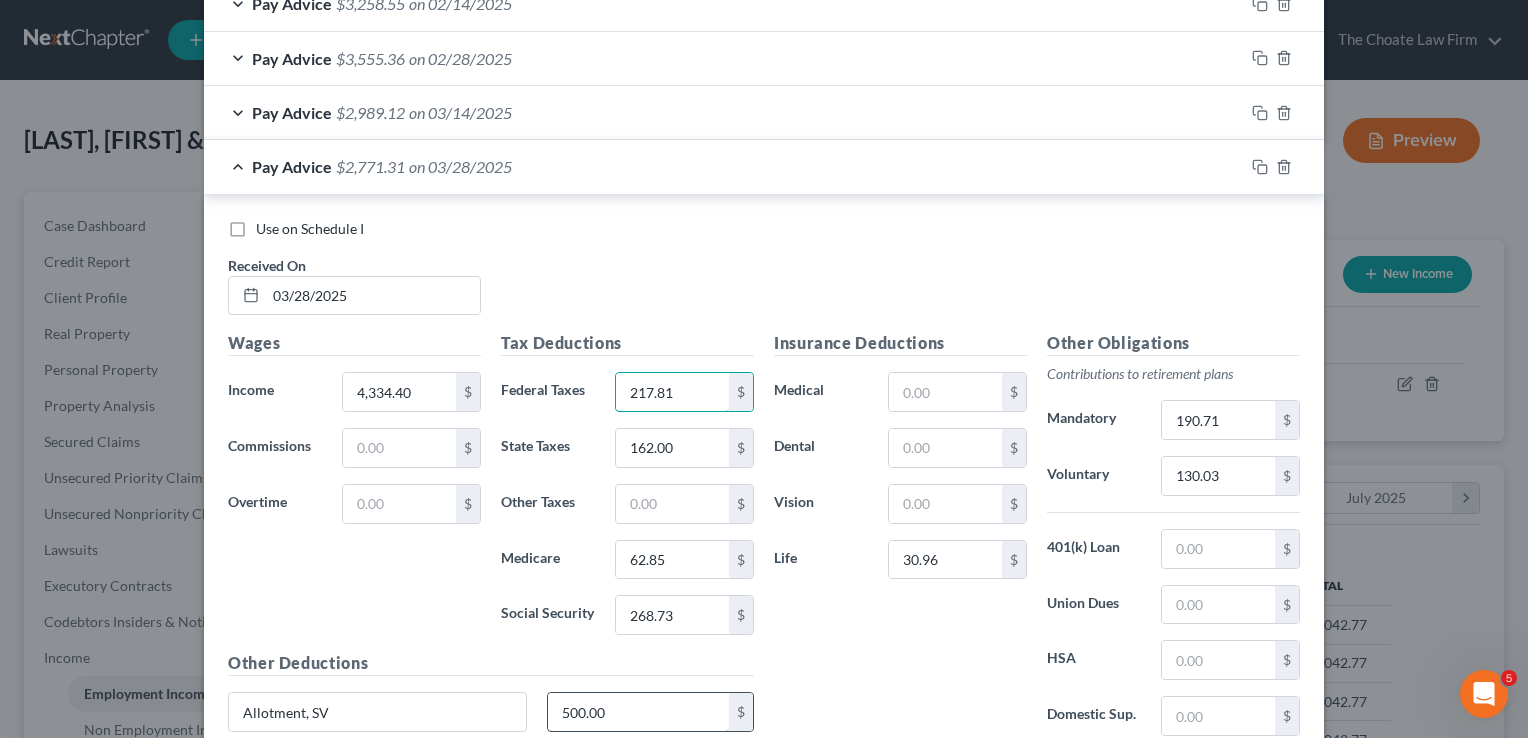 type on "217.81" 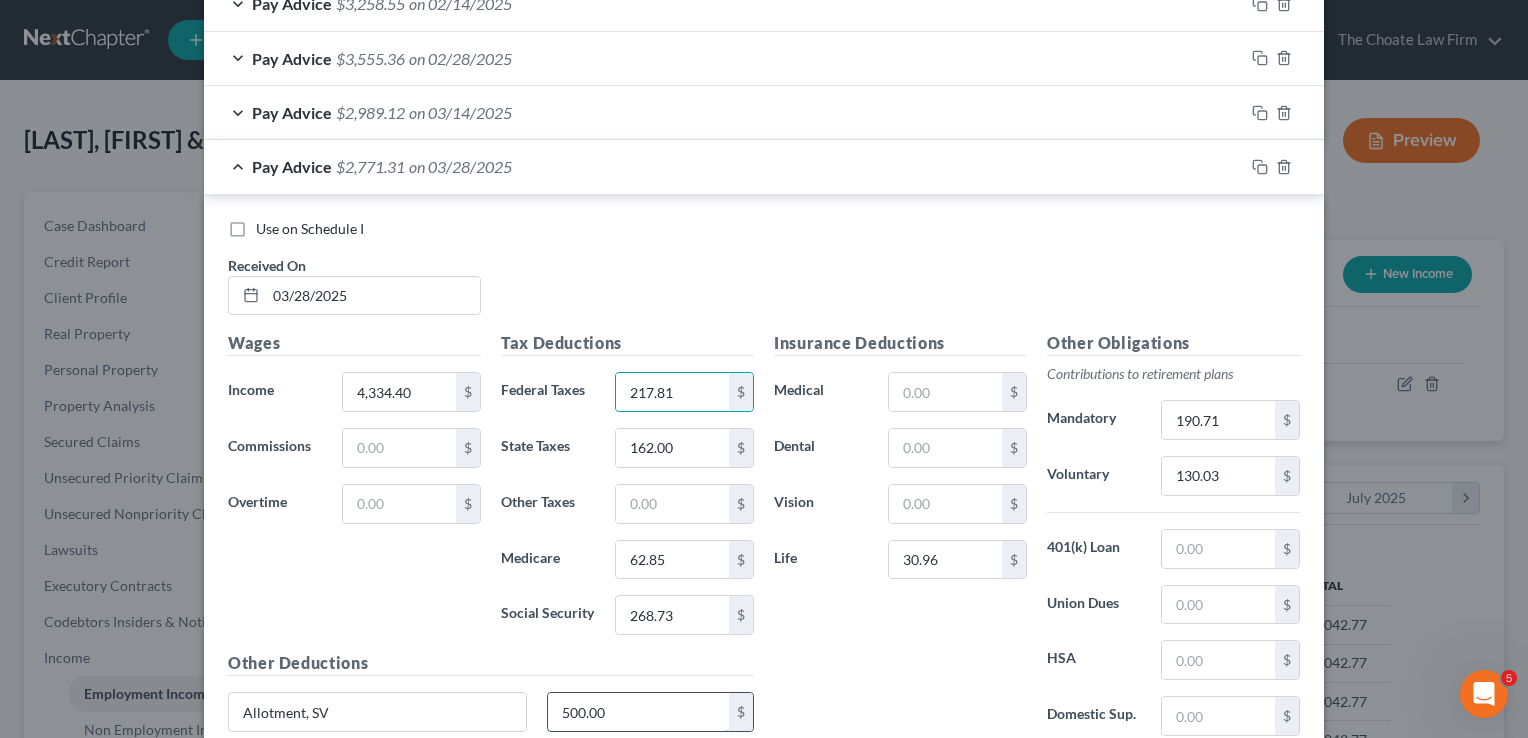 click on "500.00" at bounding box center [639, 712] 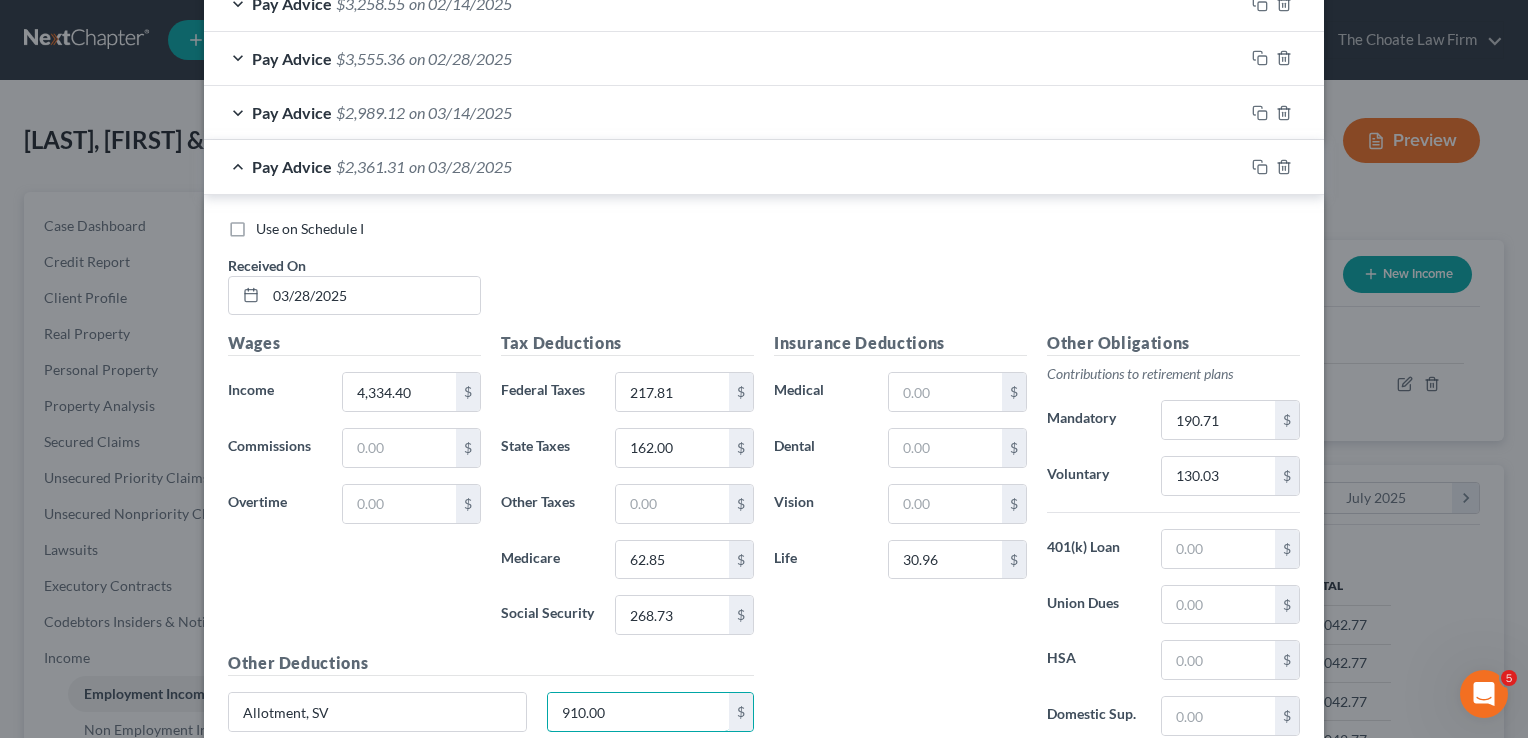 type on "910.00" 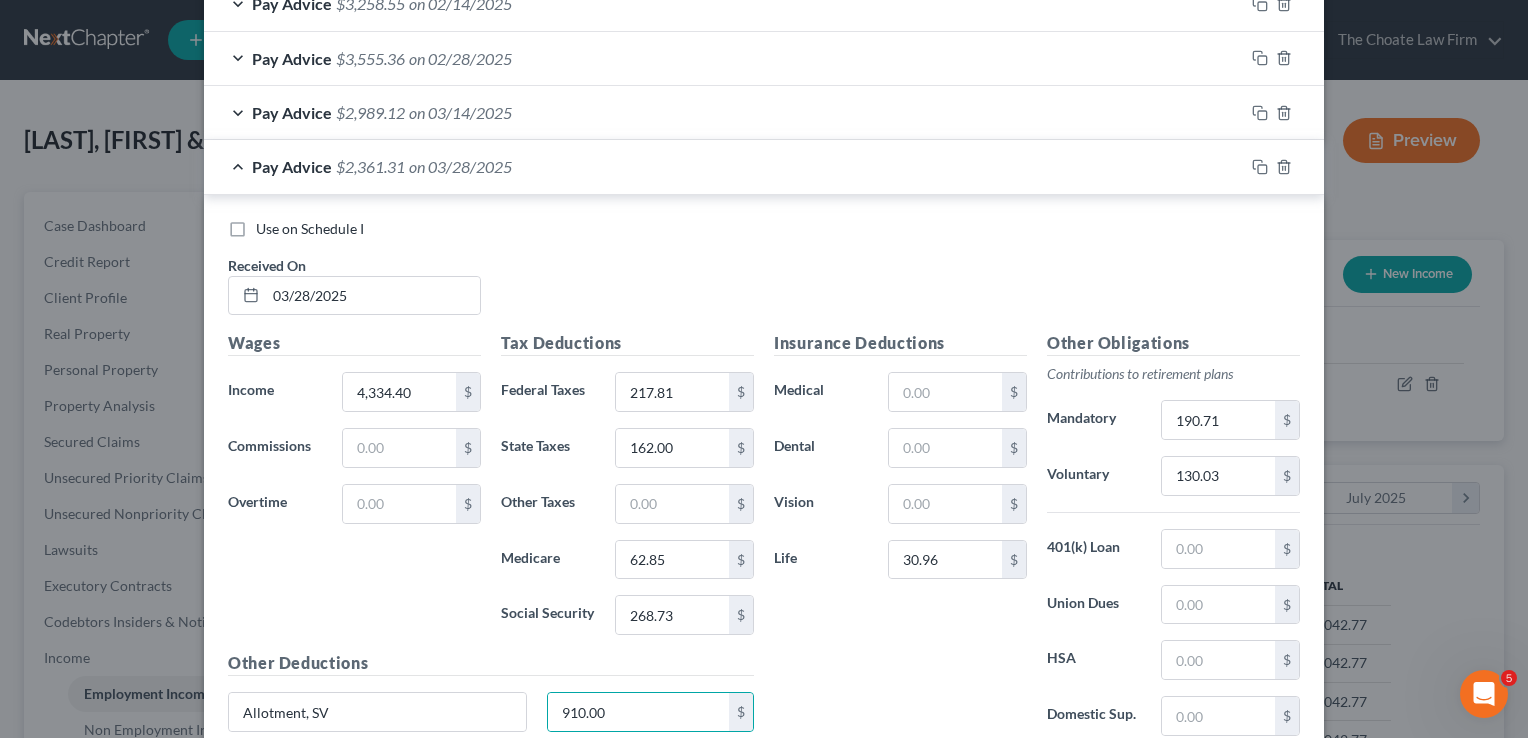 click on "Insurance Deductions Medical $ Dental $ Vision $ Life 30.96 $" at bounding box center [900, 541] 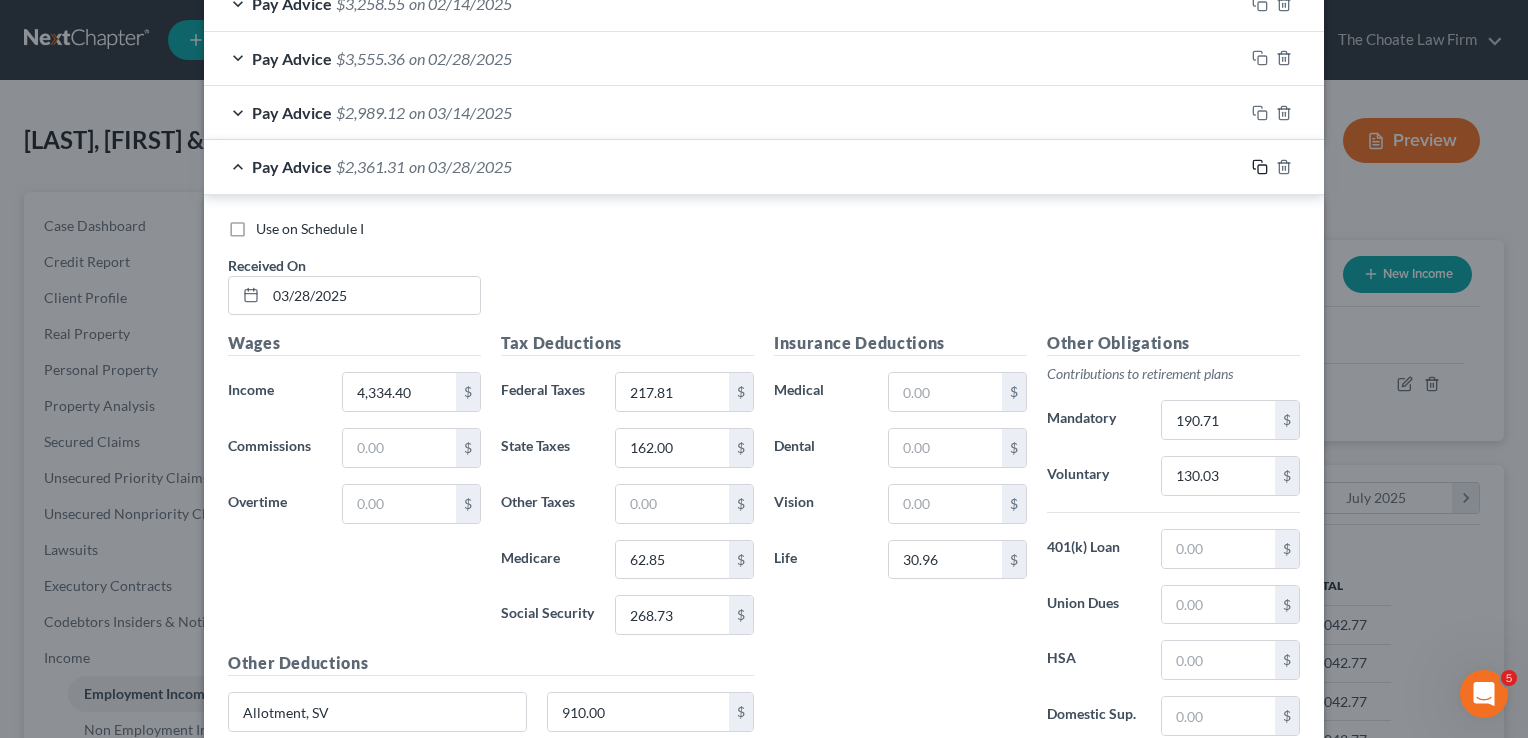 click 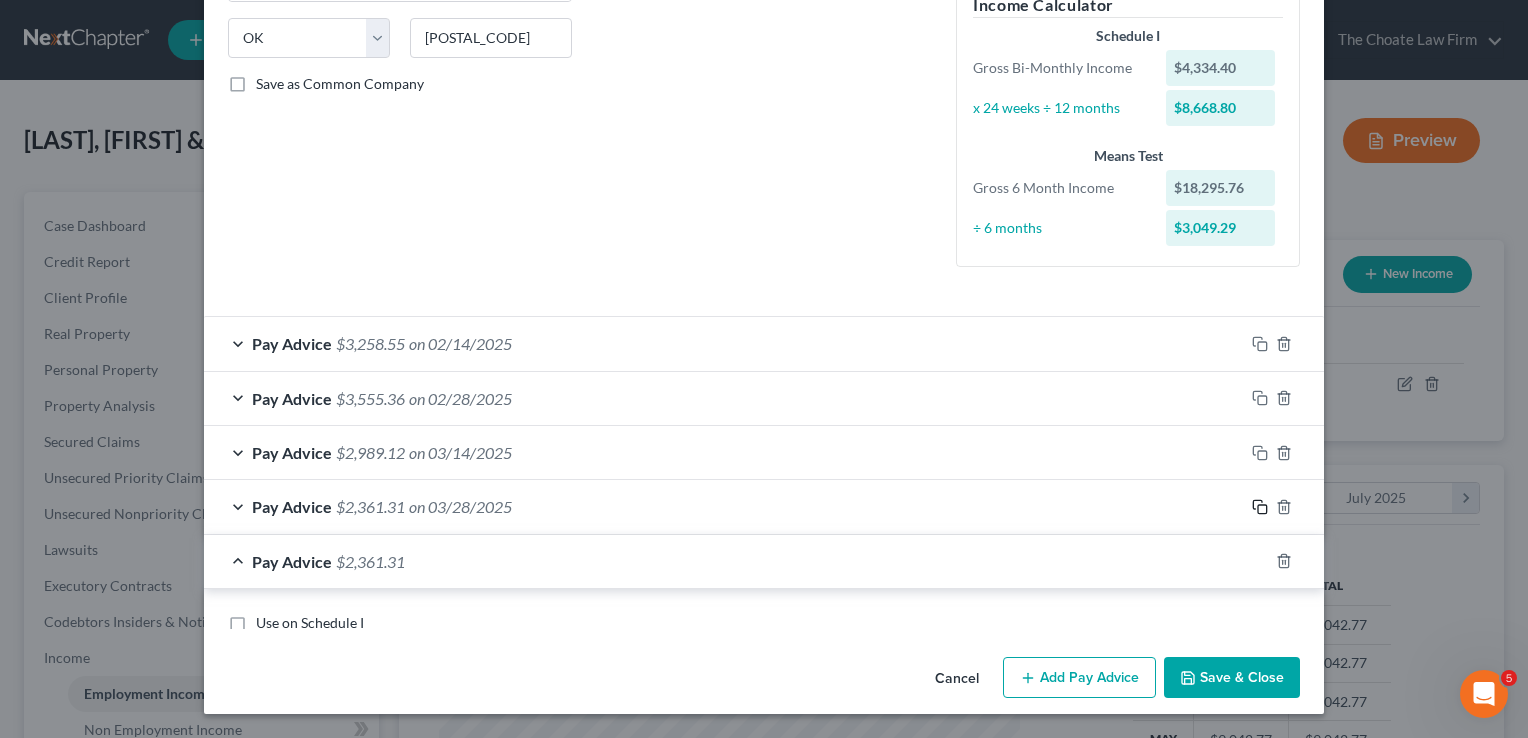 scroll, scrollTop: 735, scrollLeft: 0, axis: vertical 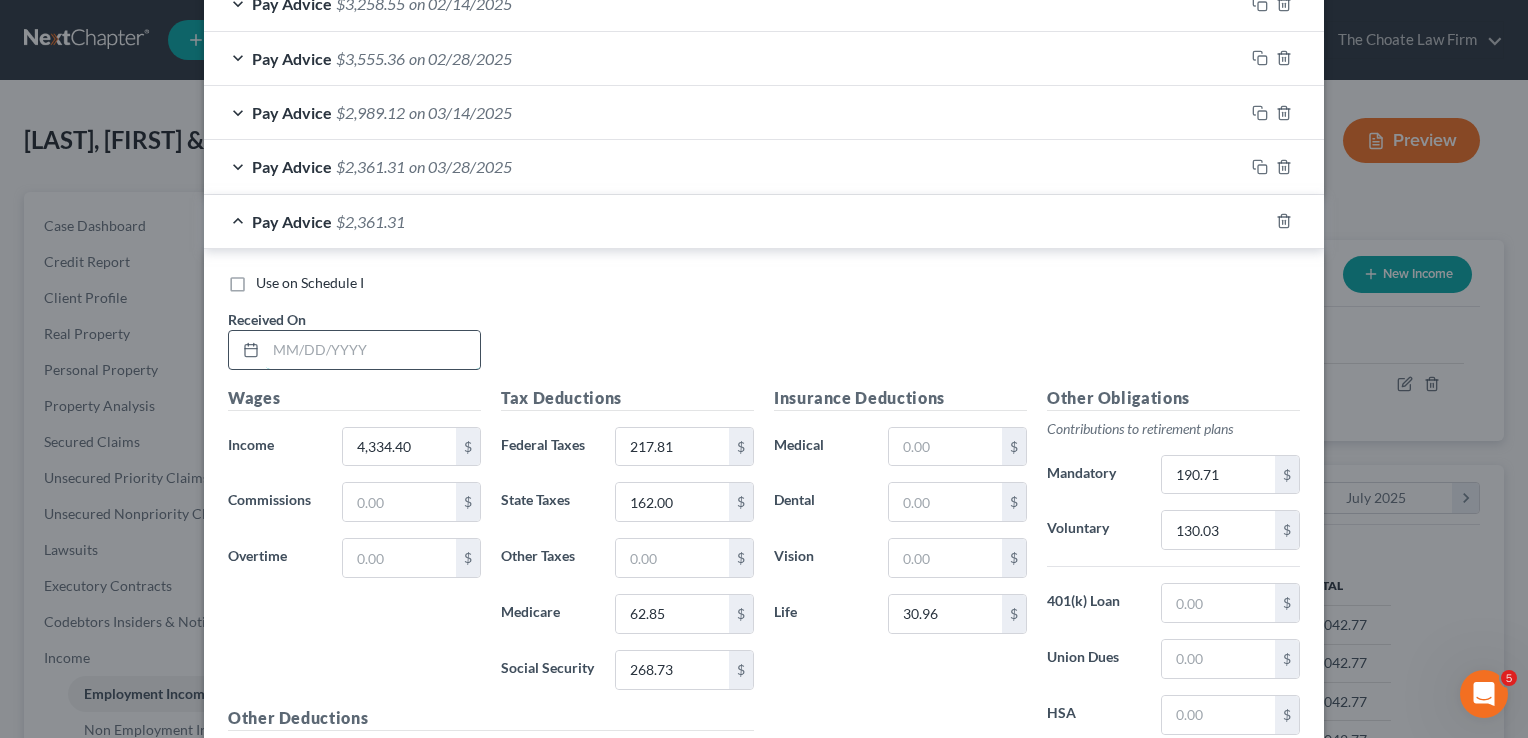 click at bounding box center [373, 350] 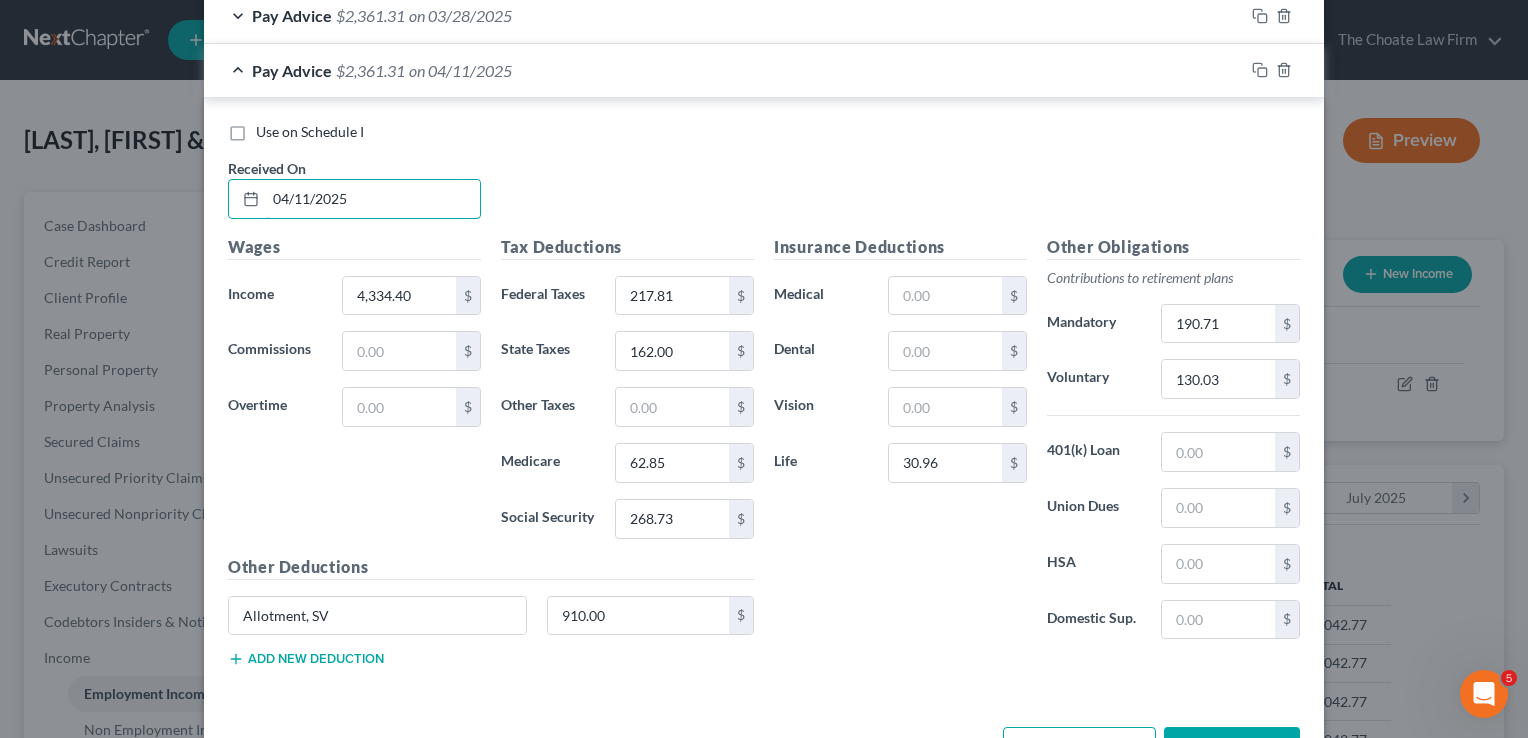 scroll, scrollTop: 935, scrollLeft: 0, axis: vertical 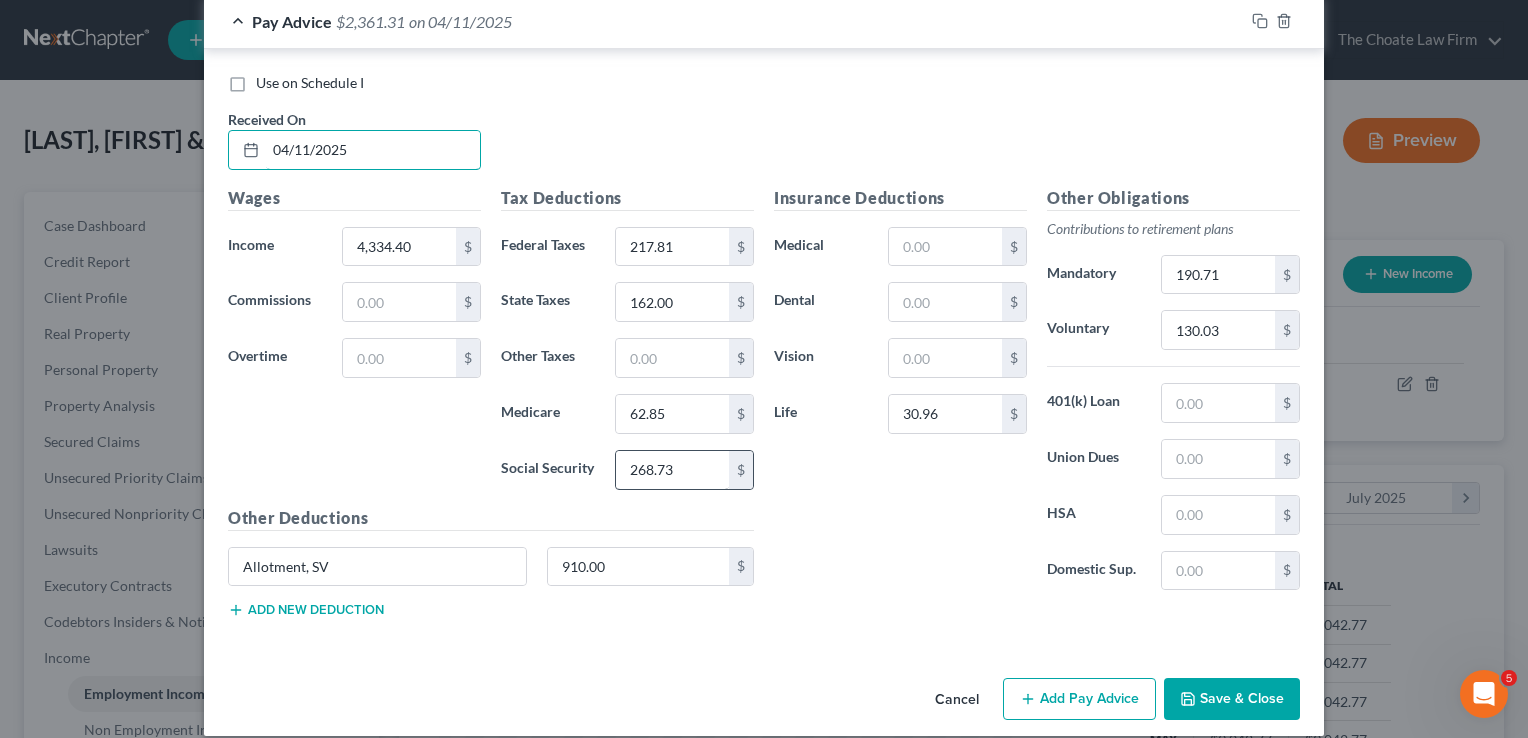 type on "04/11/2025" 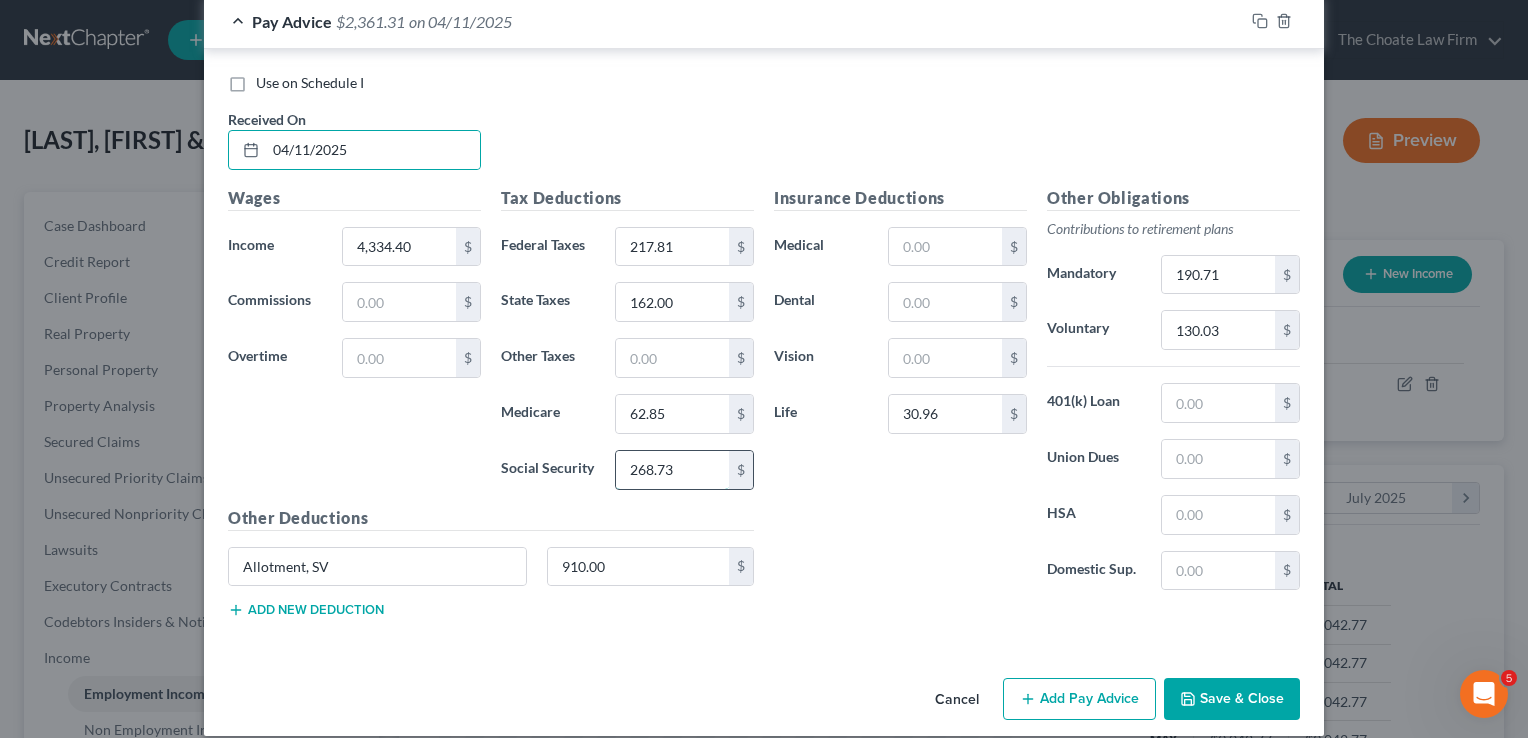 click on "268.73" at bounding box center [672, 470] 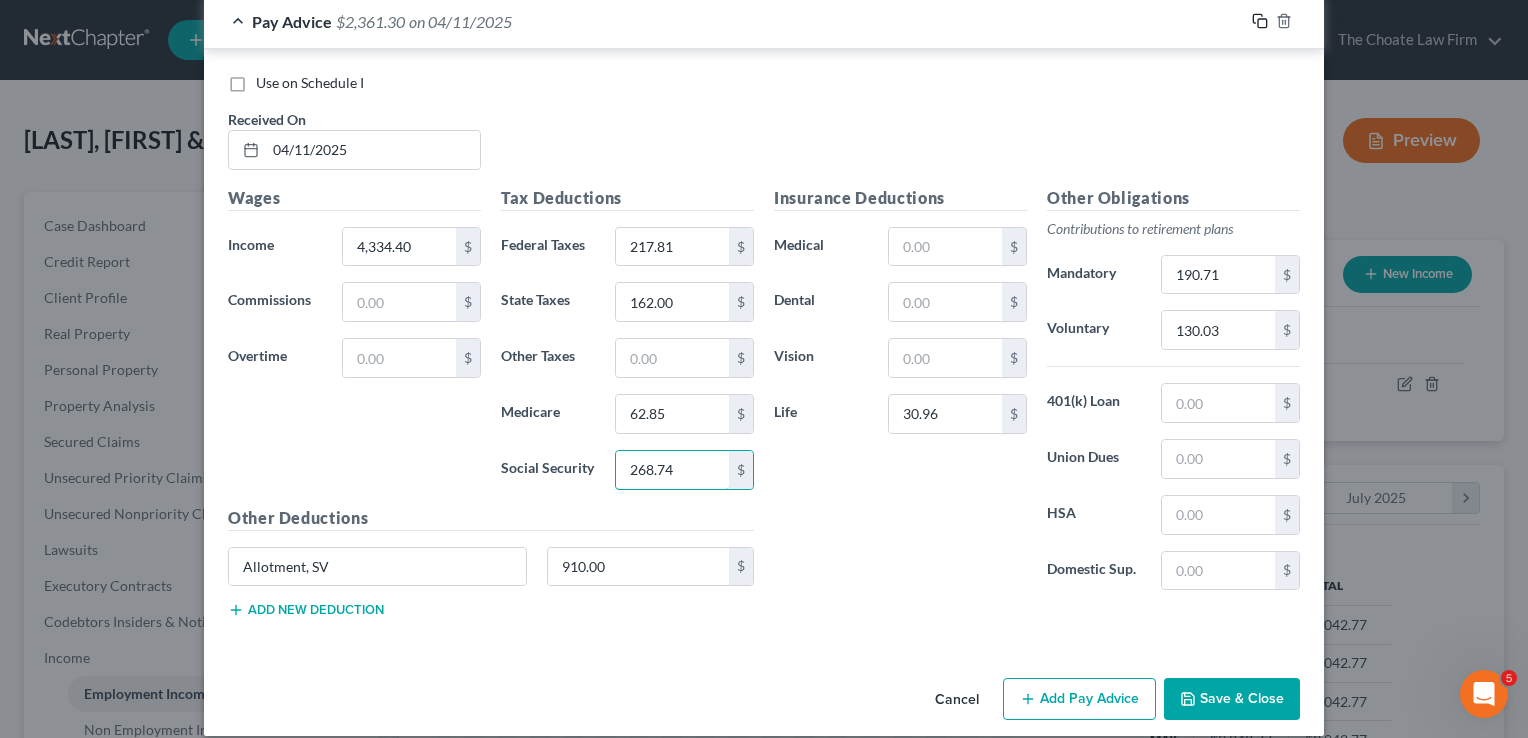 type on "268.74" 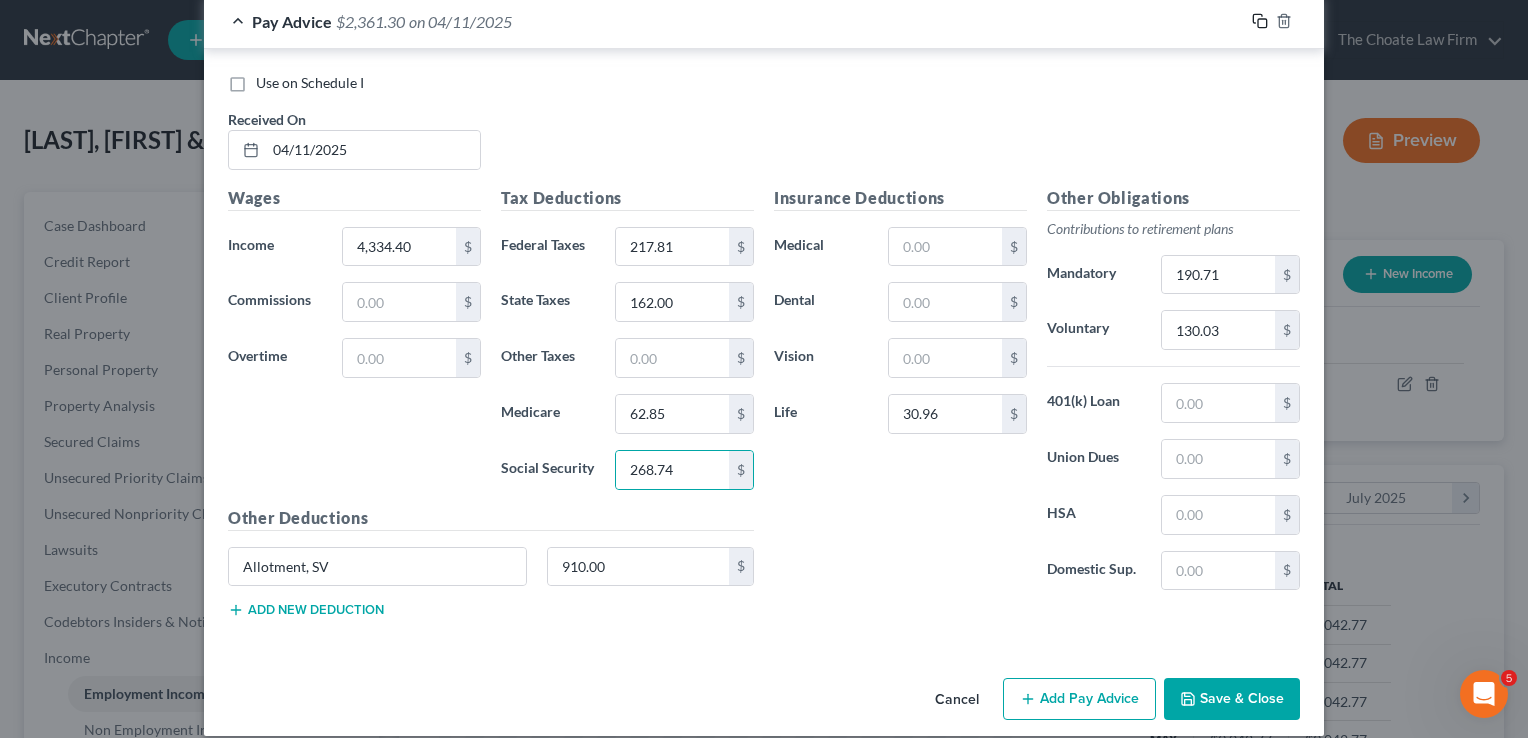 click 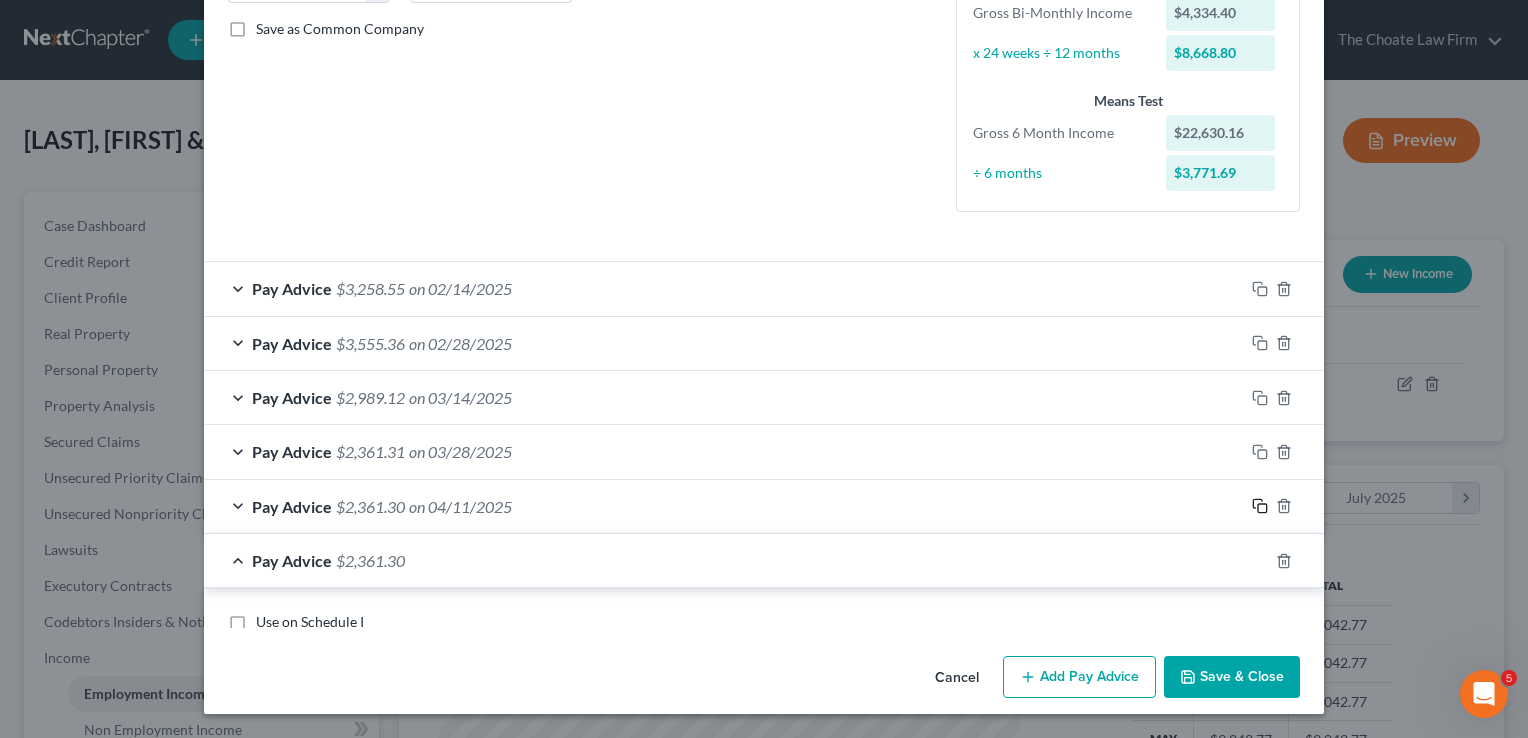 scroll, scrollTop: 935, scrollLeft: 0, axis: vertical 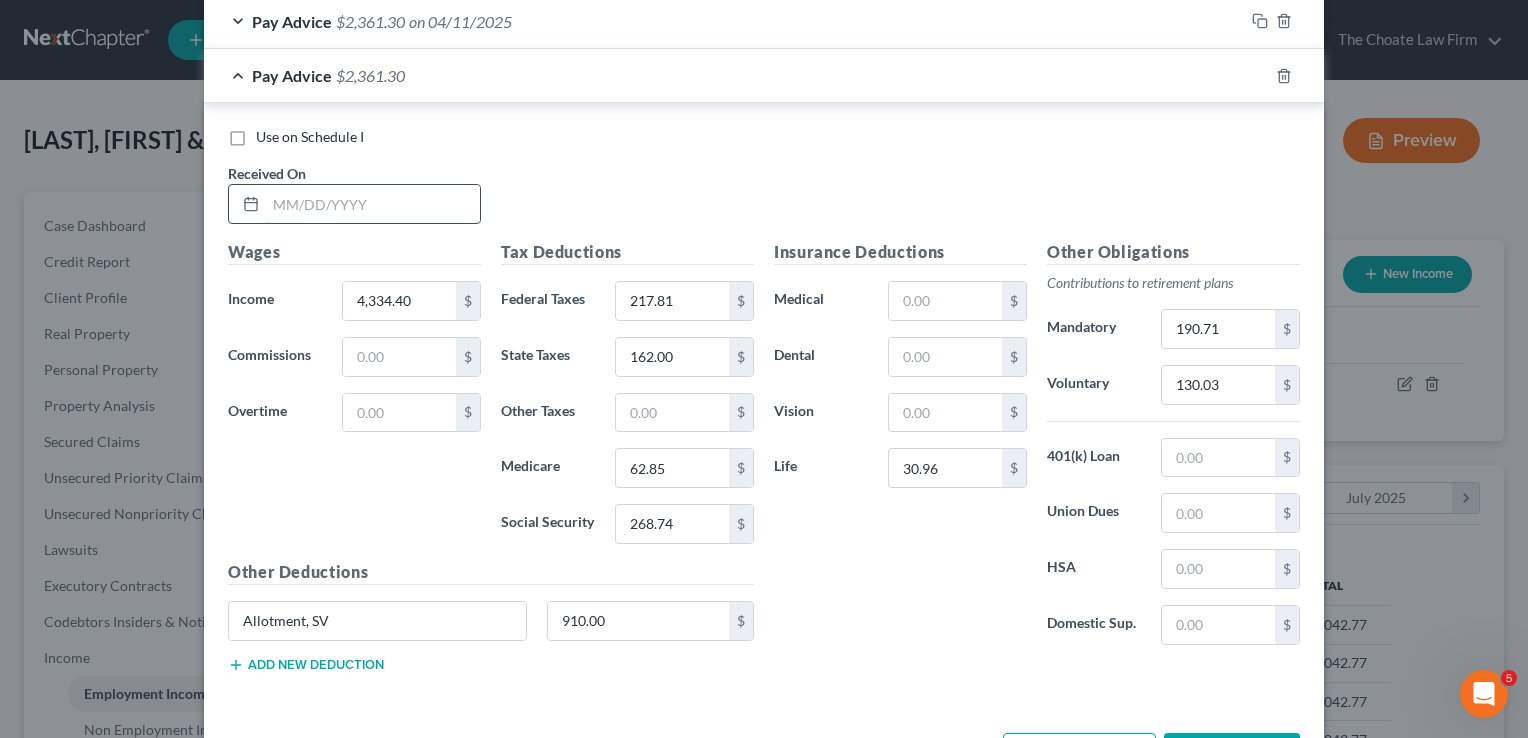 click at bounding box center (373, 204) 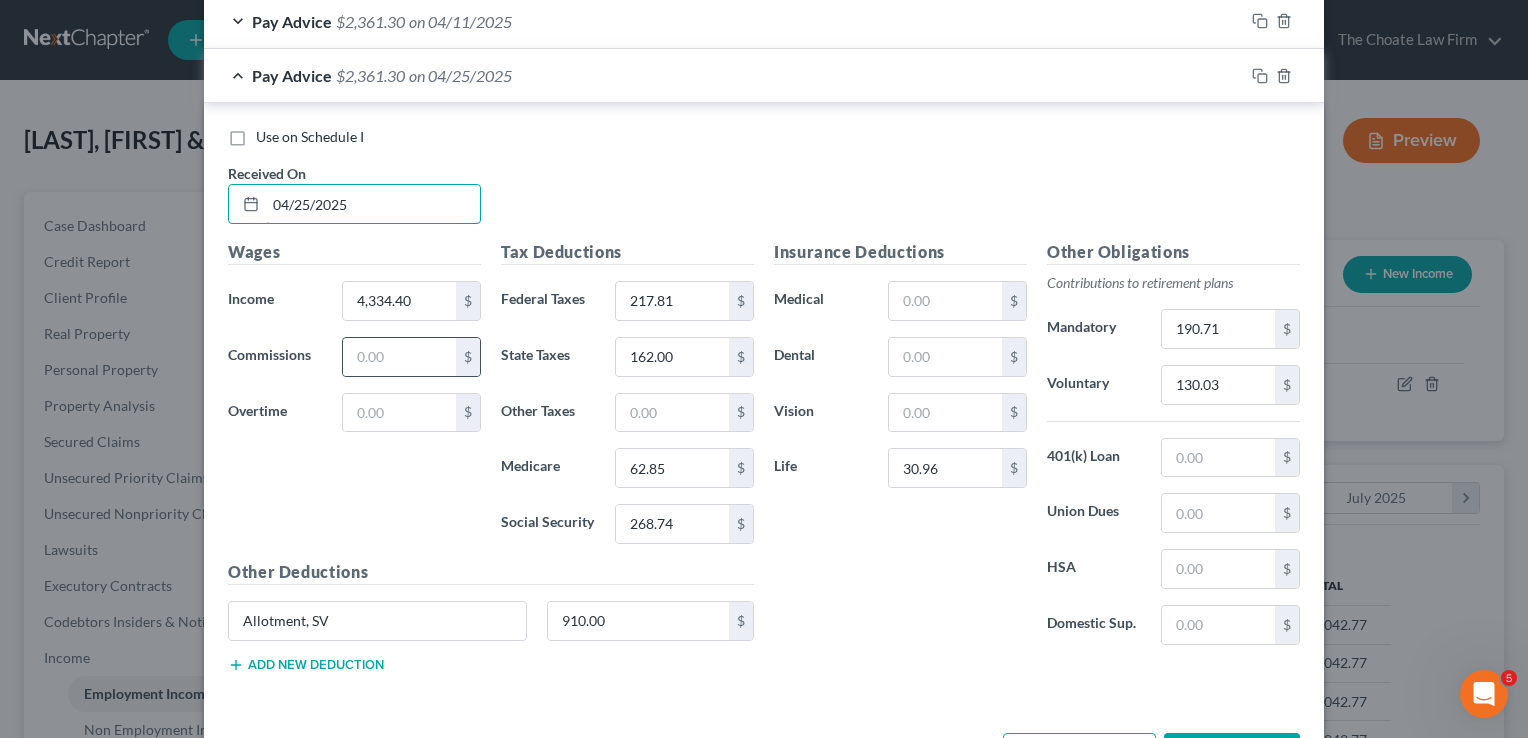scroll, scrollTop: 1005, scrollLeft: 0, axis: vertical 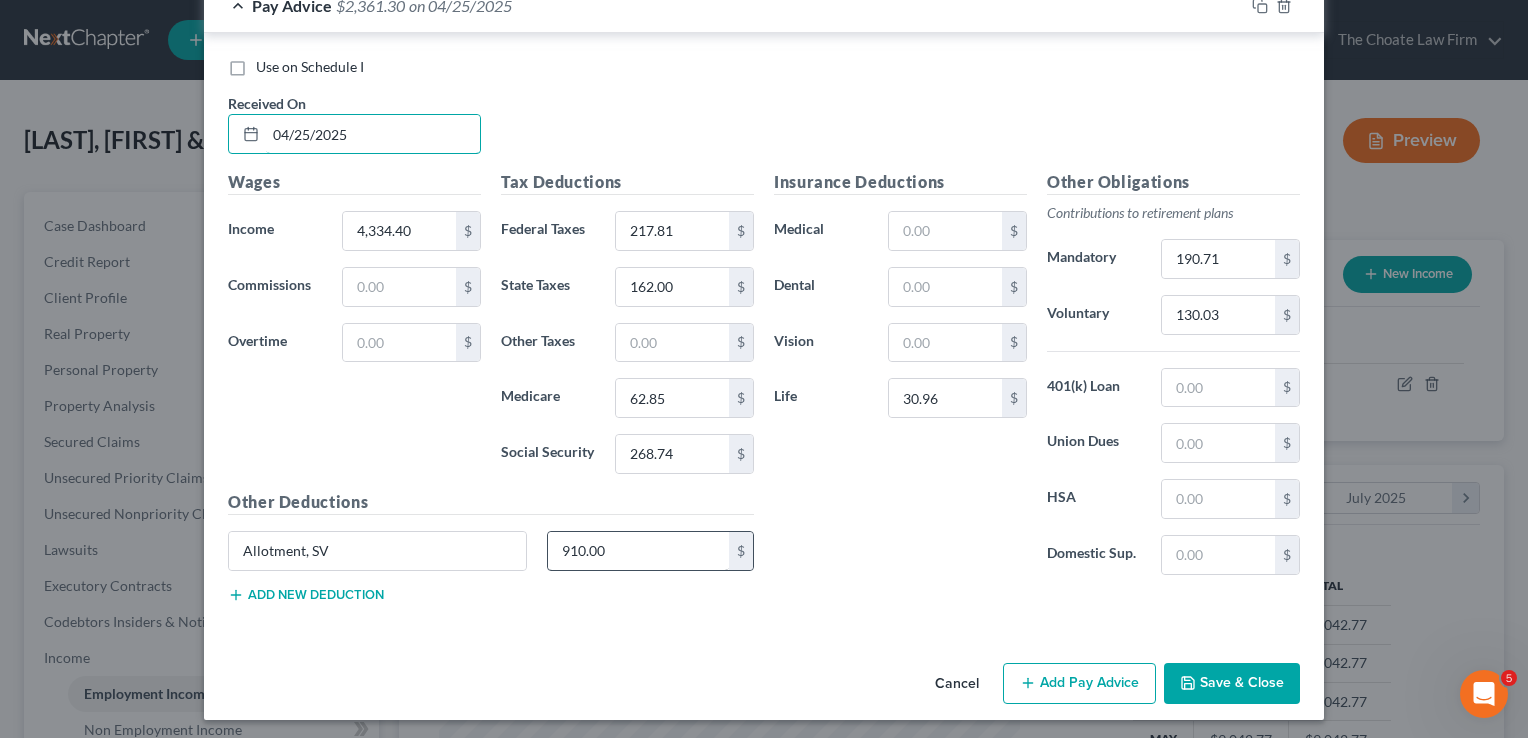 type on "04/25/2025" 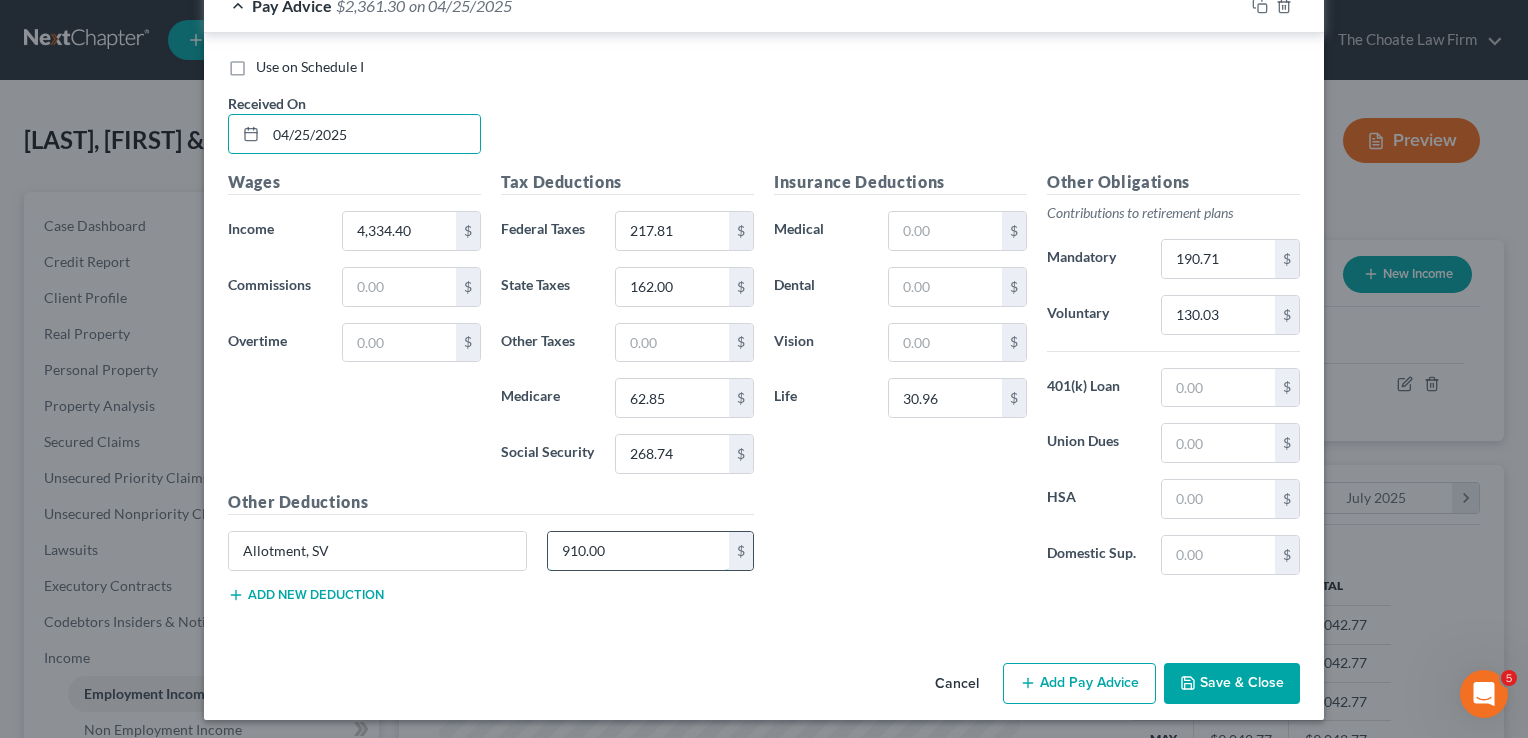 click on "910.00" at bounding box center [639, 551] 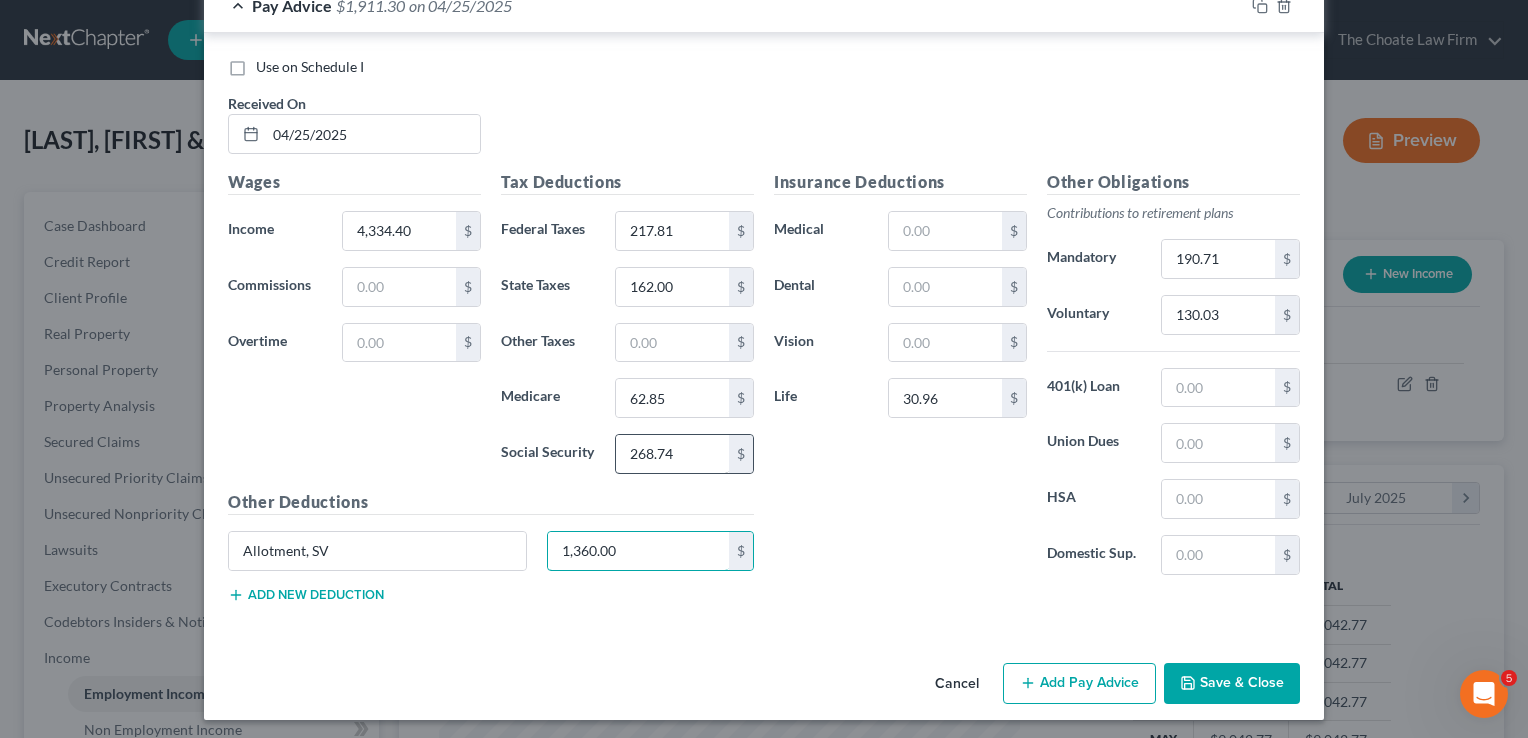 type on "1,360.00" 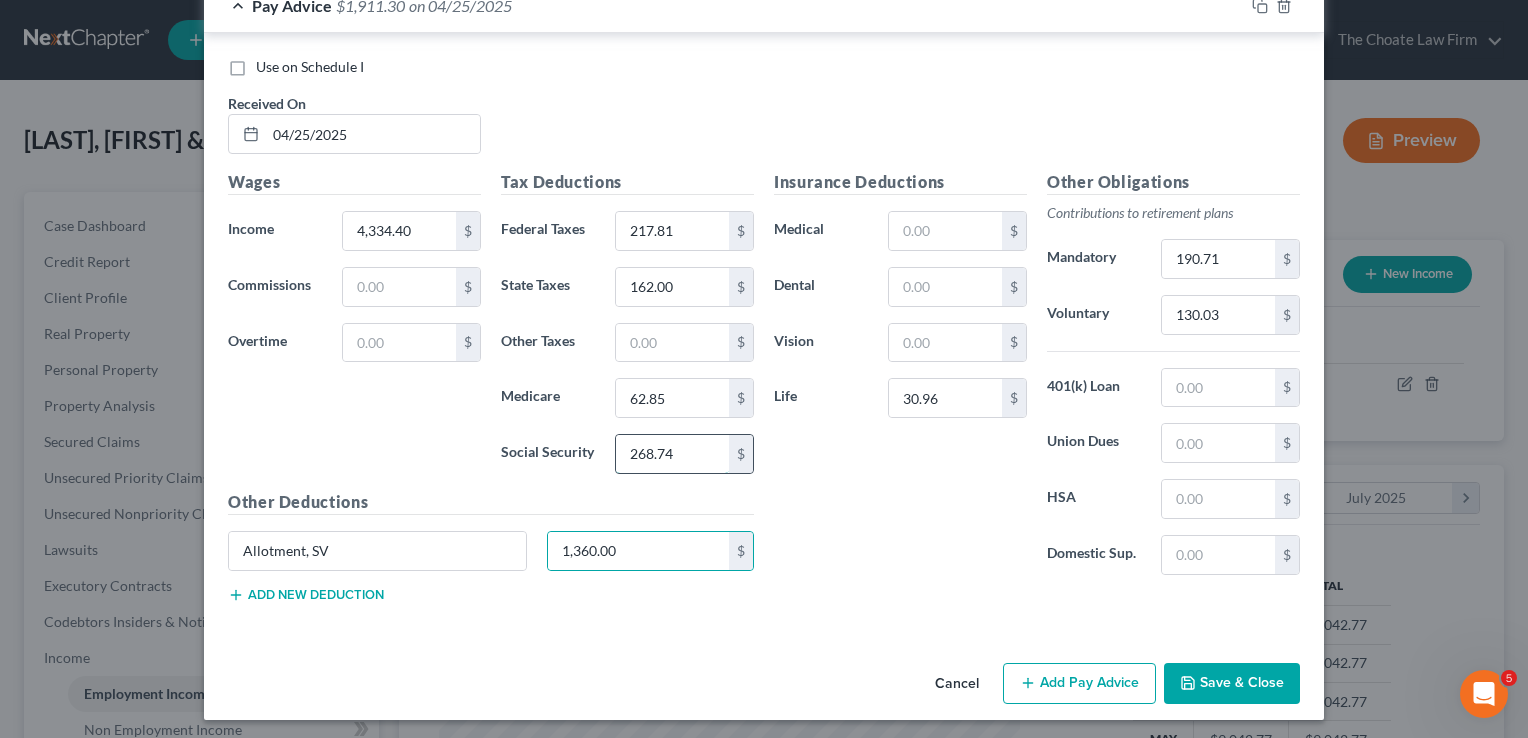 click on "268.74" at bounding box center [672, 454] 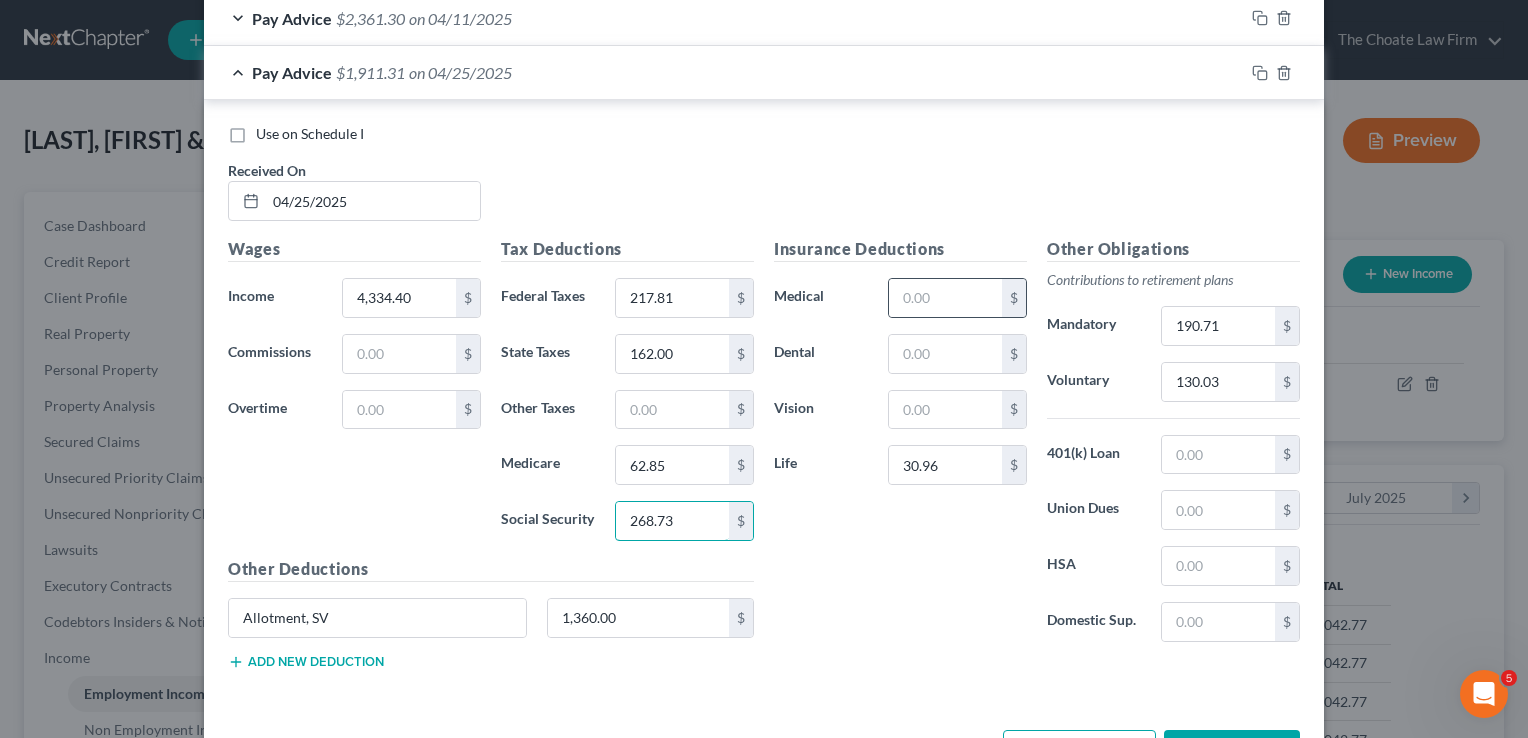 scroll, scrollTop: 905, scrollLeft: 0, axis: vertical 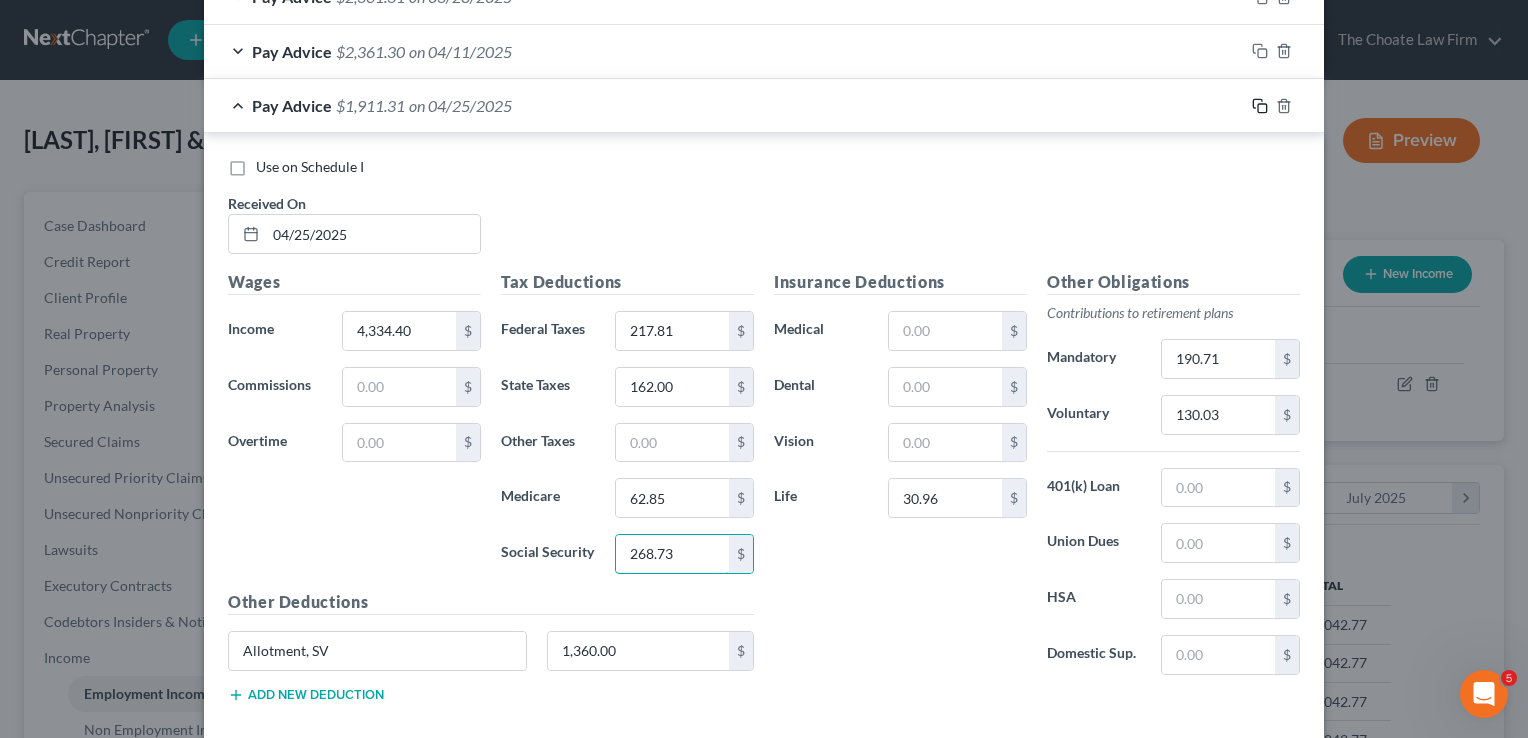 type on "268.73" 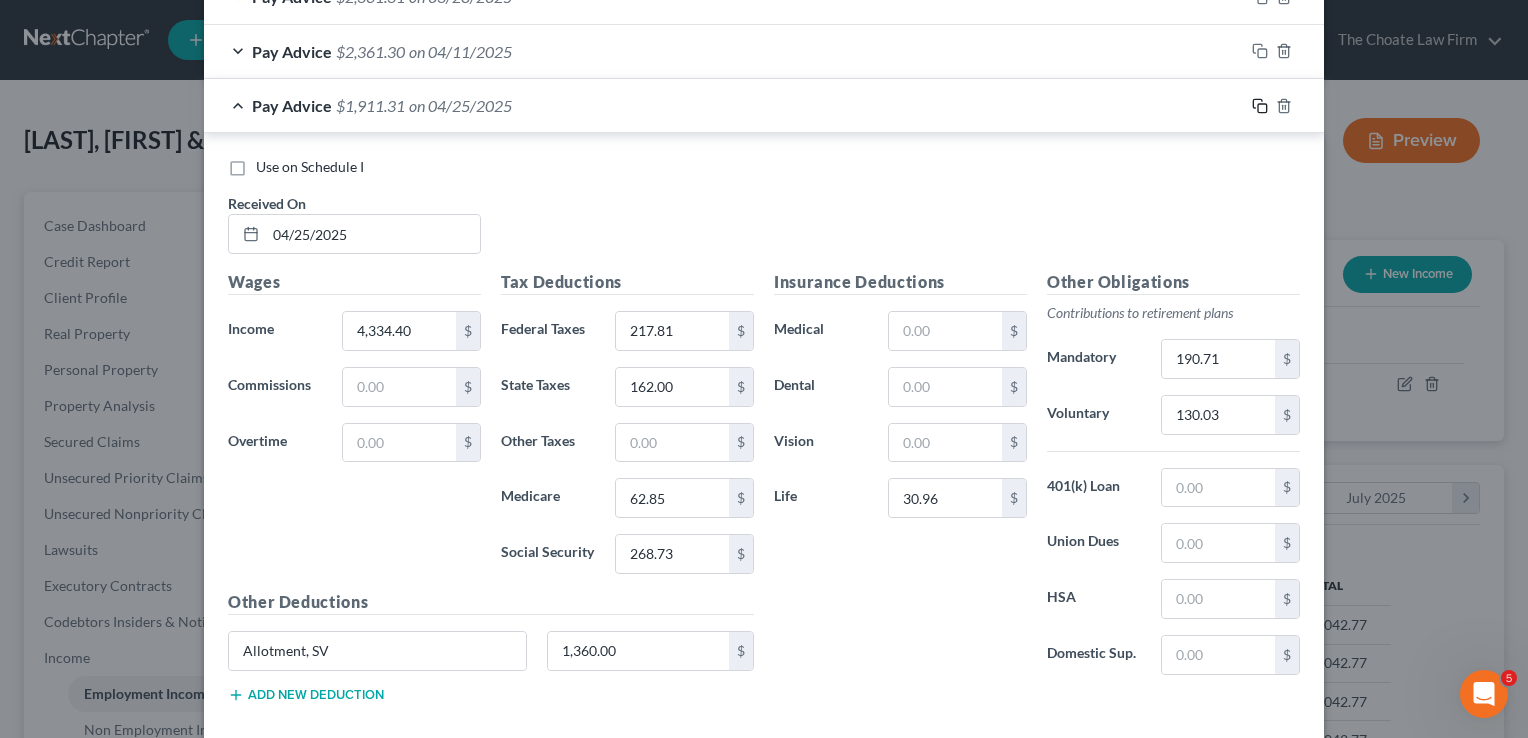 click 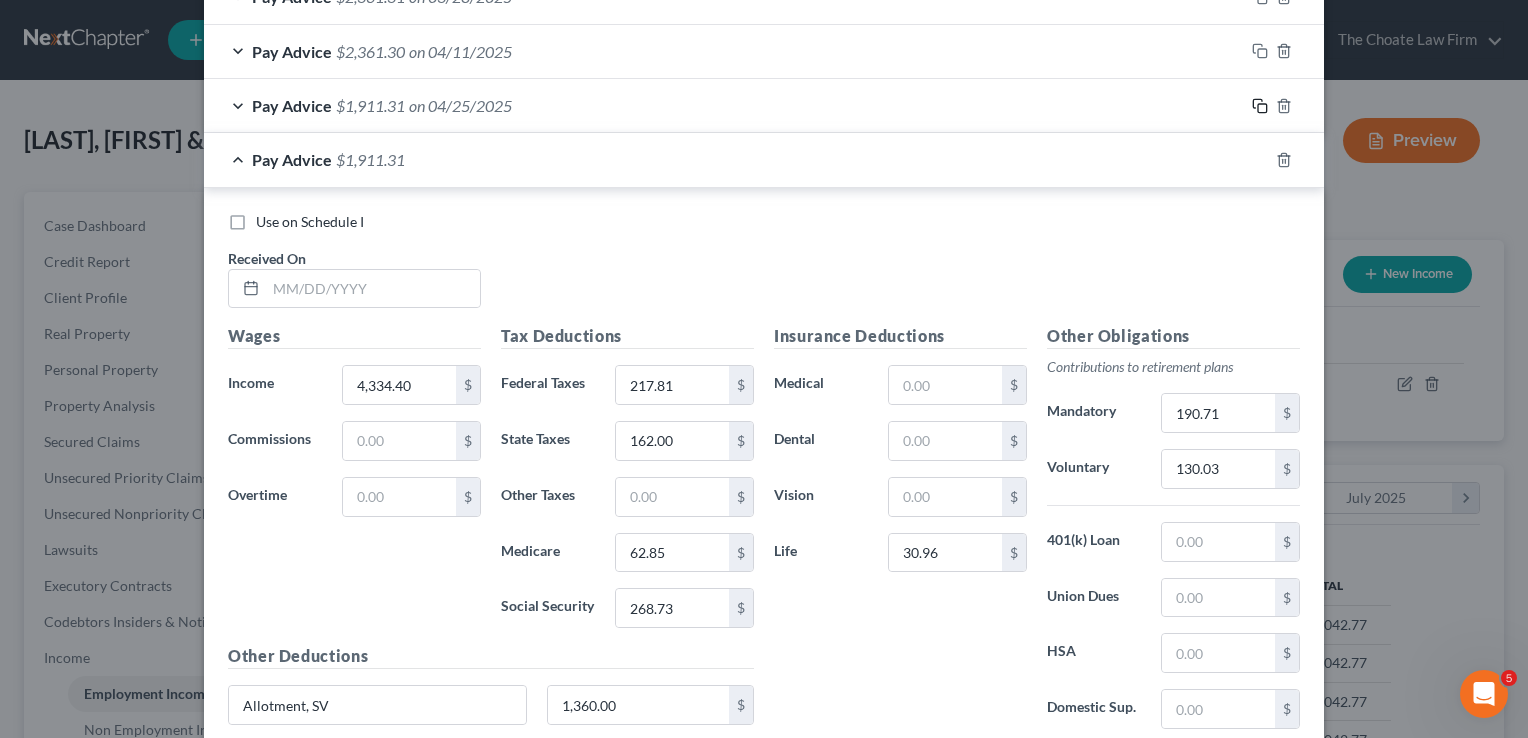 scroll, scrollTop: 905, scrollLeft: 0, axis: vertical 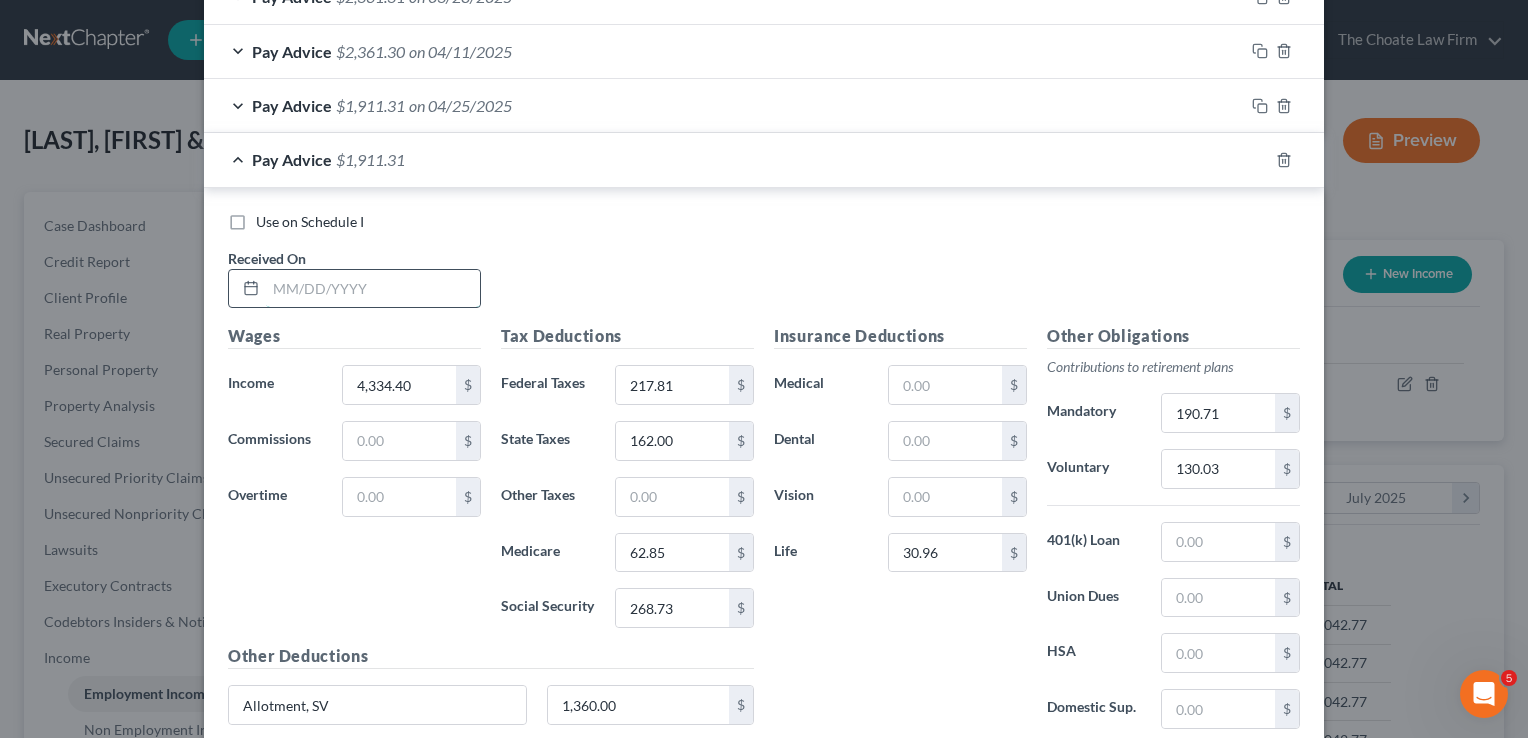 click at bounding box center (373, 289) 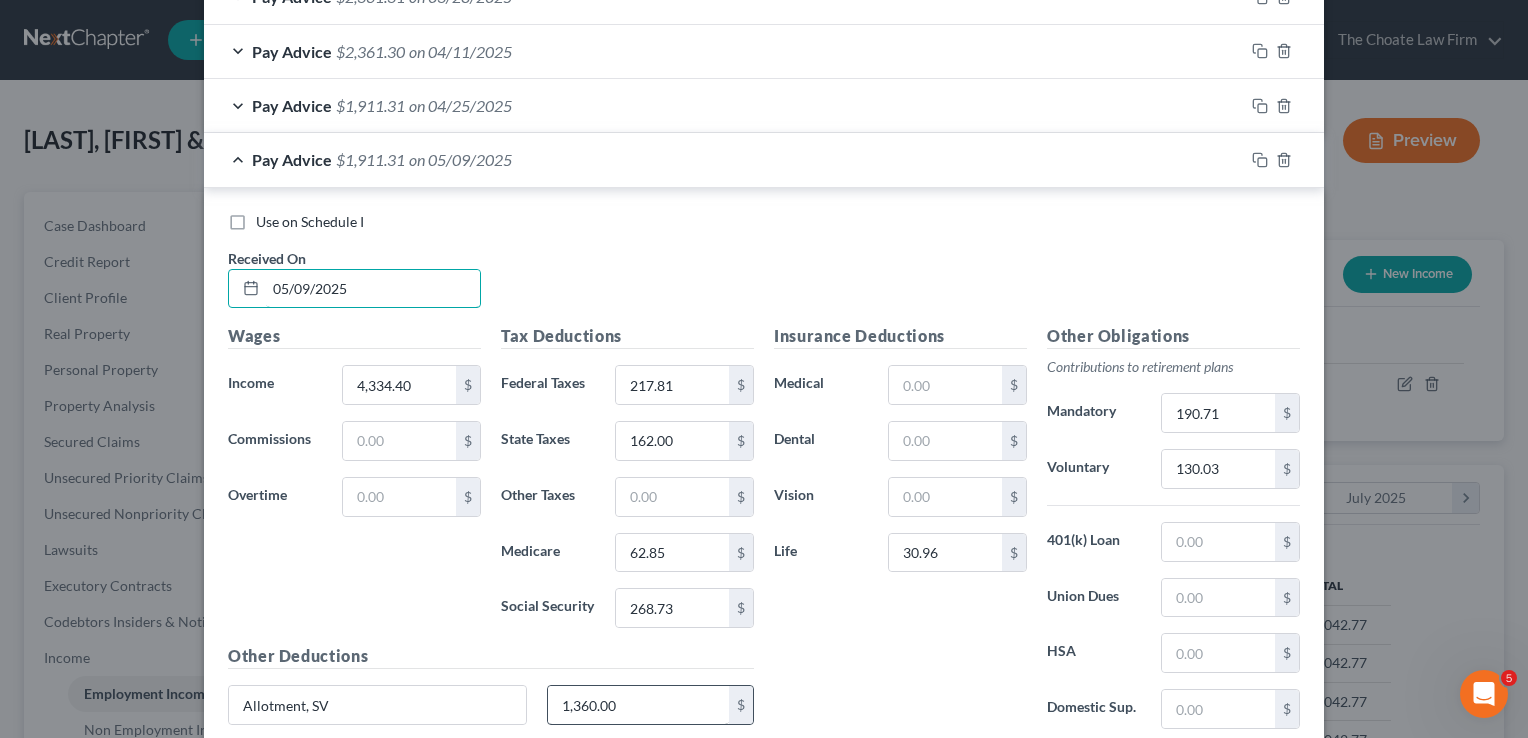 type on "05/09/2025" 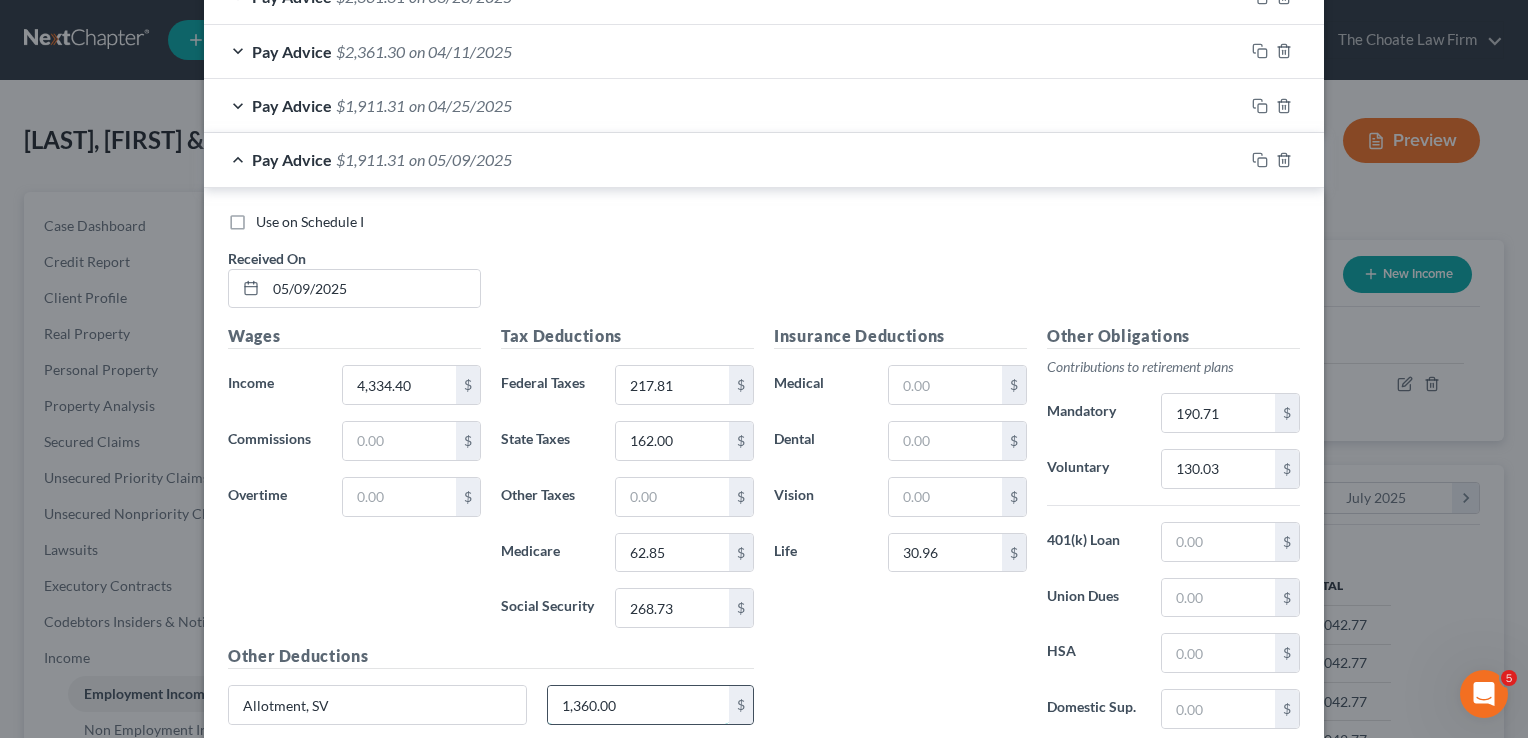 click on "1,360.00" at bounding box center [639, 705] 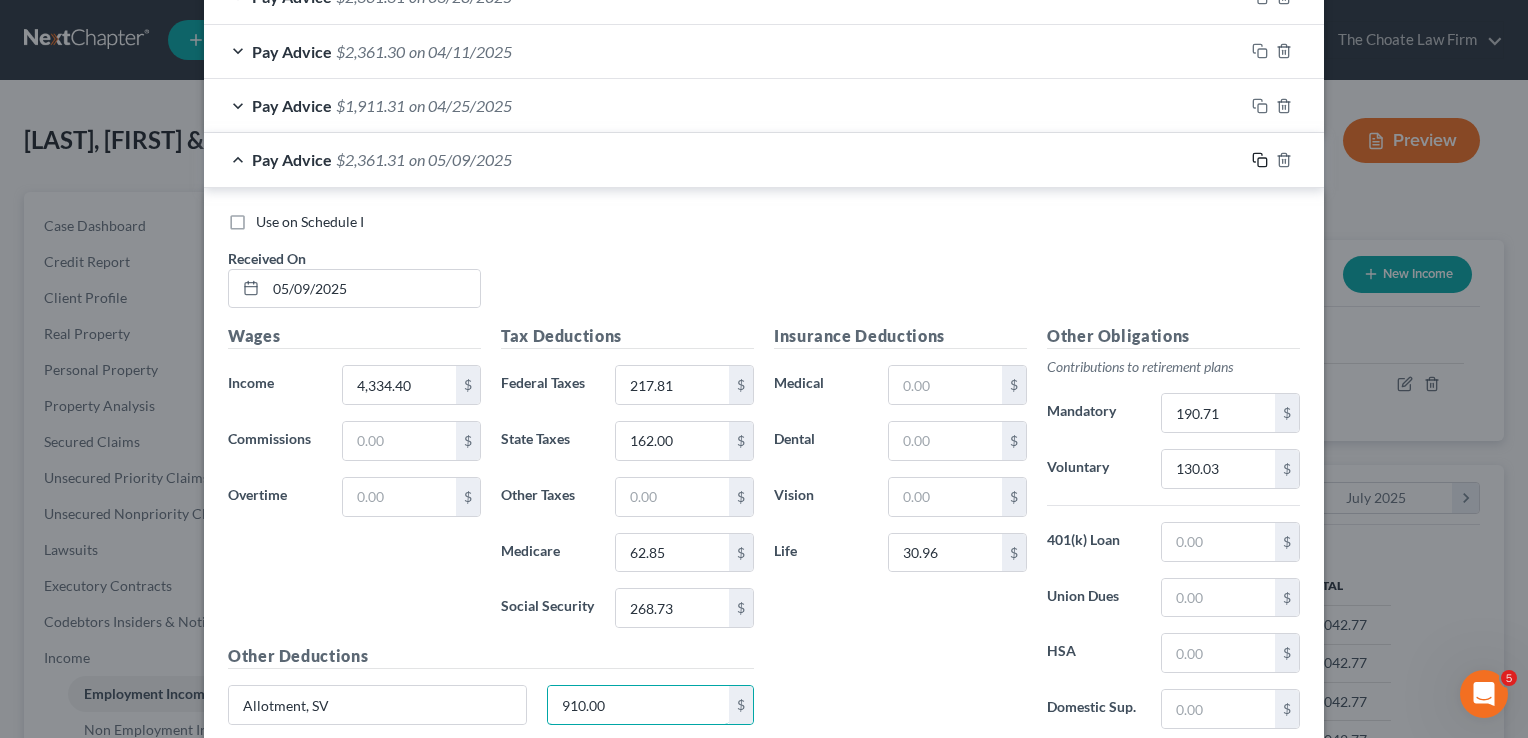 type on "910.00" 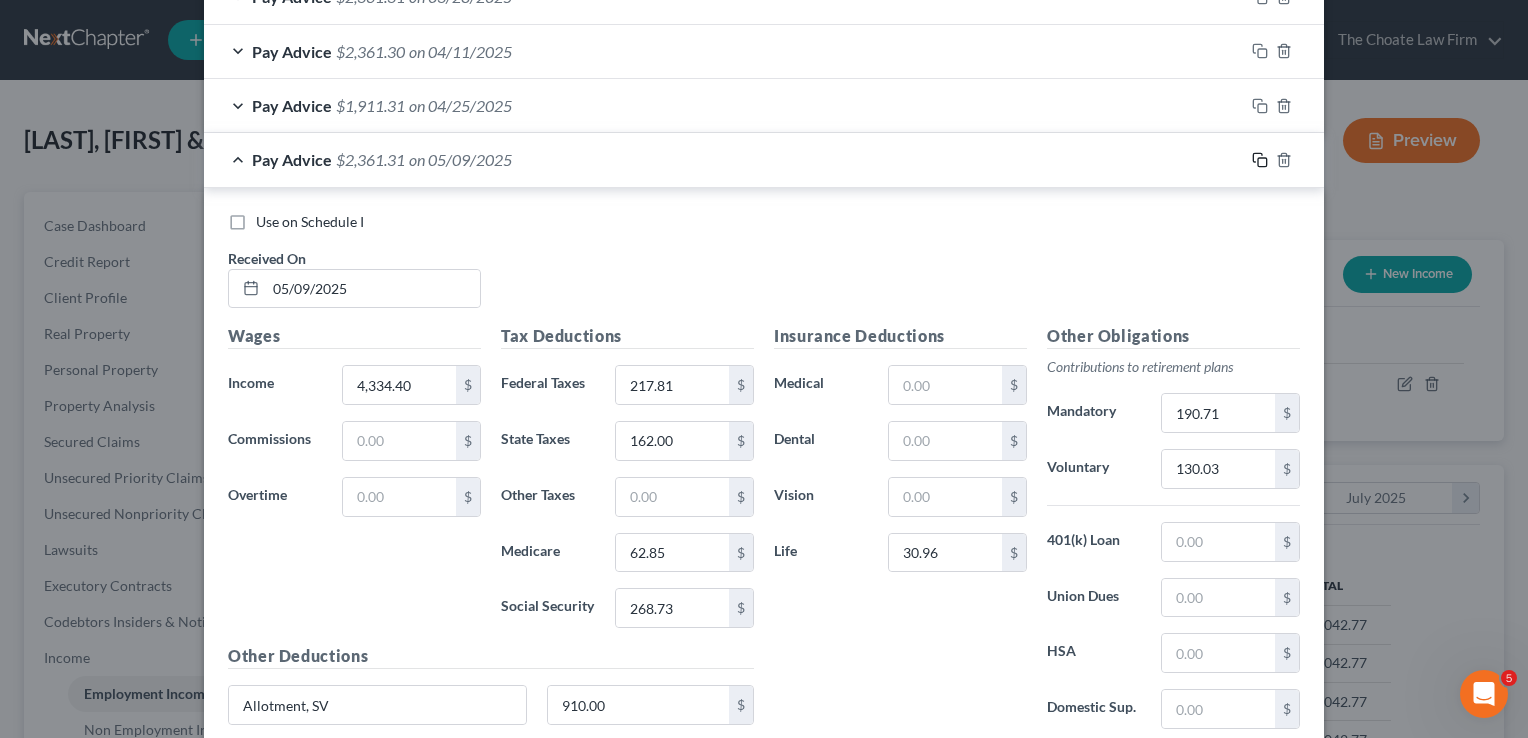 click 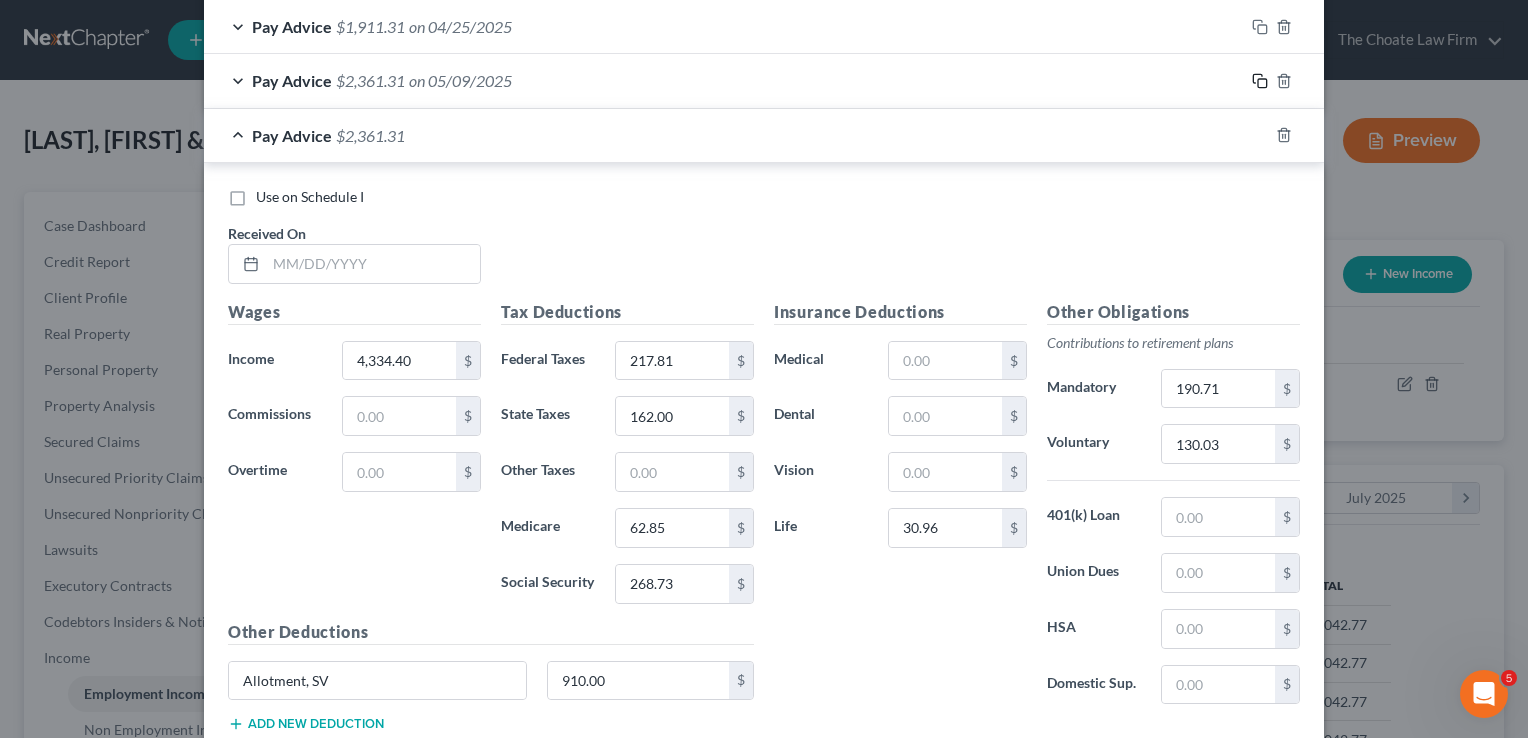scroll, scrollTop: 1005, scrollLeft: 0, axis: vertical 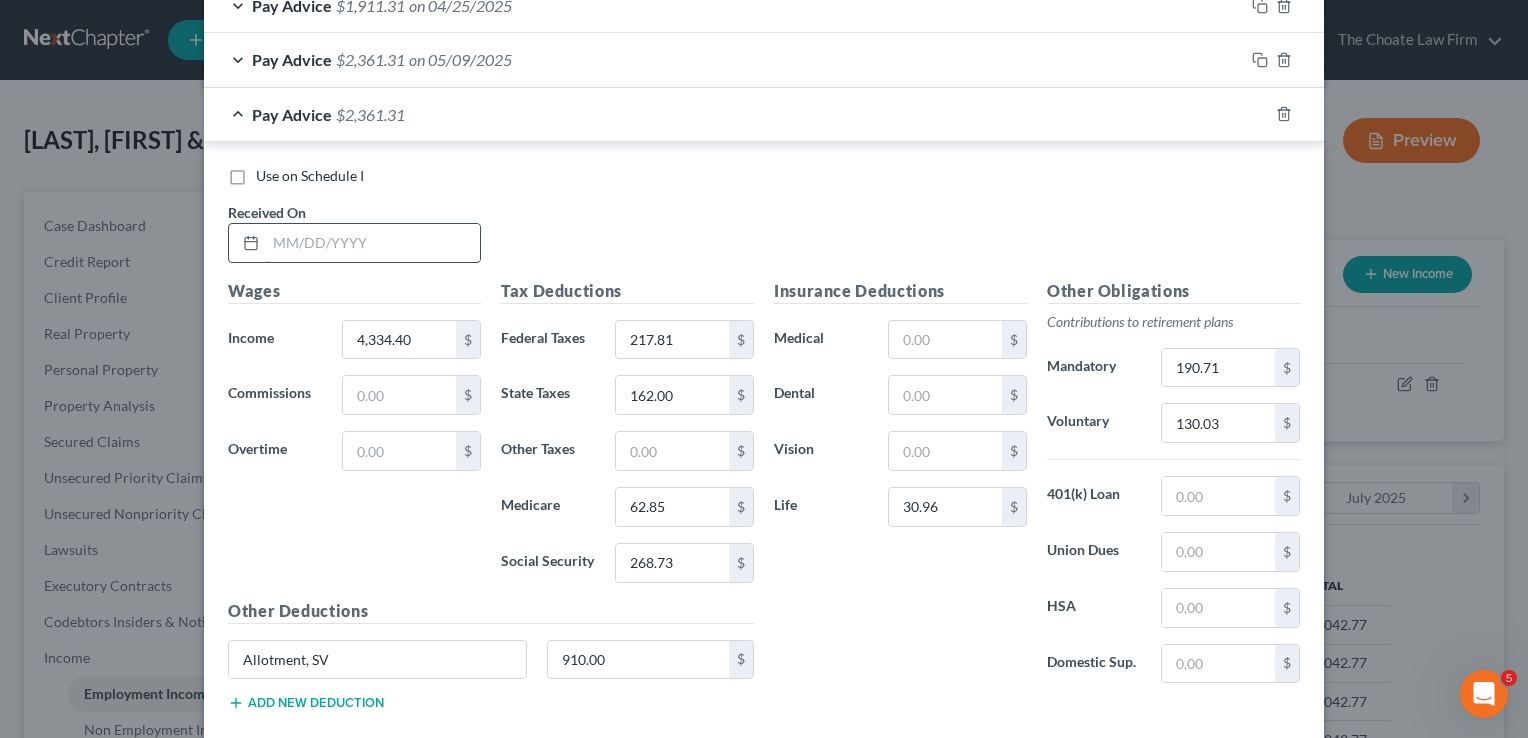 click at bounding box center [373, 243] 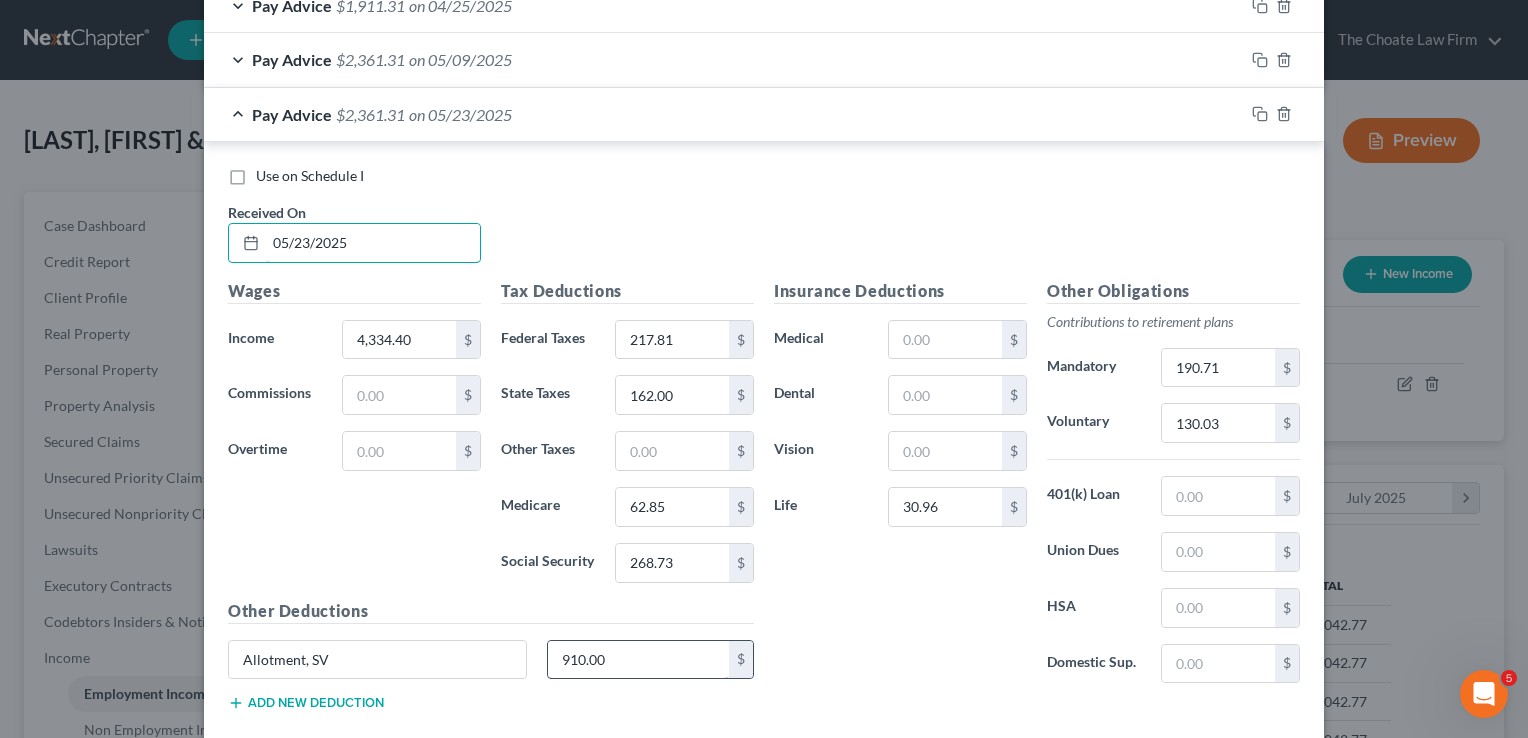 type on "05/23/2025" 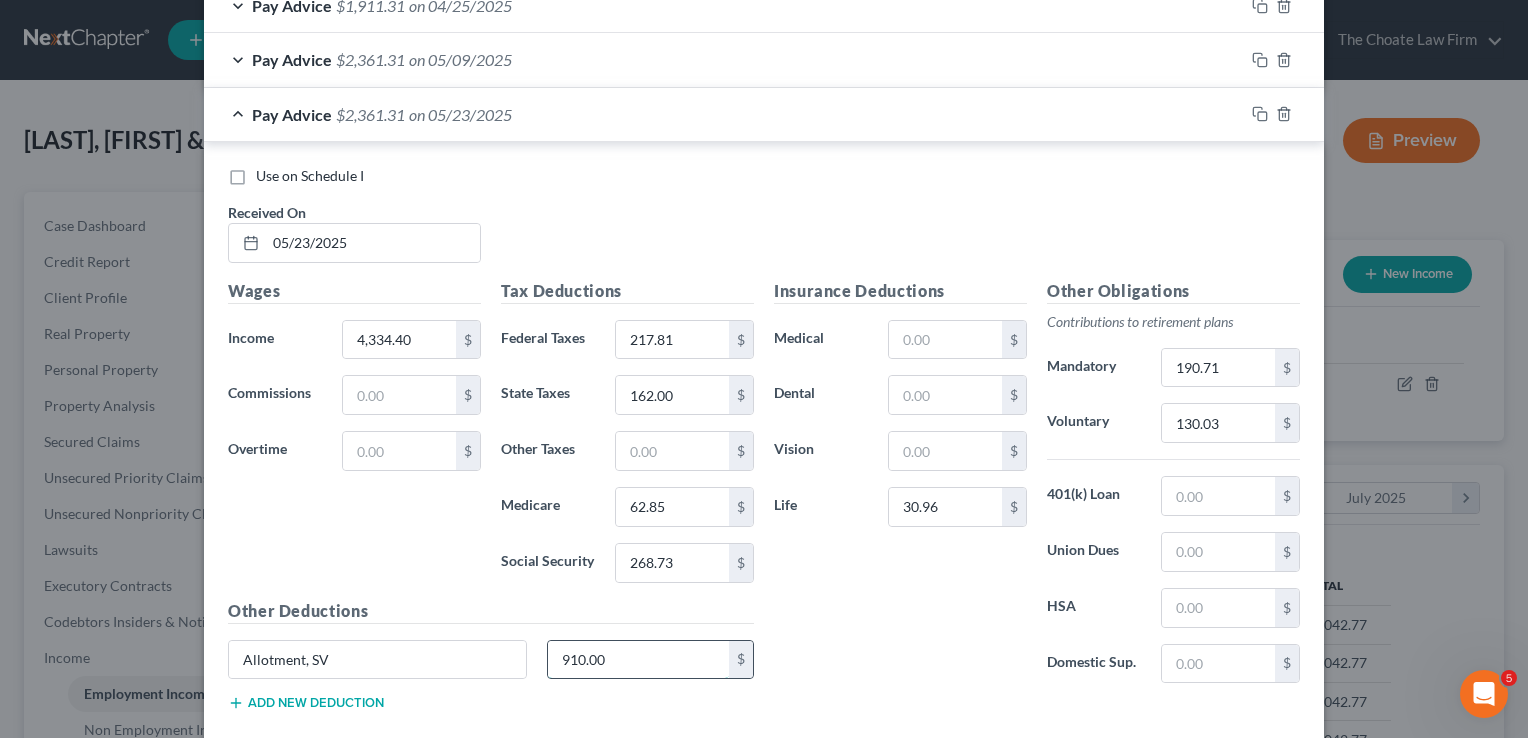 click on "910.00" at bounding box center (639, 660) 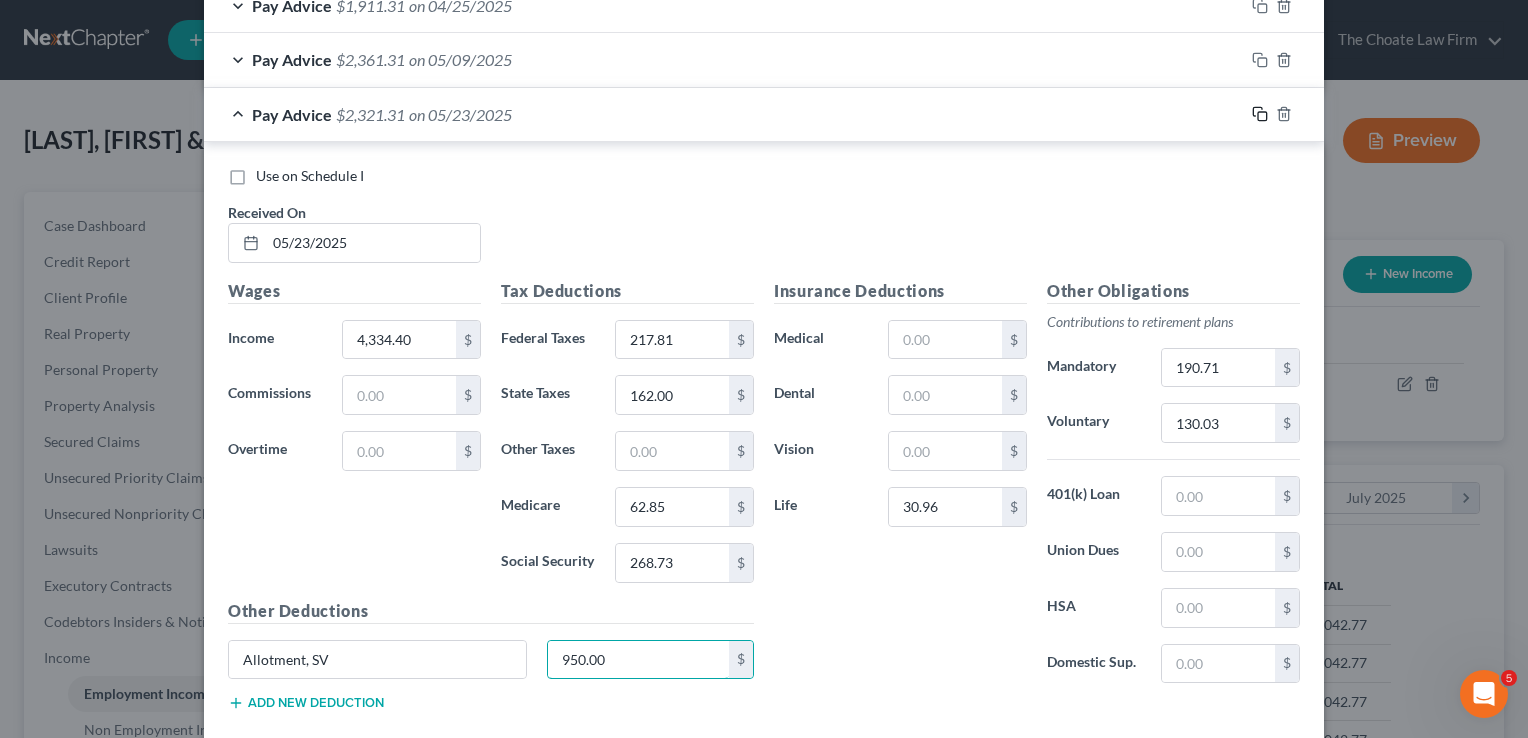 type on "950.00" 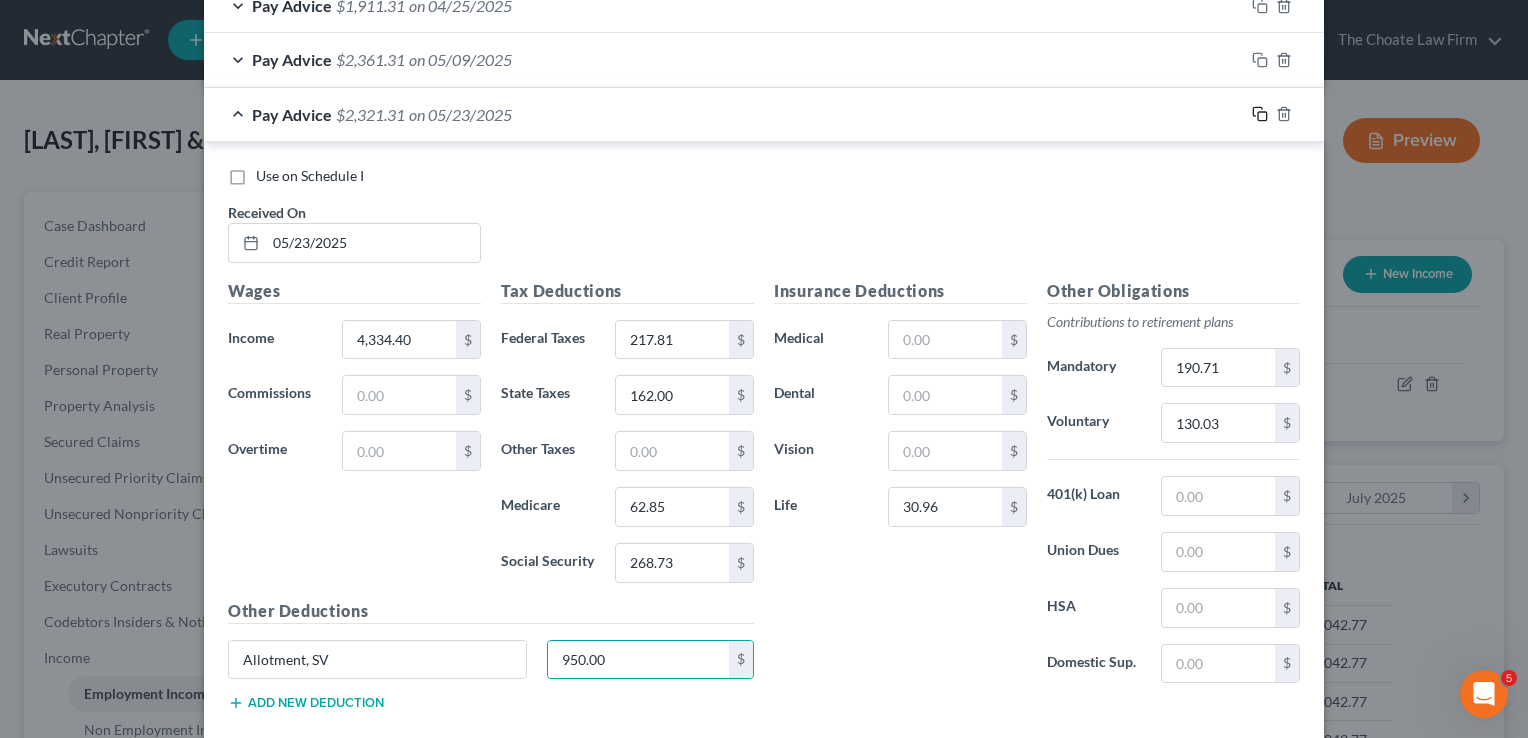 click 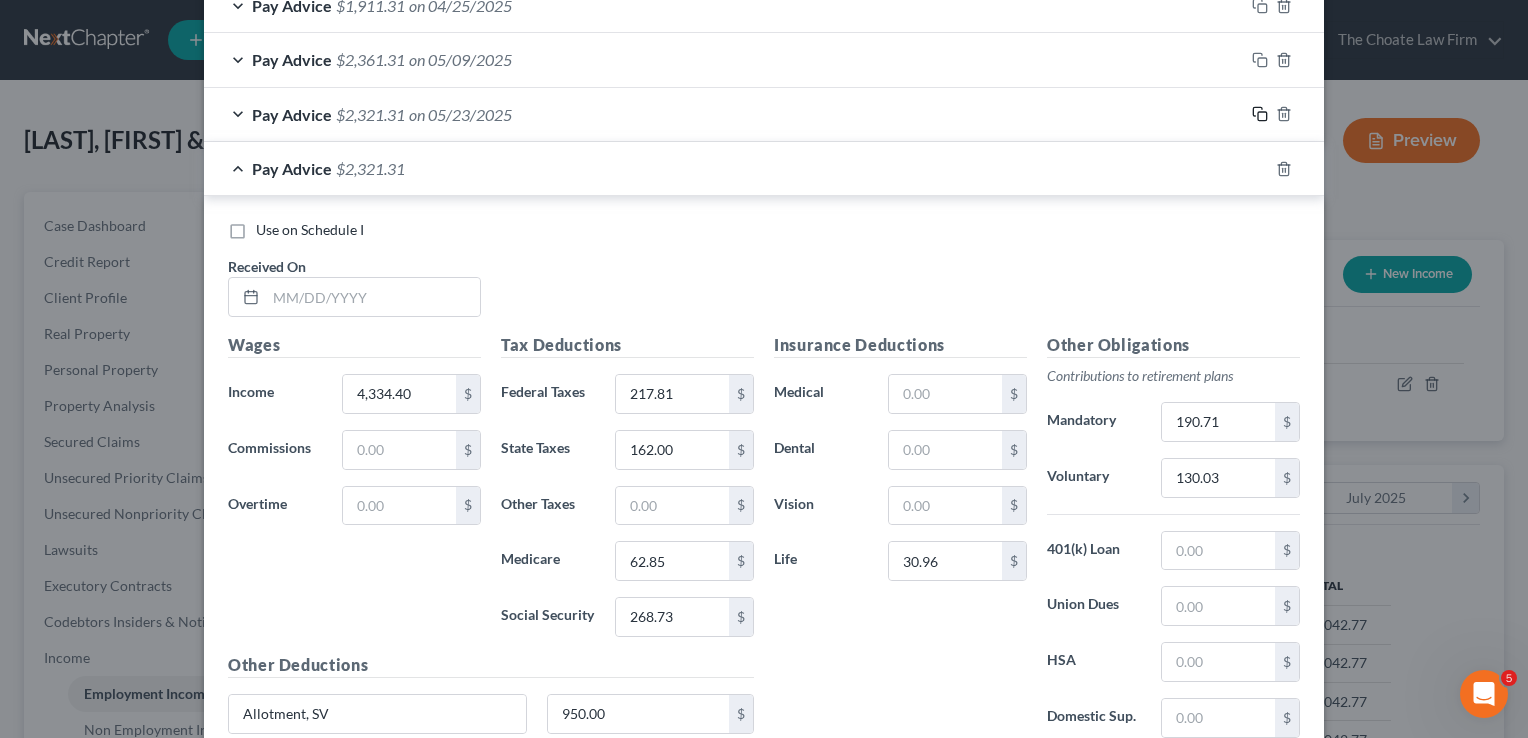 scroll, scrollTop: 1005, scrollLeft: 0, axis: vertical 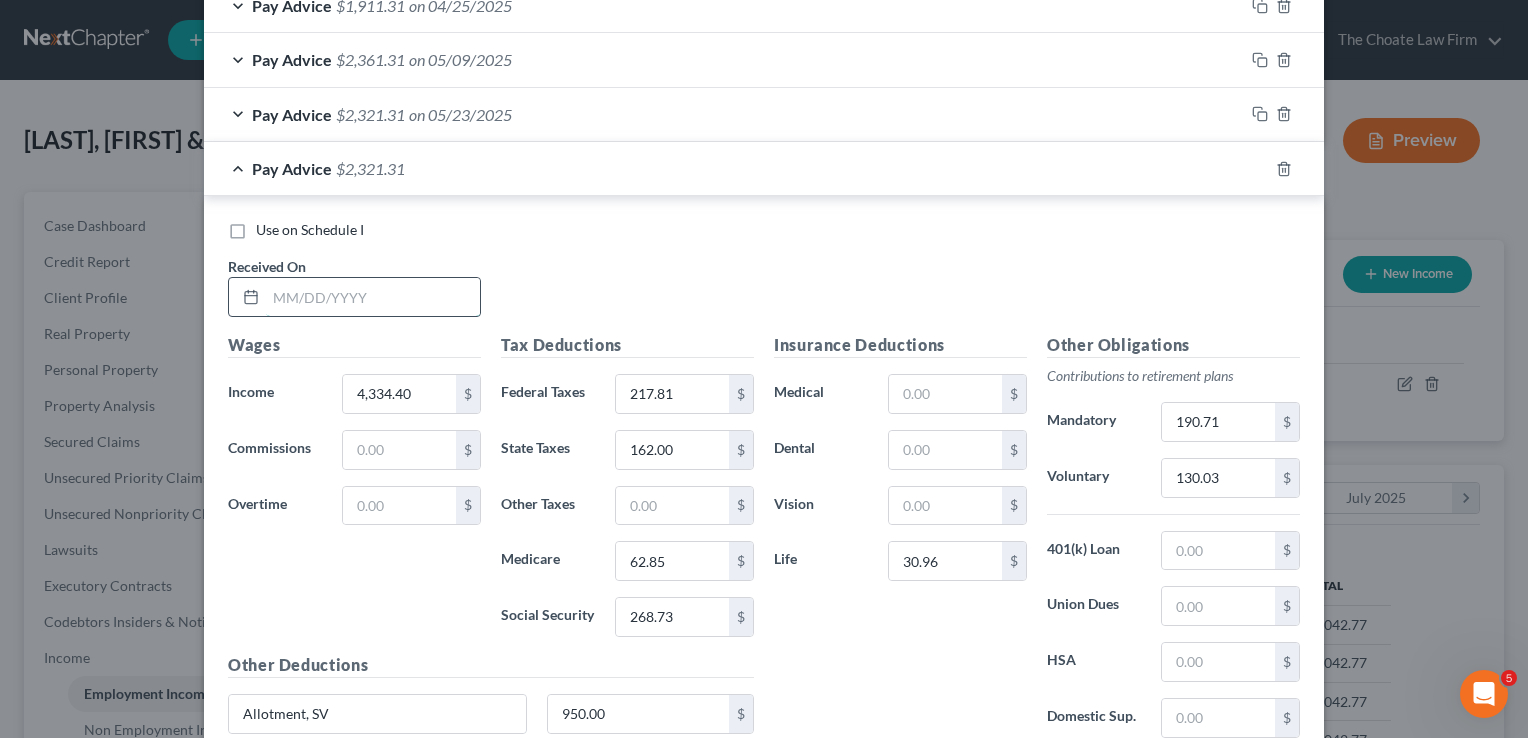 click at bounding box center (373, 297) 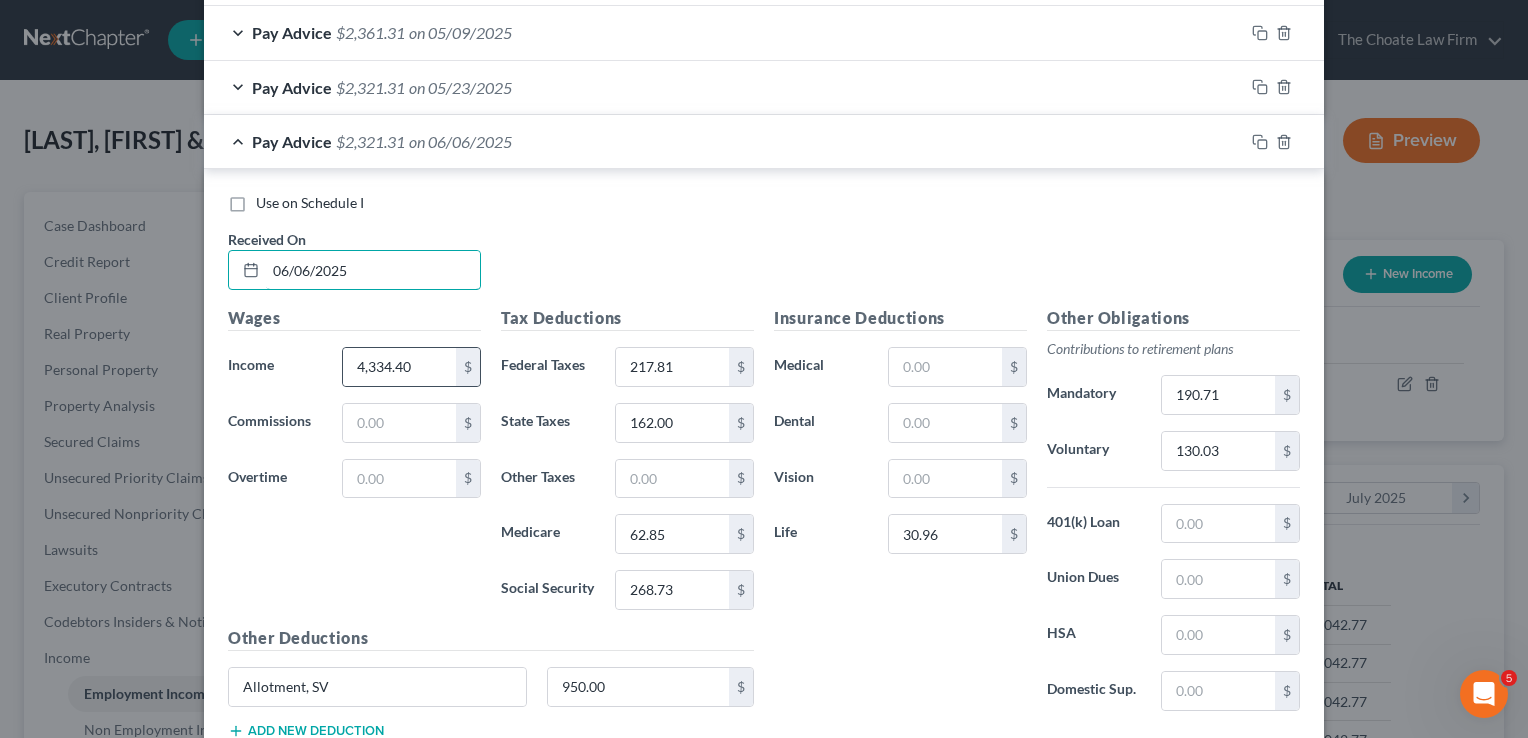 scroll, scrollTop: 1105, scrollLeft: 0, axis: vertical 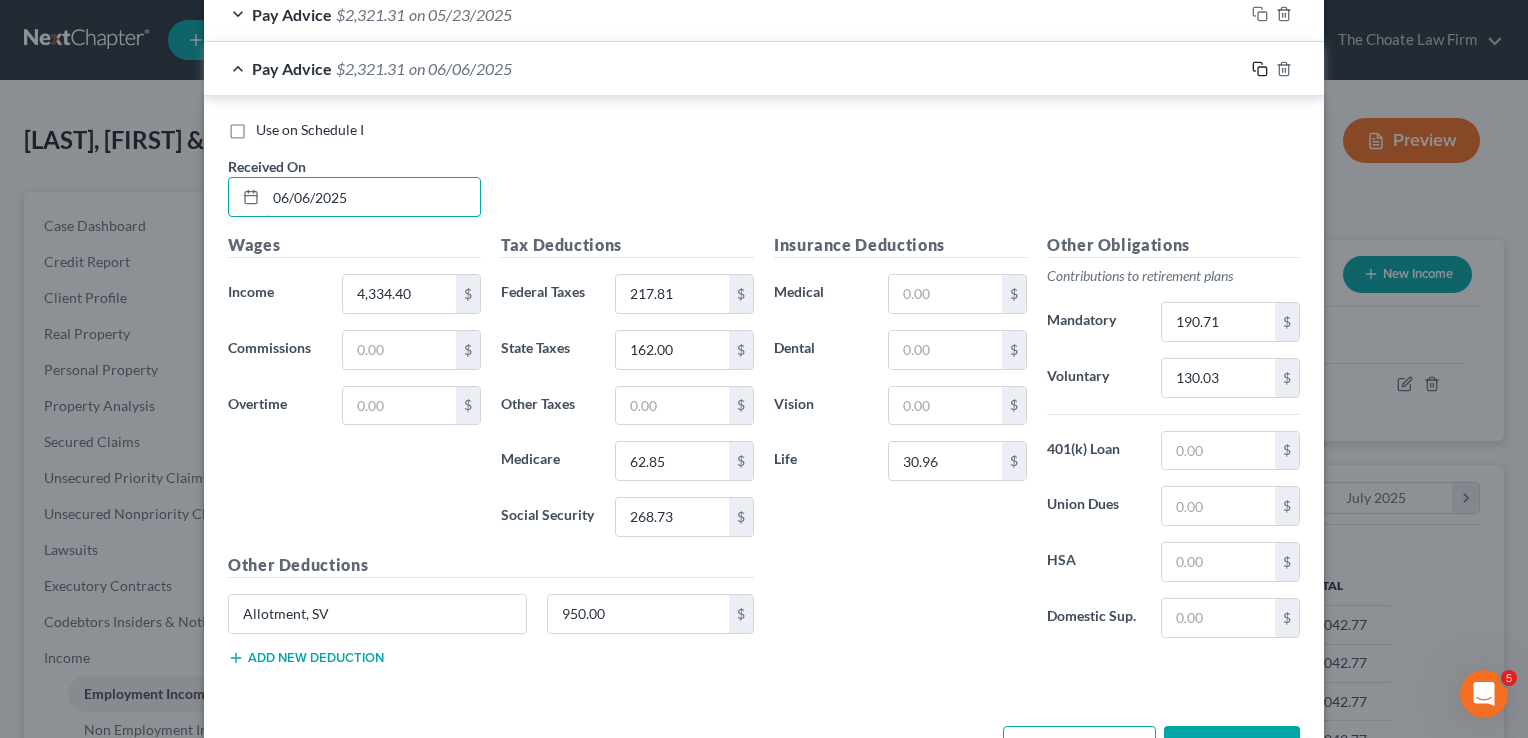 type on "06/06/2025" 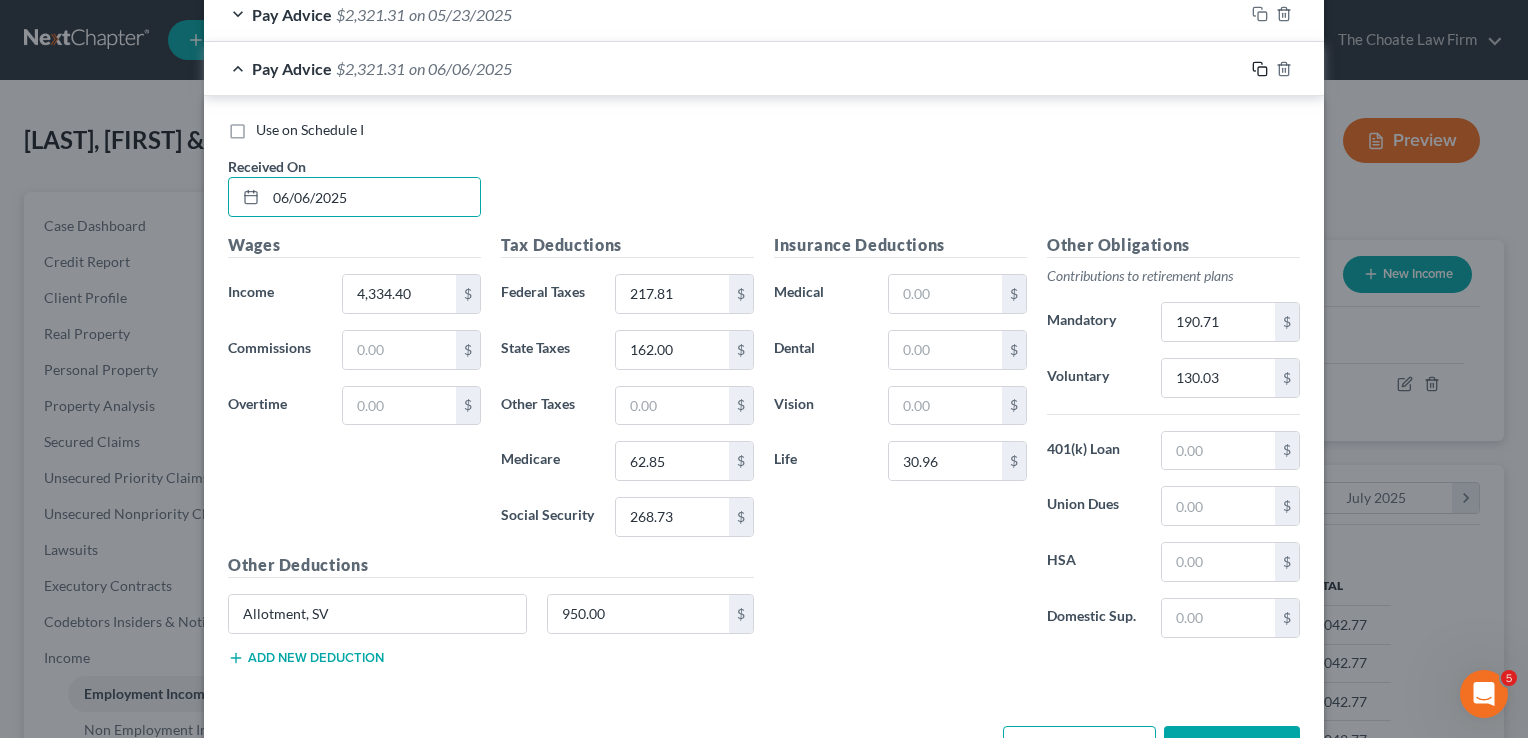click 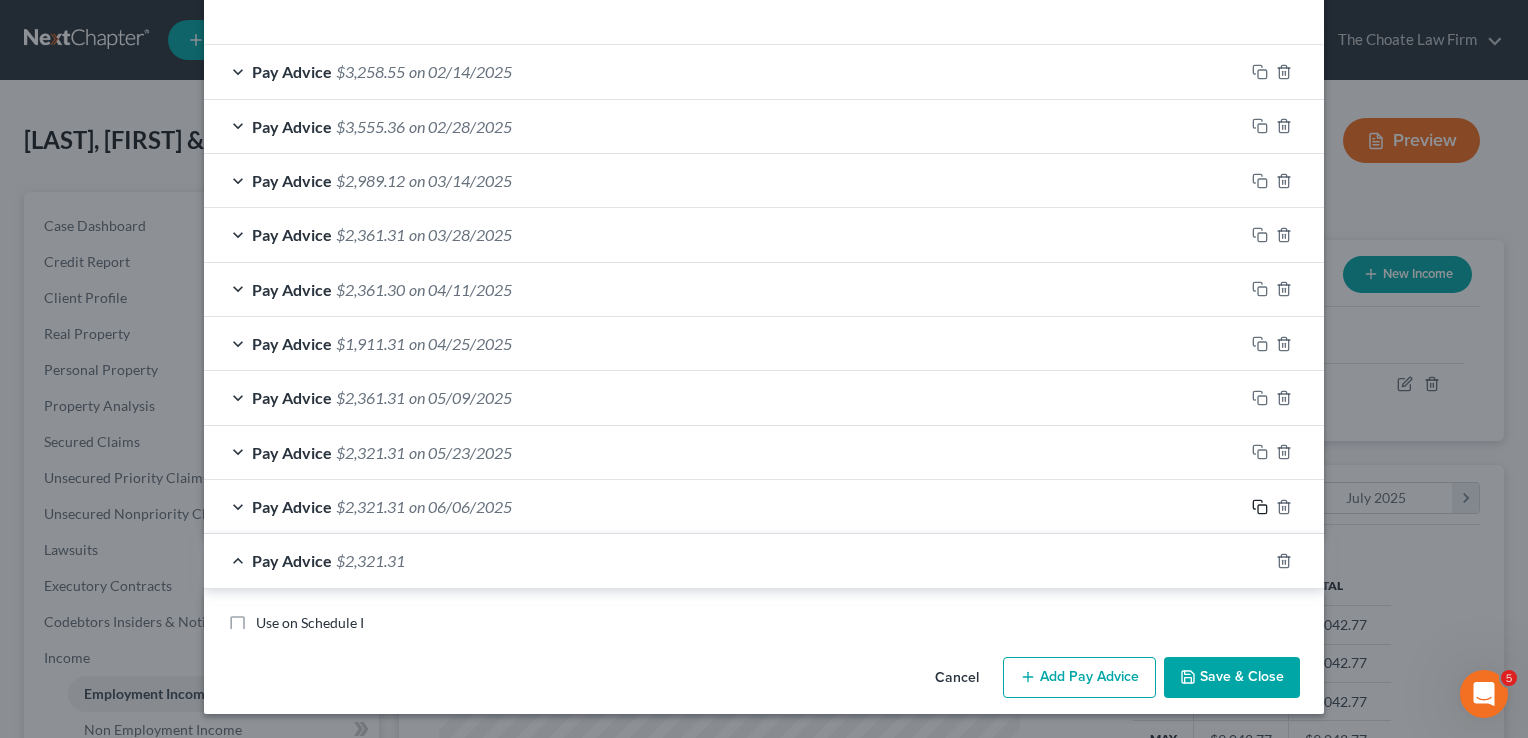 scroll, scrollTop: 1105, scrollLeft: 0, axis: vertical 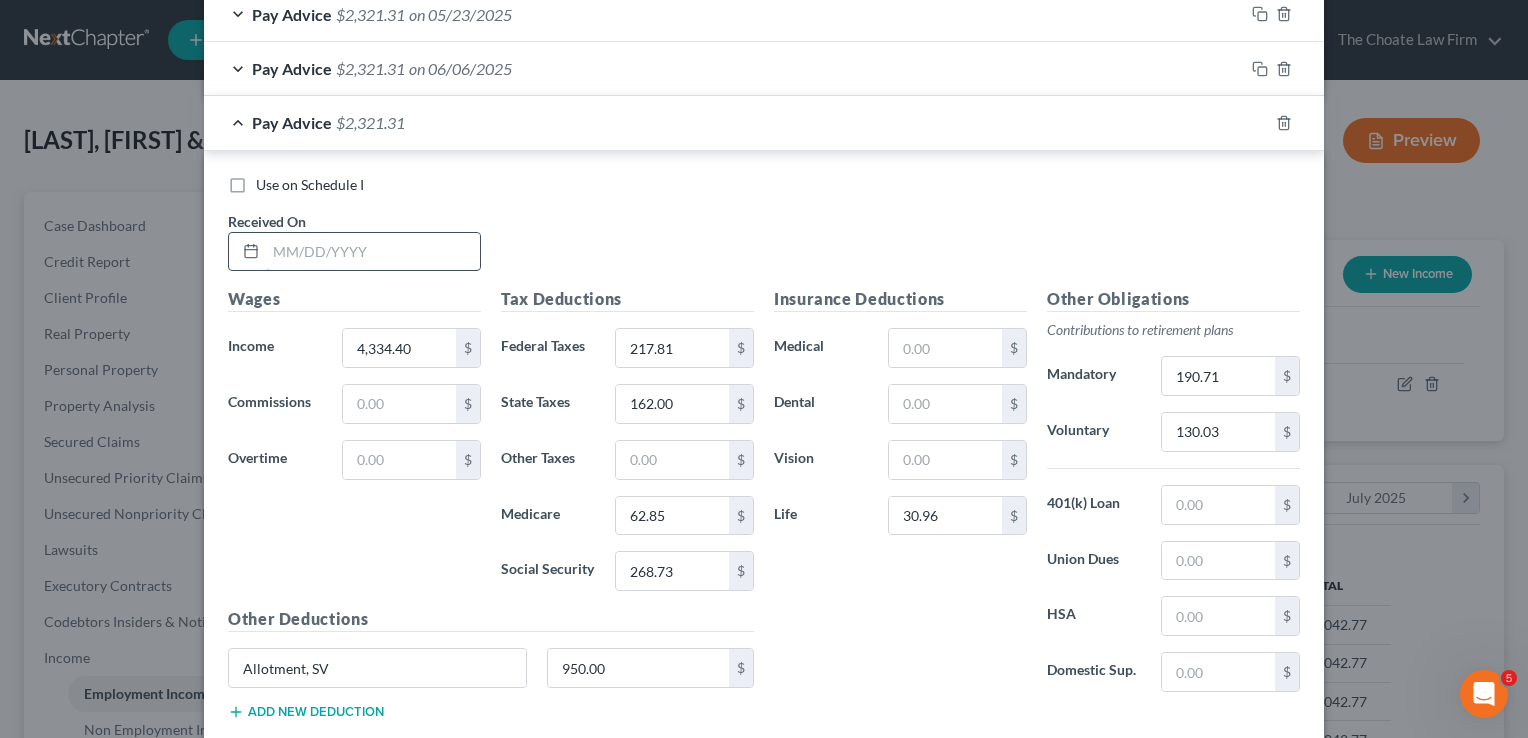 click at bounding box center [373, 252] 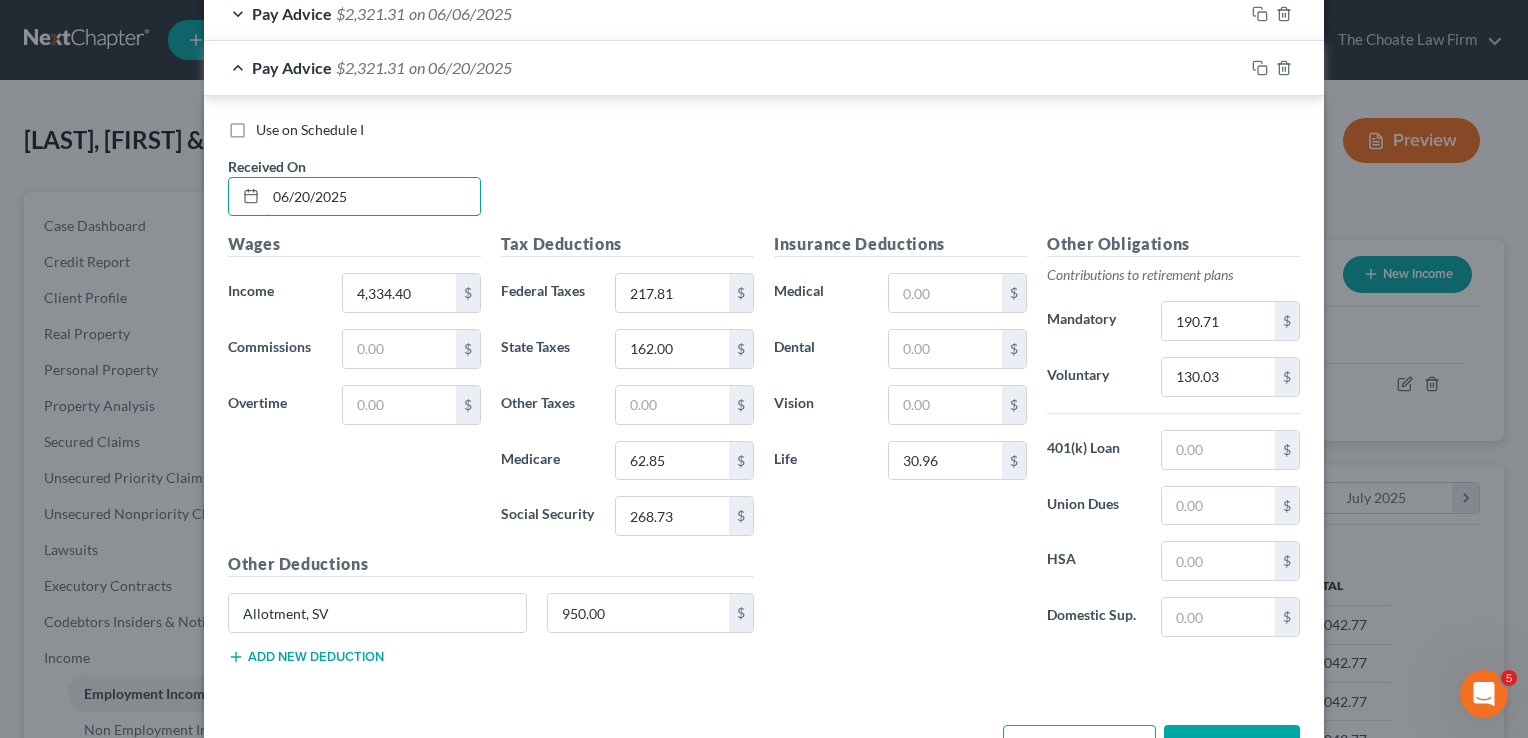 scroll, scrollTop: 1205, scrollLeft: 0, axis: vertical 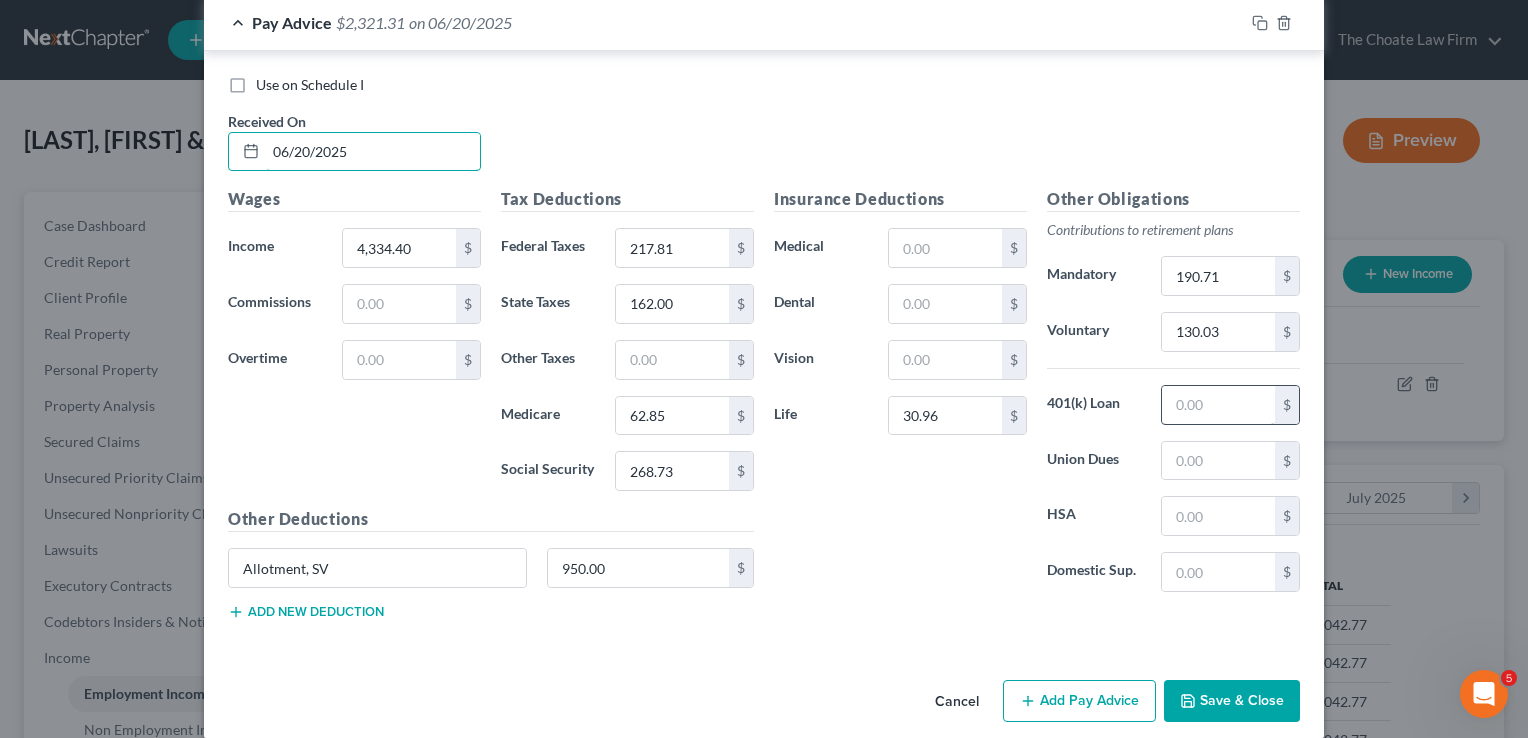 type on "06/20/2025" 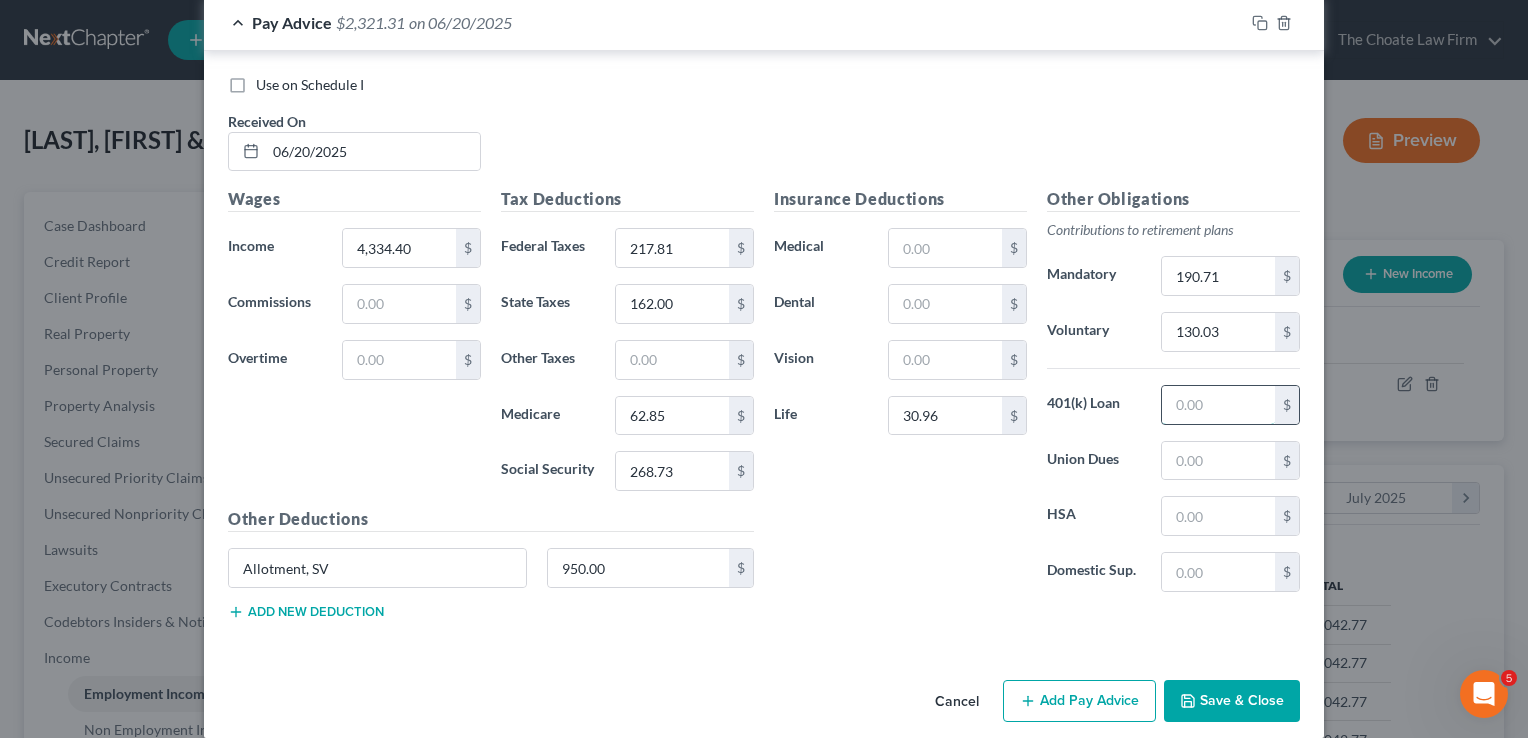 click at bounding box center (1218, 405) 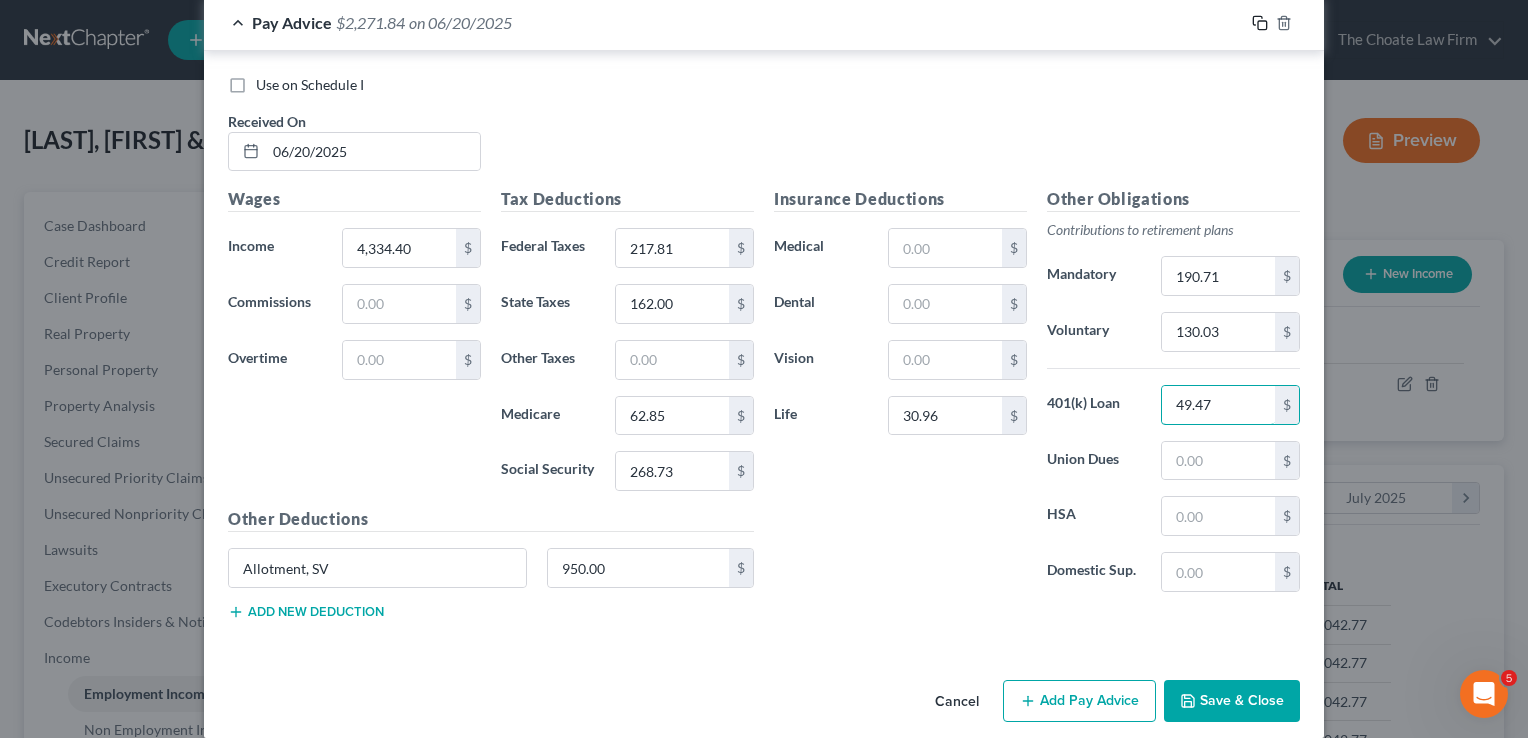 type on "49.47" 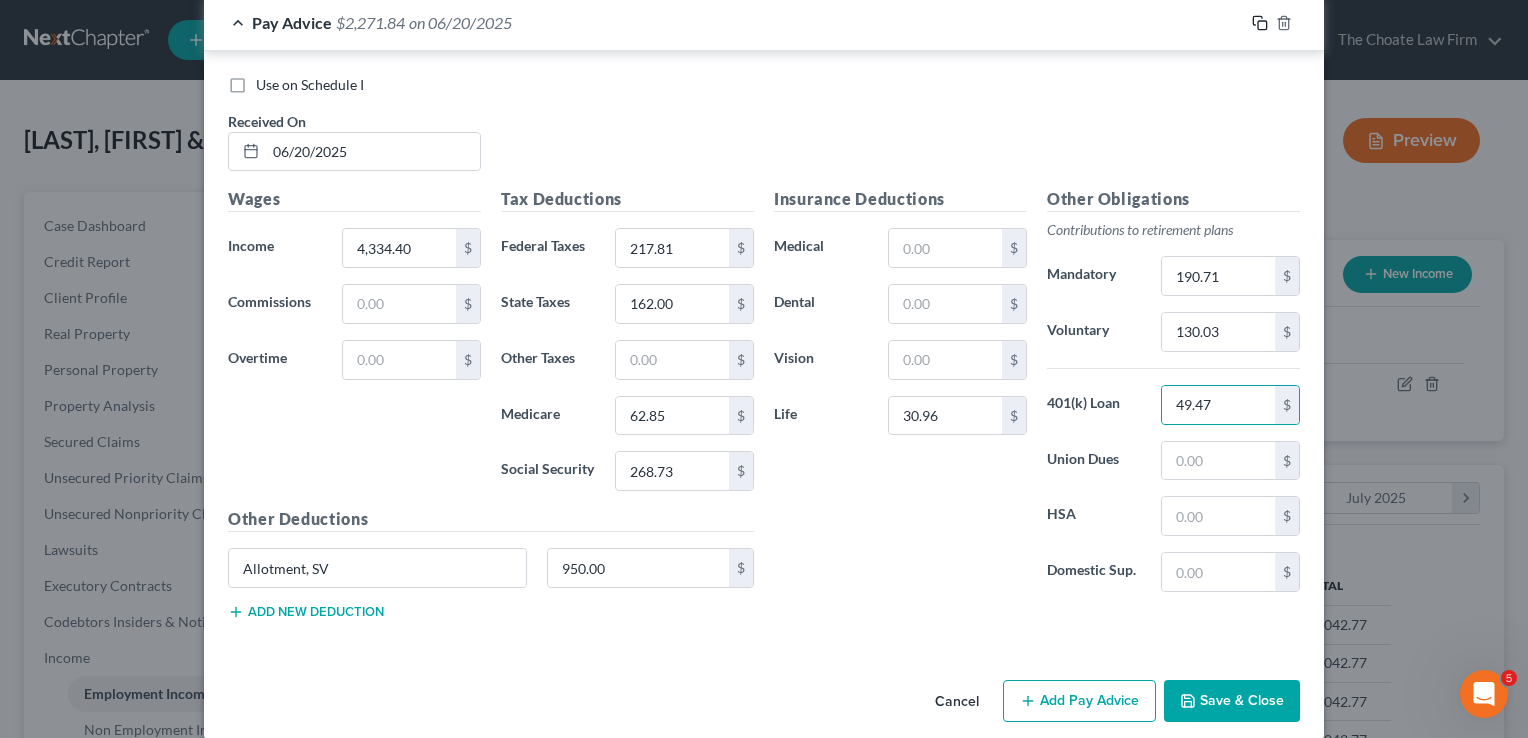 click 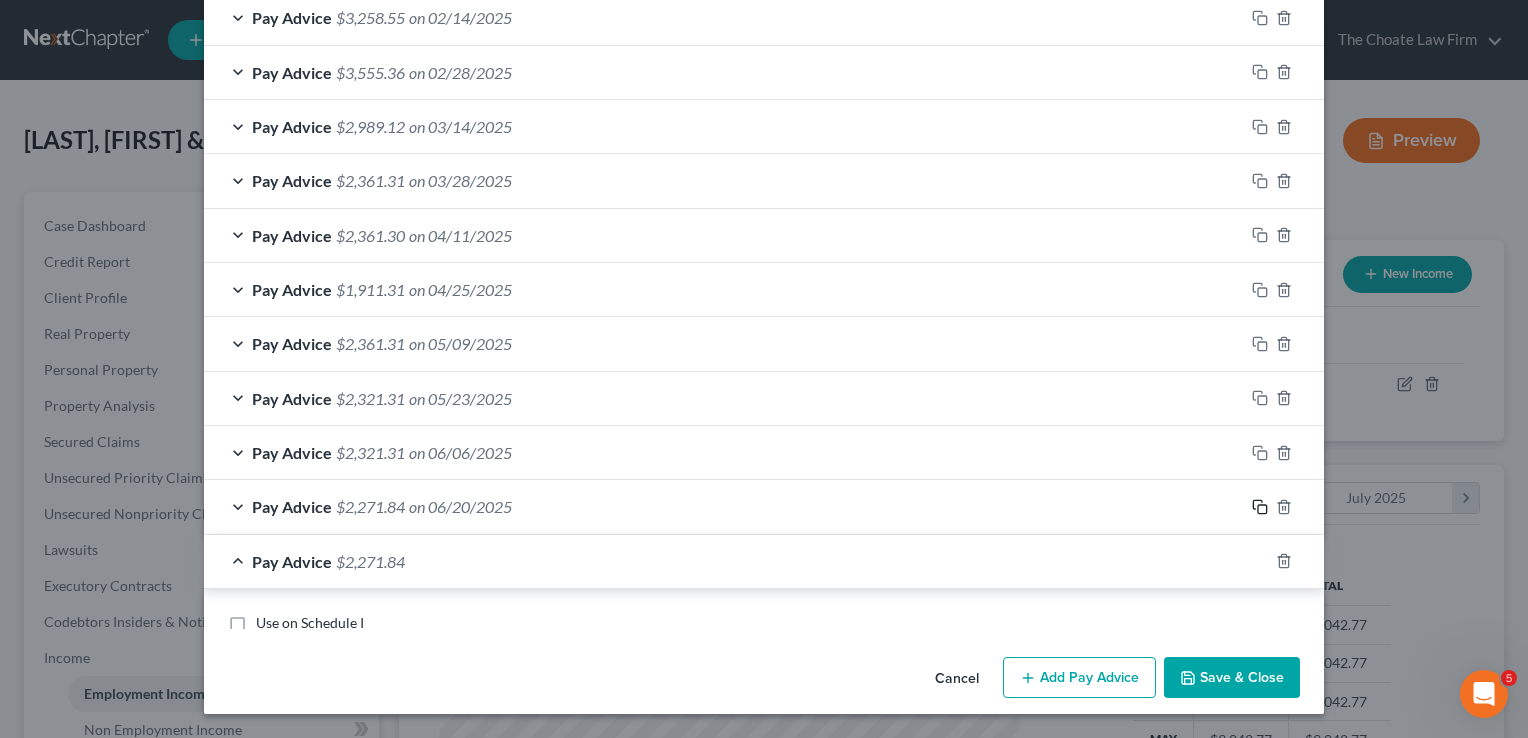scroll, scrollTop: 1205, scrollLeft: 0, axis: vertical 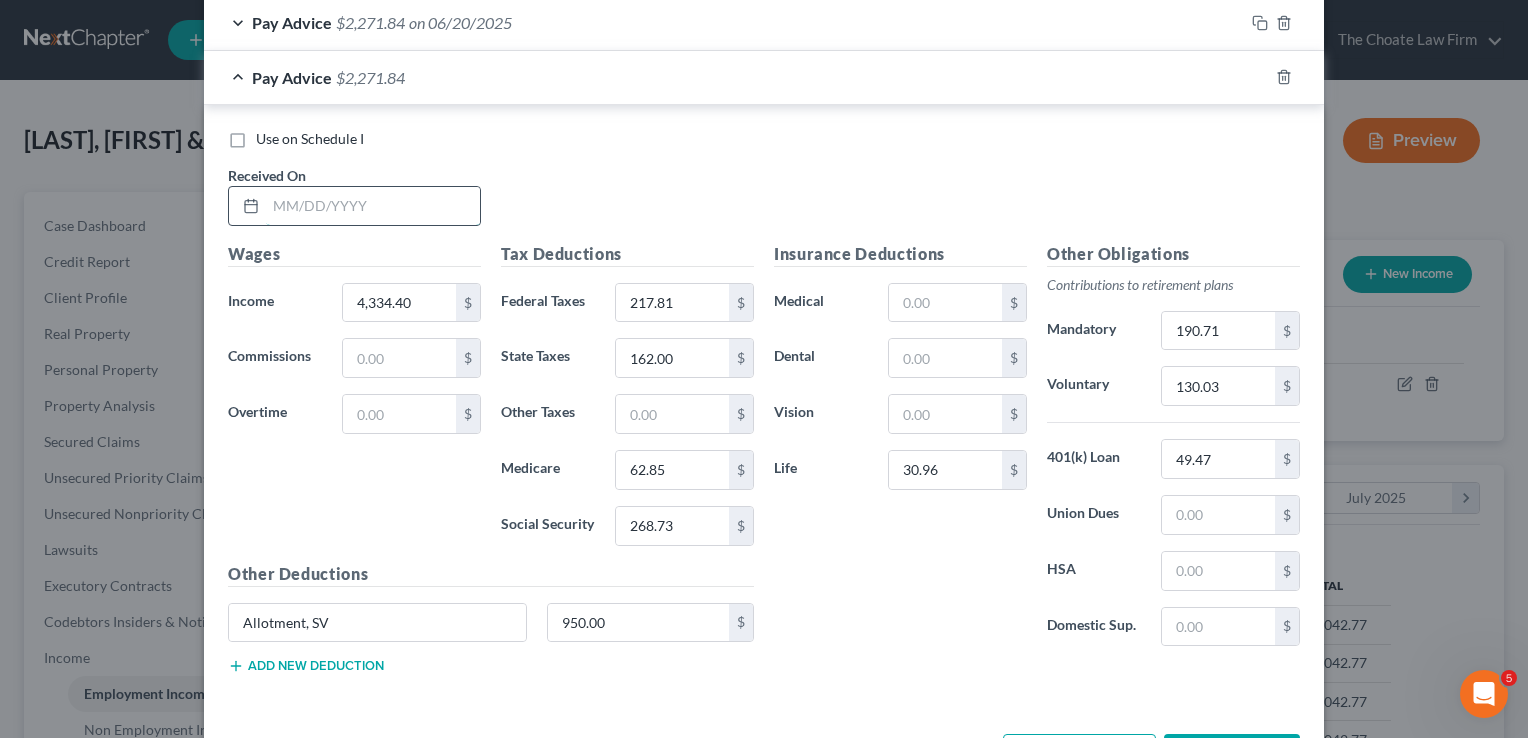 click at bounding box center [373, 206] 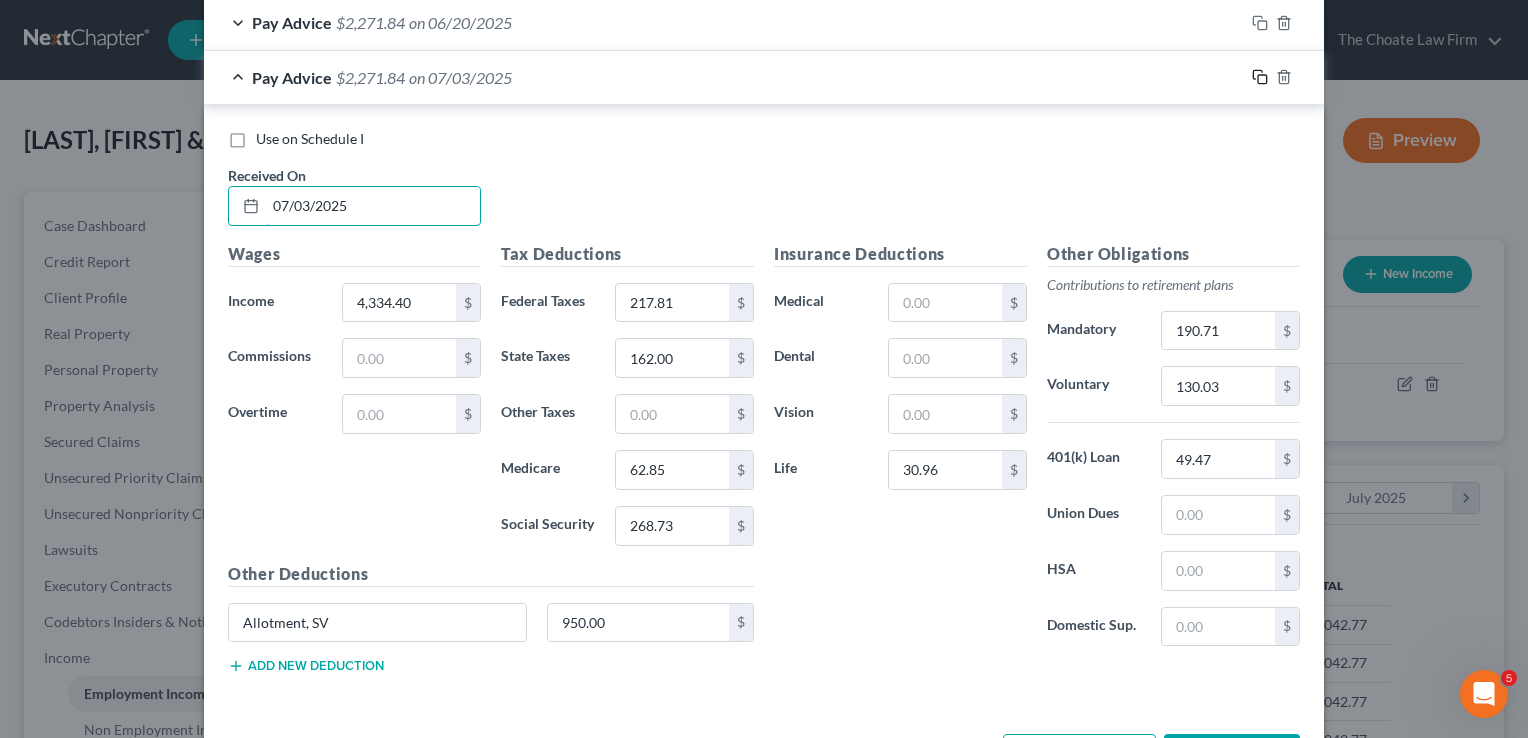 type on "07/03/2025" 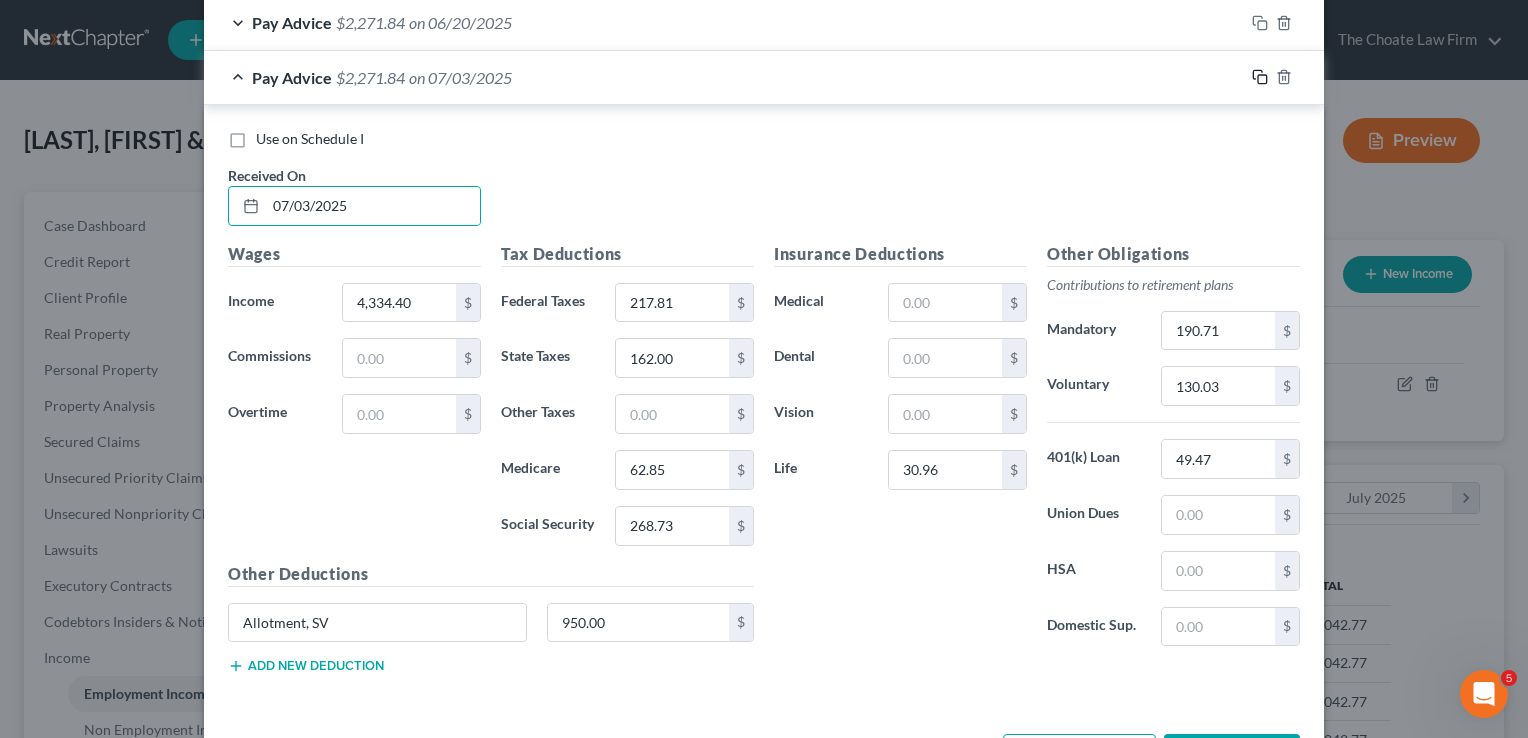 click 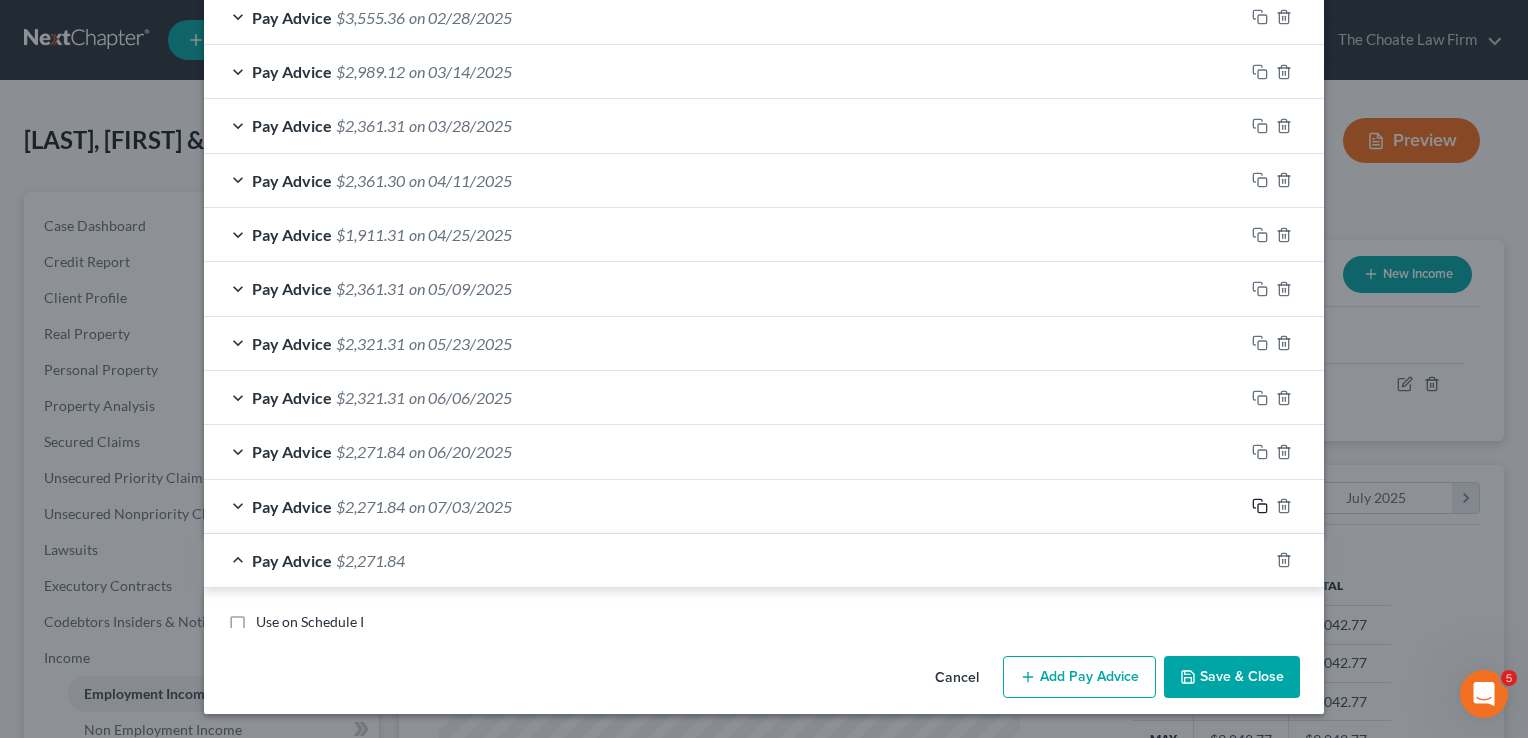 scroll, scrollTop: 1205, scrollLeft: 0, axis: vertical 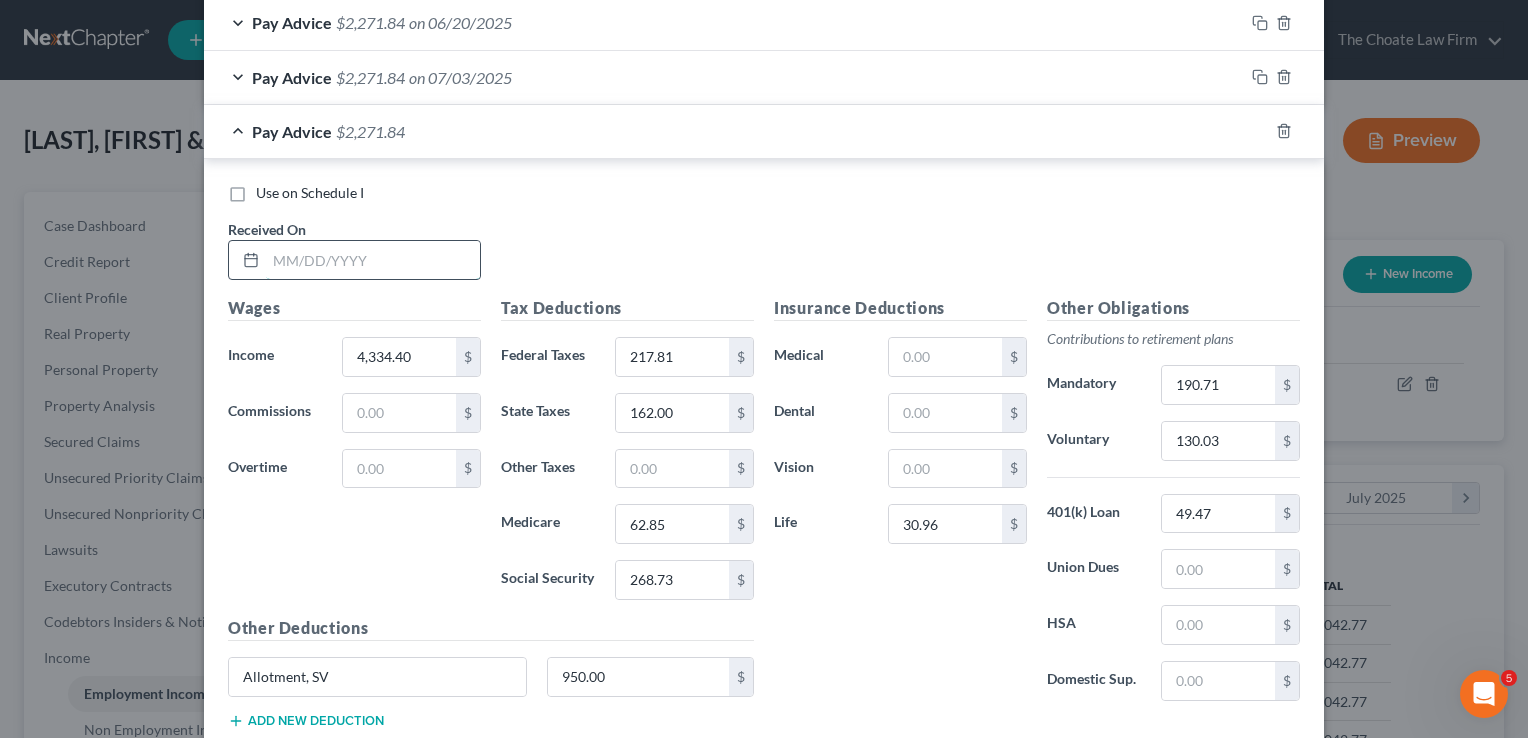 click at bounding box center (373, 260) 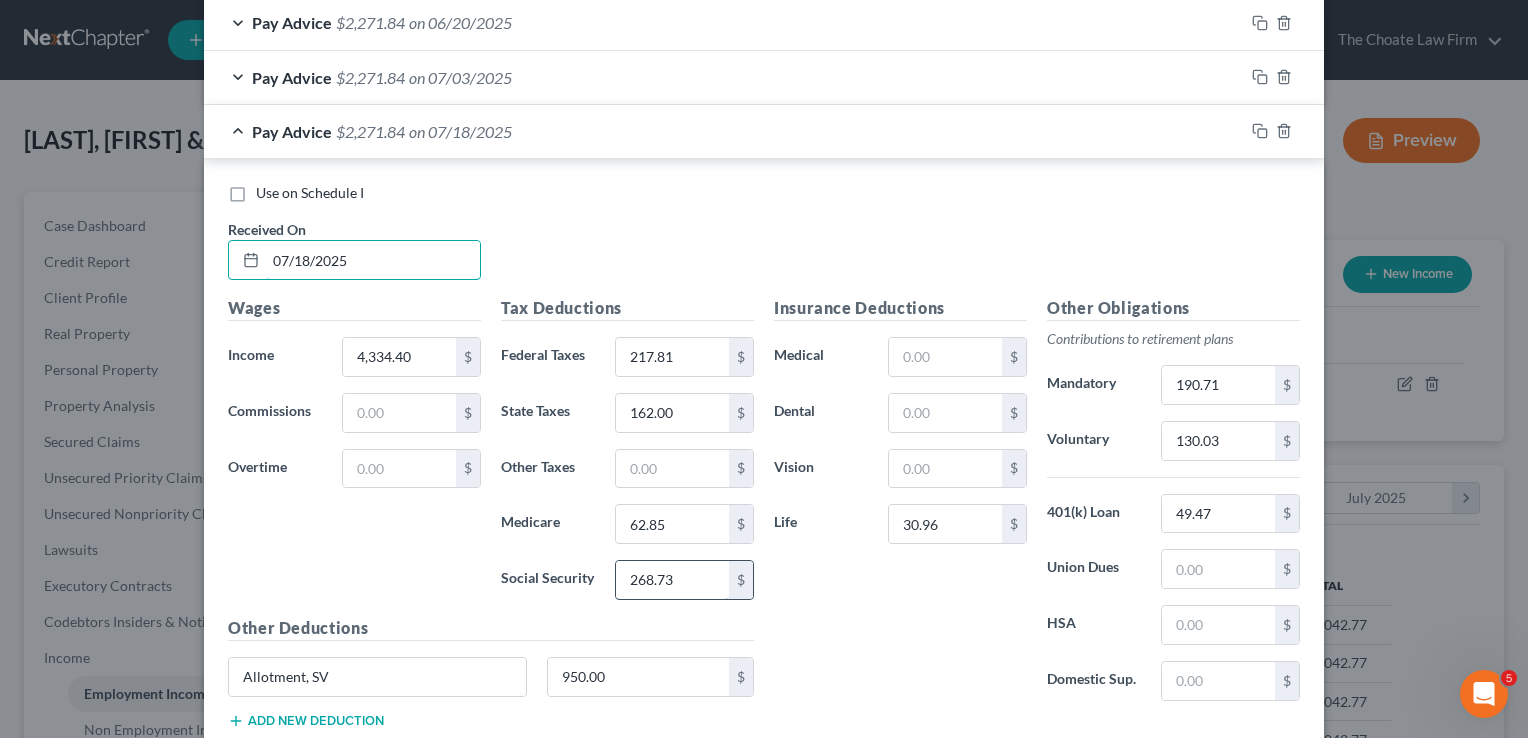 type on "07/18/2025" 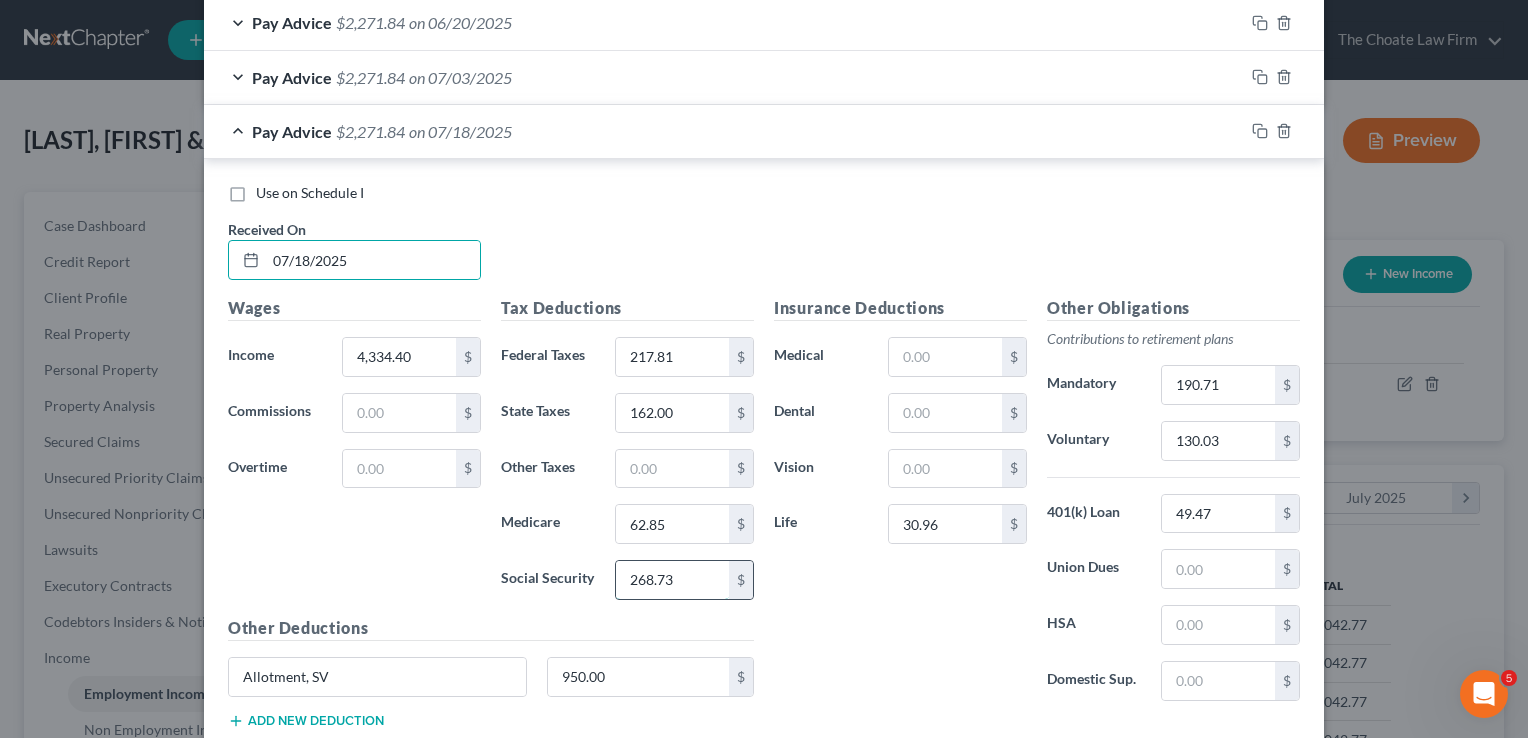 click on "268.73" at bounding box center [672, 580] 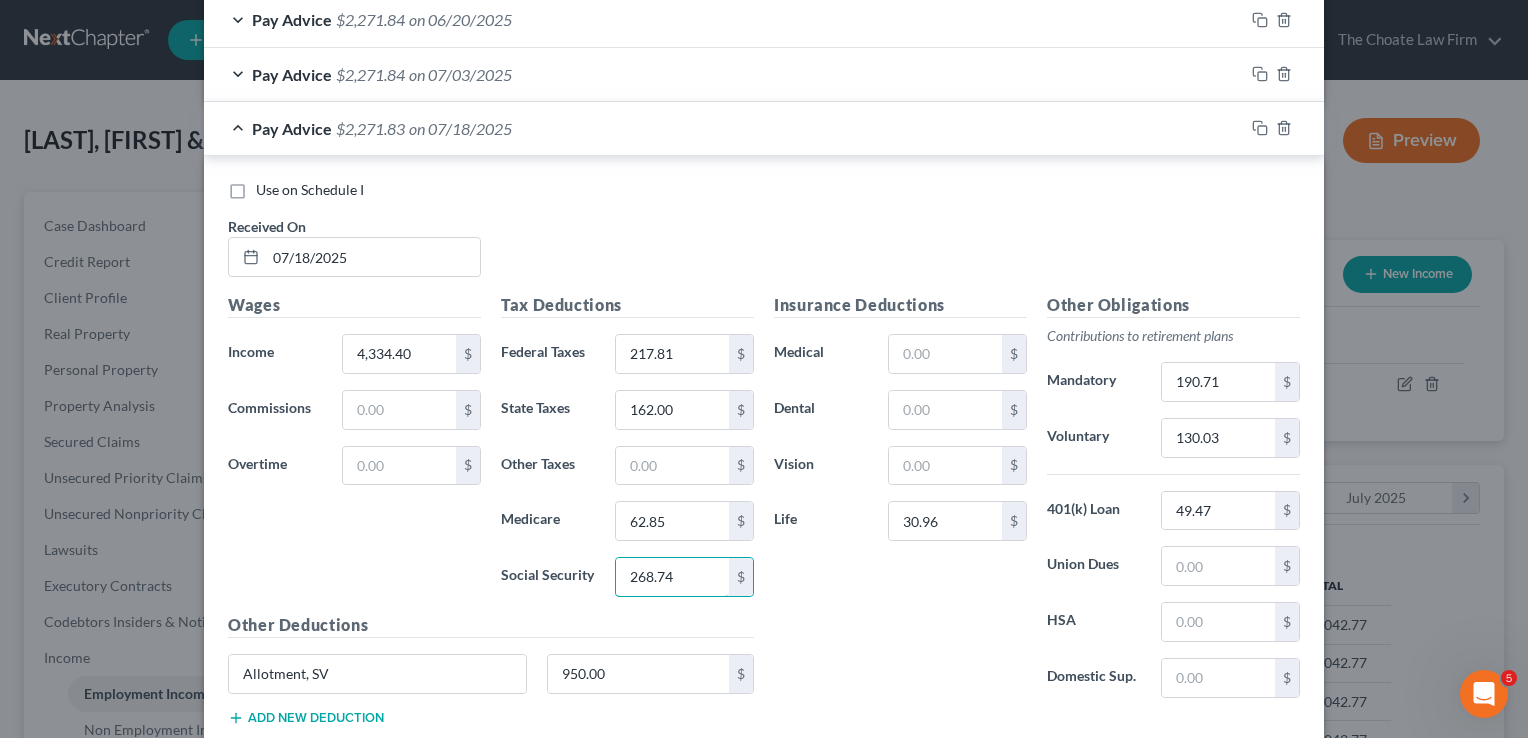 scroll, scrollTop: 1330, scrollLeft: 0, axis: vertical 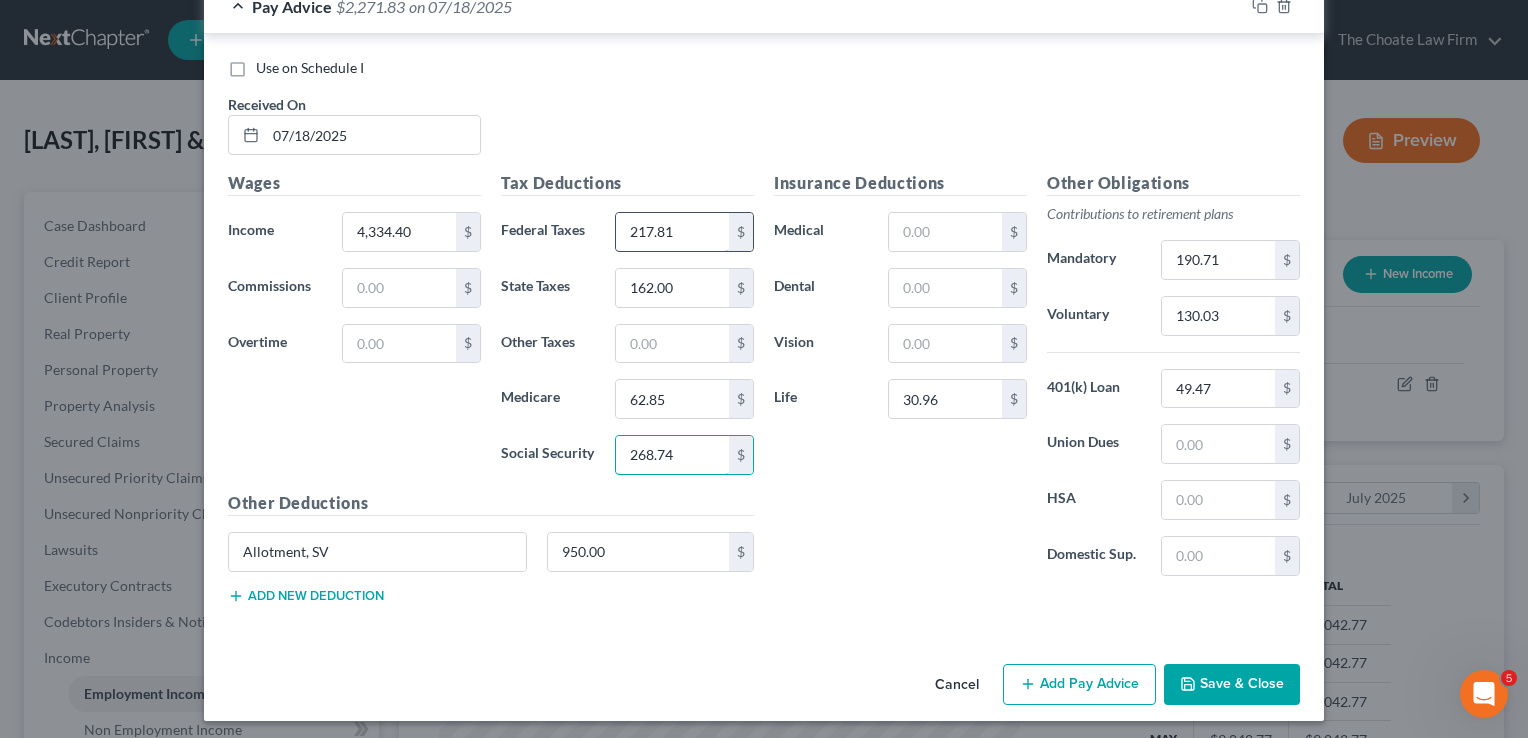 type on "268.74" 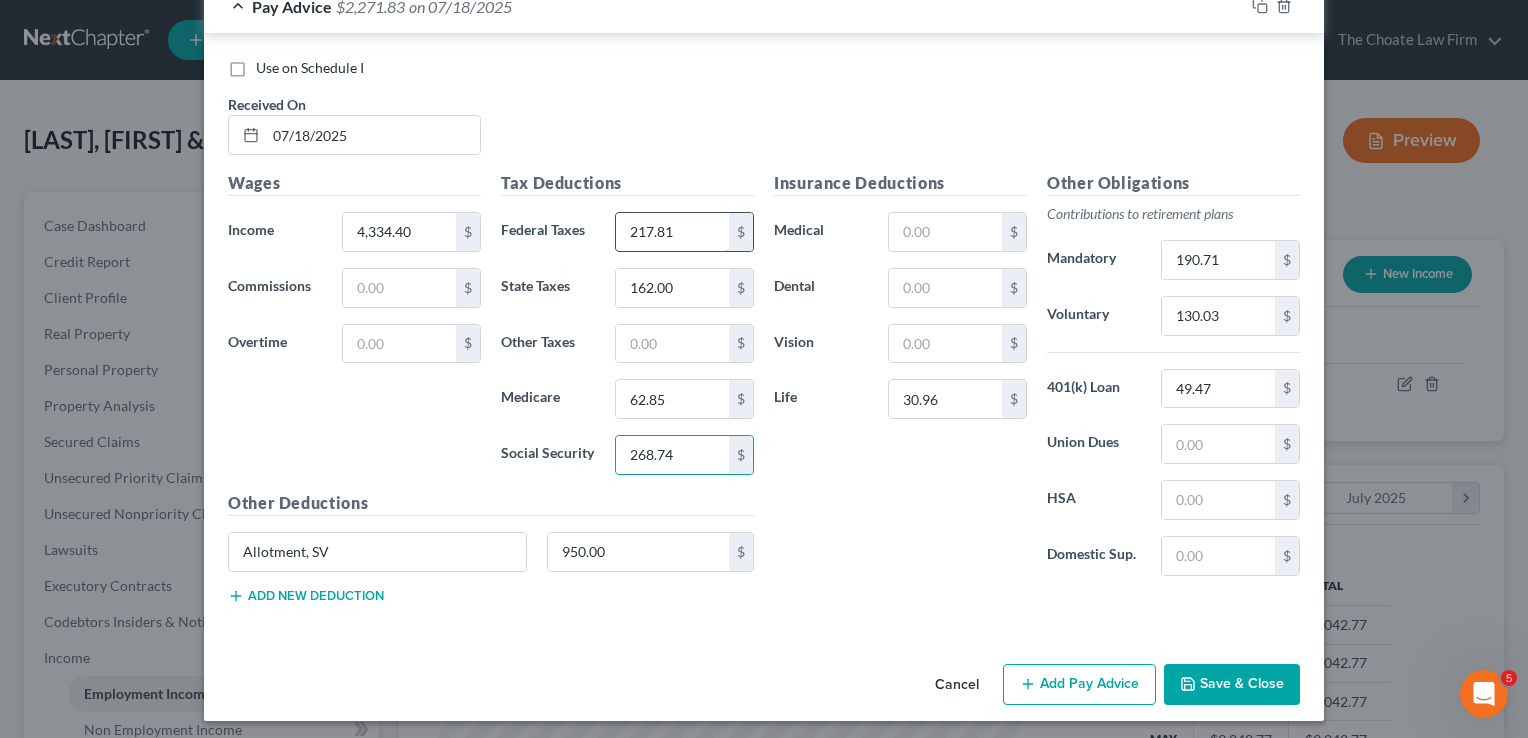 click on "217.81" at bounding box center [672, 232] 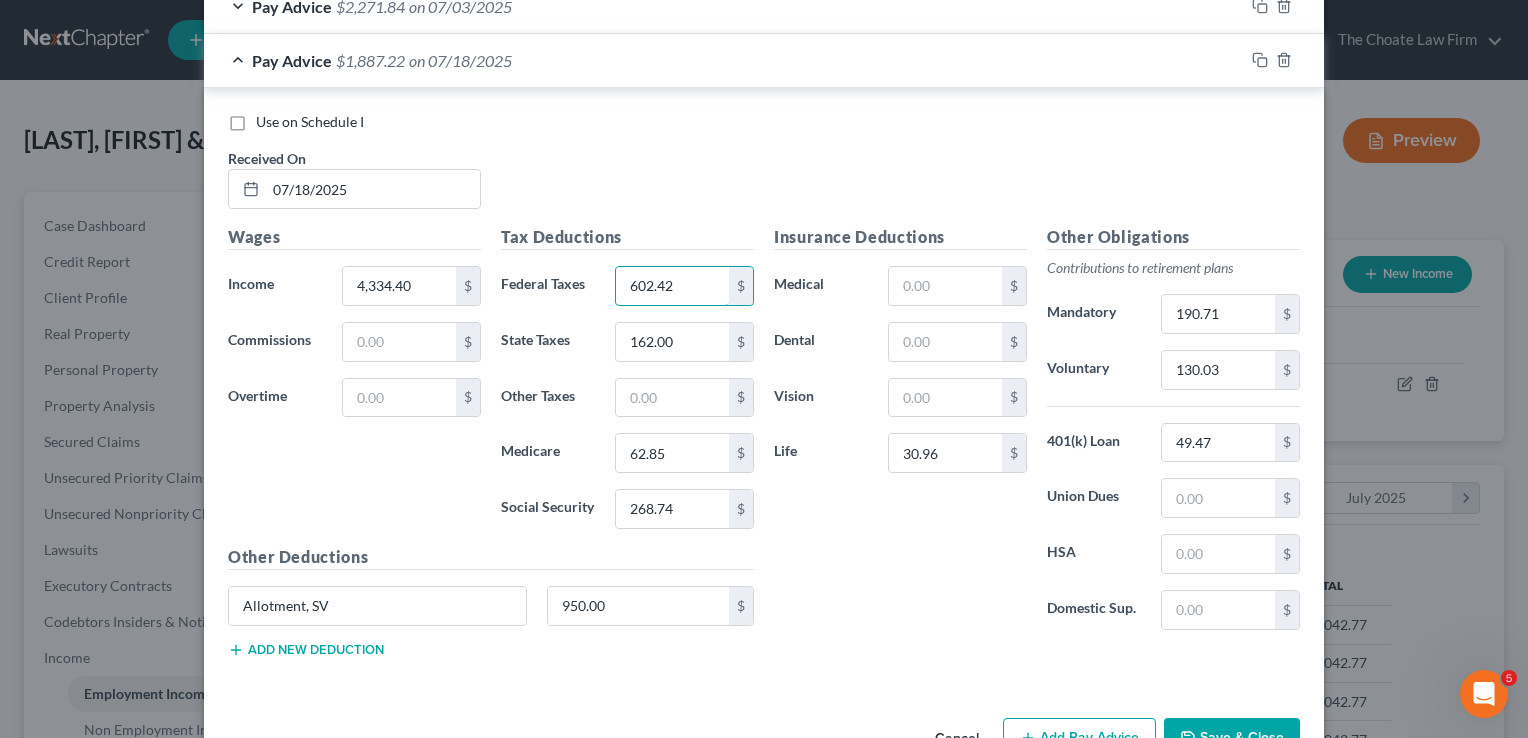 scroll, scrollTop: 1230, scrollLeft: 0, axis: vertical 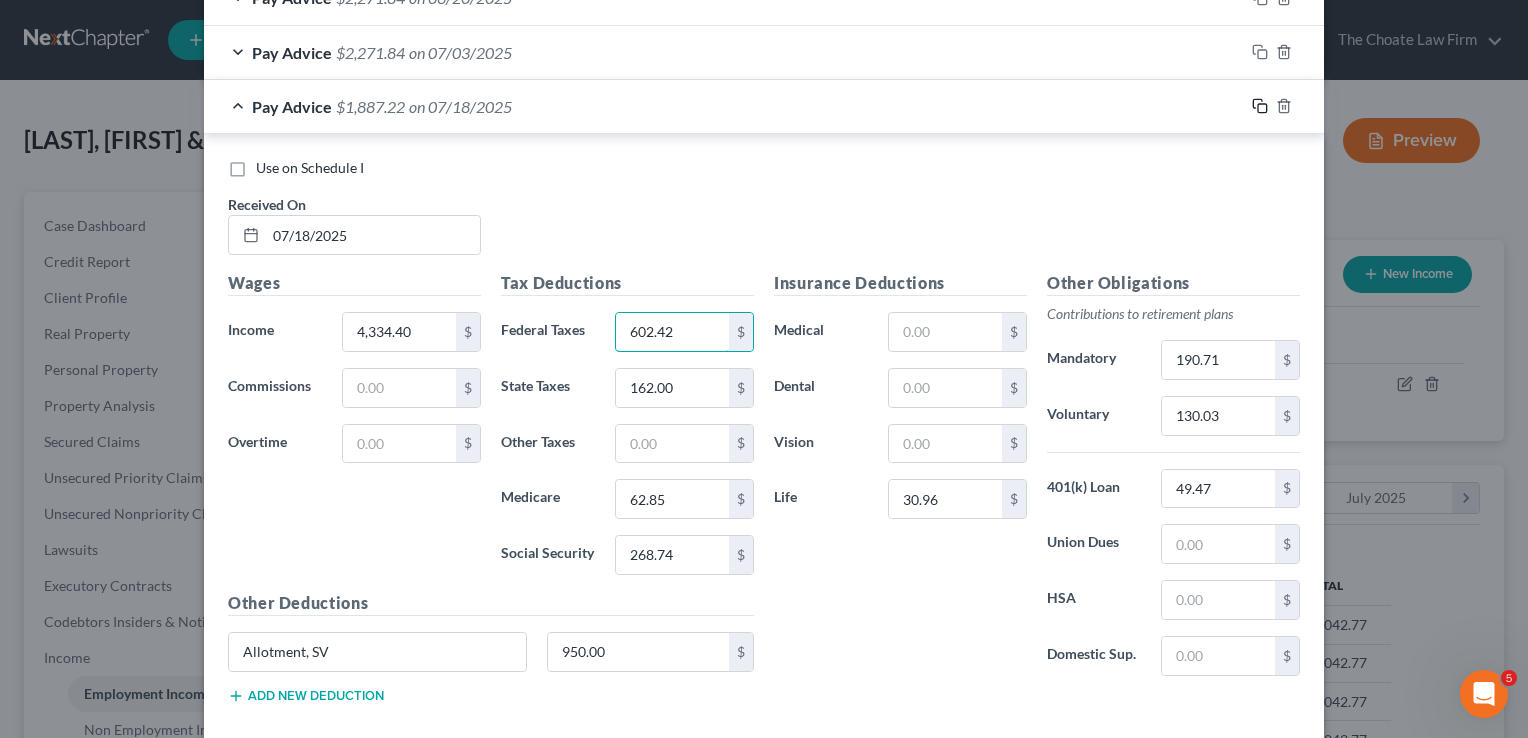 type on "602.42" 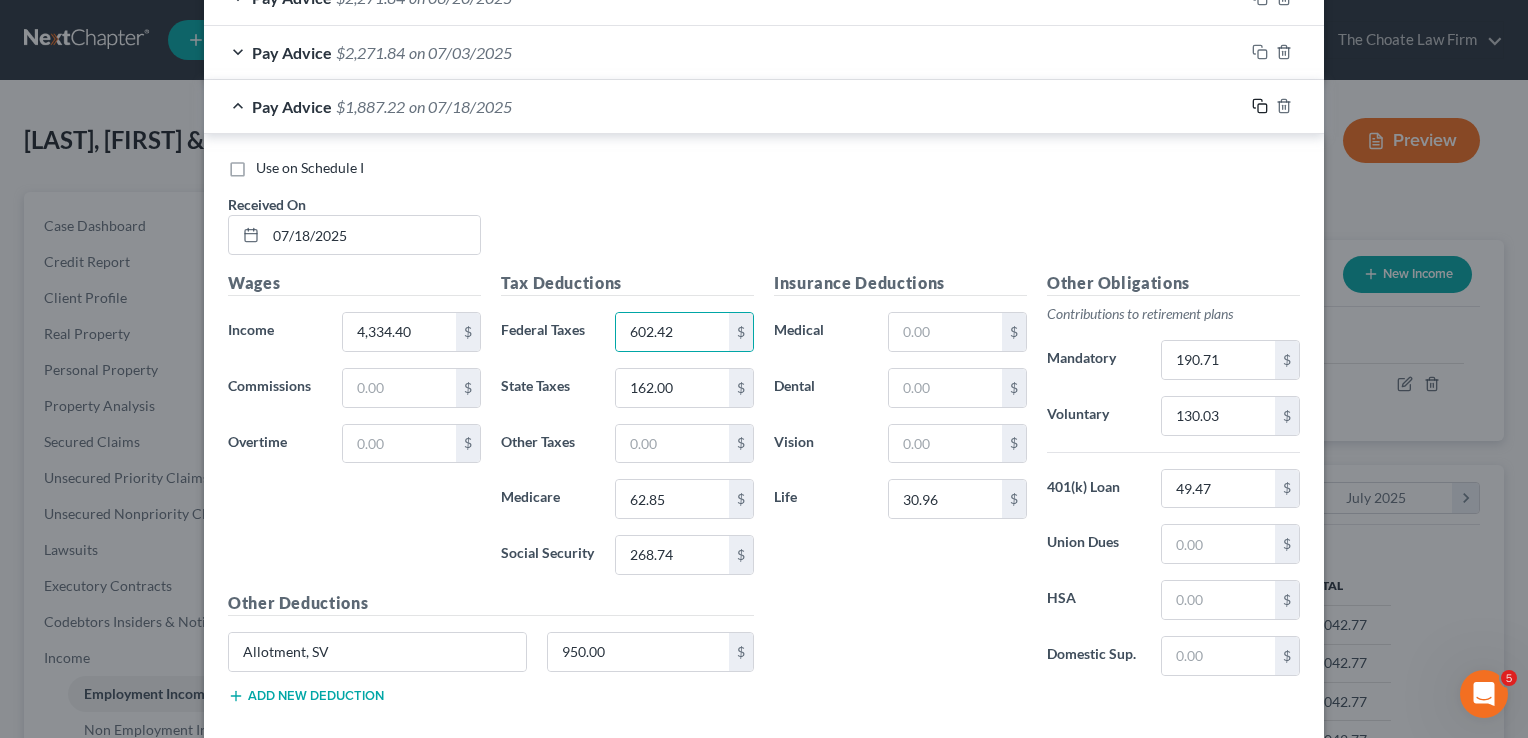 click 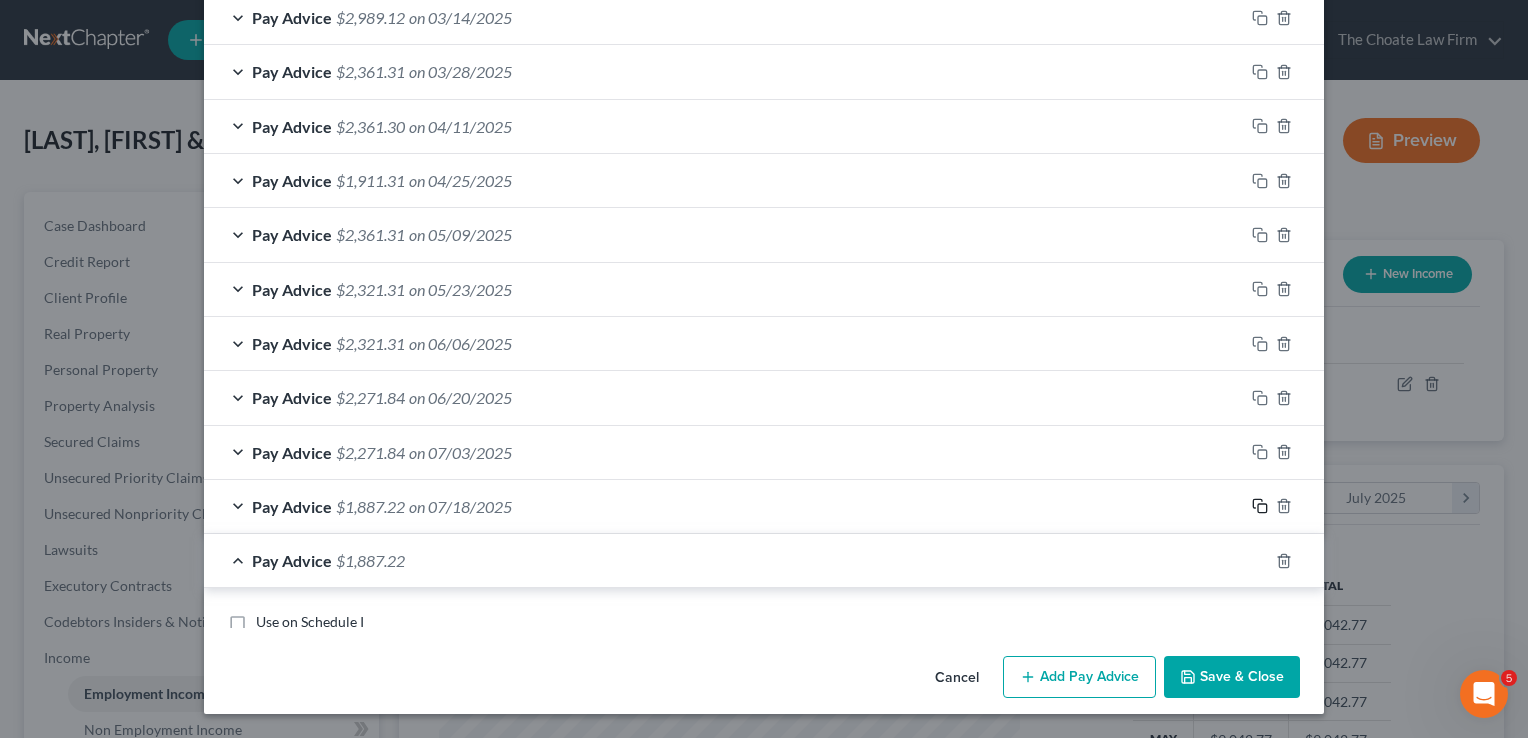 scroll, scrollTop: 1230, scrollLeft: 0, axis: vertical 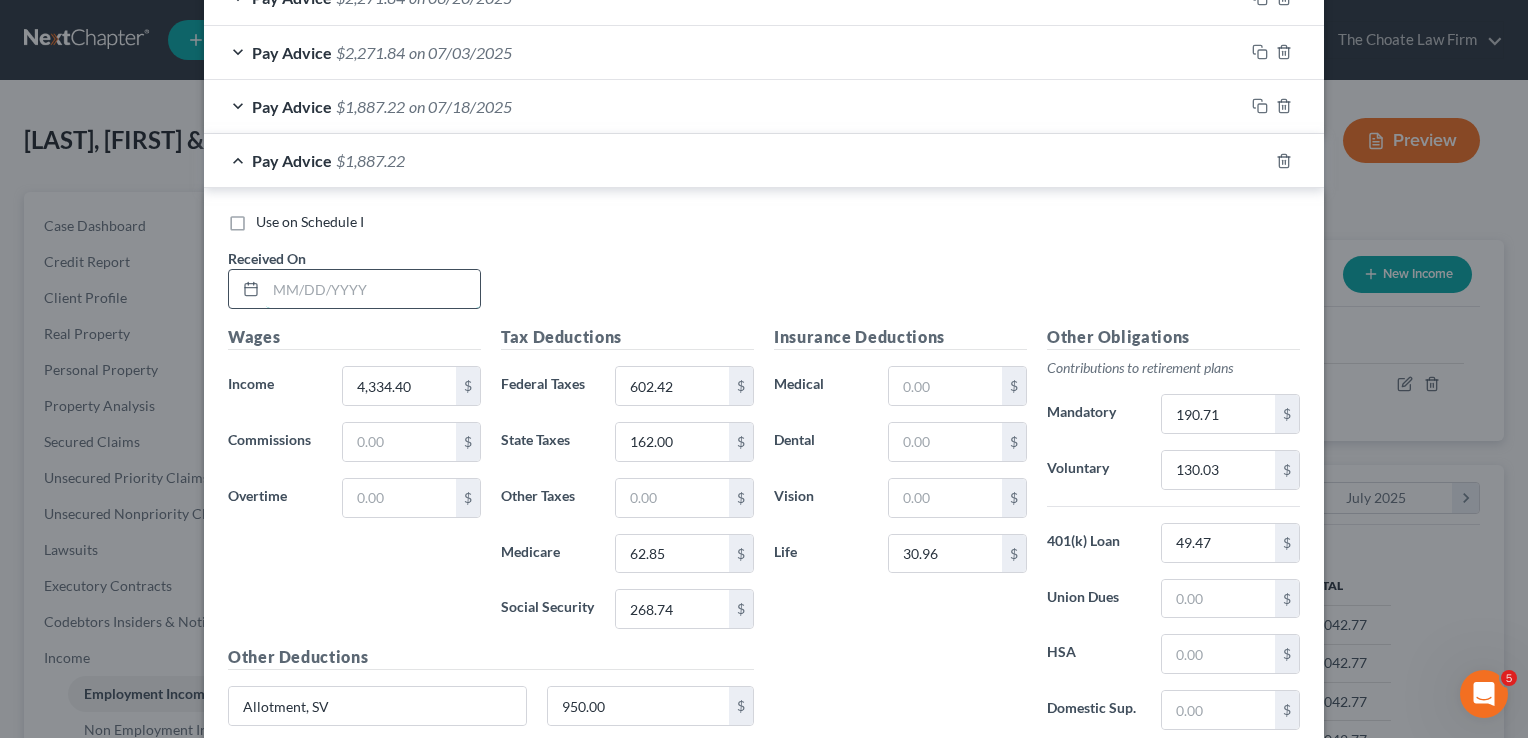 click at bounding box center (373, 289) 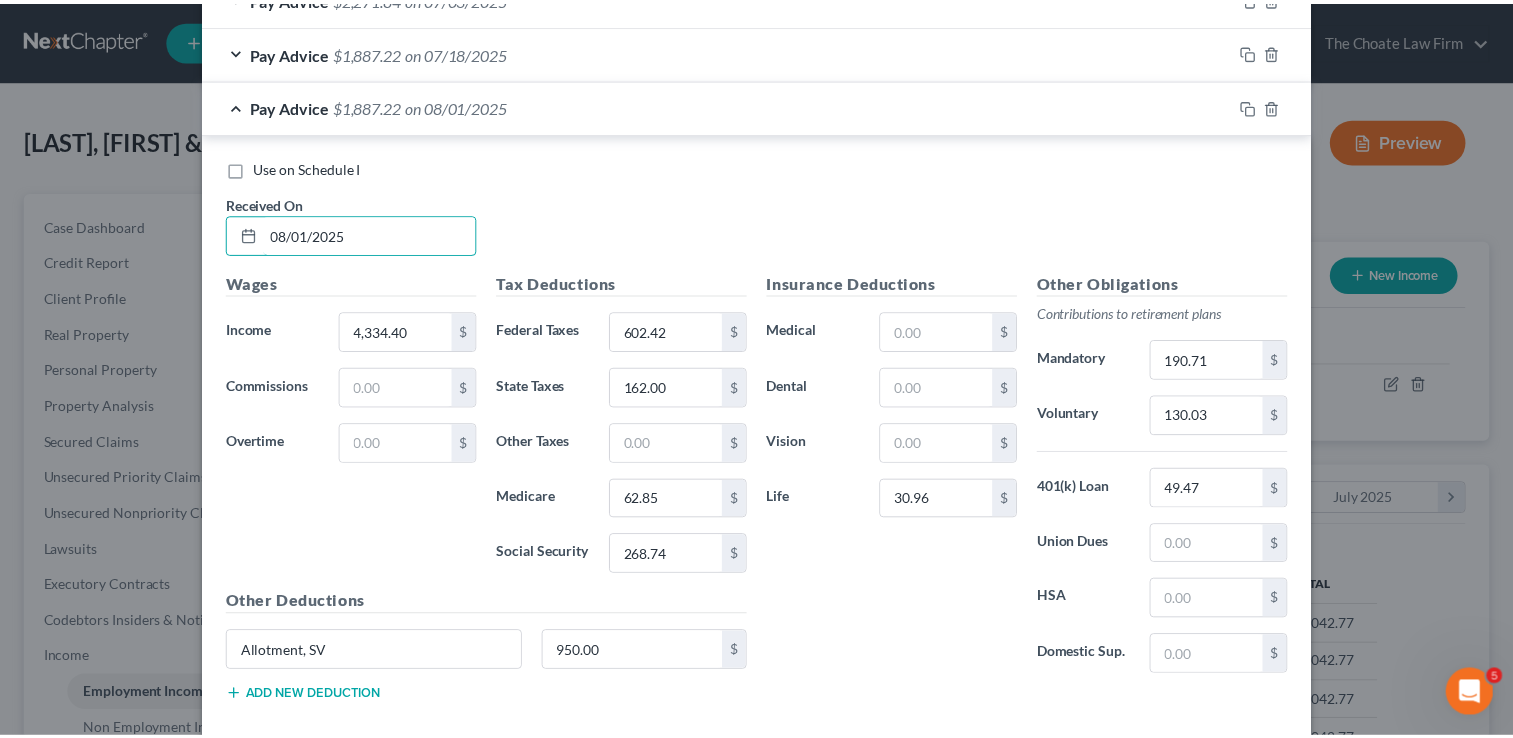 scroll, scrollTop: 1330, scrollLeft: 0, axis: vertical 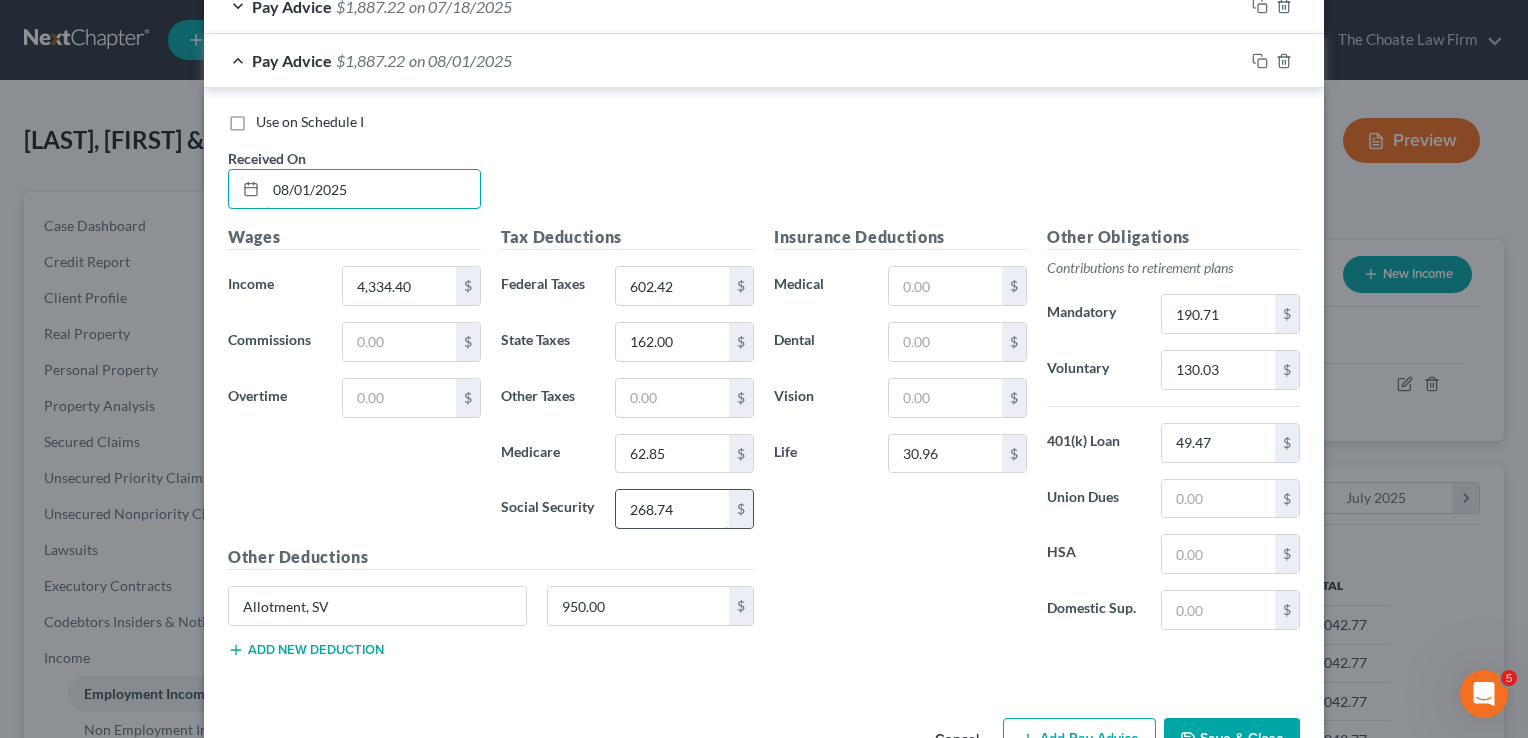 type on "08/01/2025" 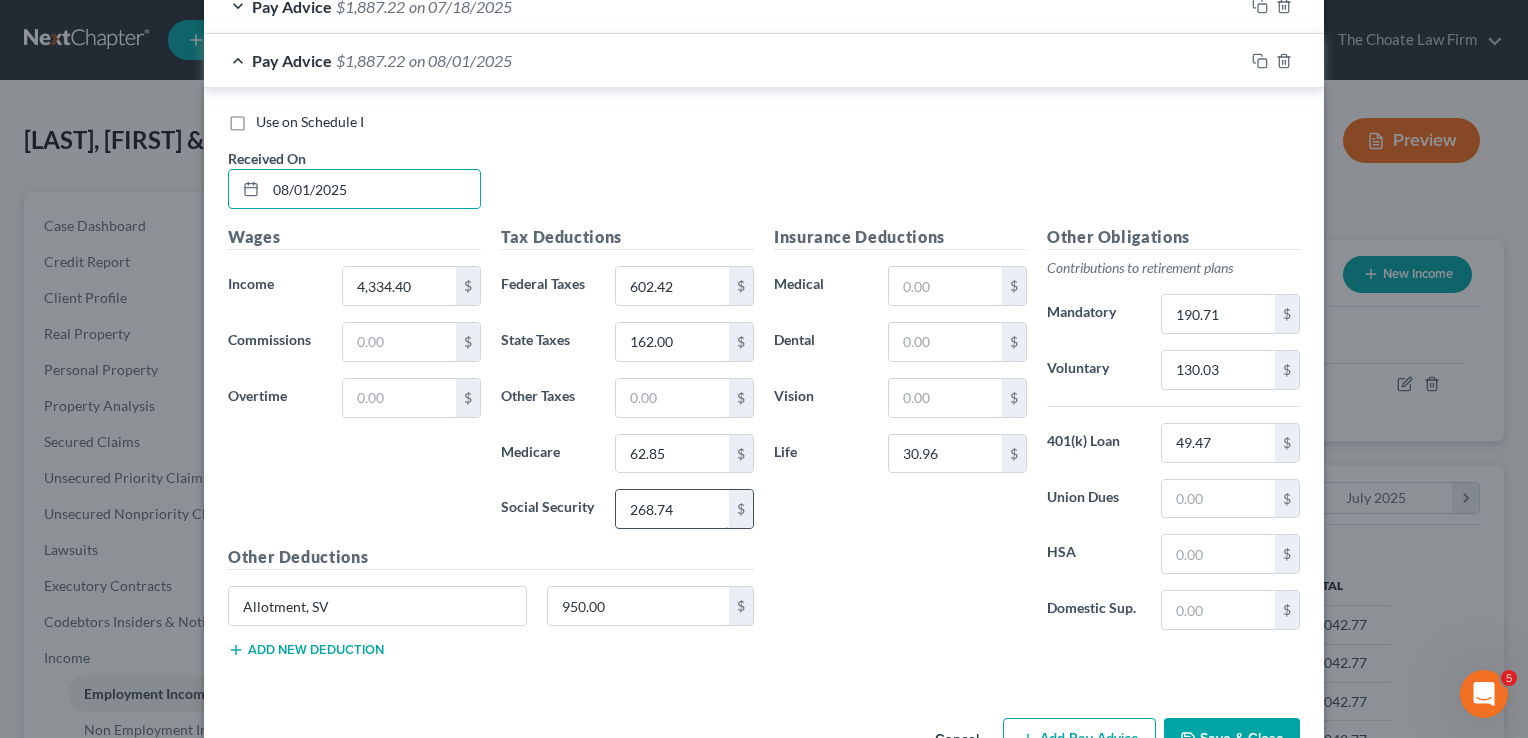 click on "268.74" at bounding box center [672, 509] 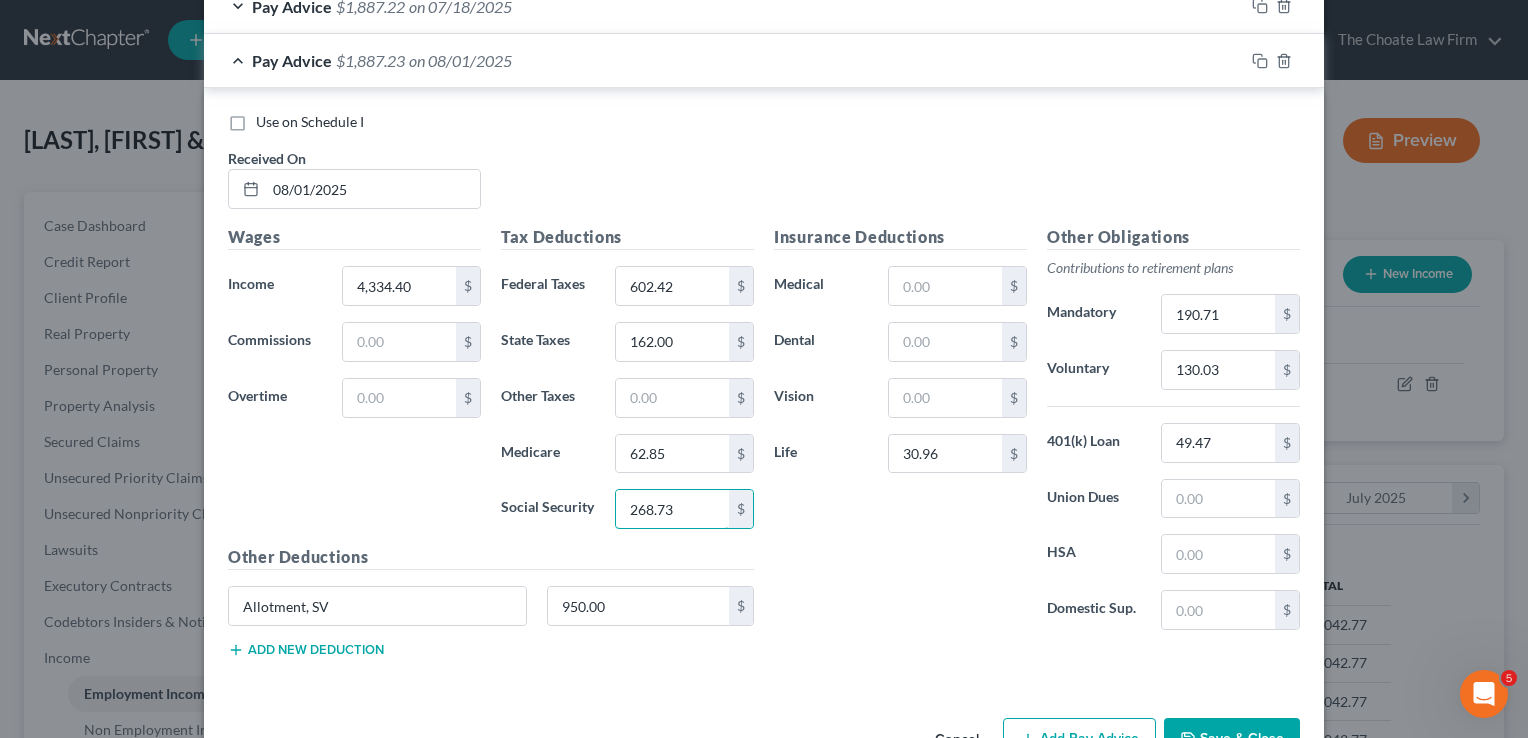 type on "268.73" 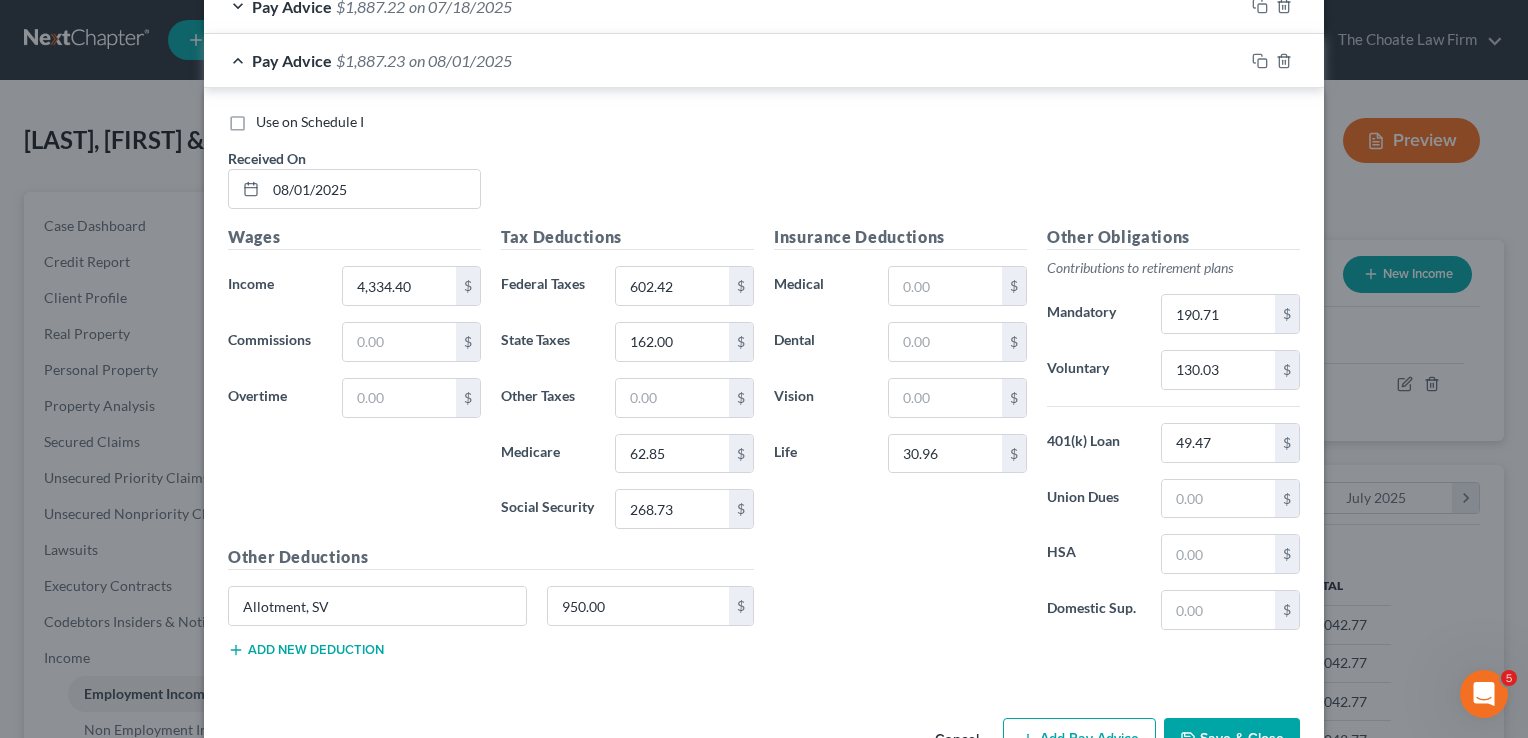 click on "Save & Close" at bounding box center (1232, 739) 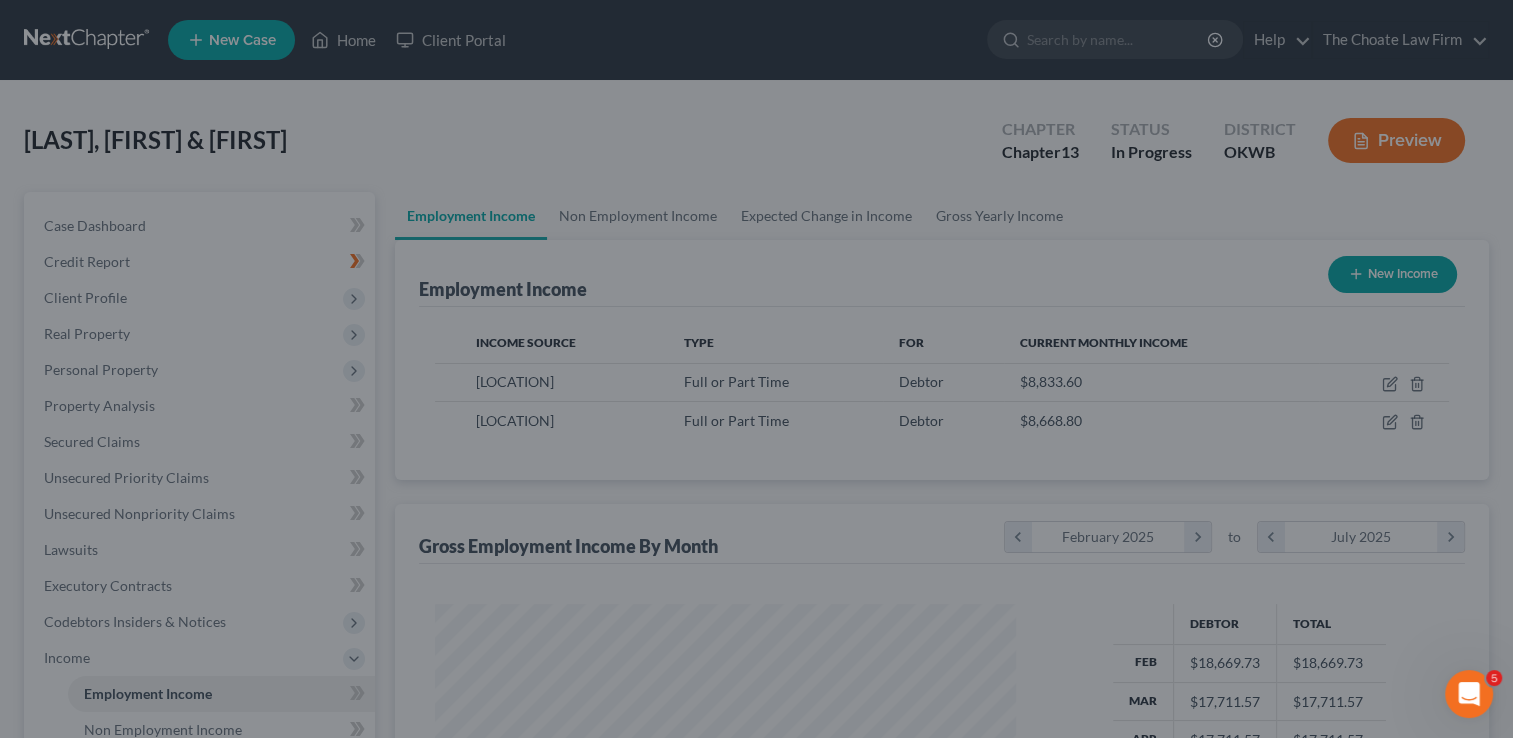 scroll, scrollTop: 356, scrollLeft: 615, axis: both 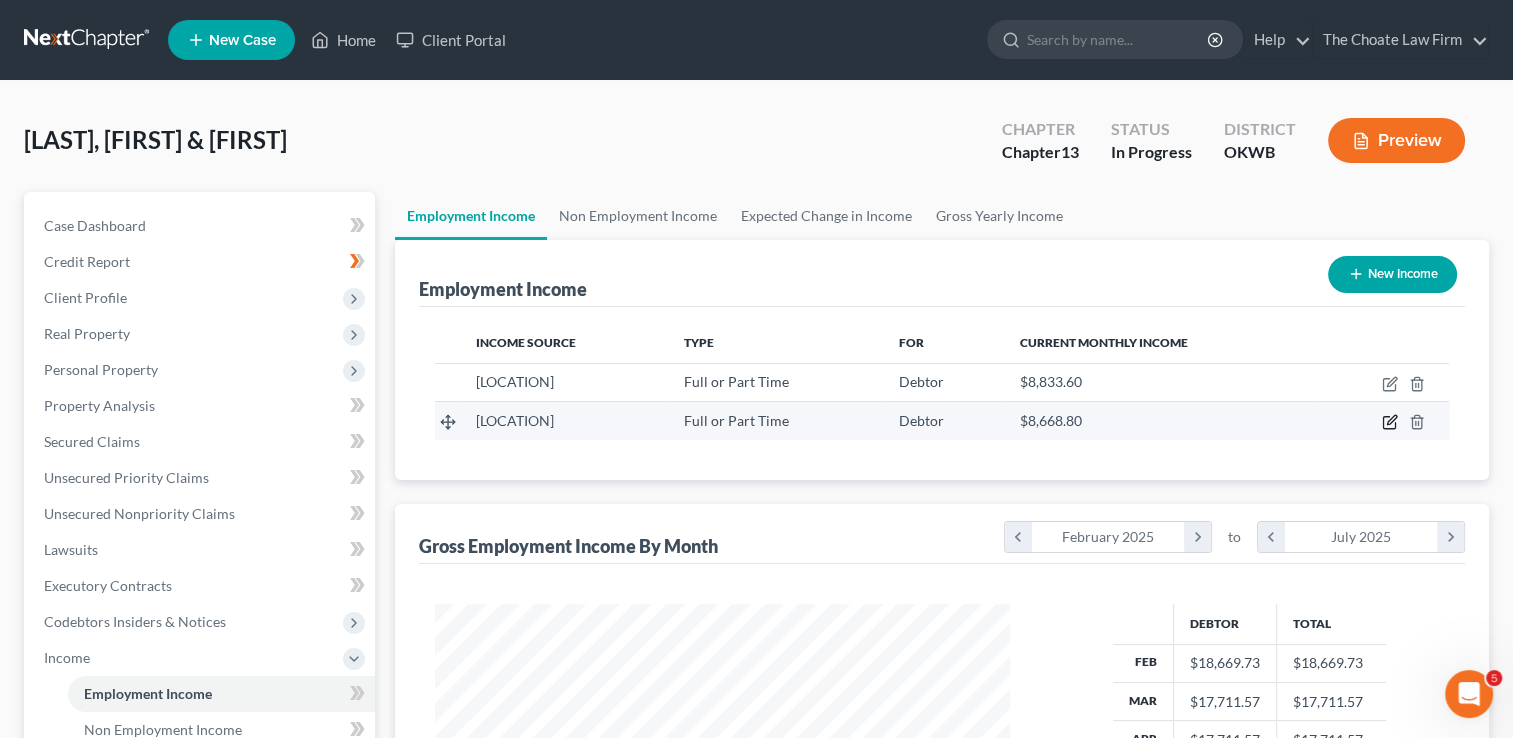 click 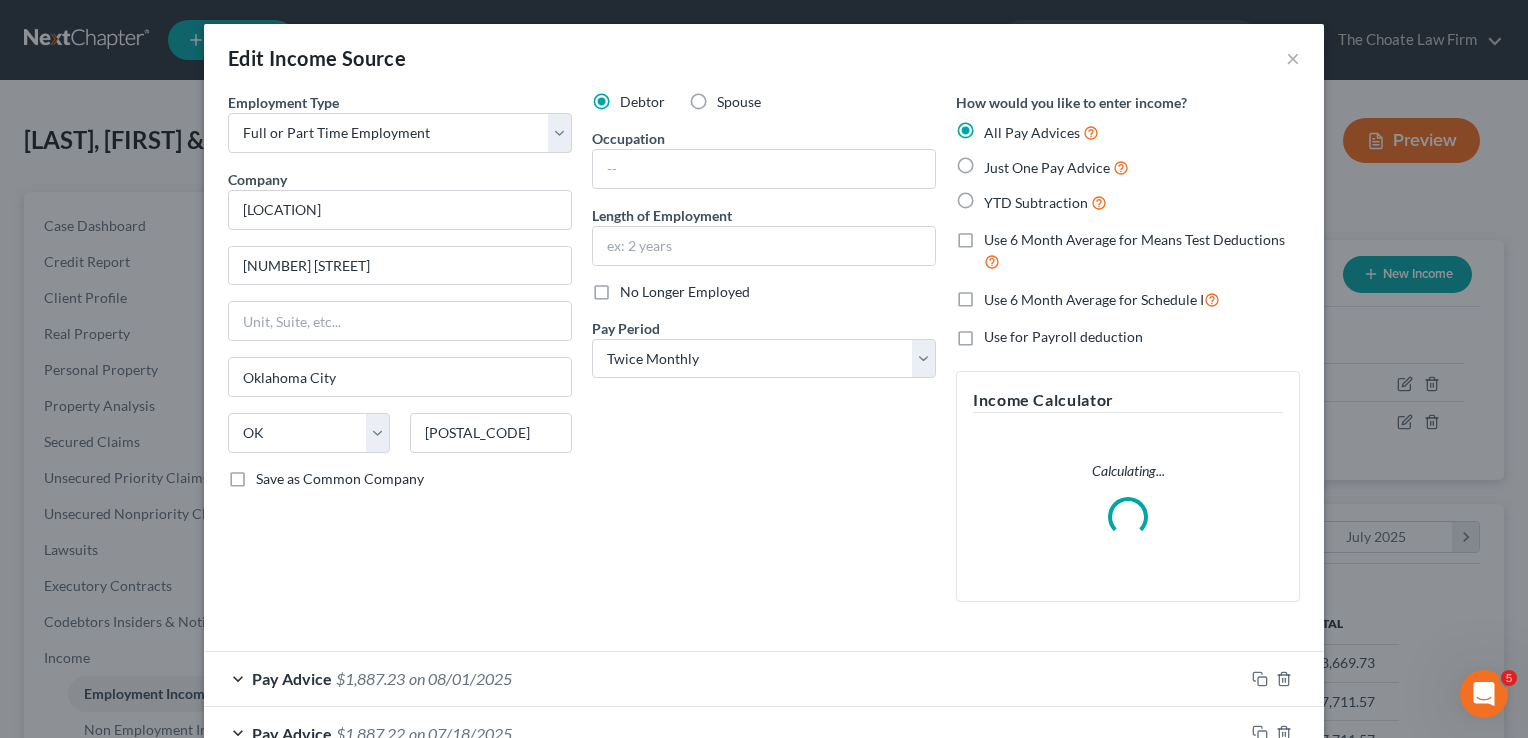 scroll, scrollTop: 999643, scrollLeft: 999378, axis: both 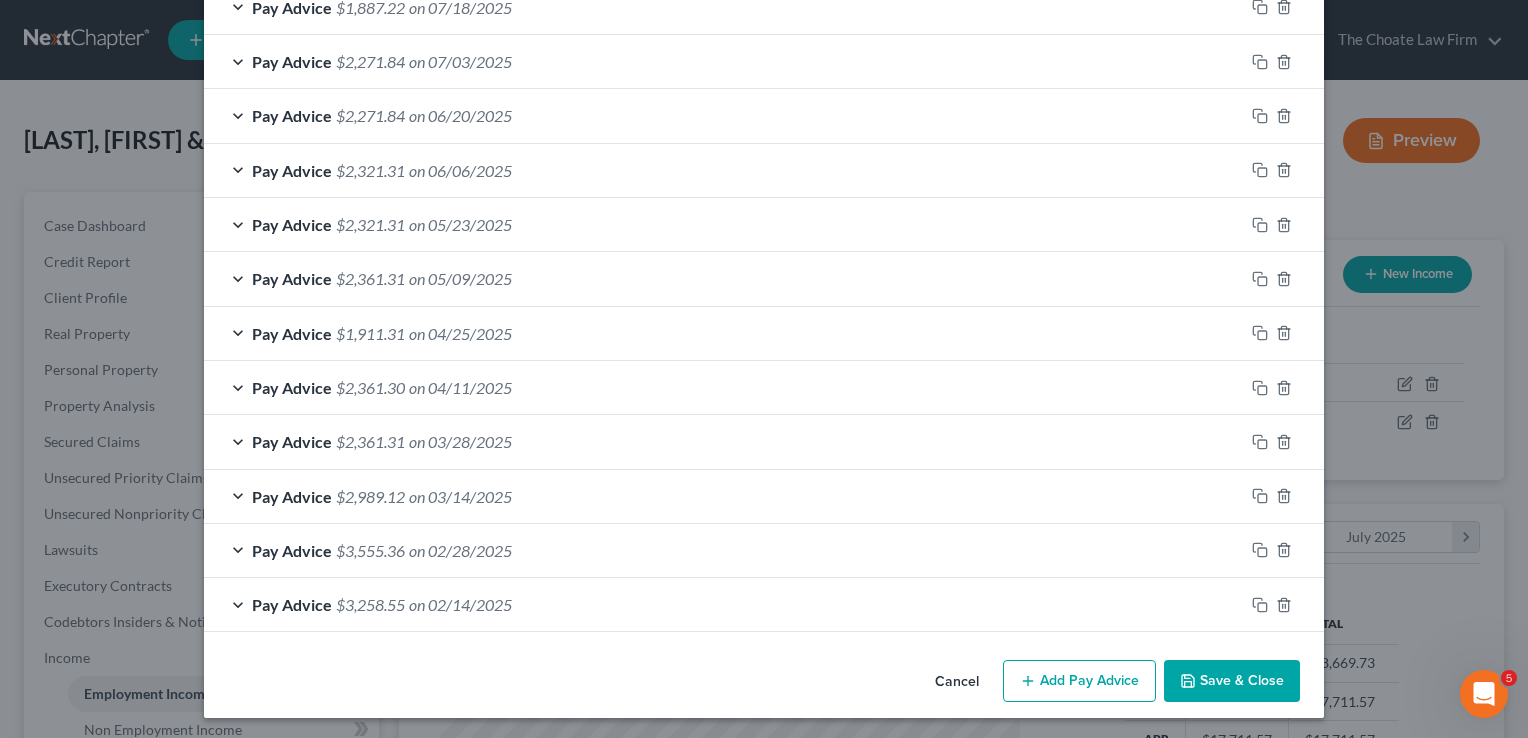 click on "Save & Close" at bounding box center [1232, 681] 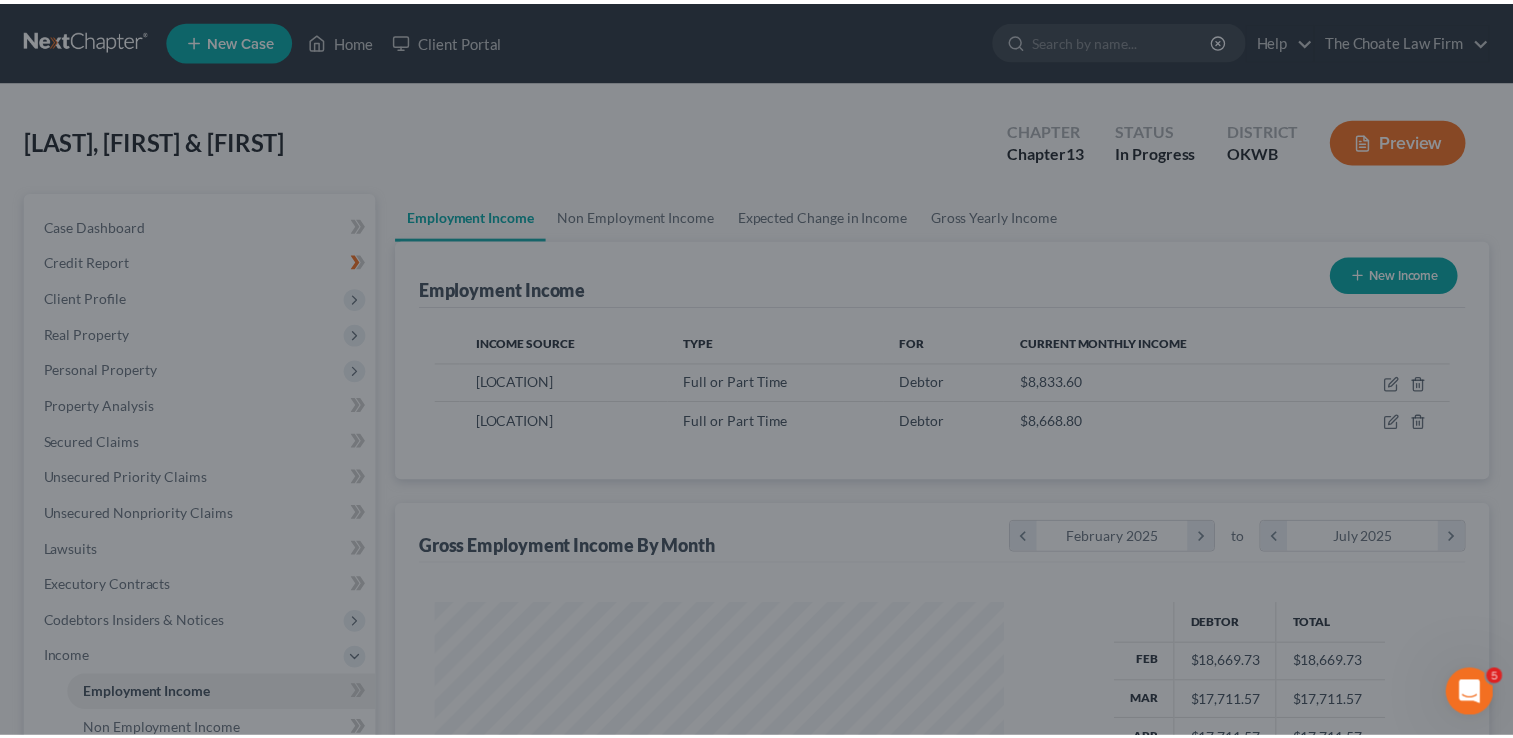 scroll, scrollTop: 356, scrollLeft: 615, axis: both 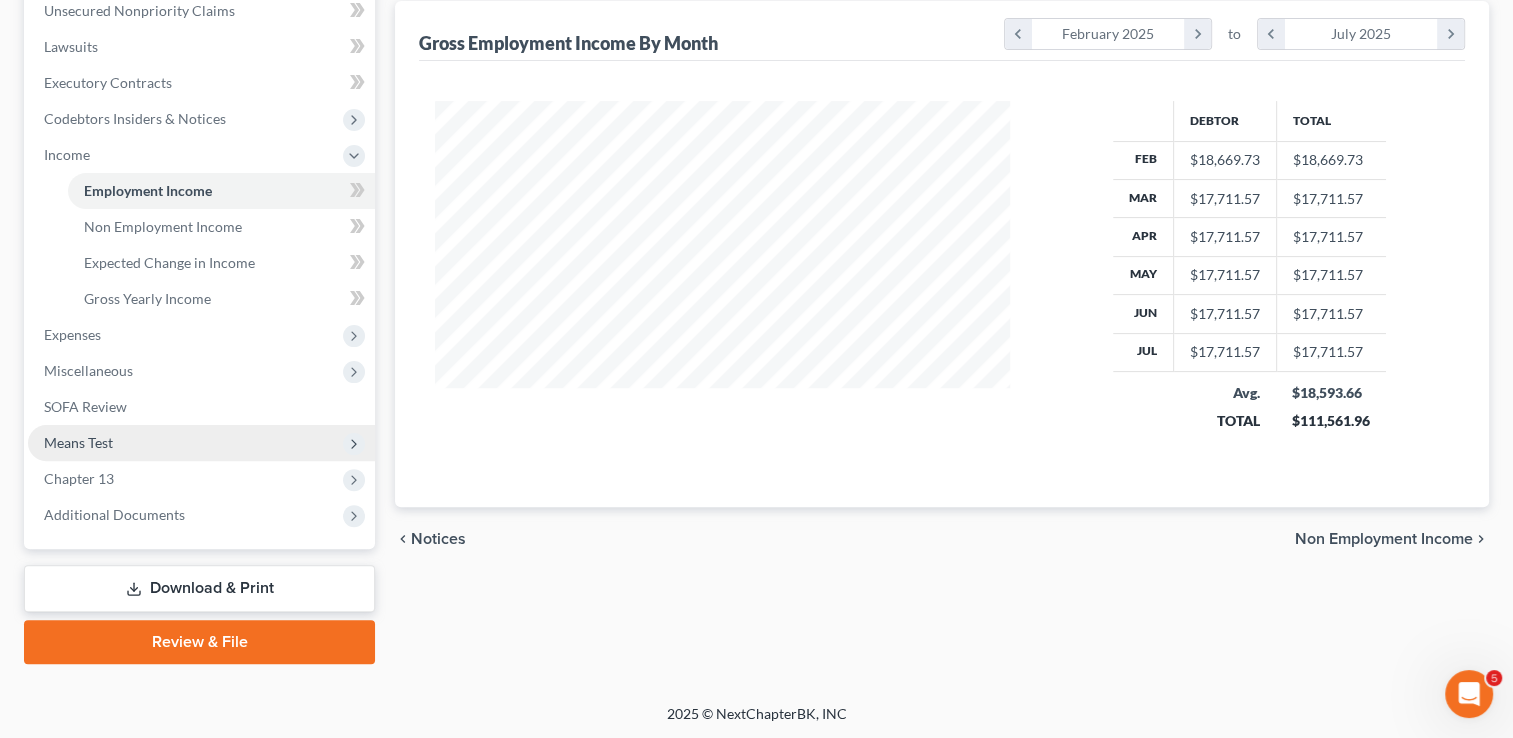 click on "Means Test" at bounding box center (78, 442) 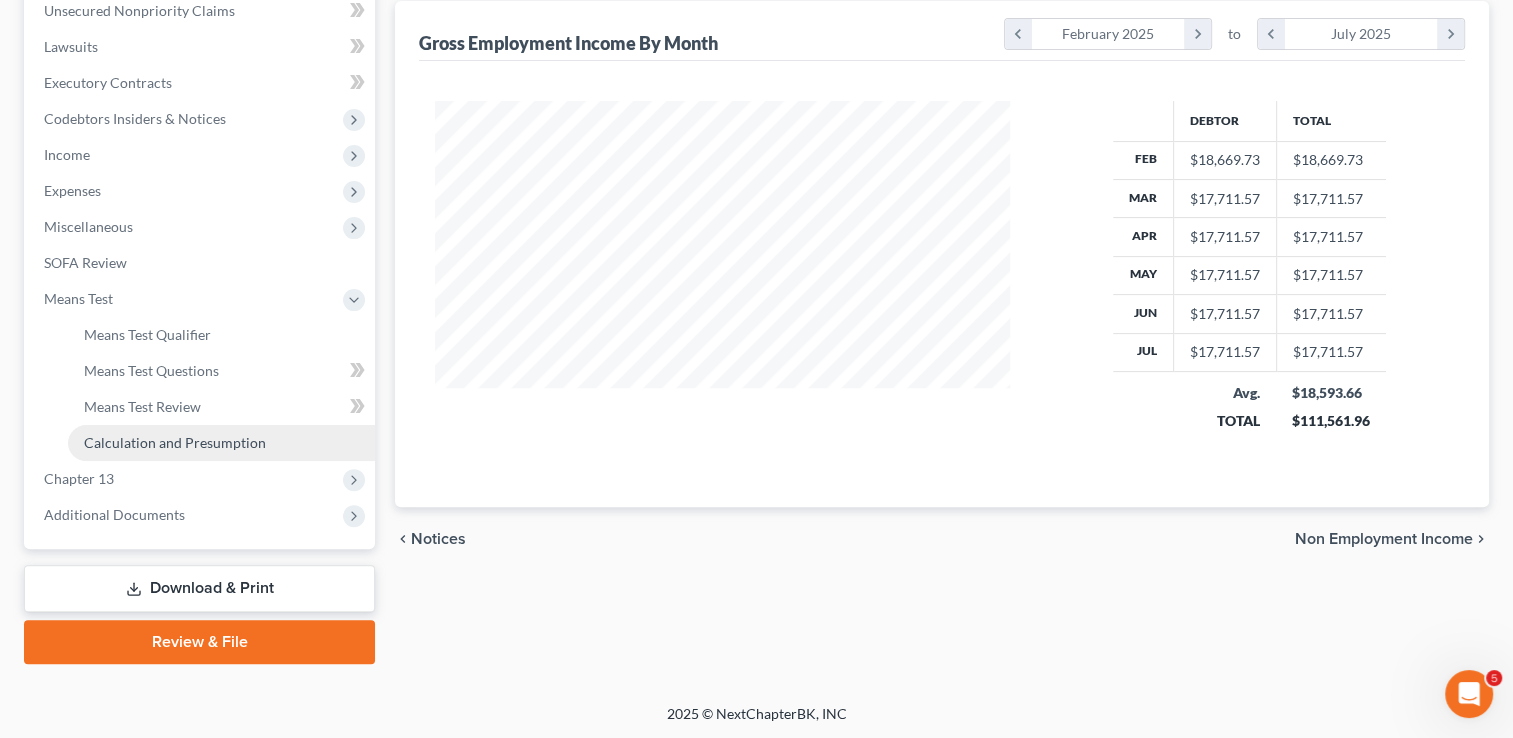 click on "Calculation and Presumption" at bounding box center [175, 442] 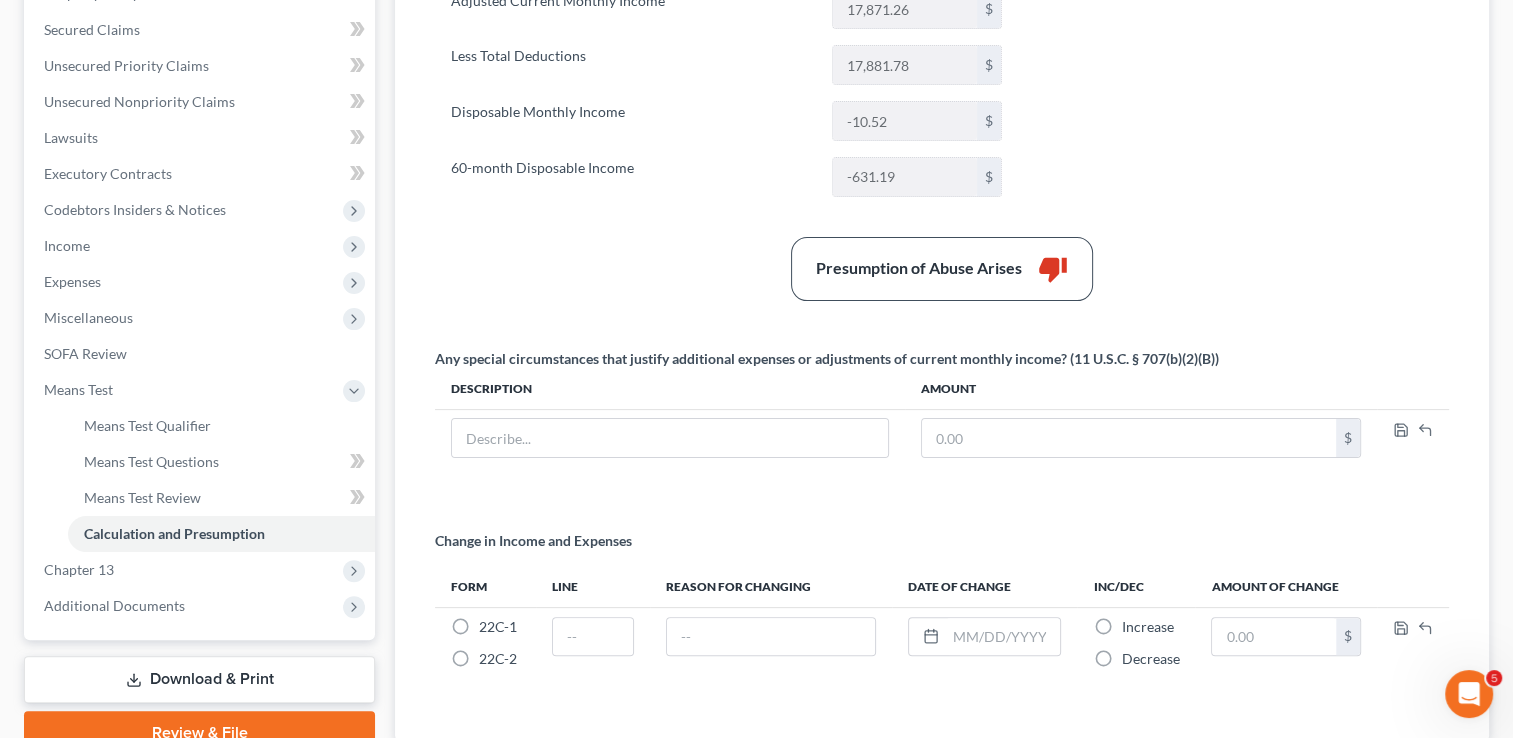 scroll, scrollTop: 551, scrollLeft: 0, axis: vertical 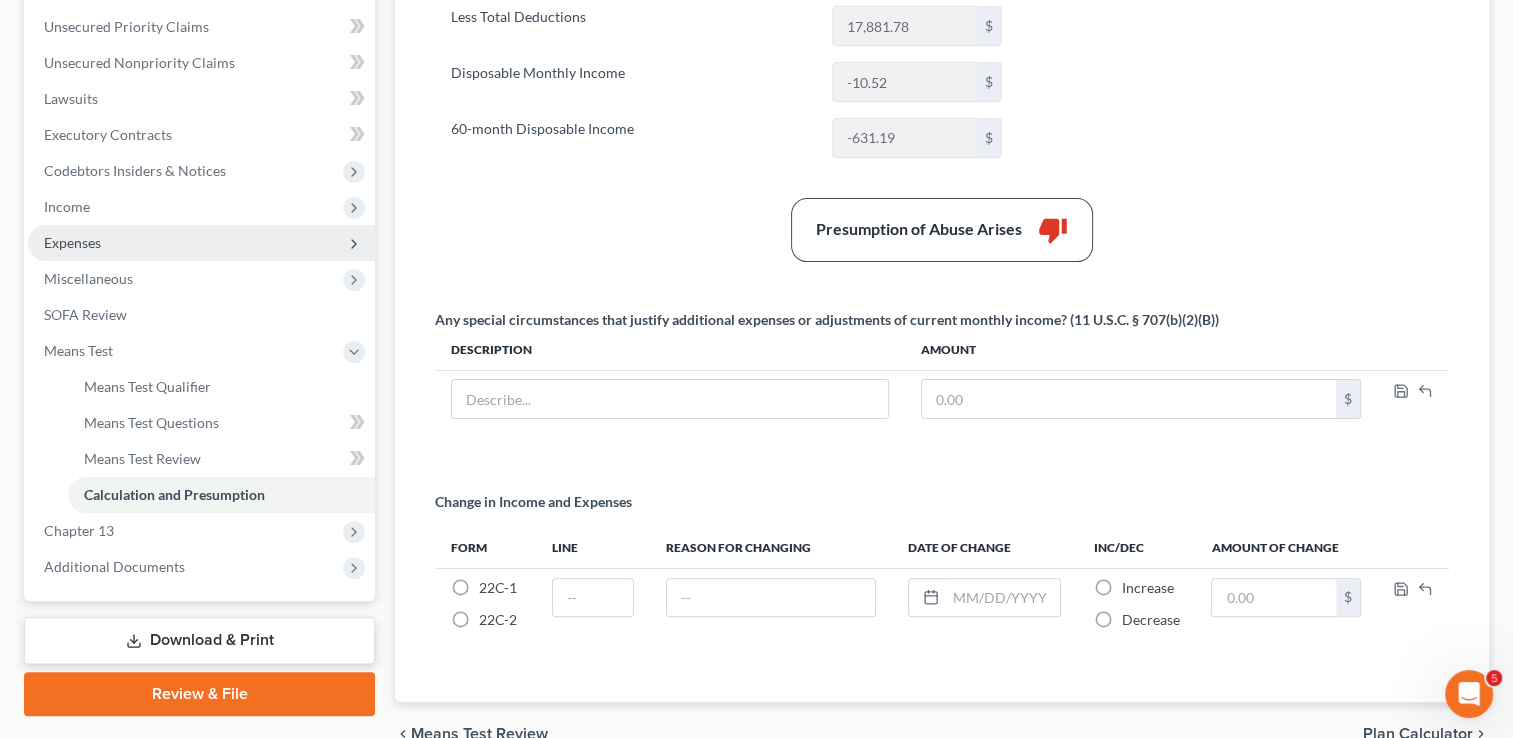 click on "Expenses" at bounding box center [72, 242] 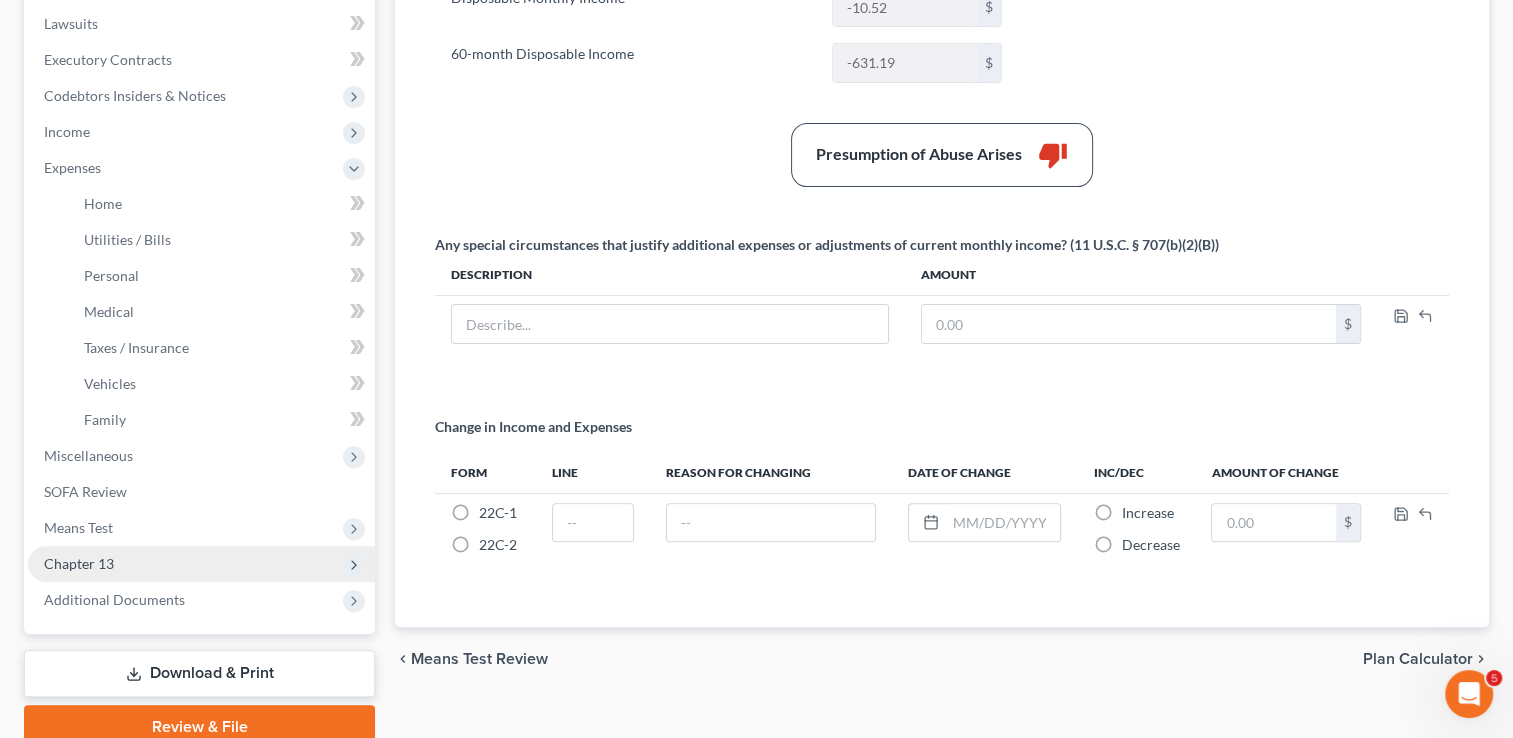 scroll, scrollTop: 611, scrollLeft: 0, axis: vertical 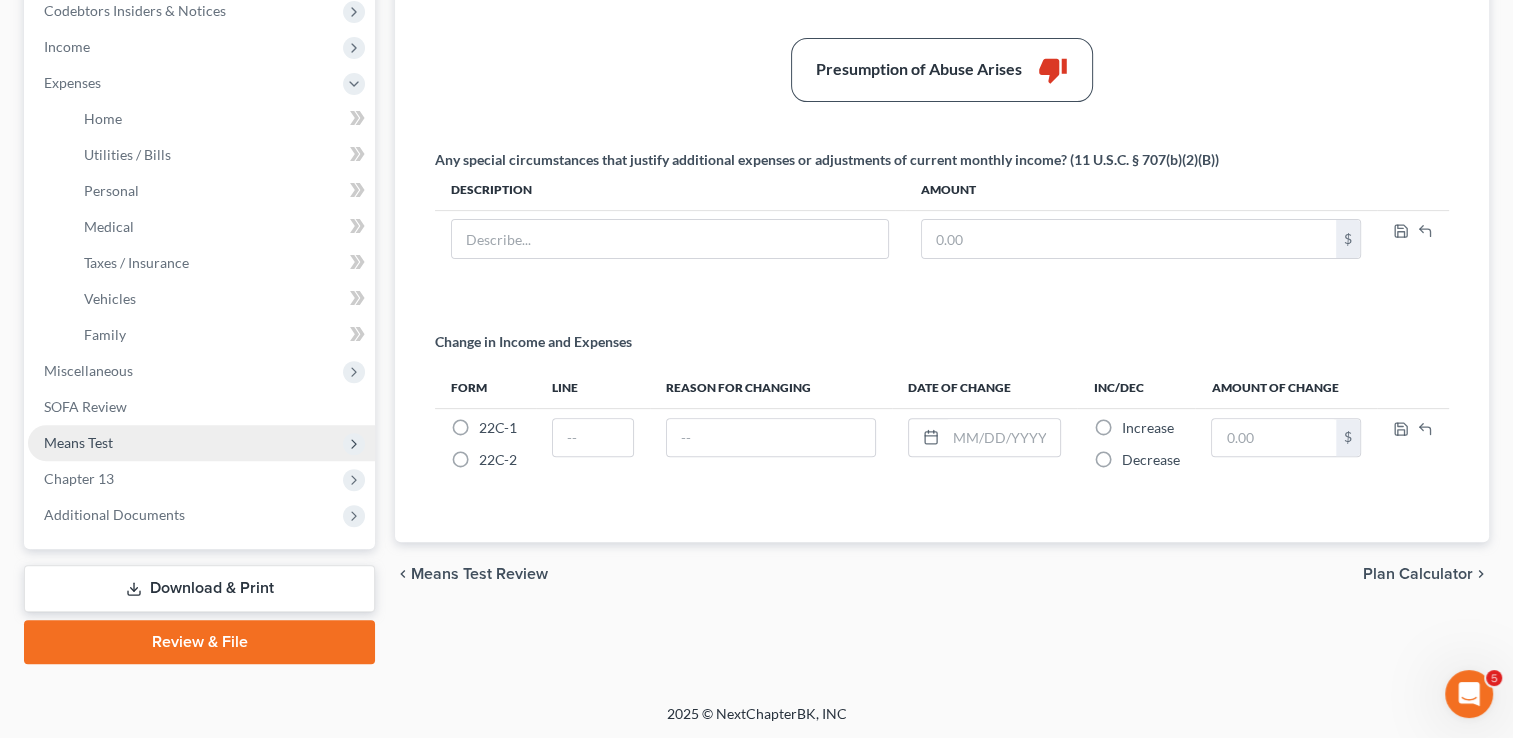 click on "Means Test" at bounding box center (78, 442) 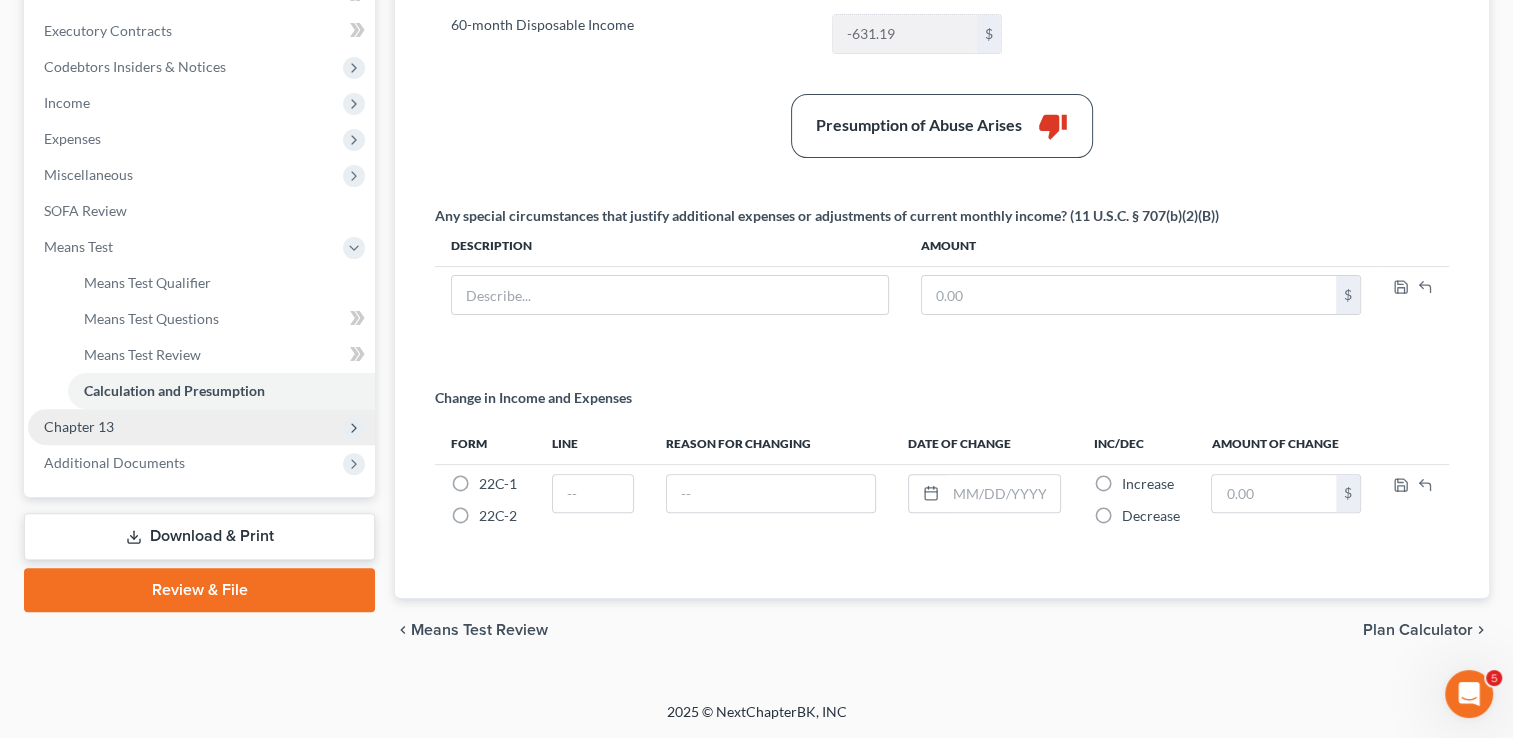 scroll, scrollTop: 551, scrollLeft: 0, axis: vertical 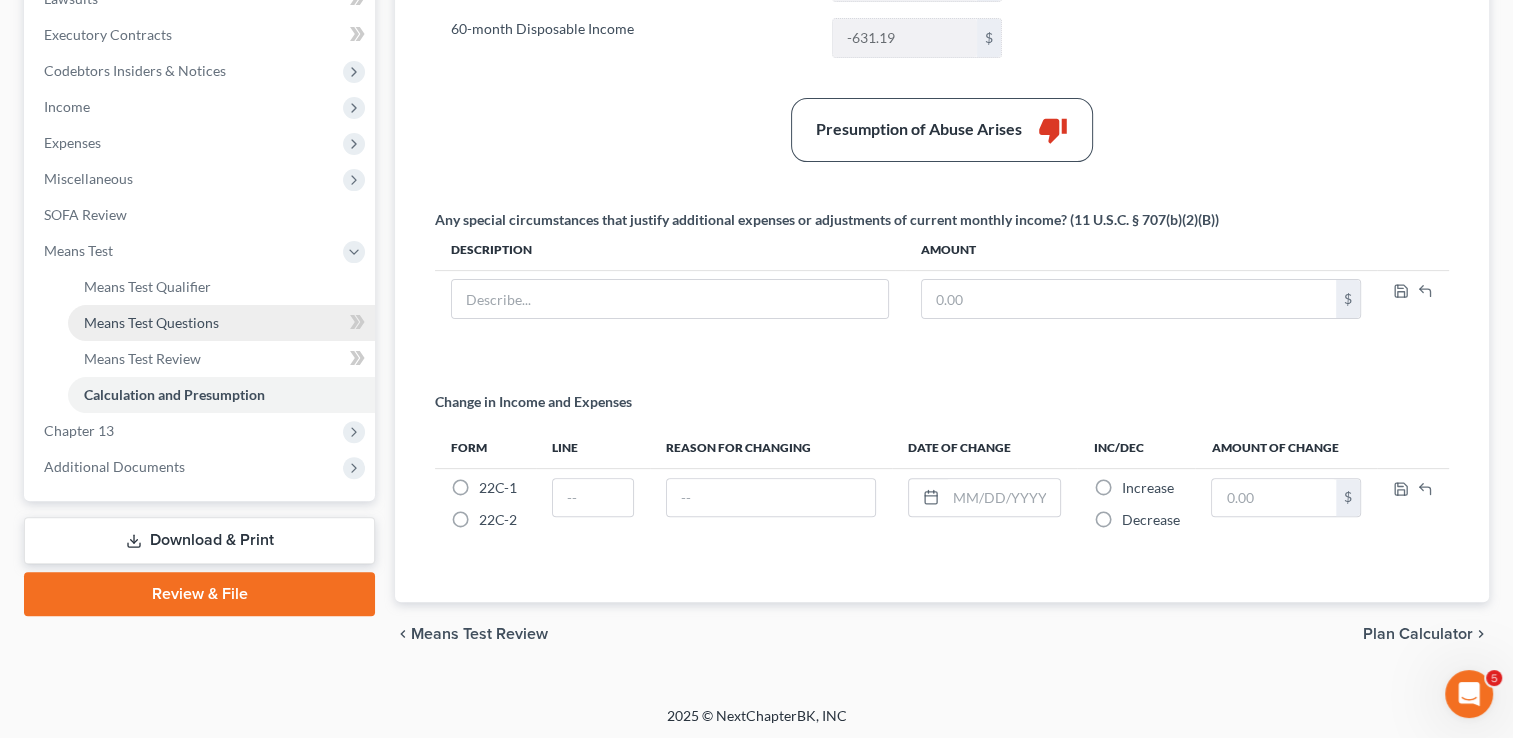 click on "Means Test Questions" at bounding box center [151, 322] 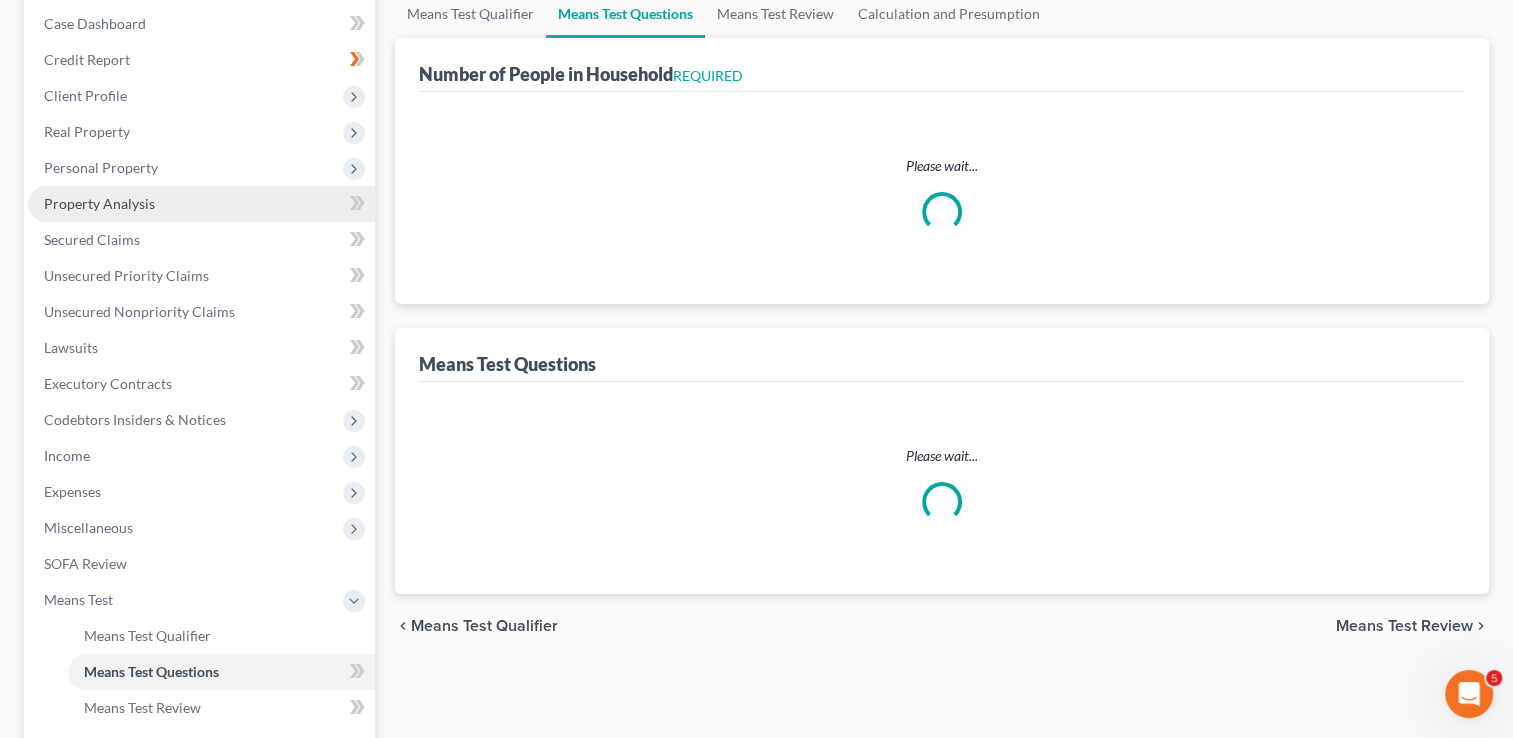 scroll, scrollTop: 61, scrollLeft: 0, axis: vertical 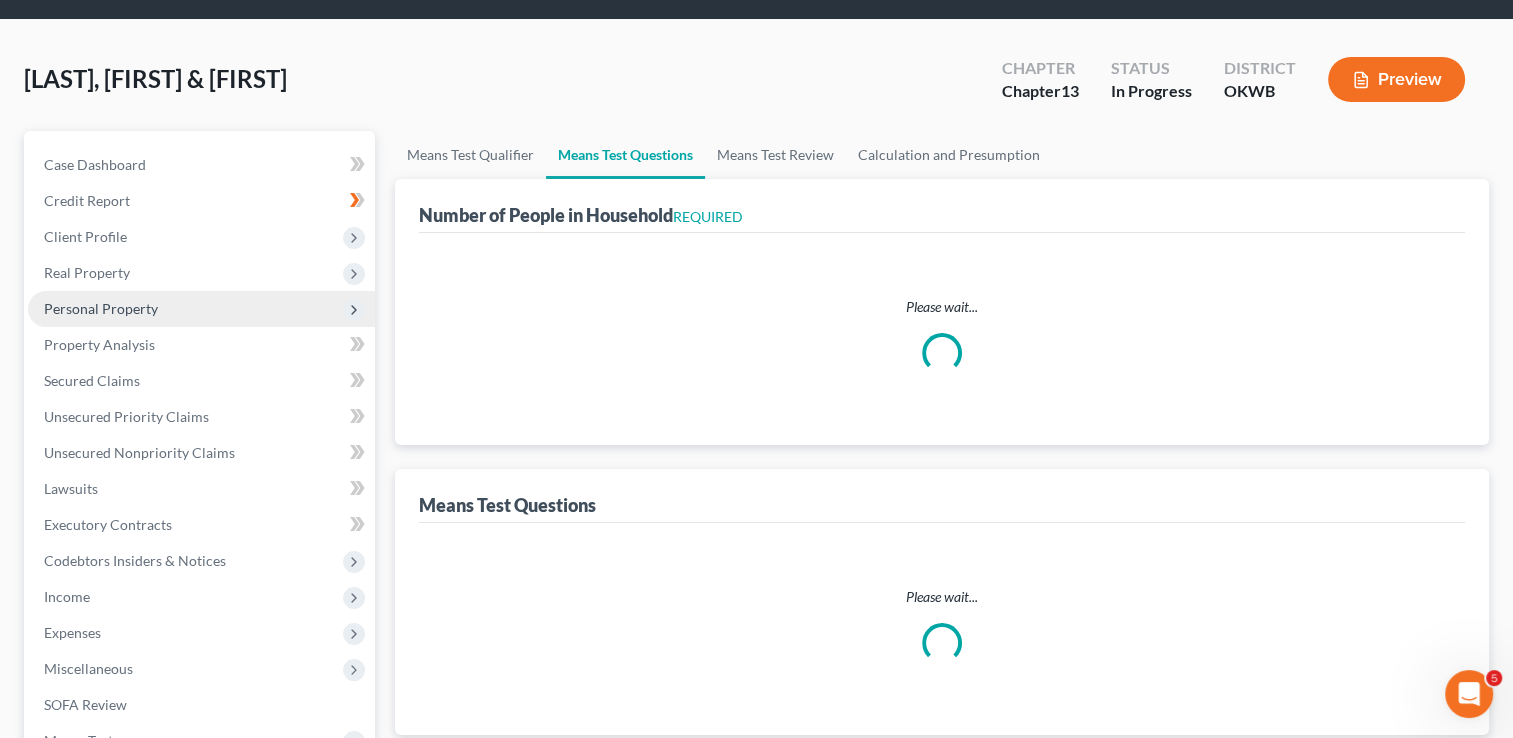 select on "1" 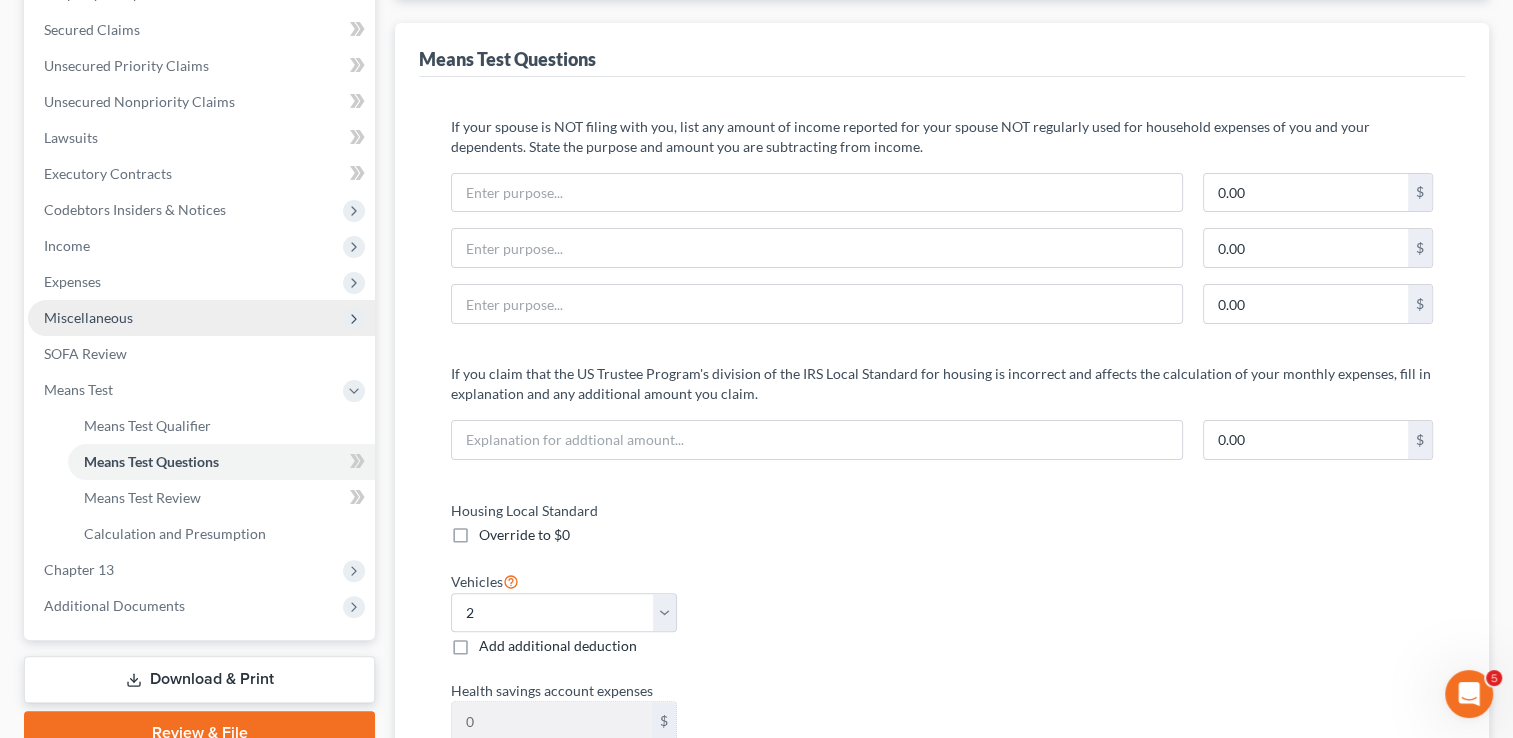 scroll, scrollTop: 400, scrollLeft: 0, axis: vertical 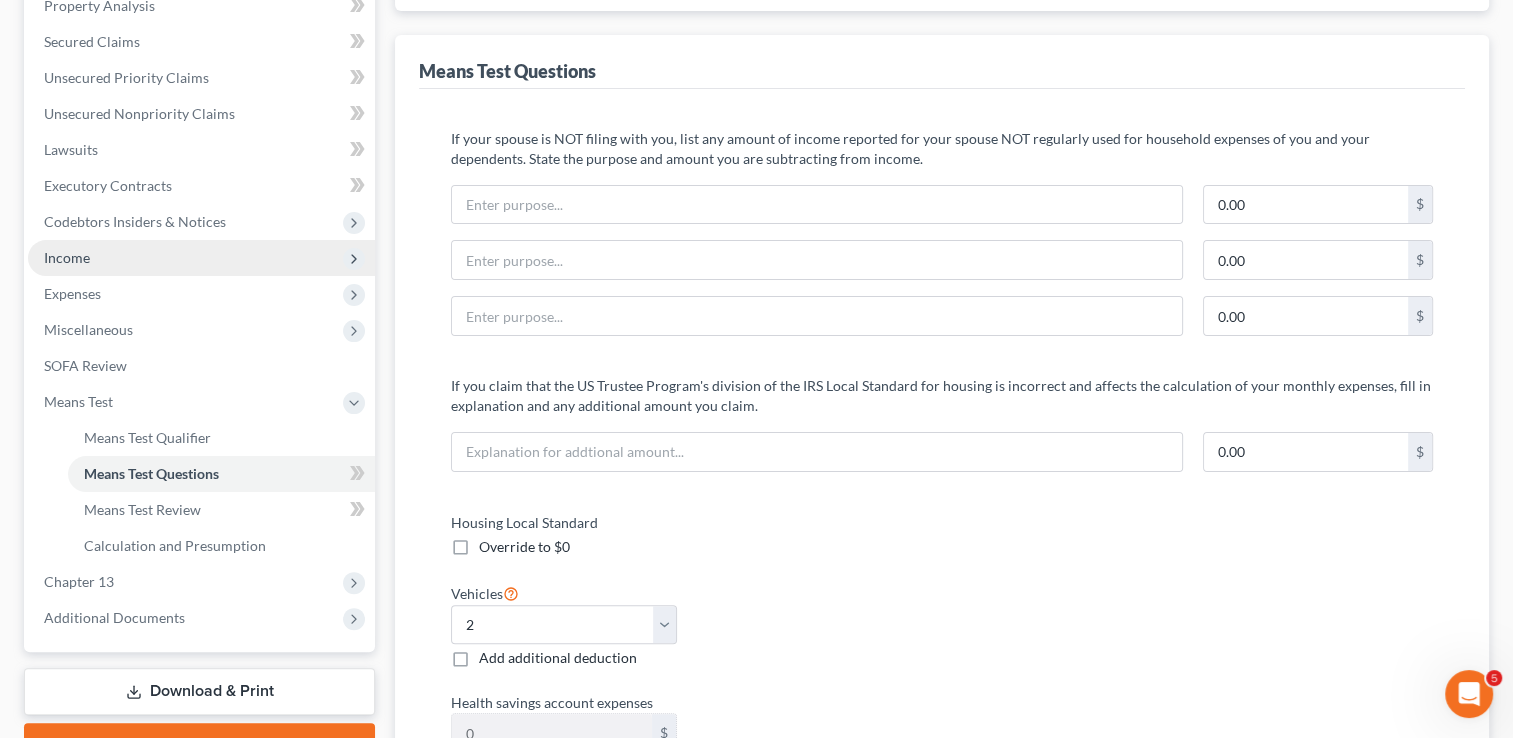 click on "Income" at bounding box center [201, 258] 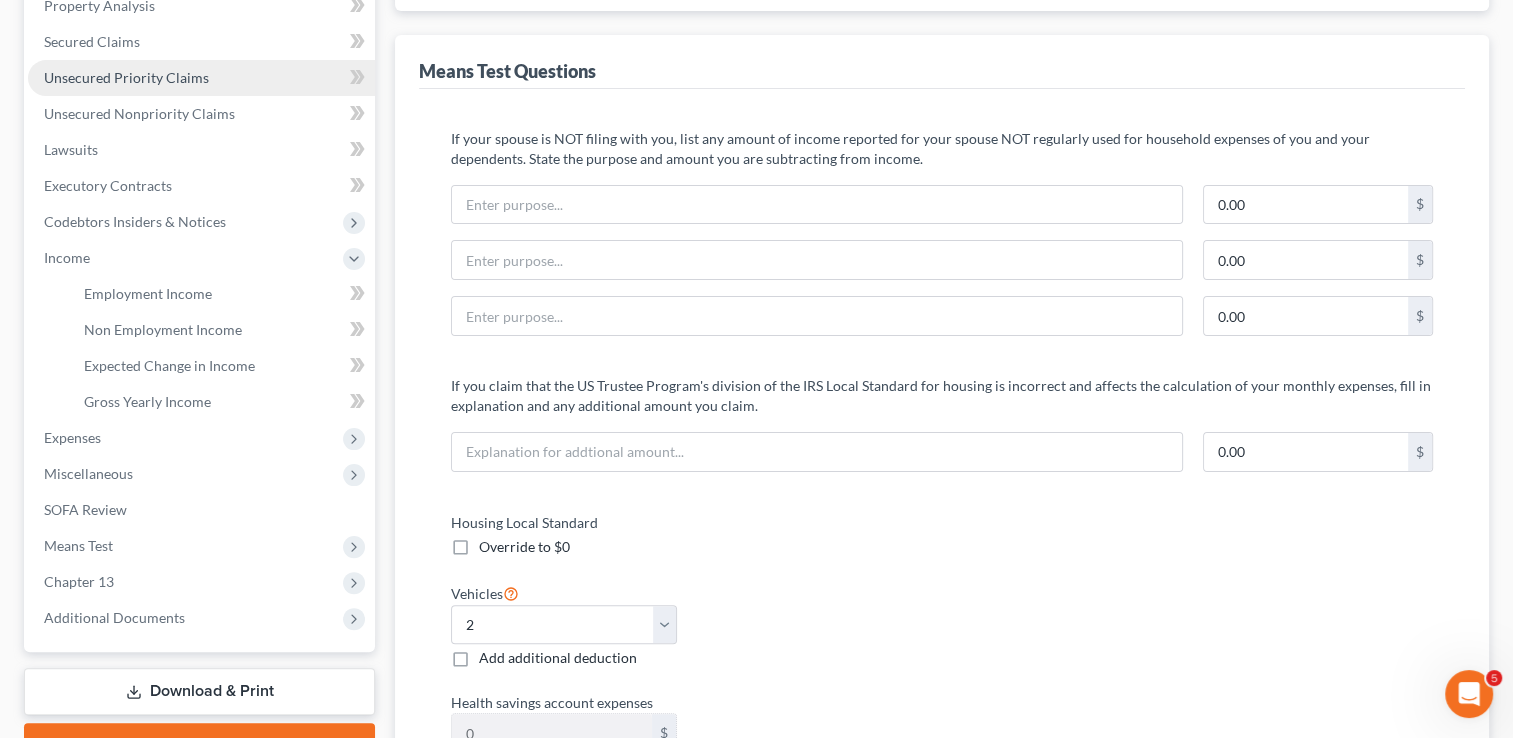 click on "Unsecured Priority Claims" at bounding box center (126, 77) 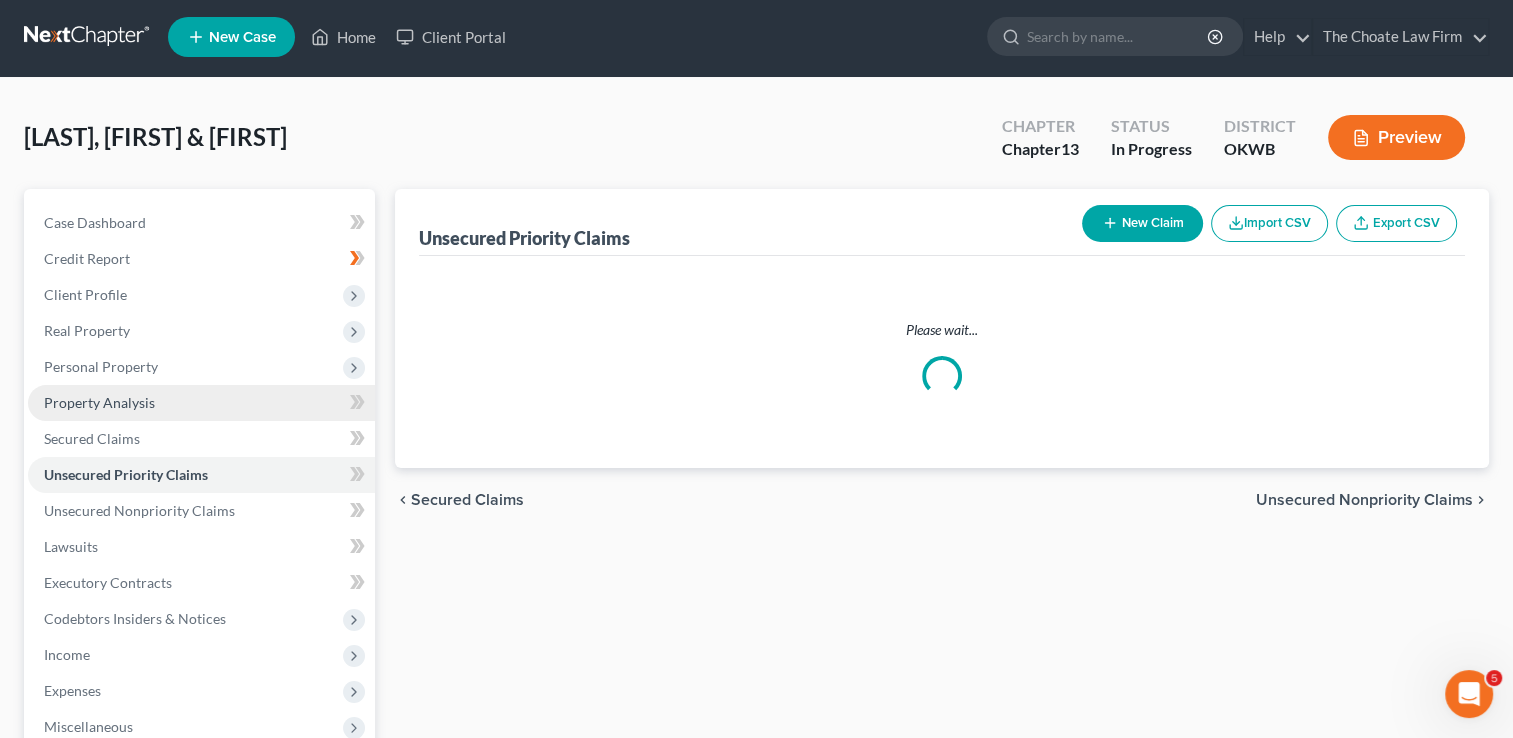 scroll, scrollTop: 0, scrollLeft: 0, axis: both 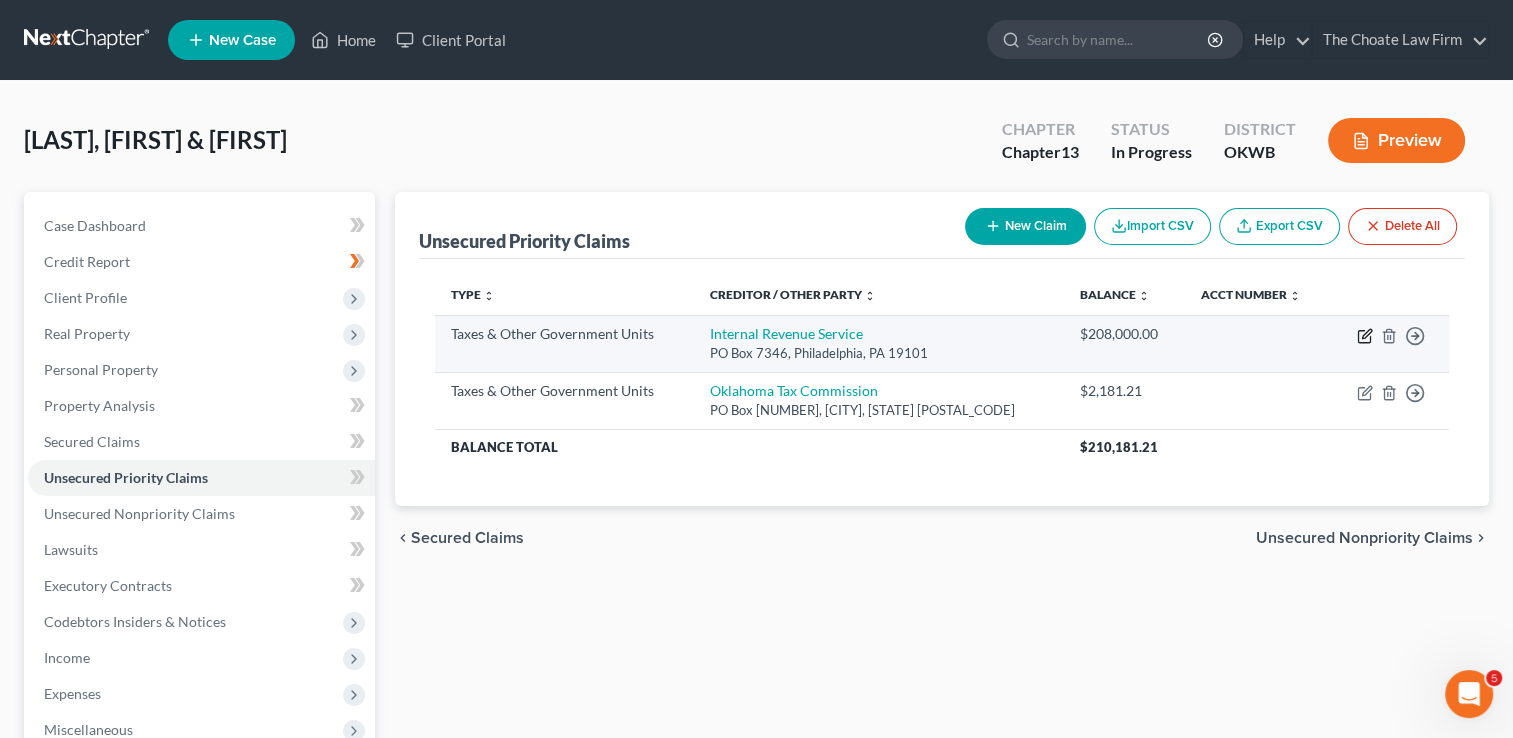 click 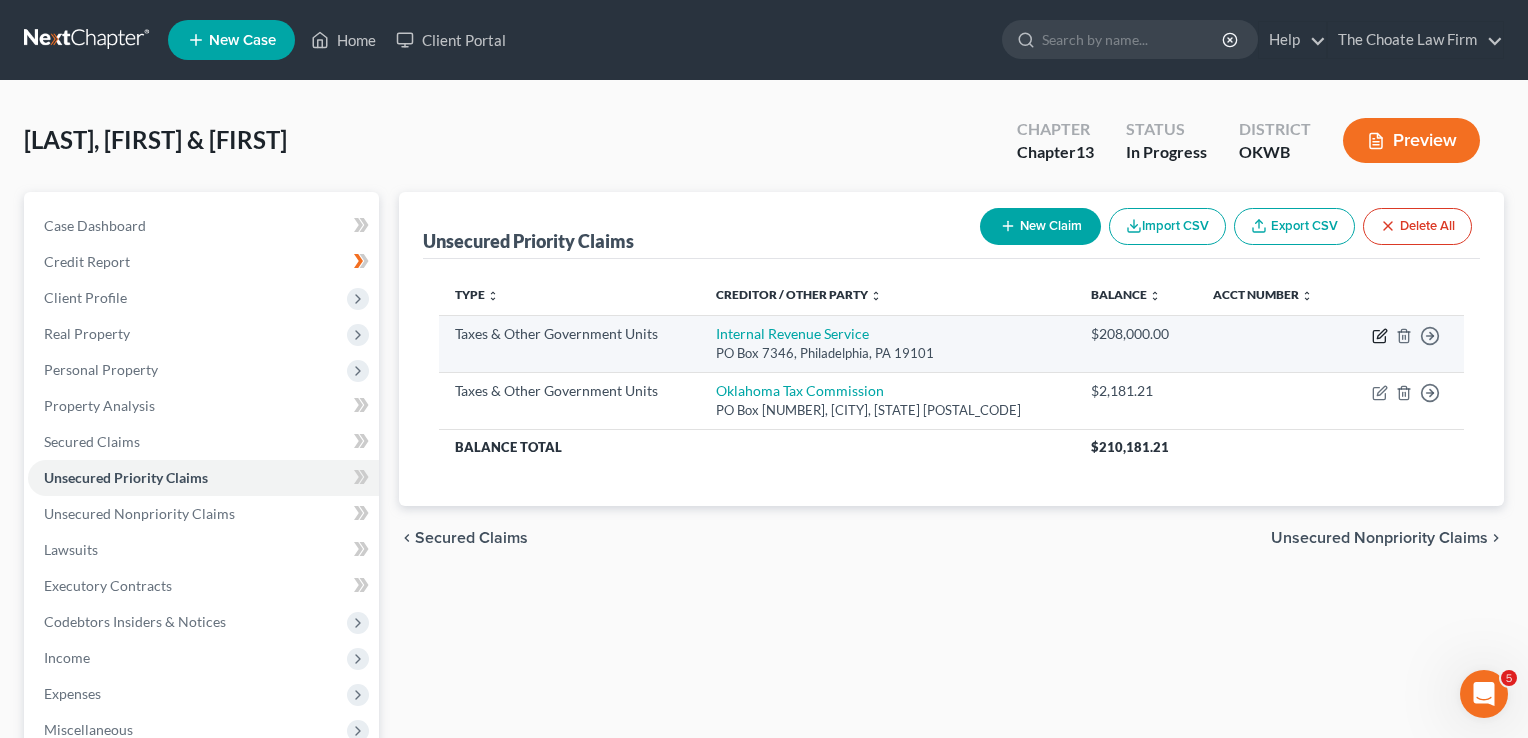 select on "0" 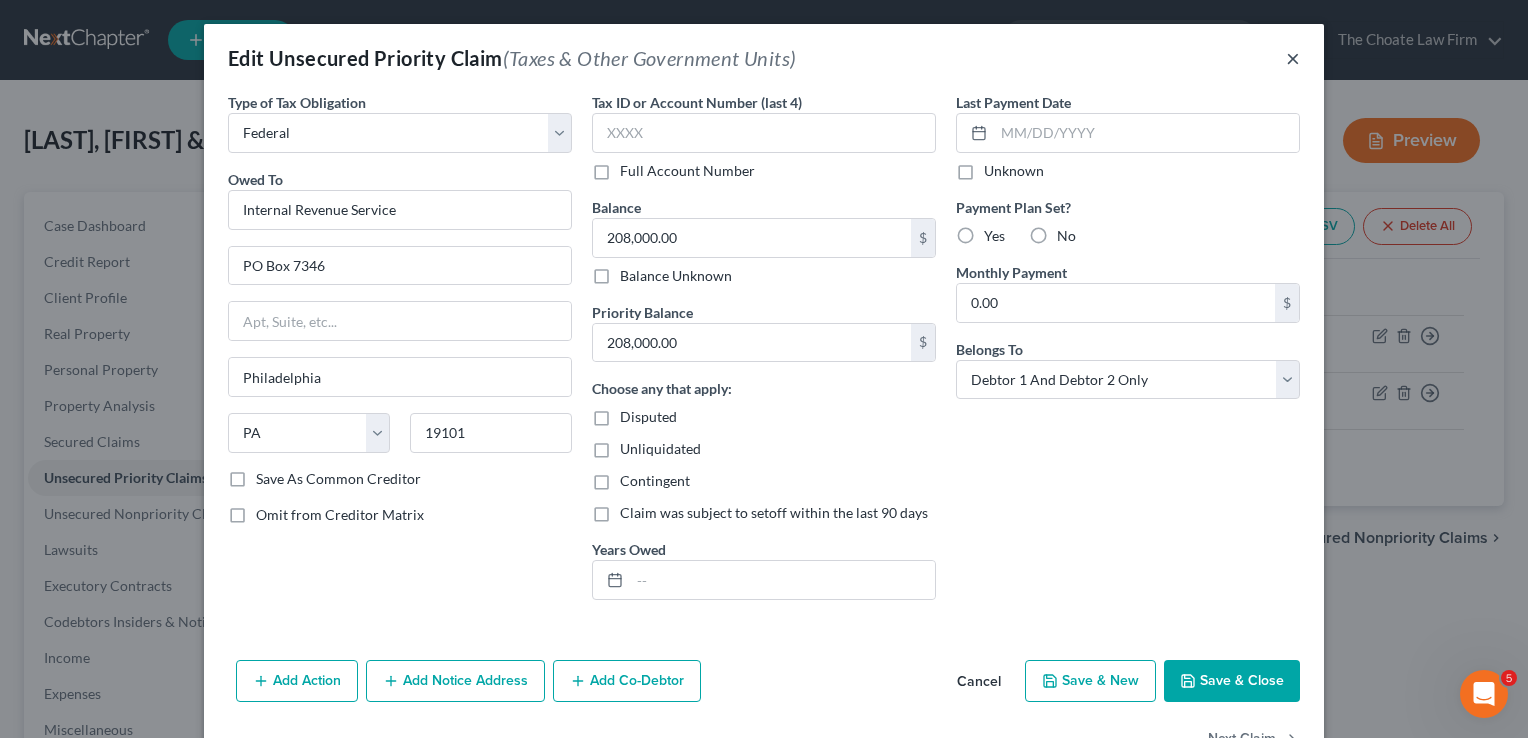 click on "×" at bounding box center [1293, 58] 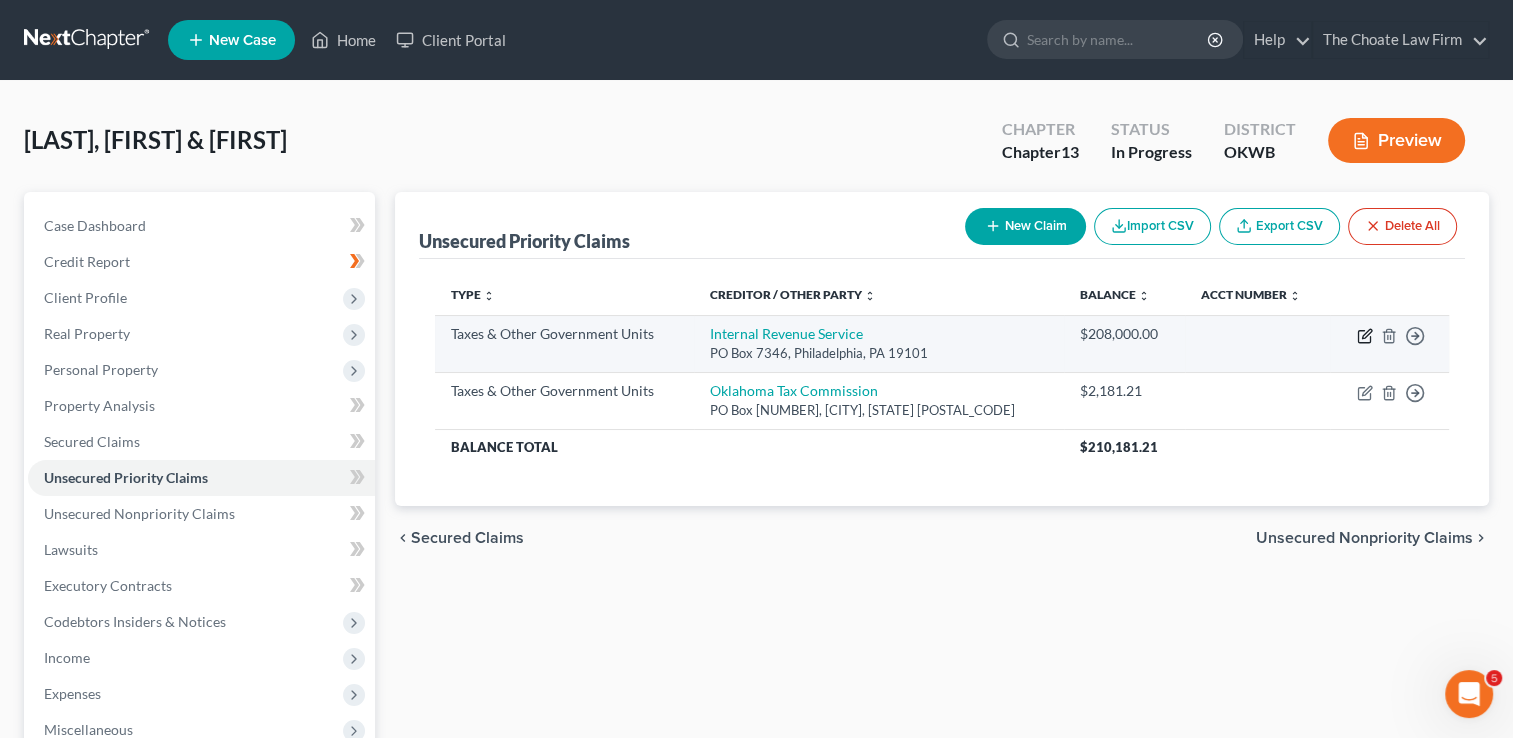 click 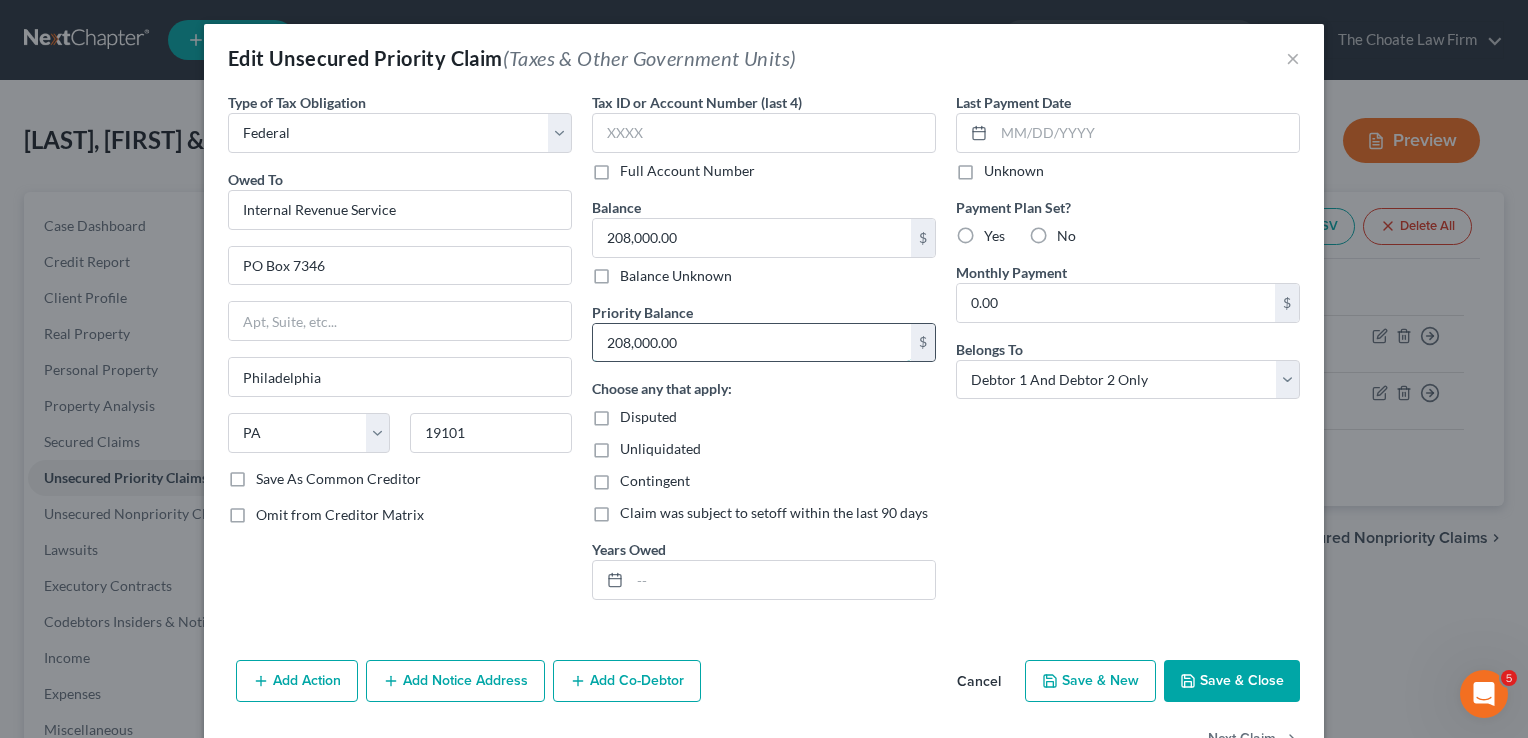 click on "208,000.00" at bounding box center (752, 343) 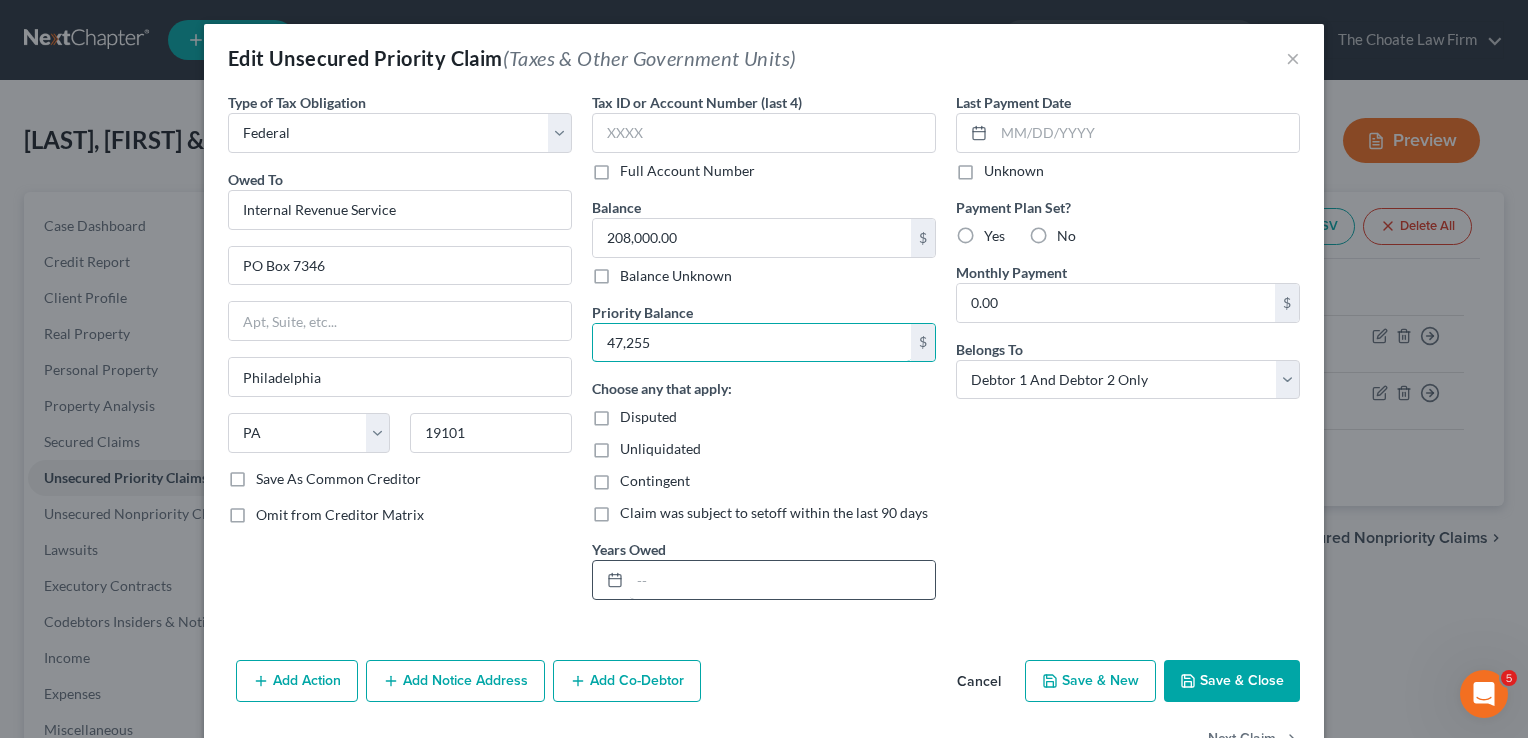type on "47,255" 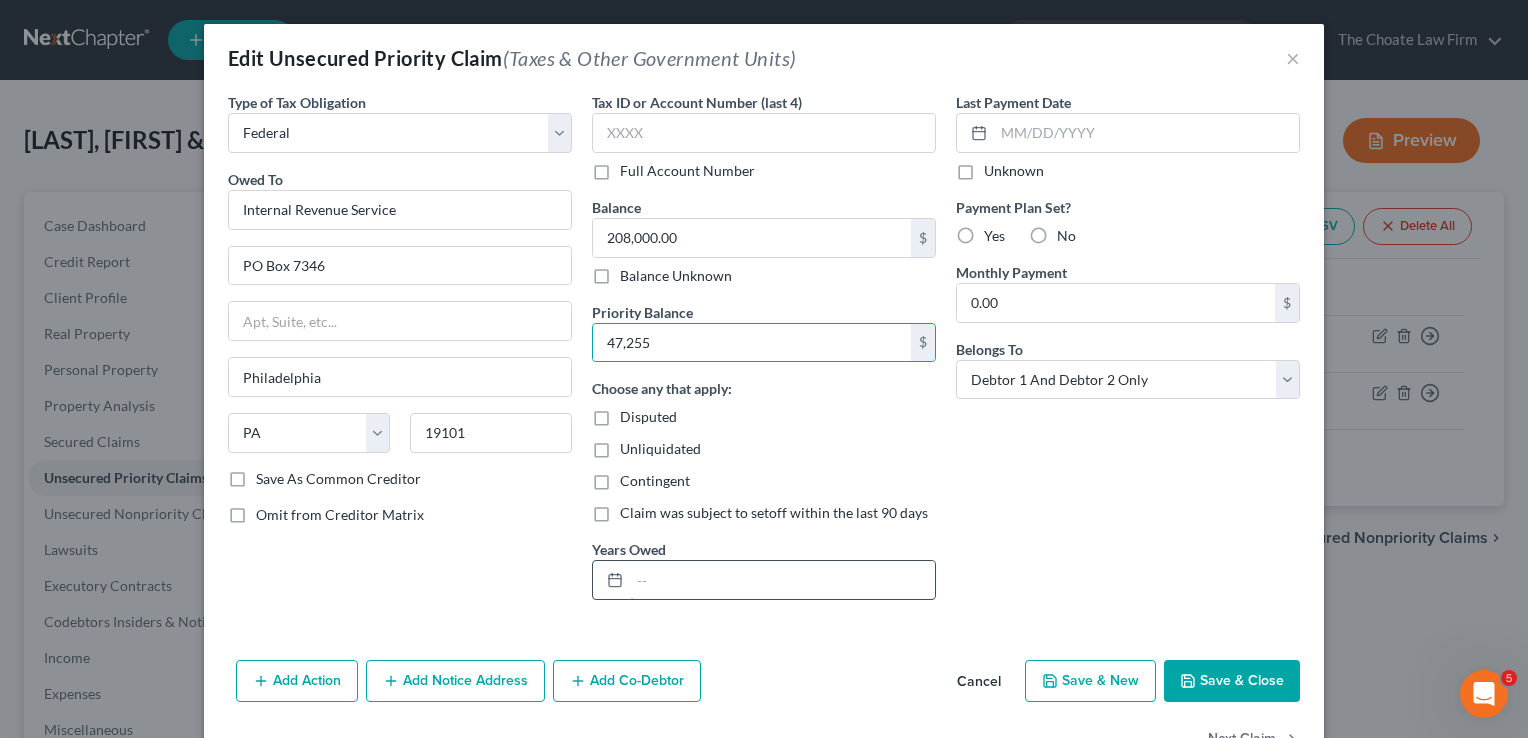 drag, startPoint x: 704, startPoint y: 579, endPoint x: 786, endPoint y: 567, distance: 82.8734 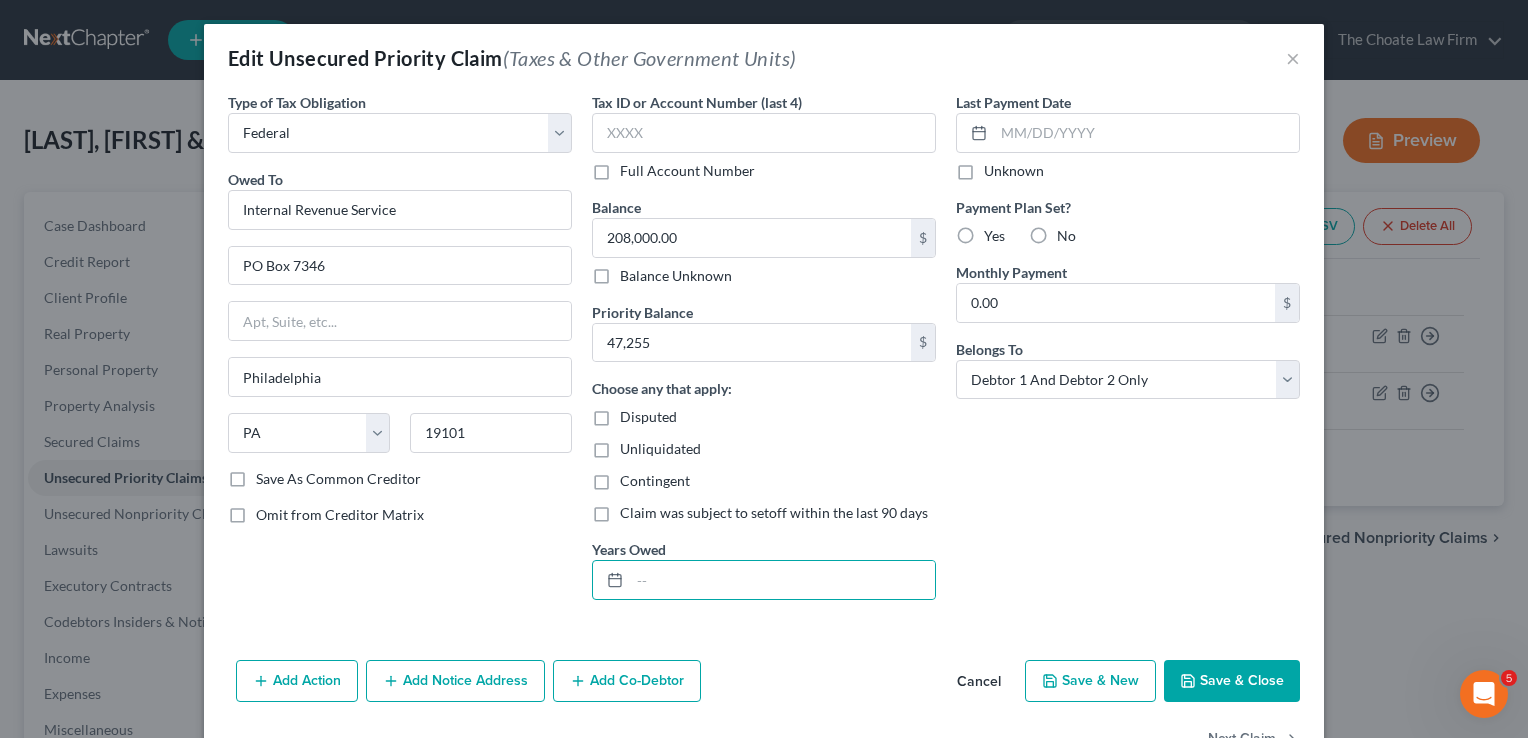 click on "Last Payment Date         Unknown Payment Plan Set? Yes No Monthly Payment 0.00 $
Belongs To
*
Select Debtor 1 Only Debtor 2 Only Debtor 1 And Debtor 2 Only At Least One Of The Debtors And Another Community Property" at bounding box center (1128, 354) 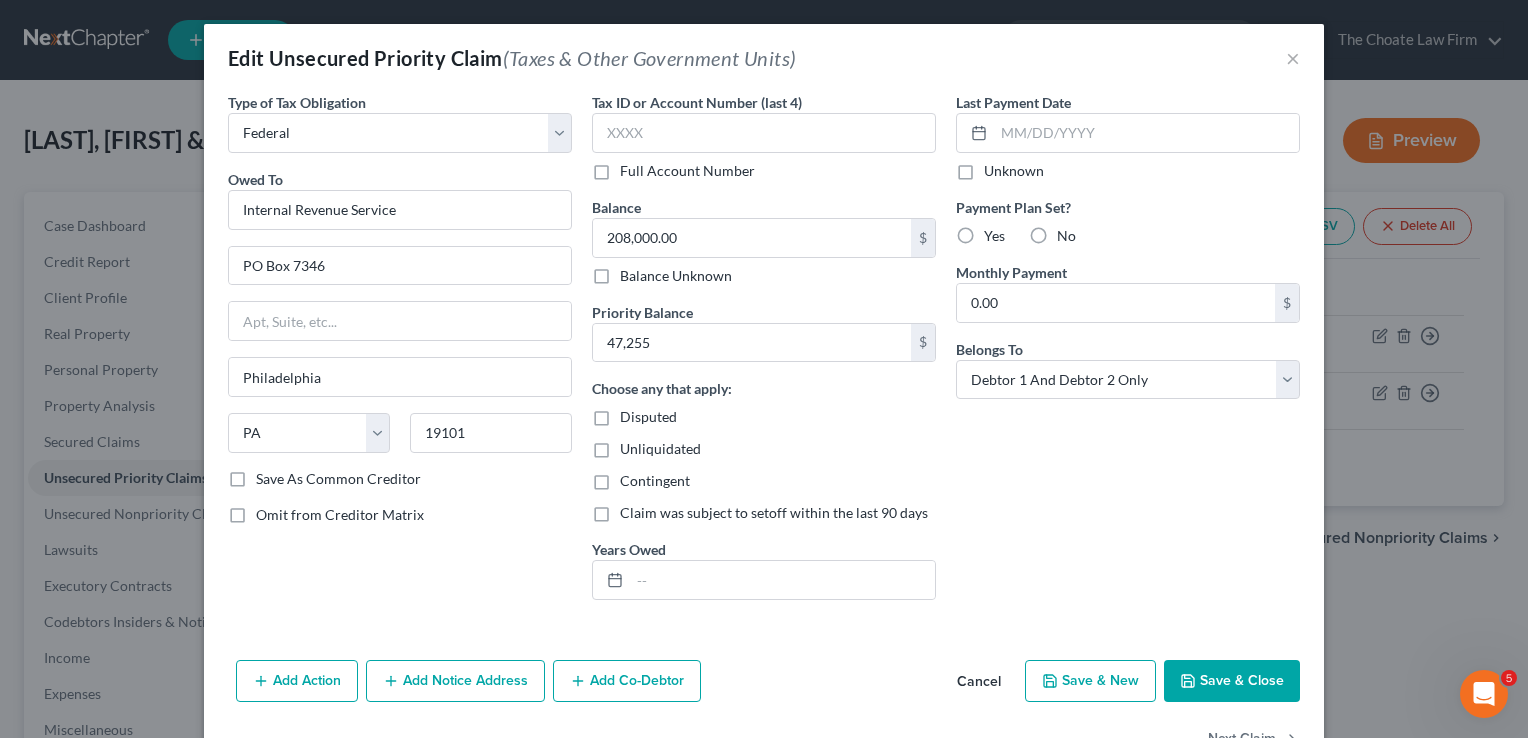 click on "Save & Close" at bounding box center [1232, 681] 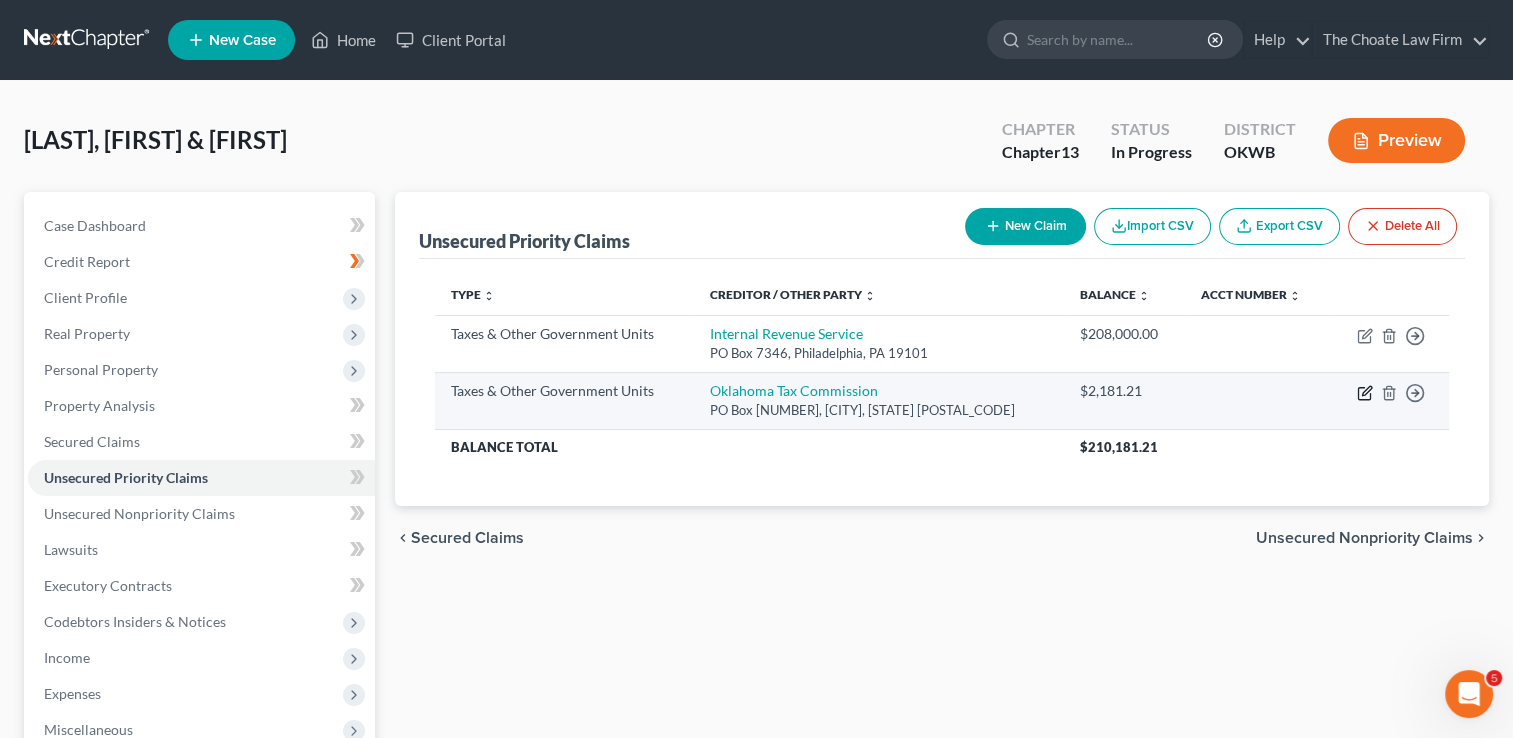click 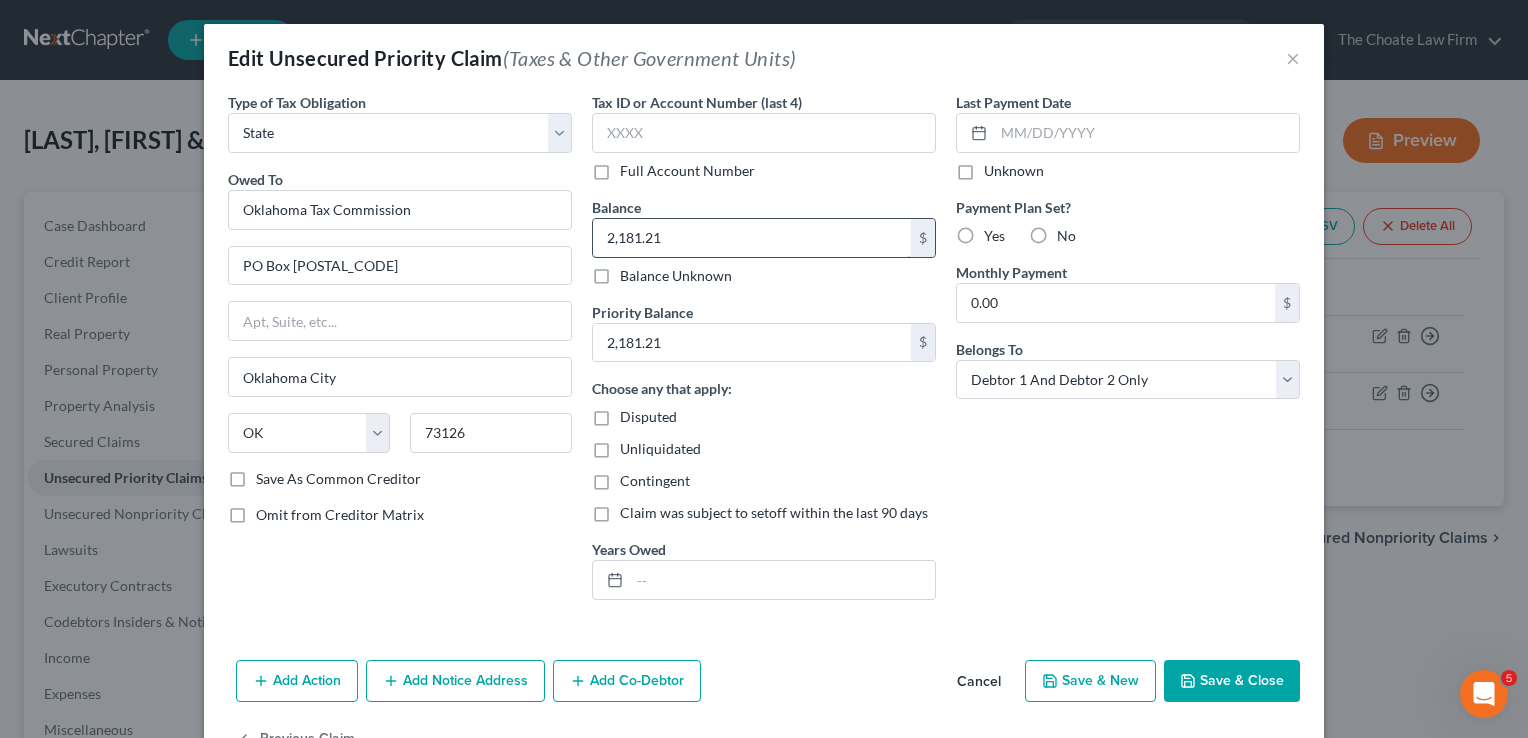 click on "2,181.21" at bounding box center [752, 238] 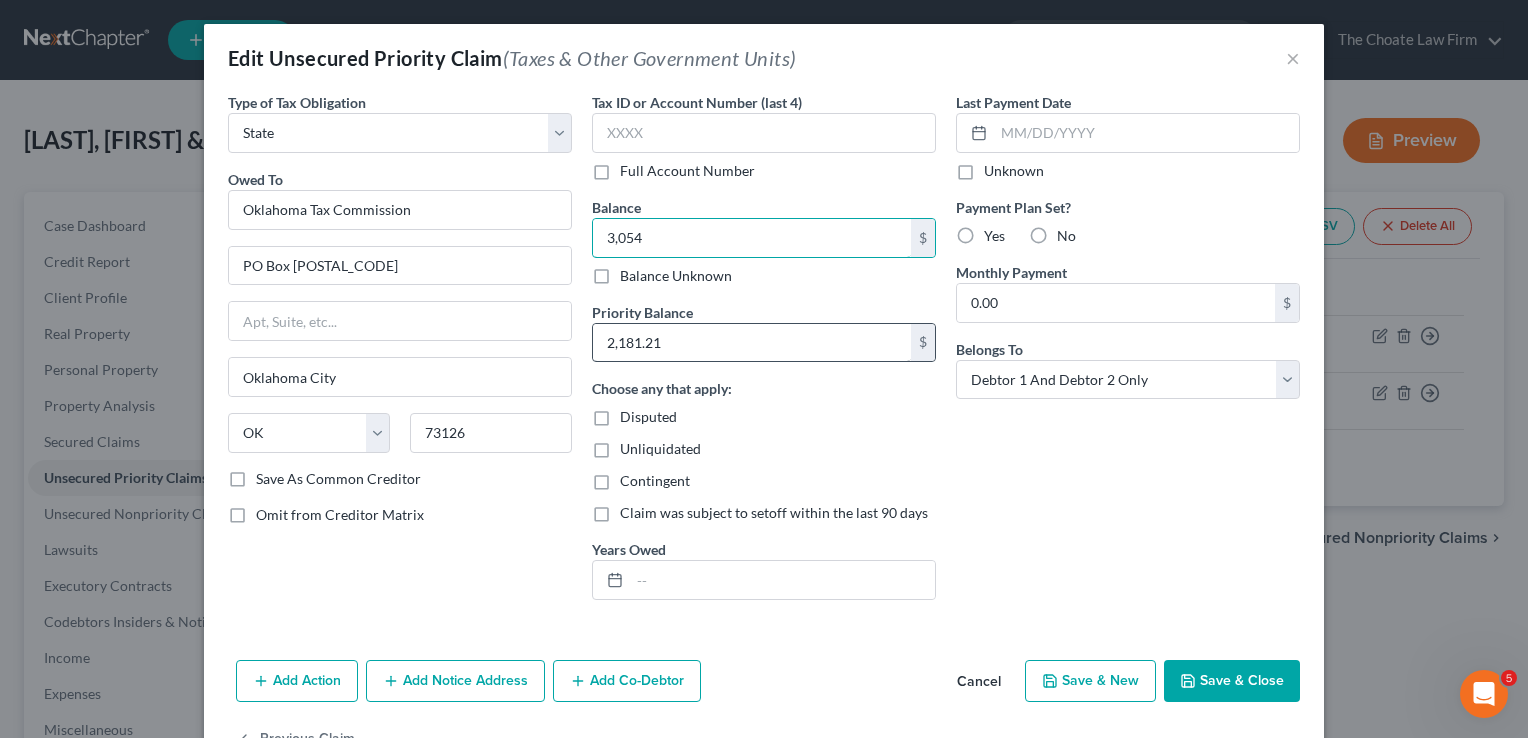 type on "3,054" 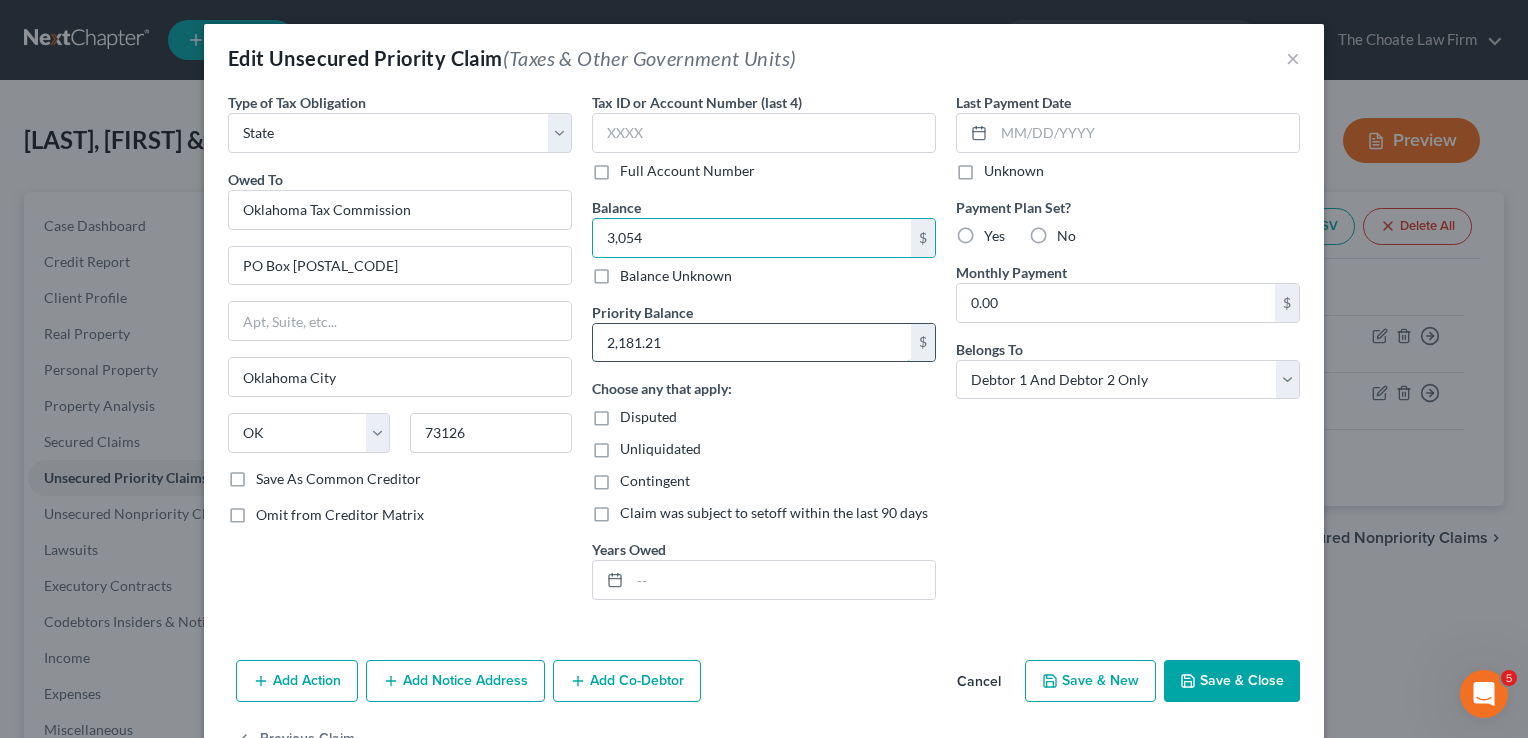 click on "2,181.21" at bounding box center [752, 343] 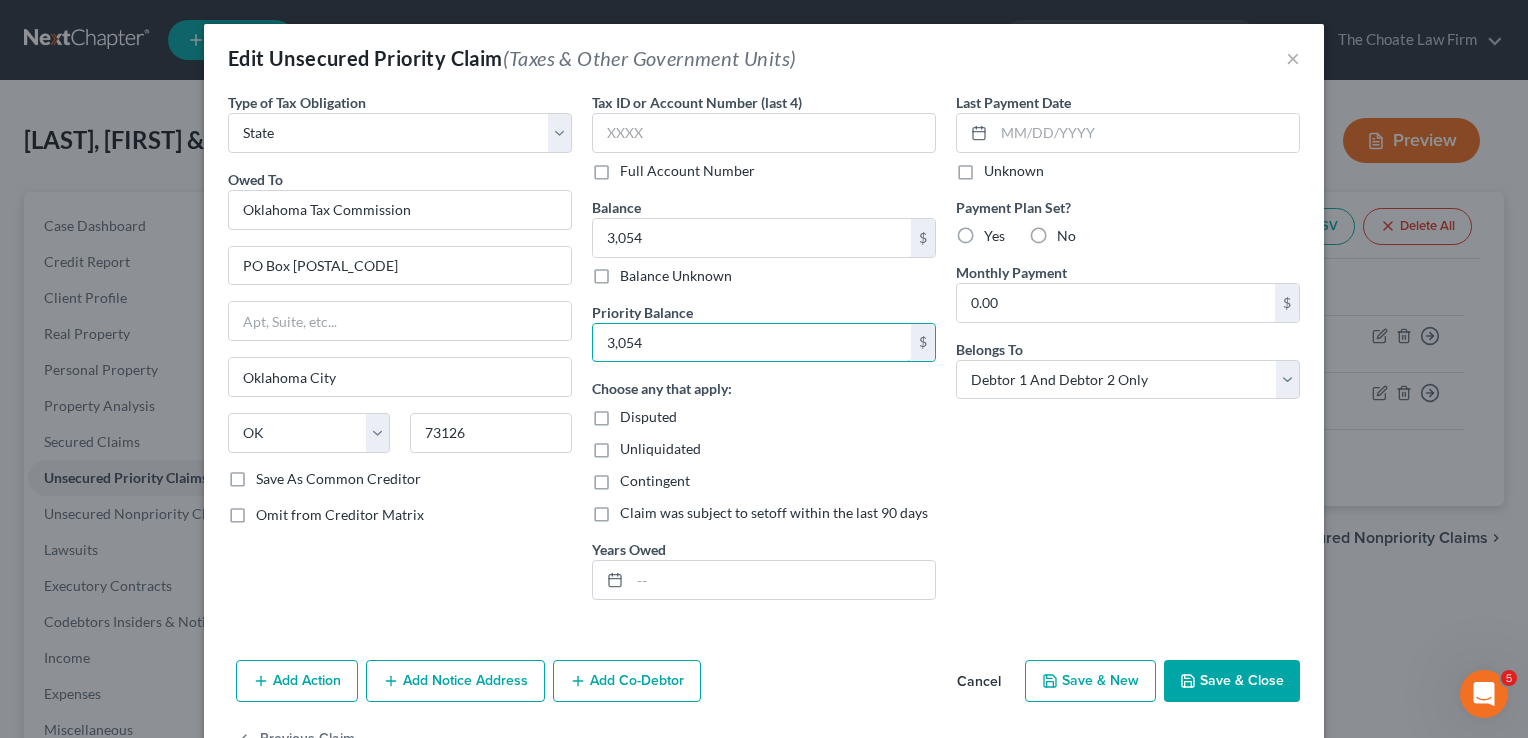 type on "3,054" 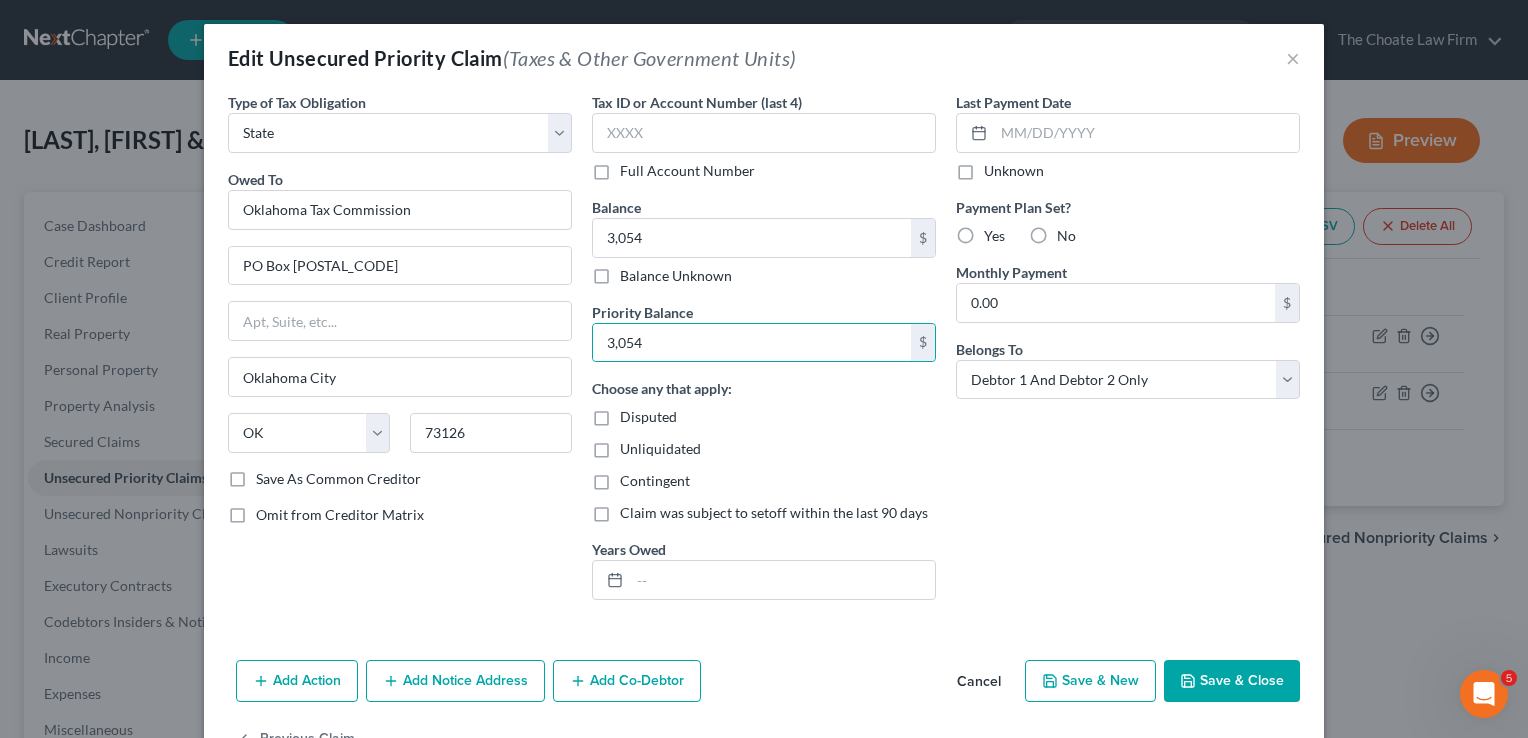 click on "Save & Close" at bounding box center [1232, 681] 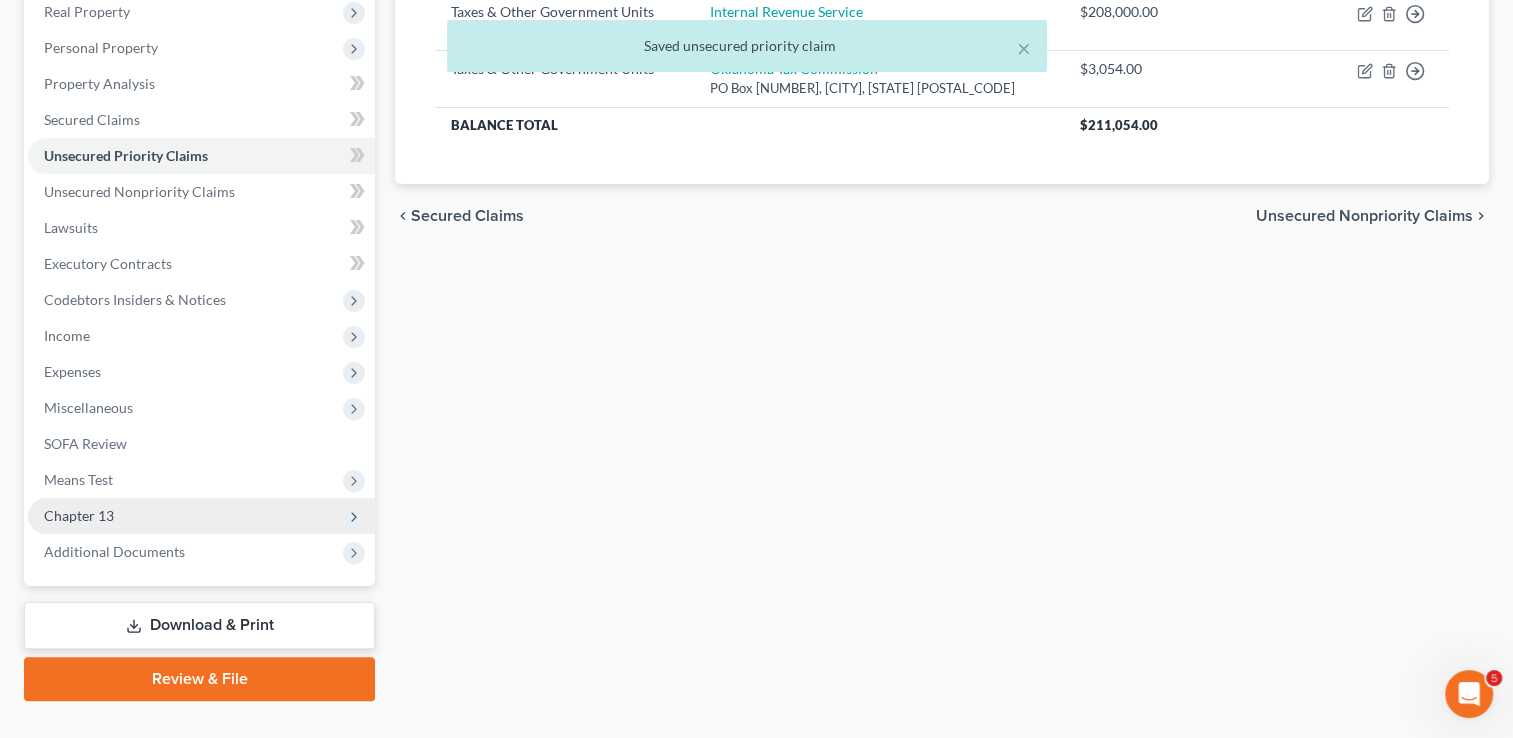 scroll, scrollTop: 359, scrollLeft: 0, axis: vertical 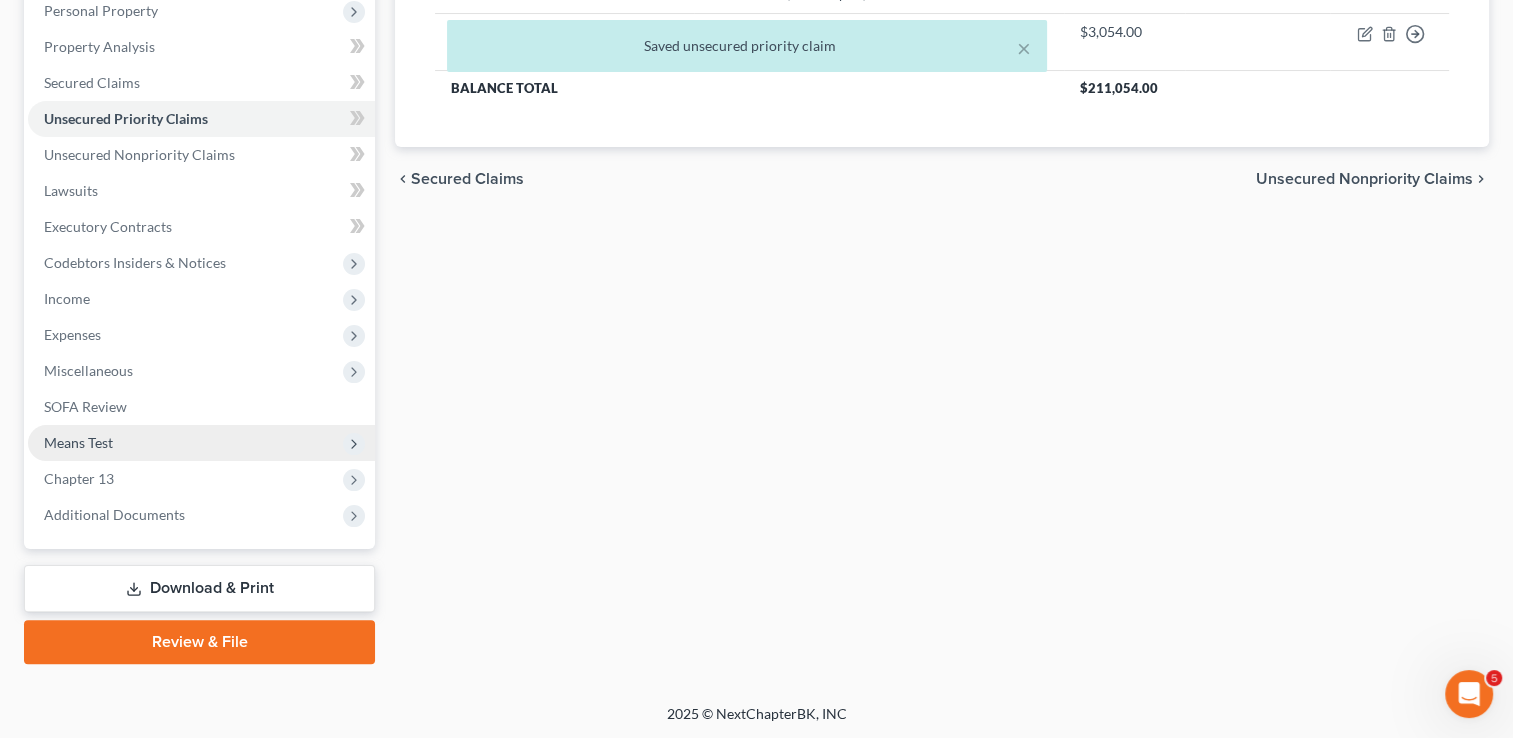click on "Means Test" at bounding box center [201, 443] 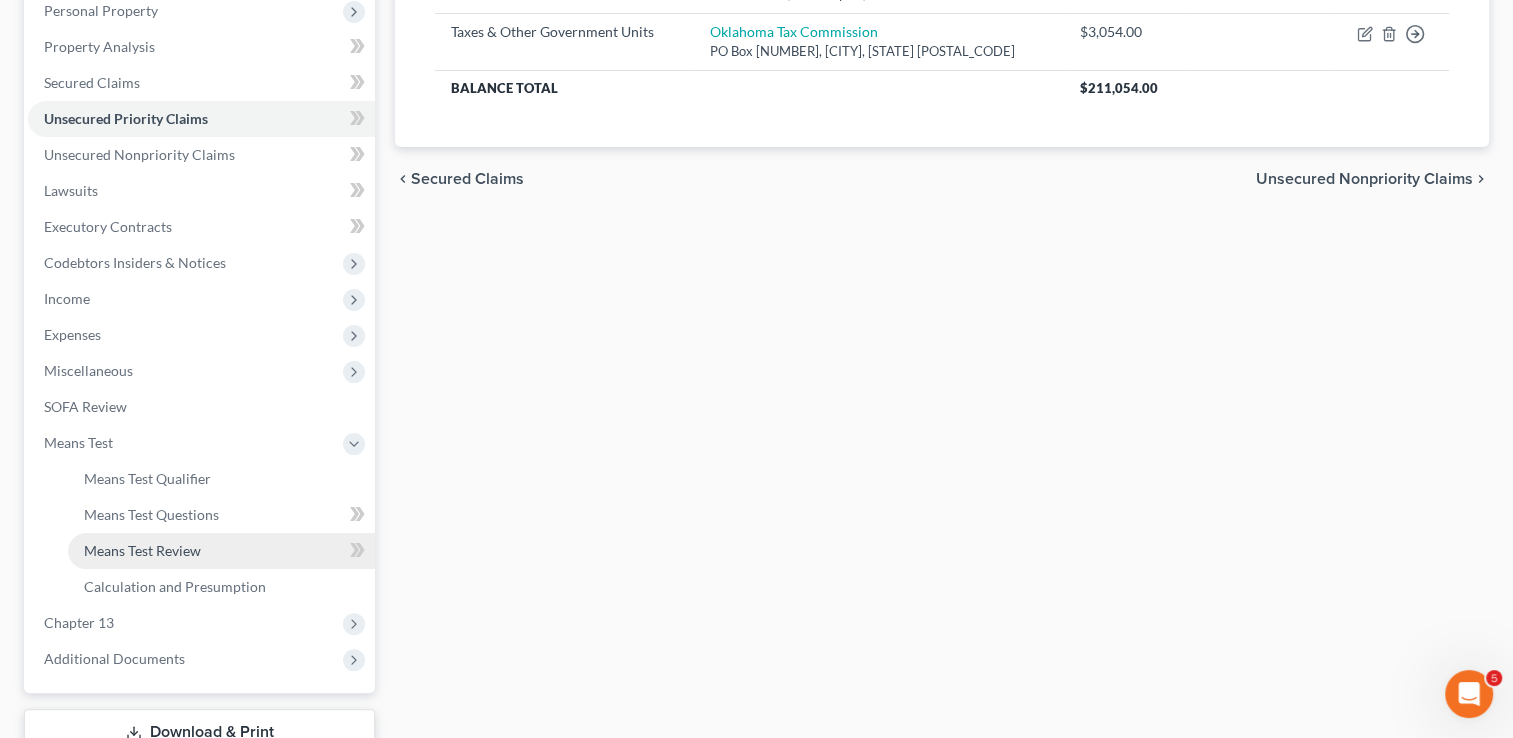 click on "Means Test Review" at bounding box center (142, 550) 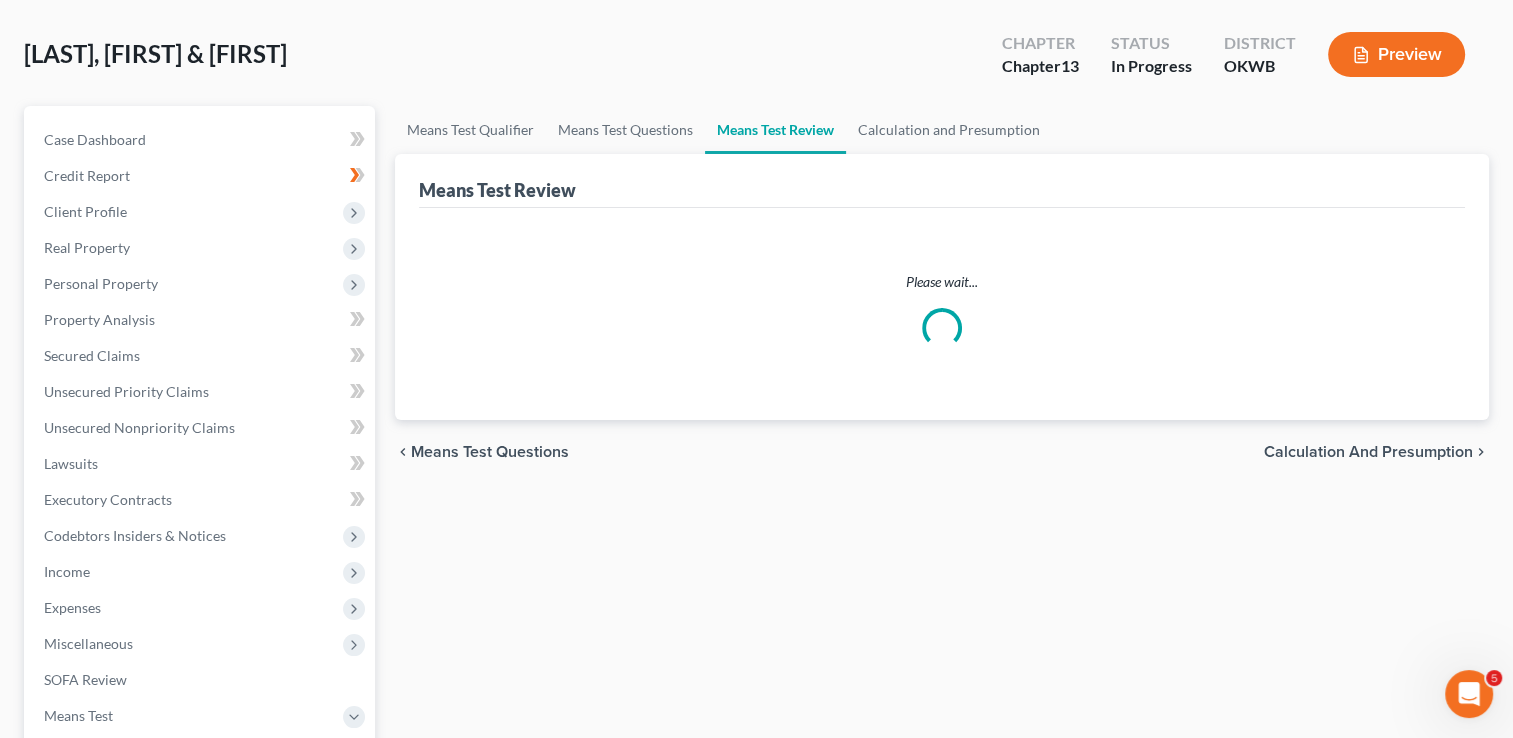scroll, scrollTop: 0, scrollLeft: 0, axis: both 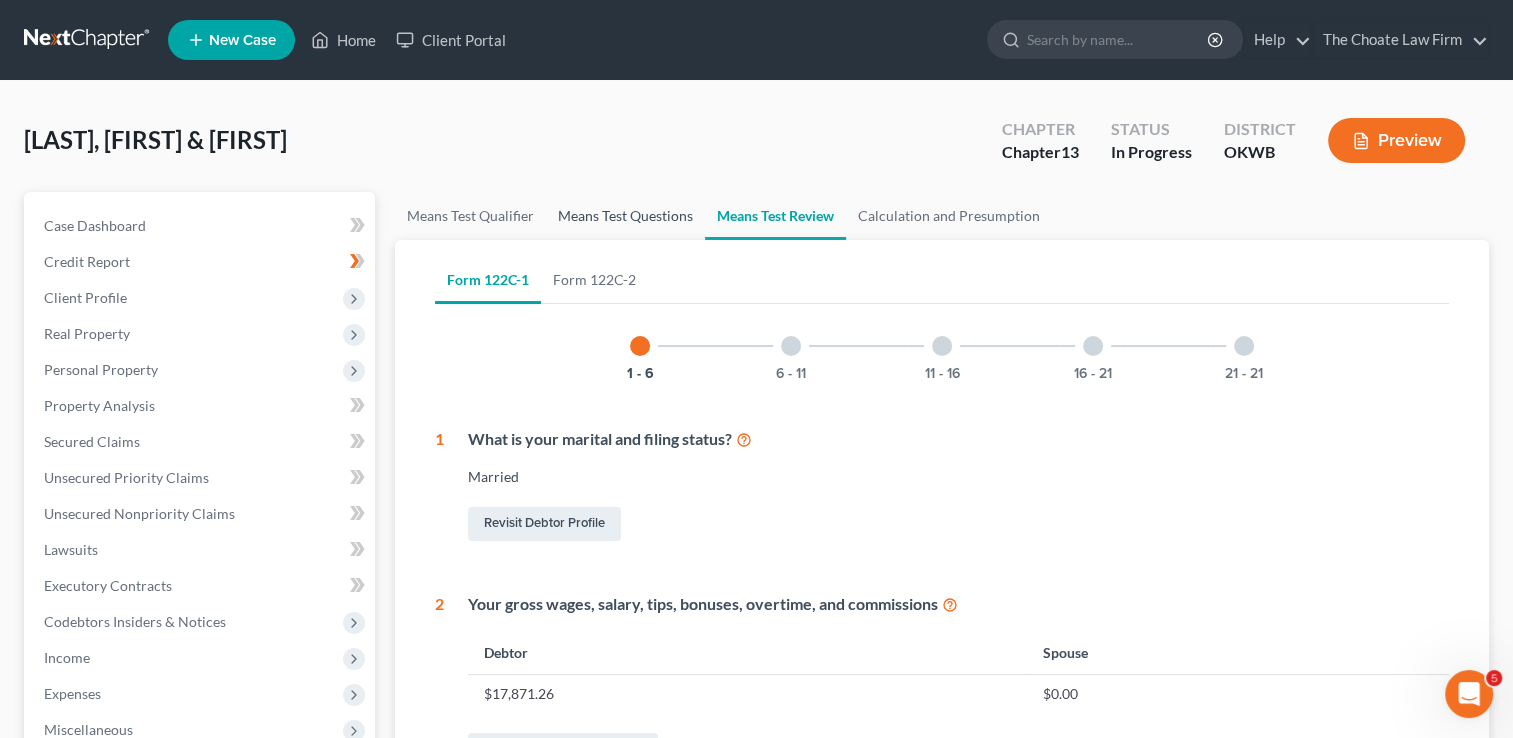 click on "Means Test Questions" at bounding box center [625, 216] 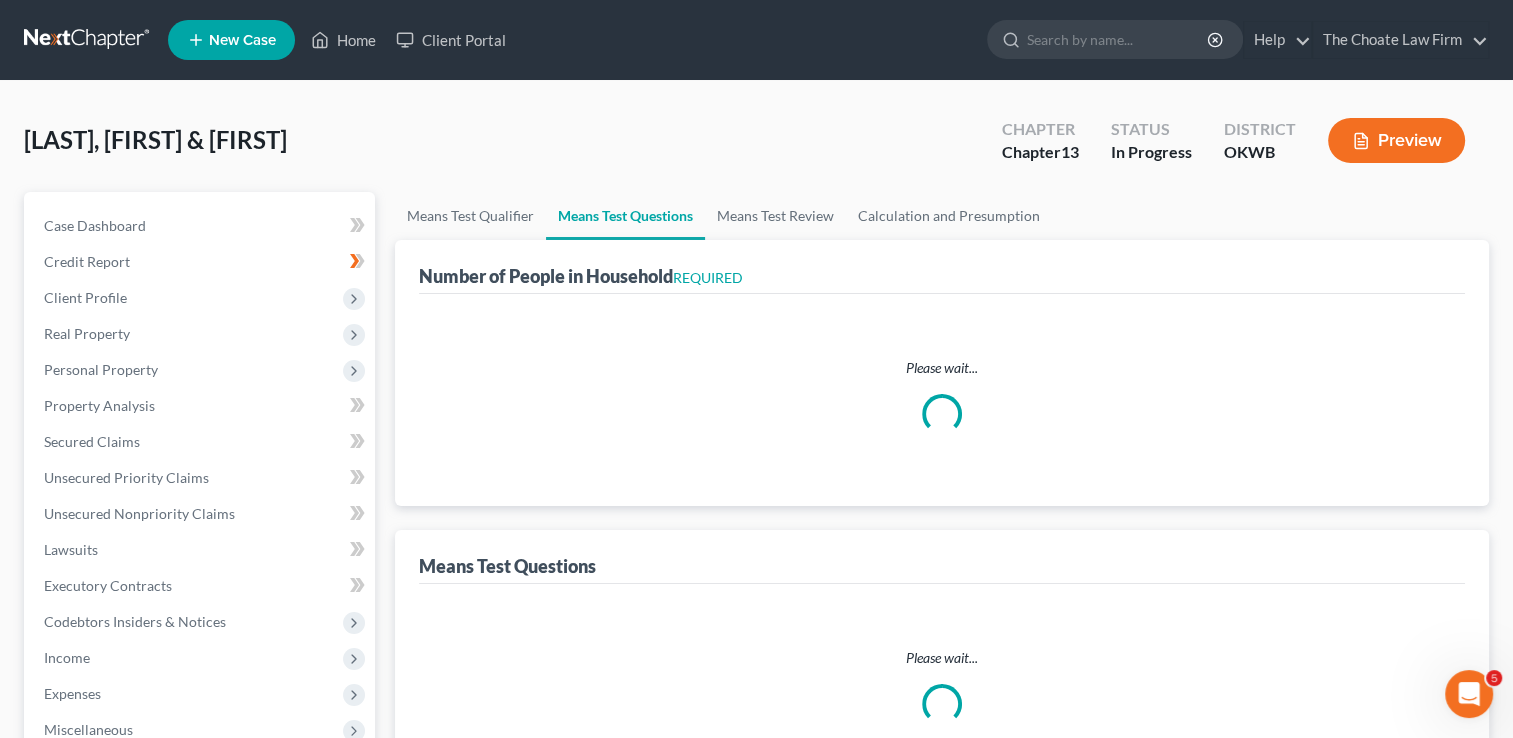 select on "1" 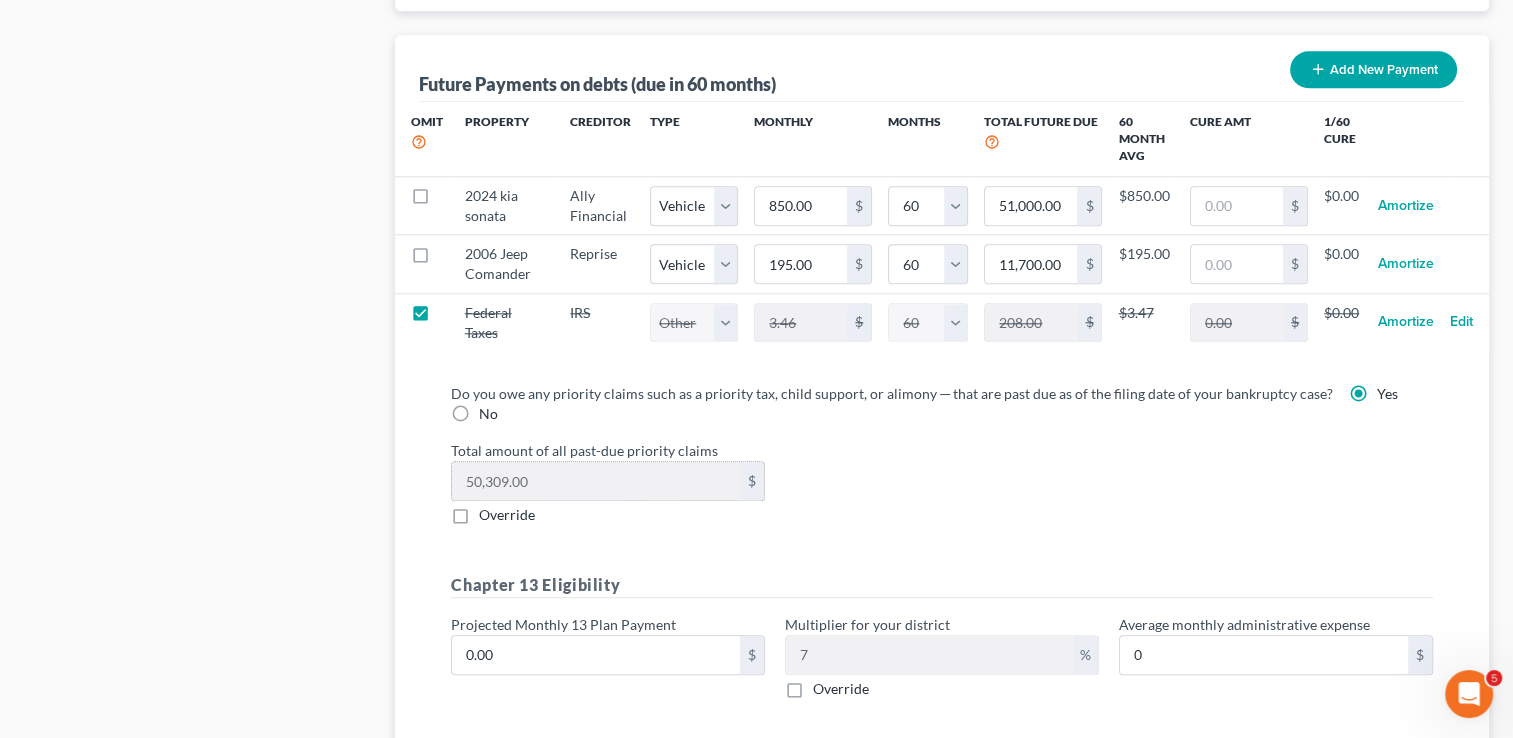 scroll, scrollTop: 2000, scrollLeft: 0, axis: vertical 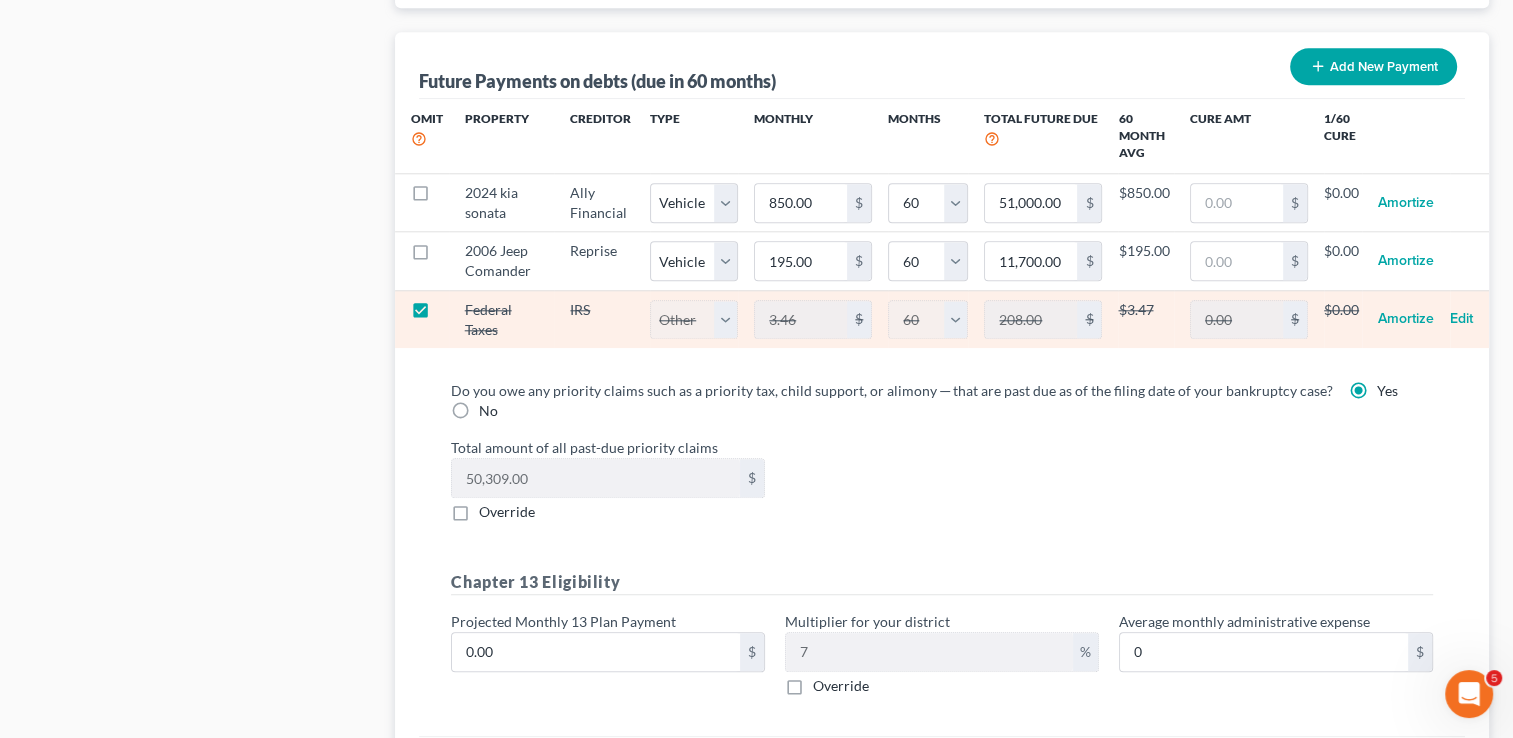 click at bounding box center (439, 315) 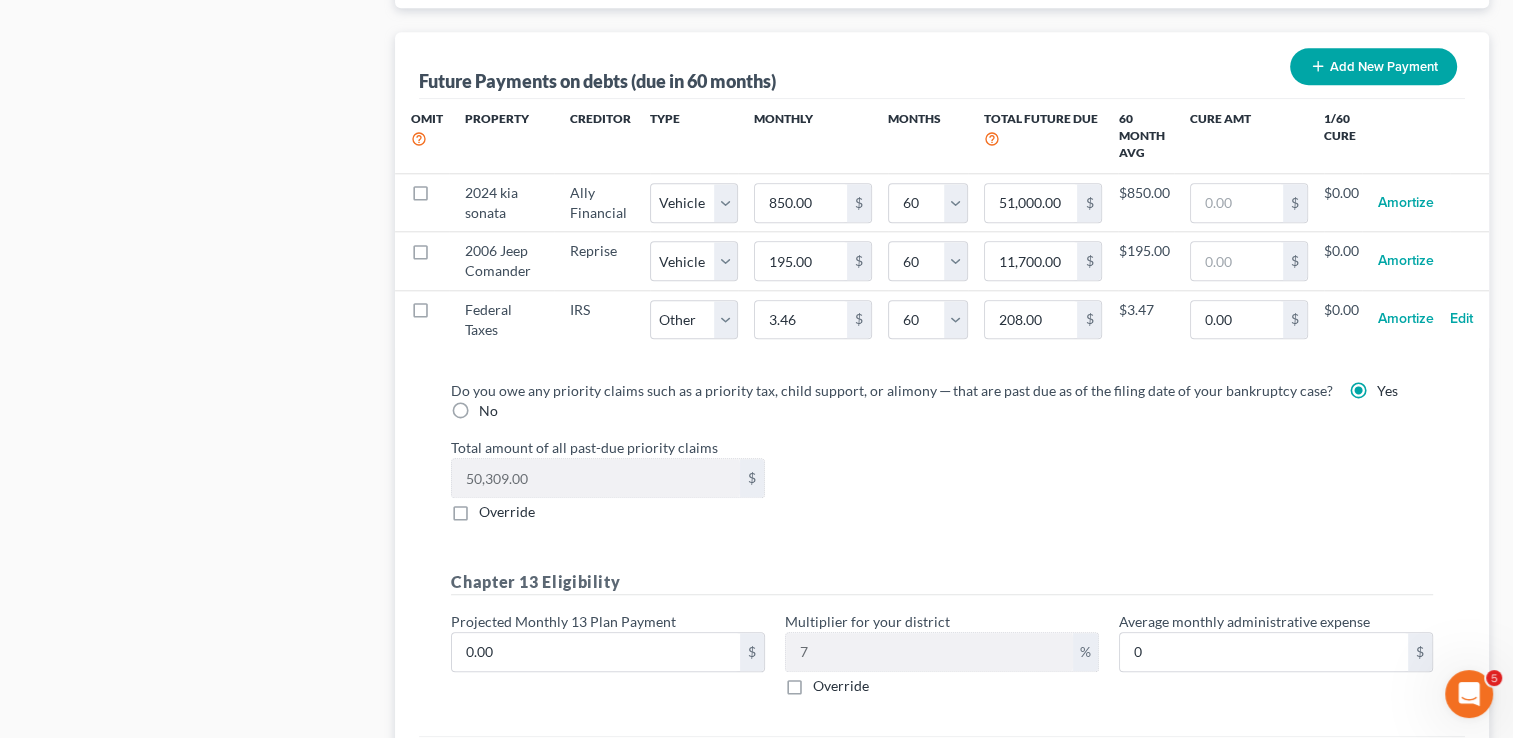 select on "2" 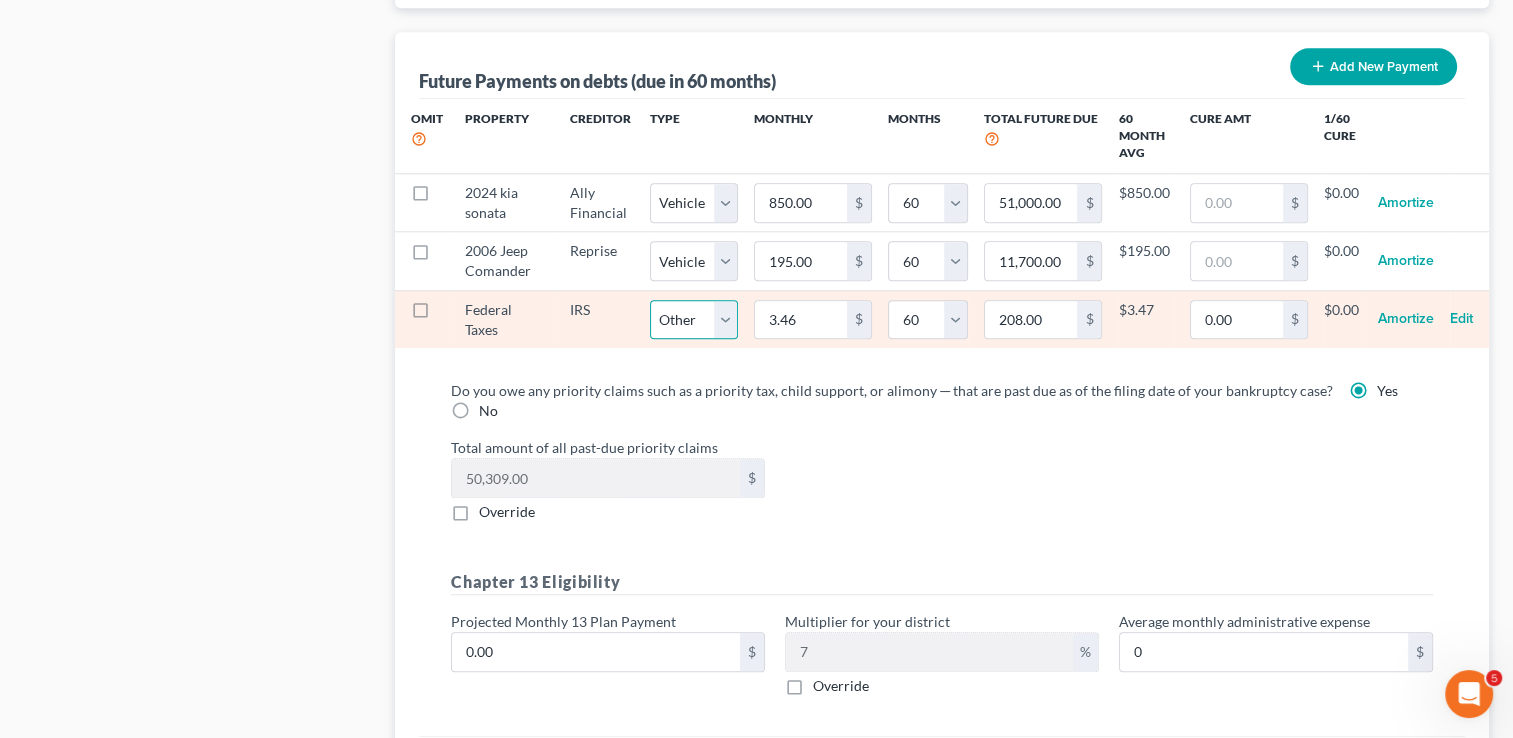click on "Select Home Vehicle Other" at bounding box center (694, 320) 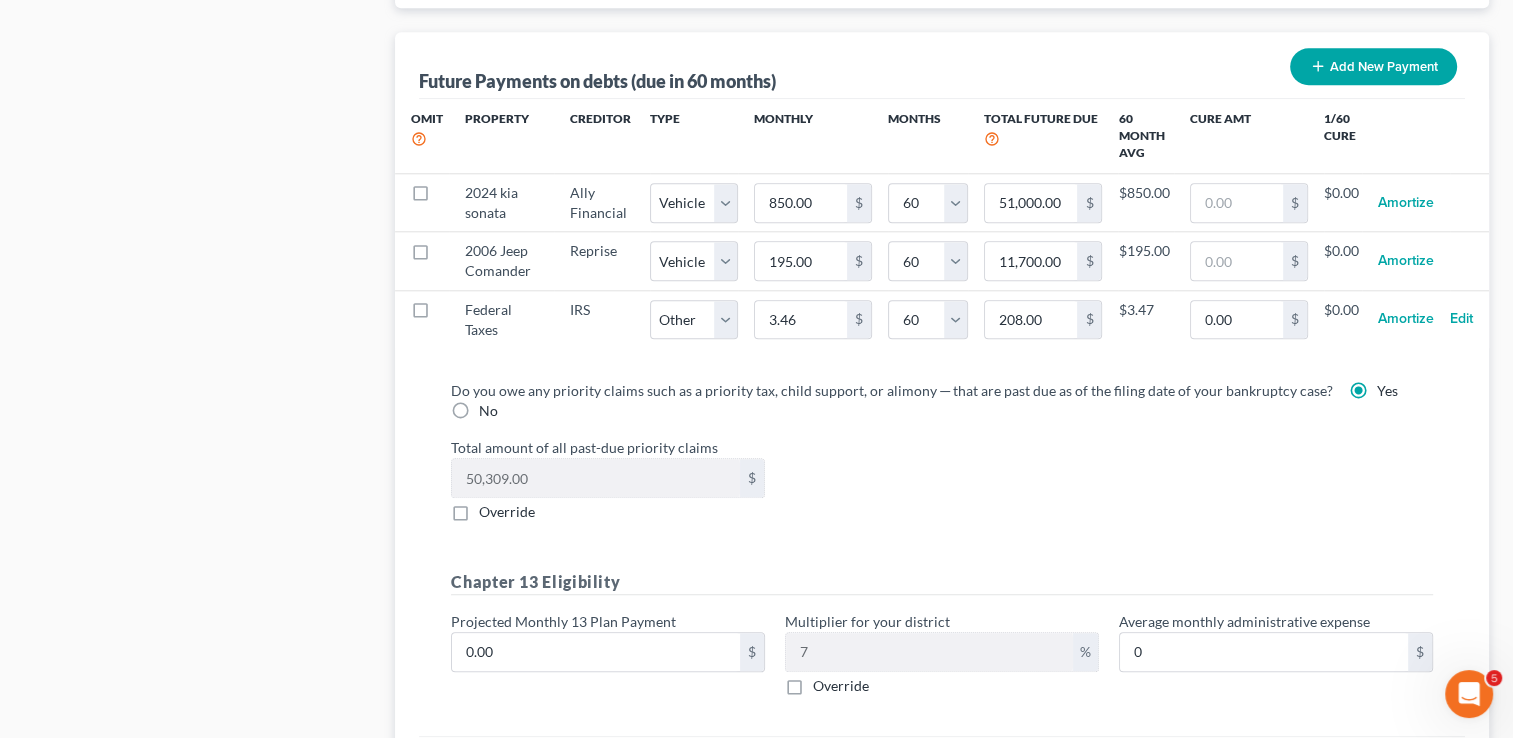 click on "Case Dashboard
Payments
Invoices
Payments
Payments
Credit Report
Client Profile" at bounding box center (199, -458) 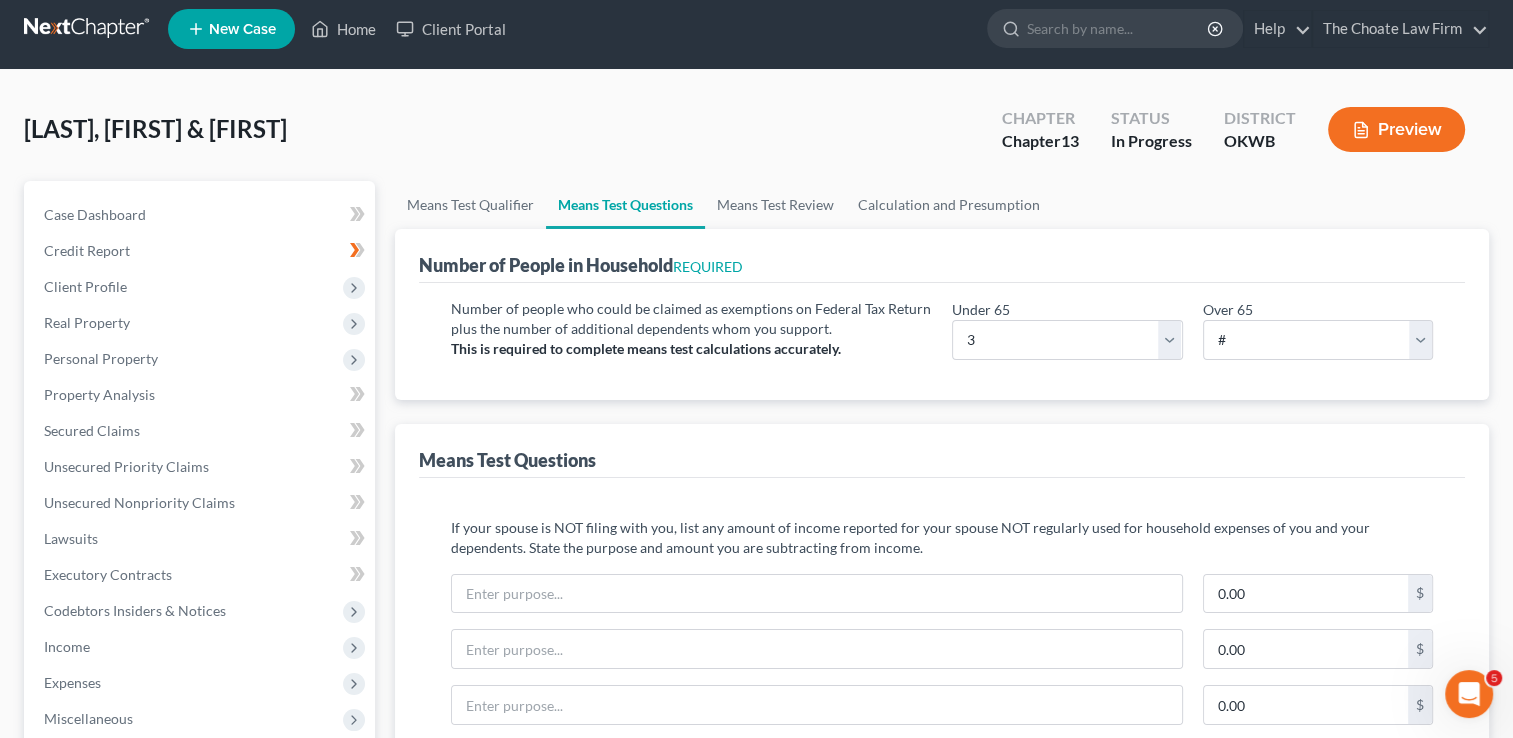 scroll, scrollTop: 0, scrollLeft: 0, axis: both 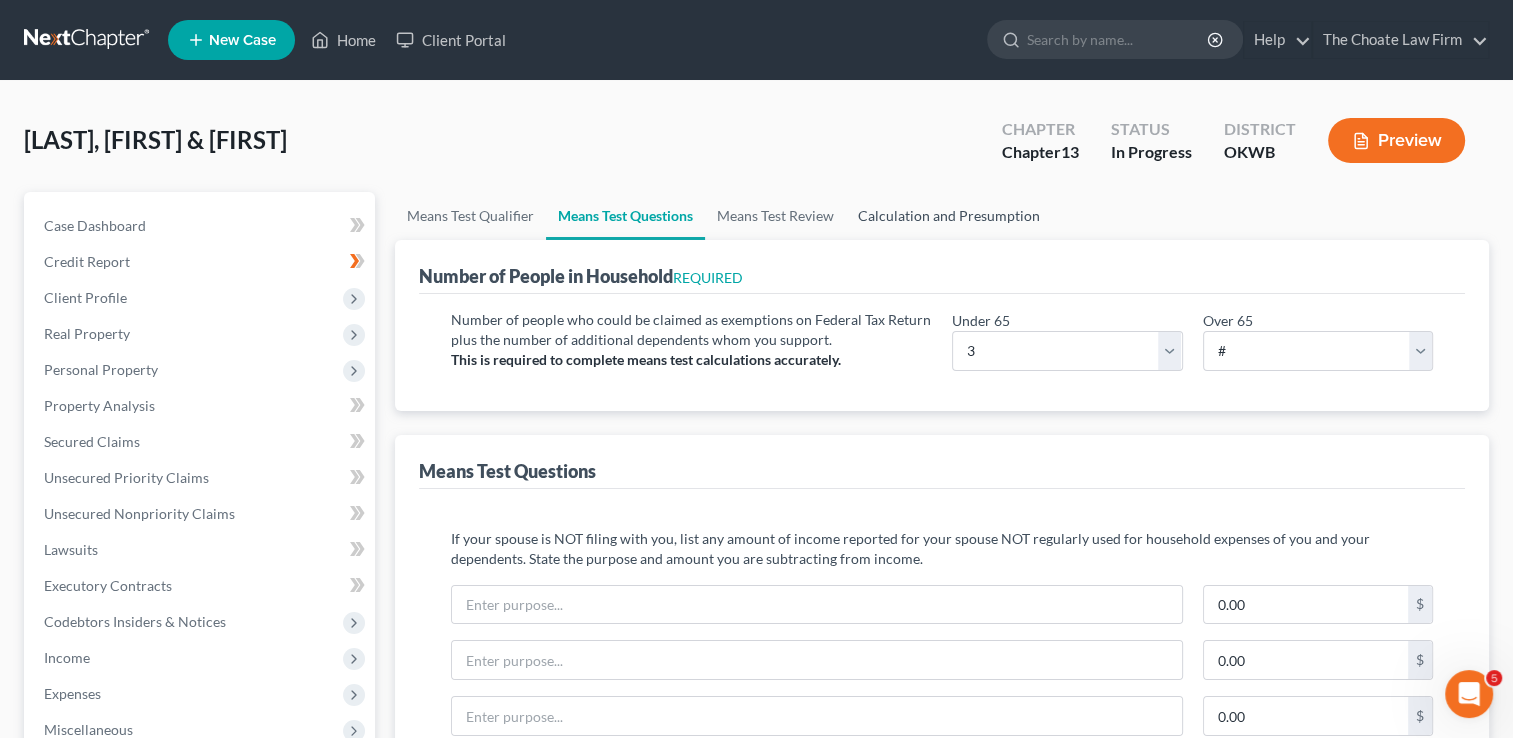 click on "Calculation and Presumption" at bounding box center [949, 216] 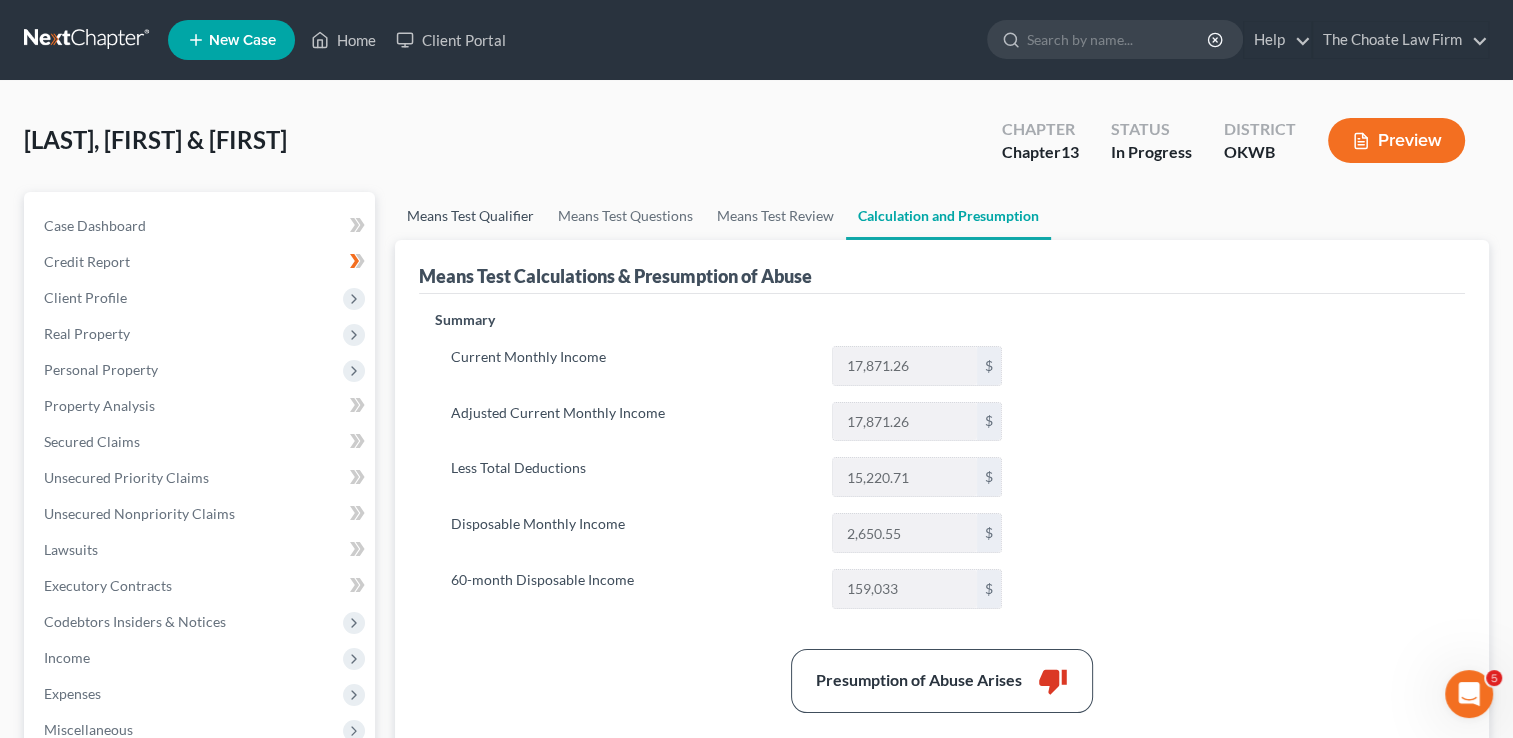 click on "Means Test Qualifier" at bounding box center [470, 216] 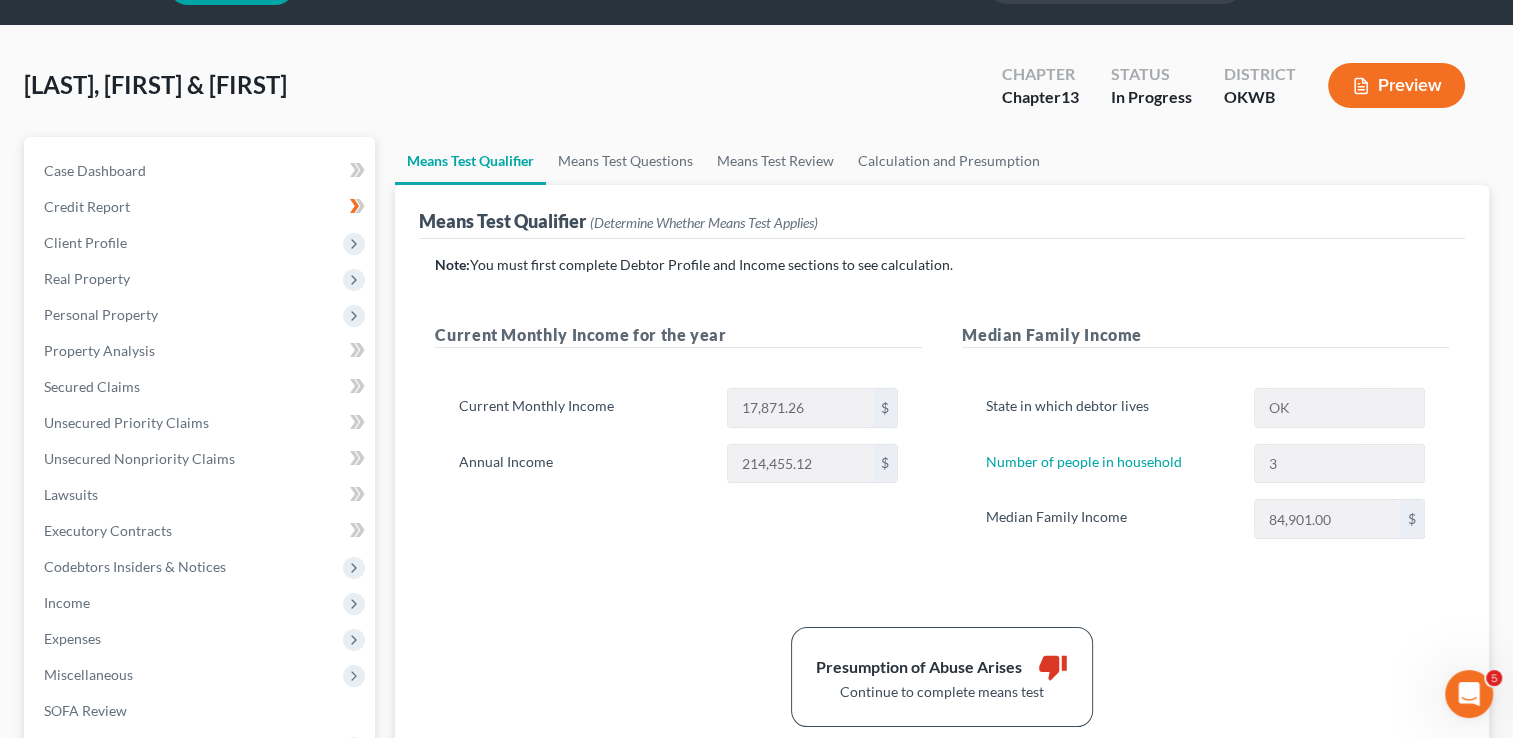 scroll, scrollTop: 200, scrollLeft: 0, axis: vertical 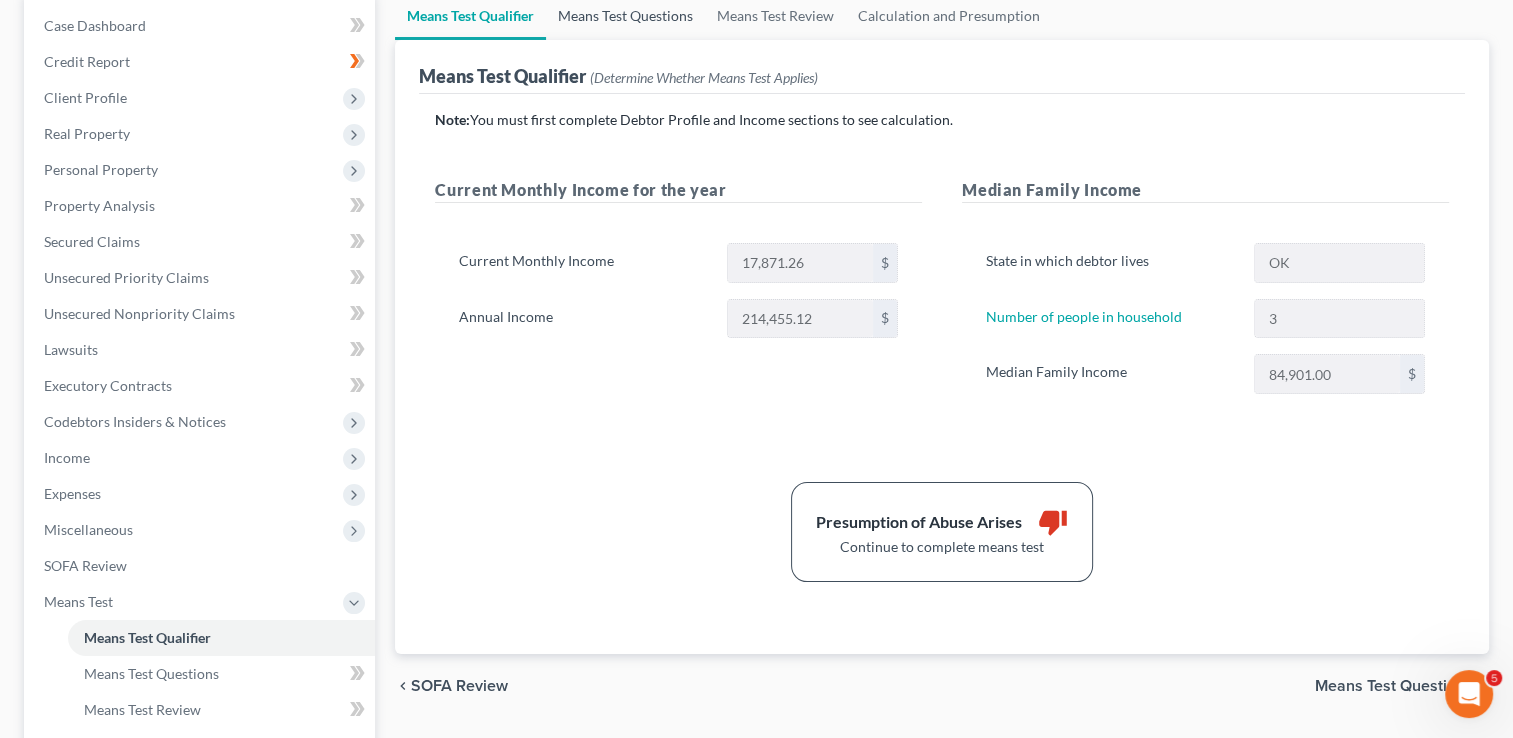 click on "Means Test Questions" at bounding box center (625, 16) 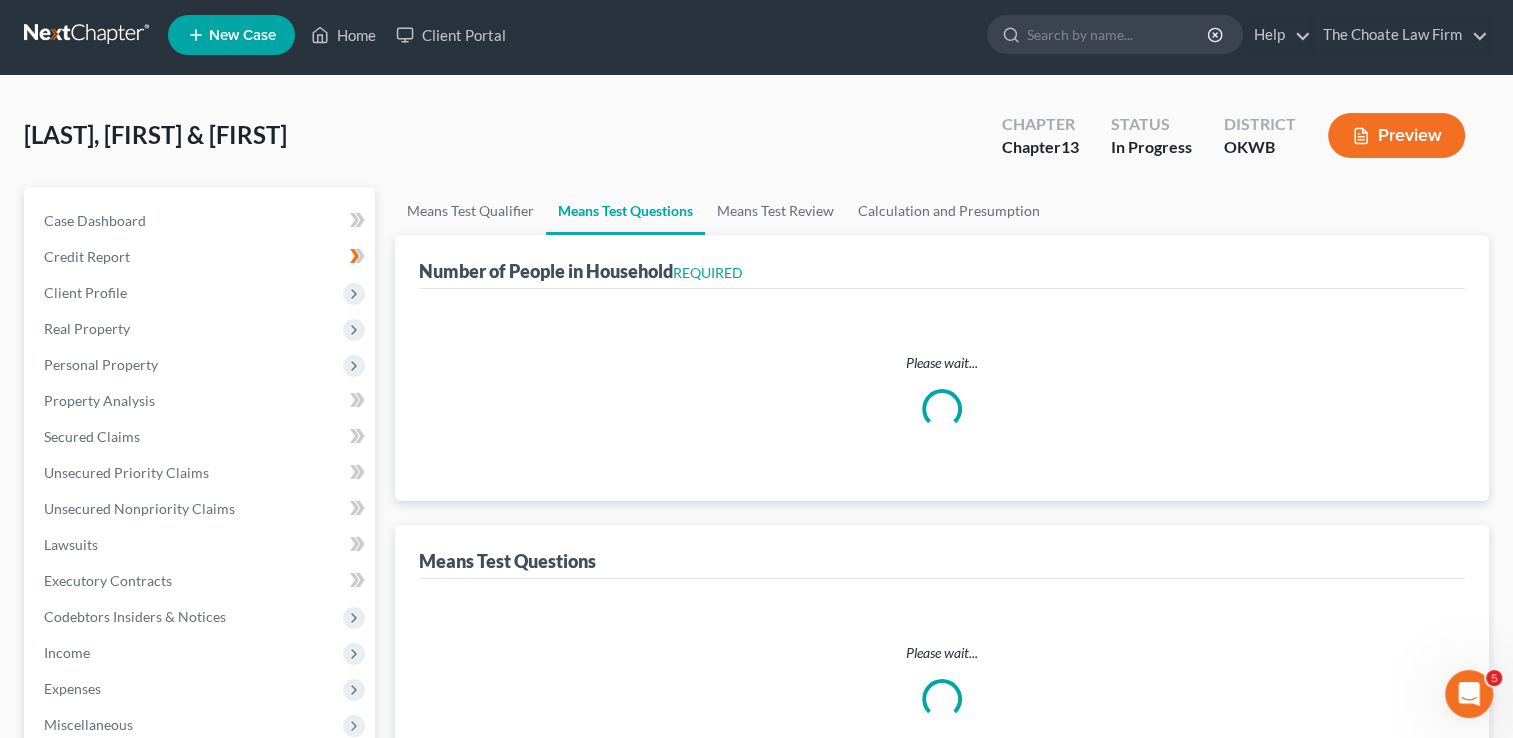 scroll, scrollTop: 0, scrollLeft: 0, axis: both 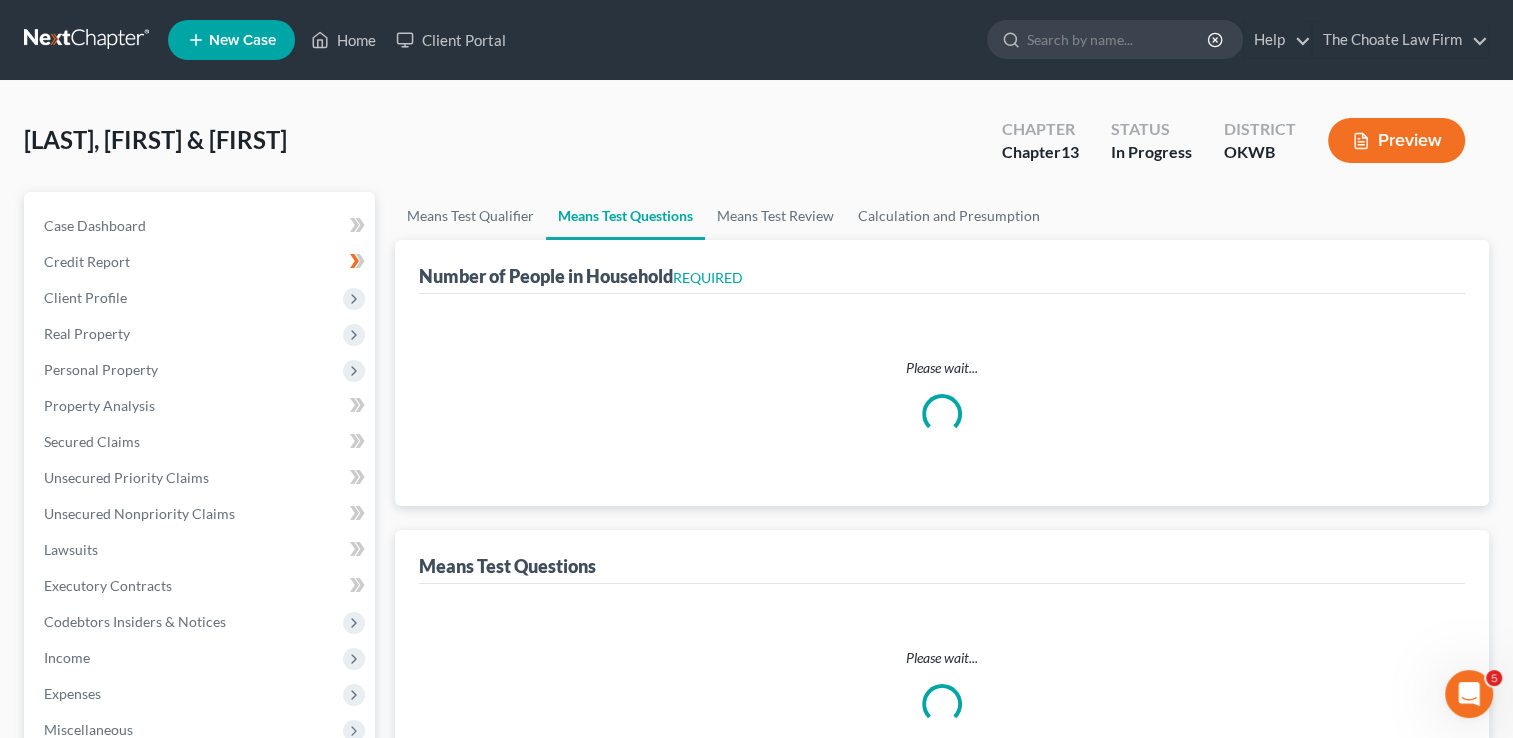 select on "1" 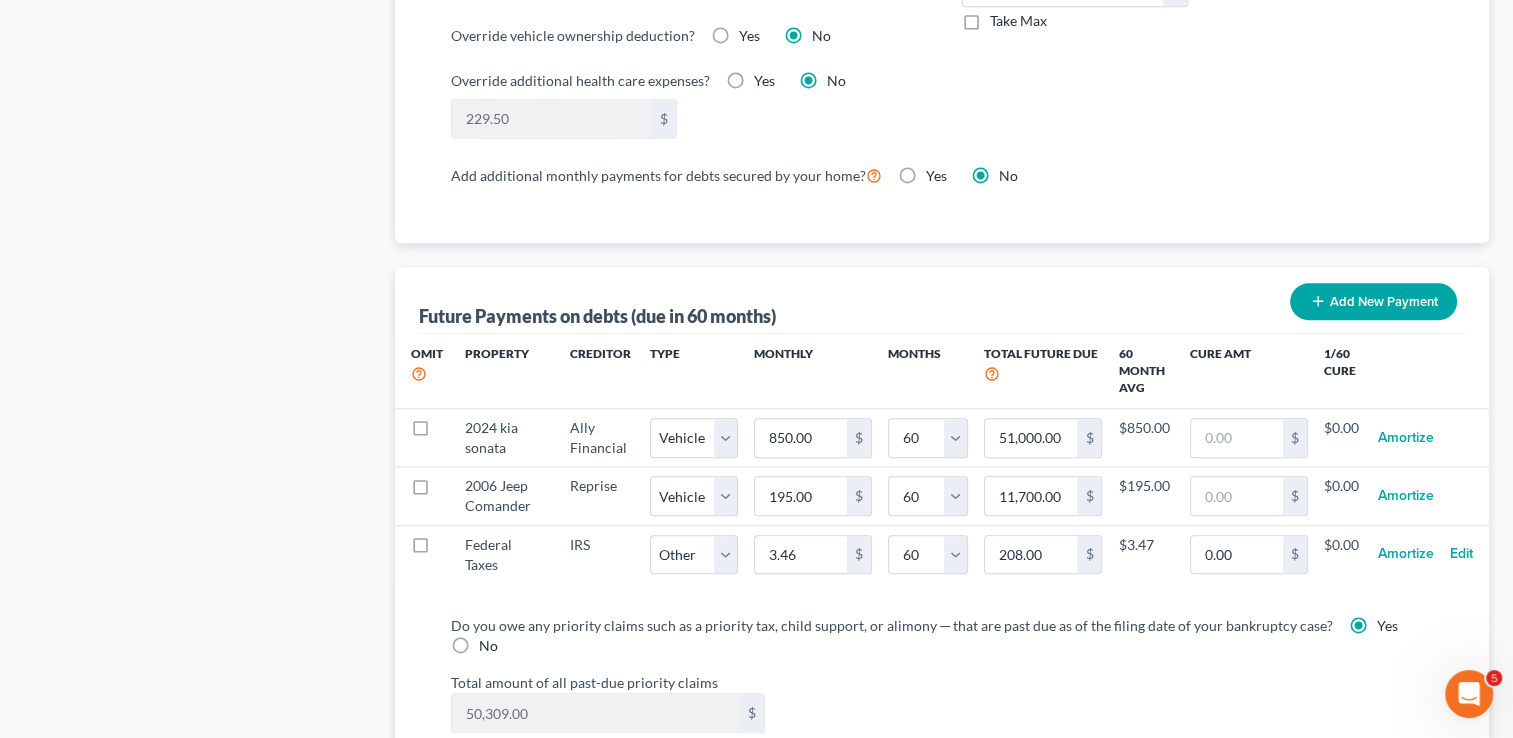 scroll, scrollTop: 1800, scrollLeft: 0, axis: vertical 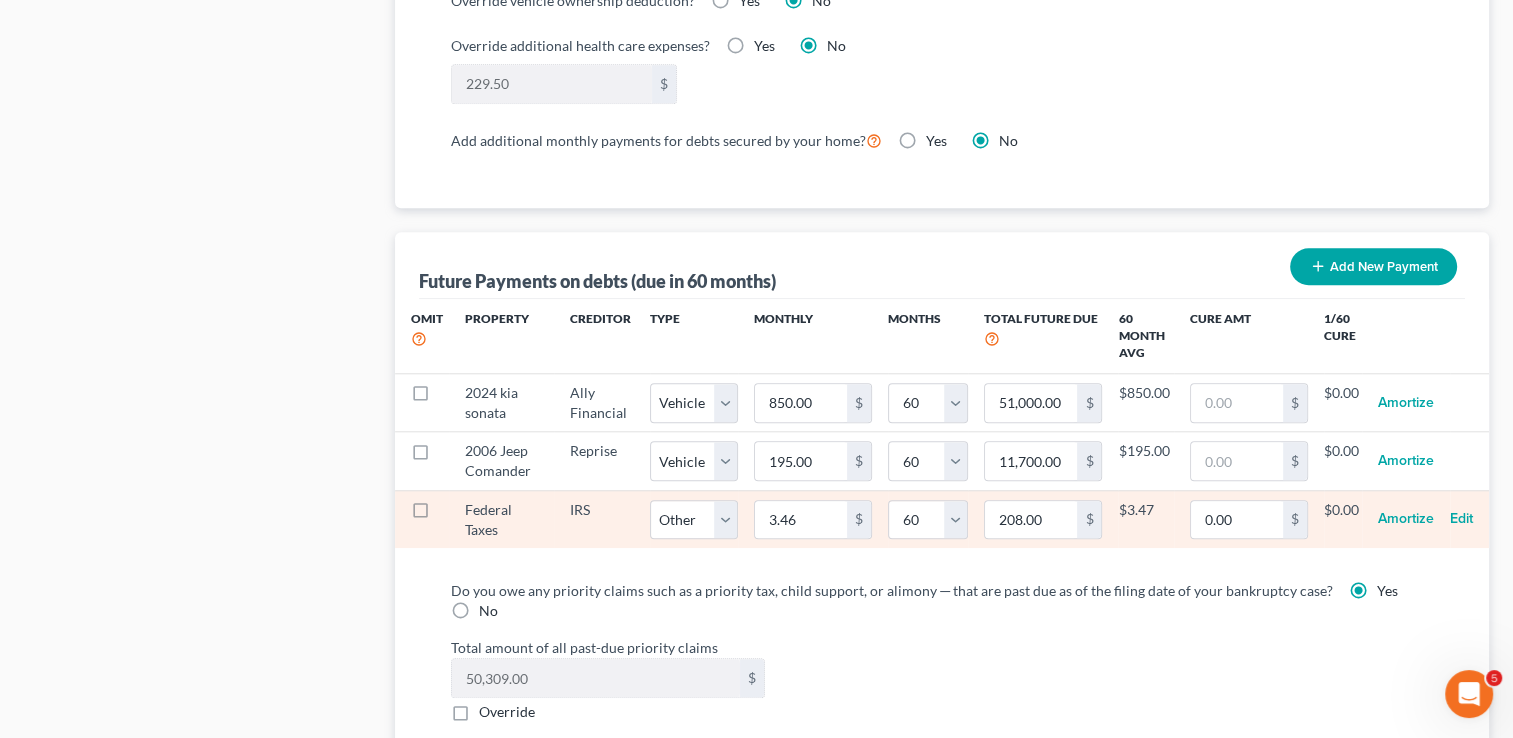 click at bounding box center [439, 515] 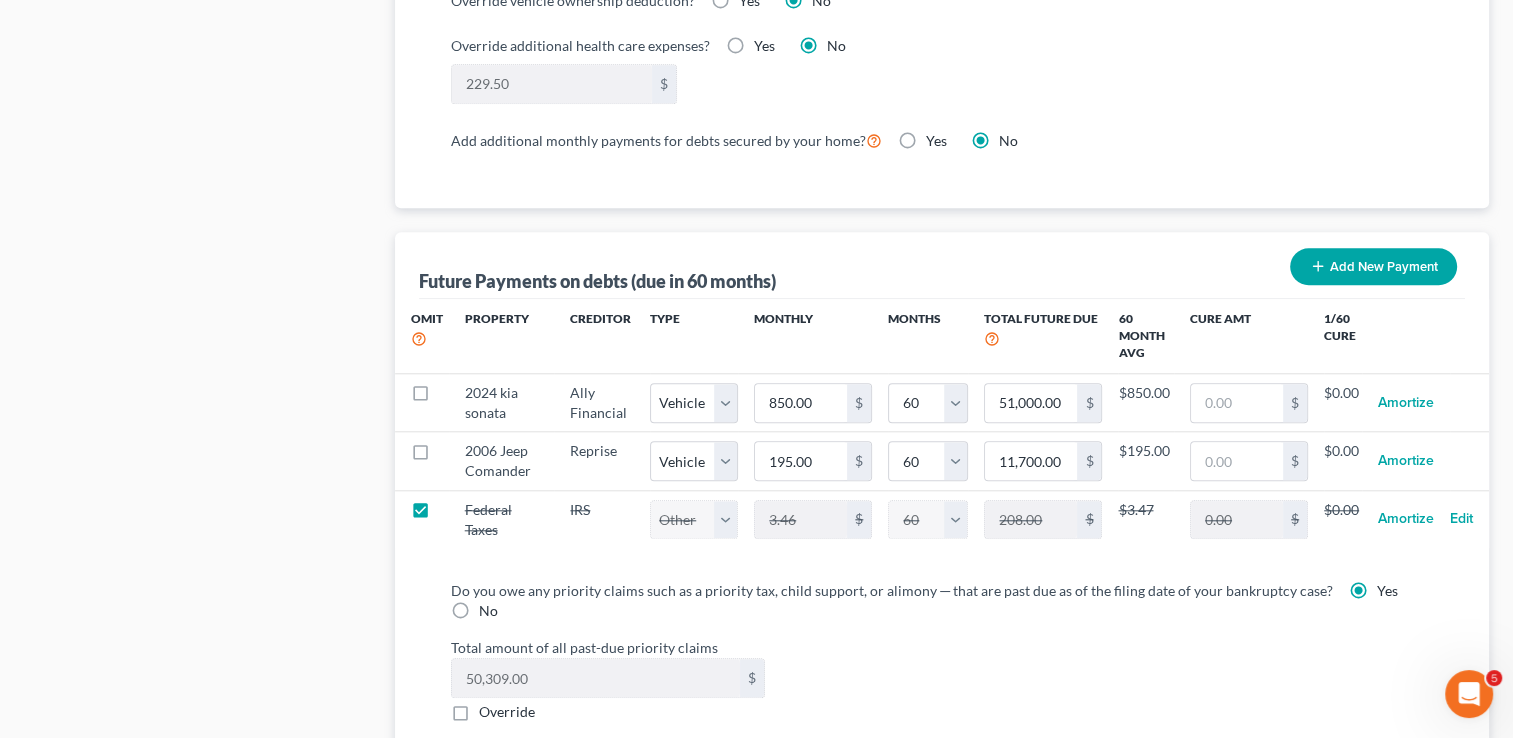 select on "2" 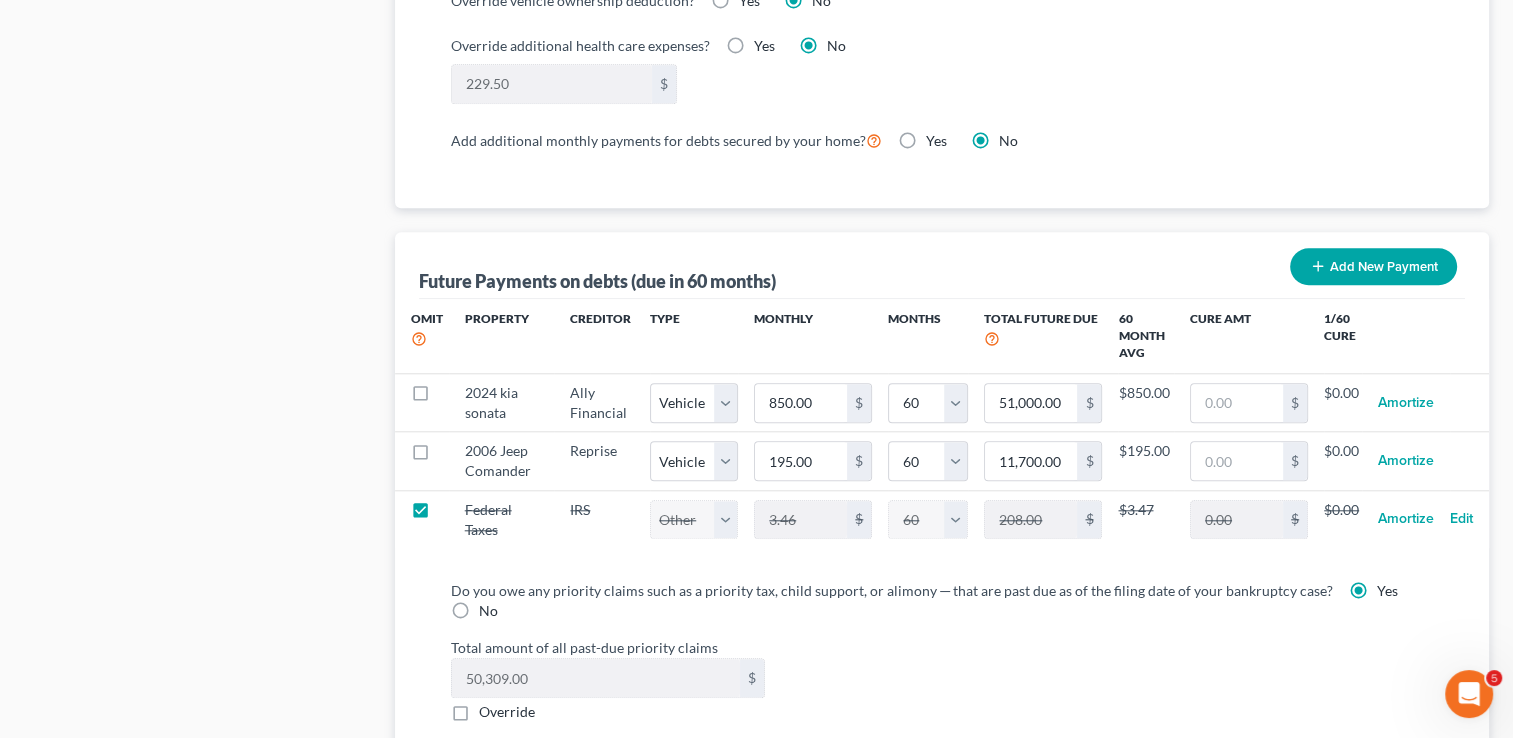 select on "60" 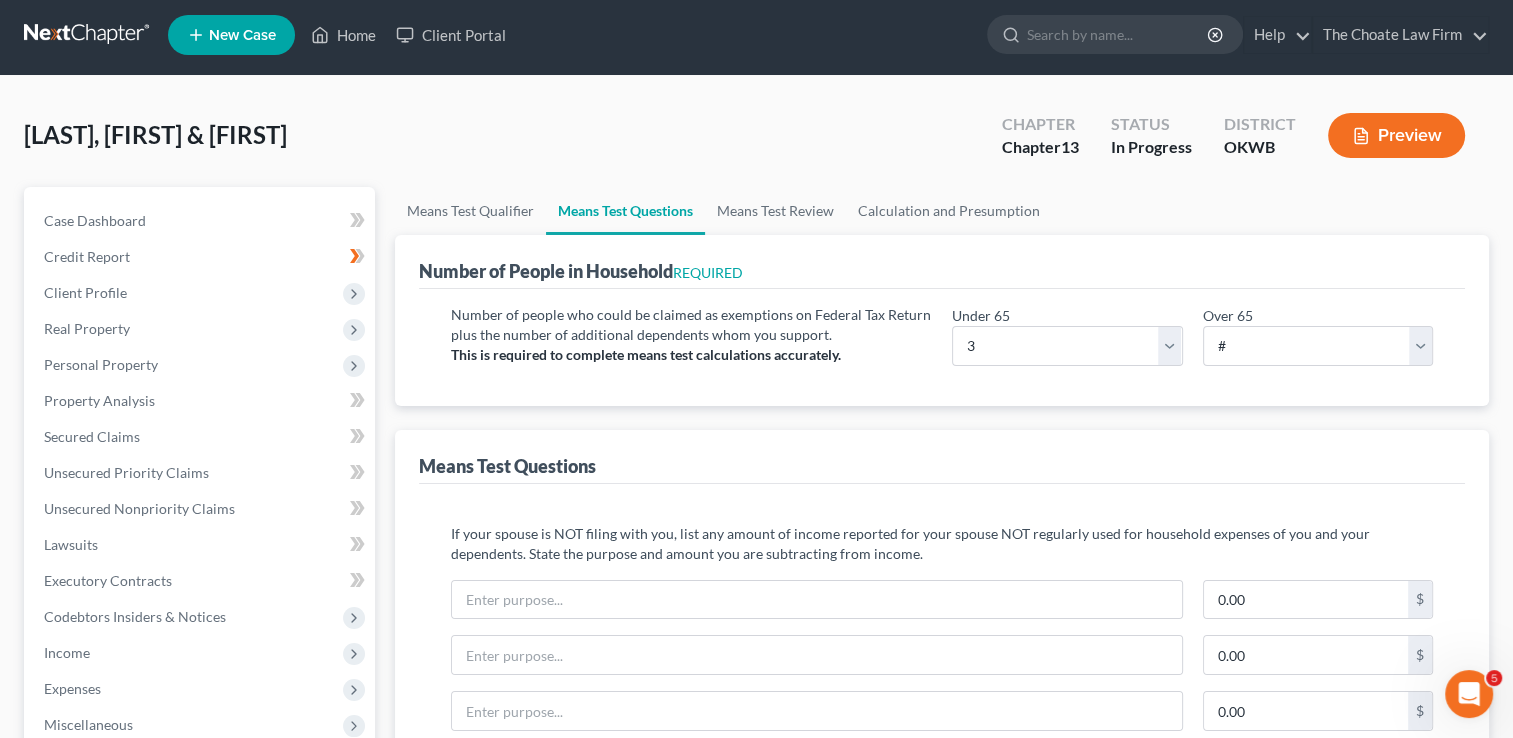 scroll, scrollTop: 0, scrollLeft: 0, axis: both 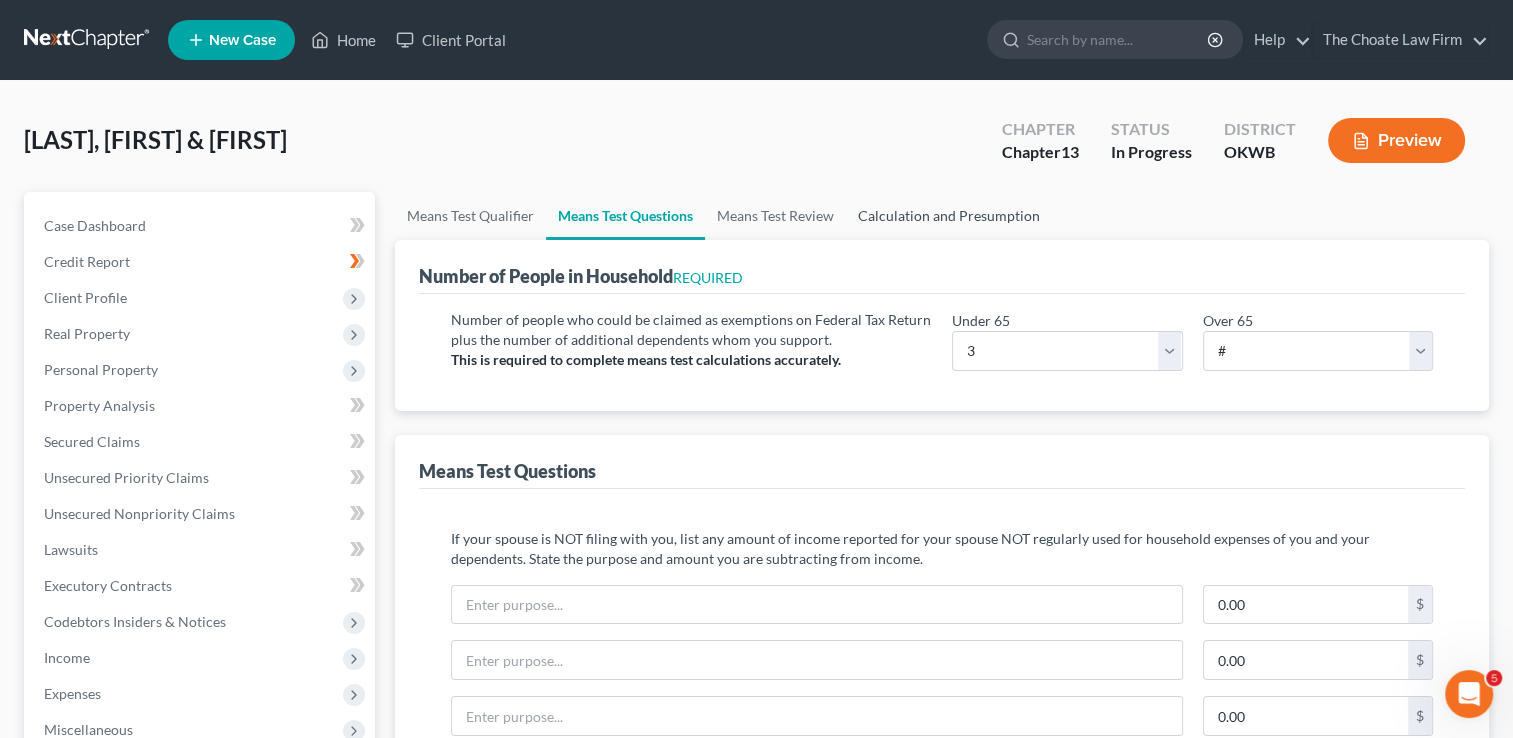 click on "Calculation and Presumption" at bounding box center (949, 216) 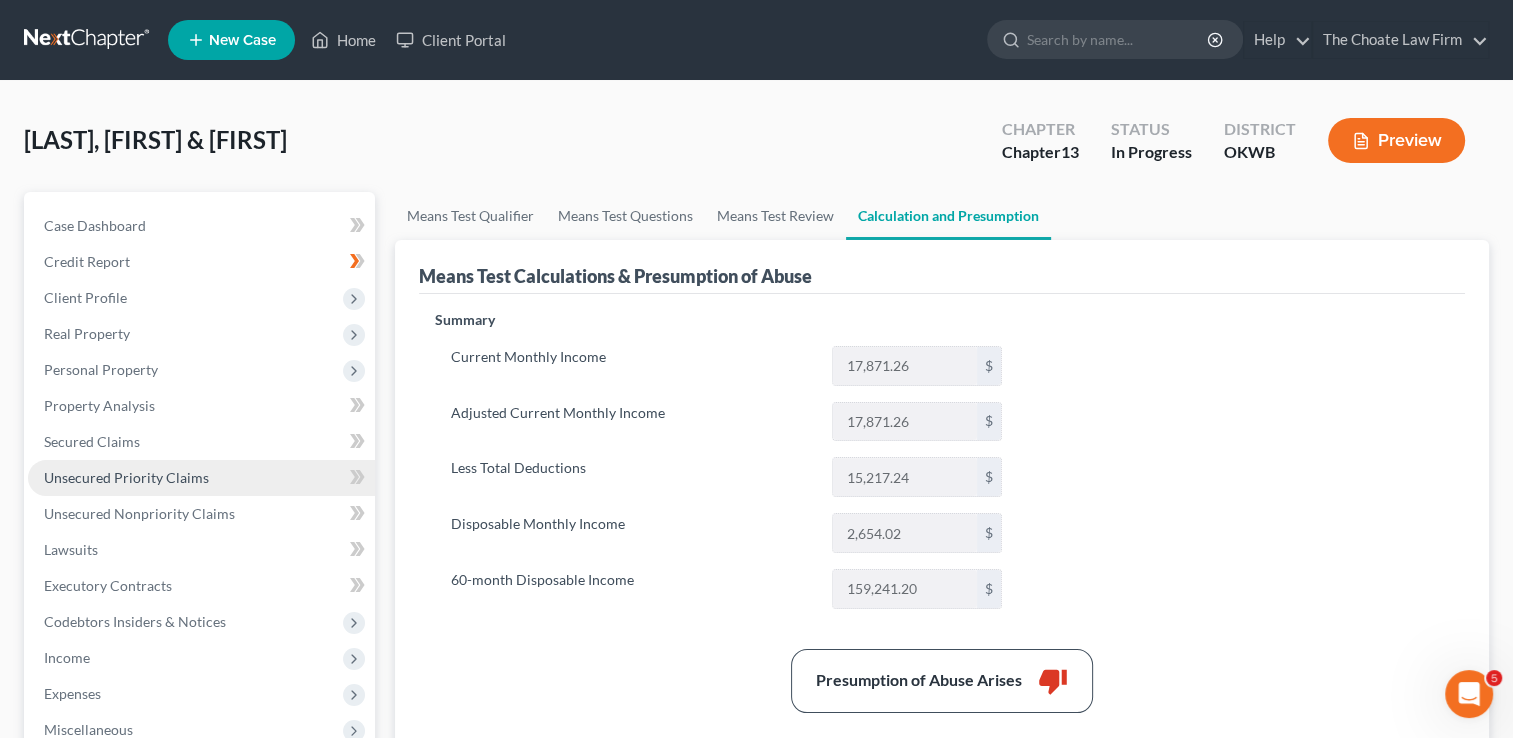 click on "Unsecured Priority Claims" at bounding box center [126, 477] 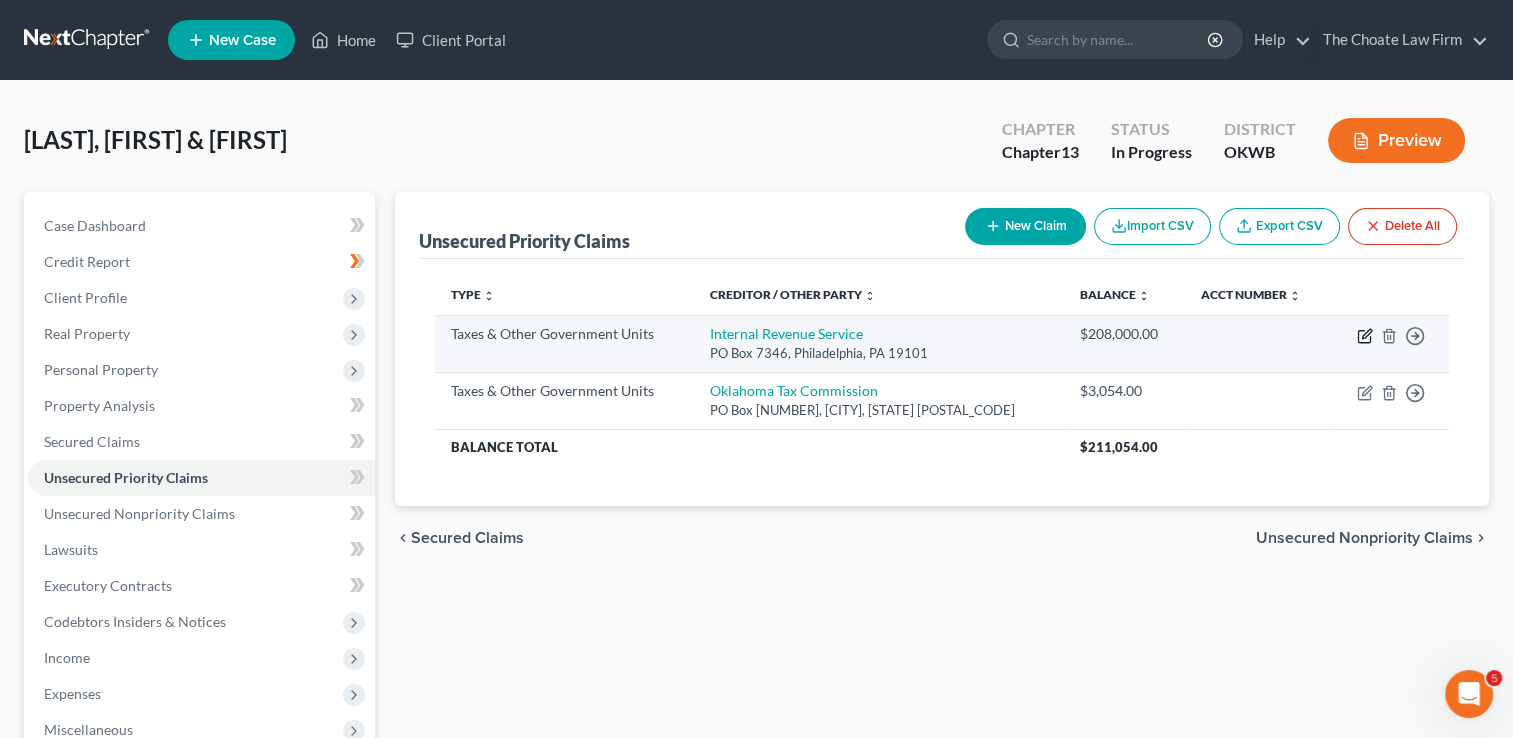 click 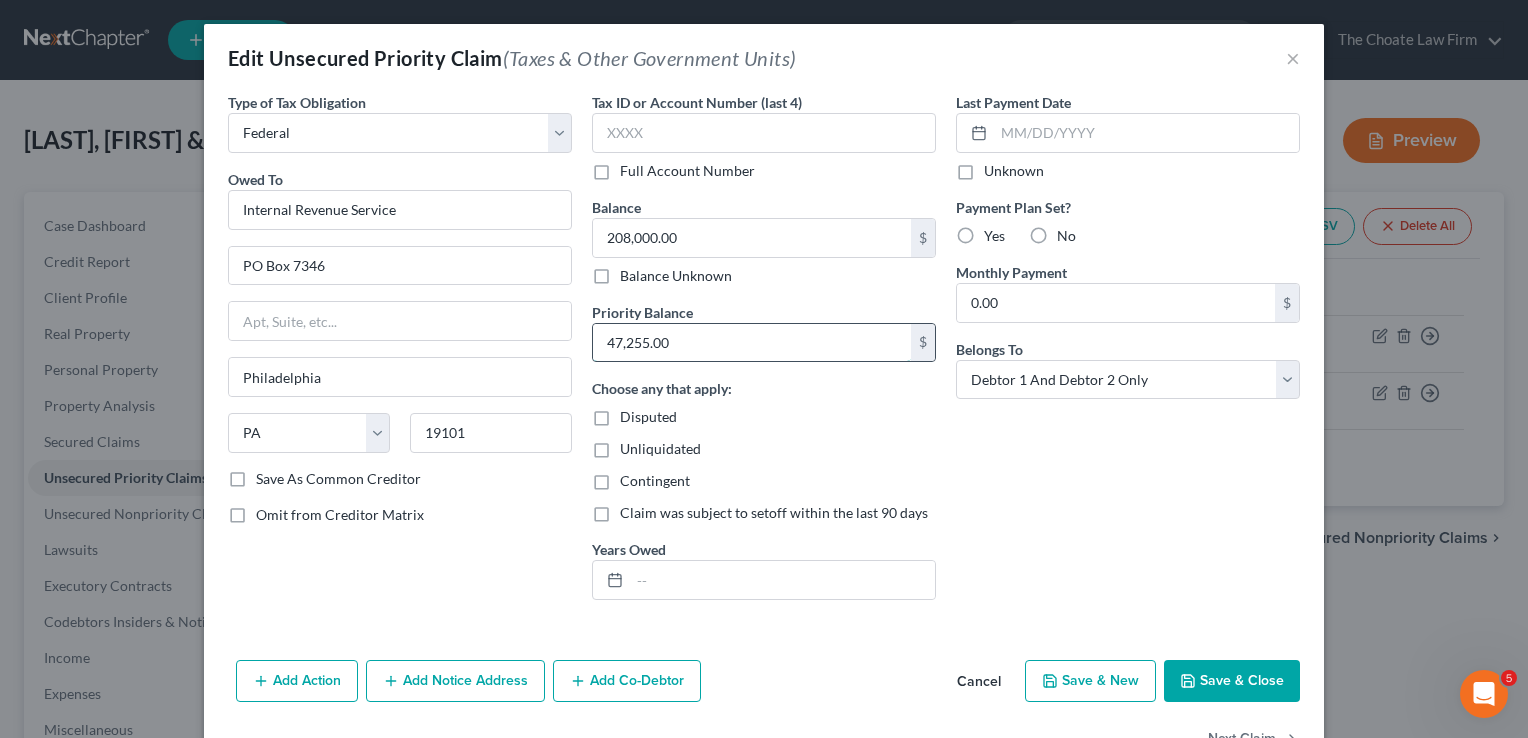 click on "47,255.00" at bounding box center [752, 343] 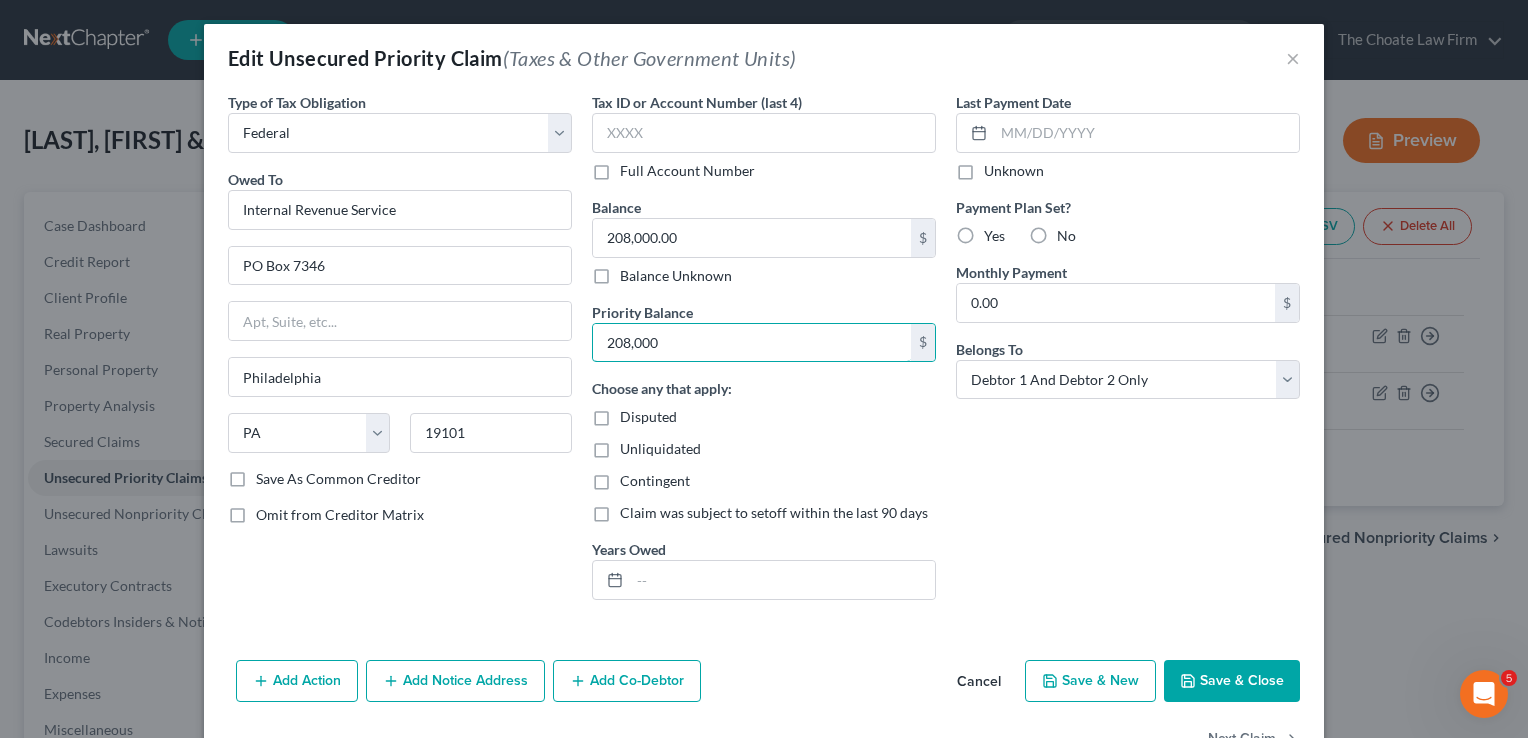 type on "208,000" 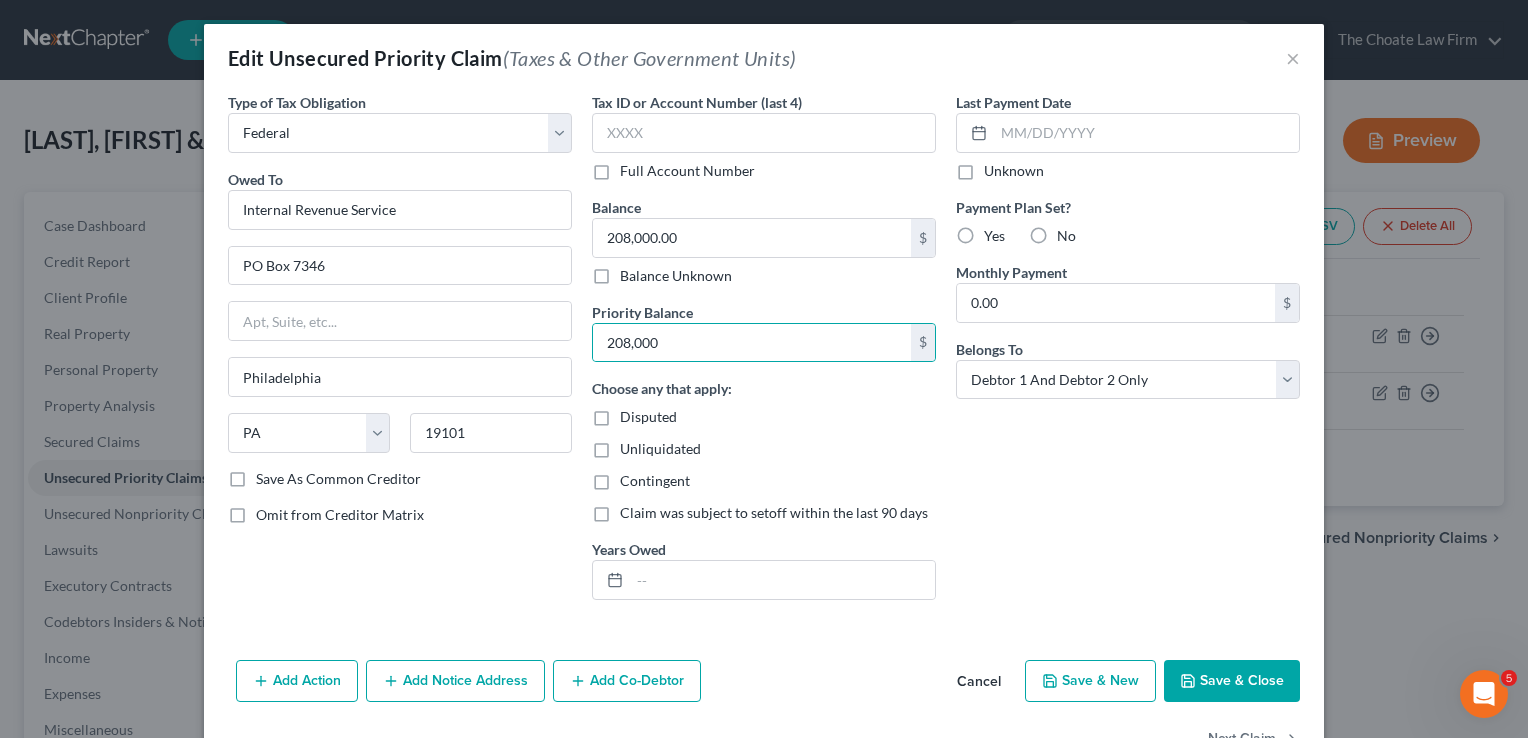 click on "Save & Close" at bounding box center (1232, 681) 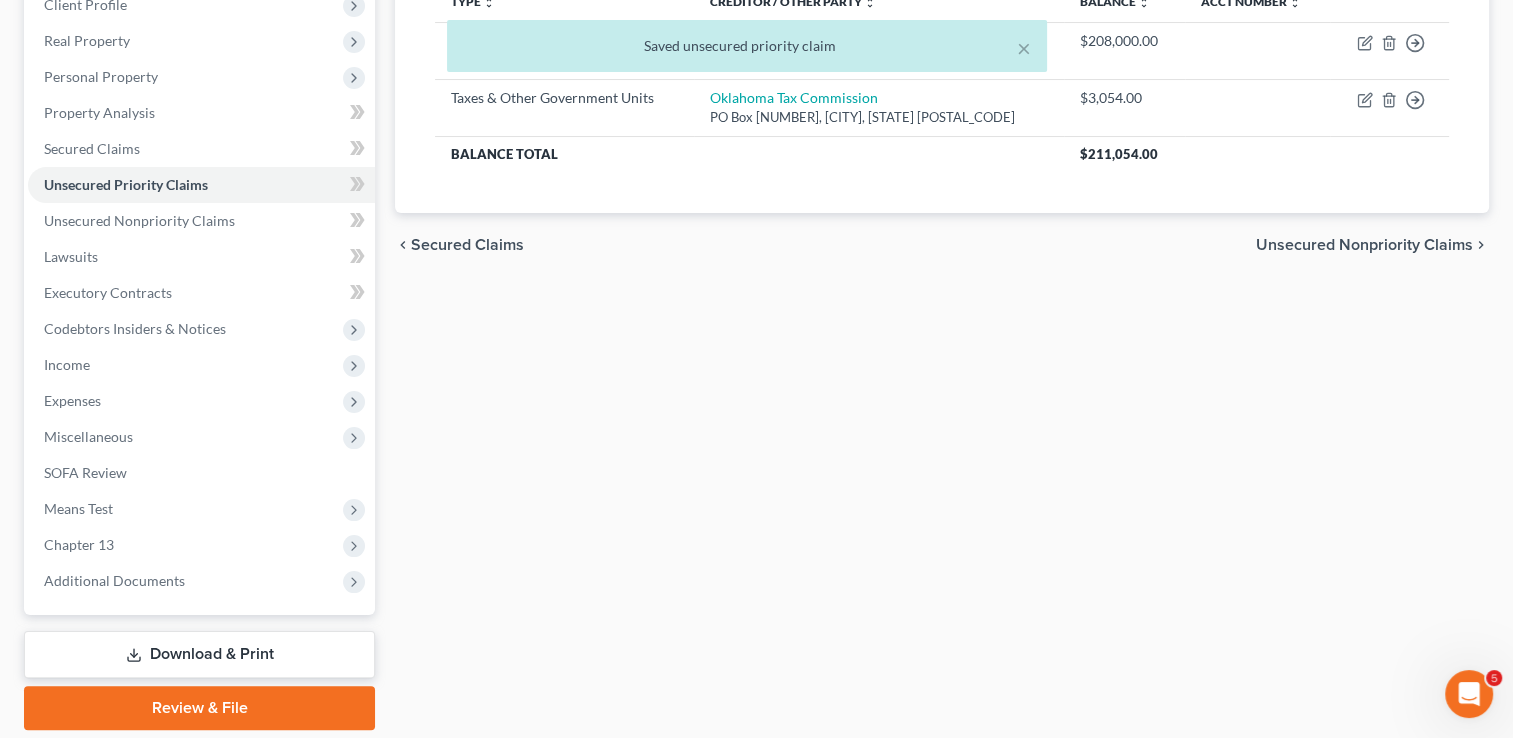 scroll, scrollTop: 359, scrollLeft: 0, axis: vertical 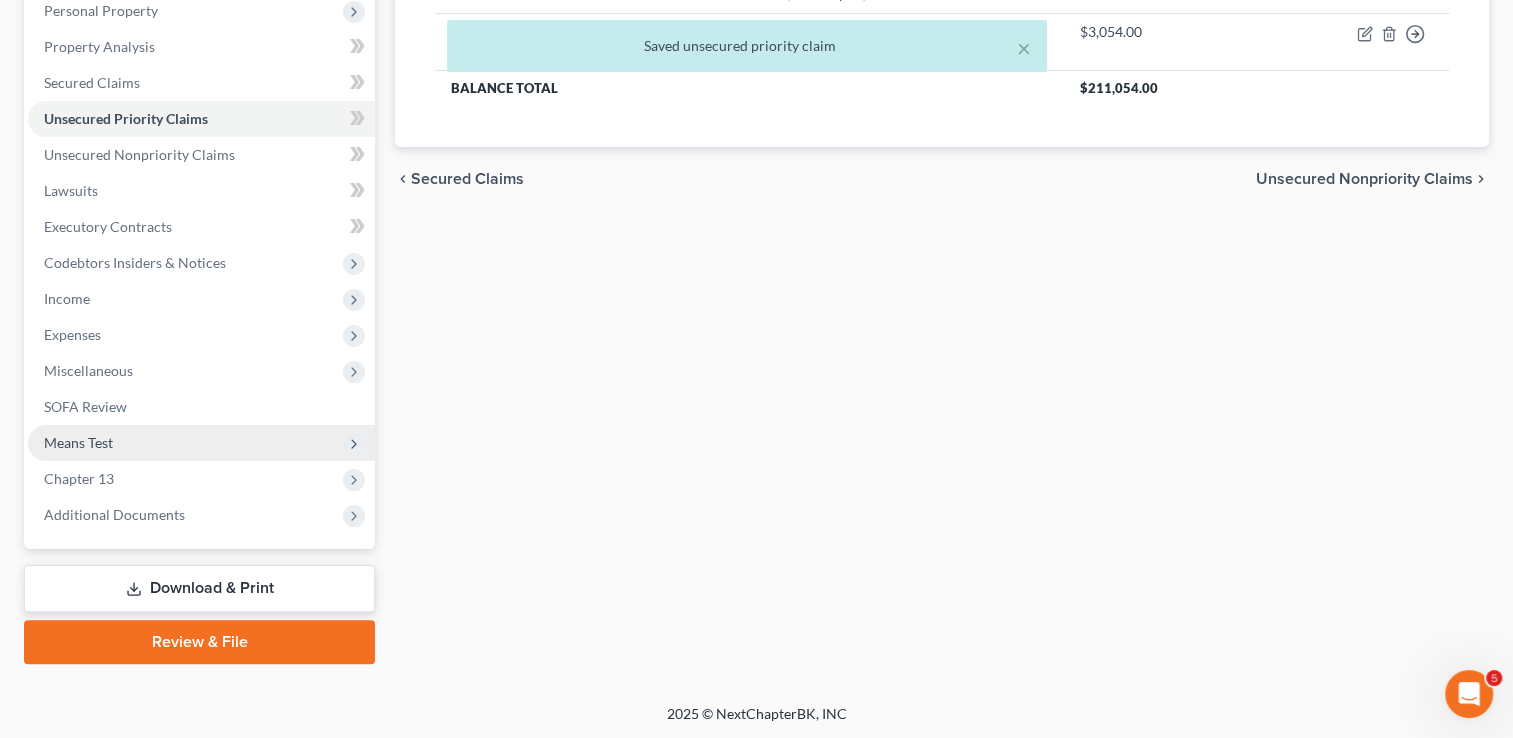 click on "Means Test" at bounding box center (78, 442) 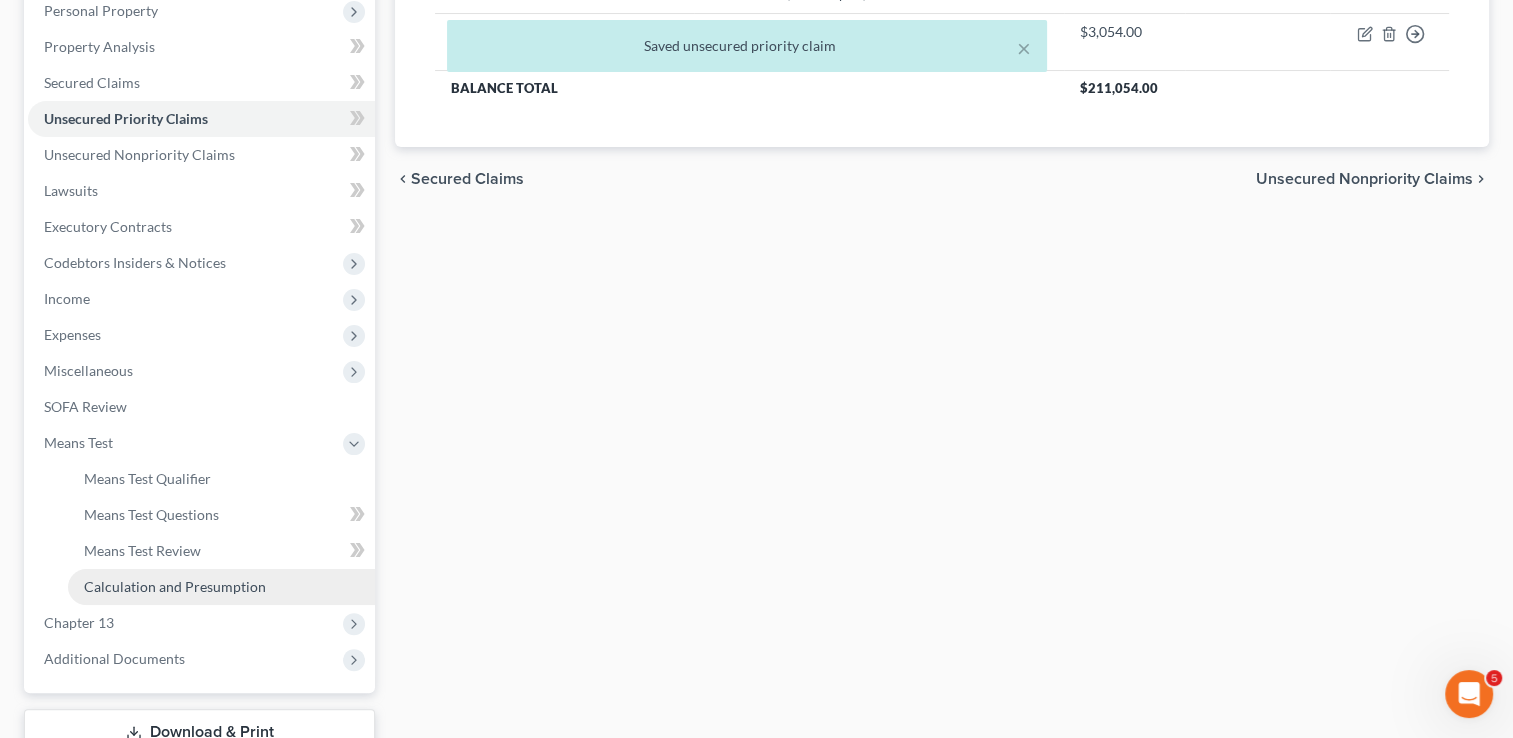click on "Calculation and Presumption" at bounding box center (175, 586) 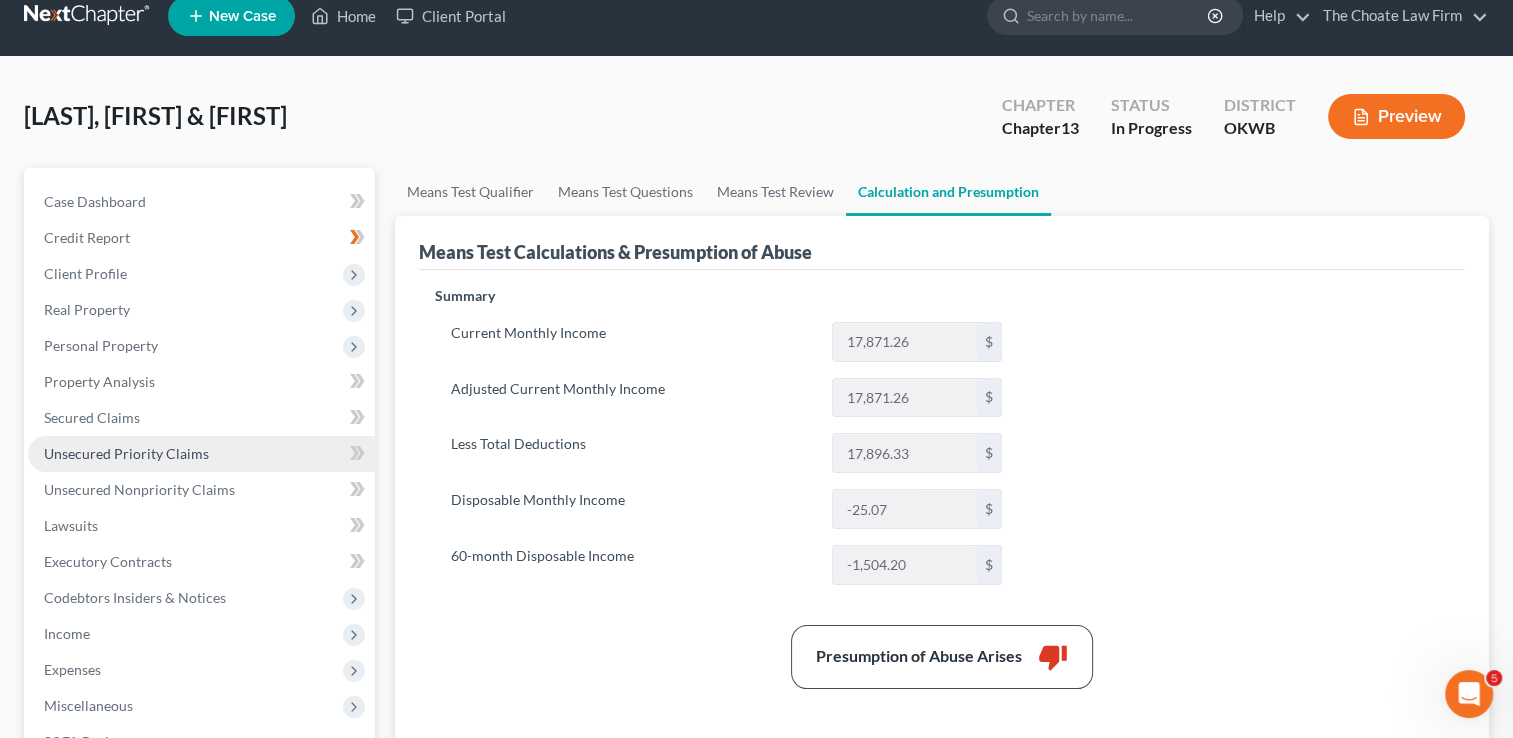 scroll, scrollTop: 0, scrollLeft: 0, axis: both 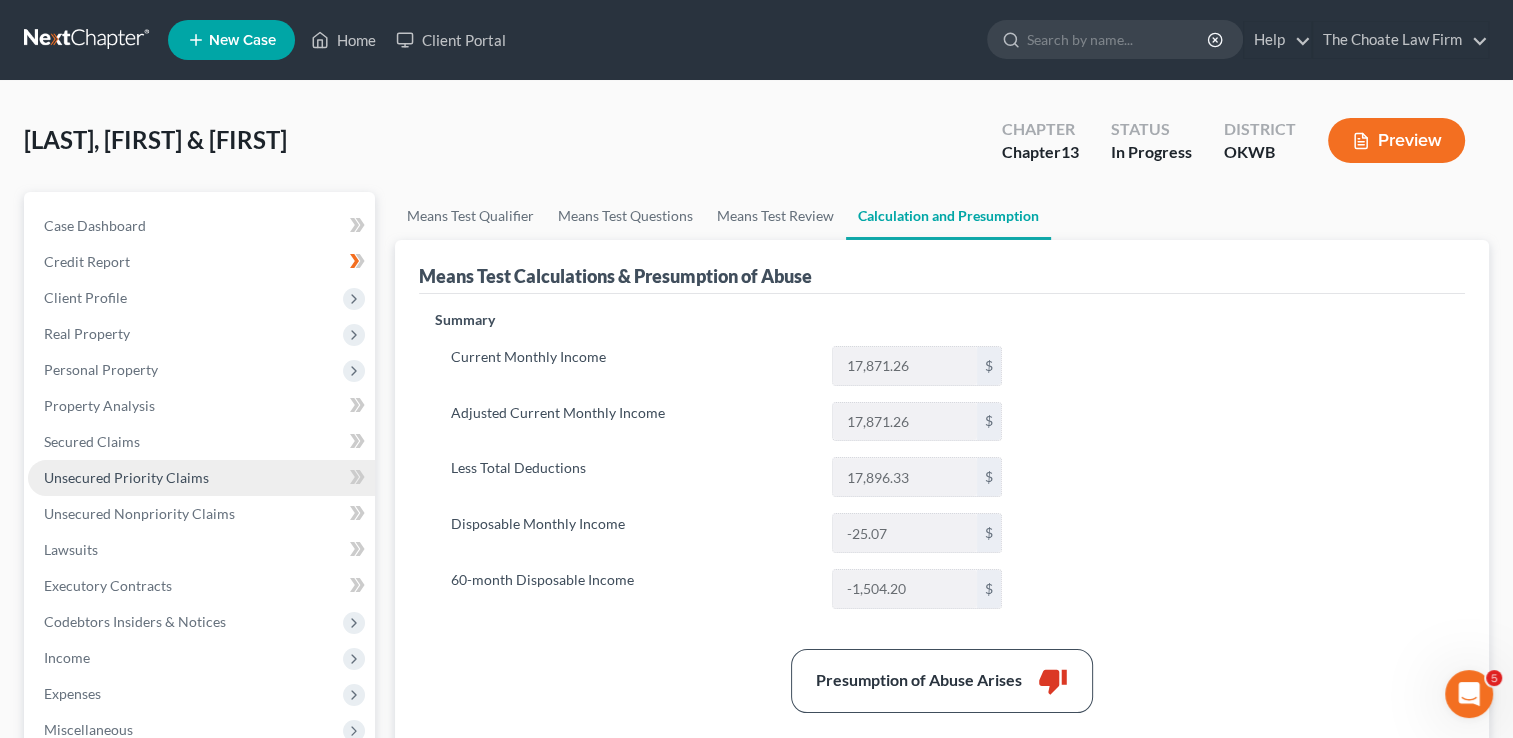 click on "Unsecured Priority Claims" at bounding box center (126, 477) 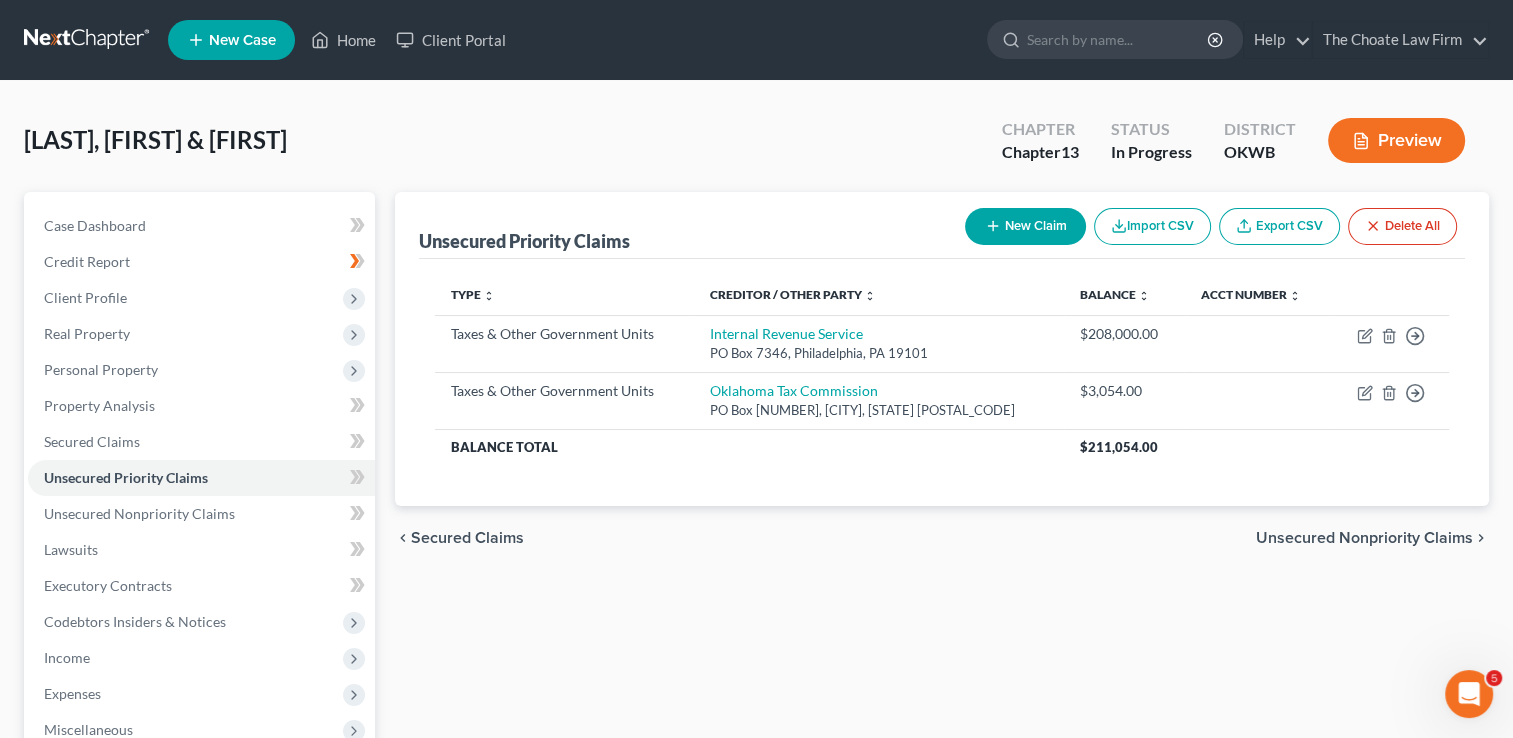 click at bounding box center [88, 40] 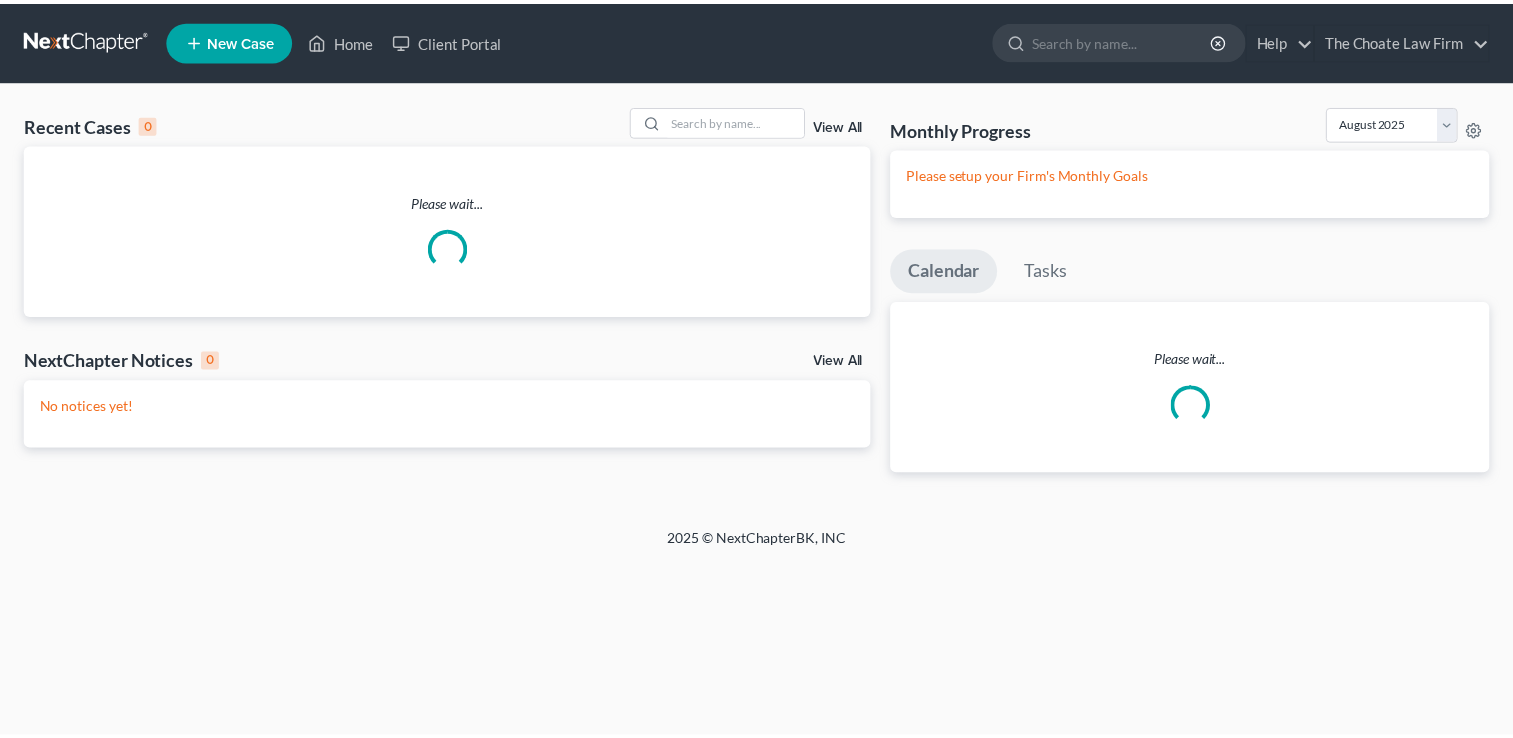 scroll, scrollTop: 0, scrollLeft: 0, axis: both 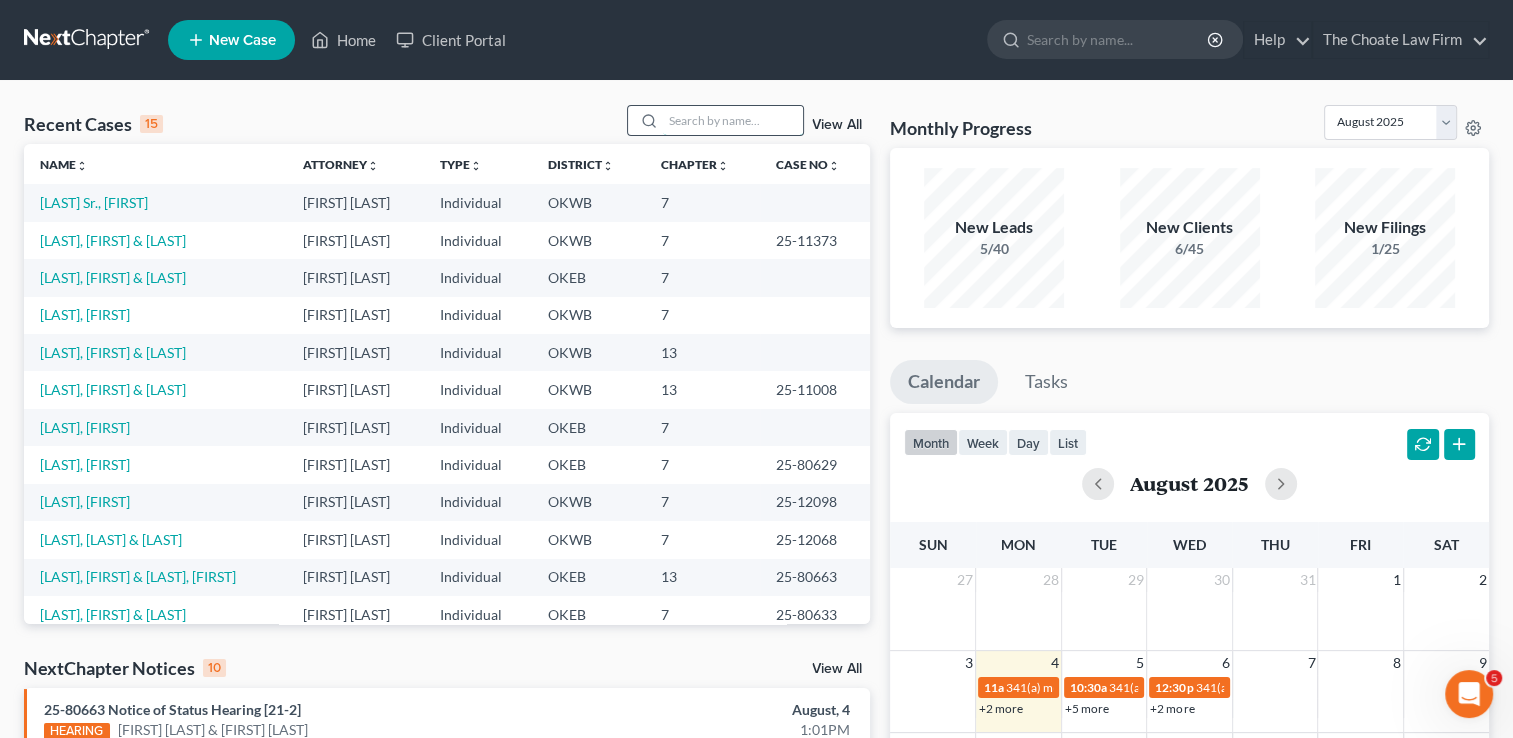 click at bounding box center (733, 120) 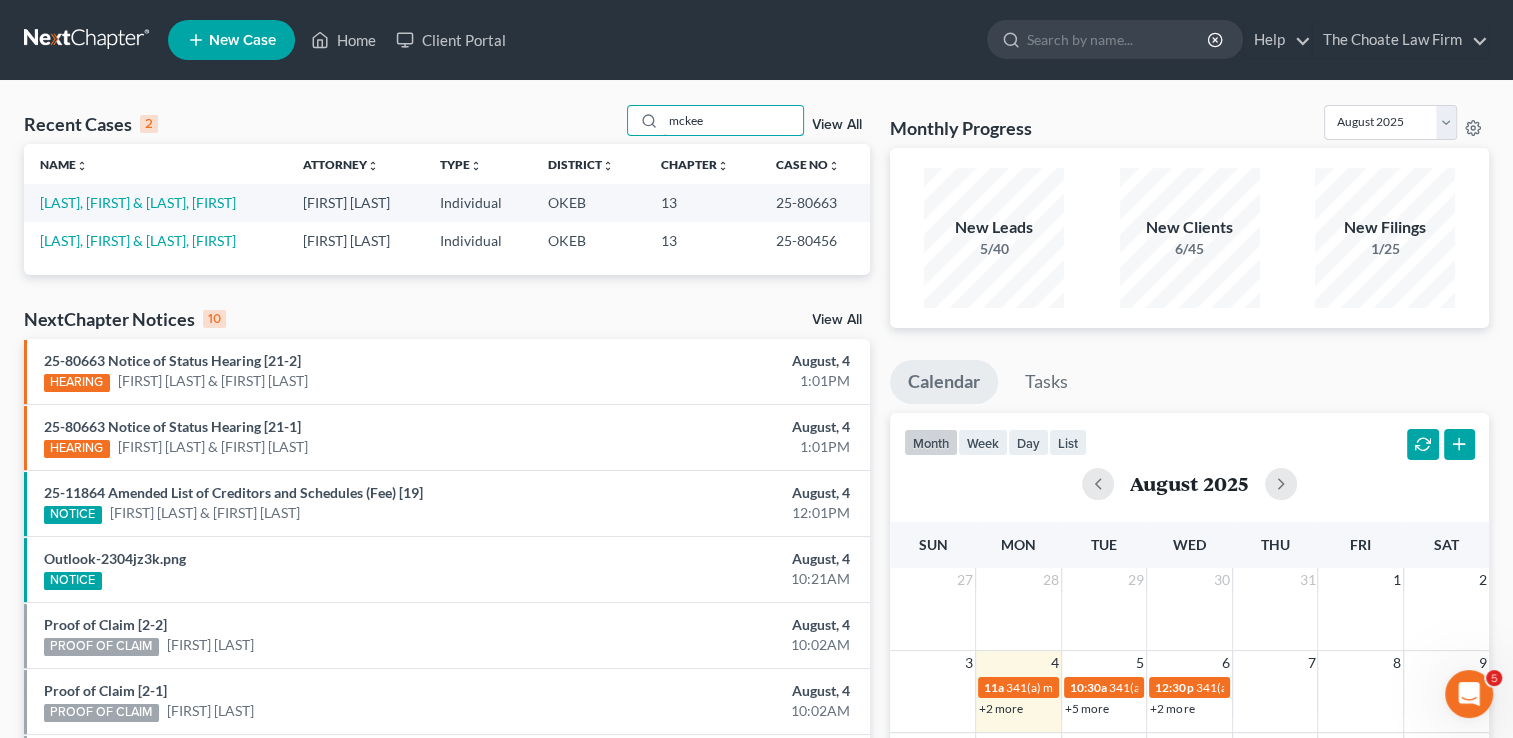 type on "mckee" 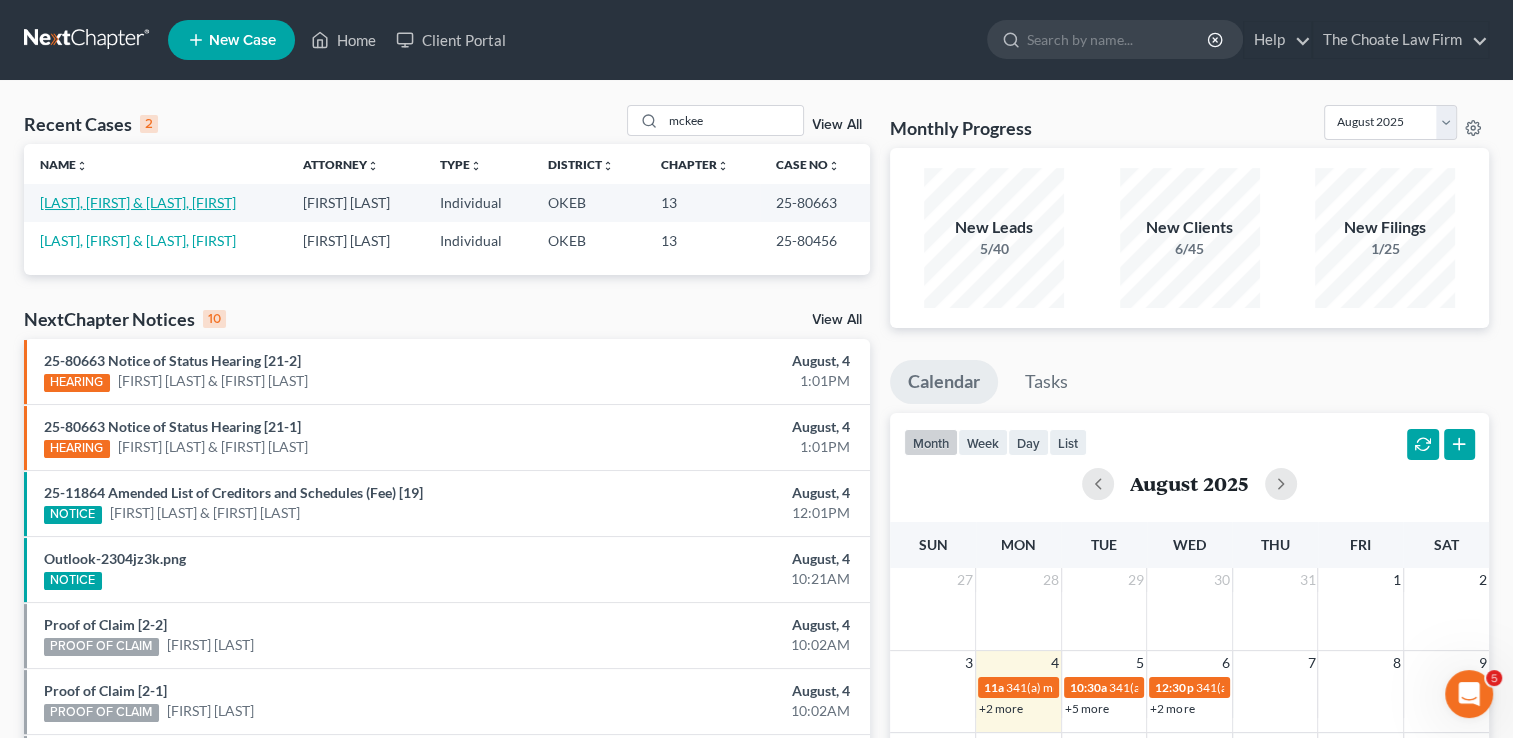 click on "[LAST], [FIRST] & [LAST], [FIRST]" at bounding box center (138, 202) 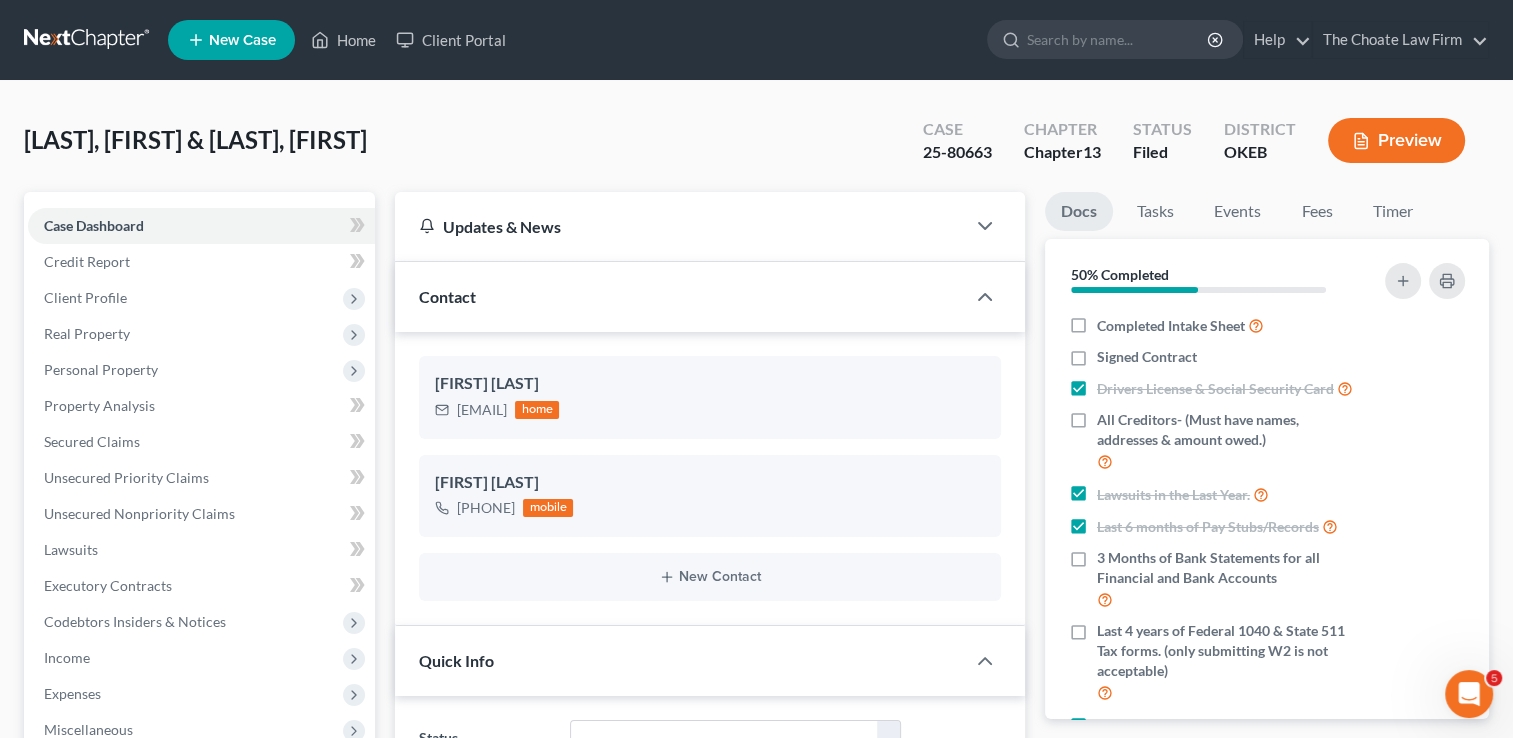 scroll, scrollTop: 700, scrollLeft: 0, axis: vertical 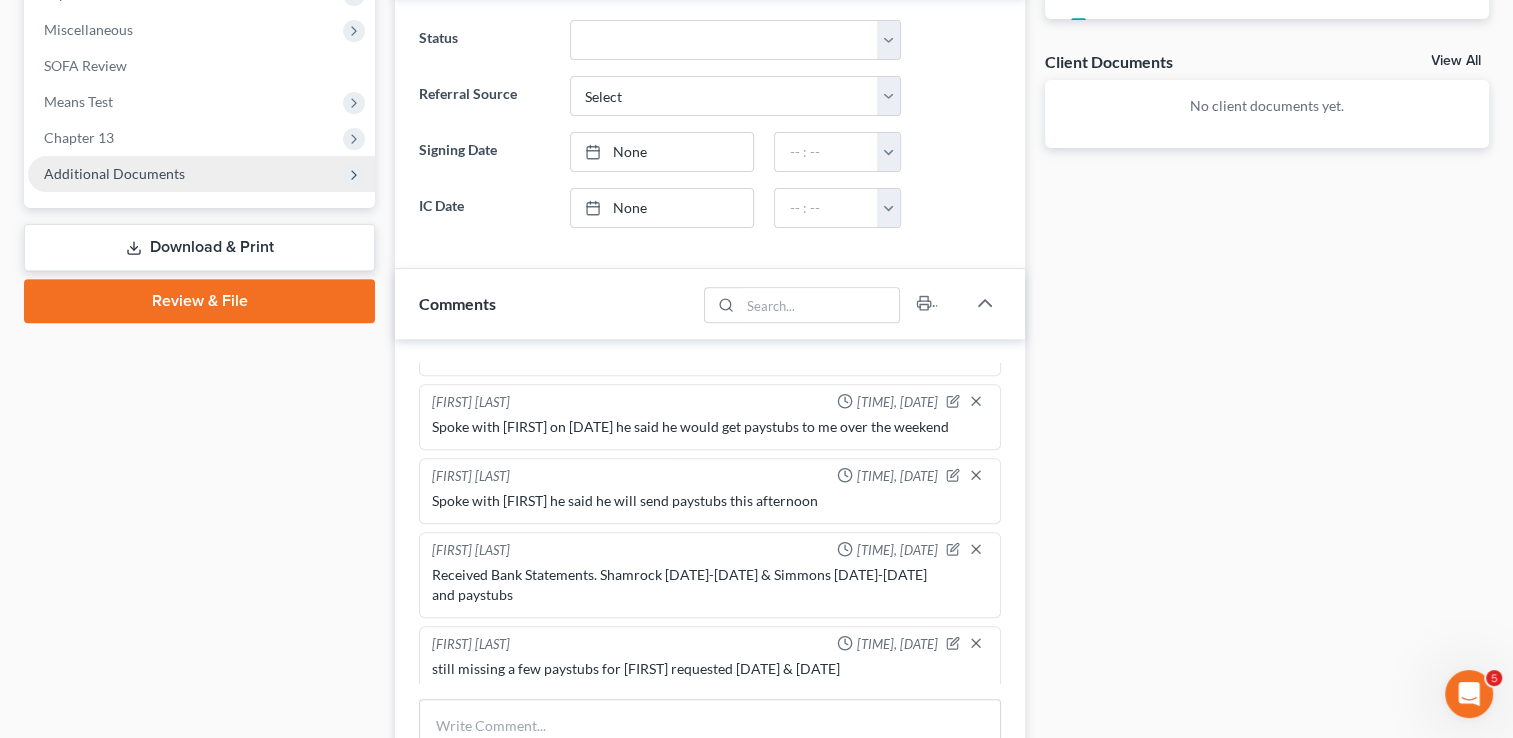 click on "Additional Documents" at bounding box center [114, 173] 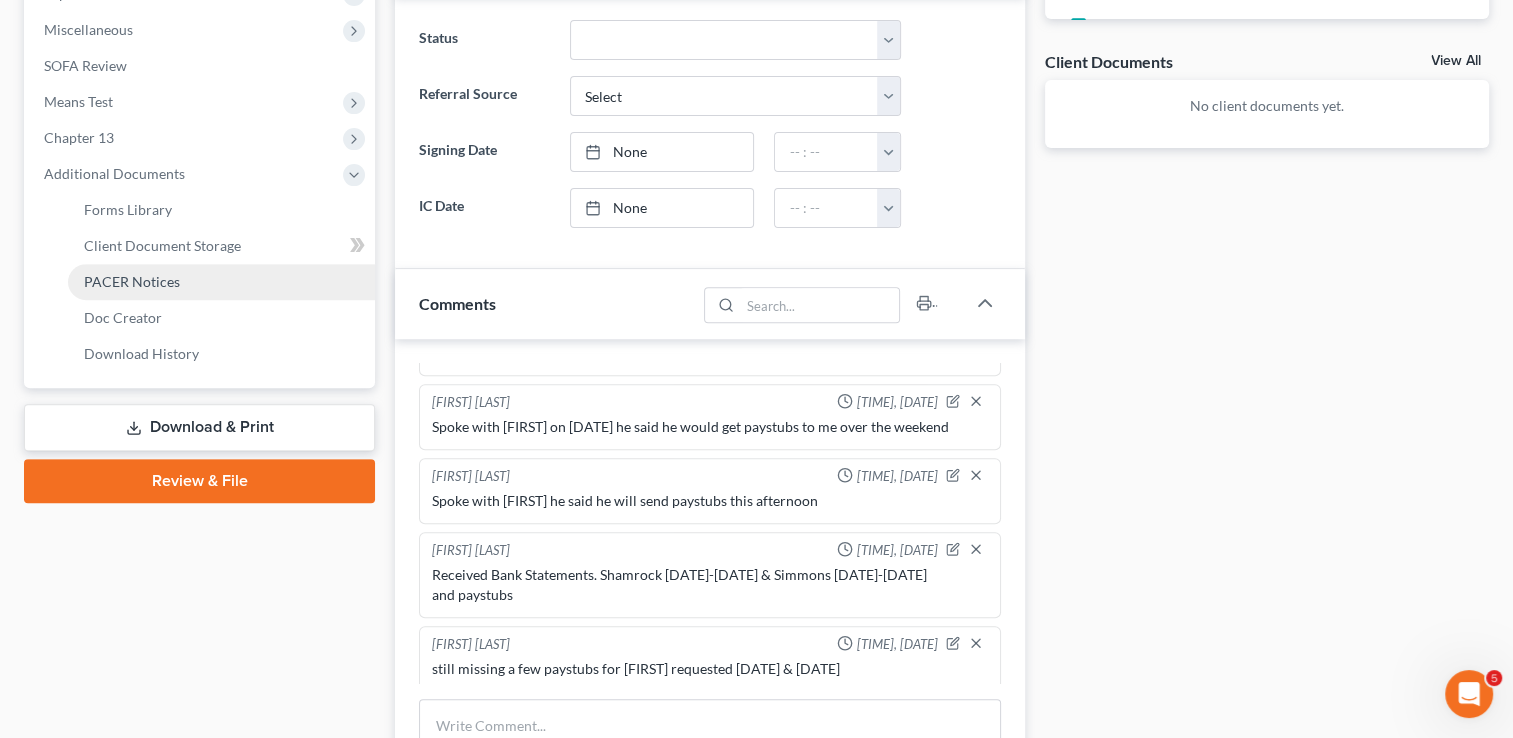 click on "PACER Notices" at bounding box center (132, 281) 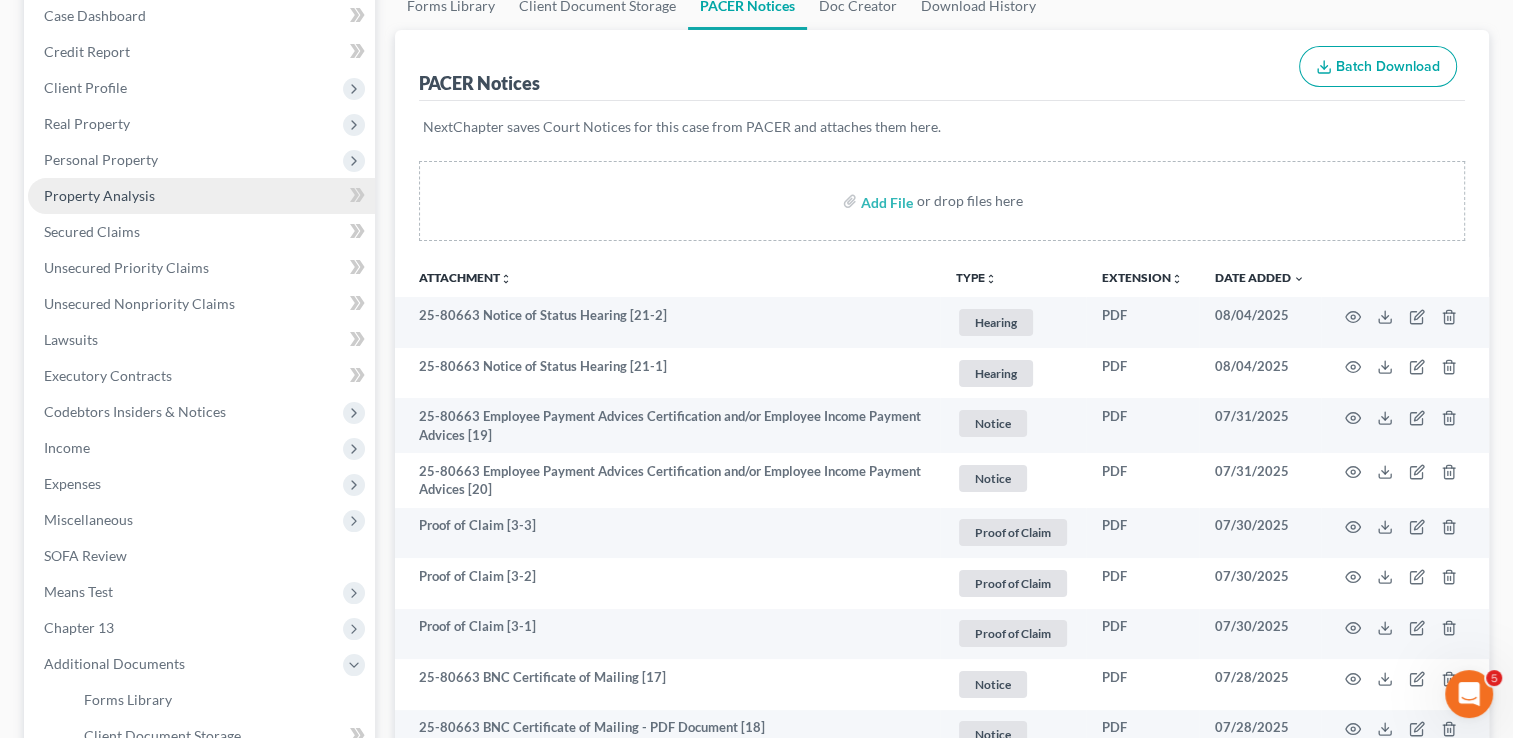 scroll, scrollTop: 0, scrollLeft: 0, axis: both 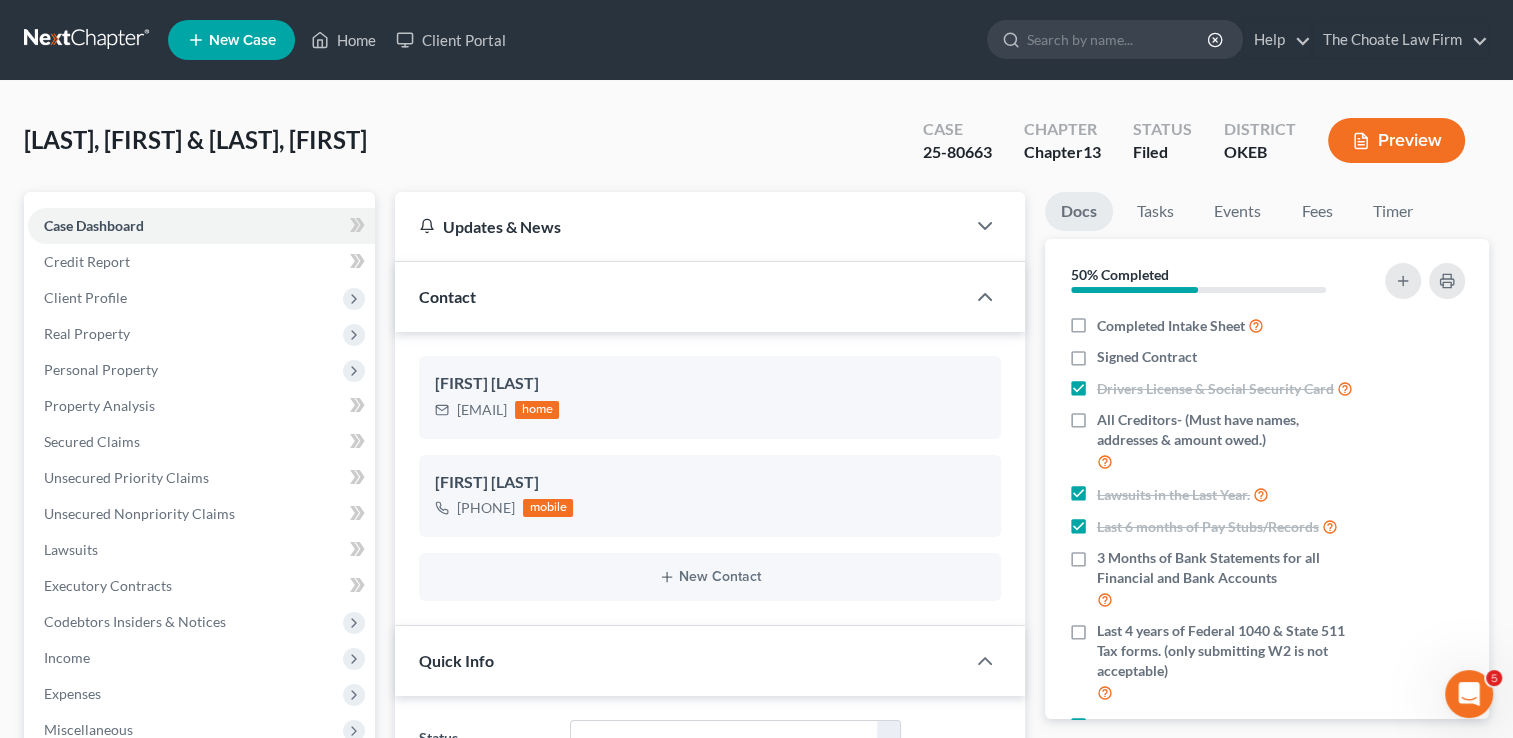 click at bounding box center [88, 40] 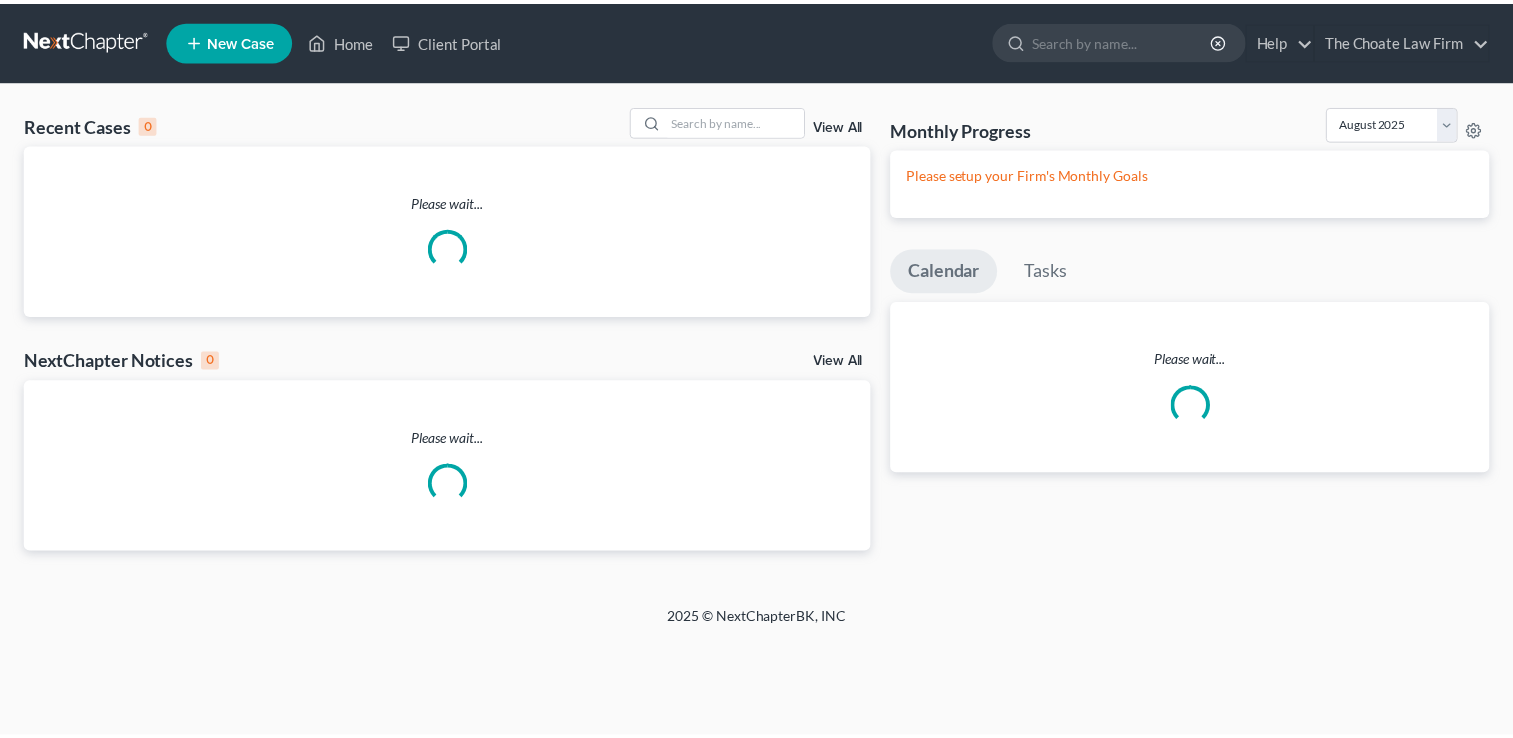 scroll, scrollTop: 0, scrollLeft: 0, axis: both 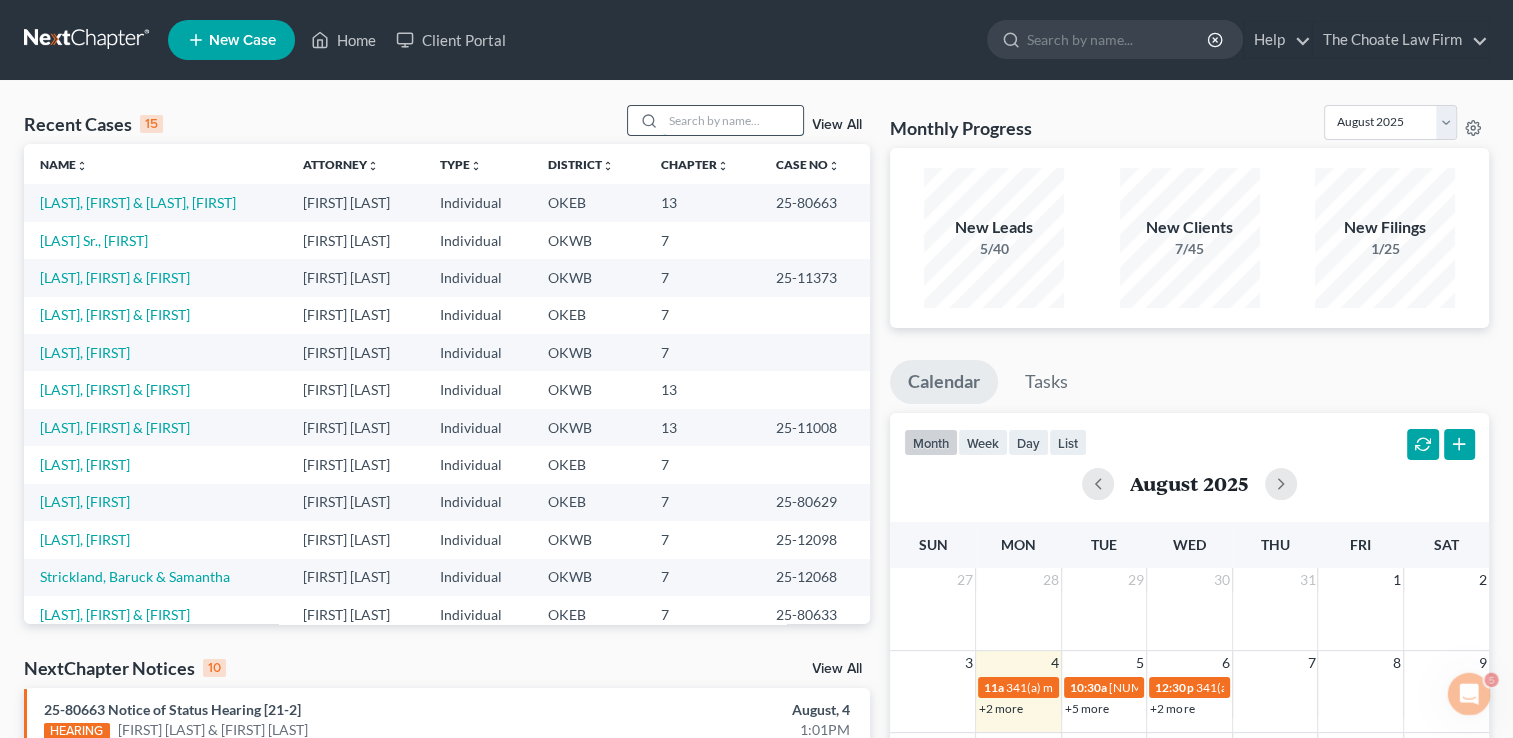 click at bounding box center [733, 120] 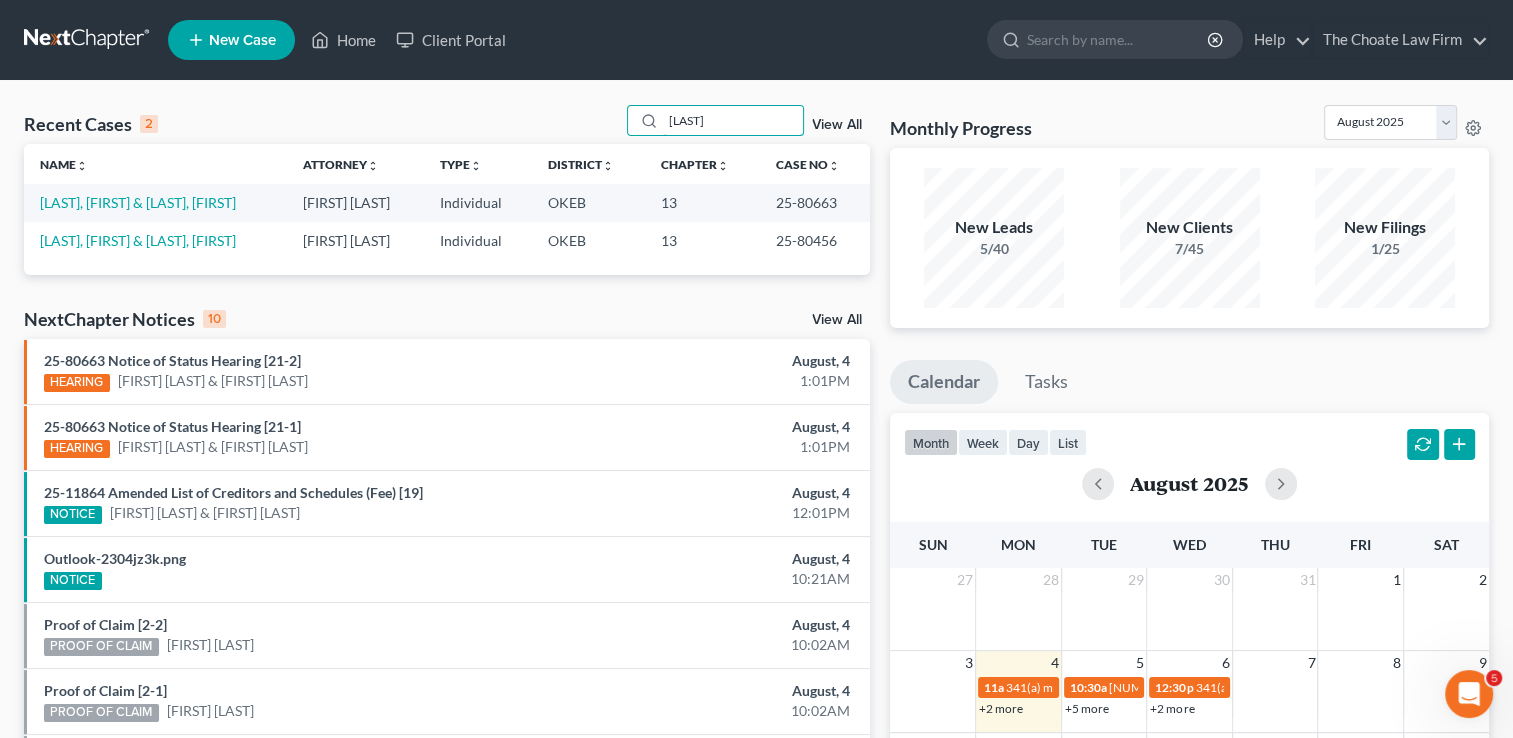 type on "[LAST]" 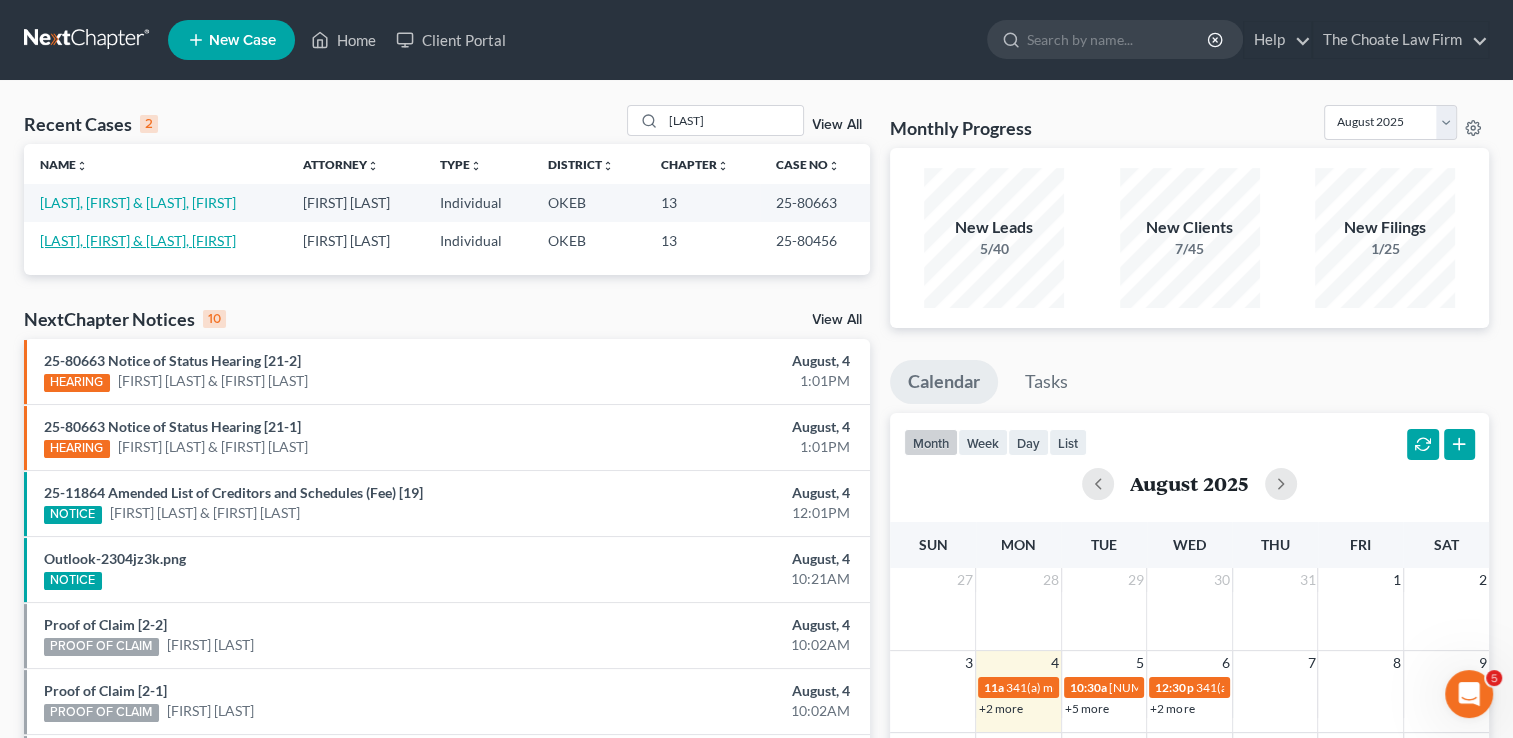 click on "[LAST], [FIRST] & [LAST], [FIRST]" at bounding box center [138, 240] 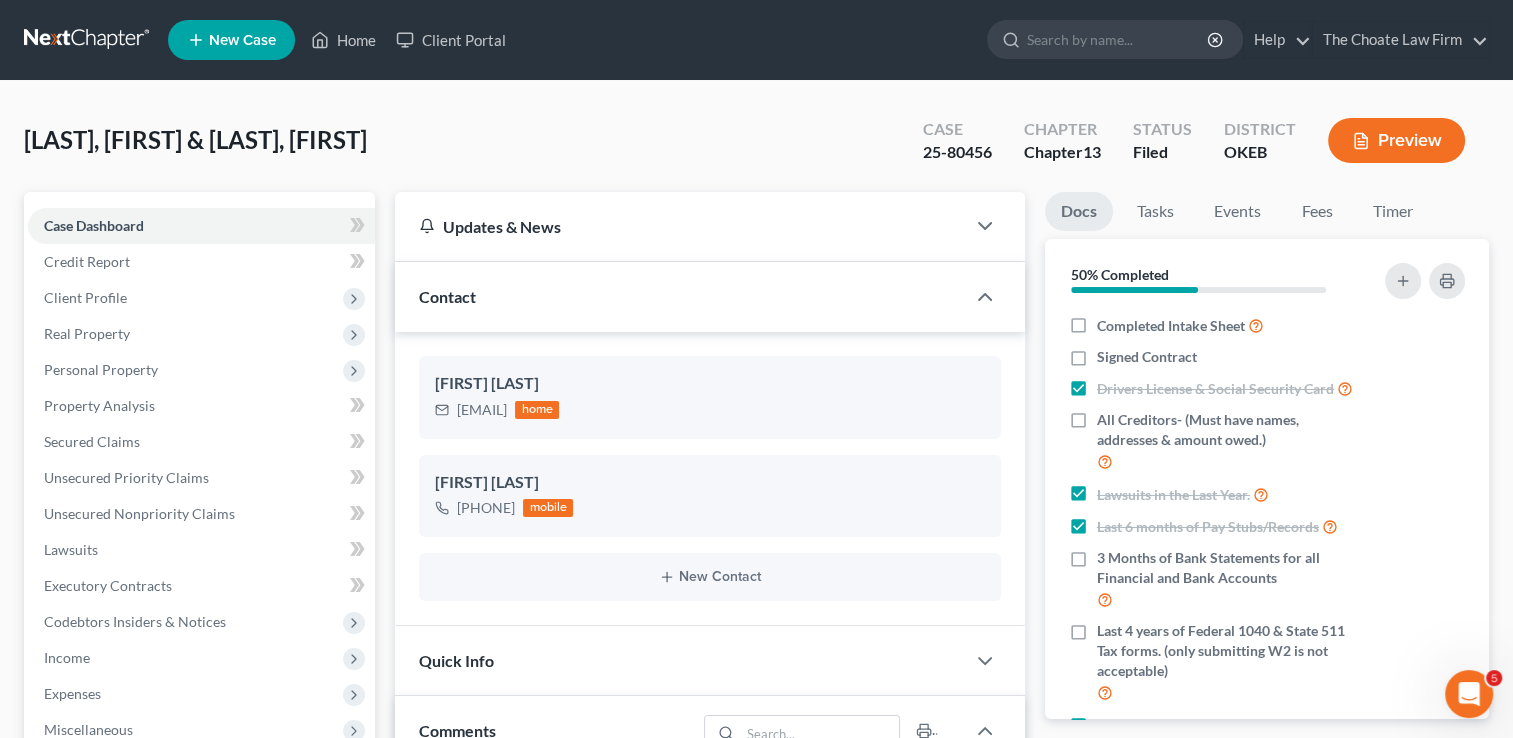 scroll, scrollTop: 1126, scrollLeft: 0, axis: vertical 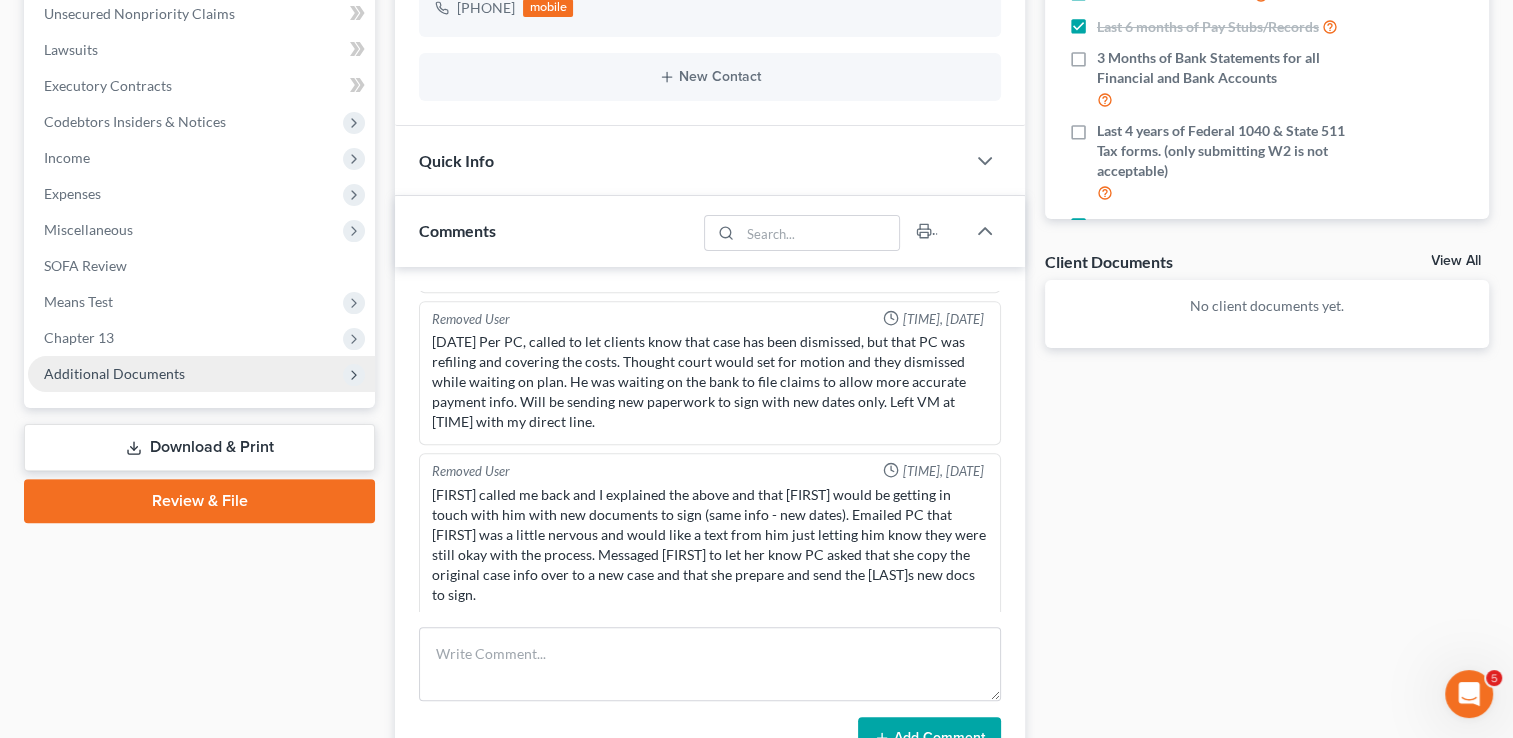click on "Additional Documents" at bounding box center (114, 373) 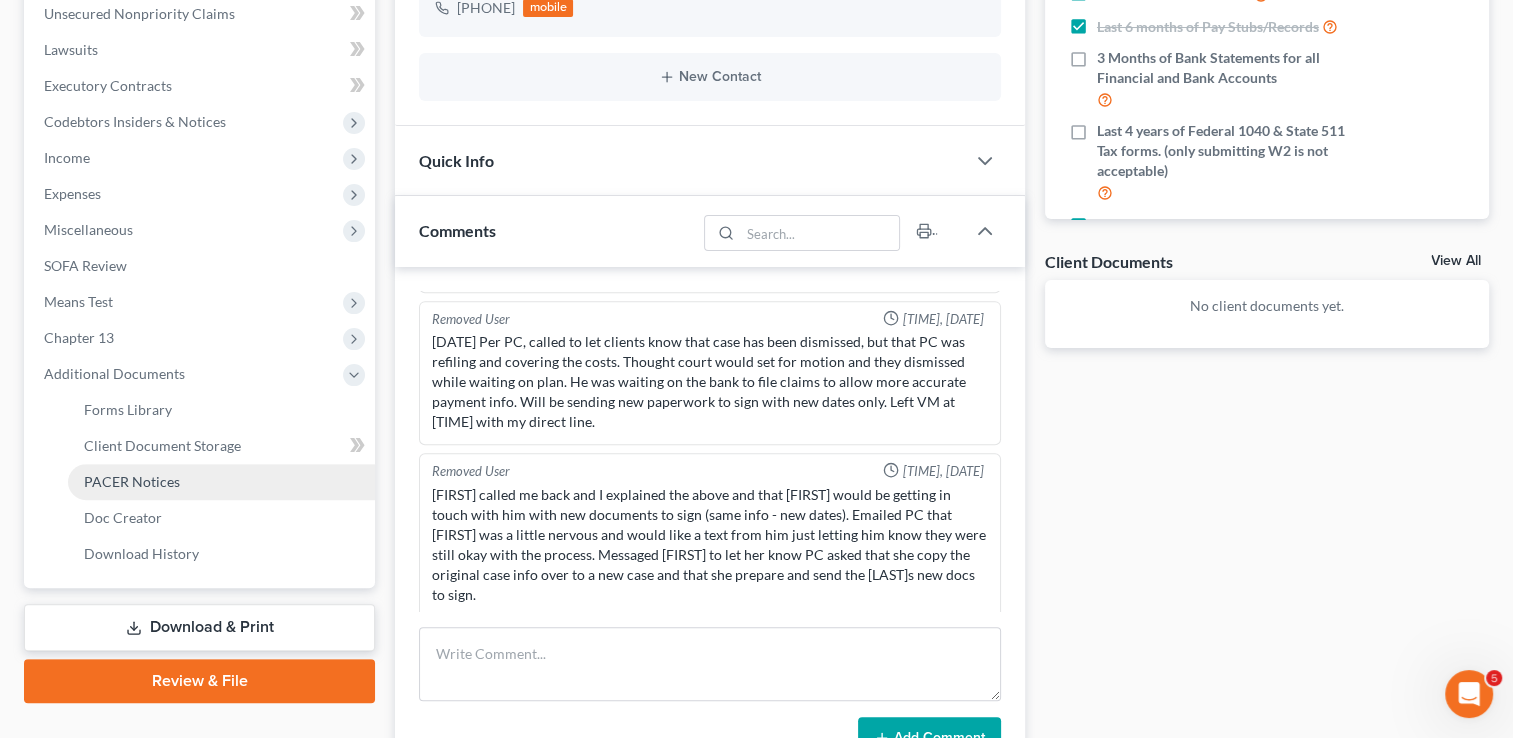 click on "PACER Notices" at bounding box center (132, 481) 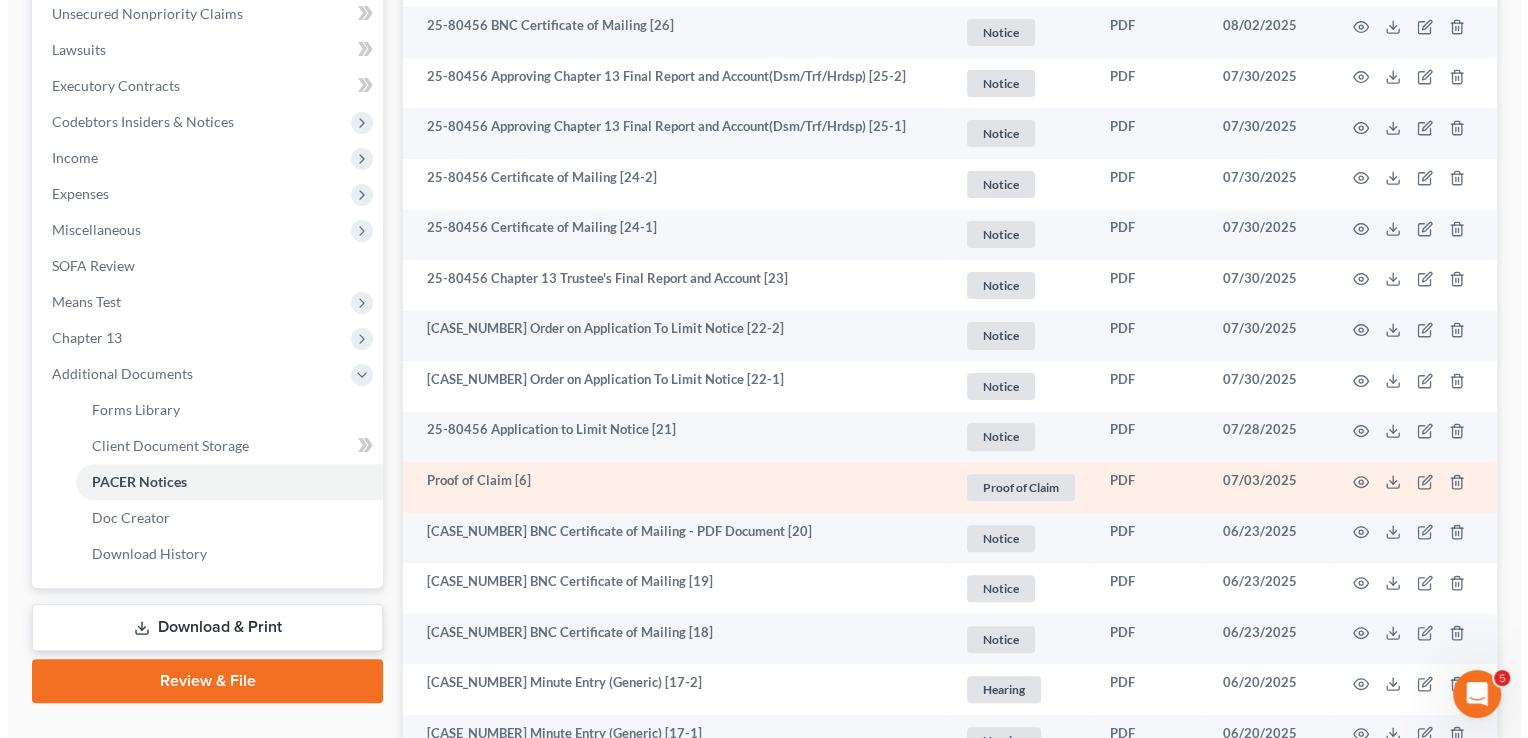 scroll, scrollTop: 300, scrollLeft: 0, axis: vertical 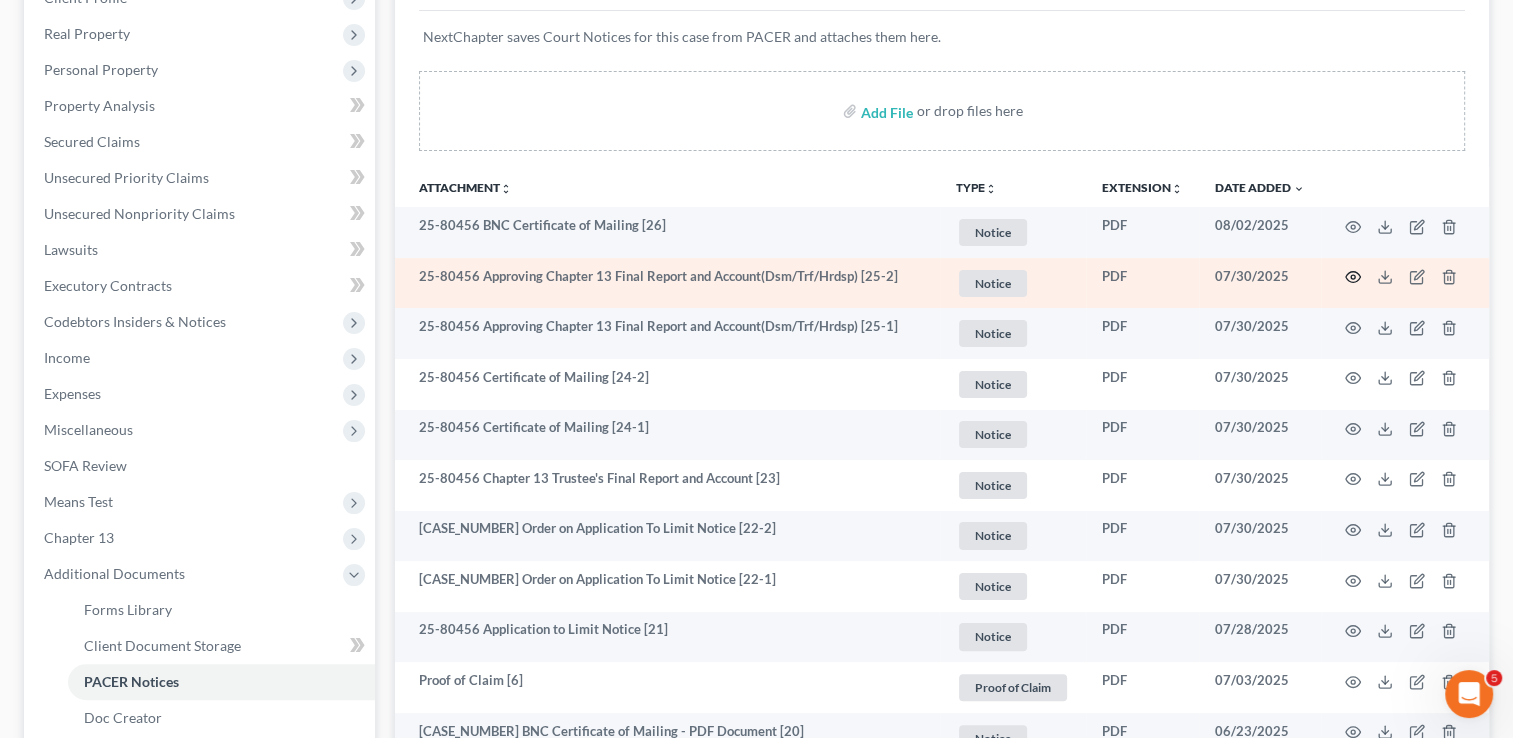 click 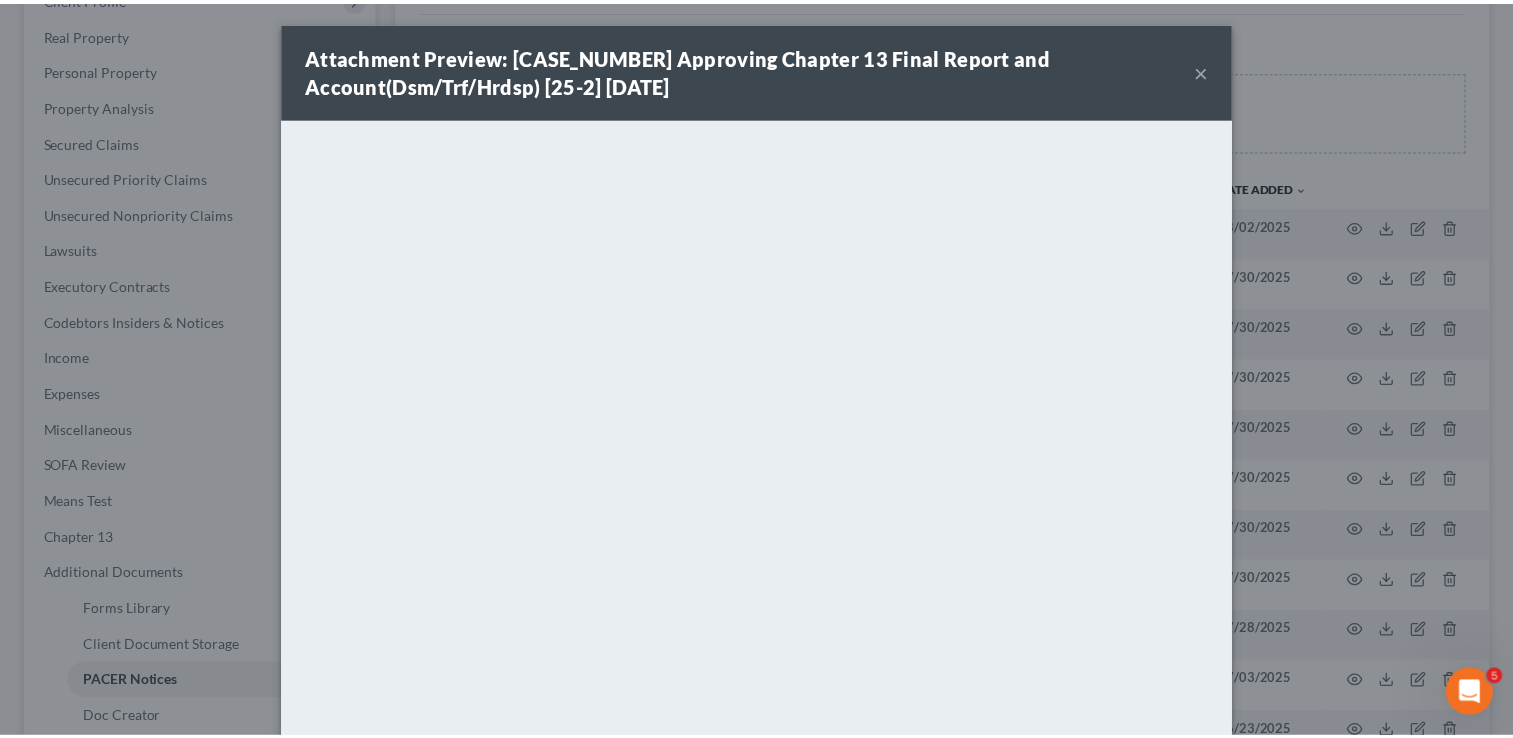 scroll, scrollTop: 0, scrollLeft: 0, axis: both 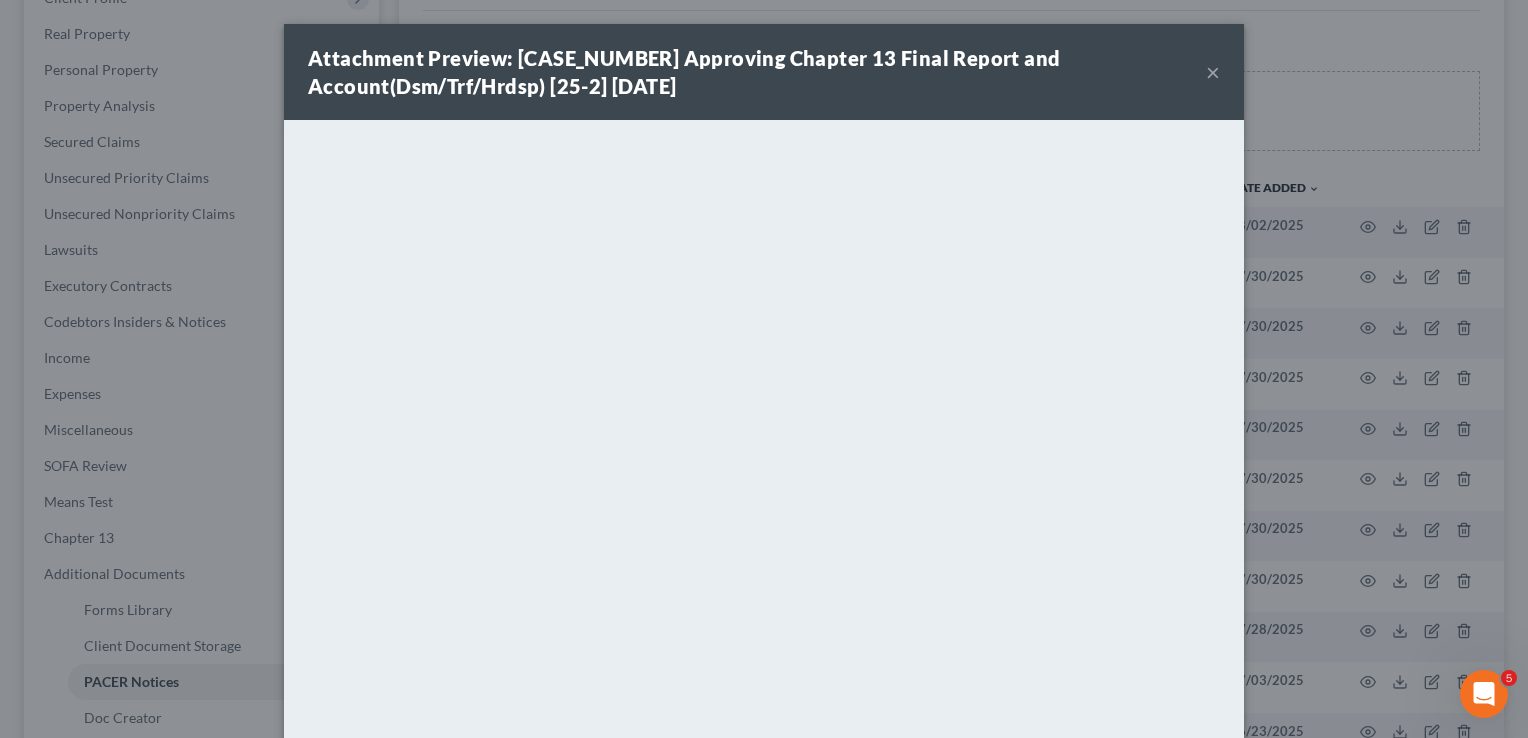 click on "×" at bounding box center [1213, 72] 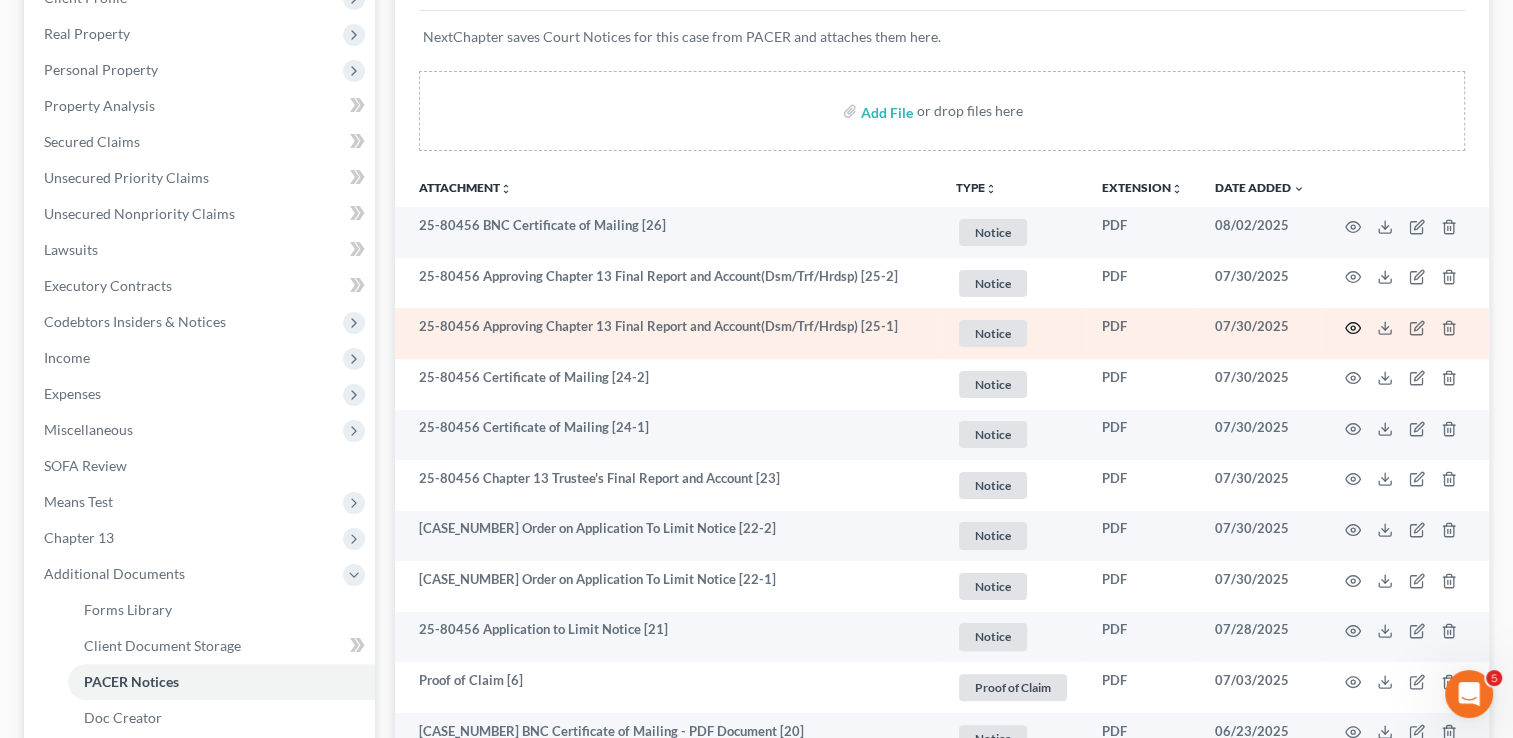 click 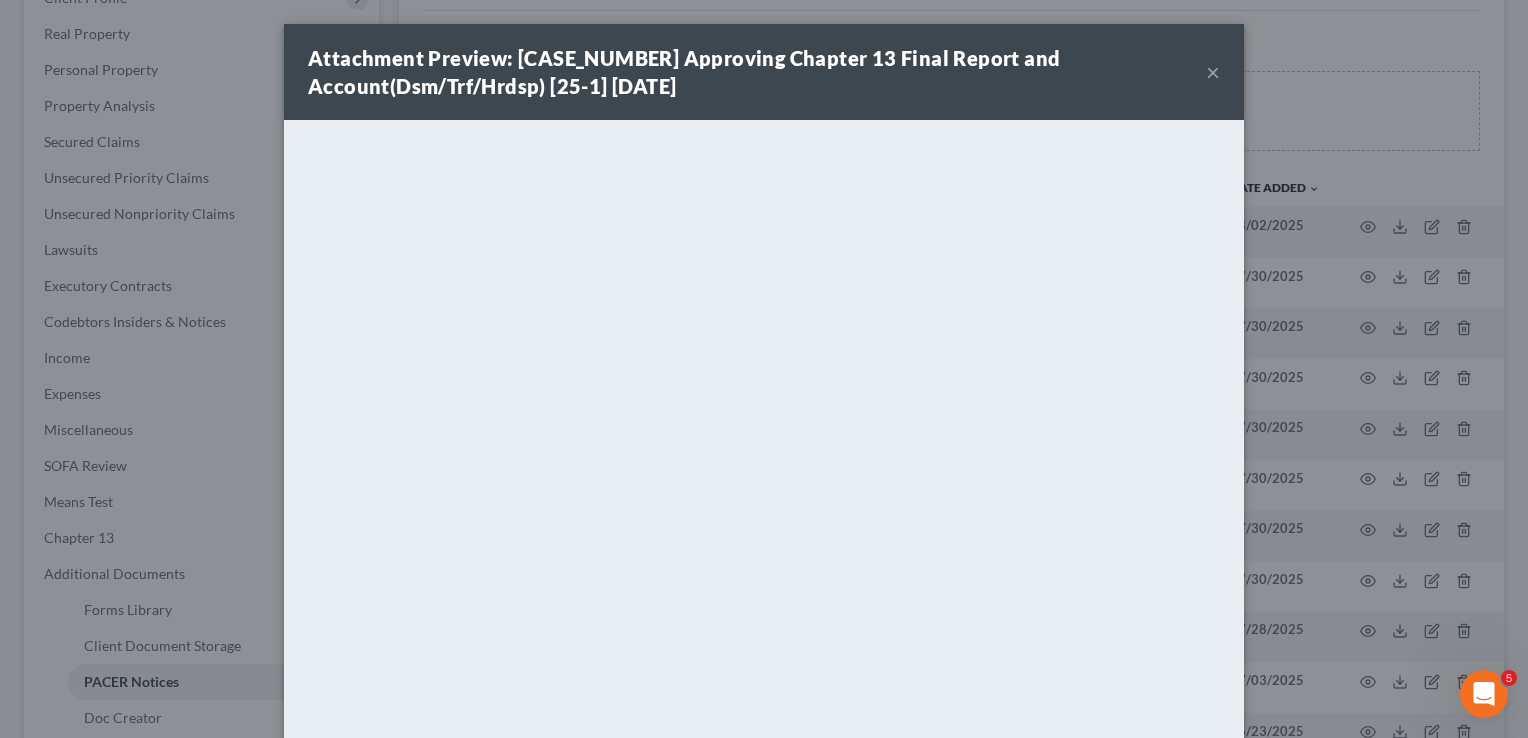 click on "×" at bounding box center (1213, 72) 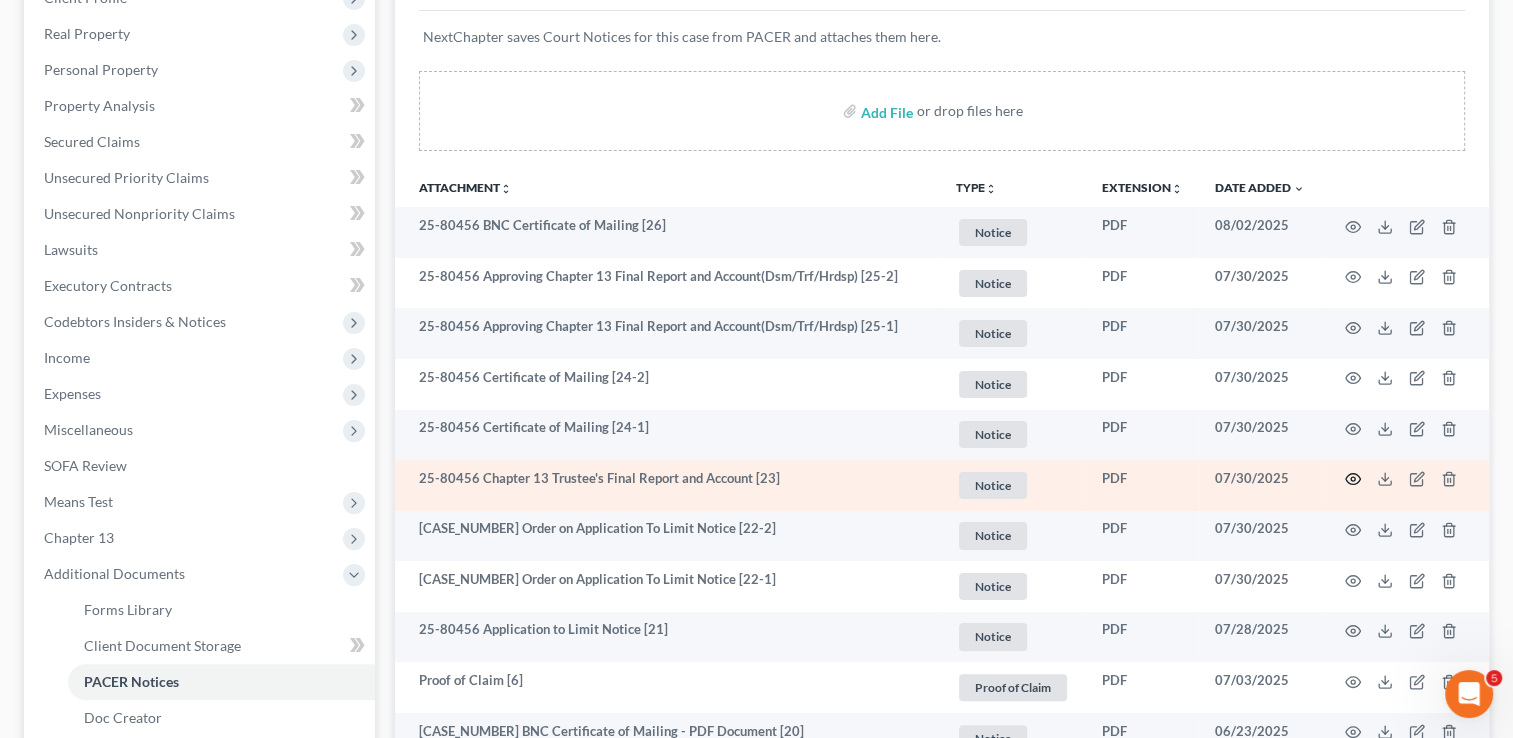 click 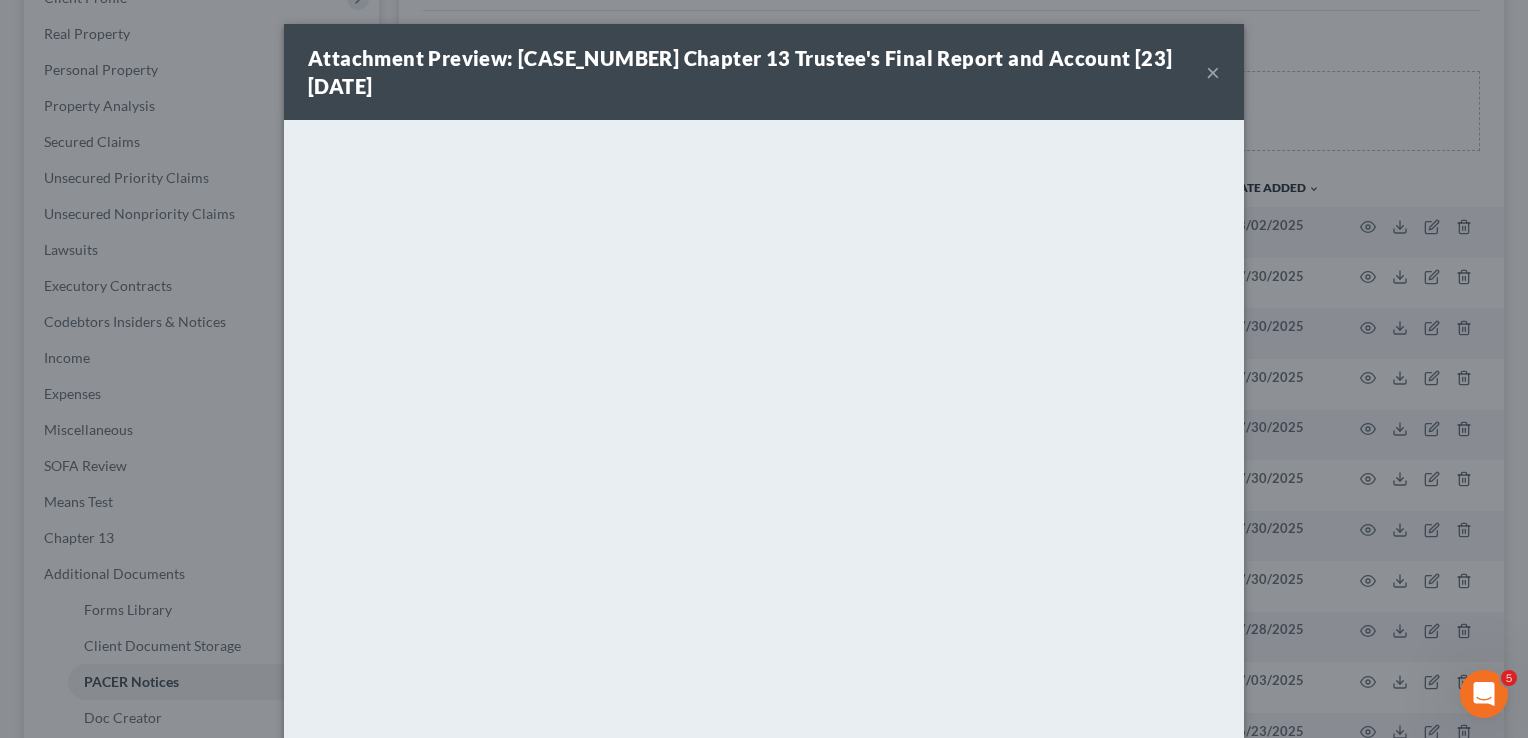 click on "×" at bounding box center (1213, 72) 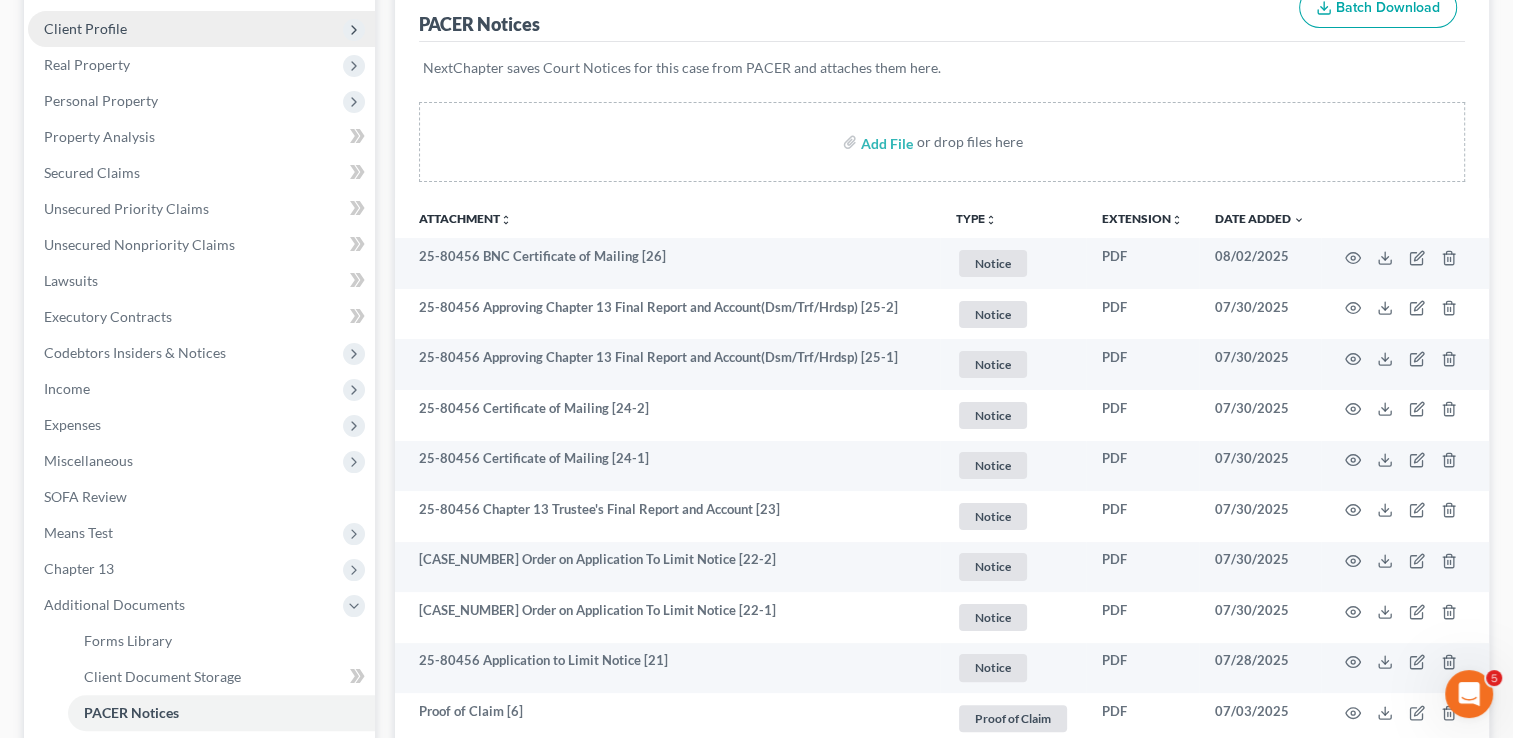 scroll, scrollTop: 0, scrollLeft: 0, axis: both 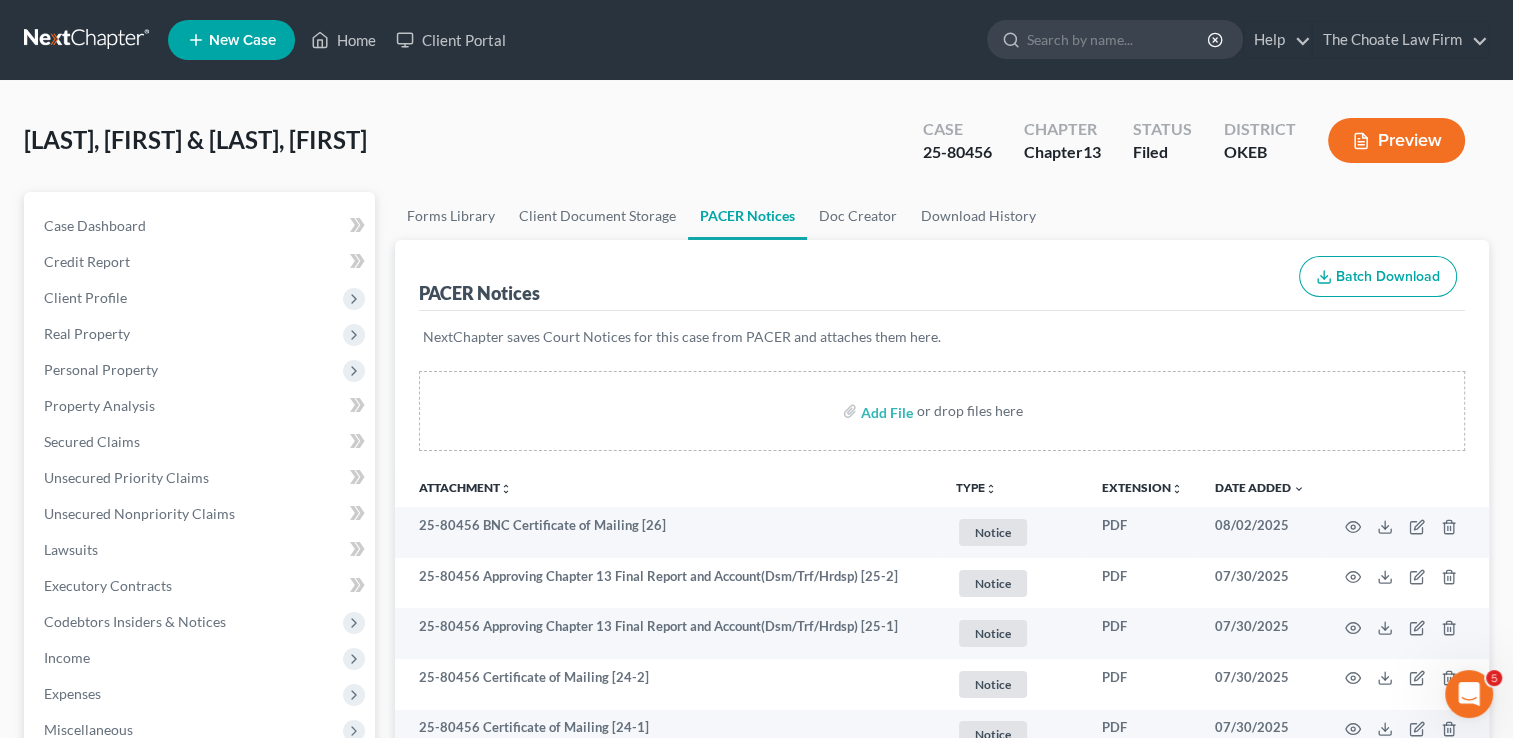 click at bounding box center [88, 40] 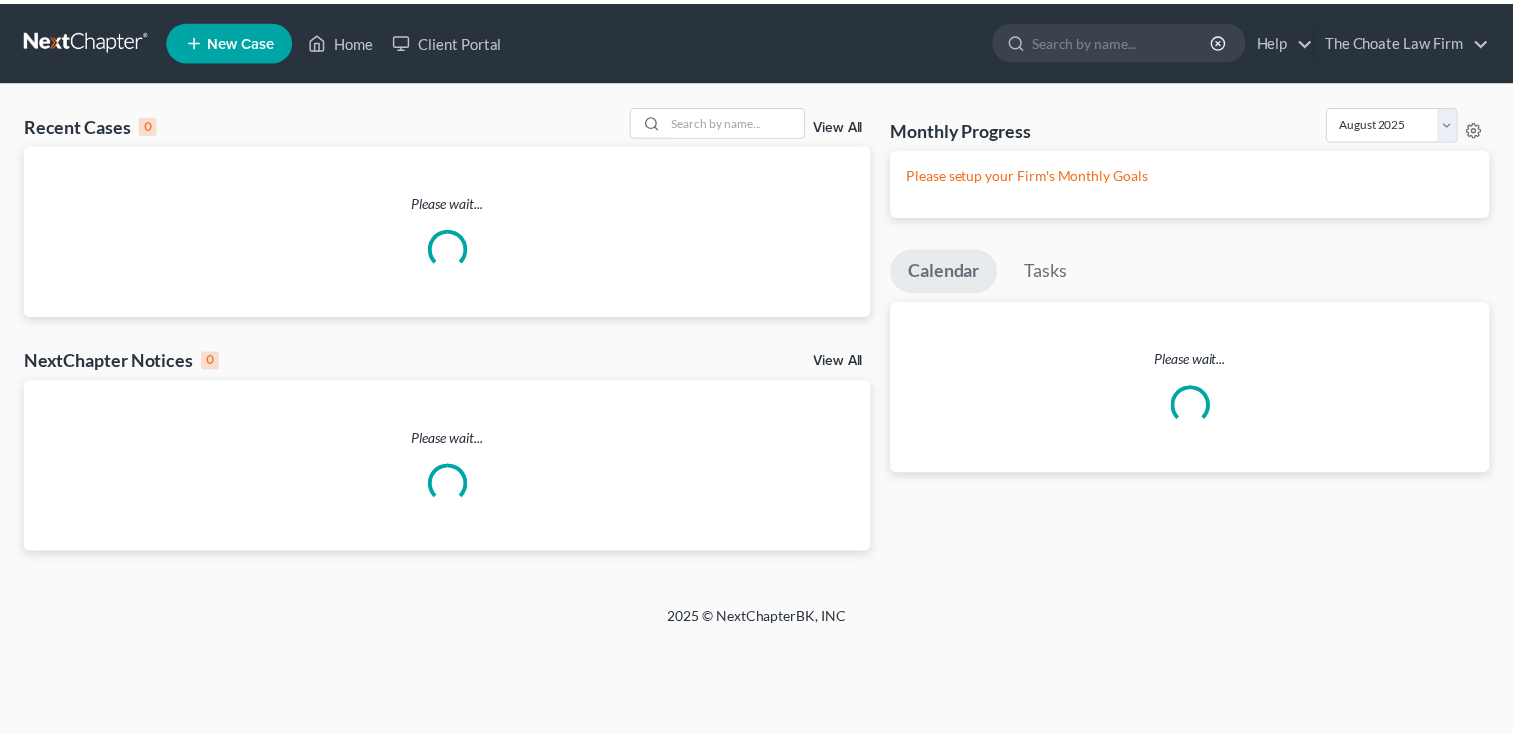scroll, scrollTop: 0, scrollLeft: 0, axis: both 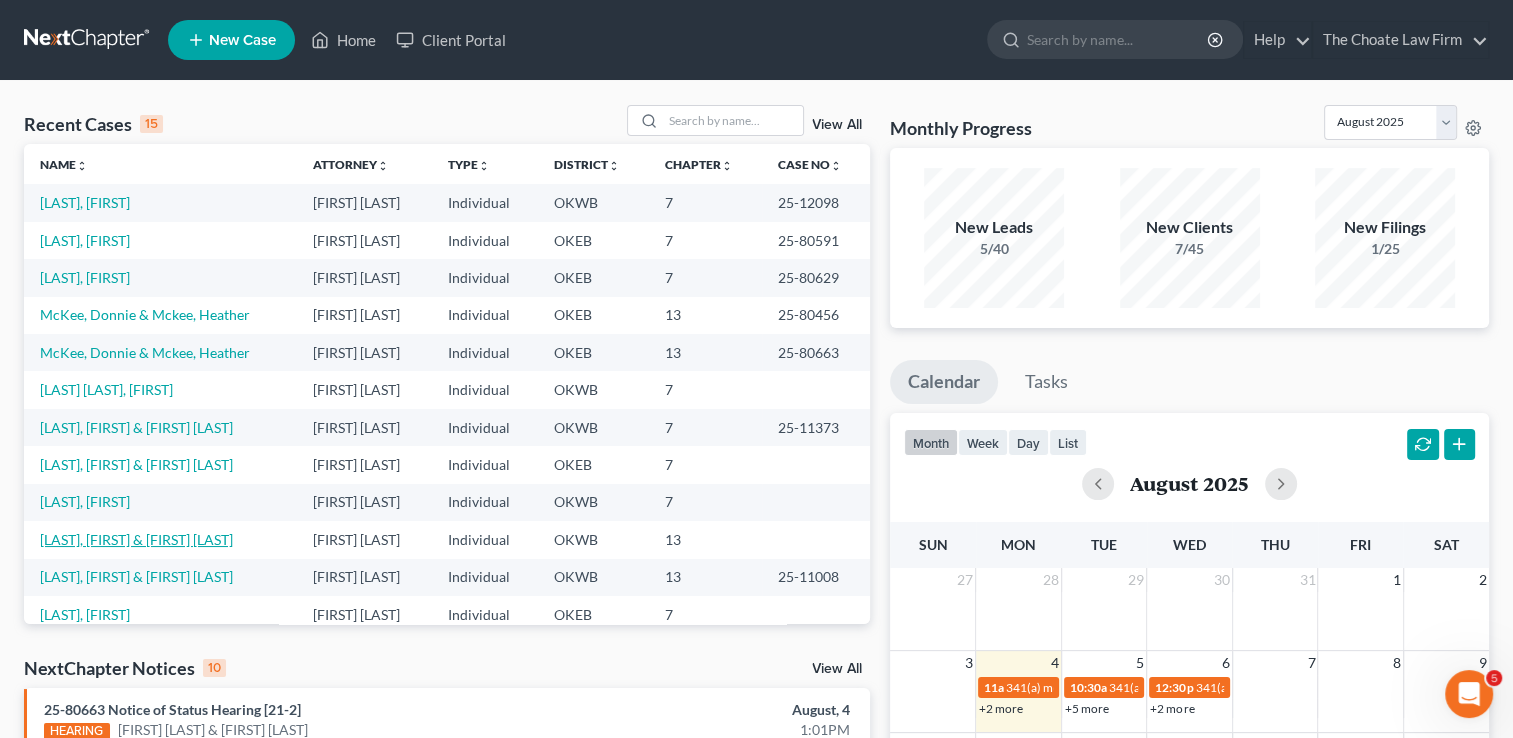 click on "[LAST], [FIRST] & [FIRST] [LAST]" at bounding box center [136, 539] 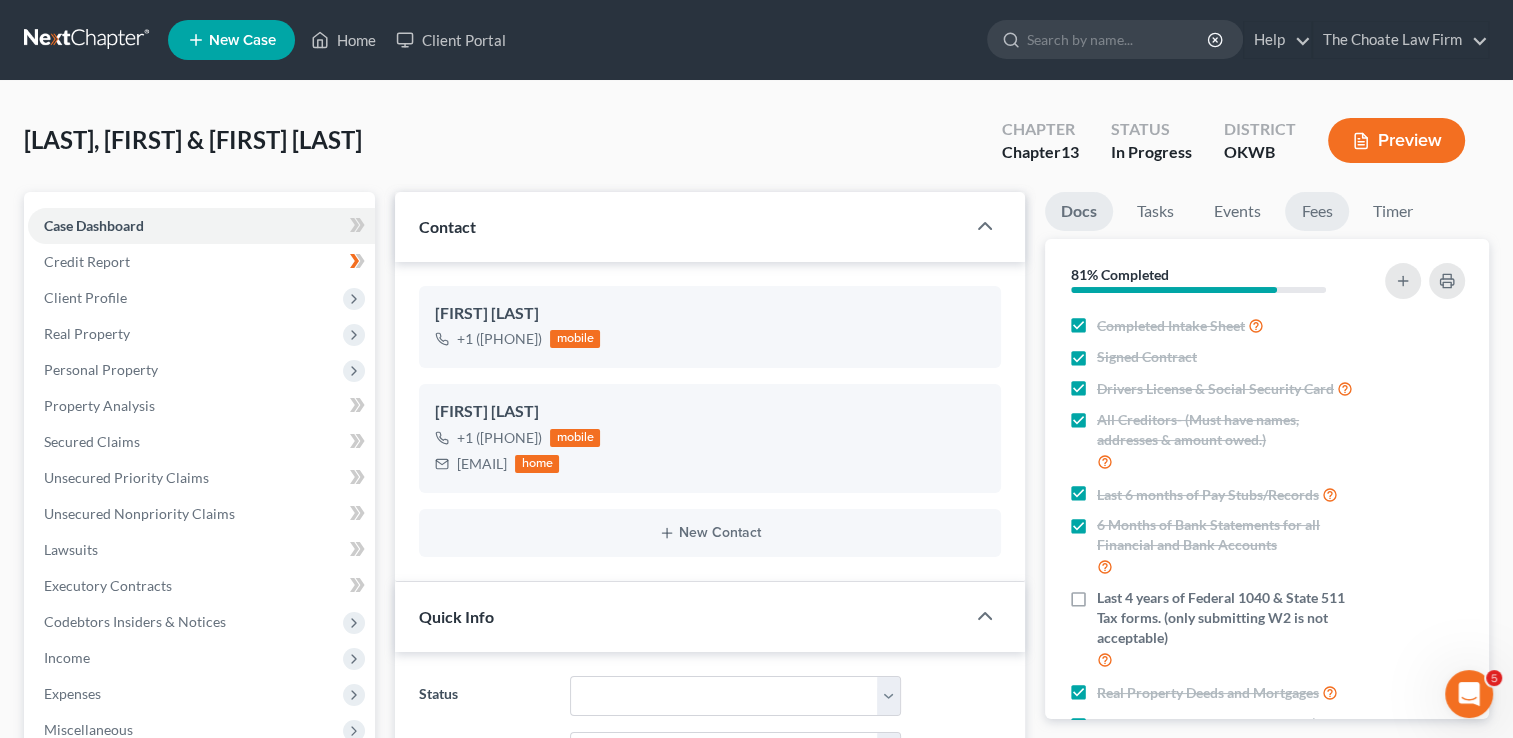 scroll, scrollTop: 2072, scrollLeft: 0, axis: vertical 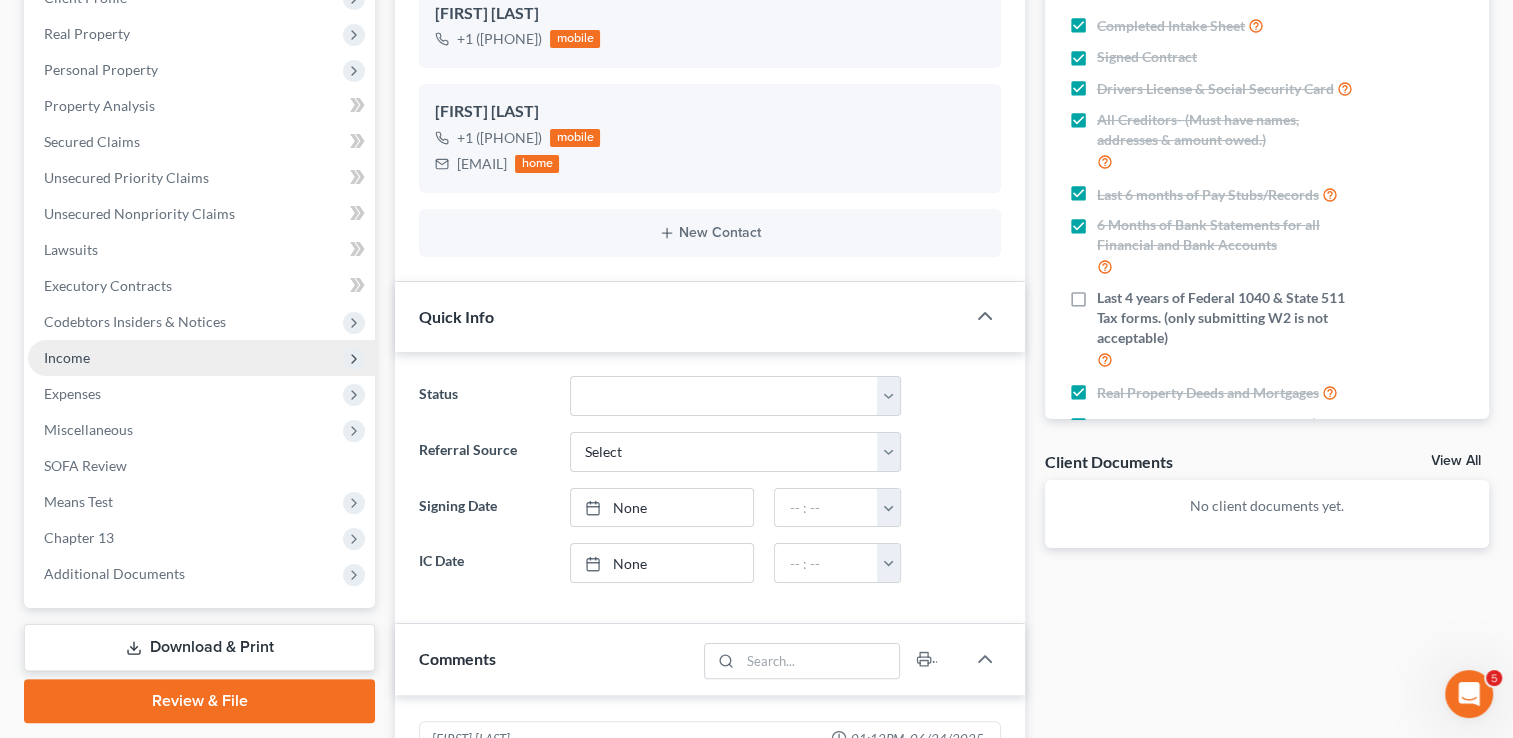 click on "Income" at bounding box center [67, 357] 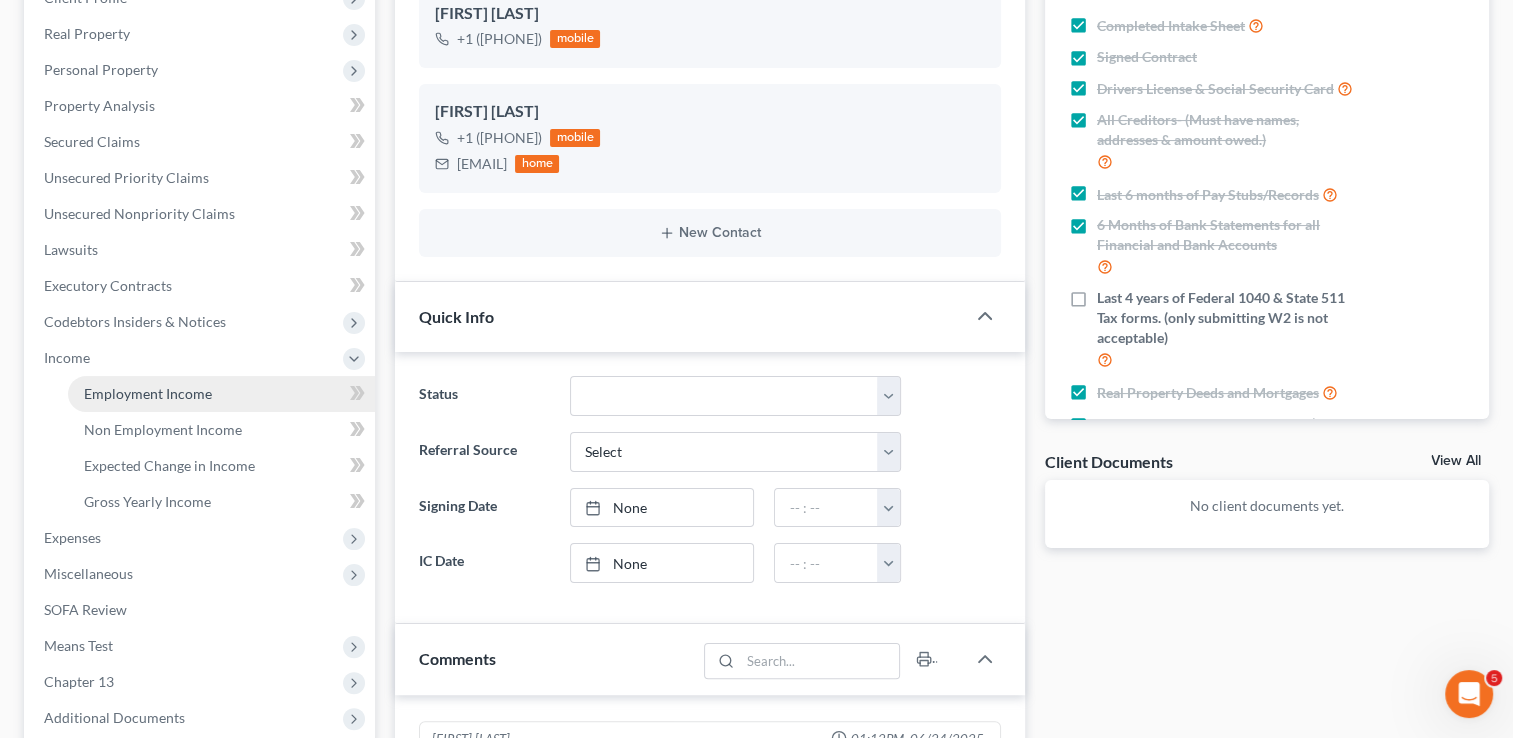 click on "Employment Income" at bounding box center (148, 393) 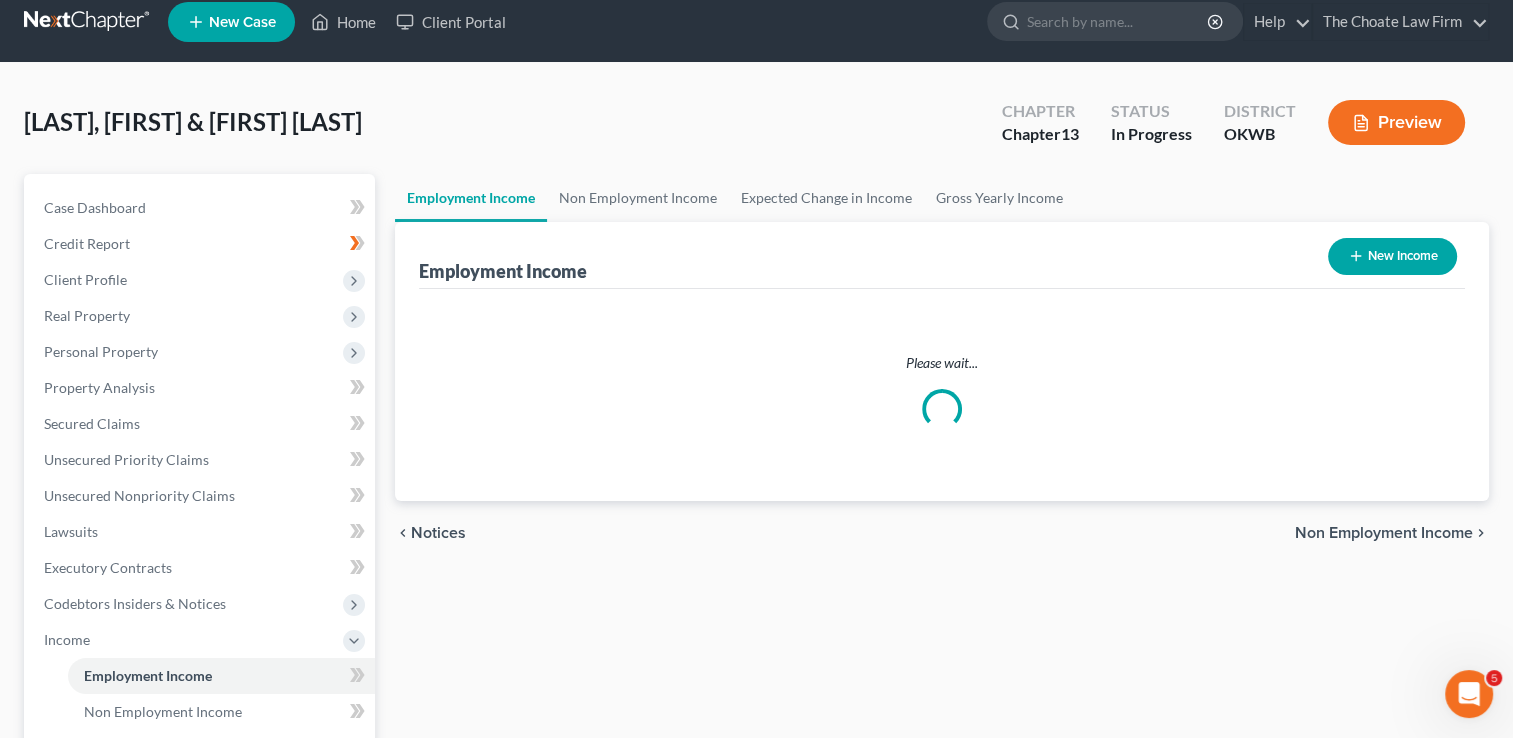 scroll, scrollTop: 0, scrollLeft: 0, axis: both 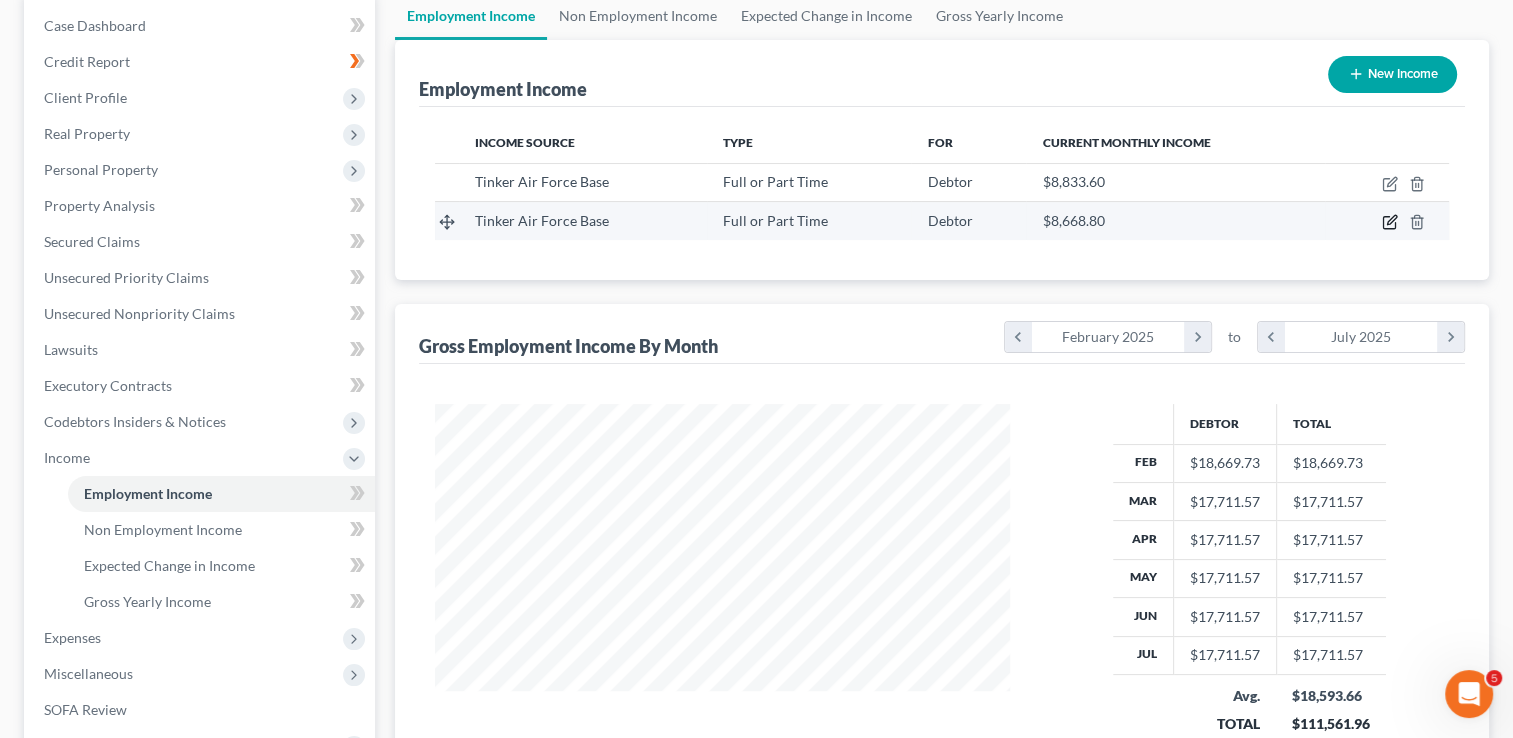 click 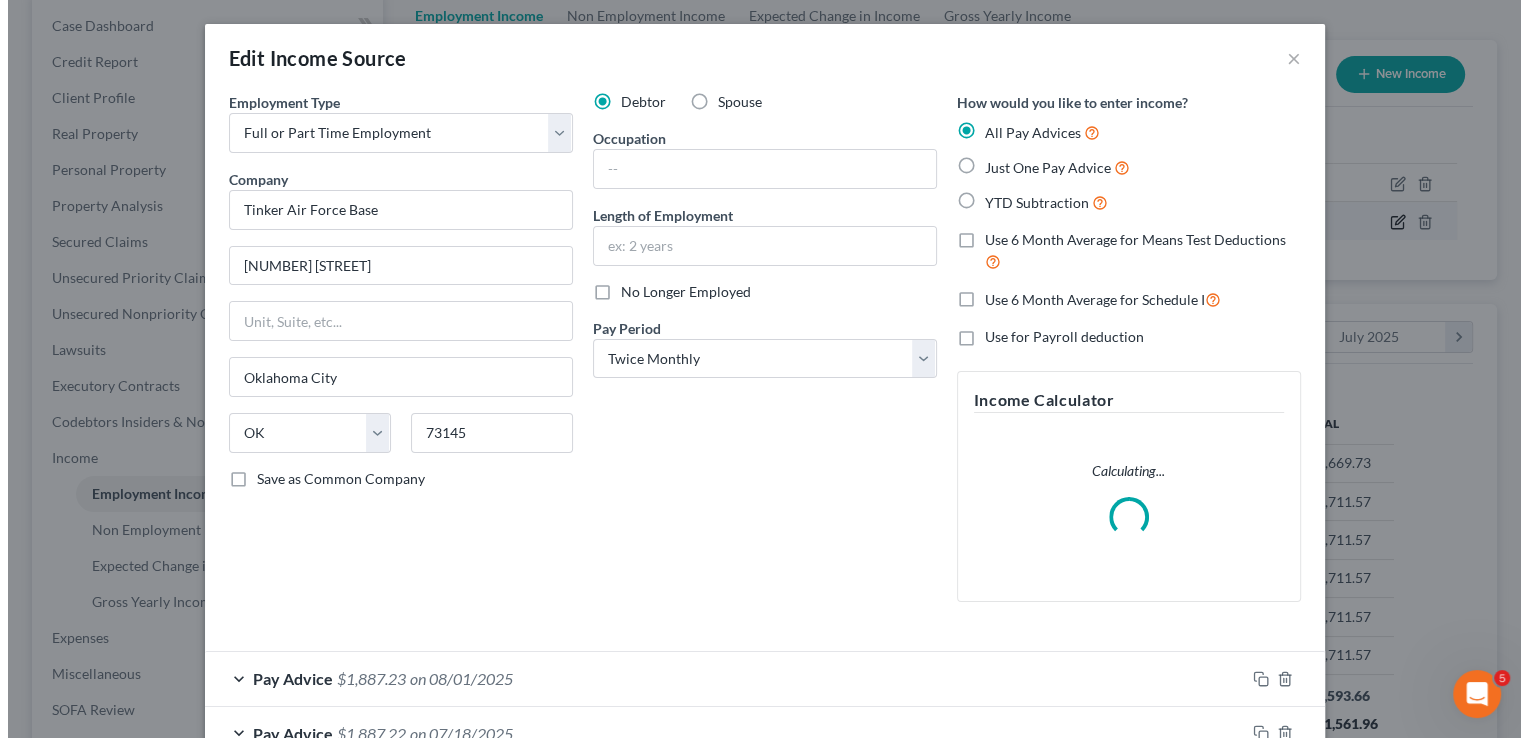 scroll, scrollTop: 999643, scrollLeft: 999378, axis: both 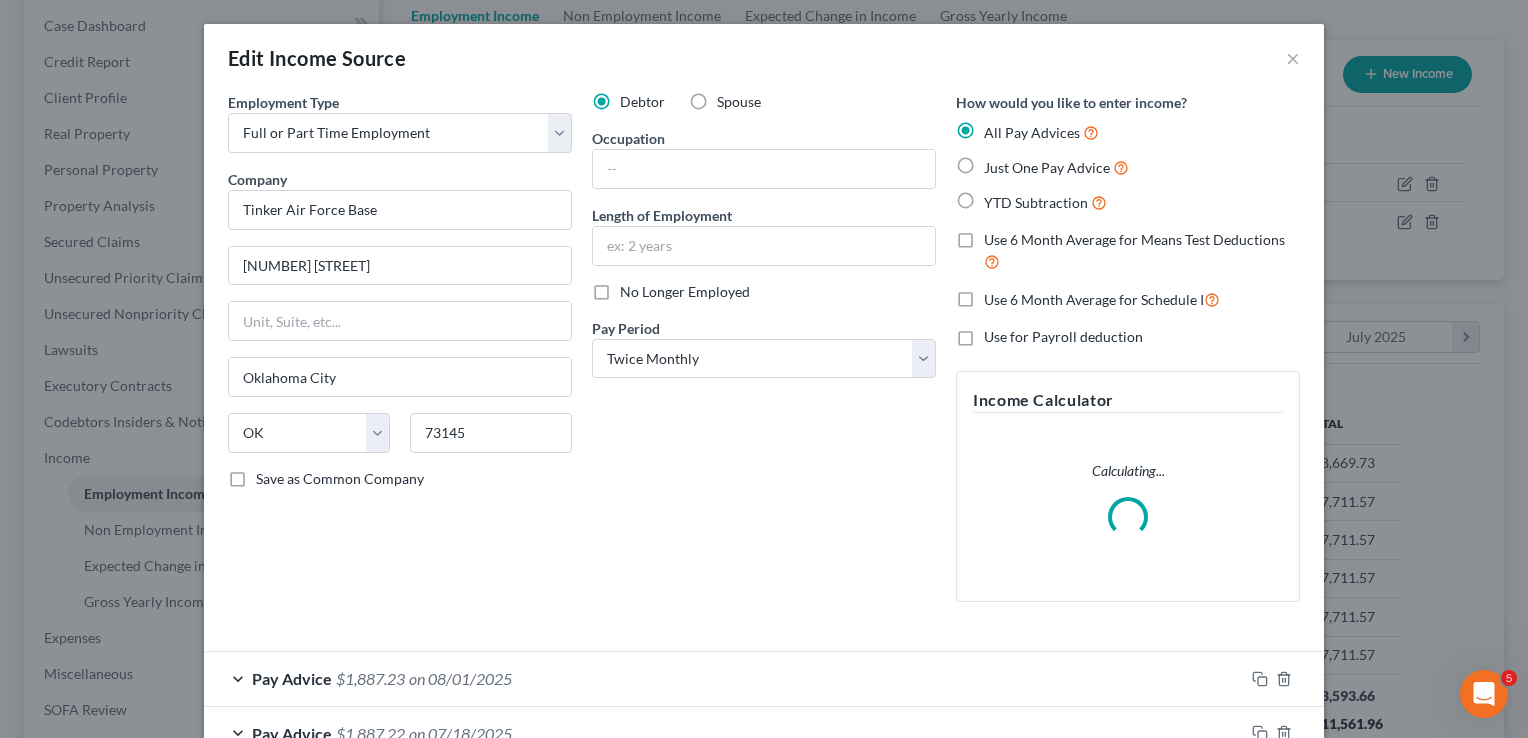 click on "Spouse" at bounding box center [739, 102] 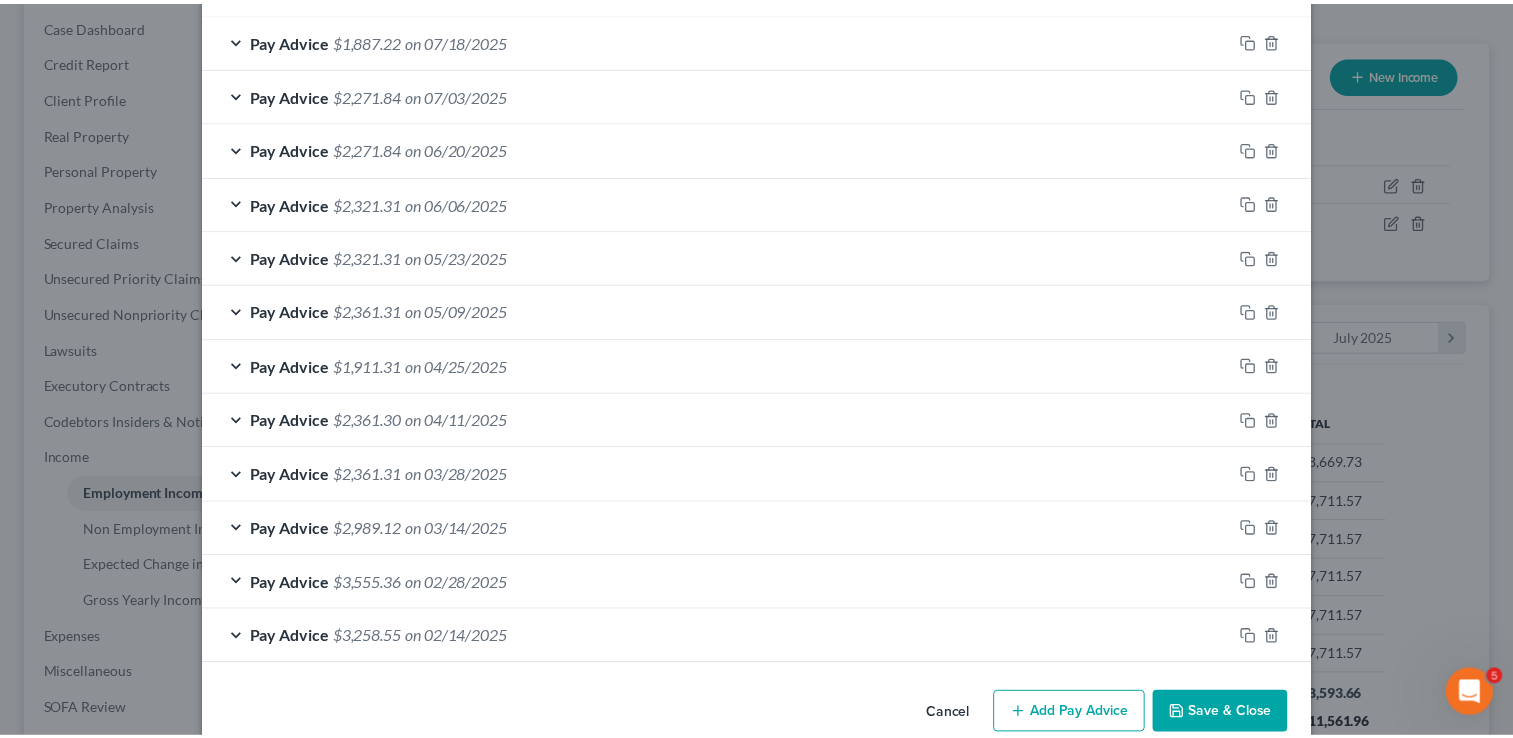 scroll, scrollTop: 786, scrollLeft: 0, axis: vertical 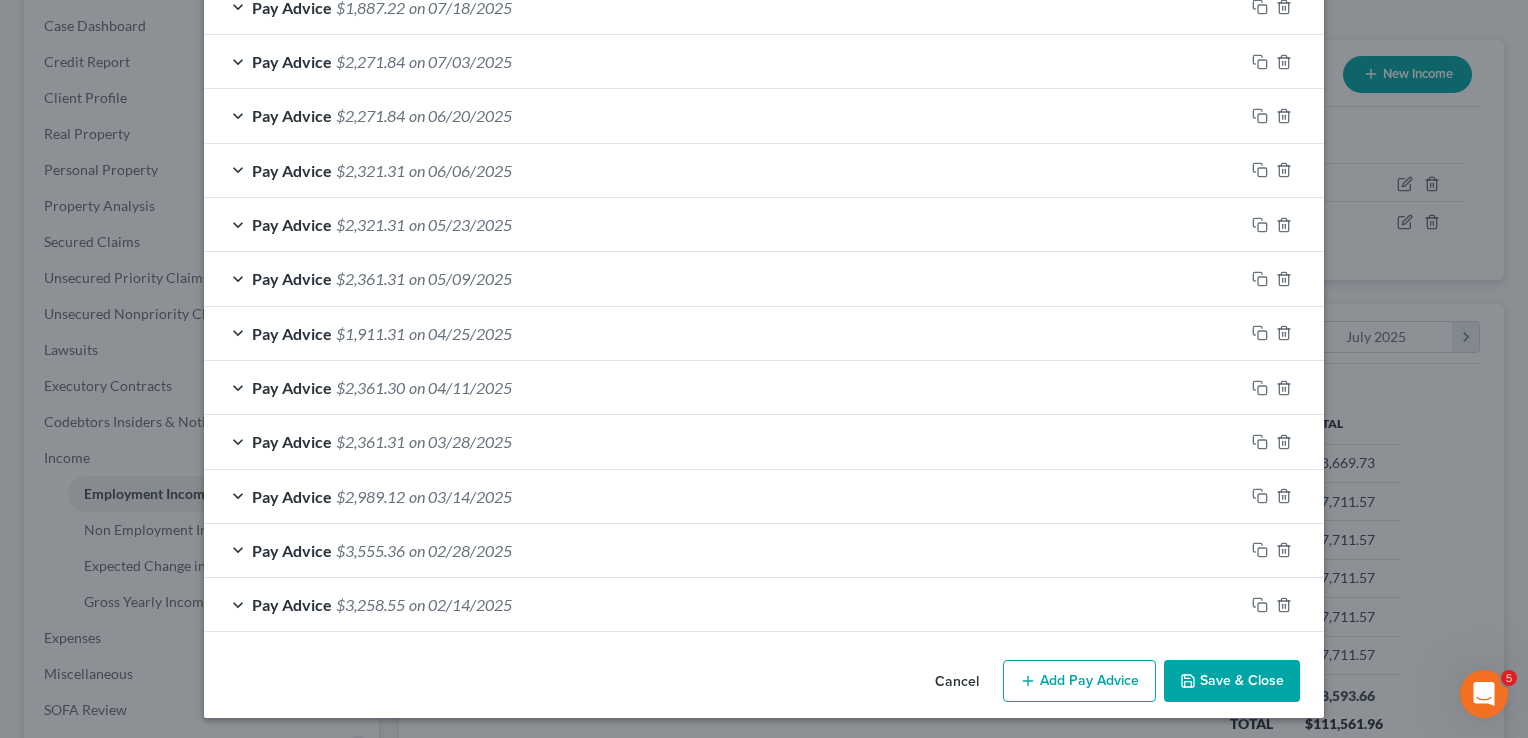 click on "Save & Close" at bounding box center (1232, 681) 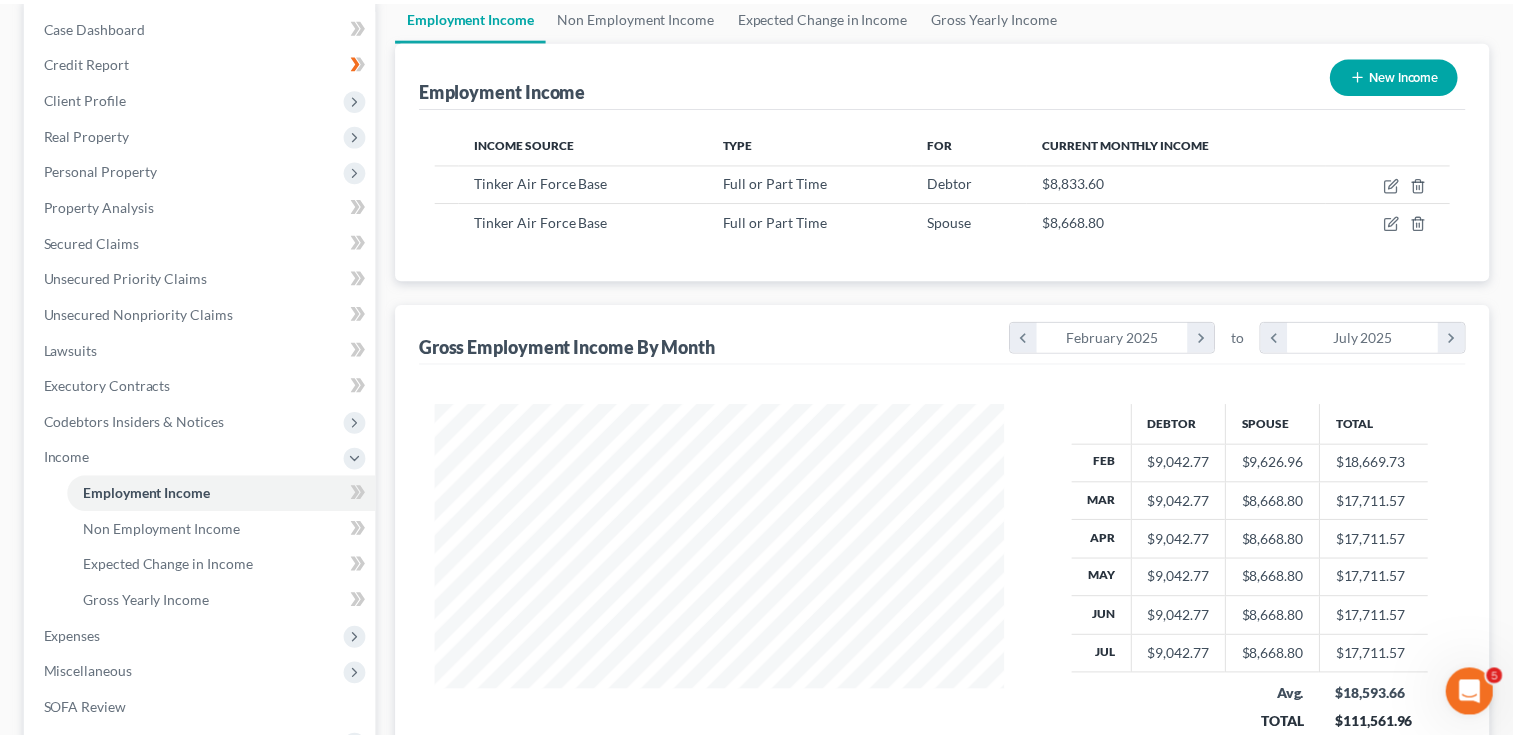 scroll, scrollTop: 356, scrollLeft: 615, axis: both 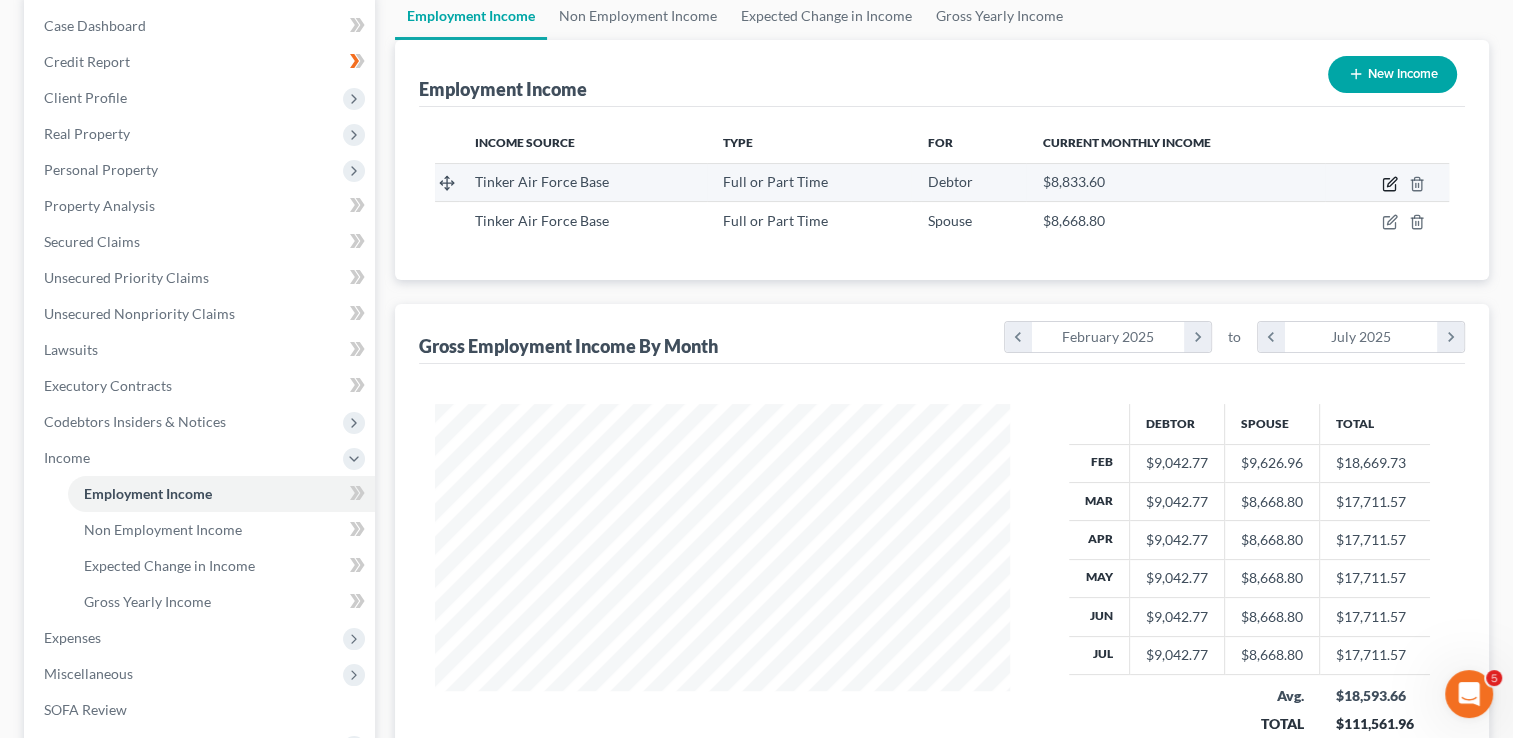 click 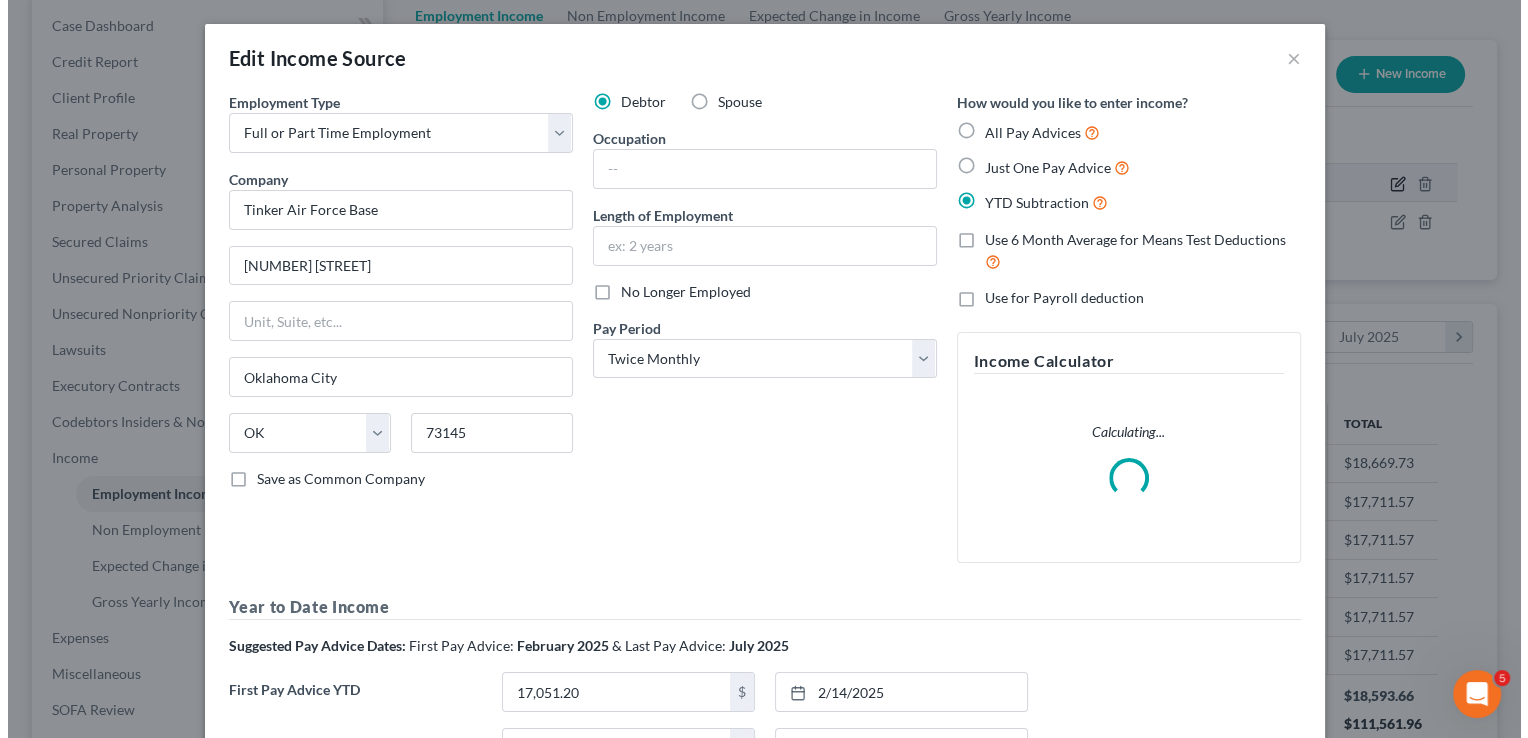 scroll, scrollTop: 999643, scrollLeft: 999378, axis: both 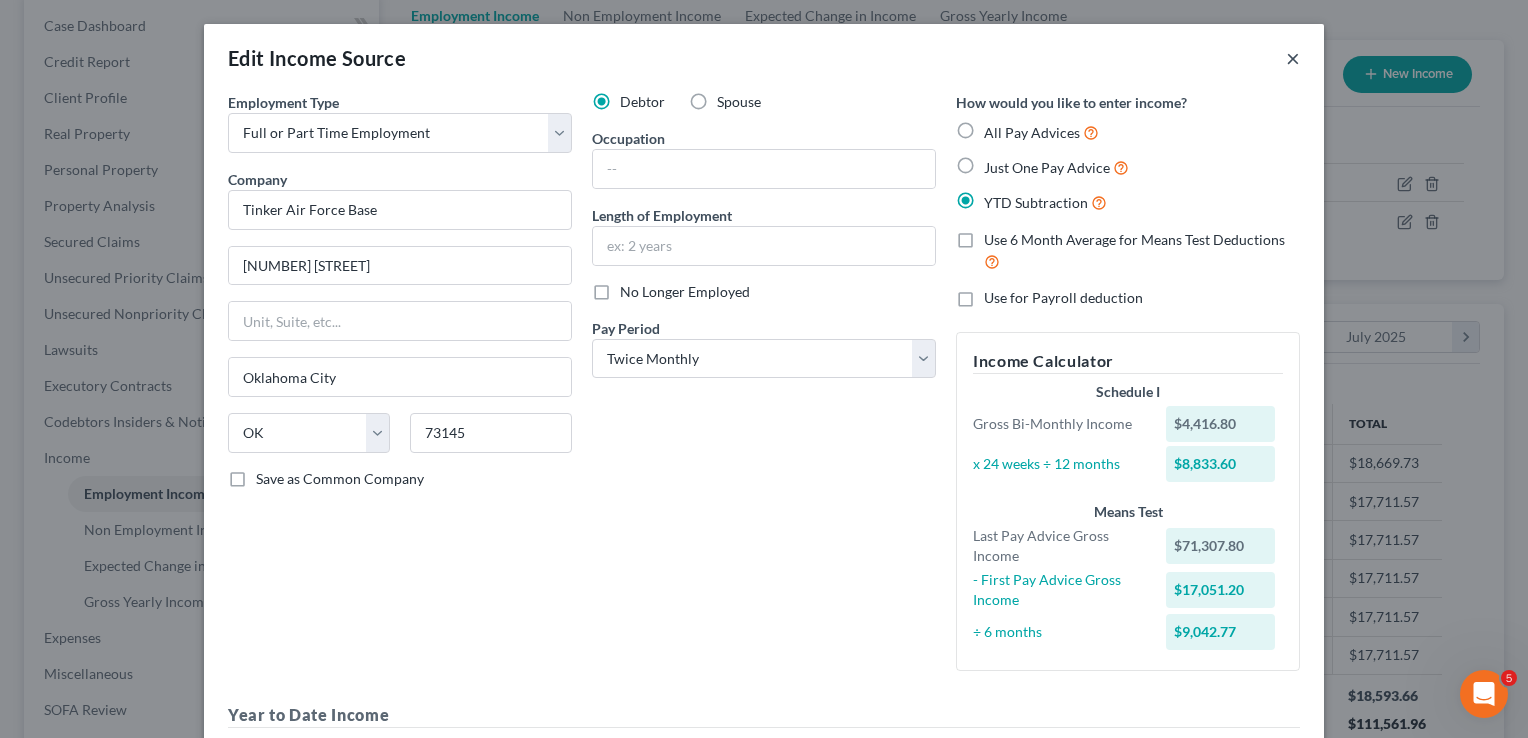 click on "×" at bounding box center (1293, 58) 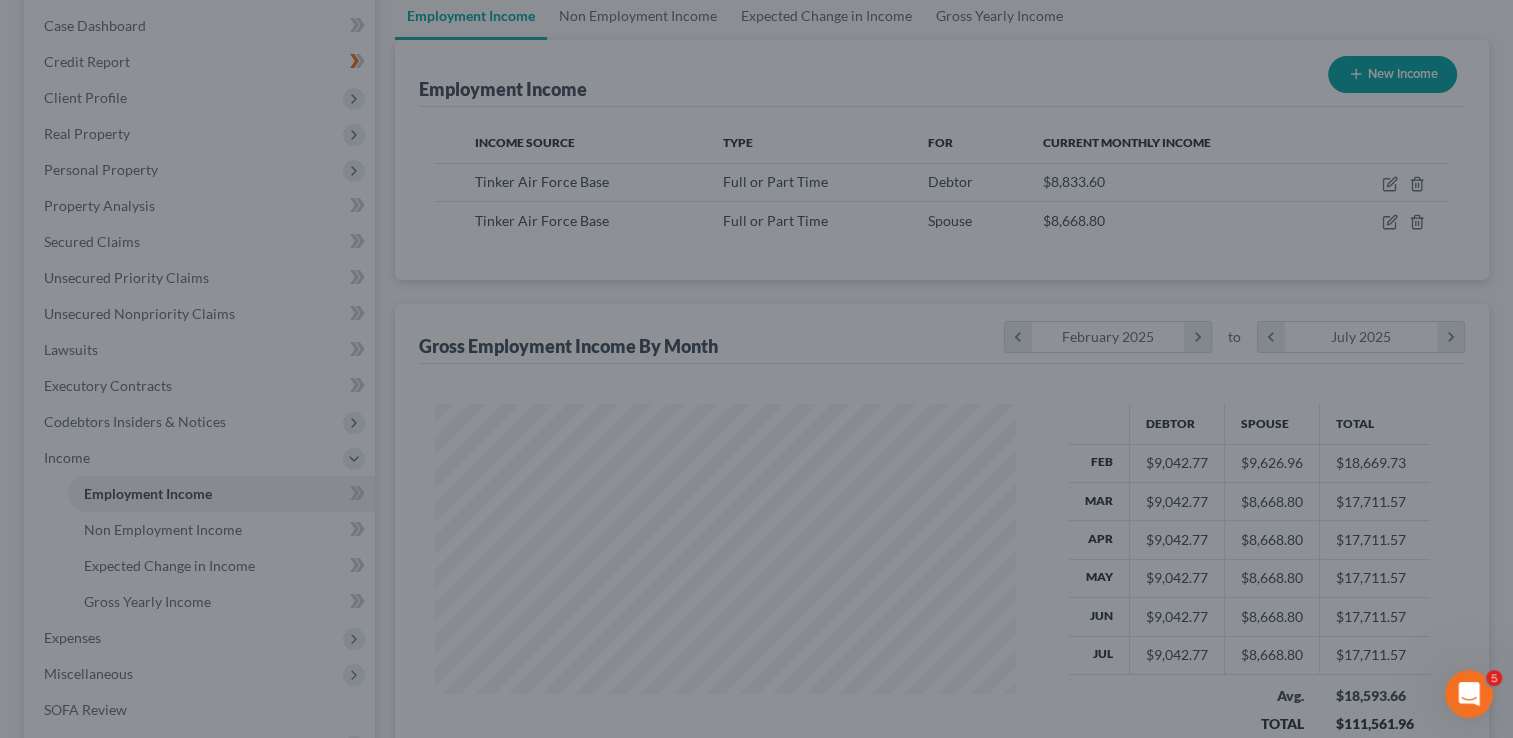 scroll, scrollTop: 356, scrollLeft: 615, axis: both 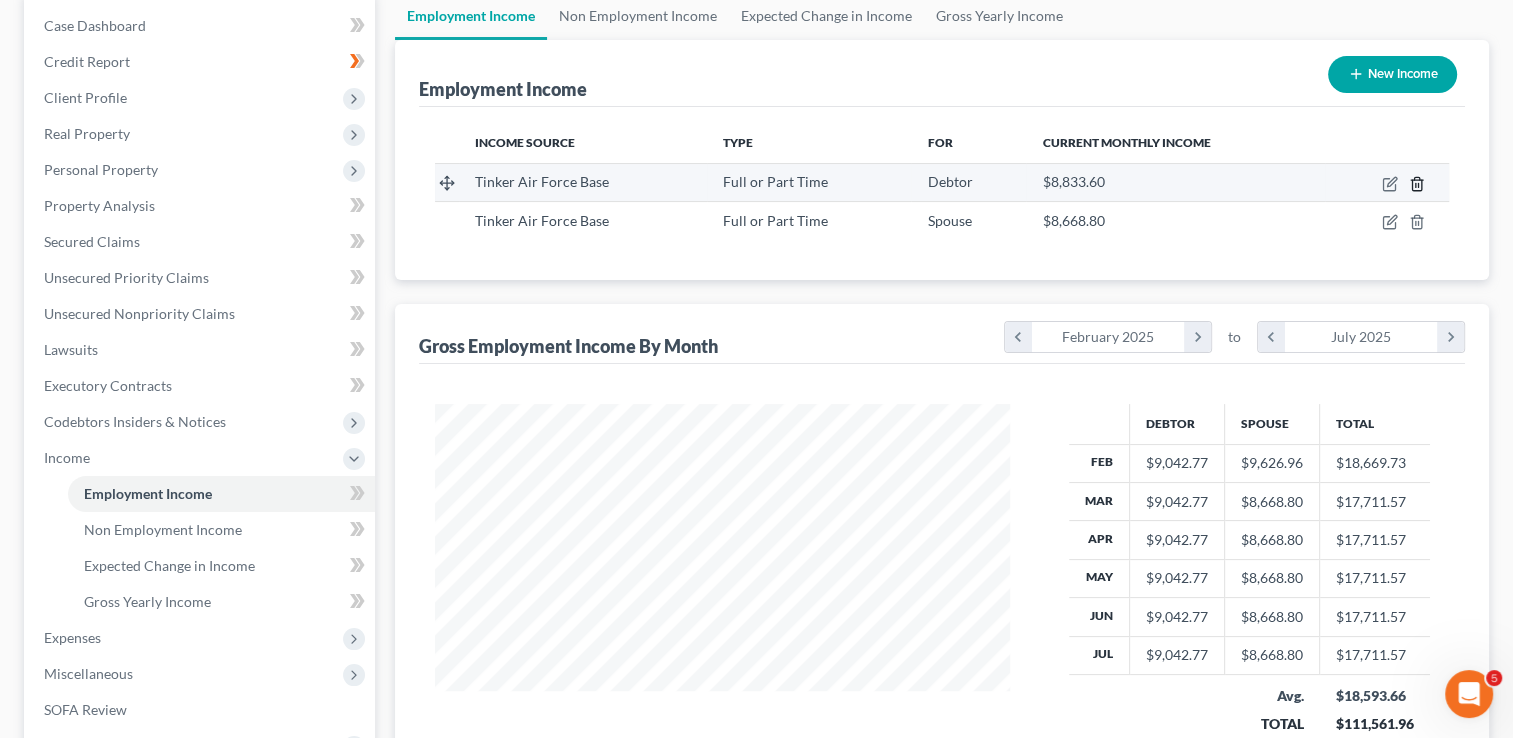 click 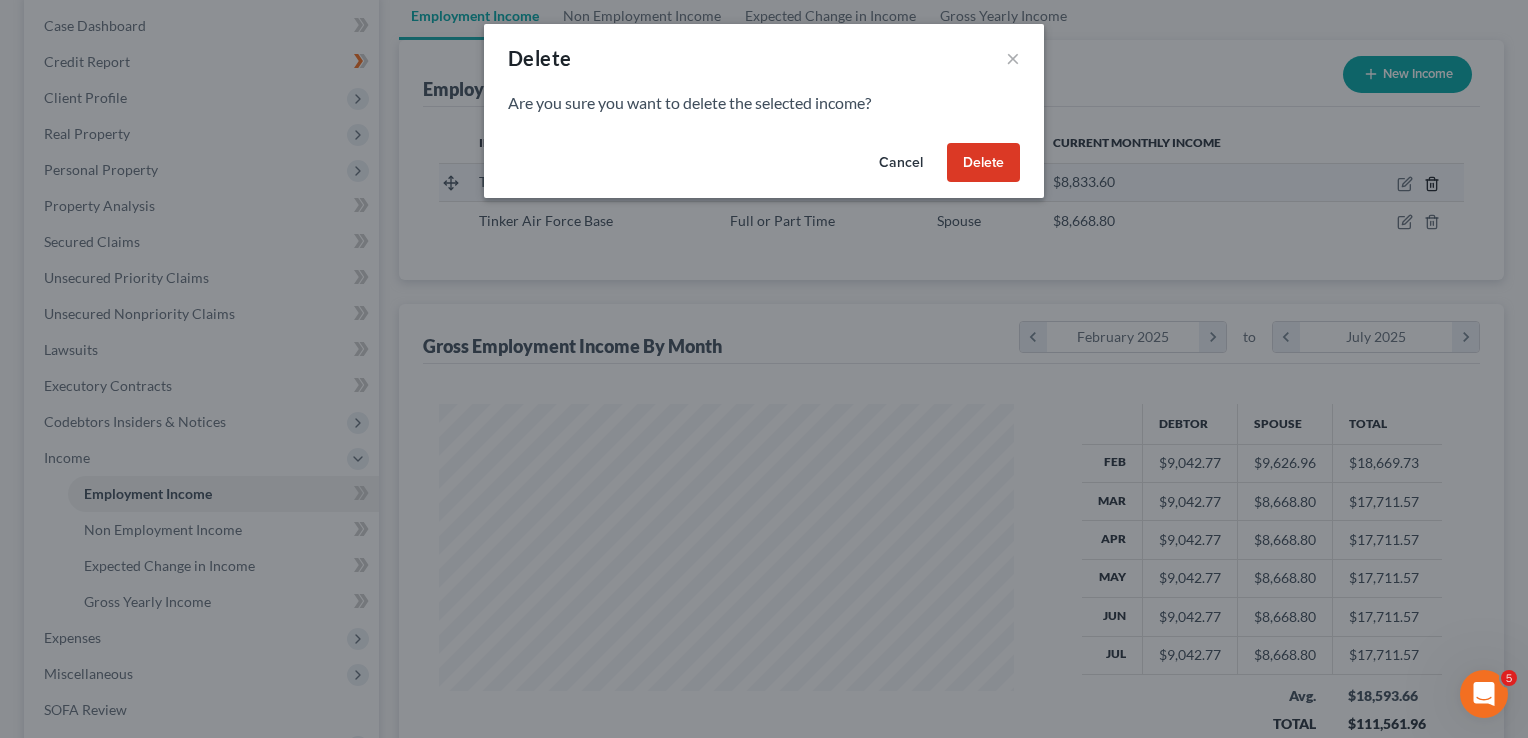 scroll, scrollTop: 999643, scrollLeft: 999378, axis: both 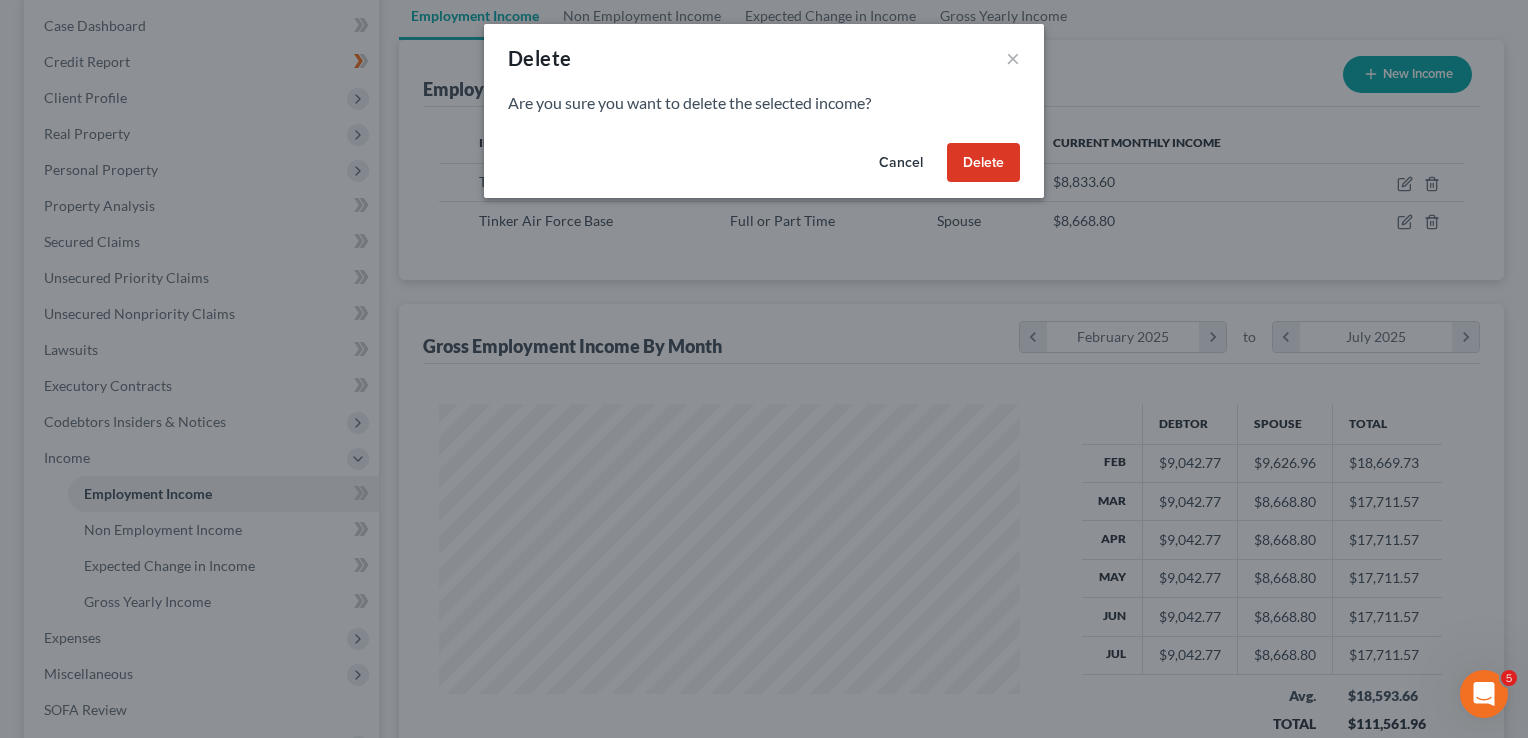 click on "Delete" at bounding box center (983, 163) 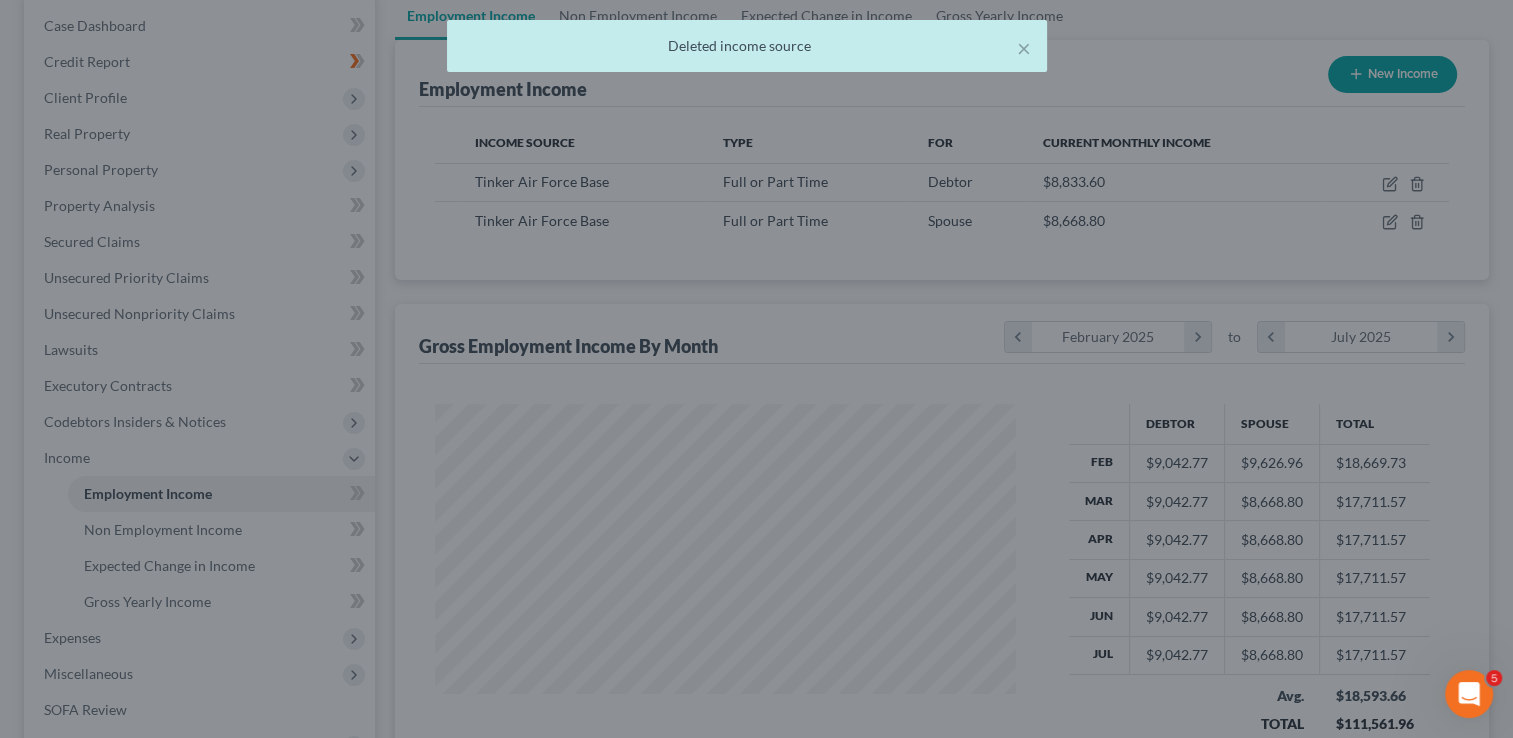 scroll, scrollTop: 356, scrollLeft: 615, axis: both 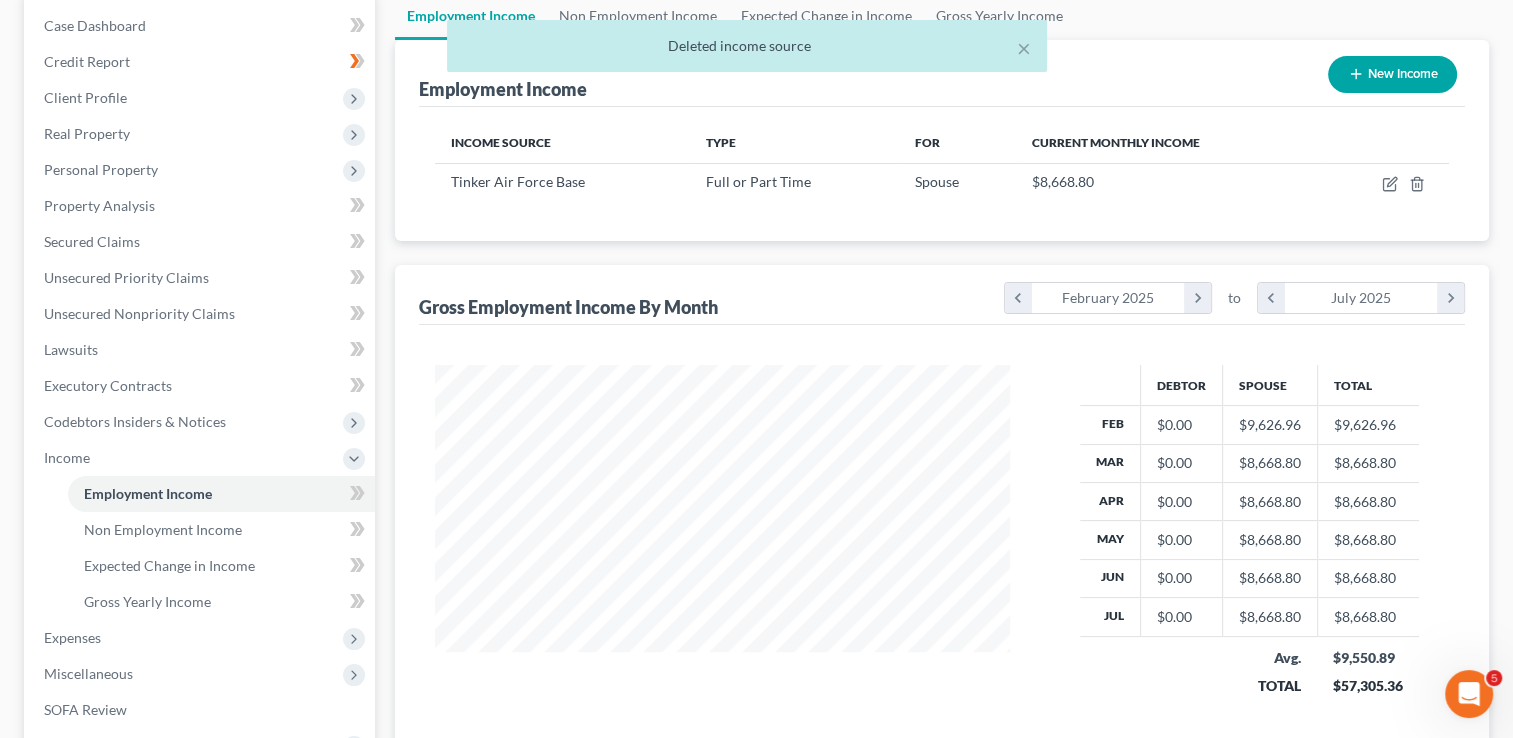 click on "×                     Deleted income source" at bounding box center (746, 51) 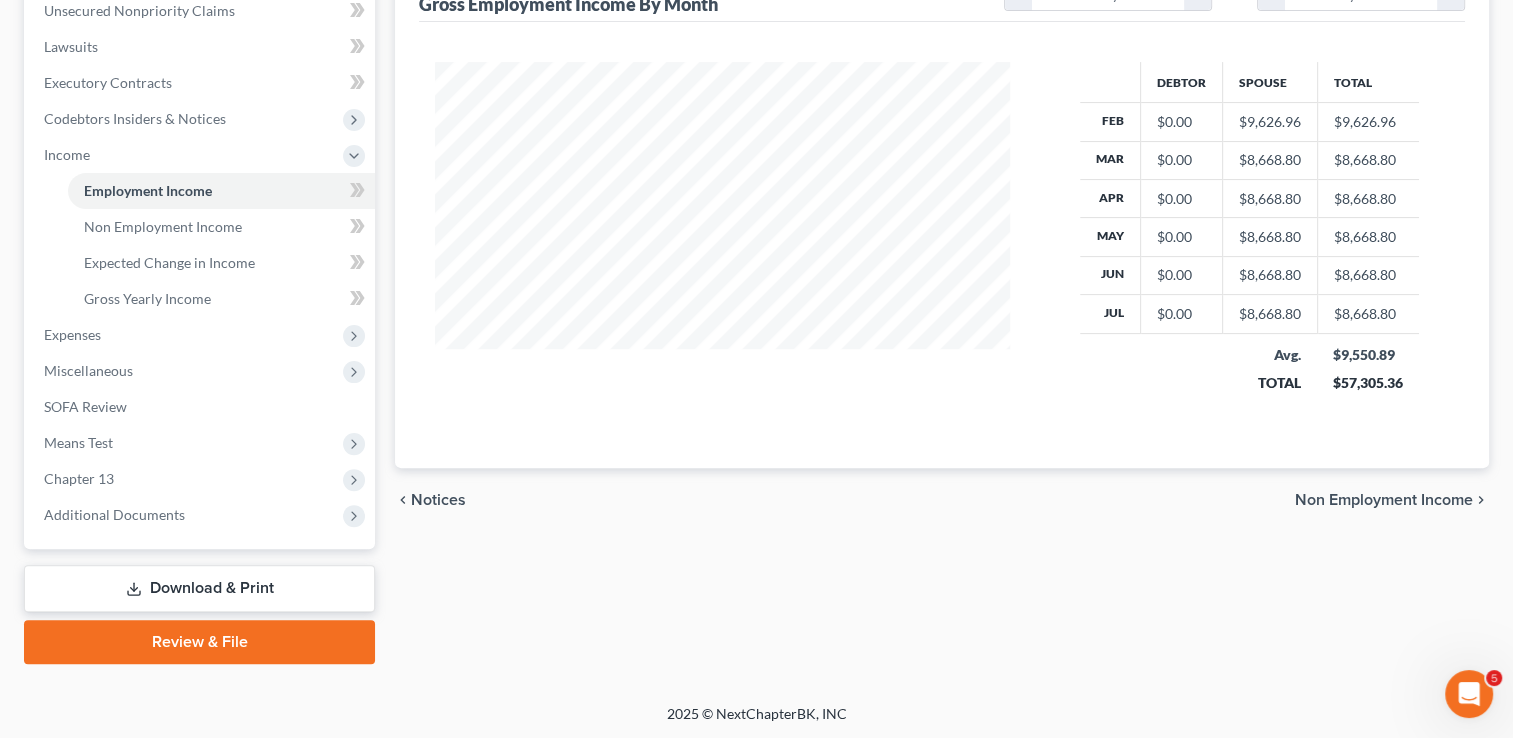 scroll, scrollTop: 307, scrollLeft: 0, axis: vertical 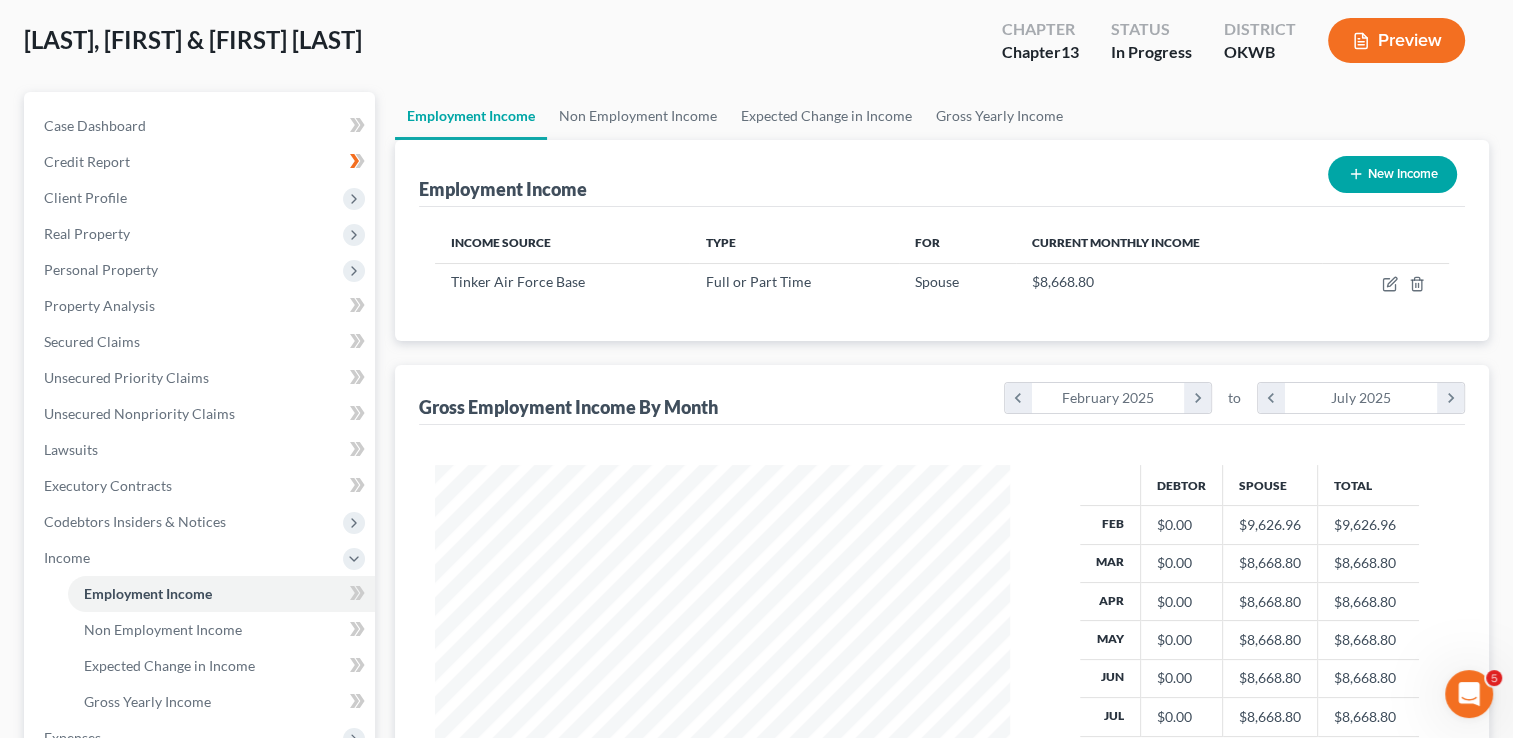 click on "New Income" at bounding box center [1392, 174] 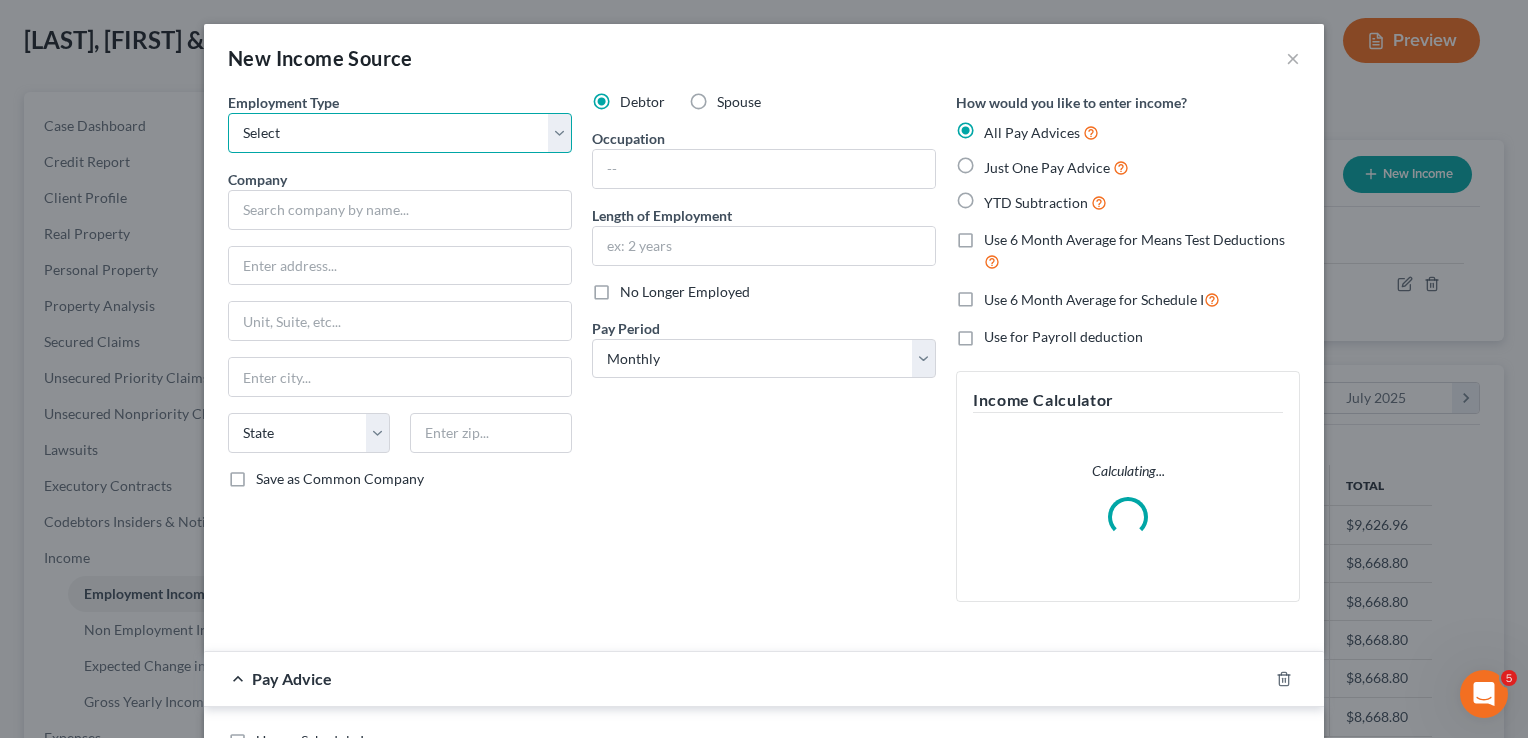 click on "Select Full or Part Time Employment Self Employment" at bounding box center (400, 133) 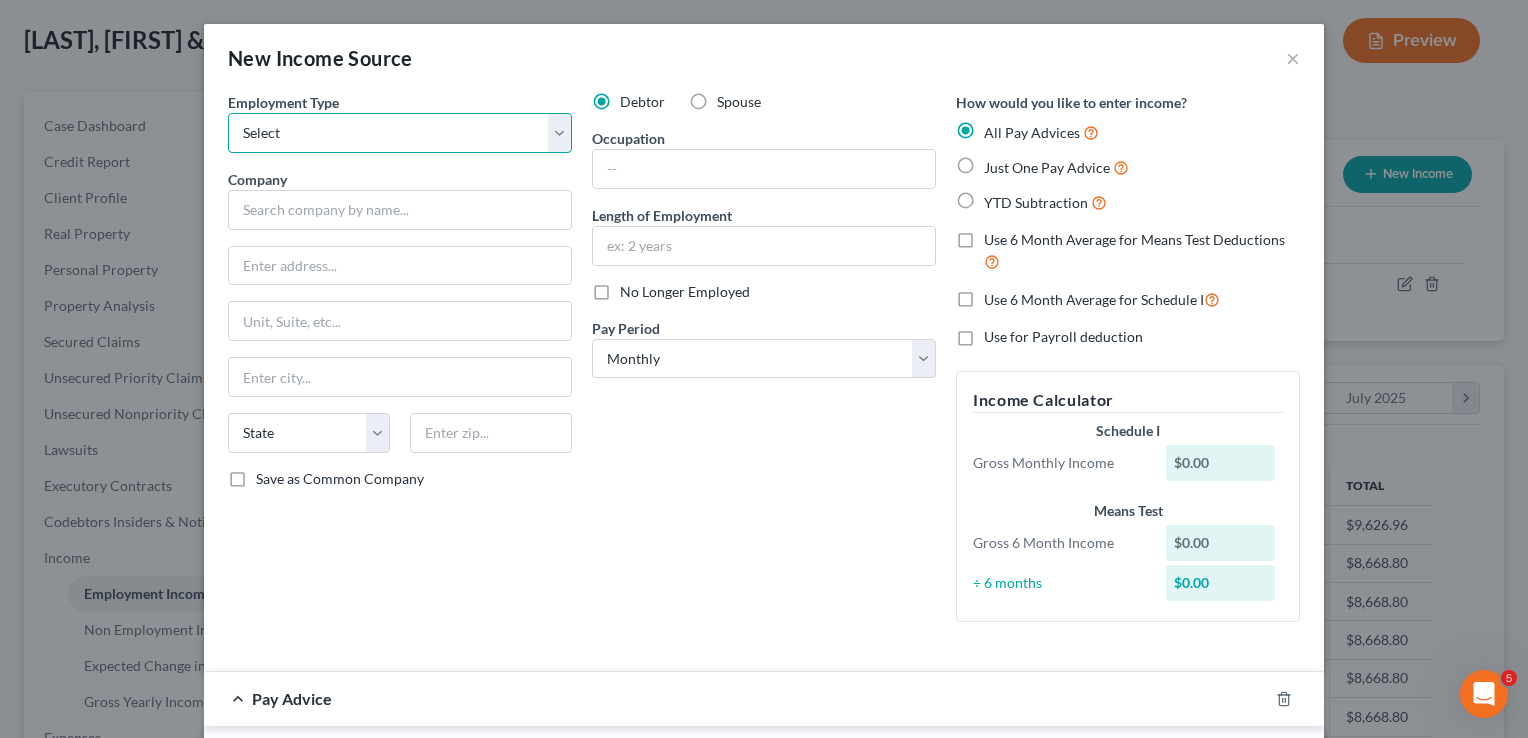 select on "0" 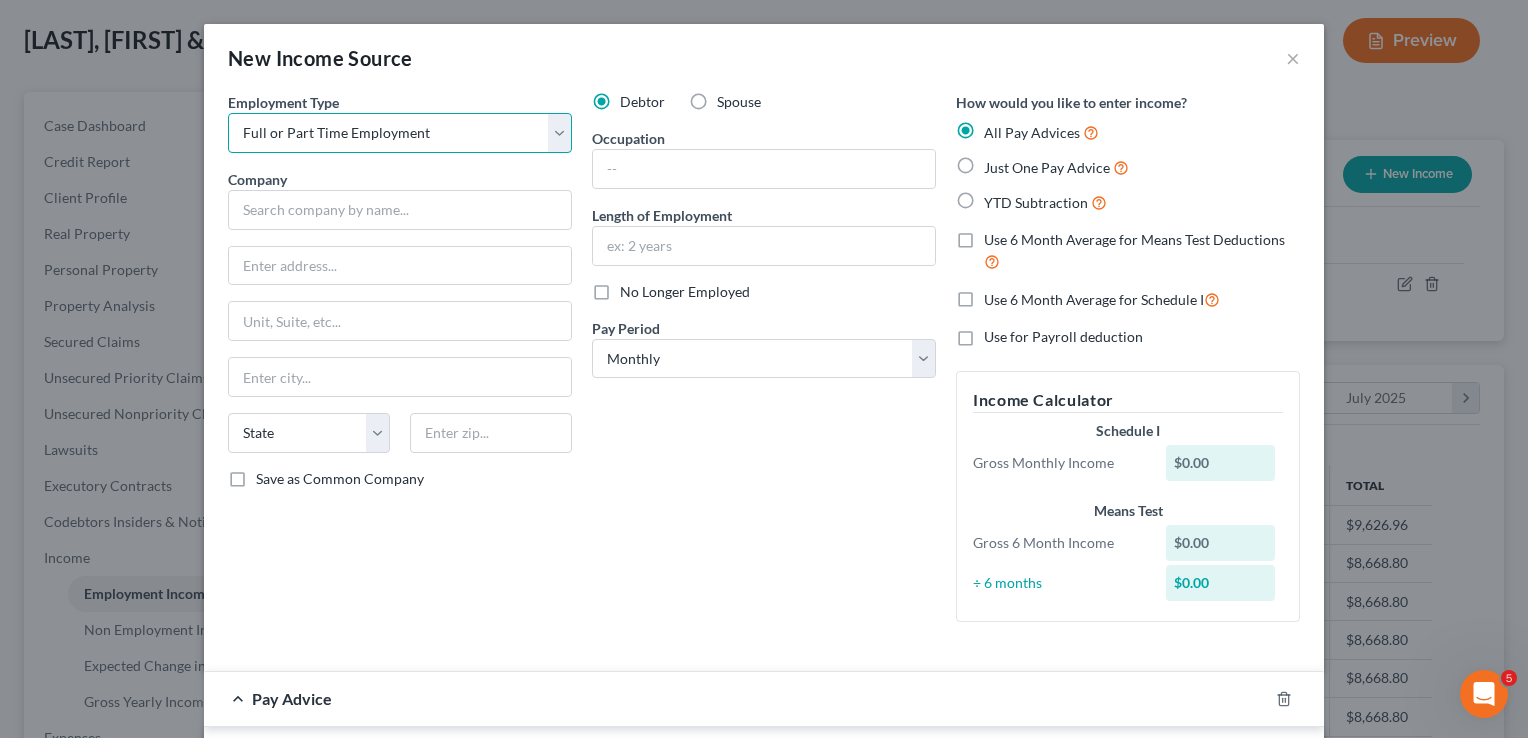 click on "Select Full or Part Time Employment Self Employment" at bounding box center [400, 133] 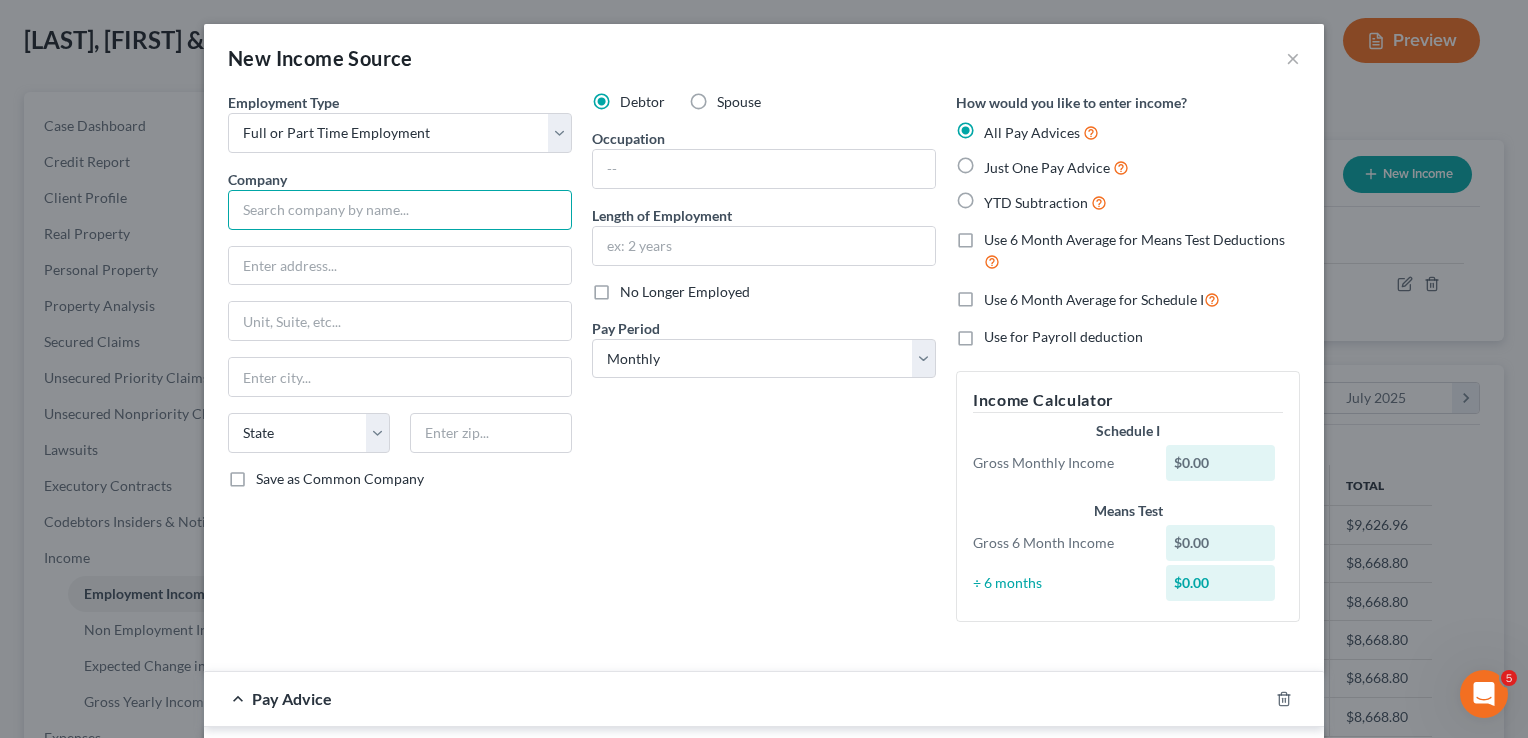 click at bounding box center (400, 210) 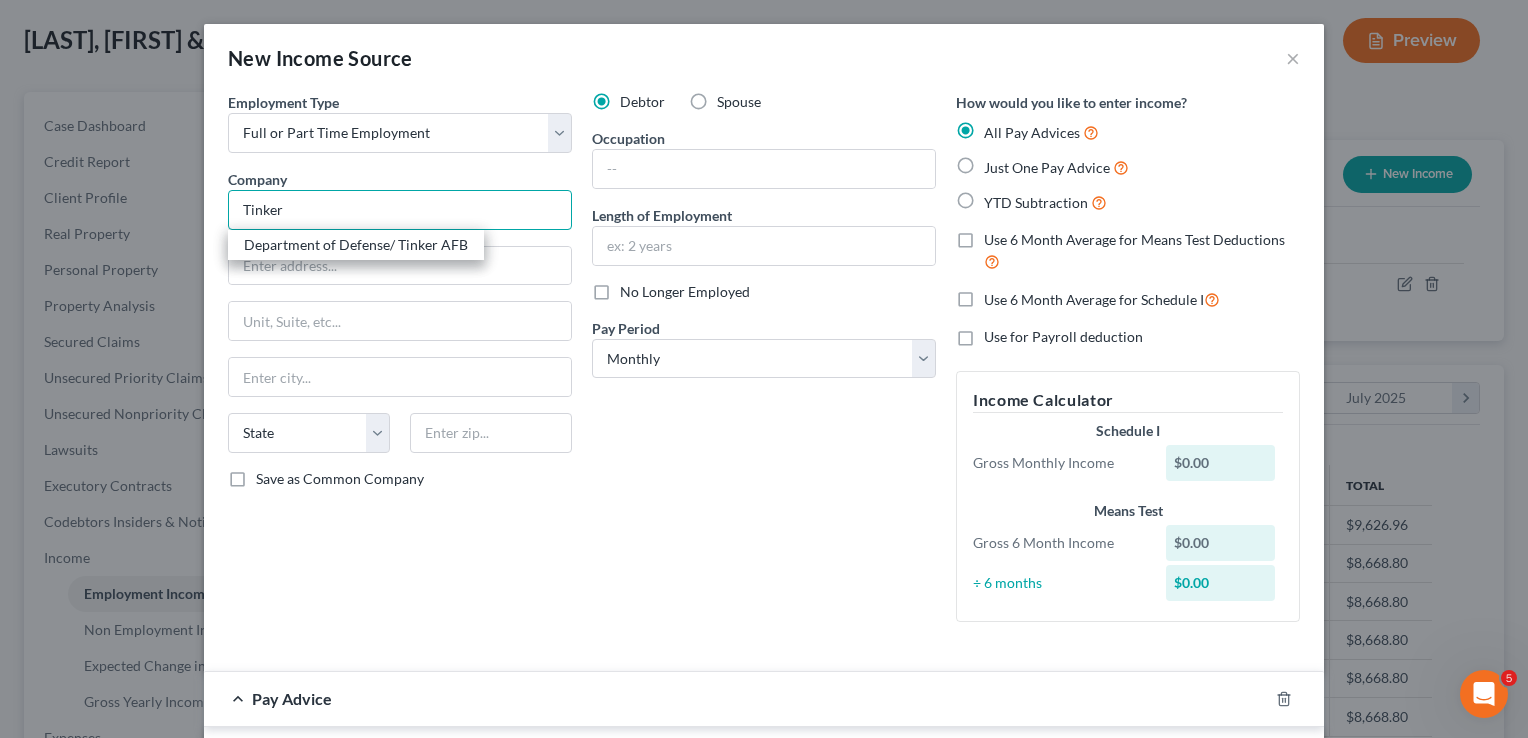 type on "Tinker Air Force Base" 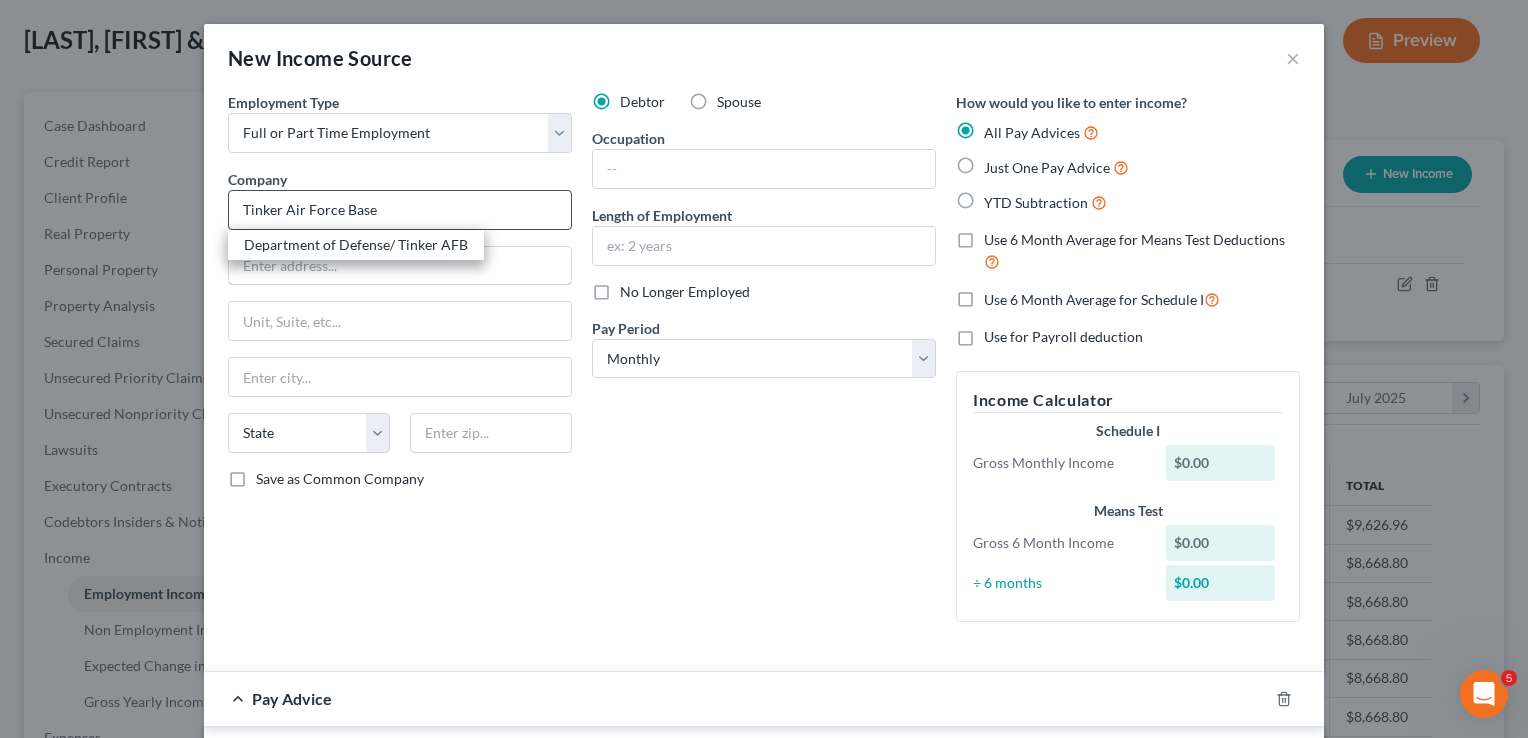type on "6001 Arnold St." 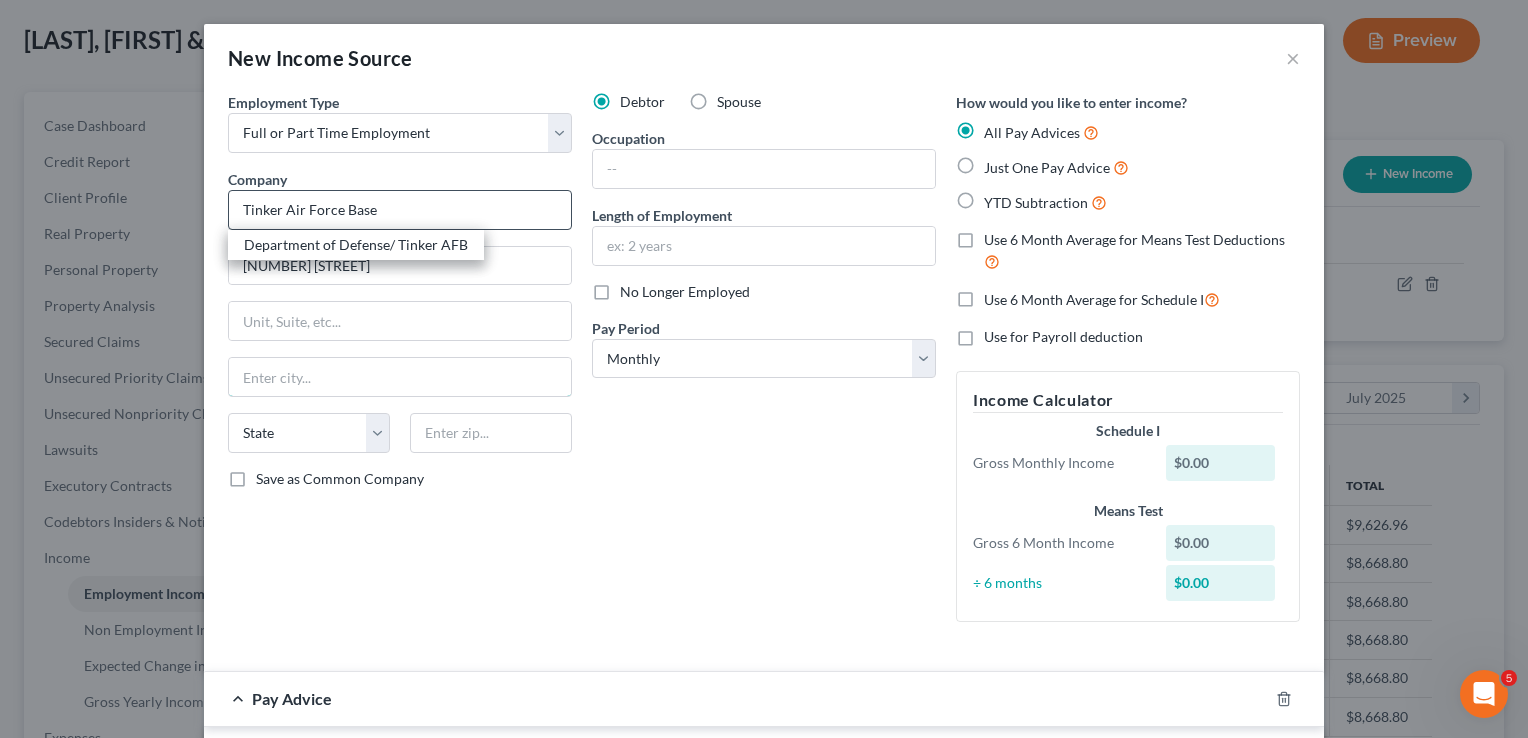 type on "Oklahoma City" 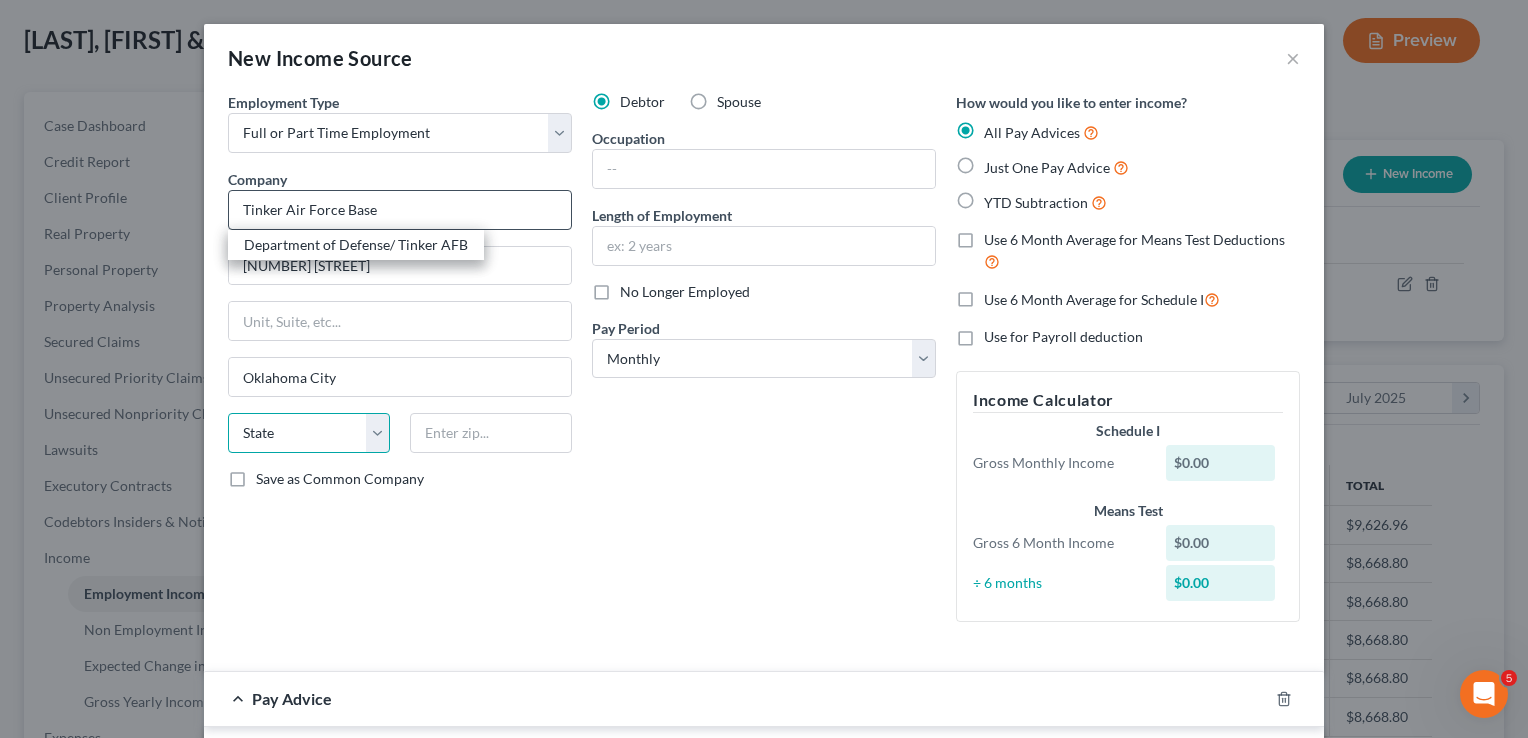 select on "37" 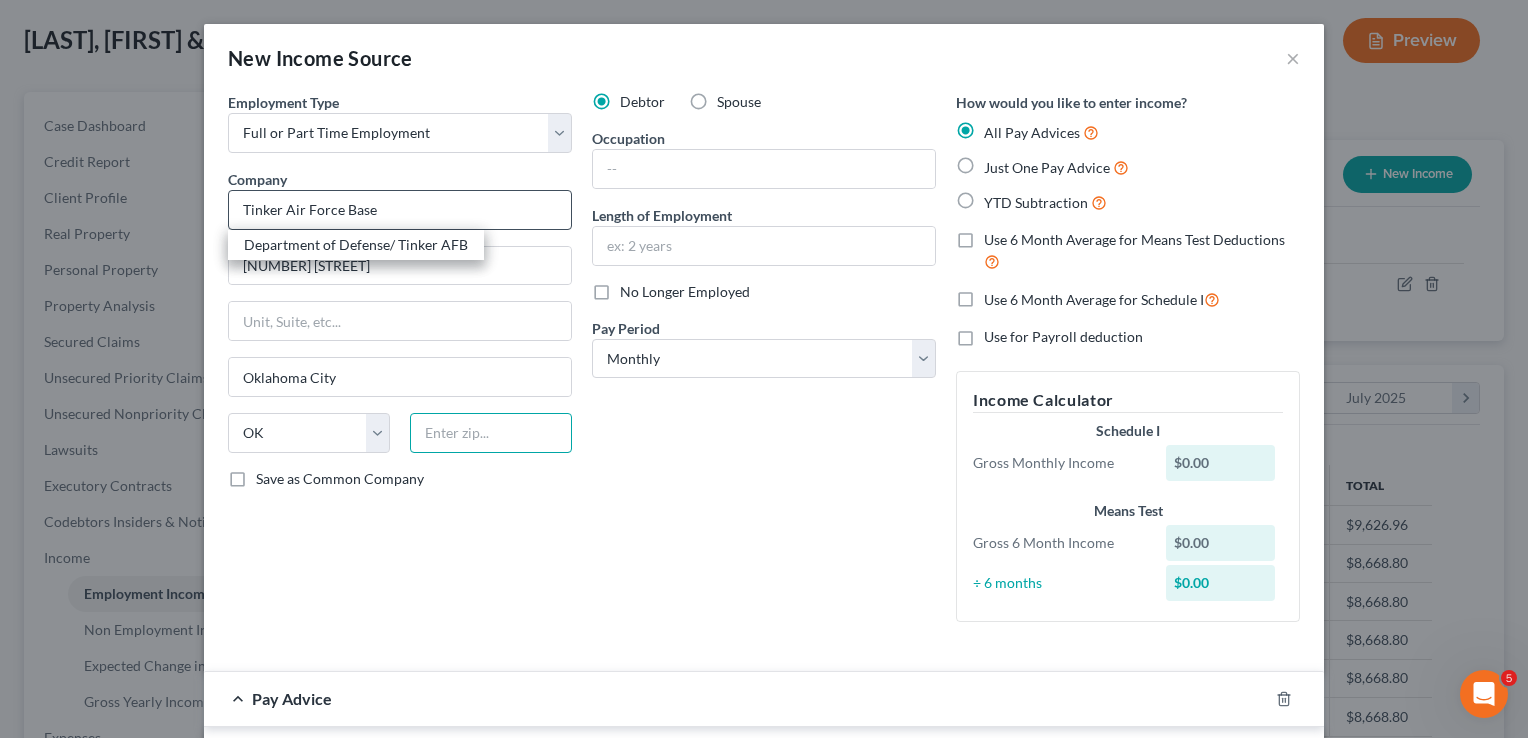 type on "73145" 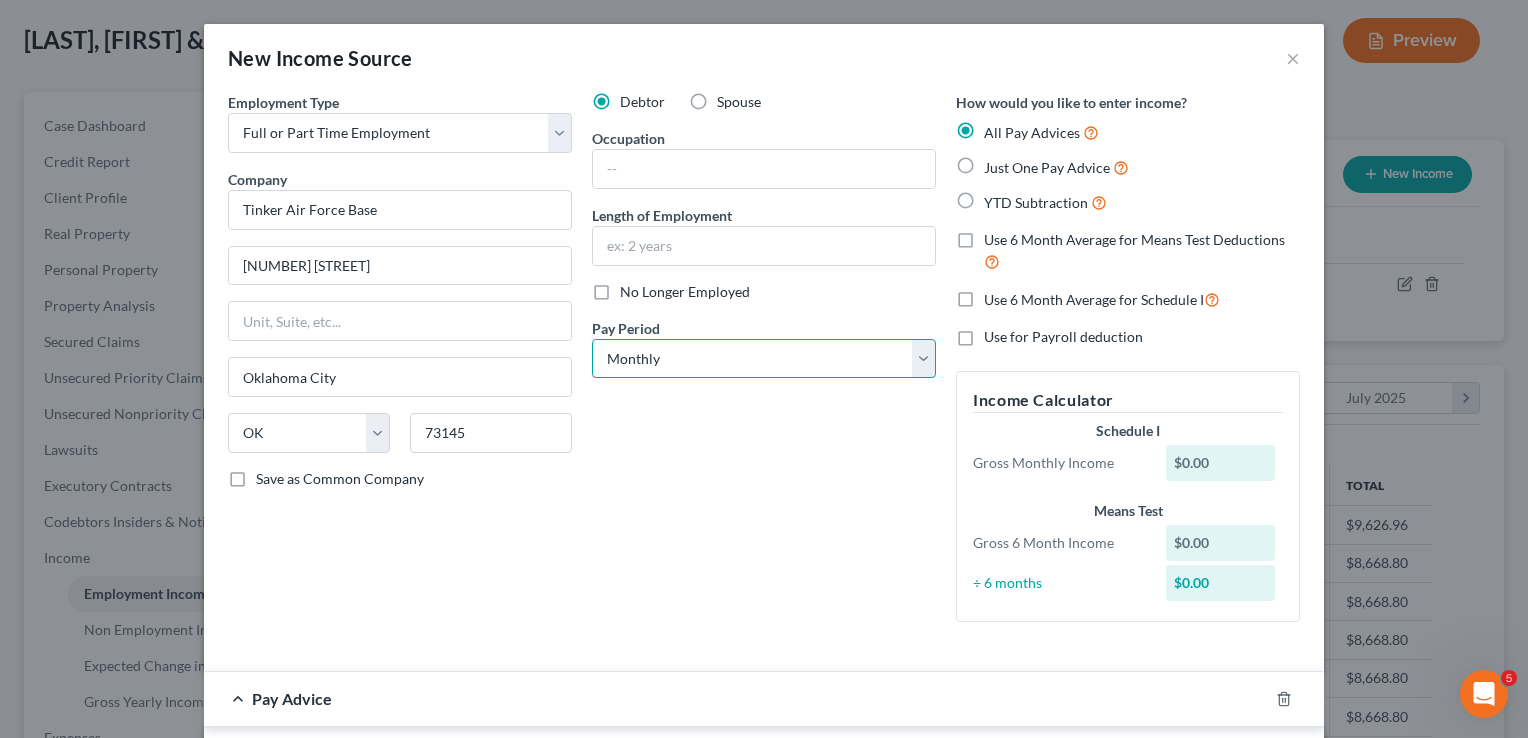 click on "Select Monthly Twice Monthly Every Other Week Weekly" at bounding box center (764, 359) 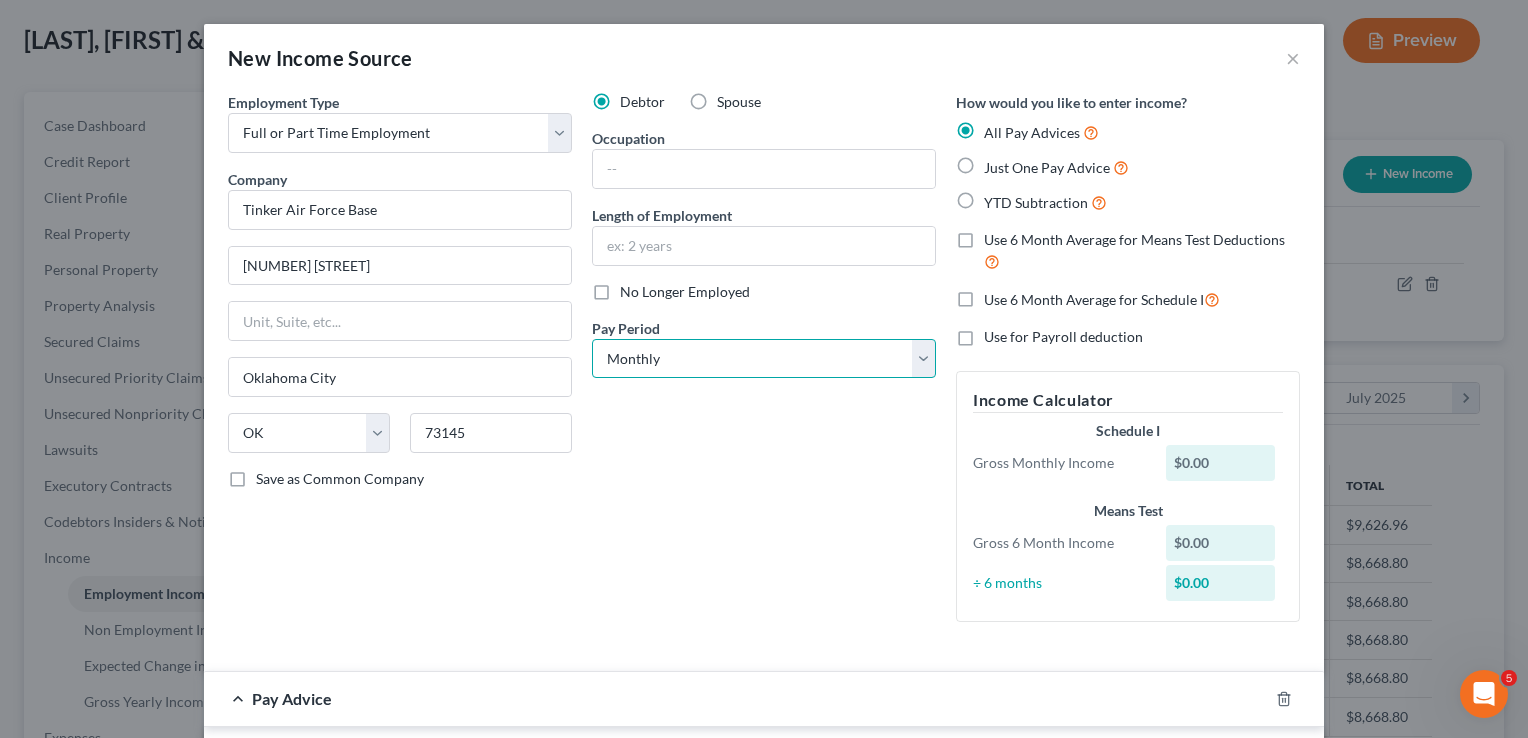 select on "1" 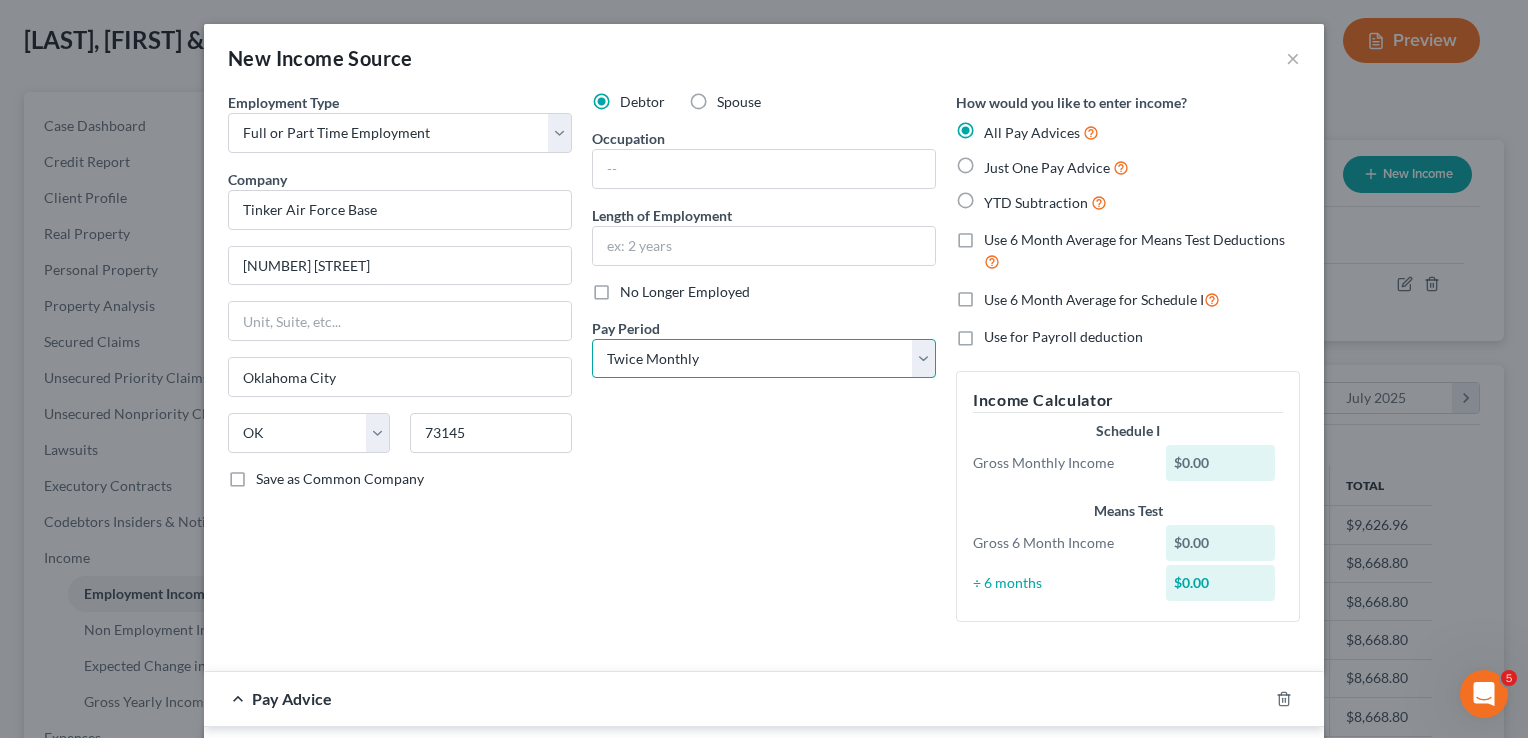 click on "Select Monthly Twice Monthly Every Other Week Weekly" at bounding box center (764, 359) 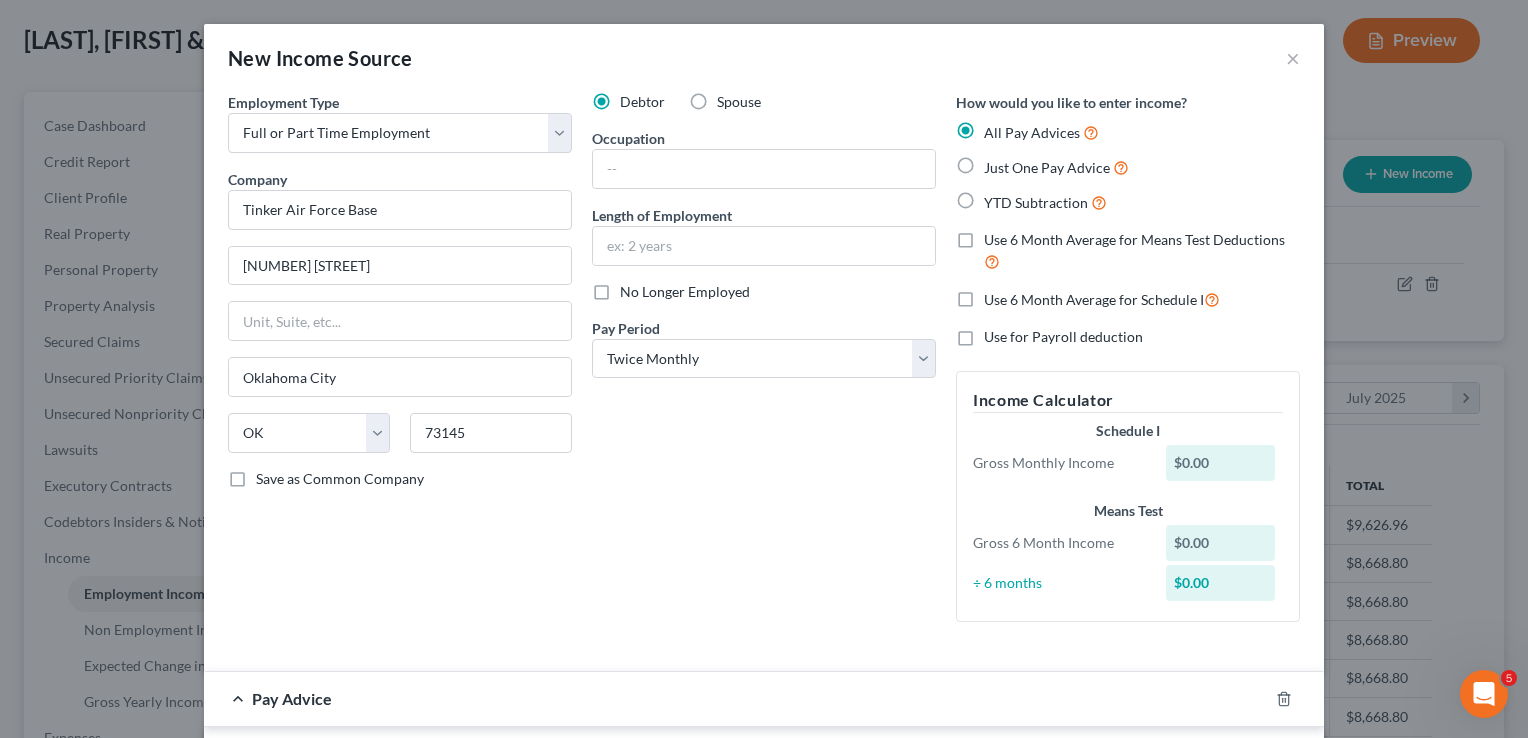 click on "Debtor Spouse Occupation Length of Employment No Longer Employed
Pay Period
*
Select Monthly Twice Monthly Every Other Week Weekly" at bounding box center (764, 365) 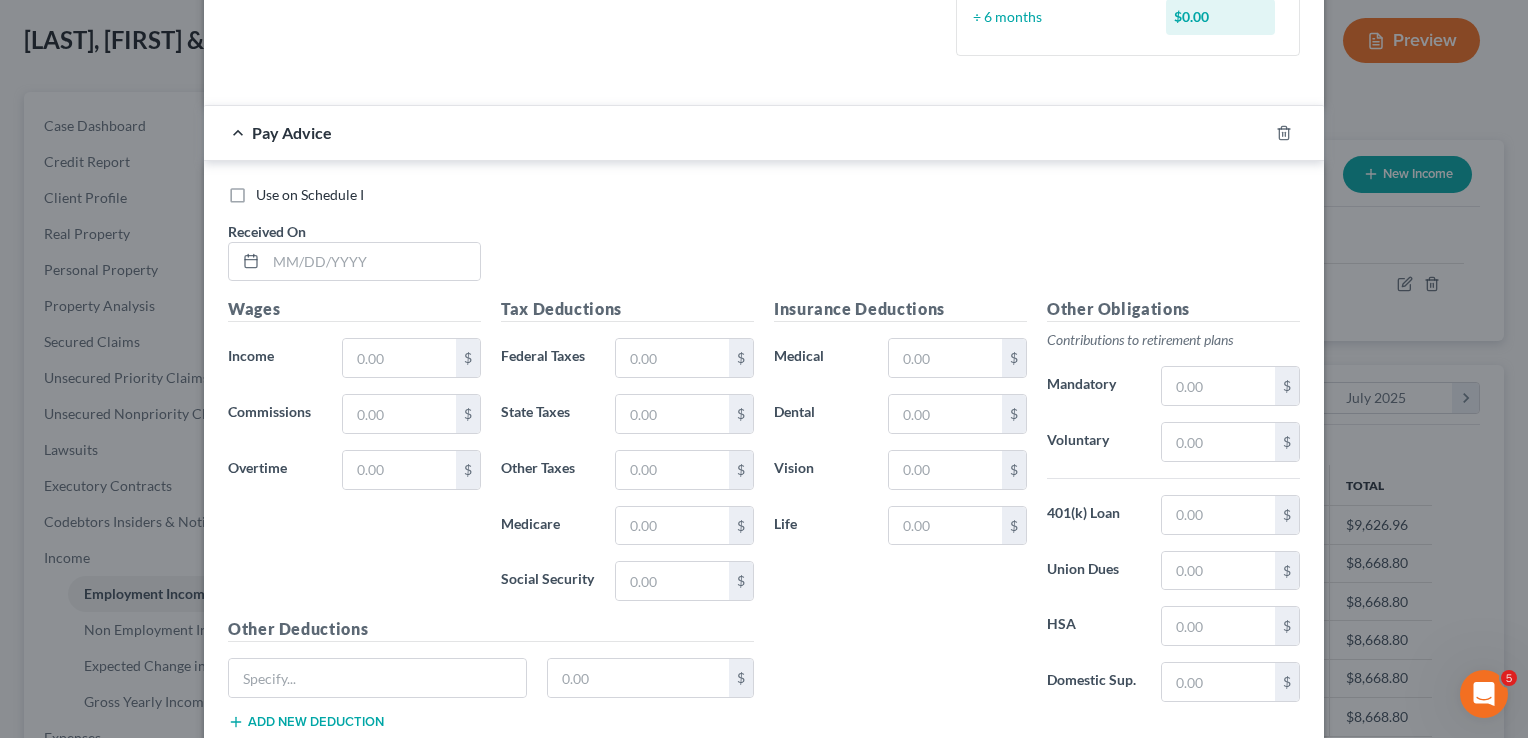scroll, scrollTop: 600, scrollLeft: 0, axis: vertical 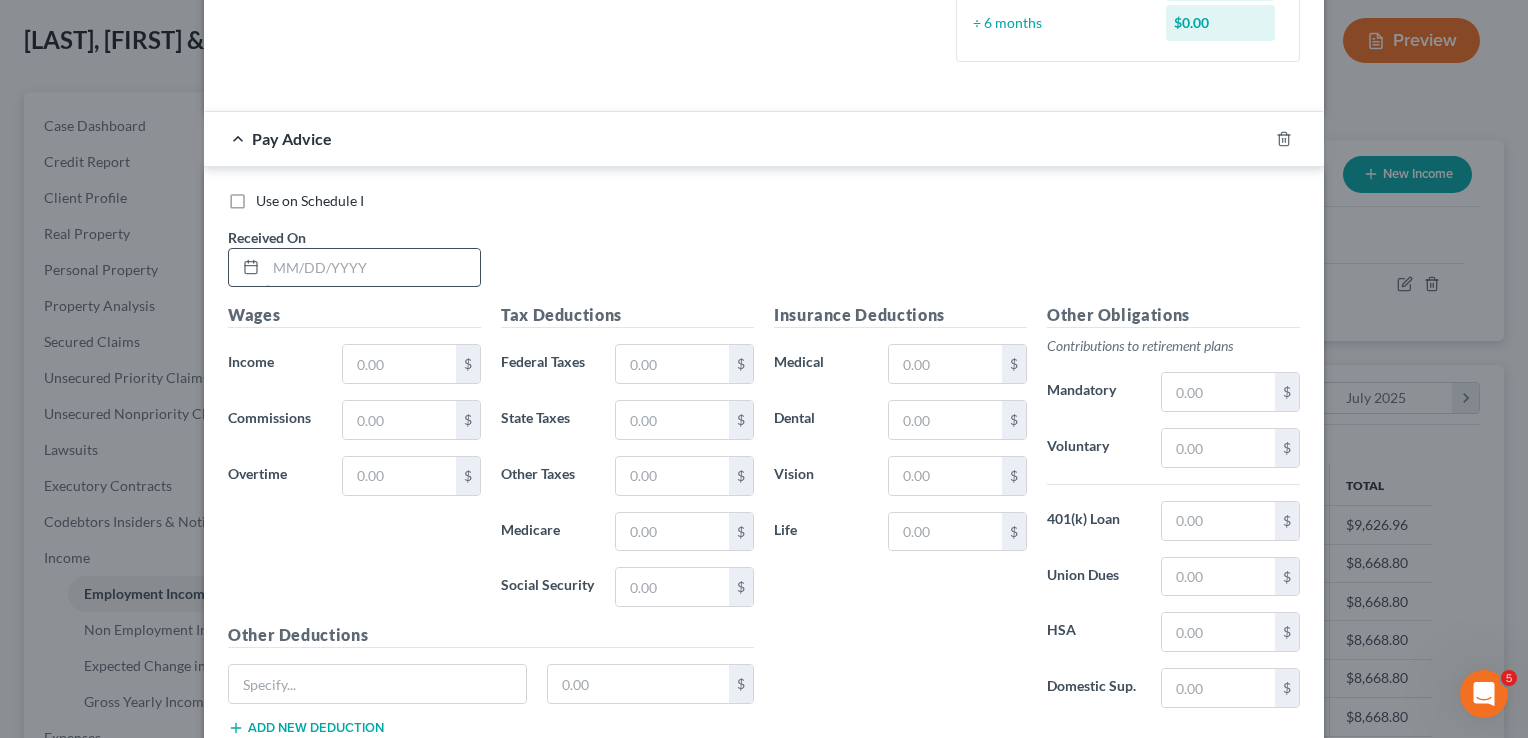 click at bounding box center [373, 268] 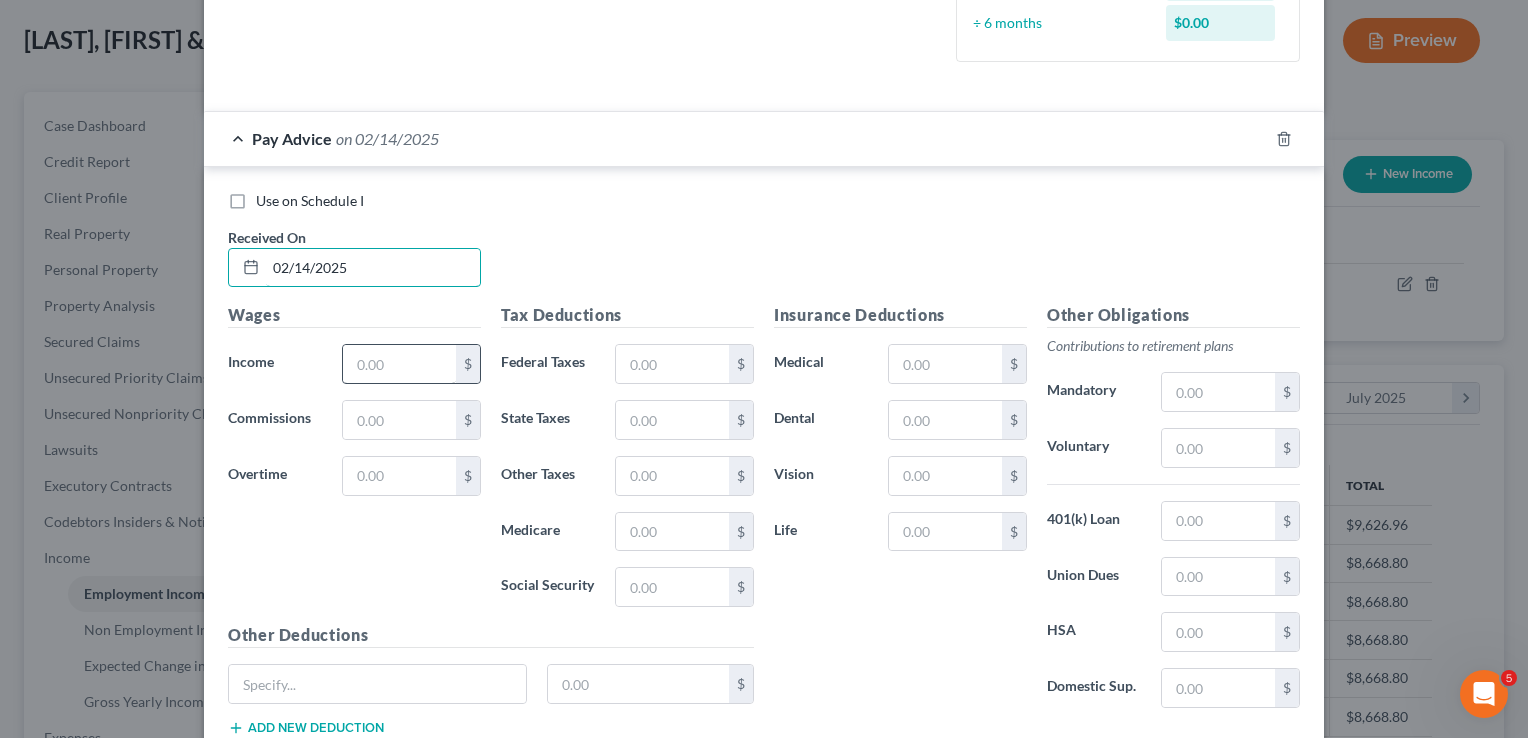 type on "02/14/2025" 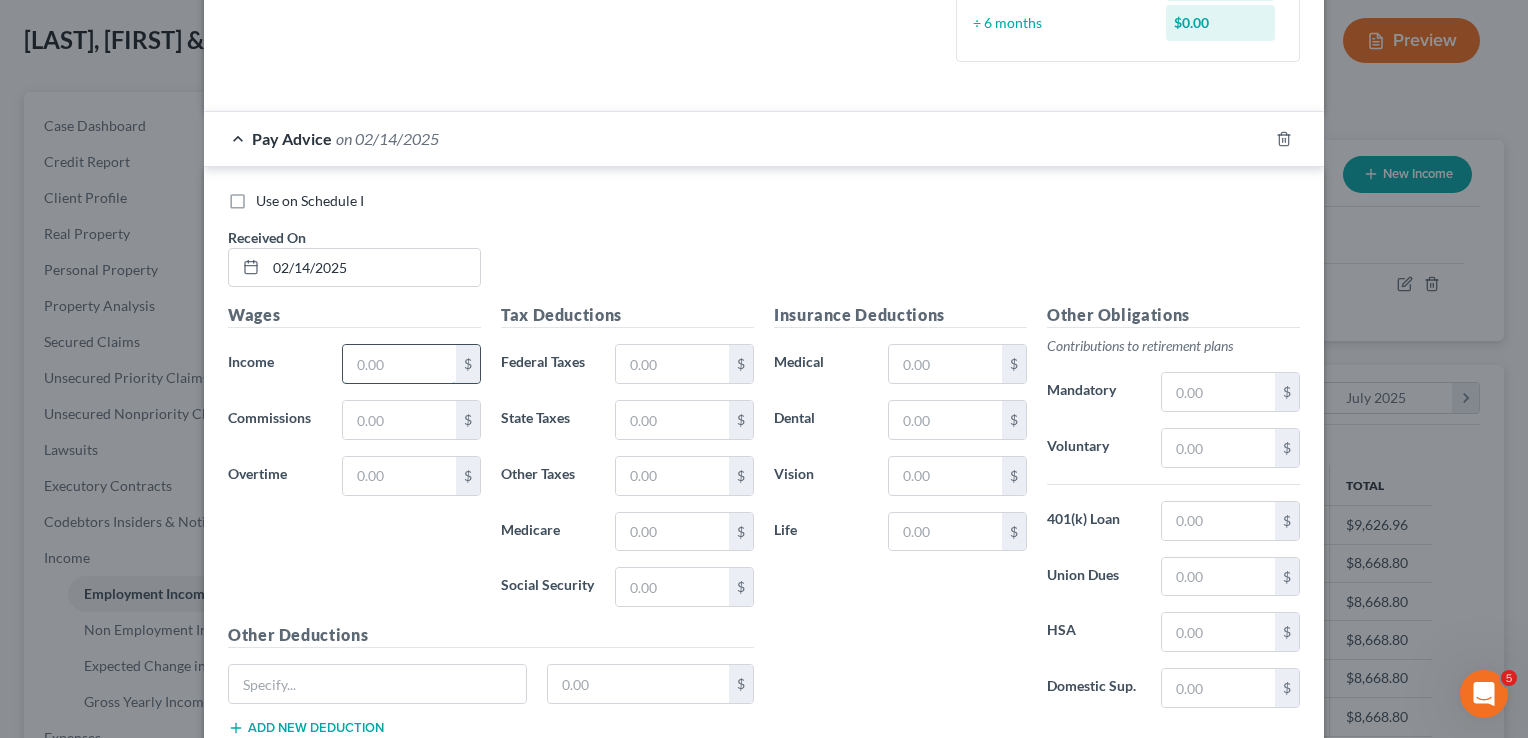 click at bounding box center (399, 364) 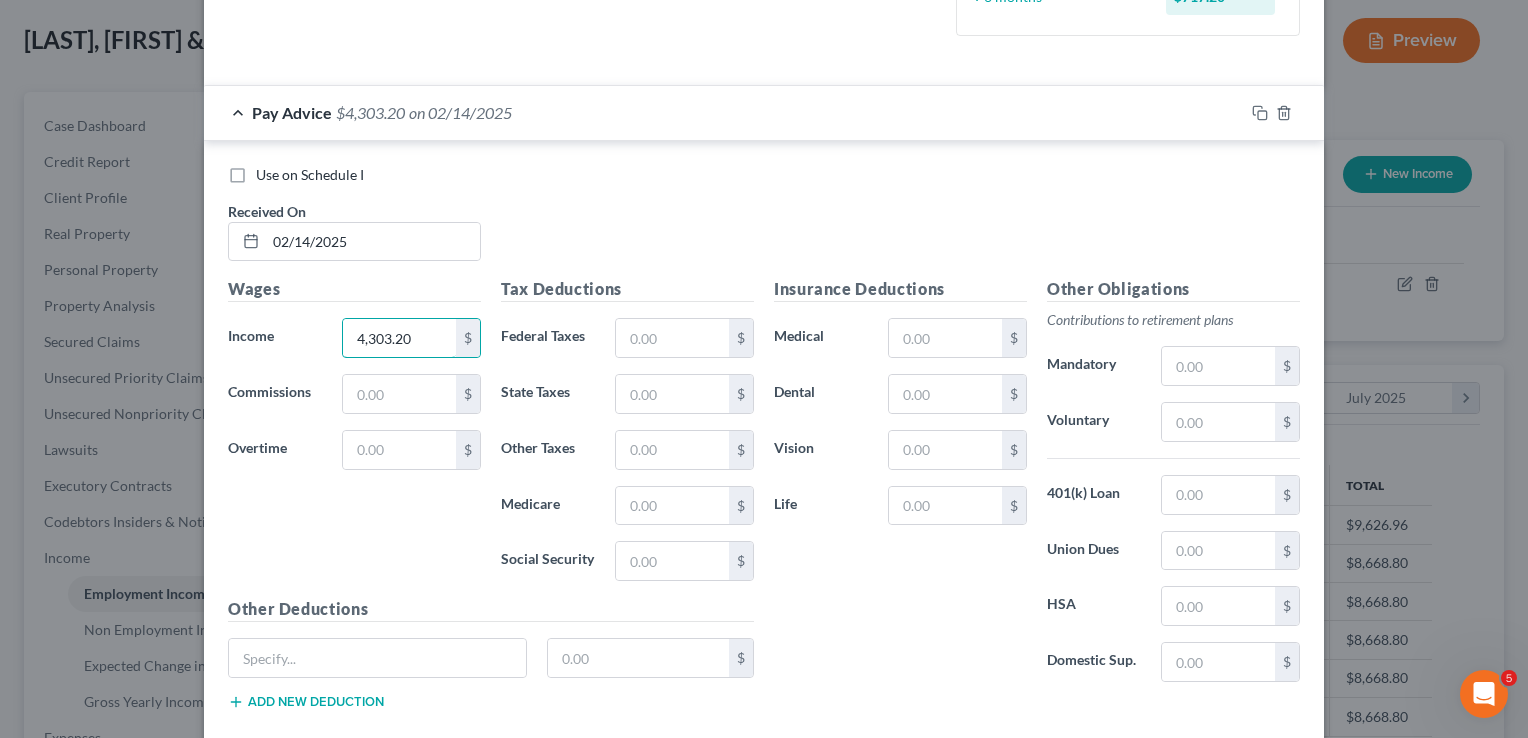scroll, scrollTop: 700, scrollLeft: 0, axis: vertical 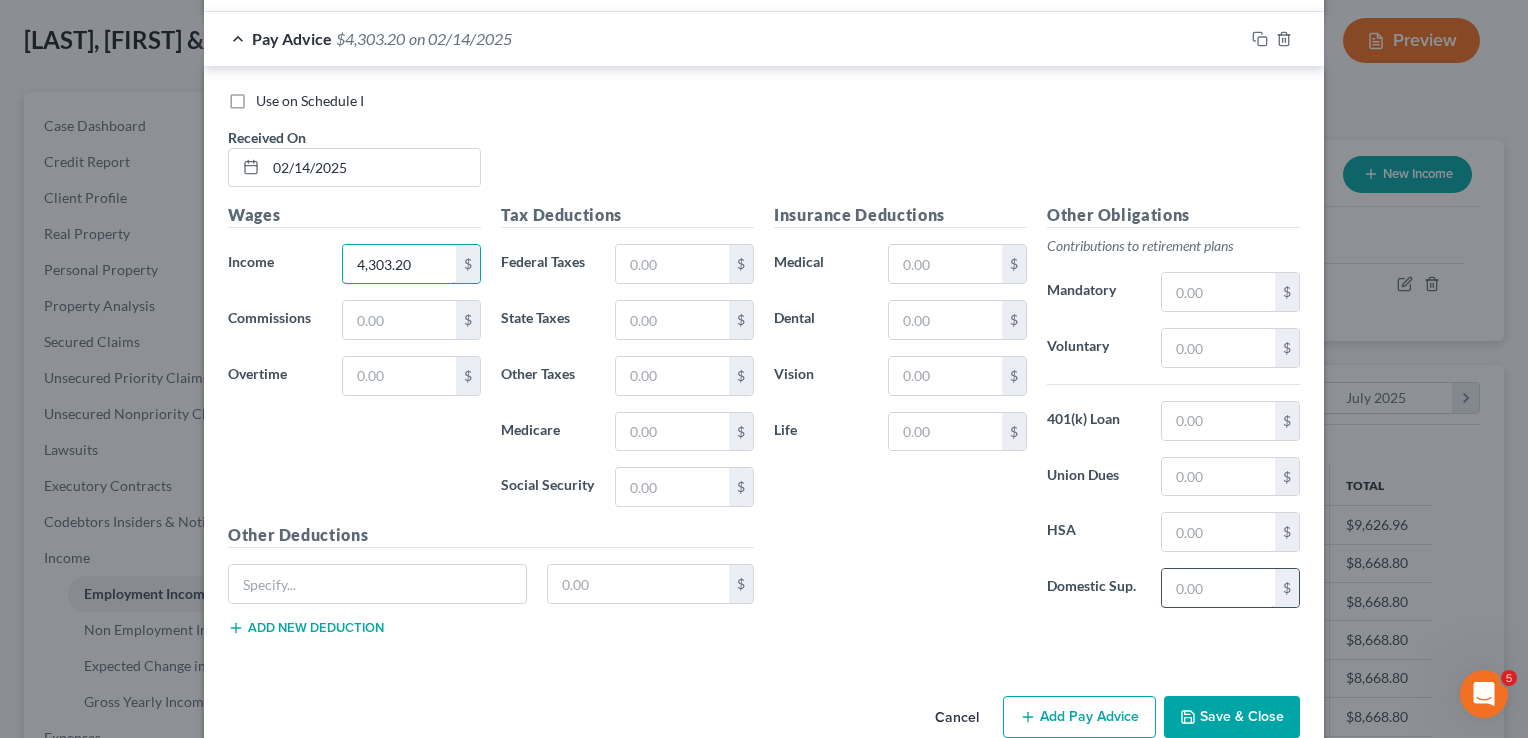 type on "4,303.20" 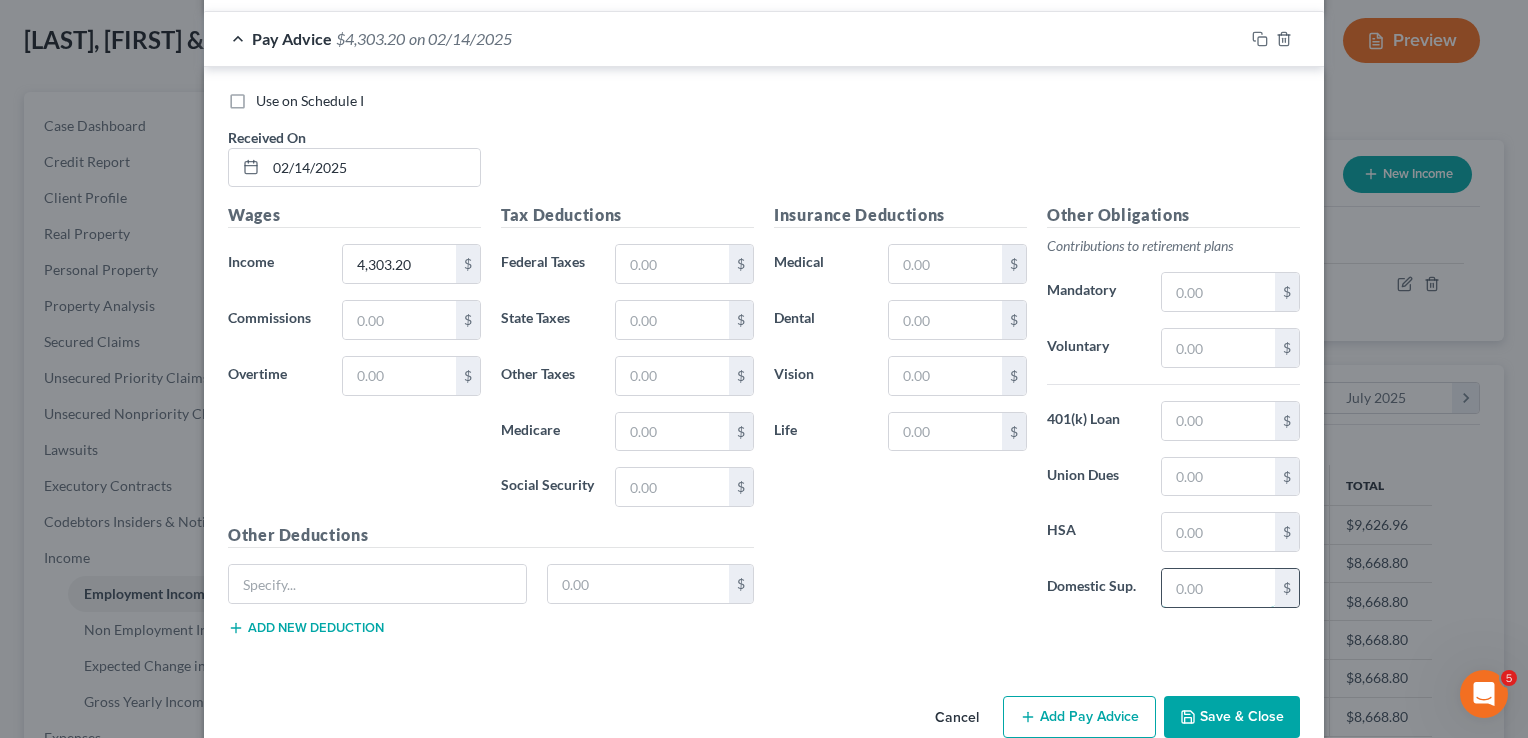 click at bounding box center (1218, 588) 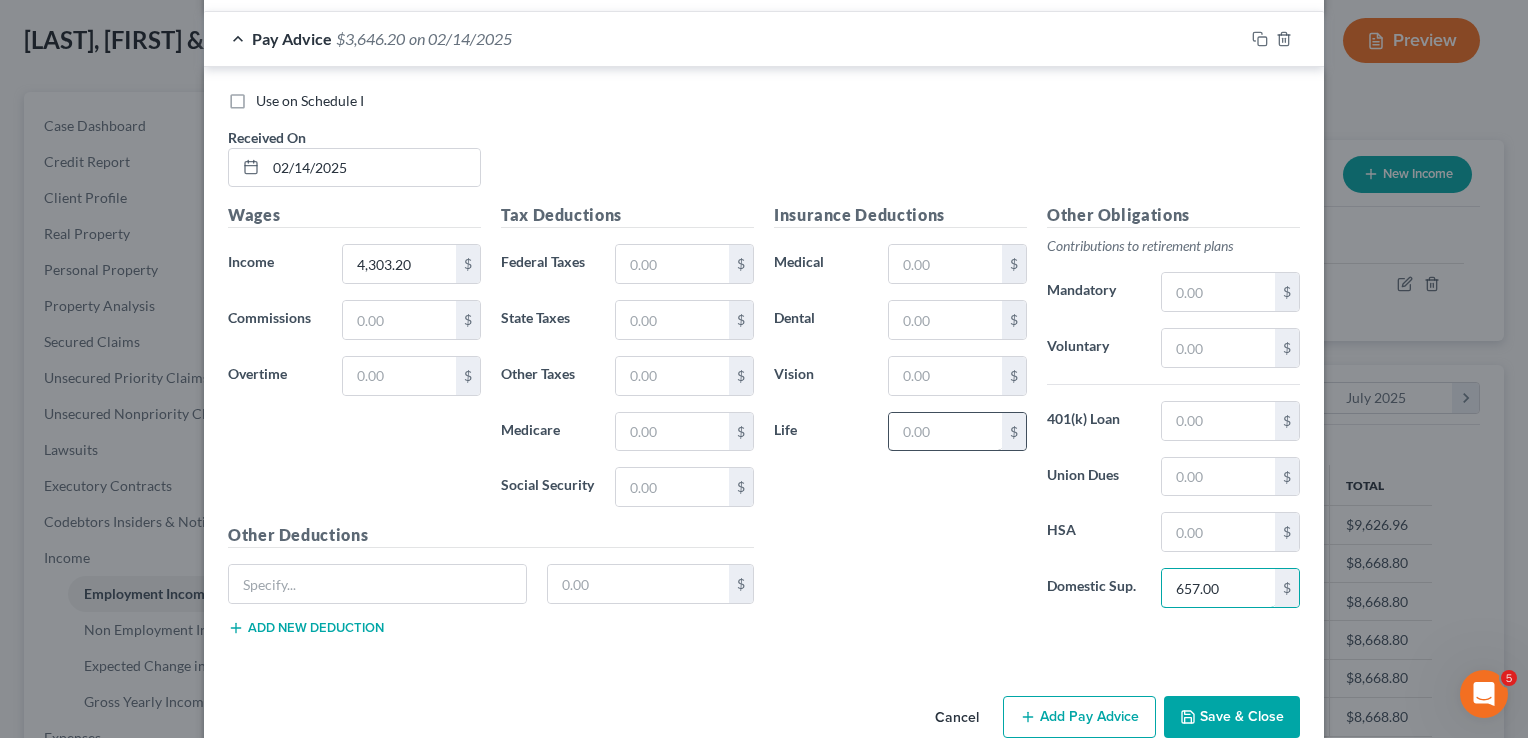 type on "657.00" 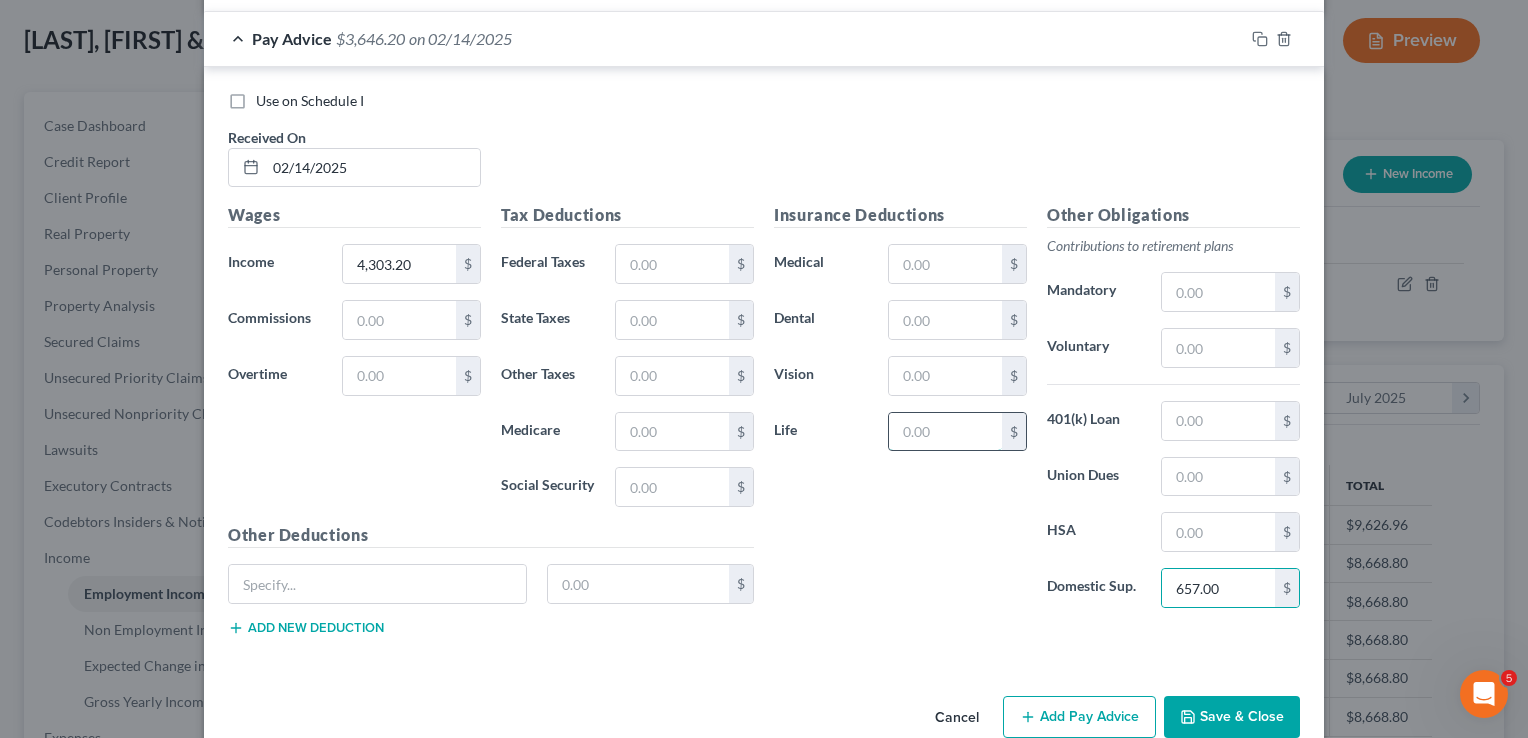 click at bounding box center (945, 432) 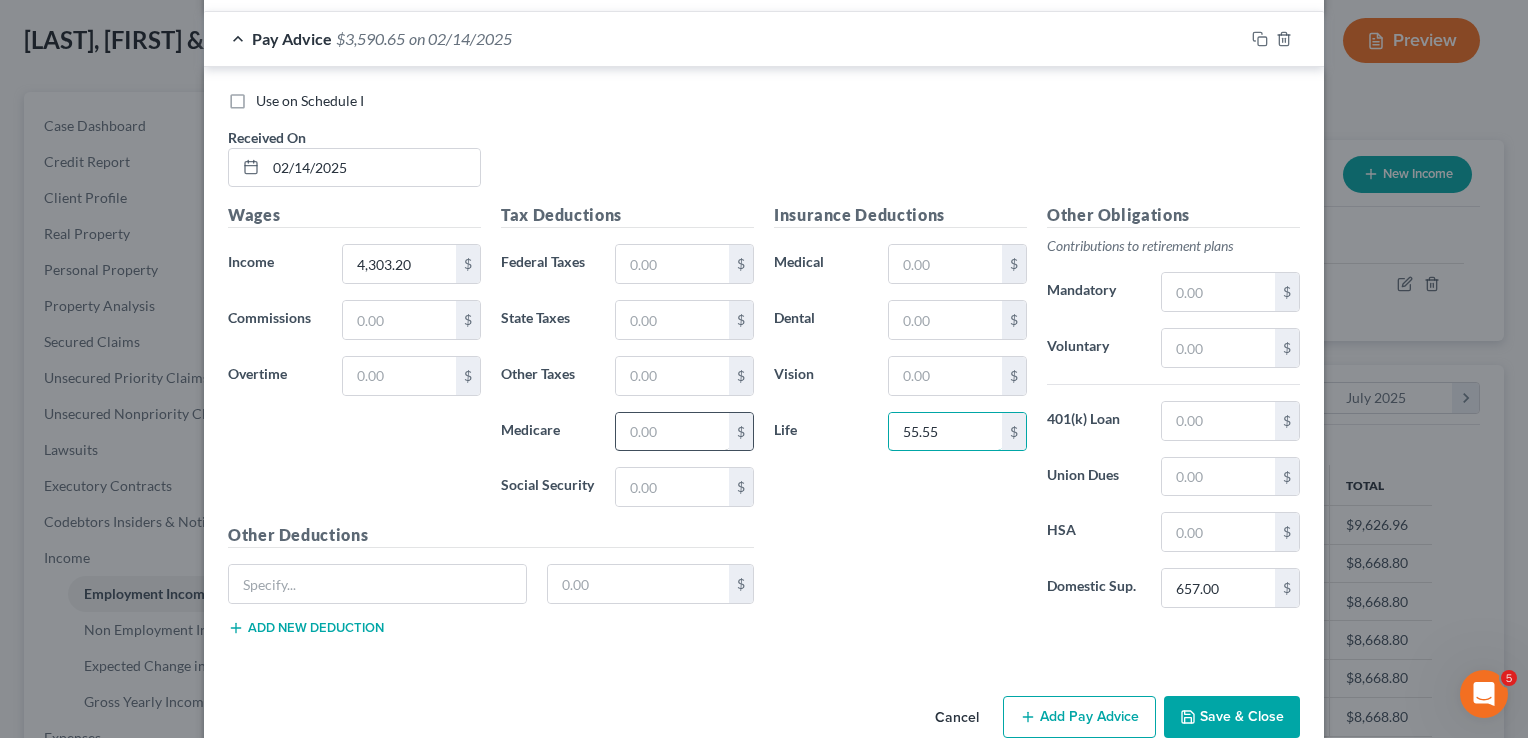 type on "55.55" 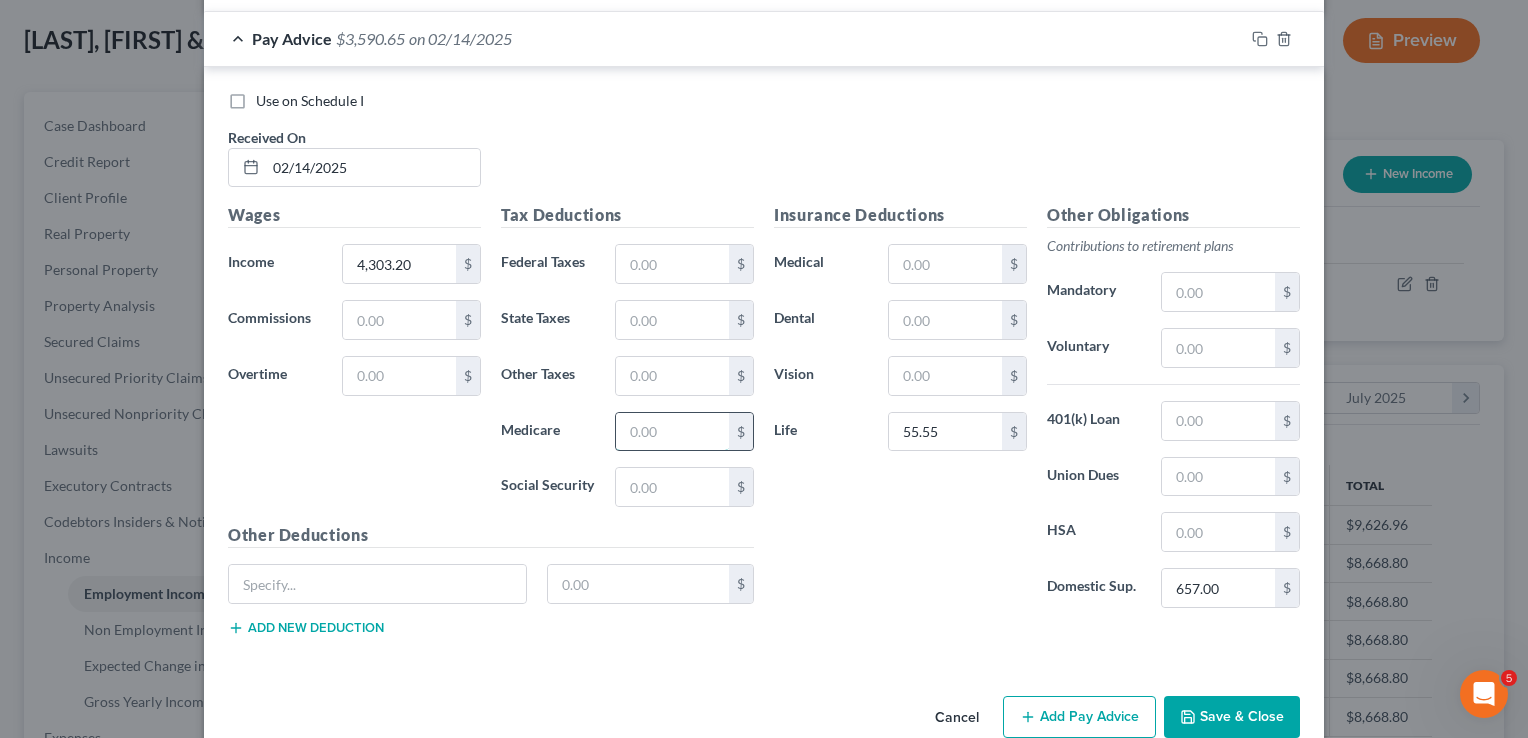 click at bounding box center (672, 432) 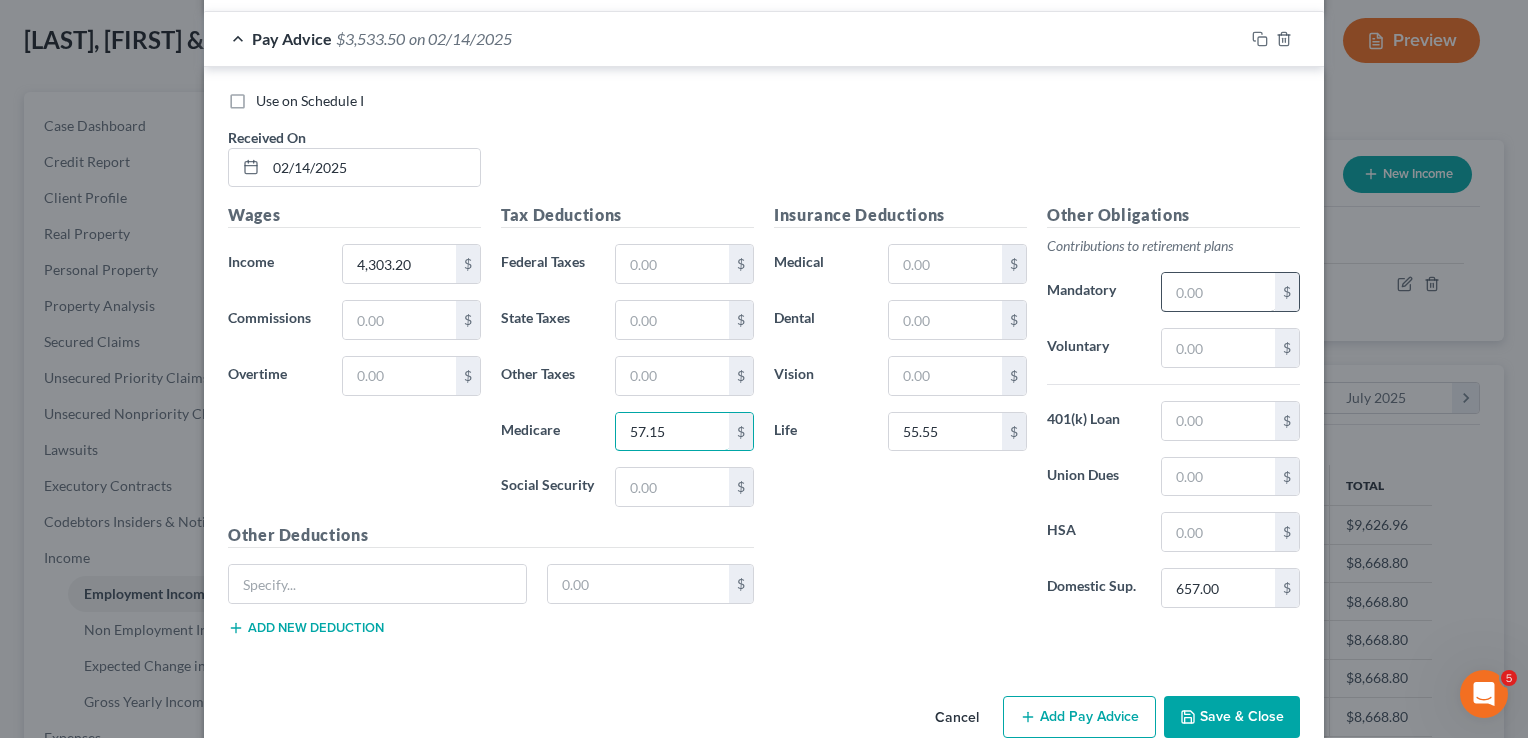 type on "57.15" 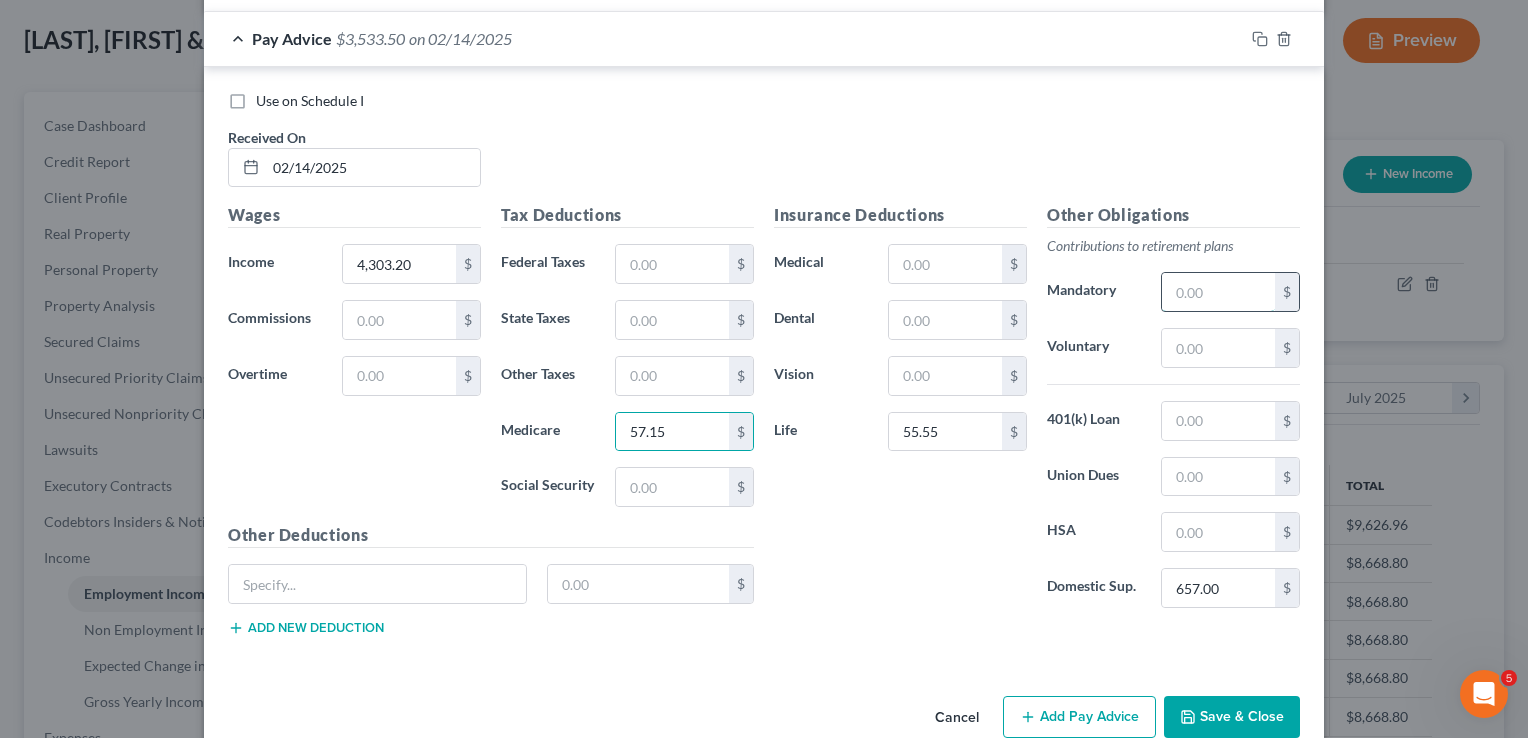 click at bounding box center (1218, 292) 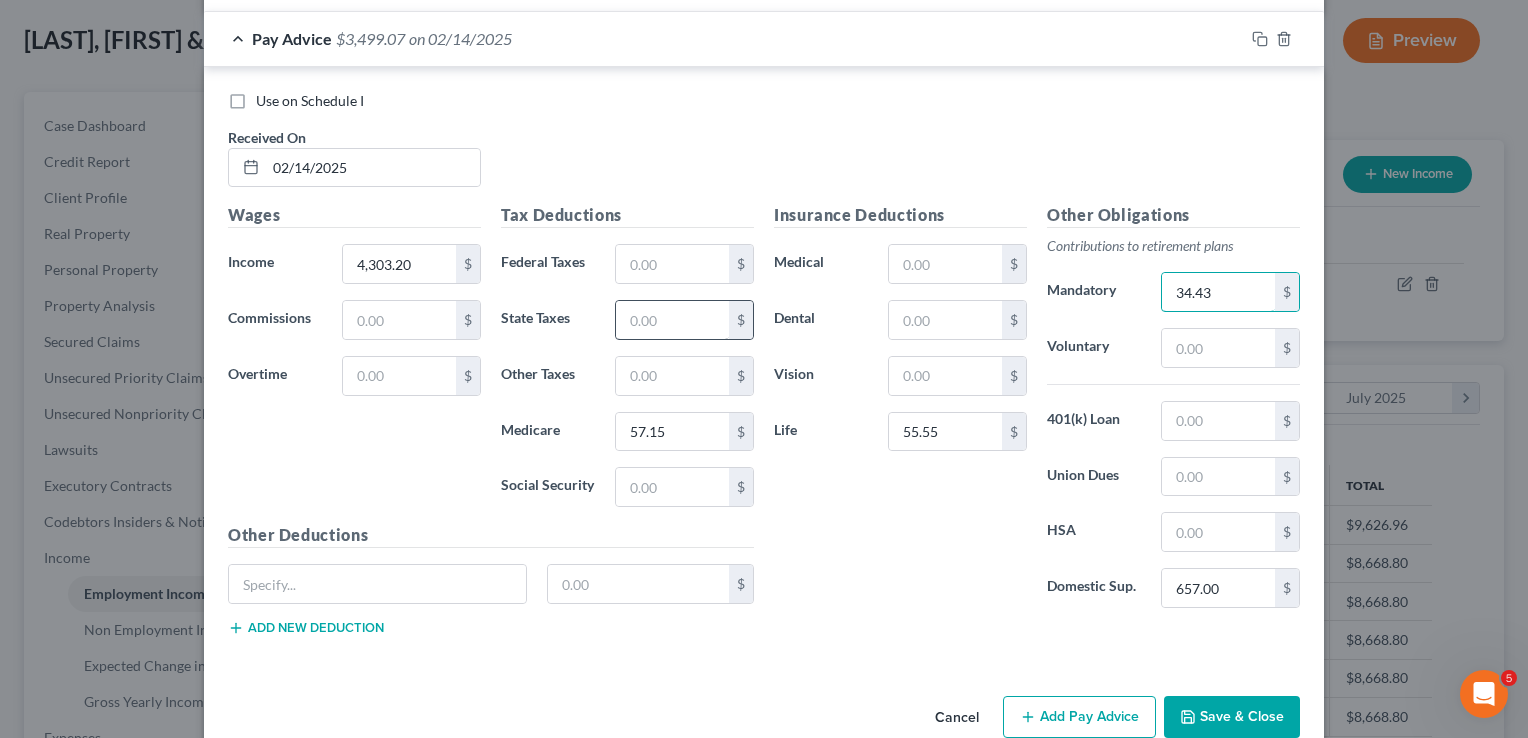 type on "34.43" 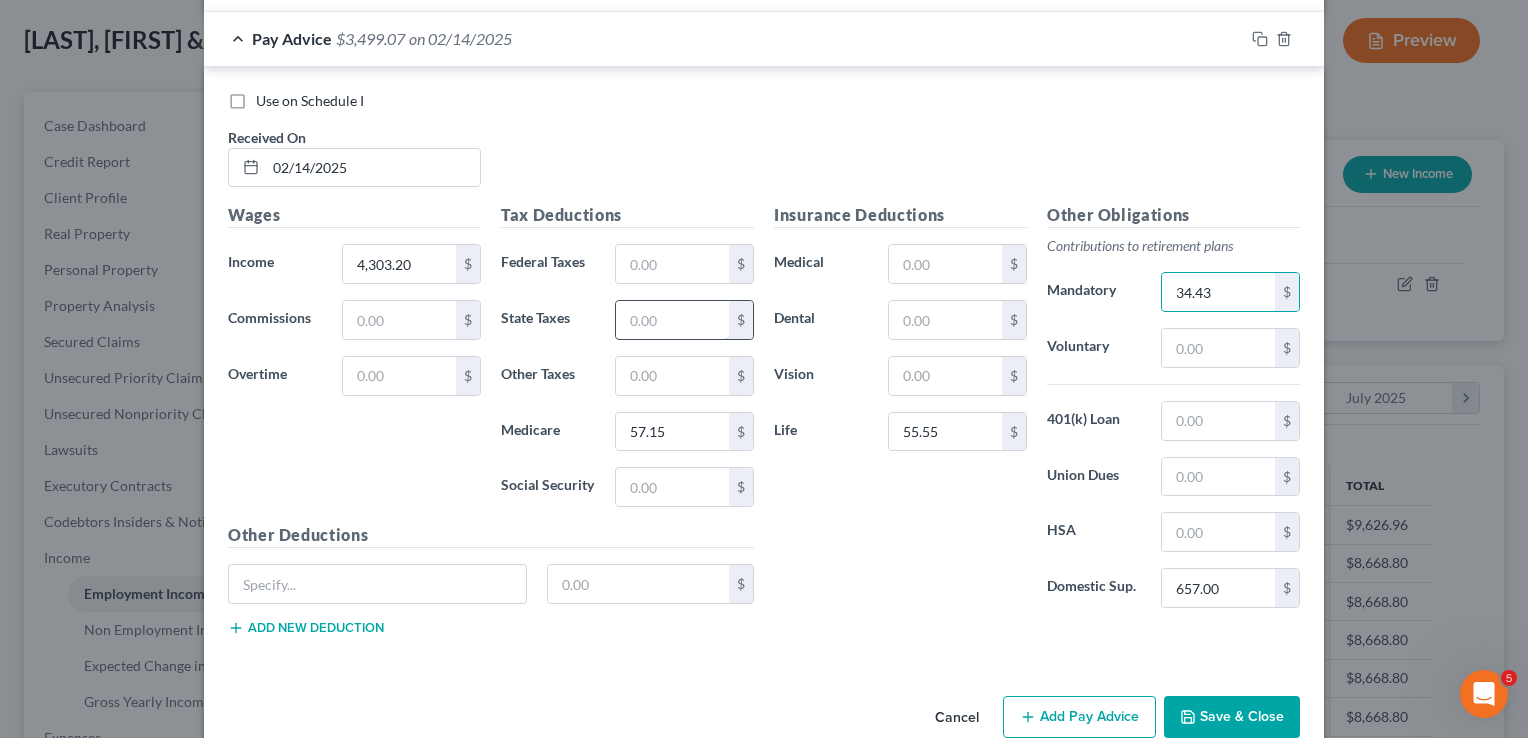 click at bounding box center [672, 320] 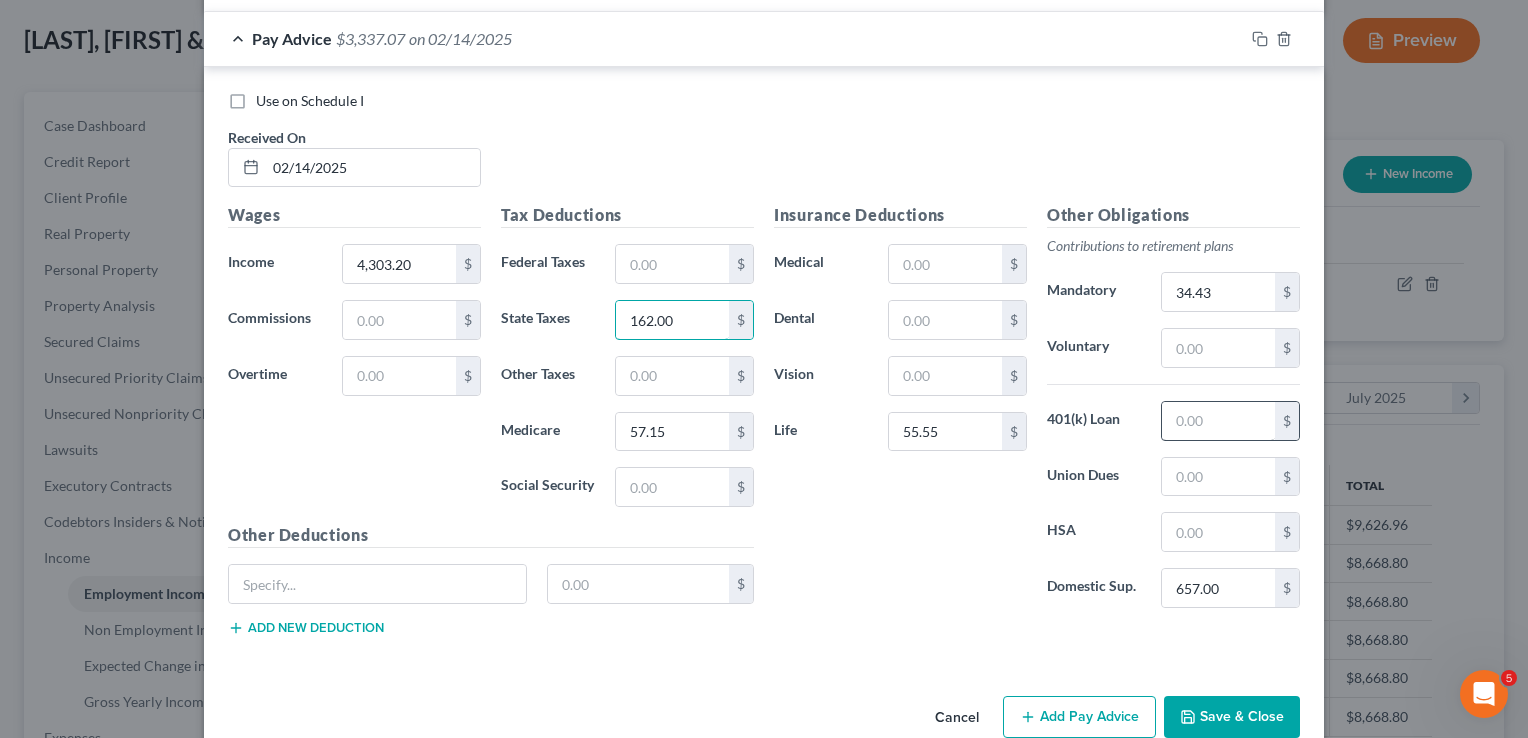 type on "162.00" 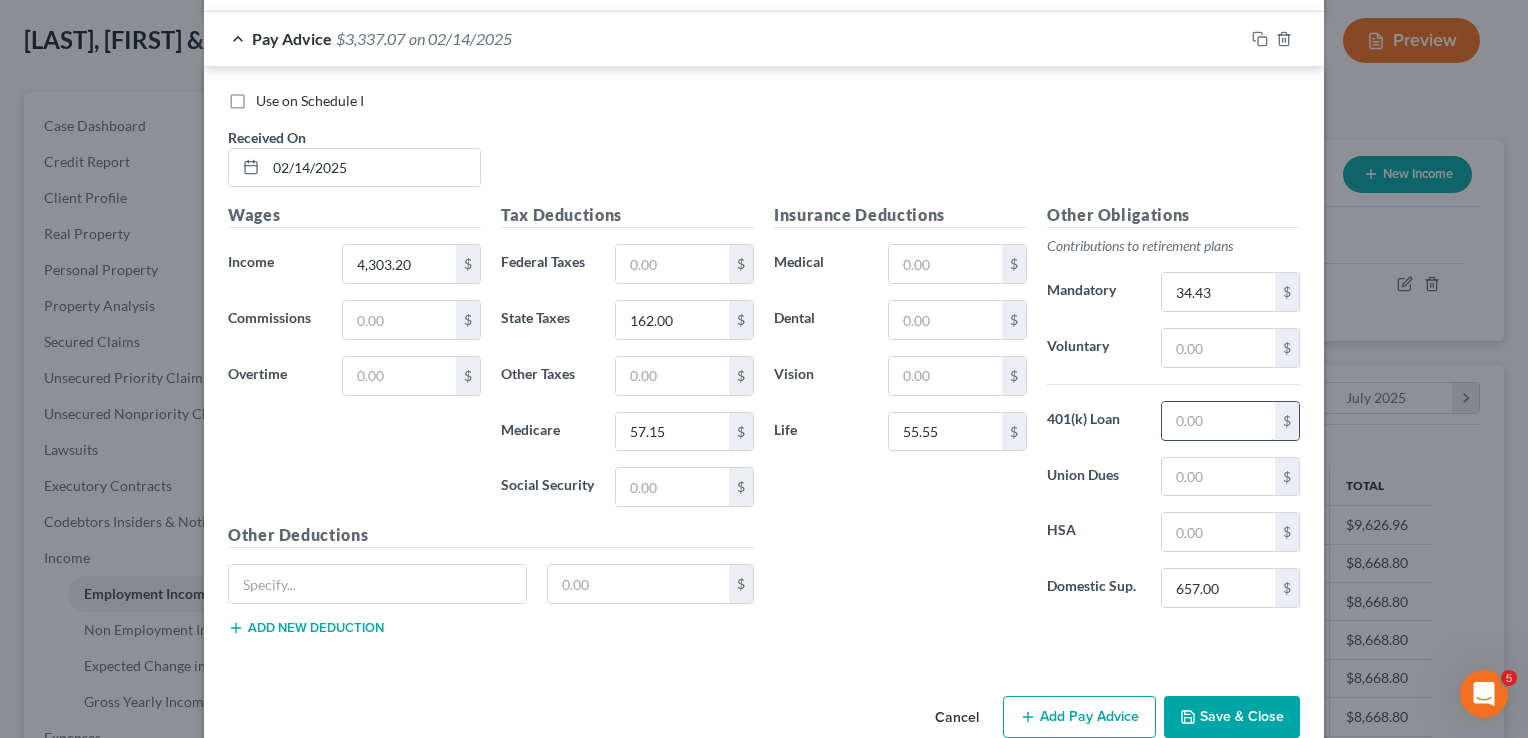 click at bounding box center (1218, 421) 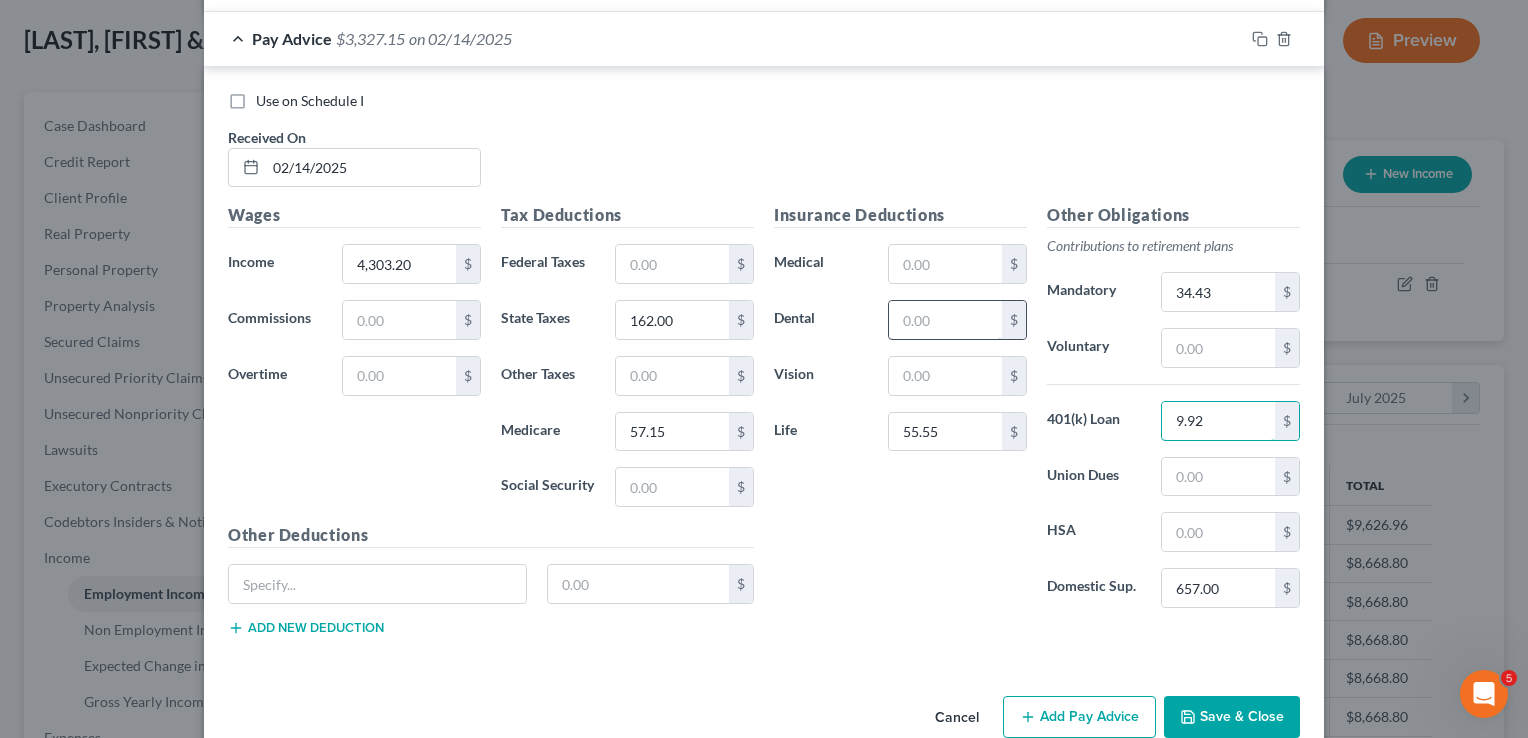 type on "9.92" 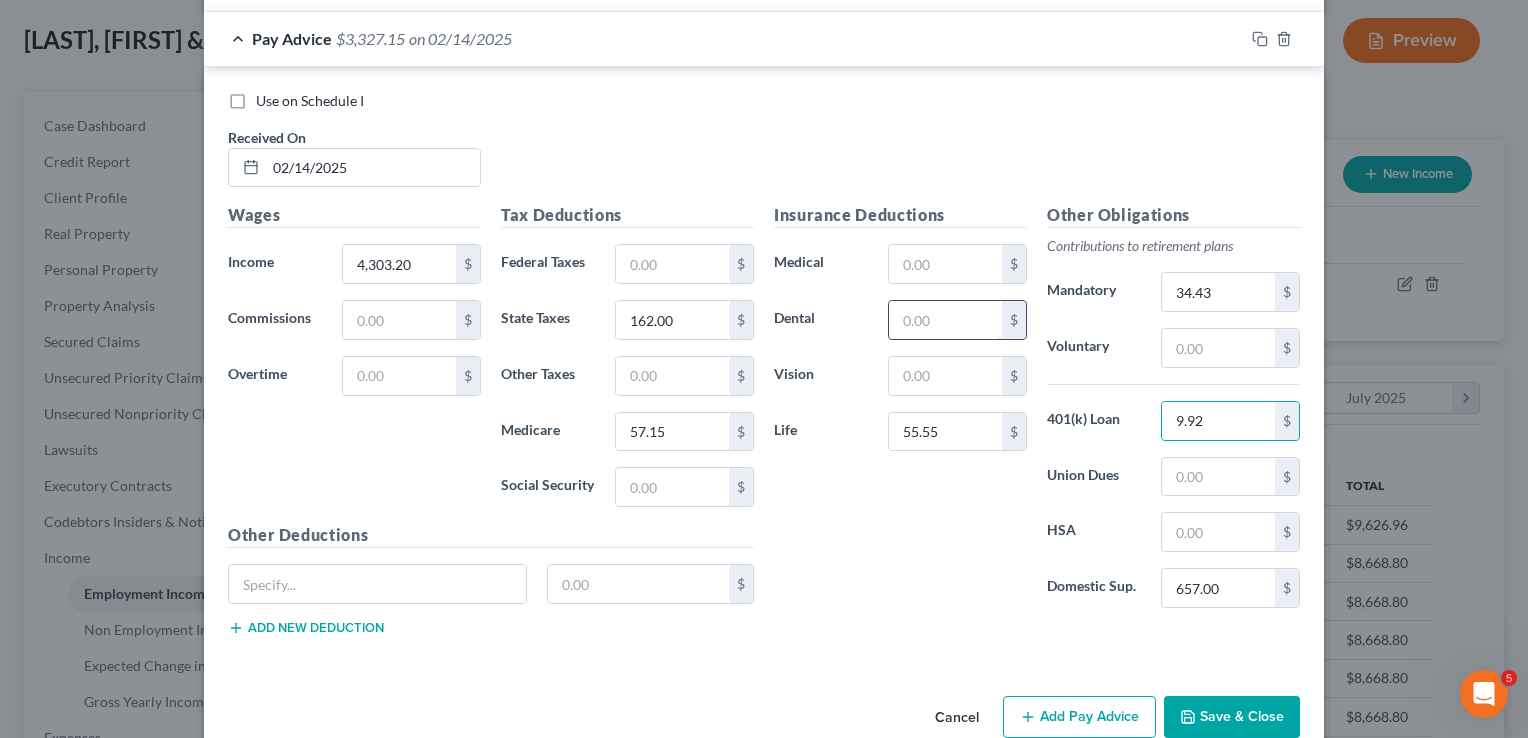 click at bounding box center (945, 320) 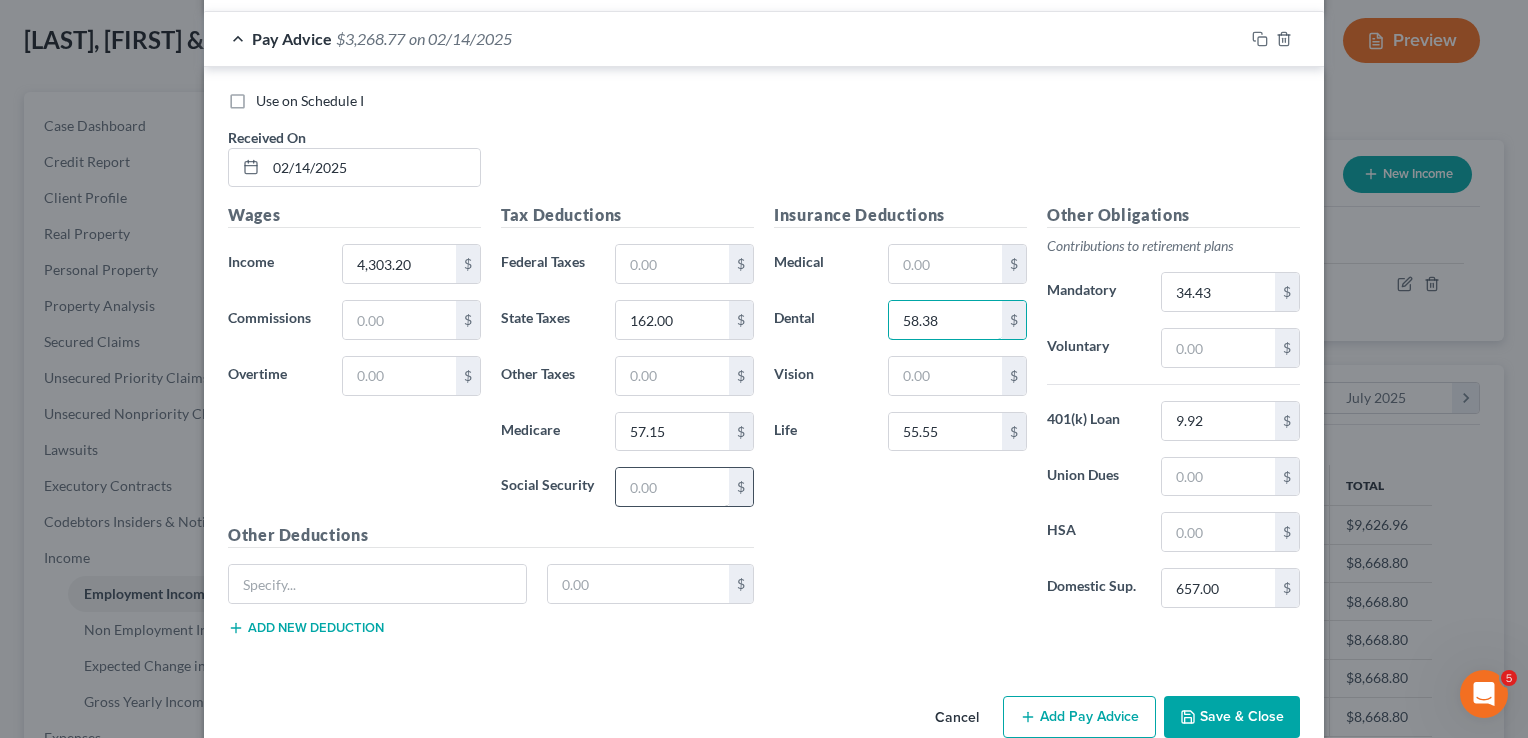 type on "58.38" 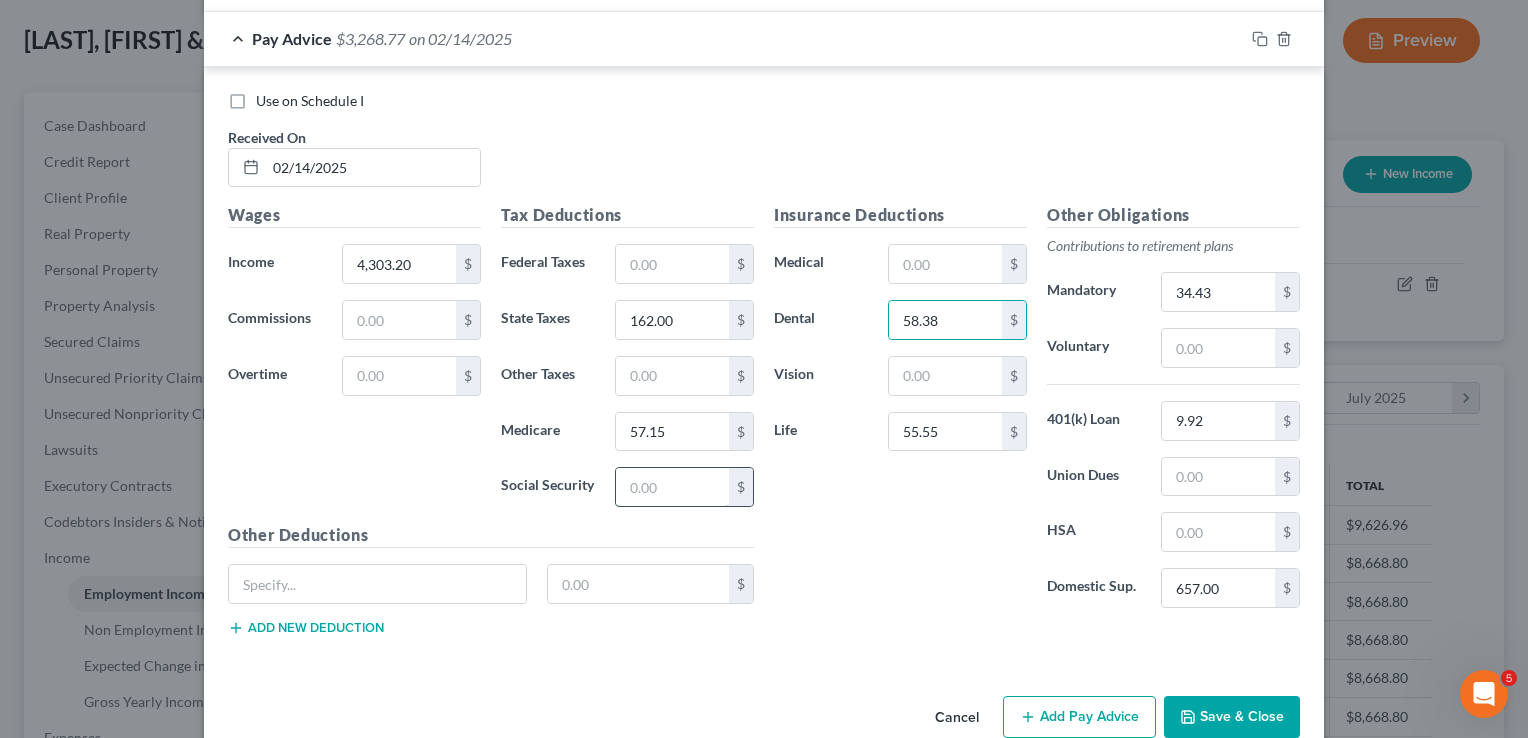 click at bounding box center [672, 487] 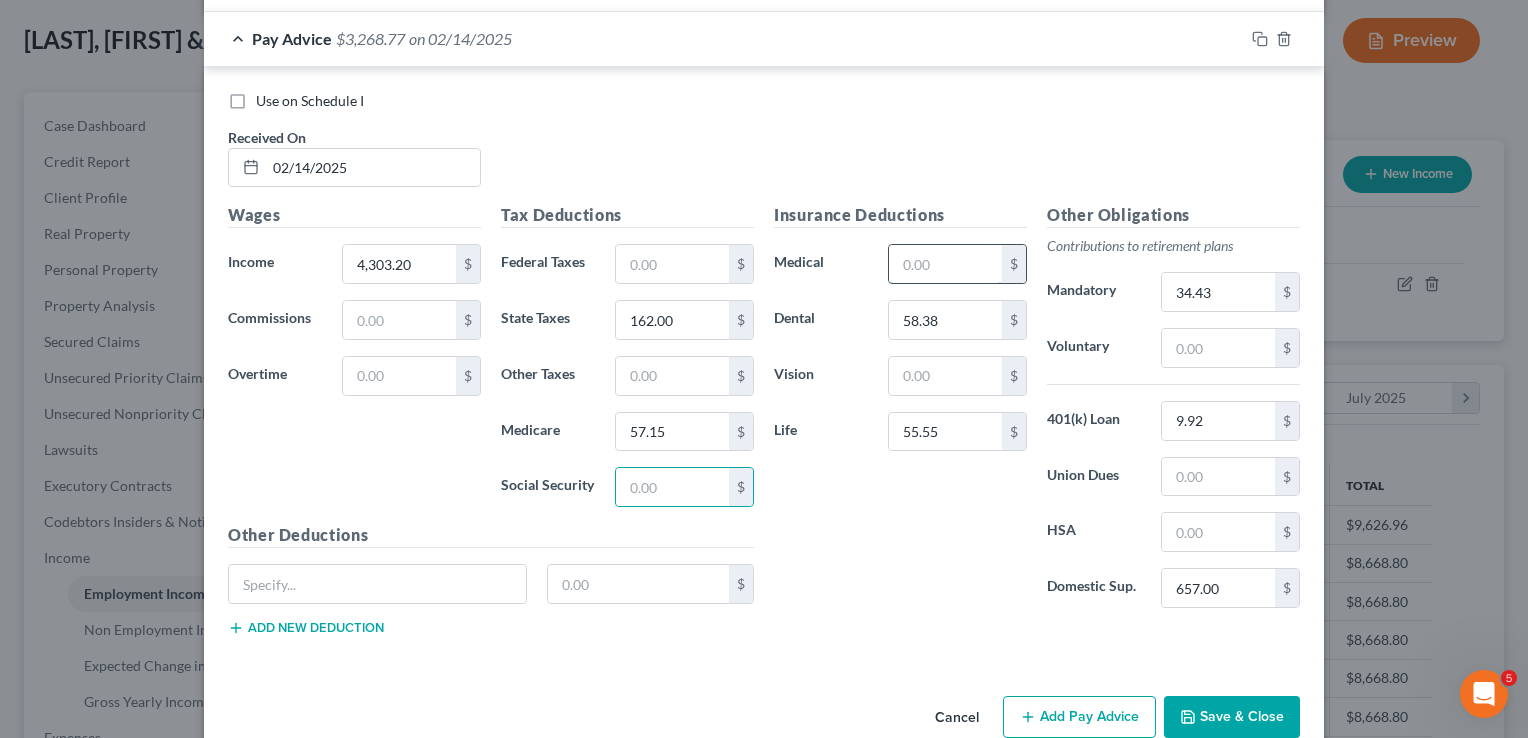 click at bounding box center (945, 264) 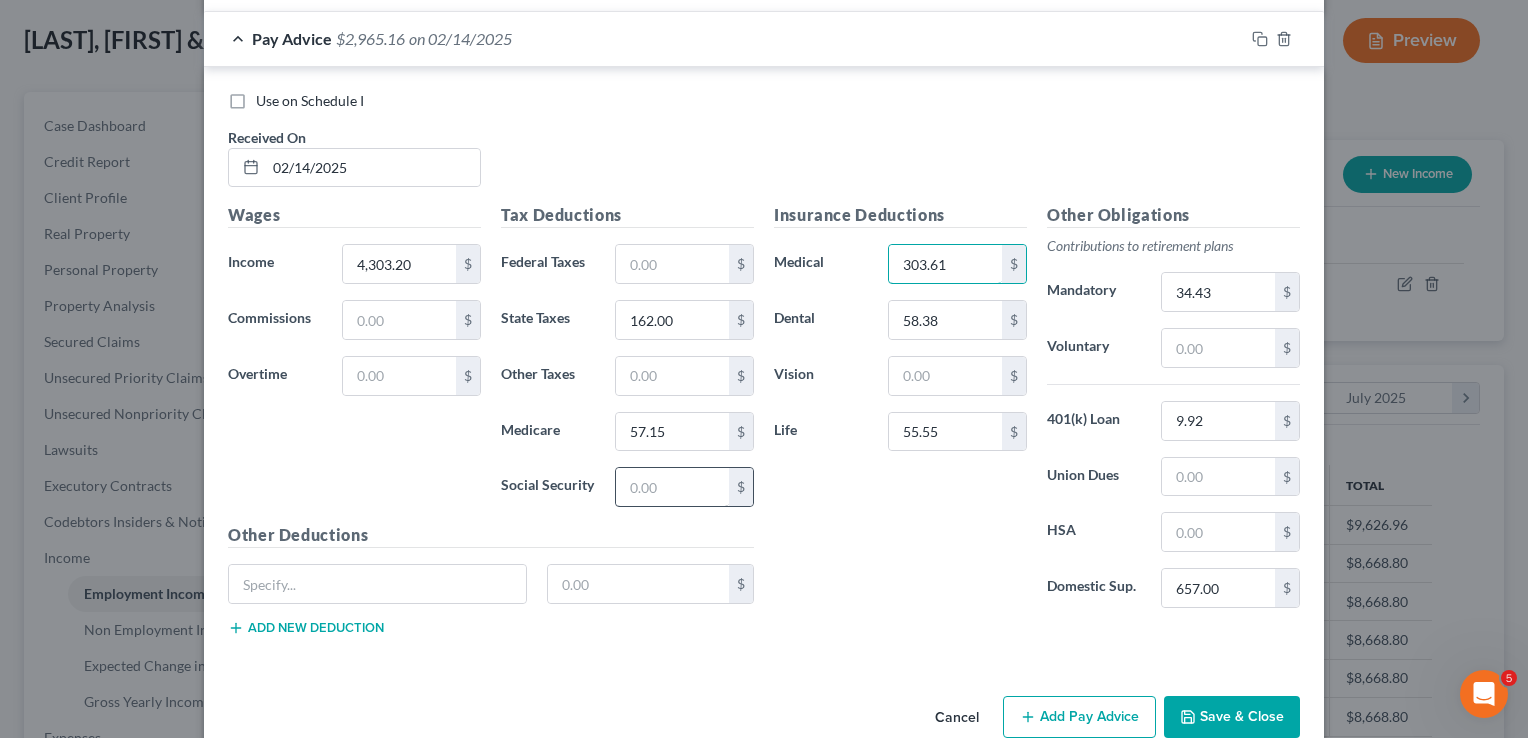 type on "303.61" 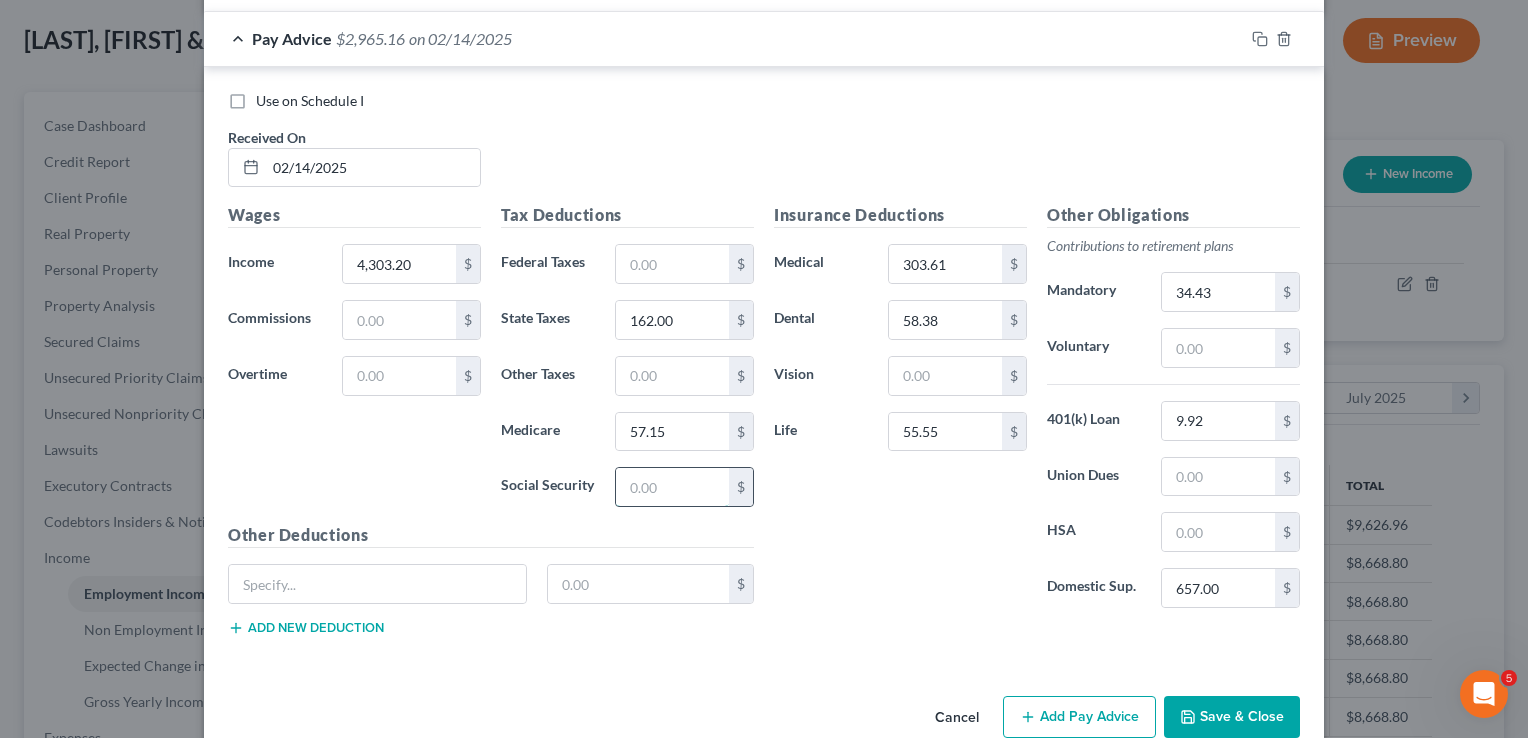 click at bounding box center [672, 487] 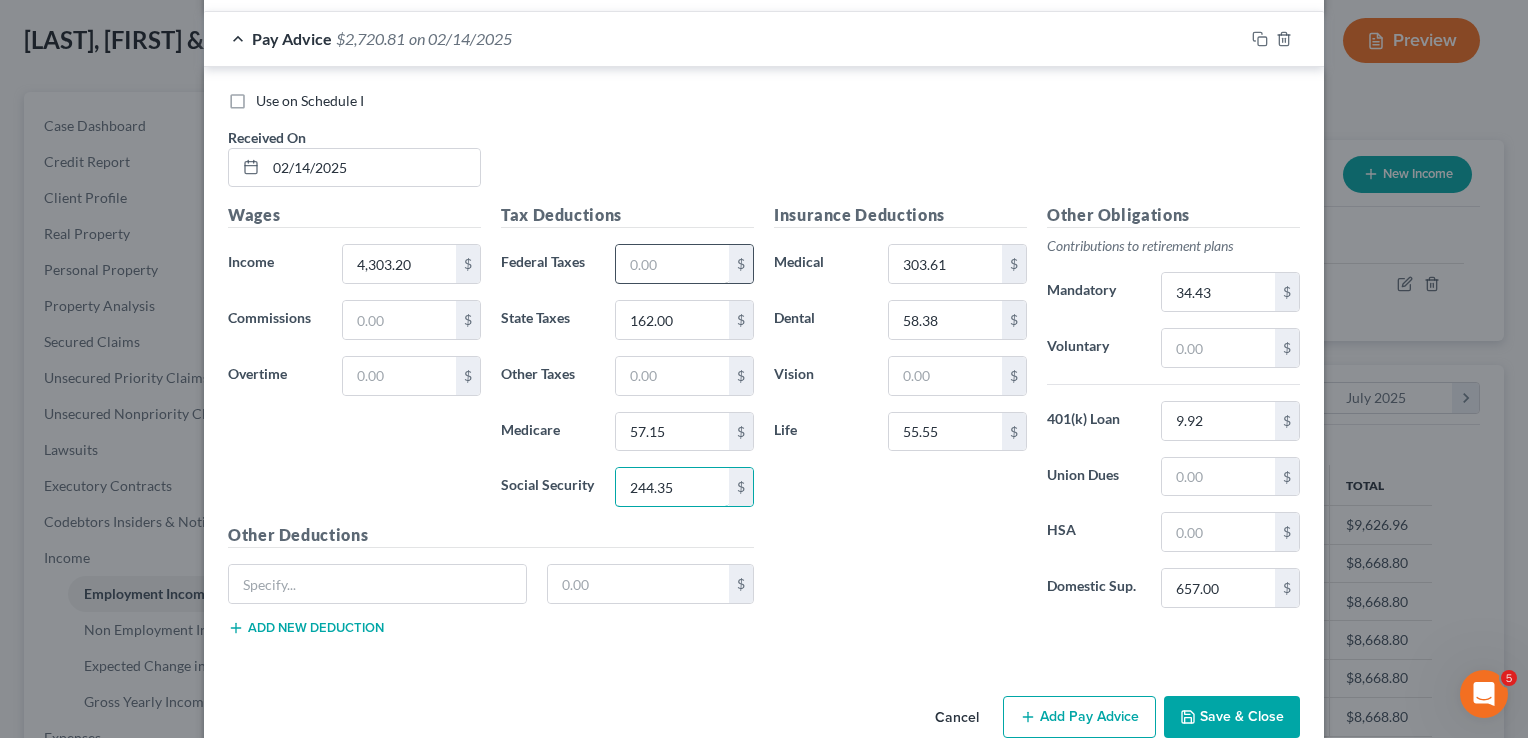 type on "244.35" 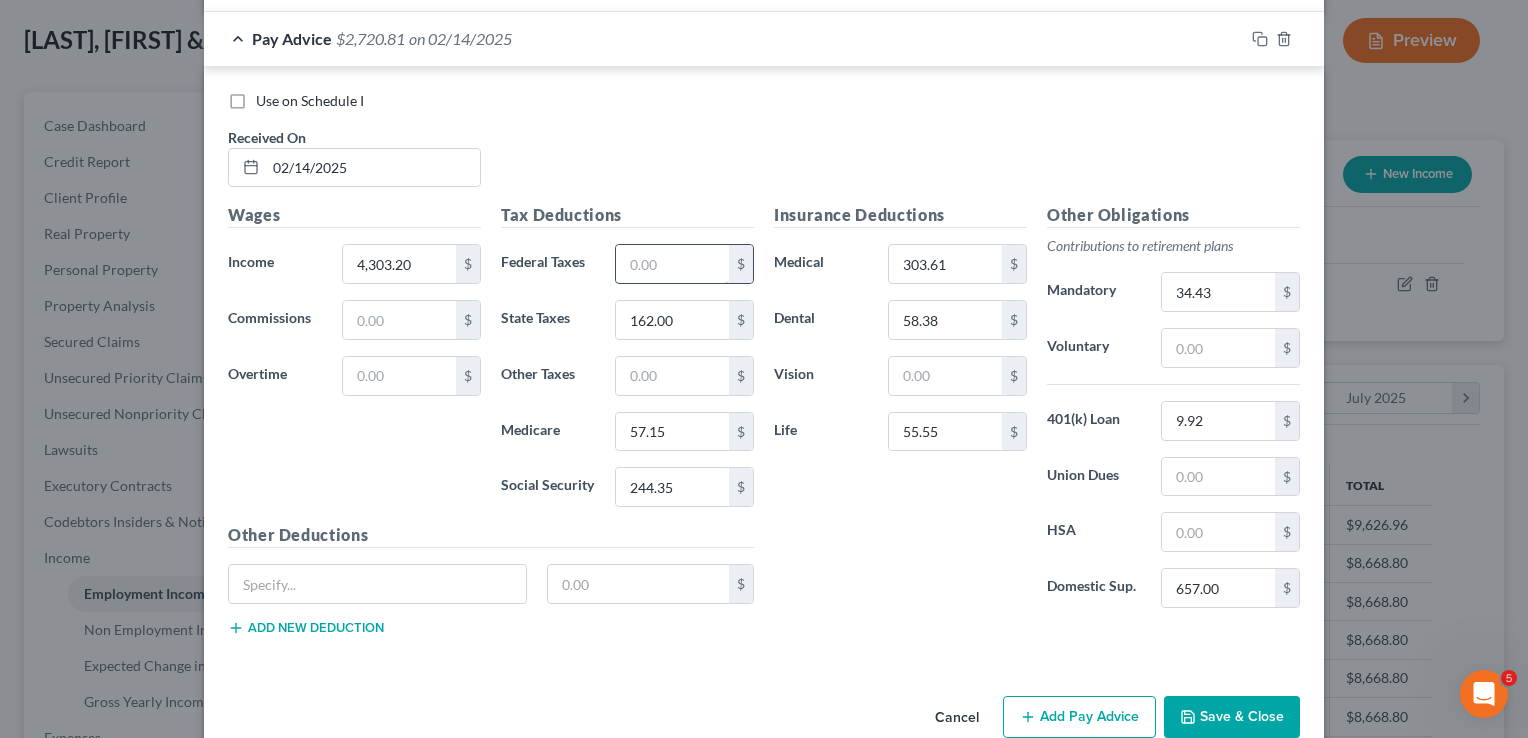 click at bounding box center (672, 264) 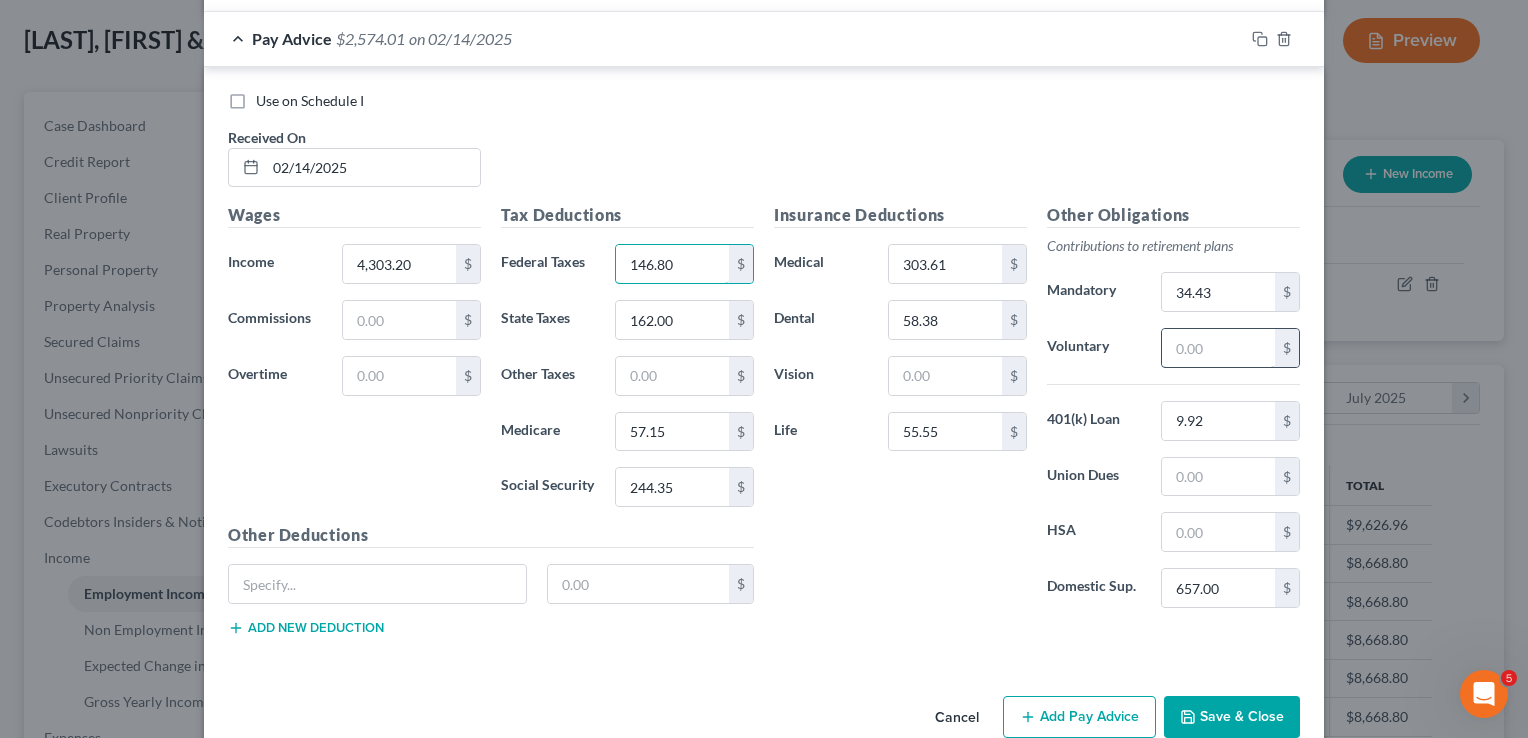type on "146.80" 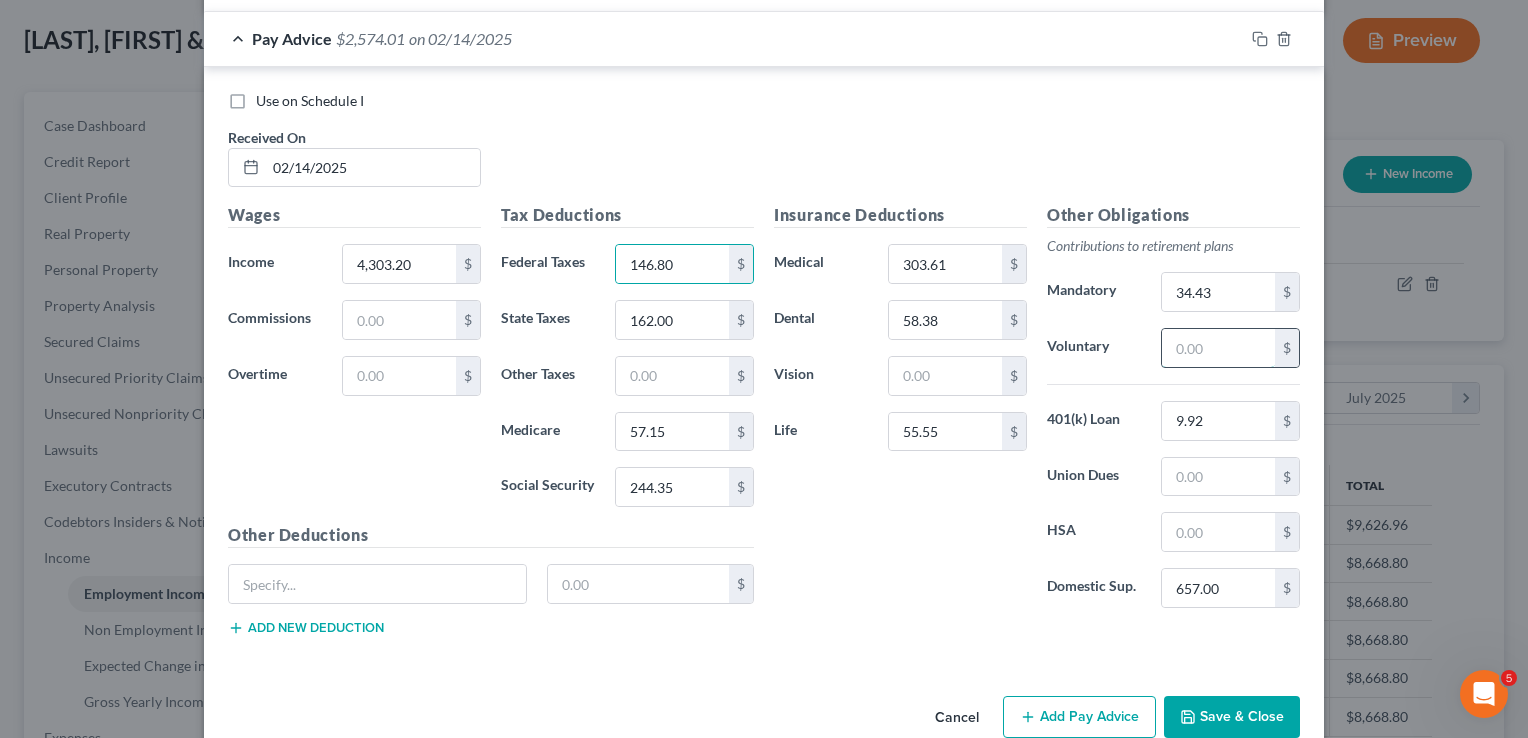 click at bounding box center [1218, 348] 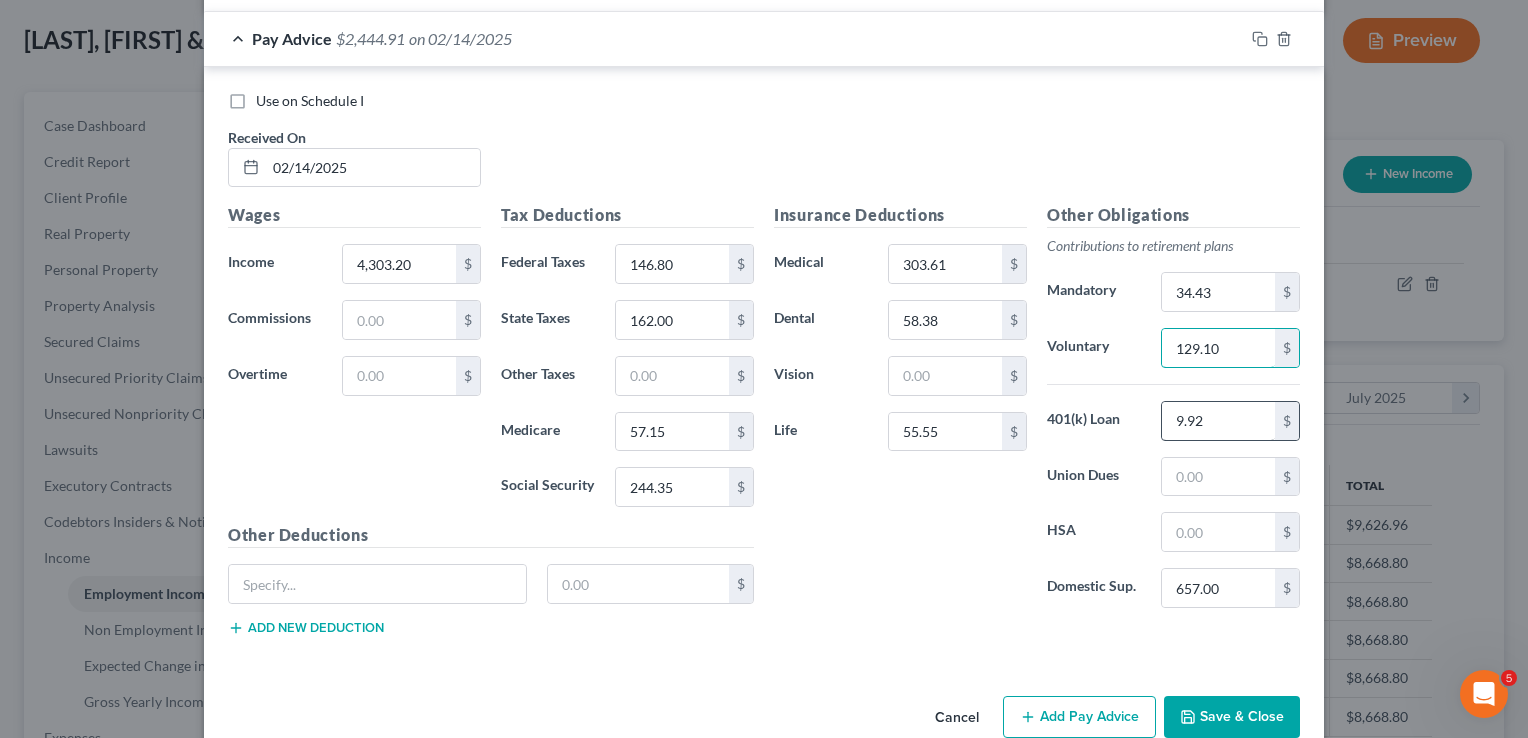 type on "129.10" 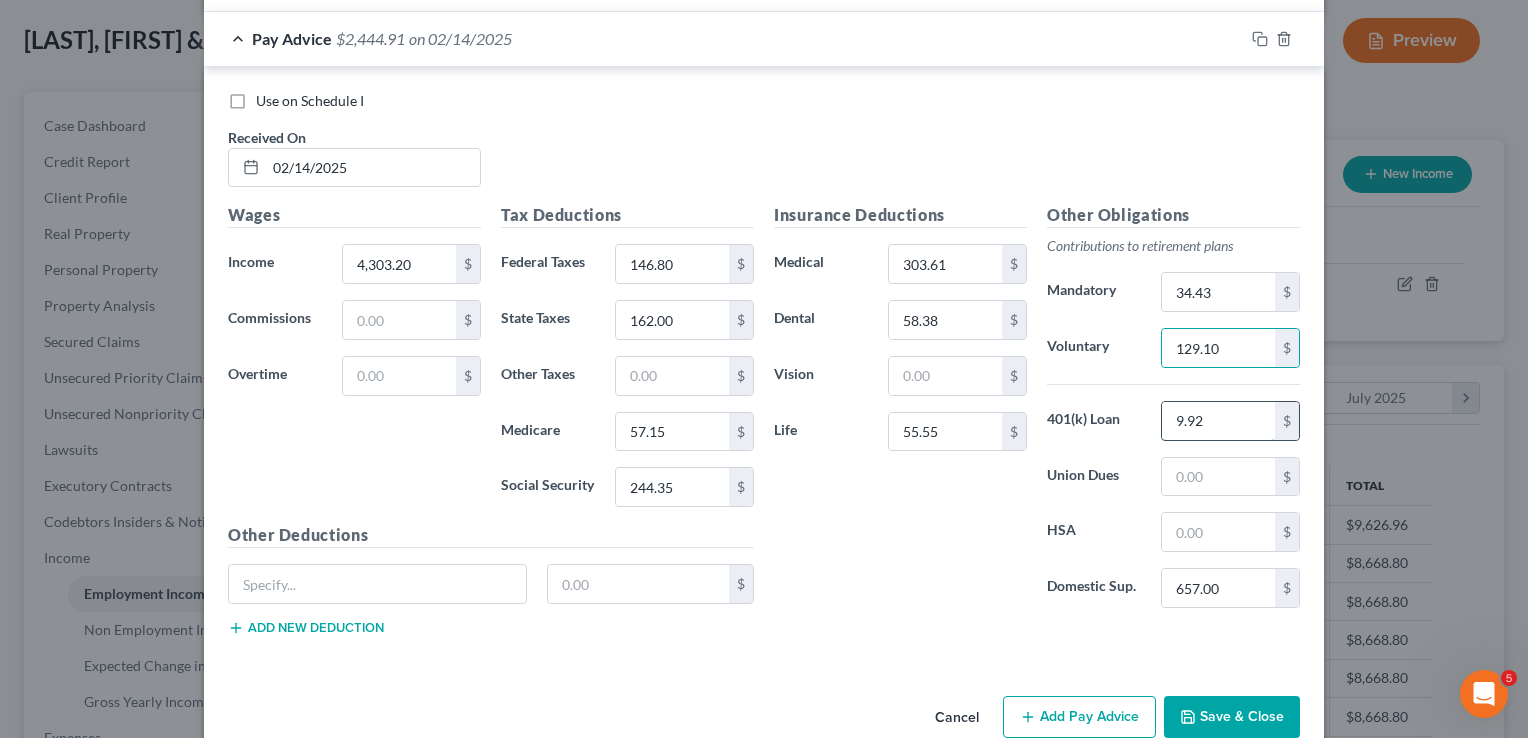 click on "9.92" at bounding box center [1218, 421] 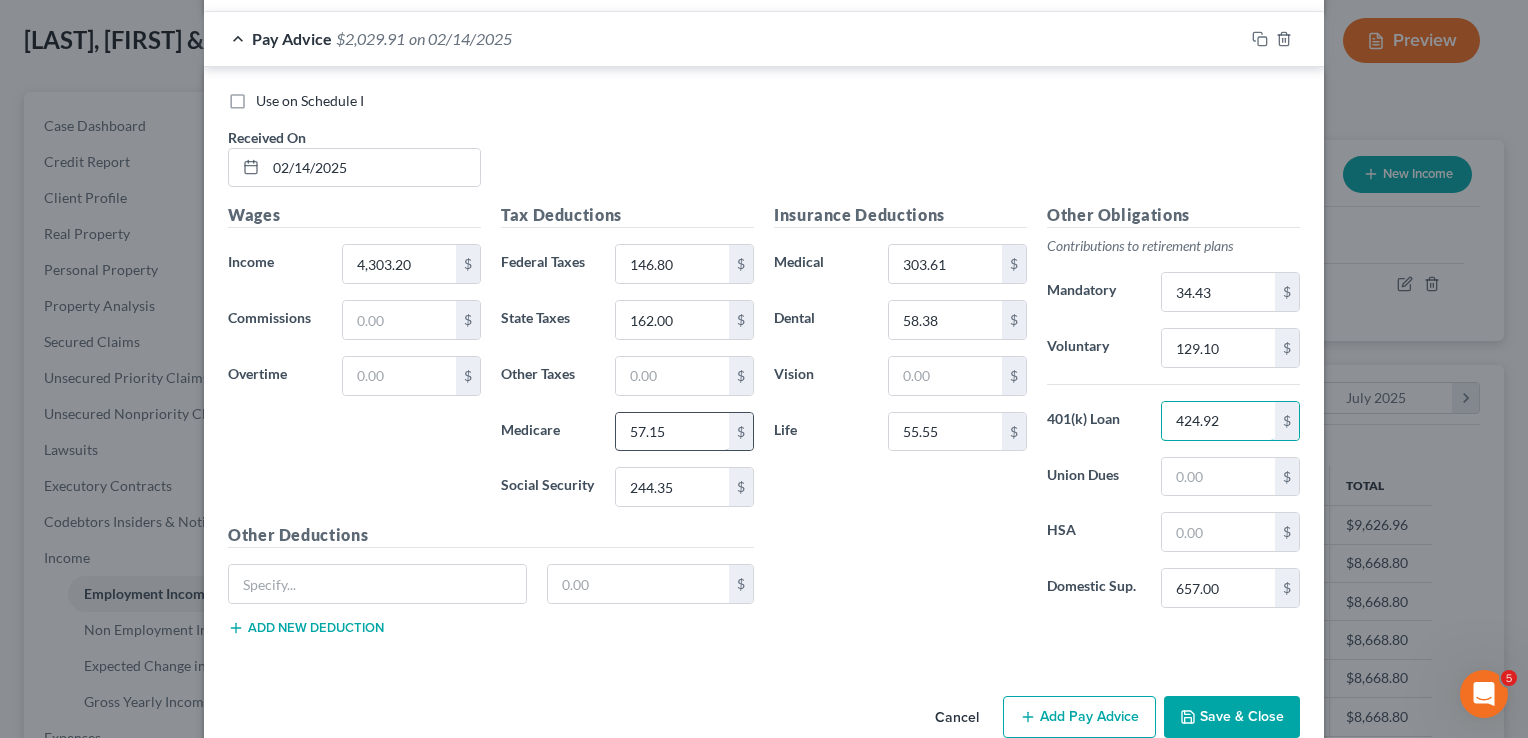 type on "424.92" 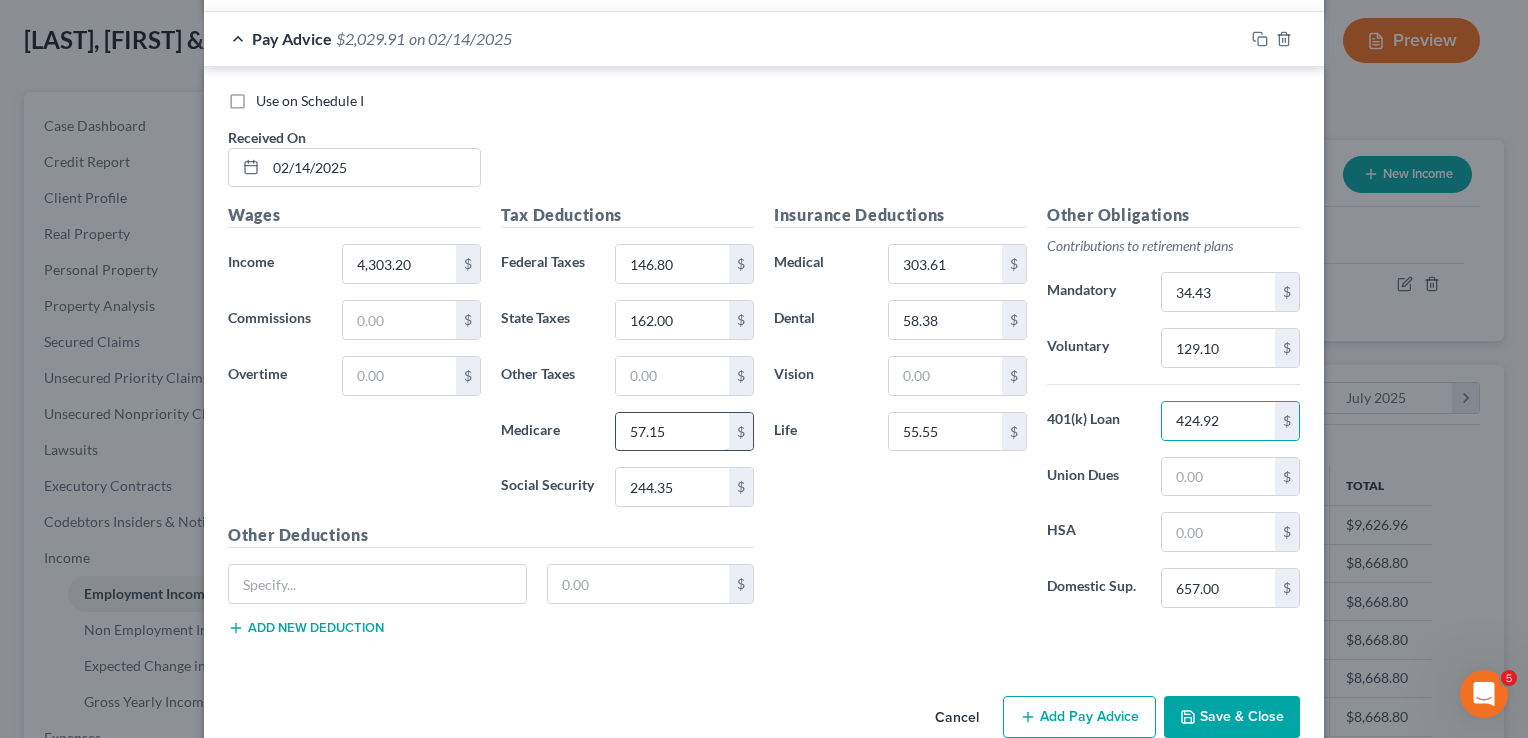 click on "57.15" at bounding box center [672, 432] 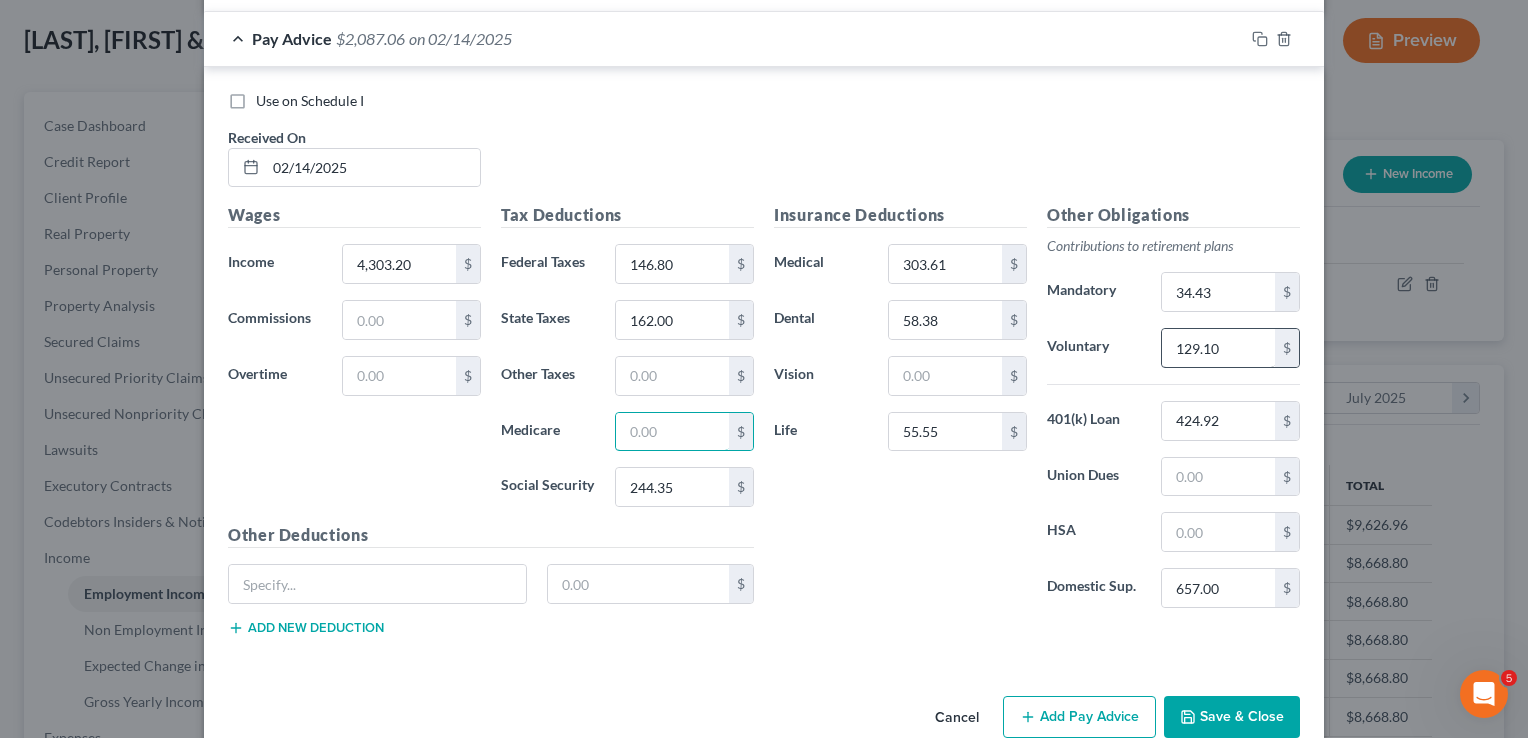 type 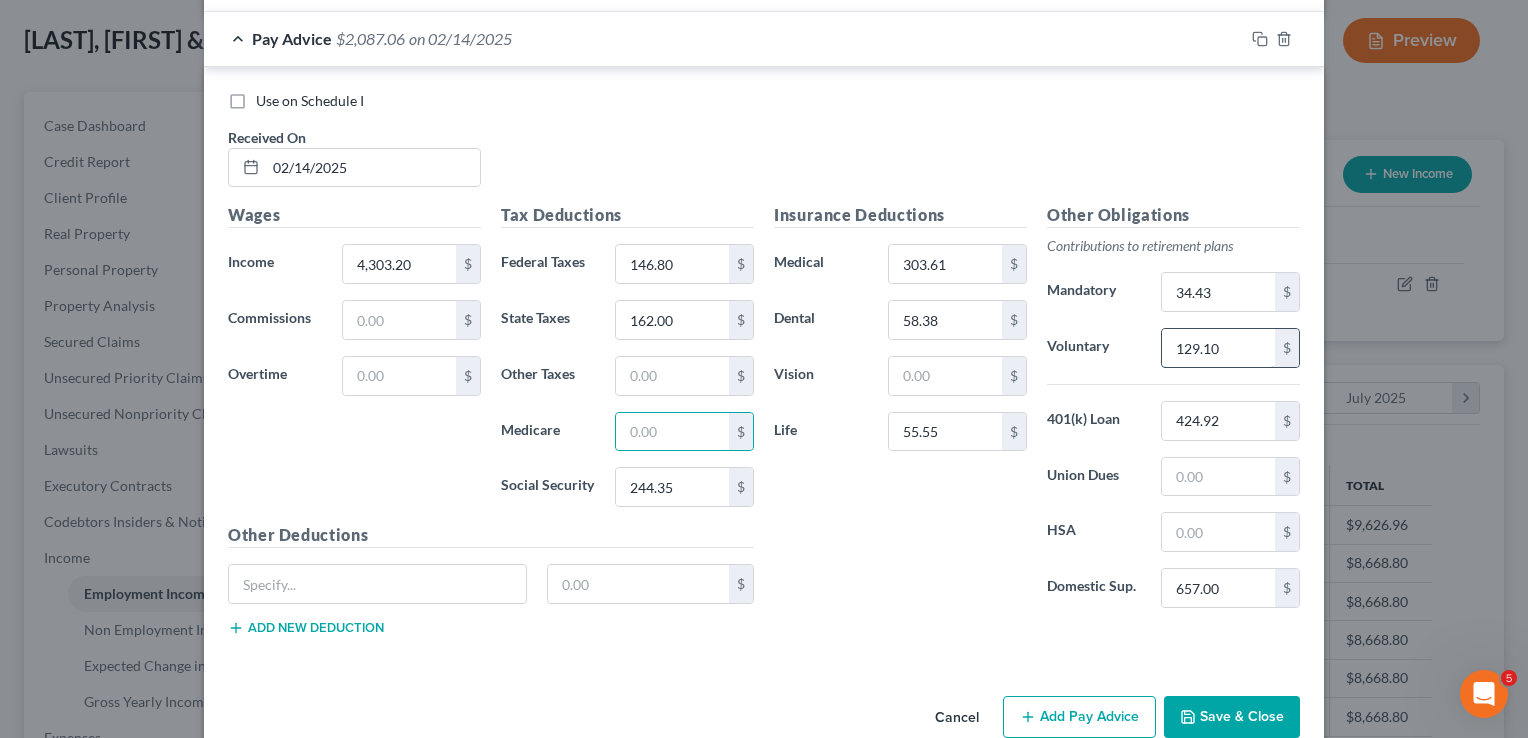 click on "129.10" at bounding box center (1218, 348) 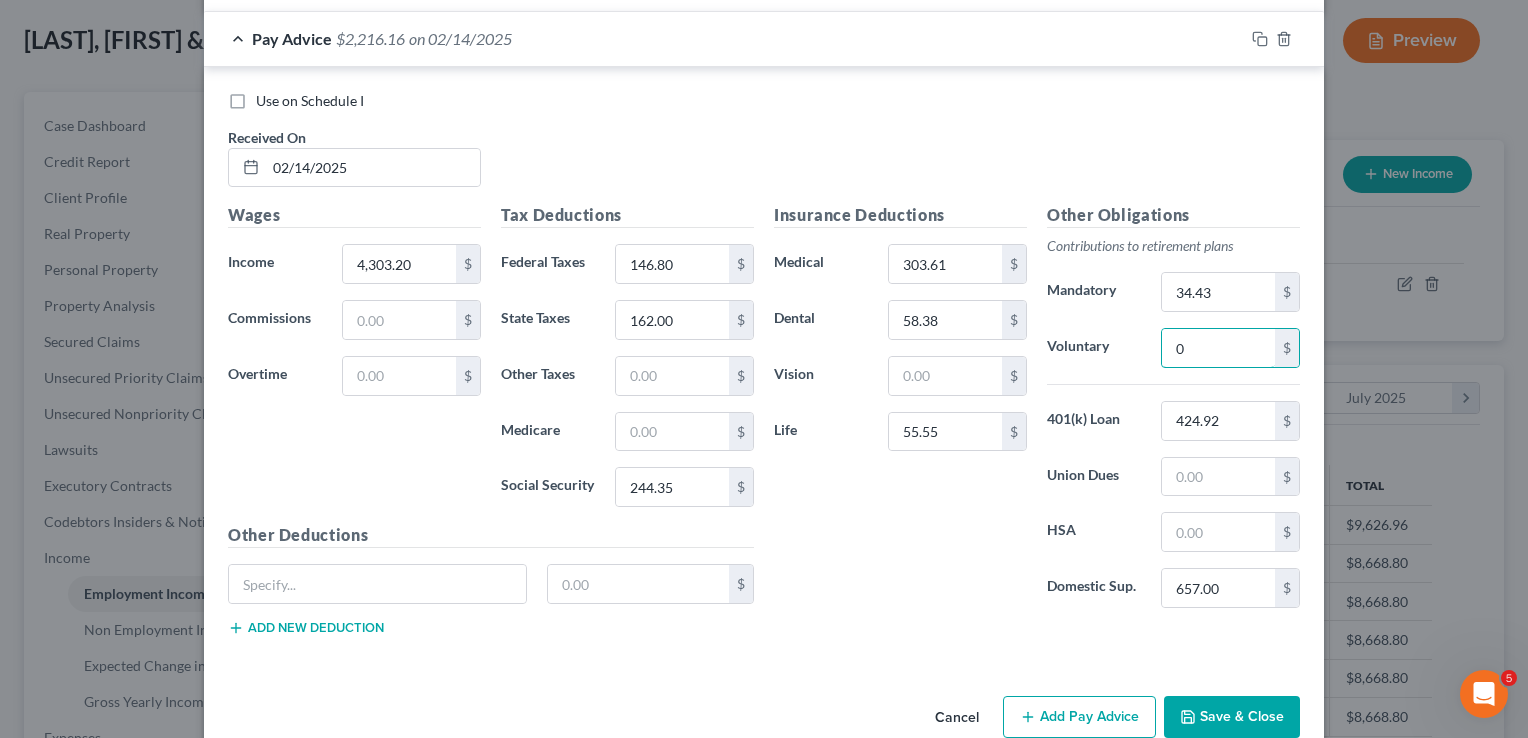 type on "0" 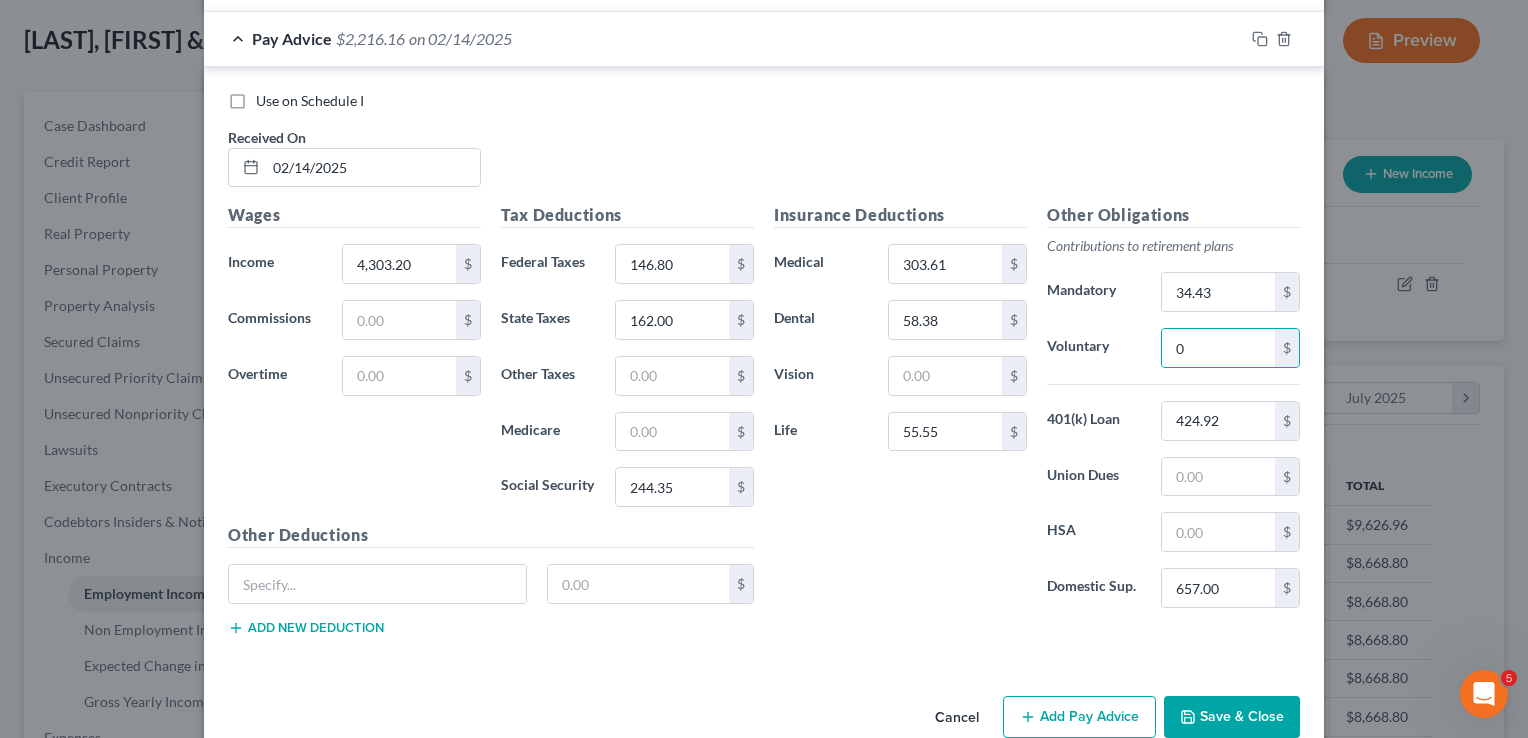 click on "Insurance Deductions Medical 303.61 $ Dental 58.38 $ Vision $ Life 55.55 $" at bounding box center (900, 413) 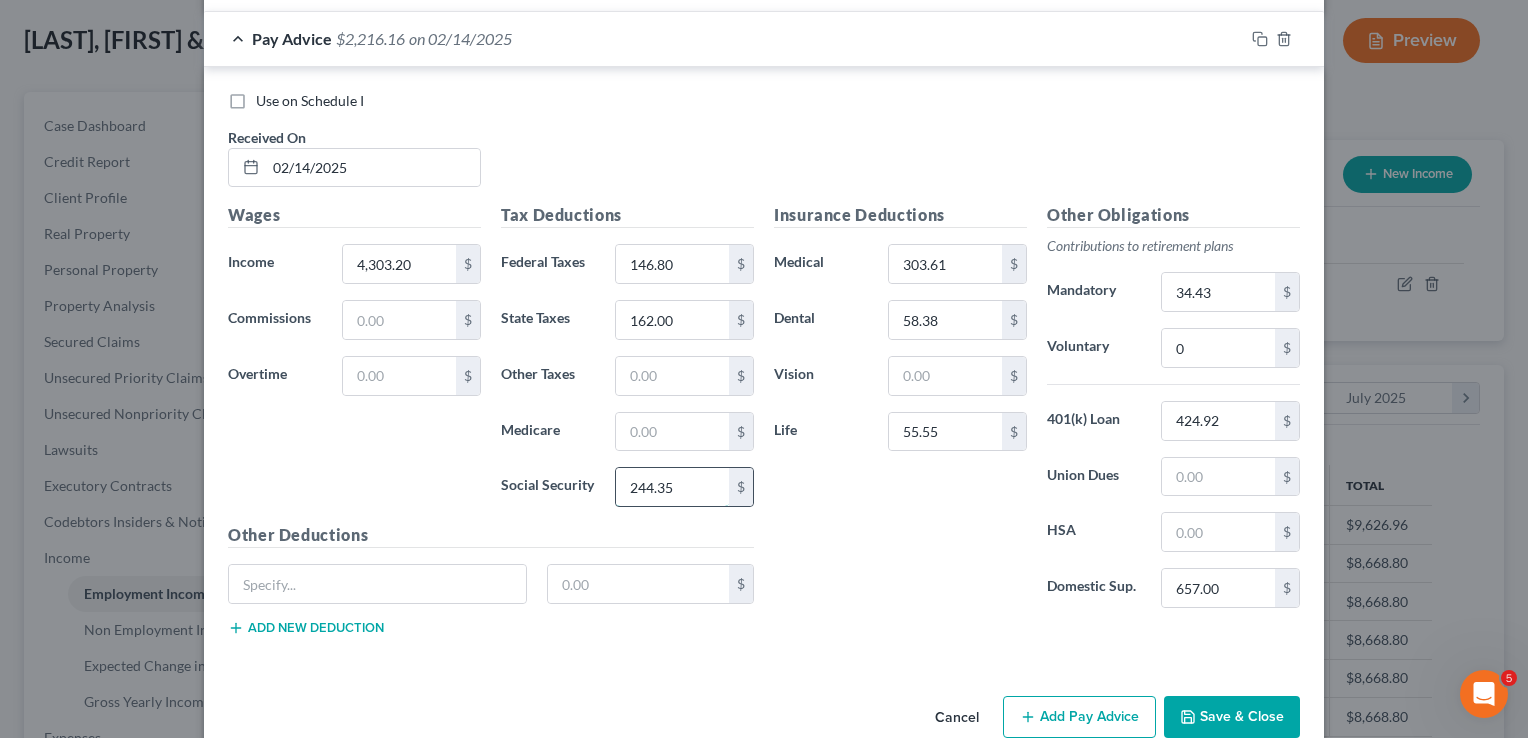 click on "244.35" at bounding box center [672, 487] 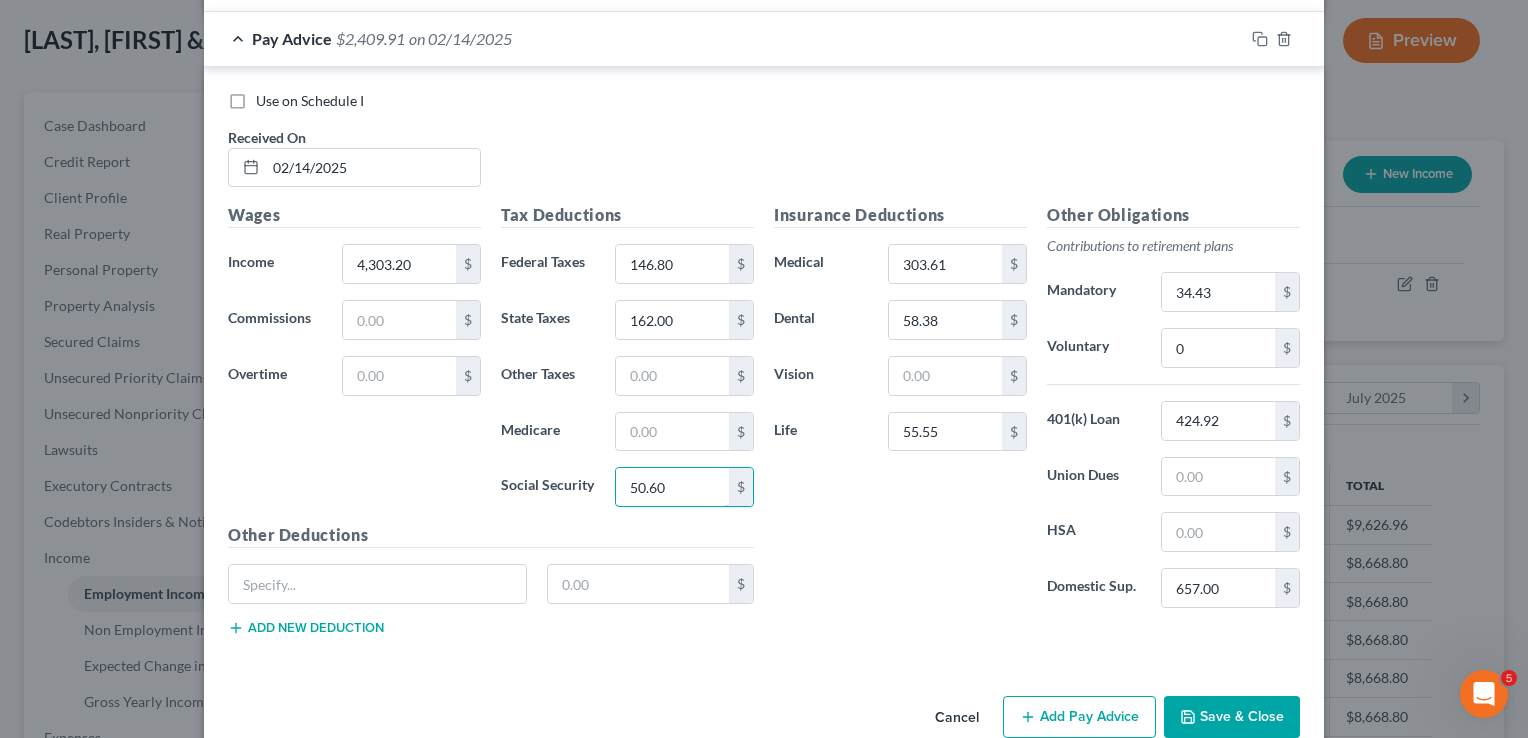 type on "50.60" 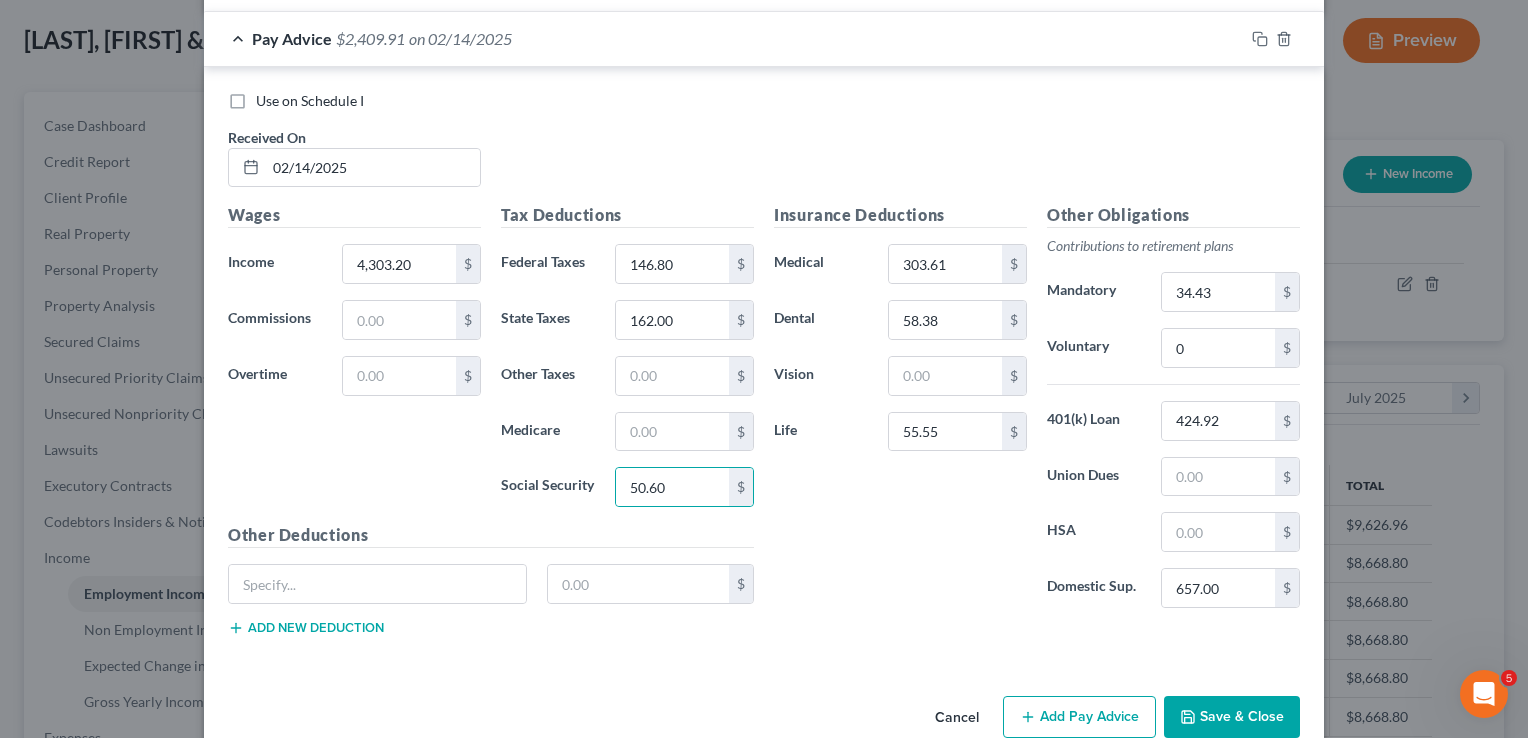 click on "Insurance Deductions Medical 303.61 $ Dental 58.38 $ Vision $ Life 55.55 $" at bounding box center [900, 413] 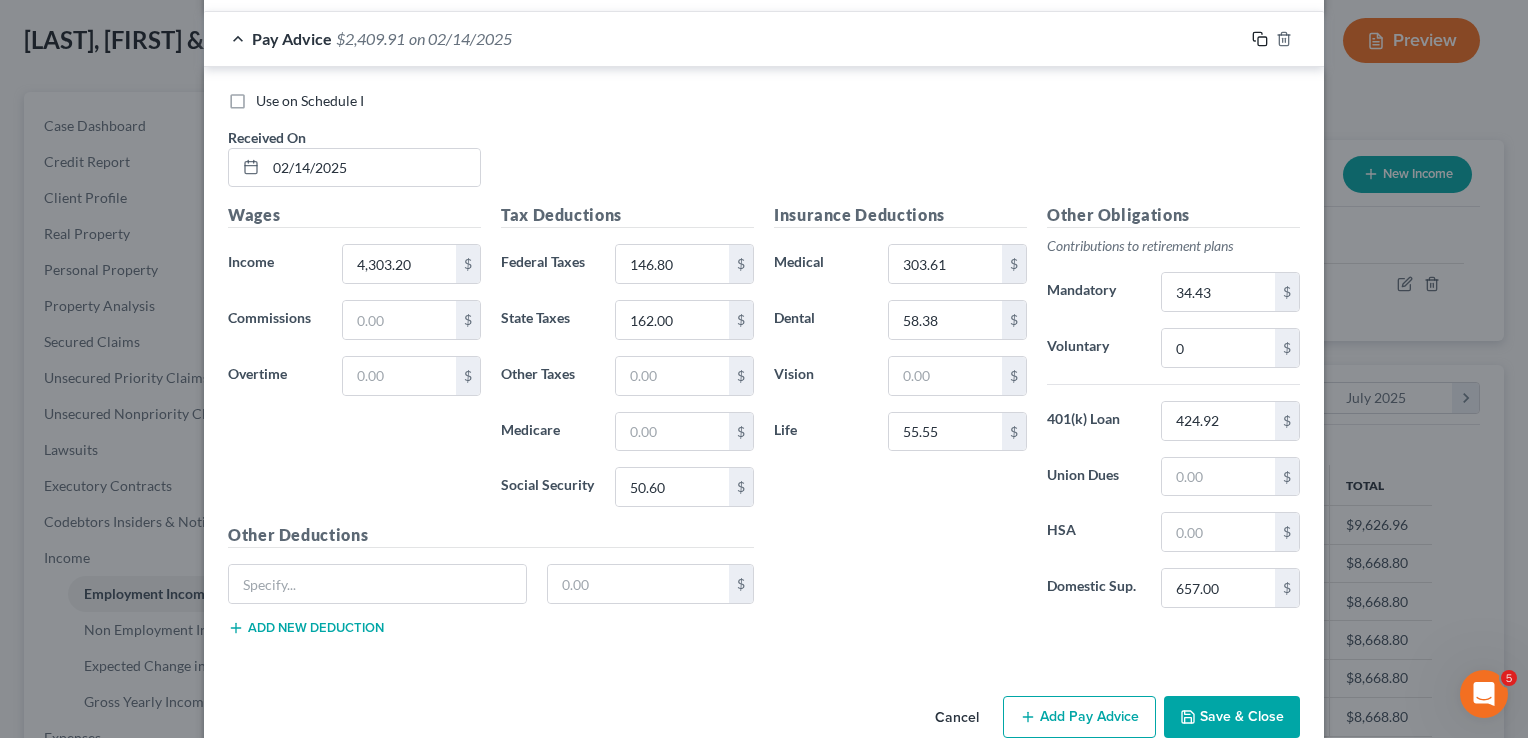click 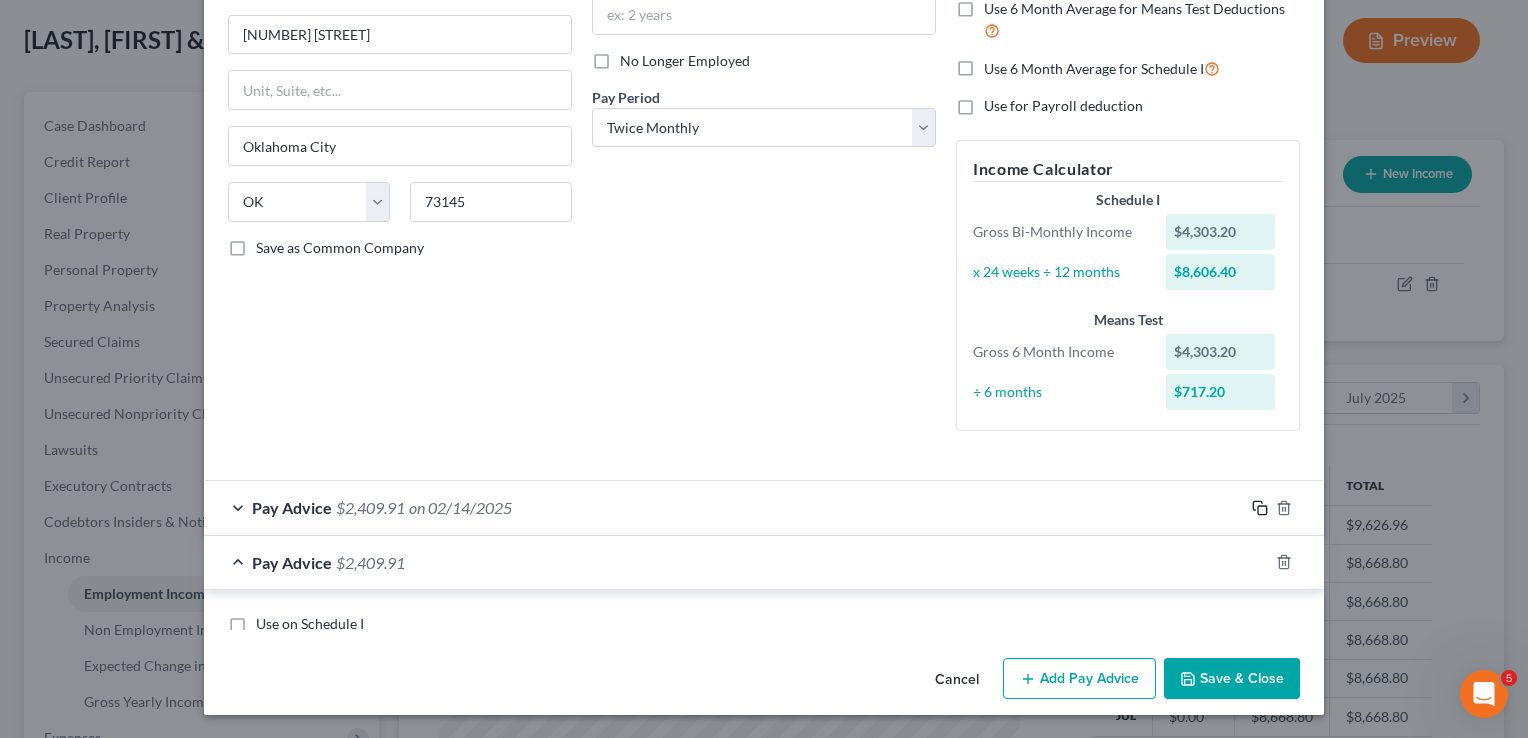 scroll, scrollTop: 700, scrollLeft: 0, axis: vertical 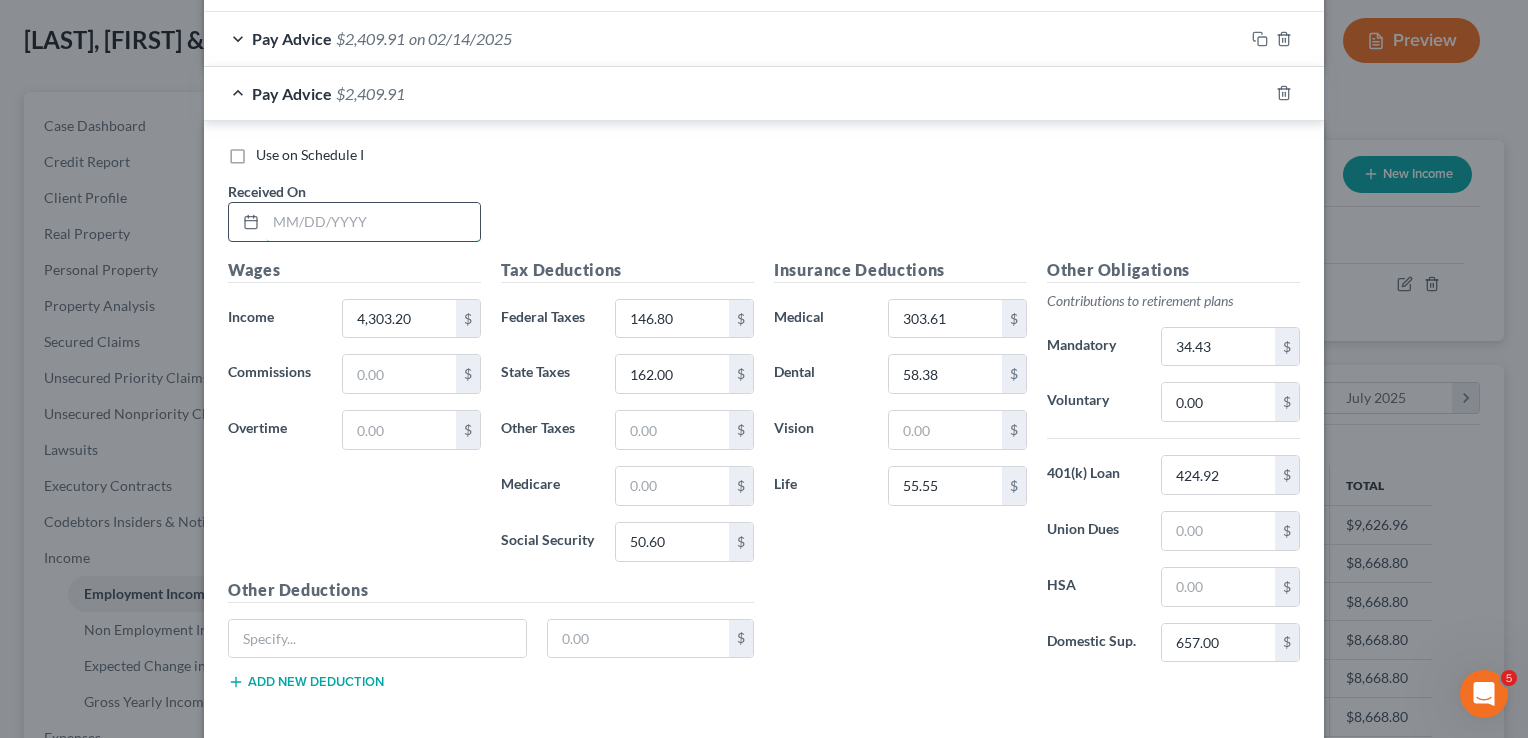 click at bounding box center [373, 222] 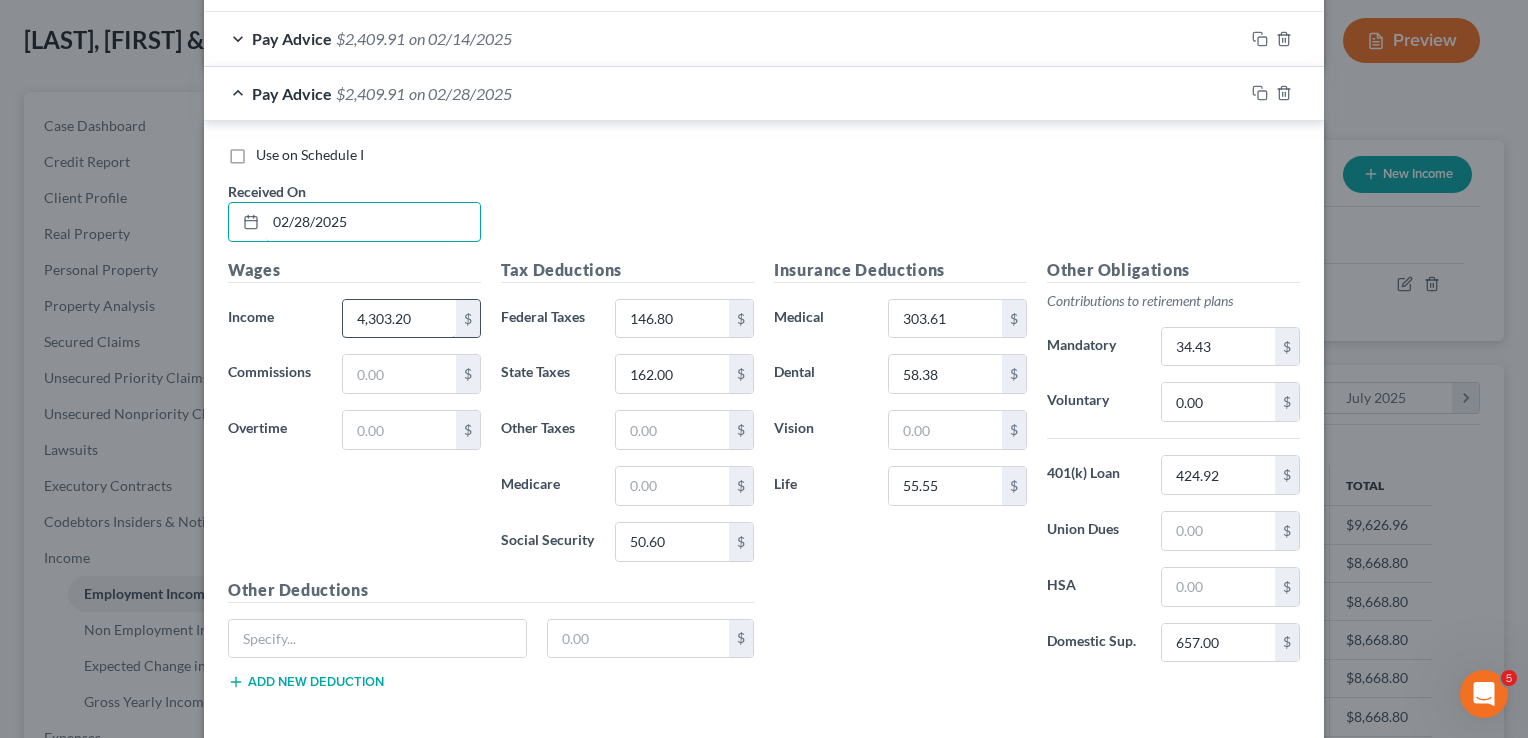 type on "02/28/2025" 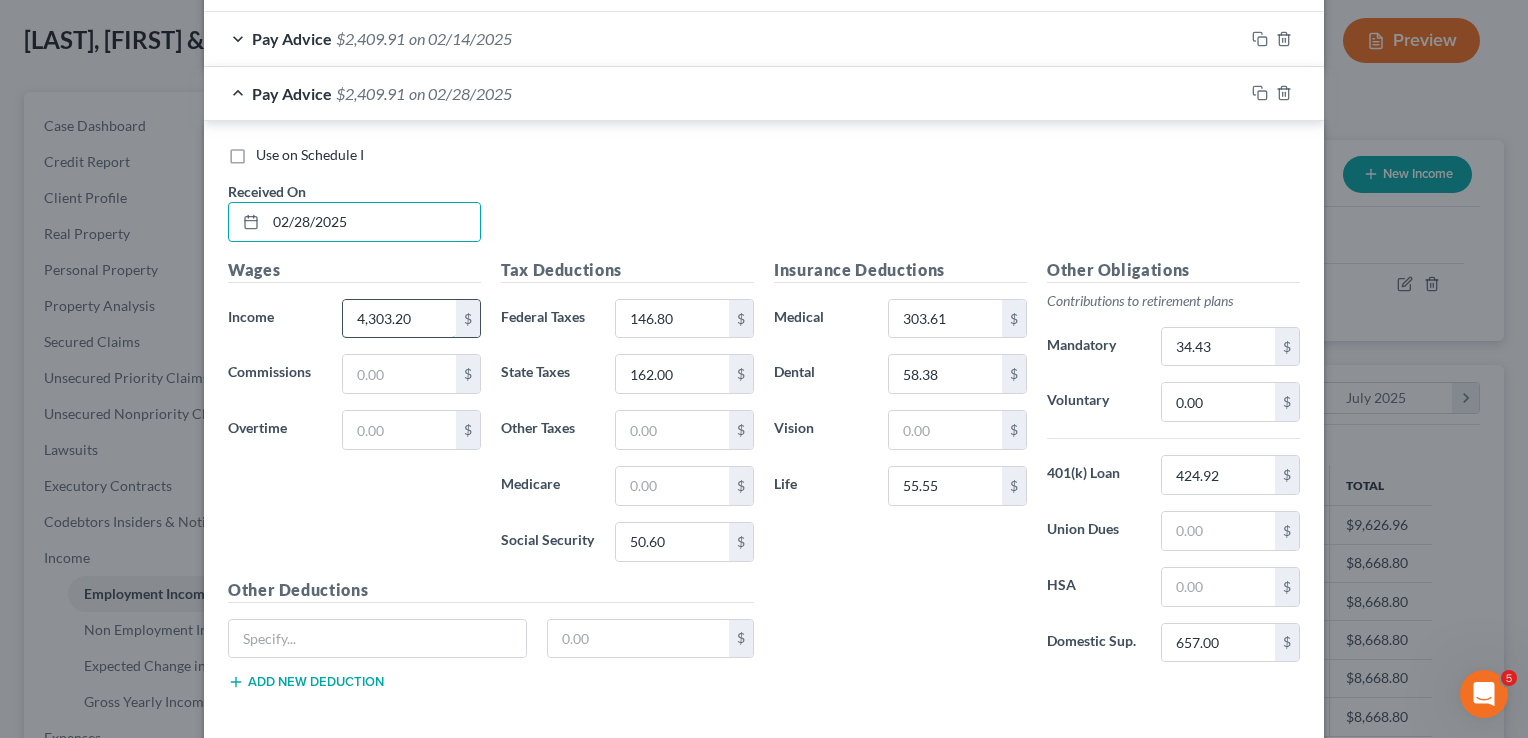 click on "4,303.20" at bounding box center (399, 319) 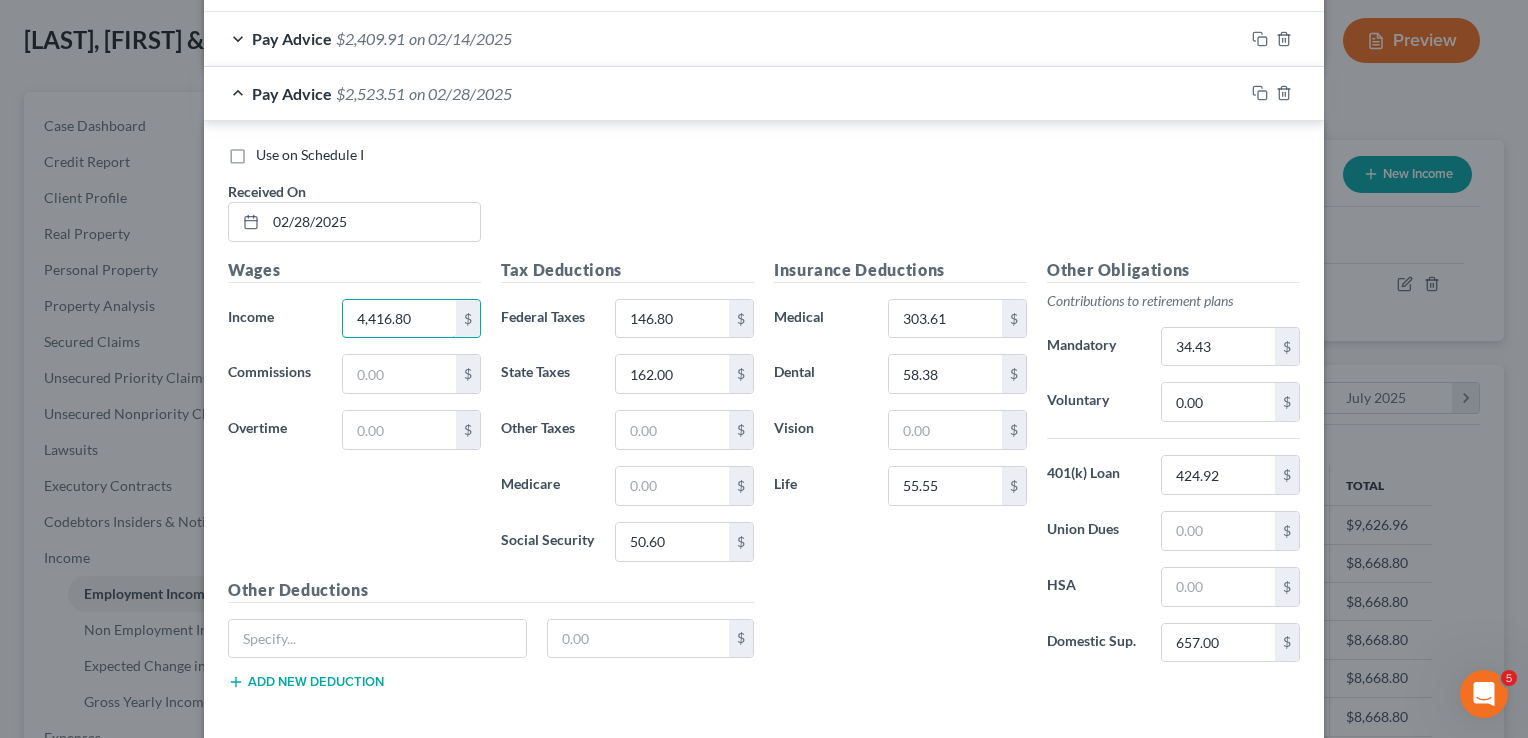 type on "4,416.80" 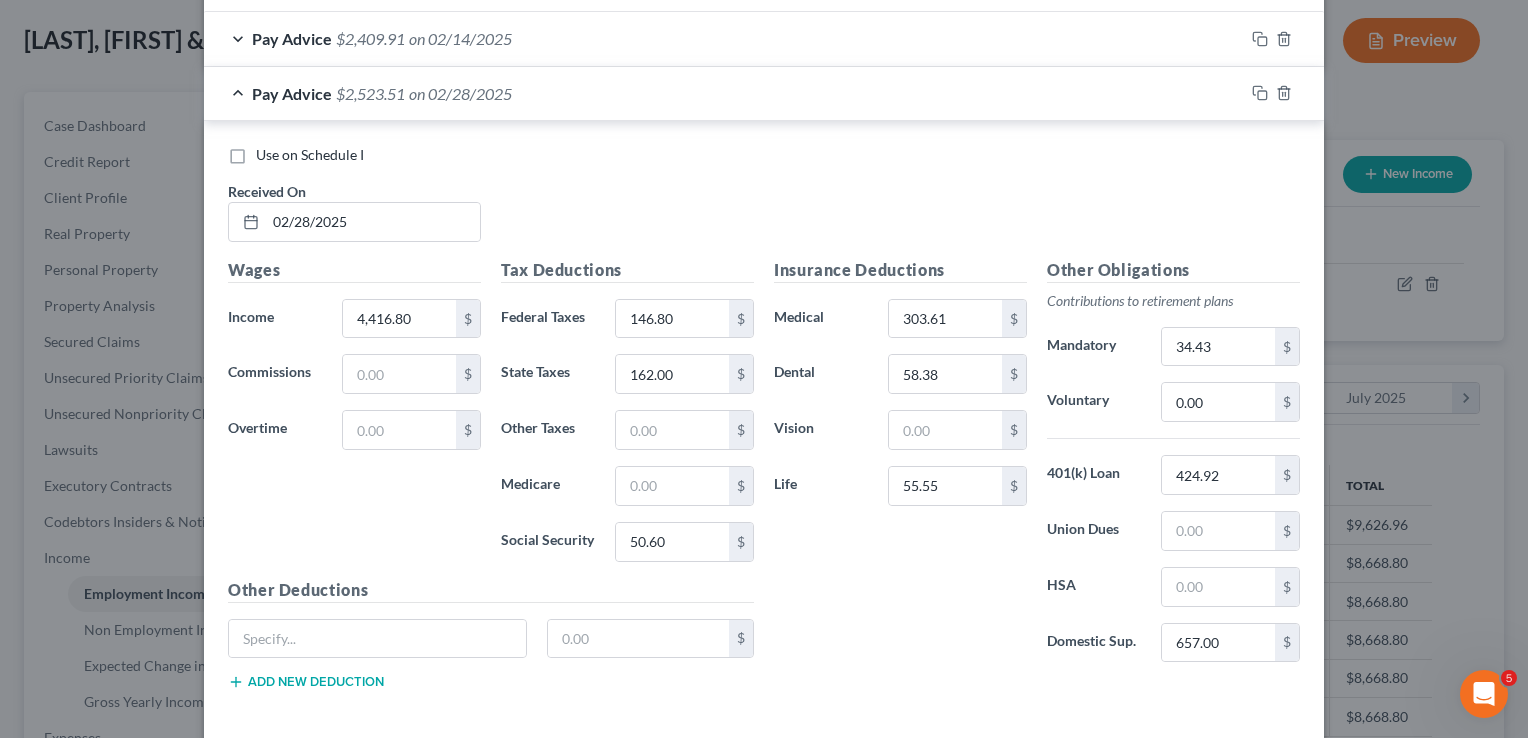 click on "Use on Schedule I
Received On
*
02/28/2025" at bounding box center (764, 201) 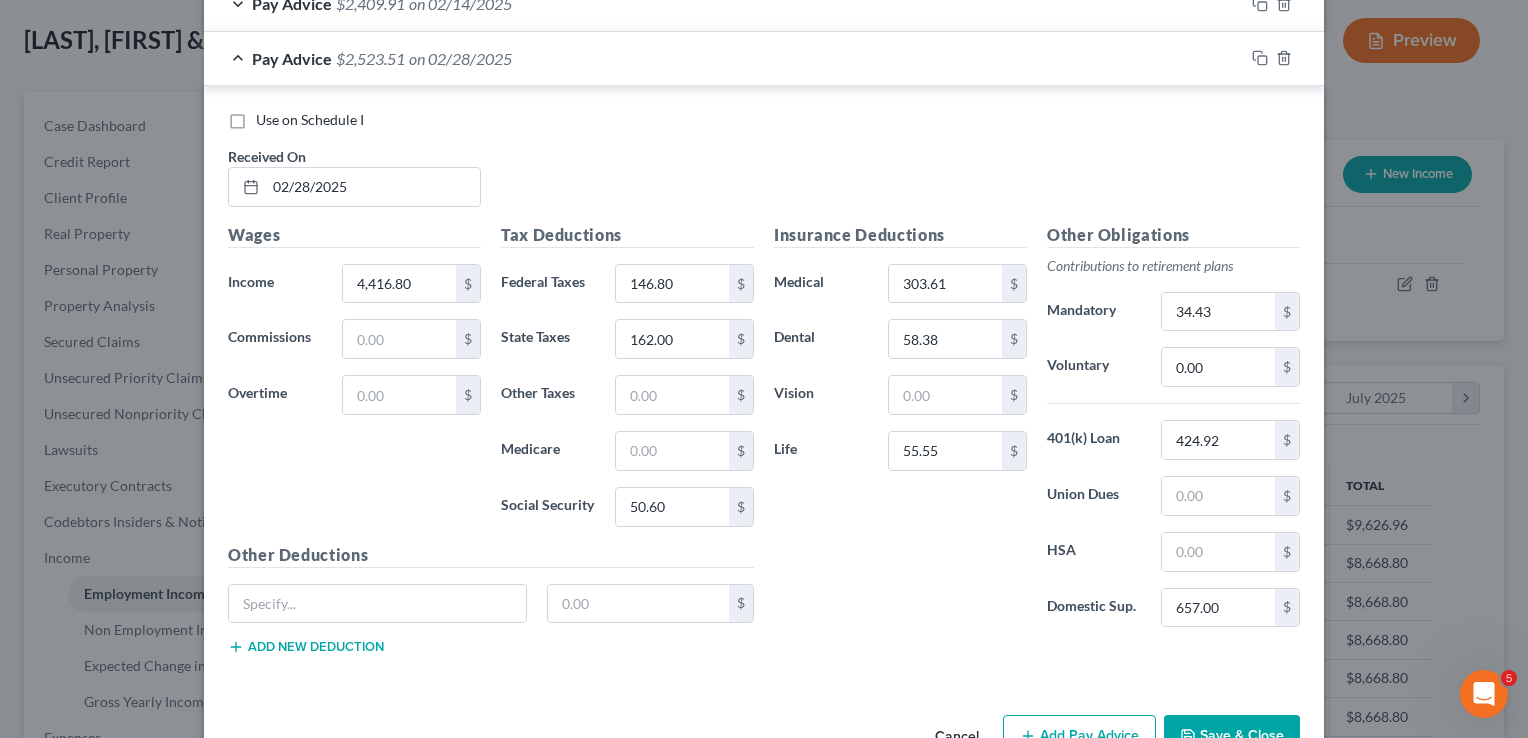 scroll, scrollTop: 789, scrollLeft: 0, axis: vertical 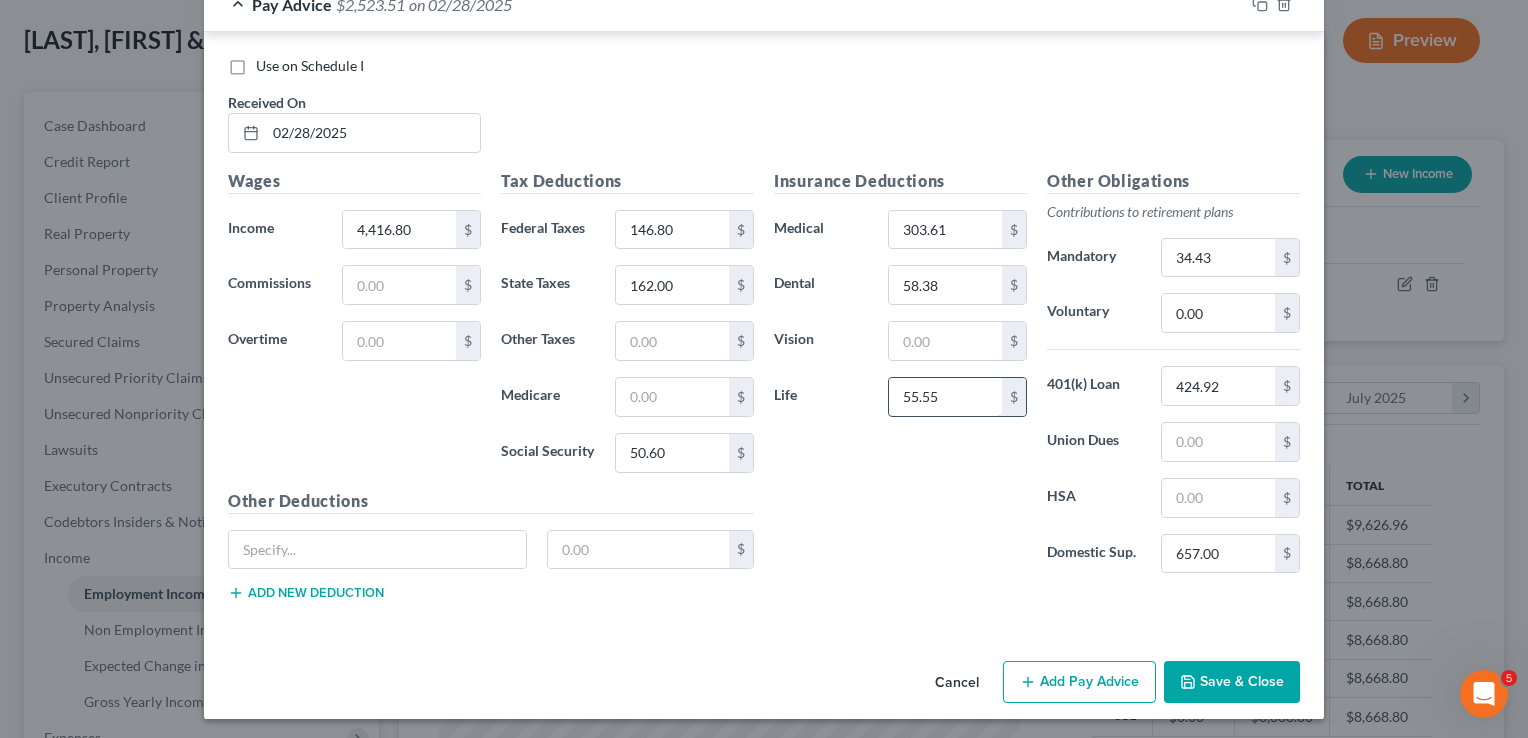 click on "55.55" at bounding box center [945, 397] 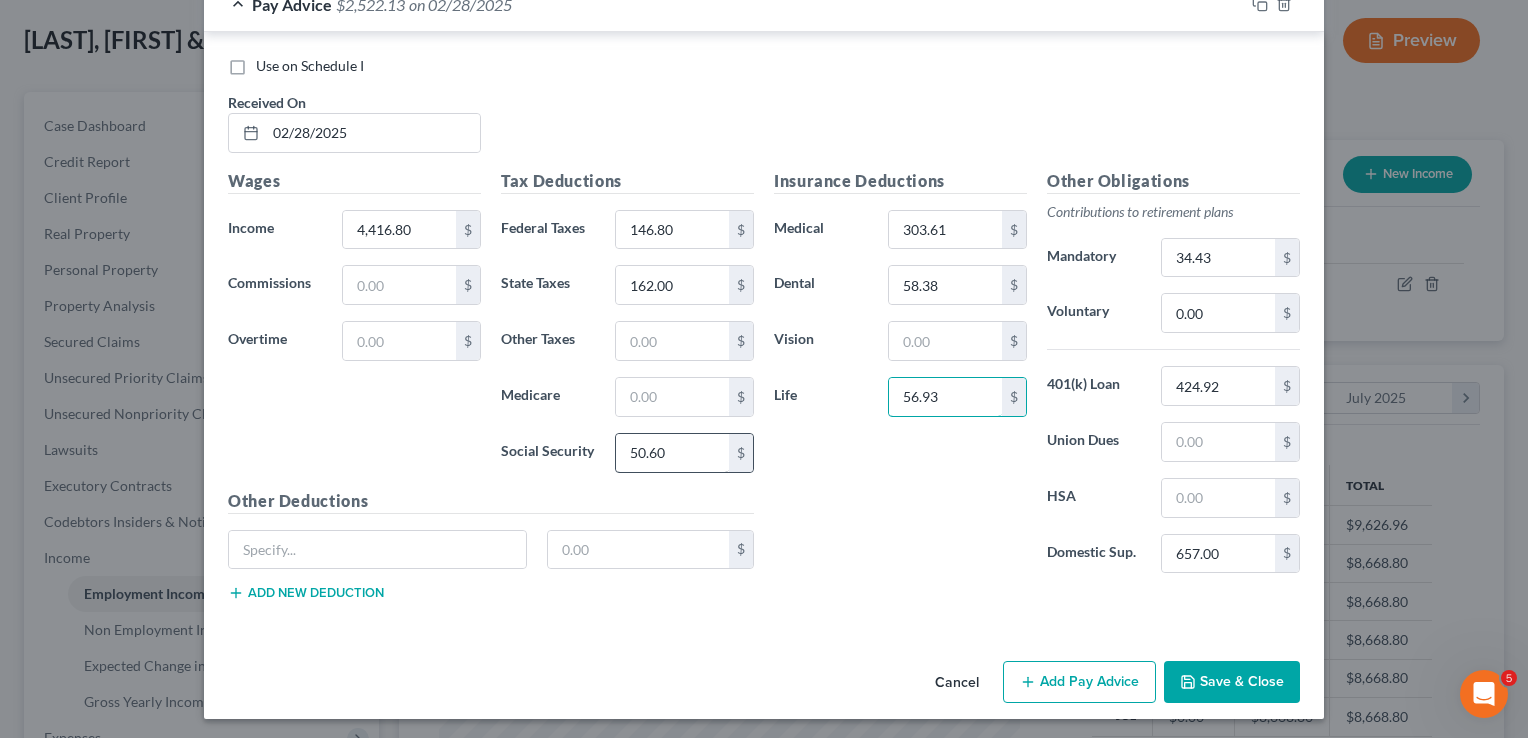type on "56.93" 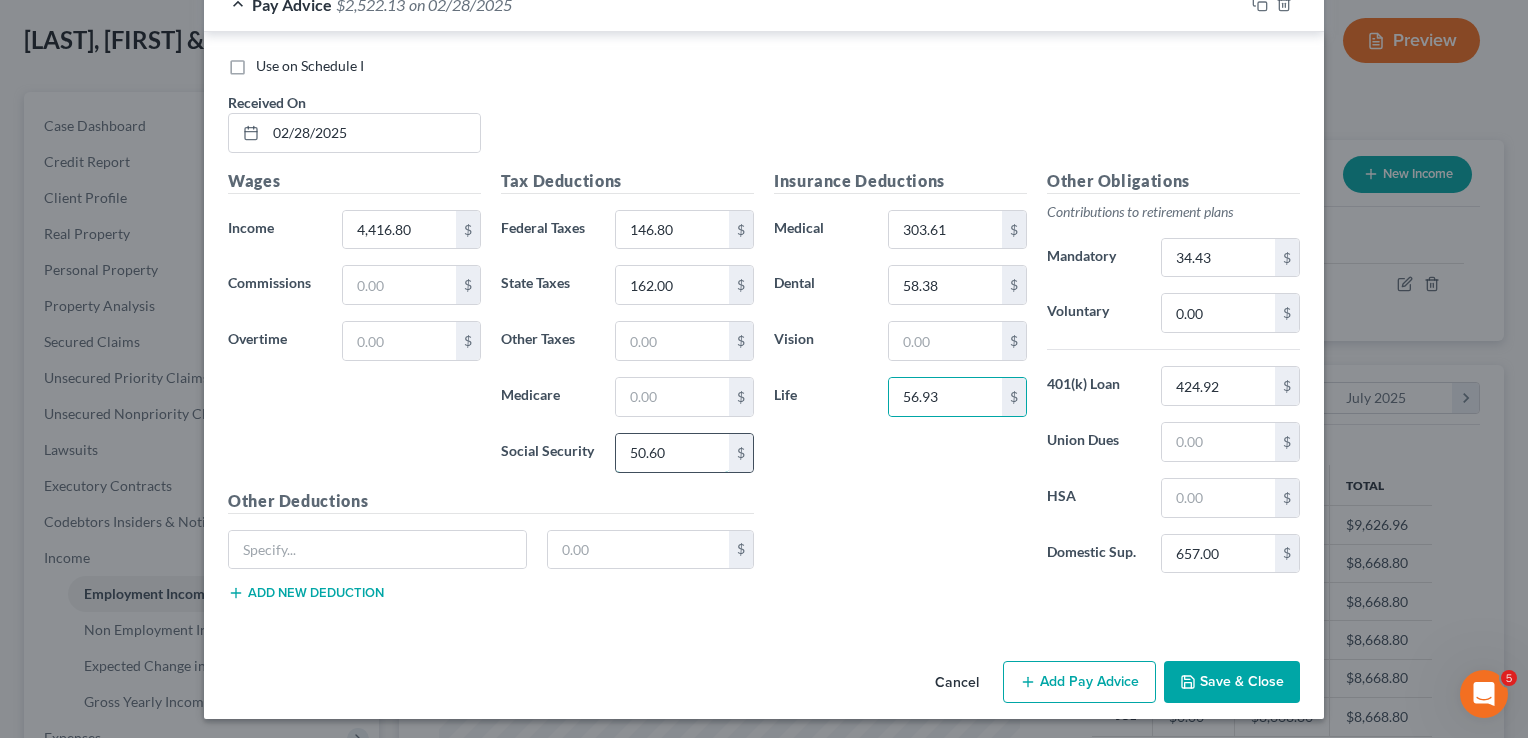 click on "50.60" at bounding box center [672, 453] 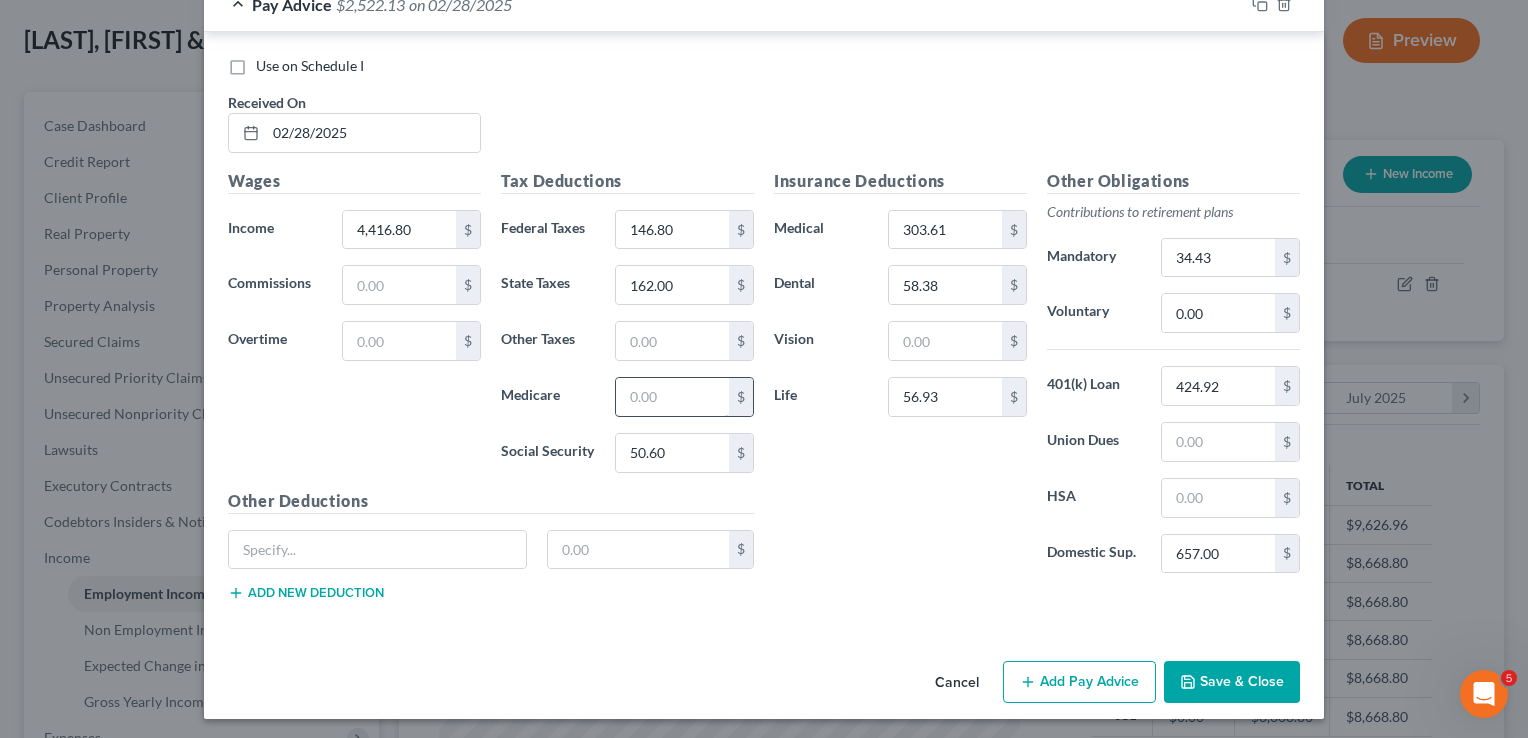 click at bounding box center [672, 397] 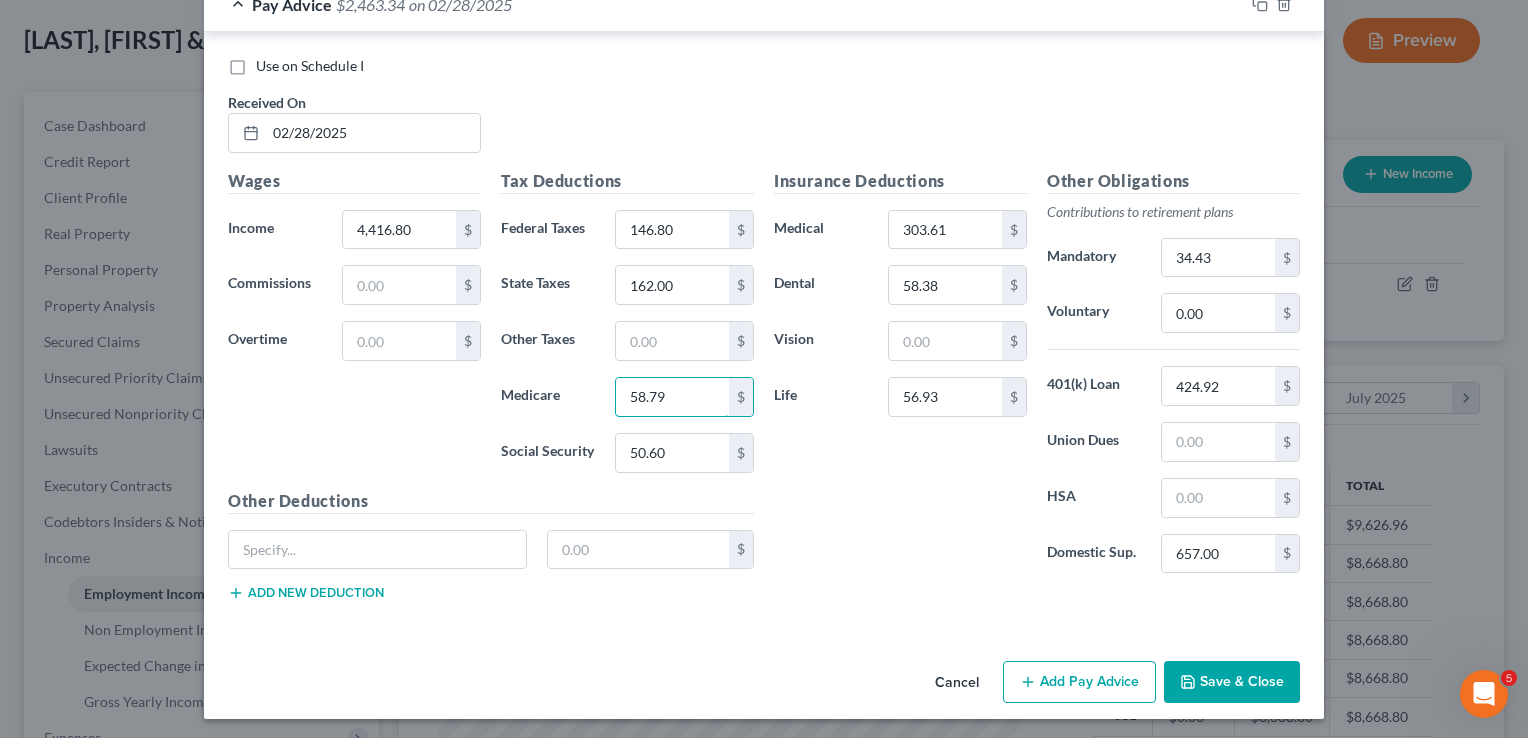 type on "58.79" 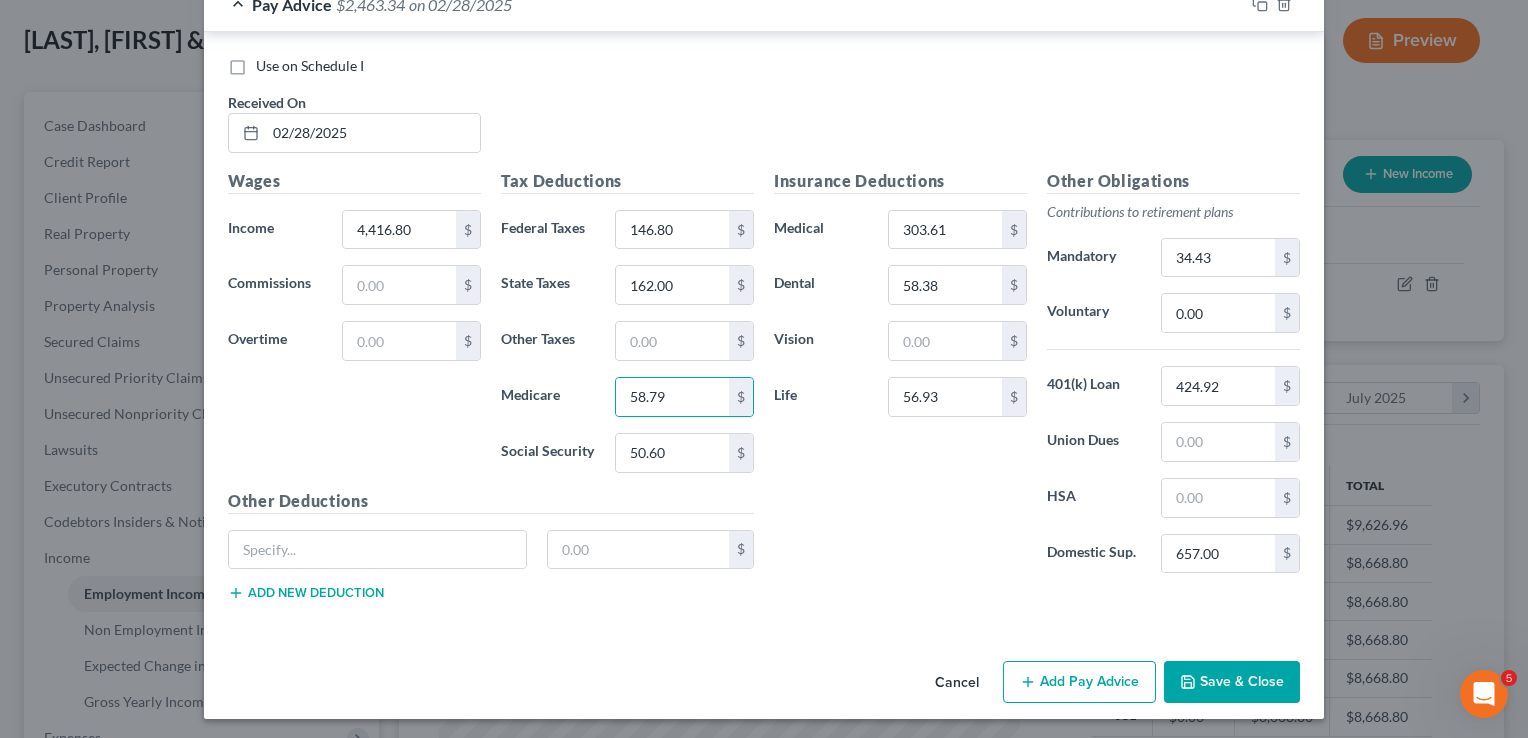 click on "Insurance Deductions Medical 303.61 $ Dental 58.38 $ Vision $ Life 56.93 $" at bounding box center (900, 379) 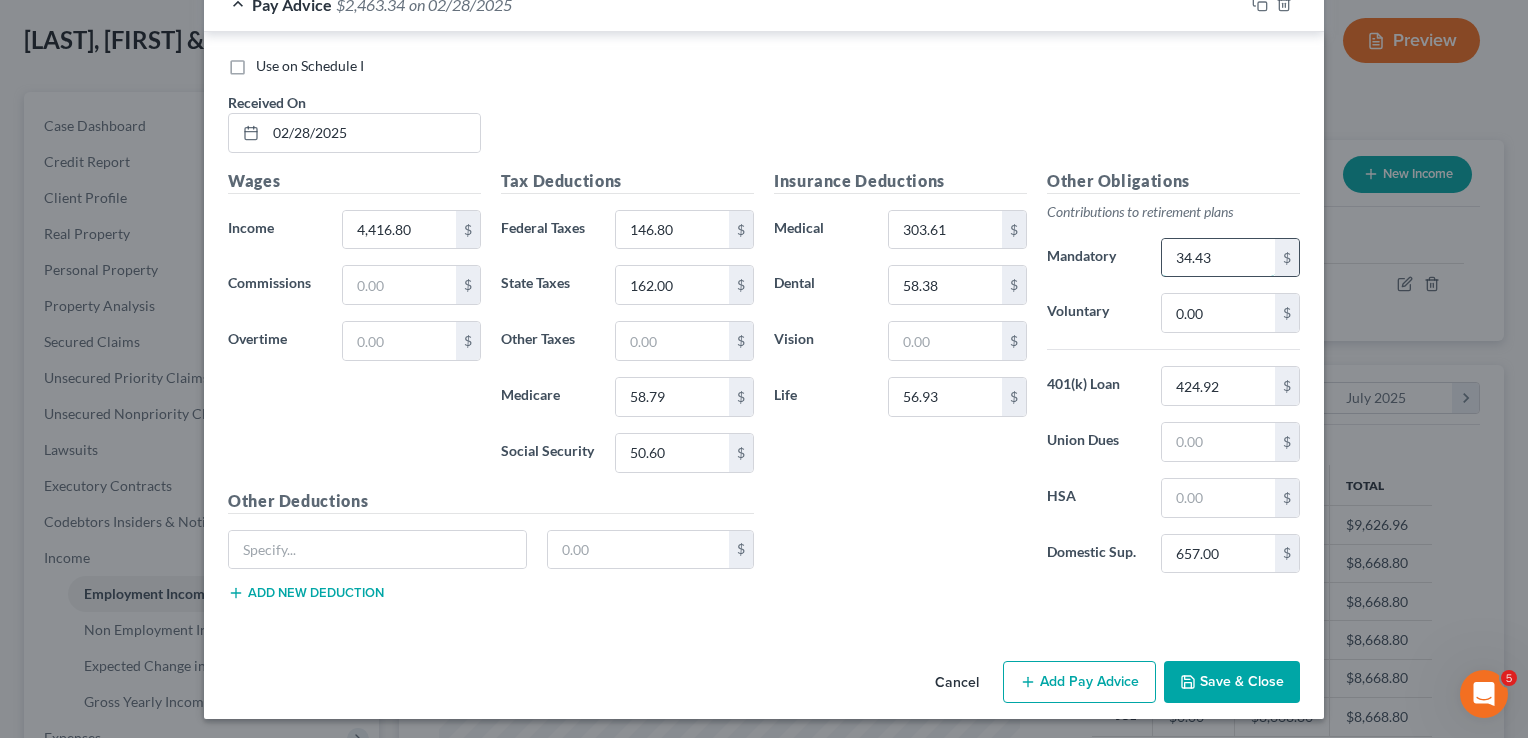 click on "34.43" at bounding box center (1218, 258) 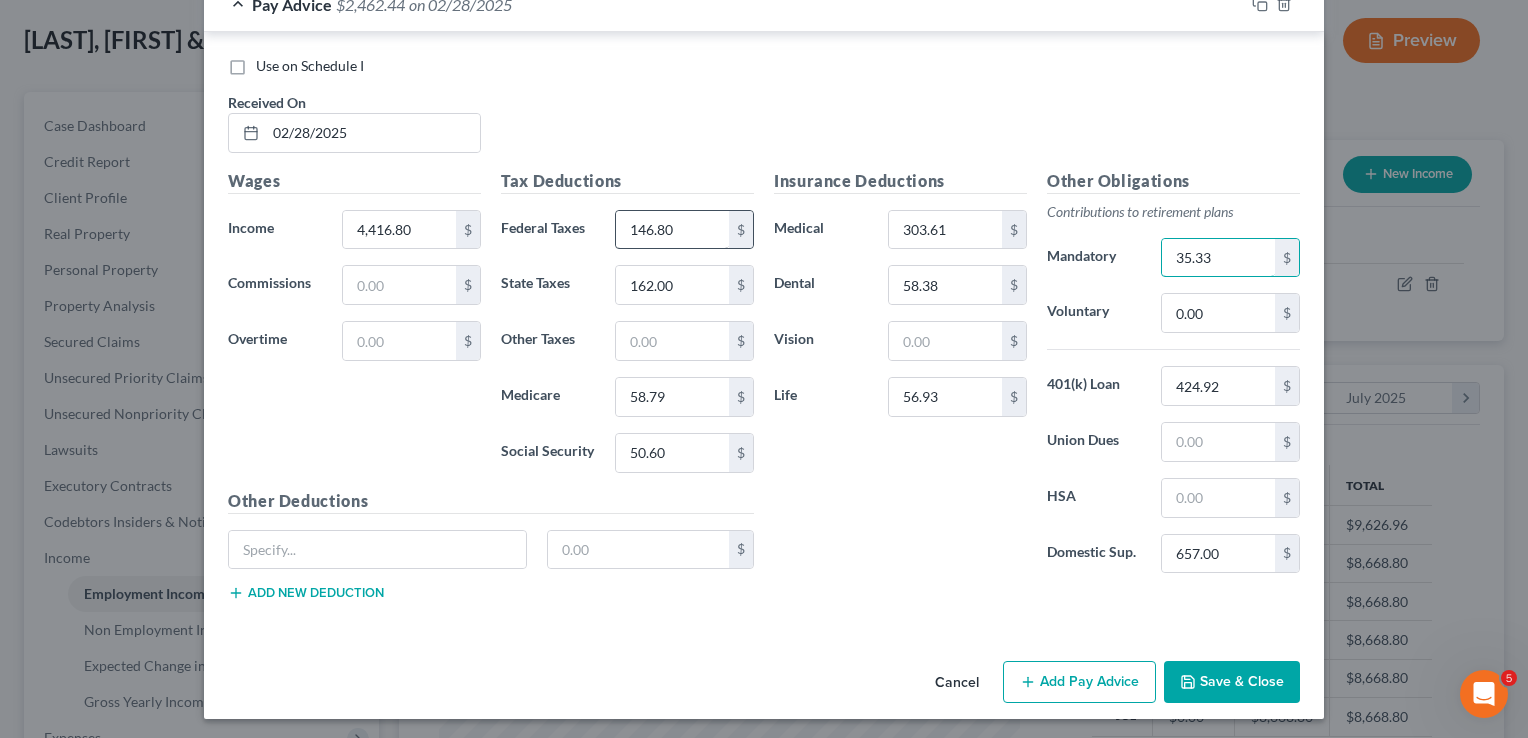 type on "35.33" 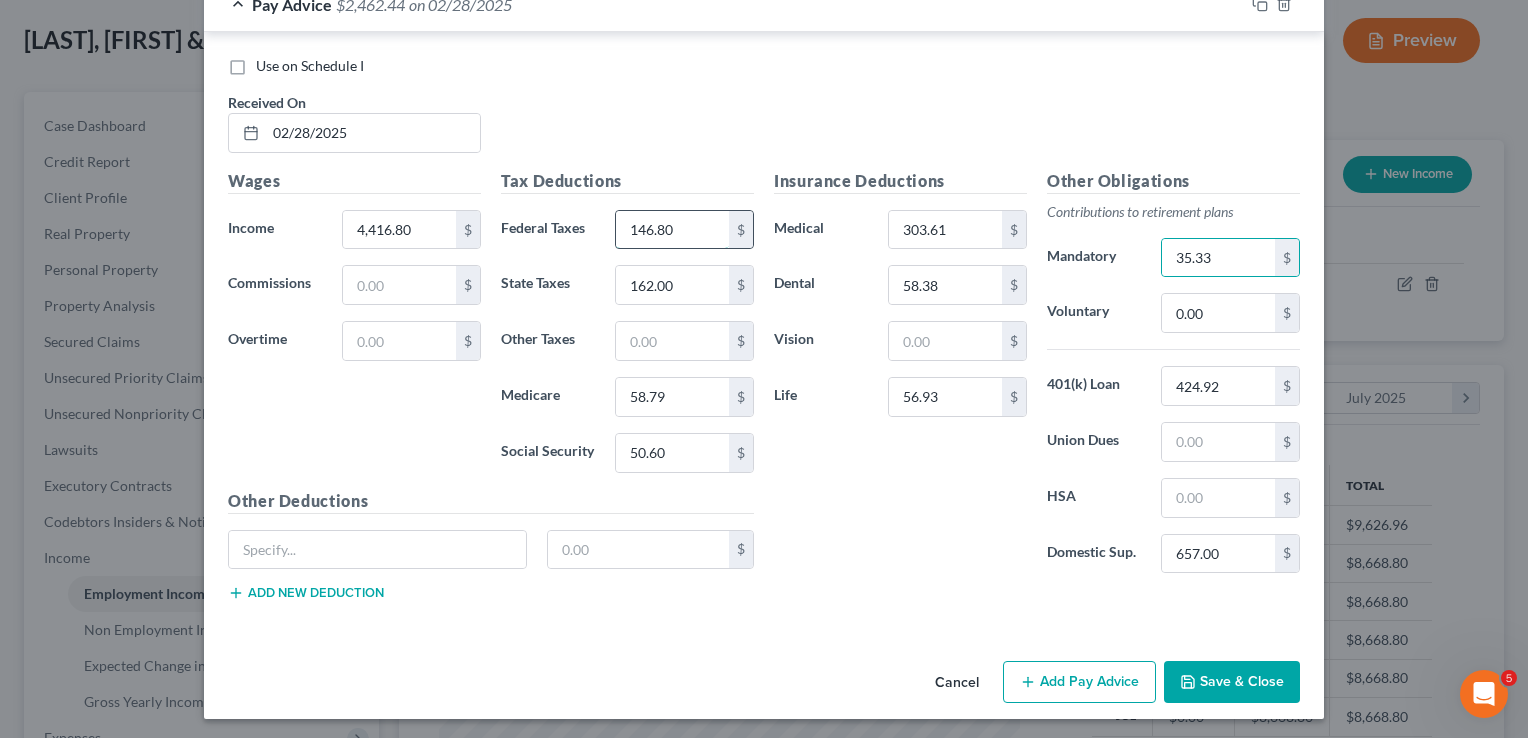 click on "146.80" at bounding box center (672, 230) 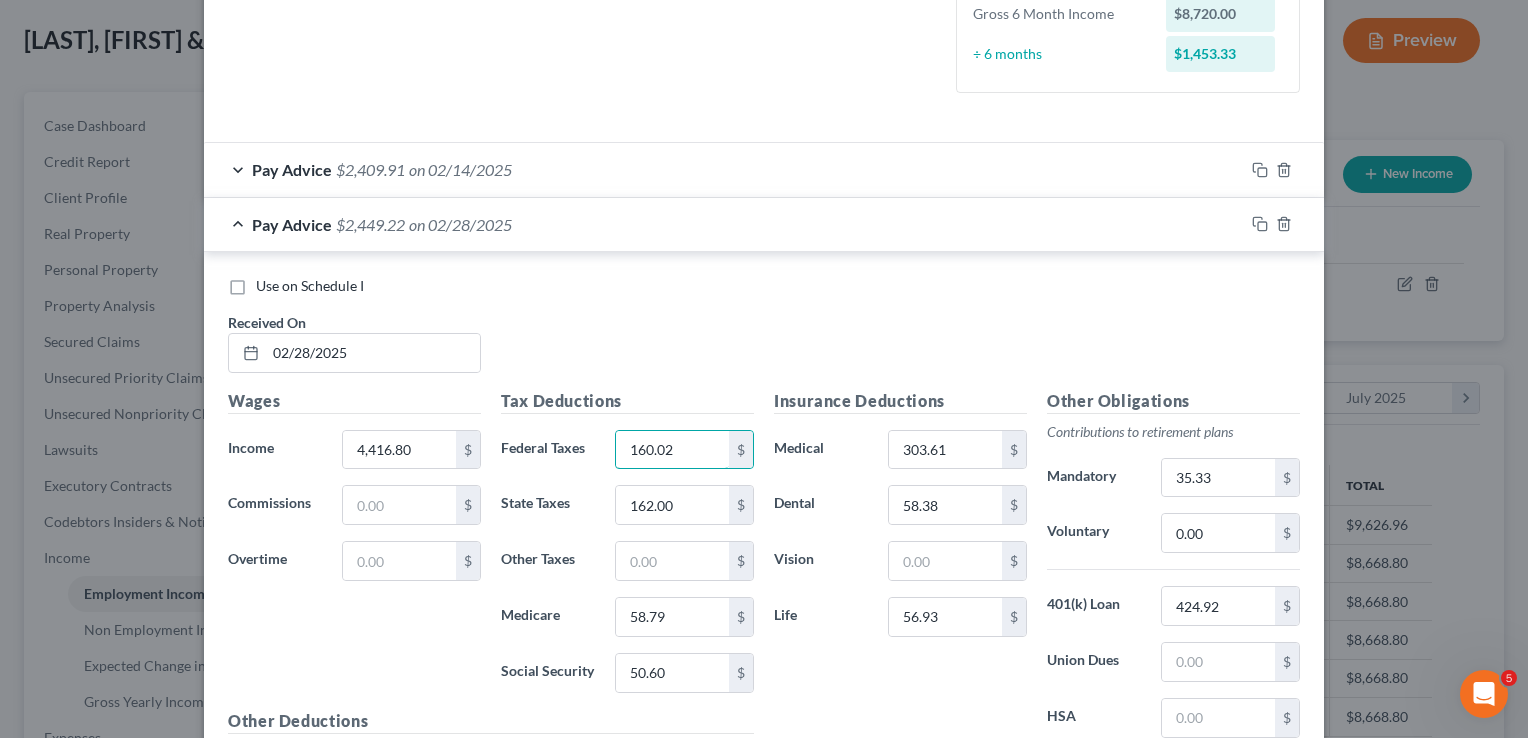 scroll, scrollTop: 489, scrollLeft: 0, axis: vertical 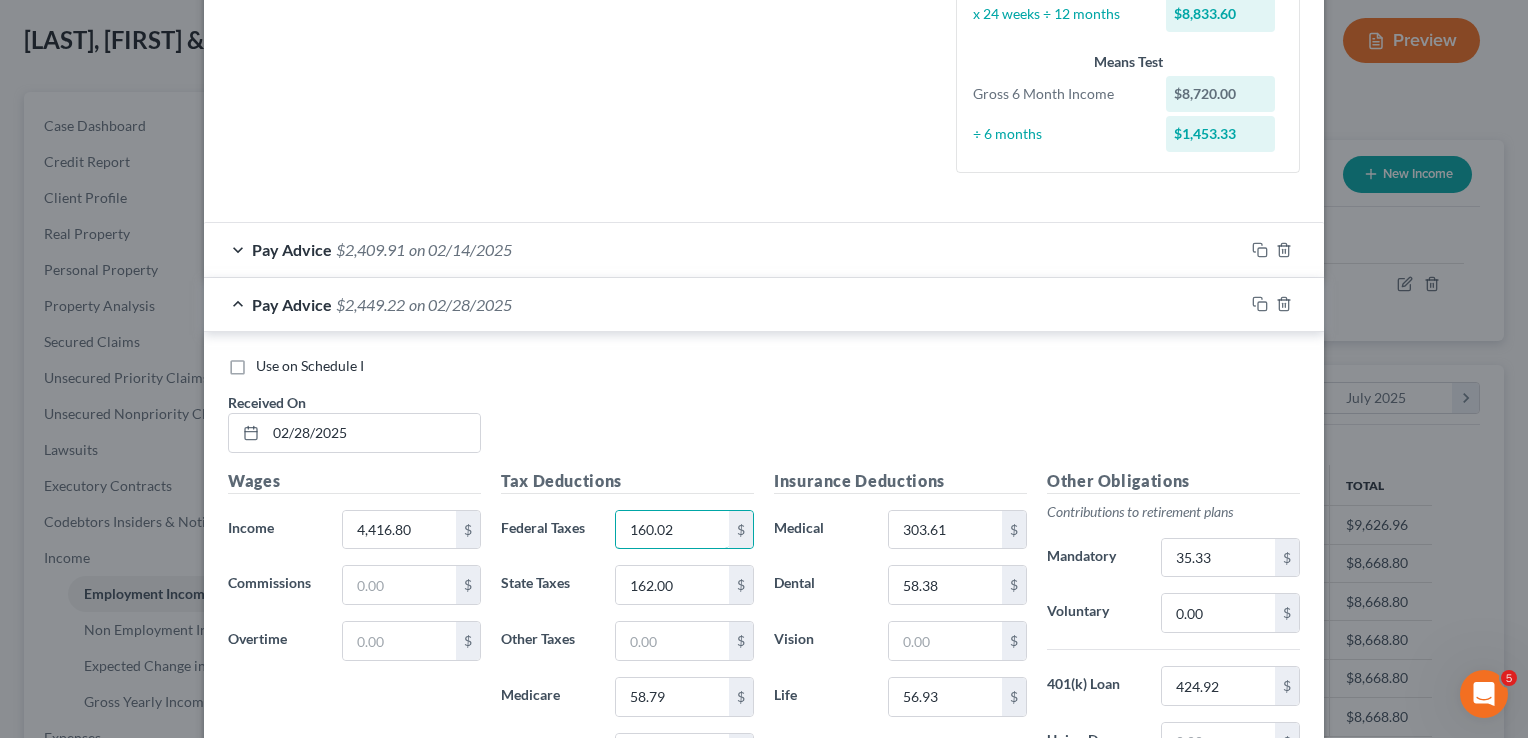 type on "160.02" 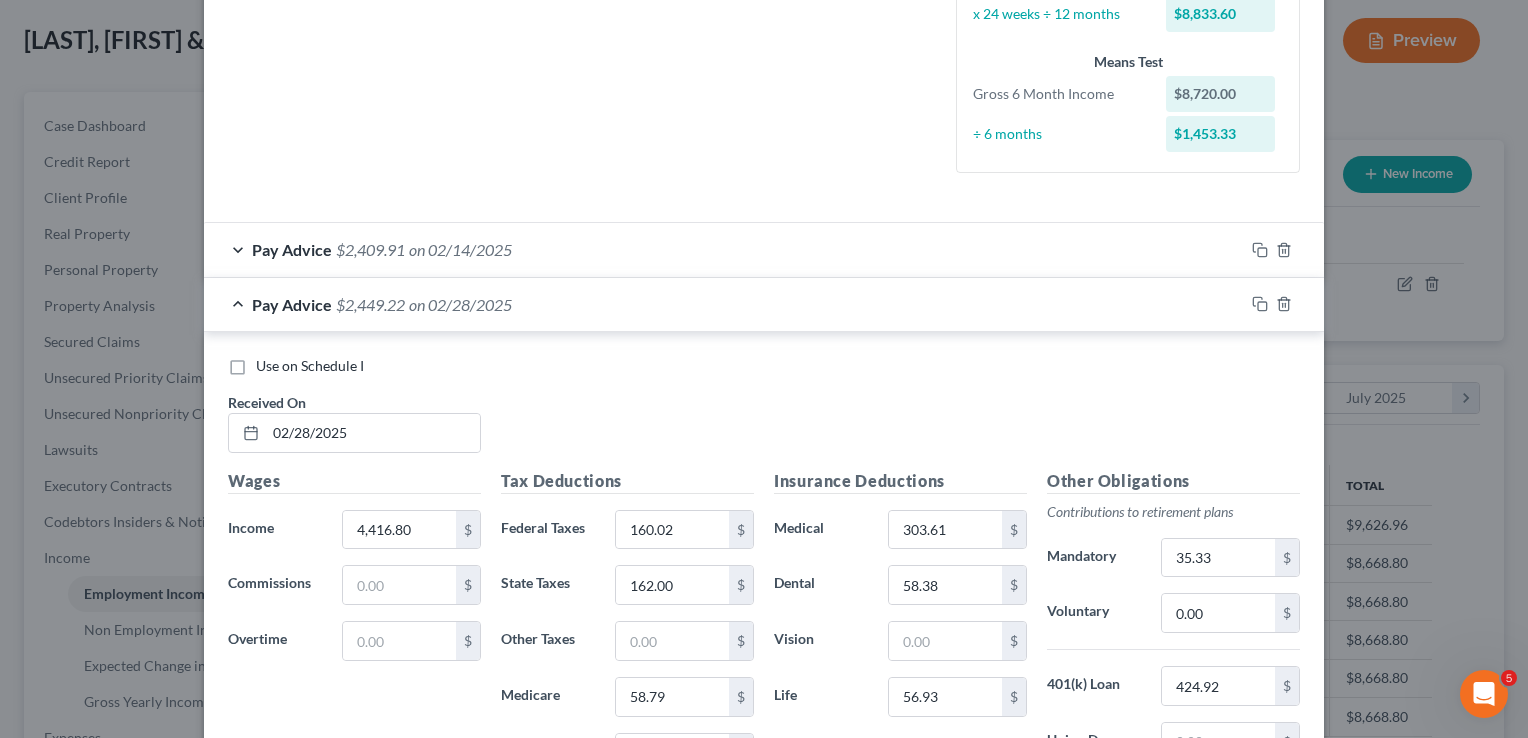 click on "Pay Advice $2,409.91 on 02/14/2025" at bounding box center (724, 249) 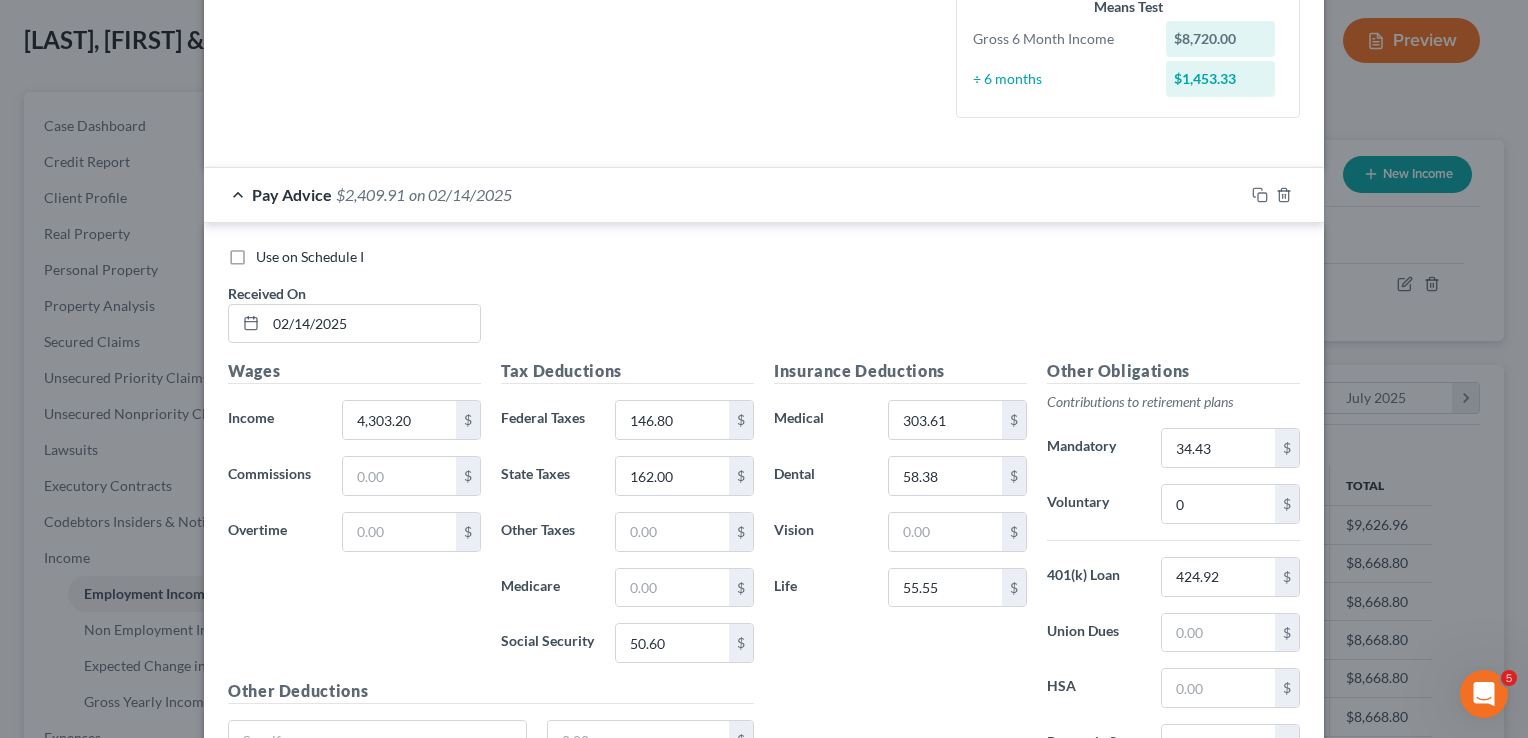 scroll, scrollTop: 689, scrollLeft: 0, axis: vertical 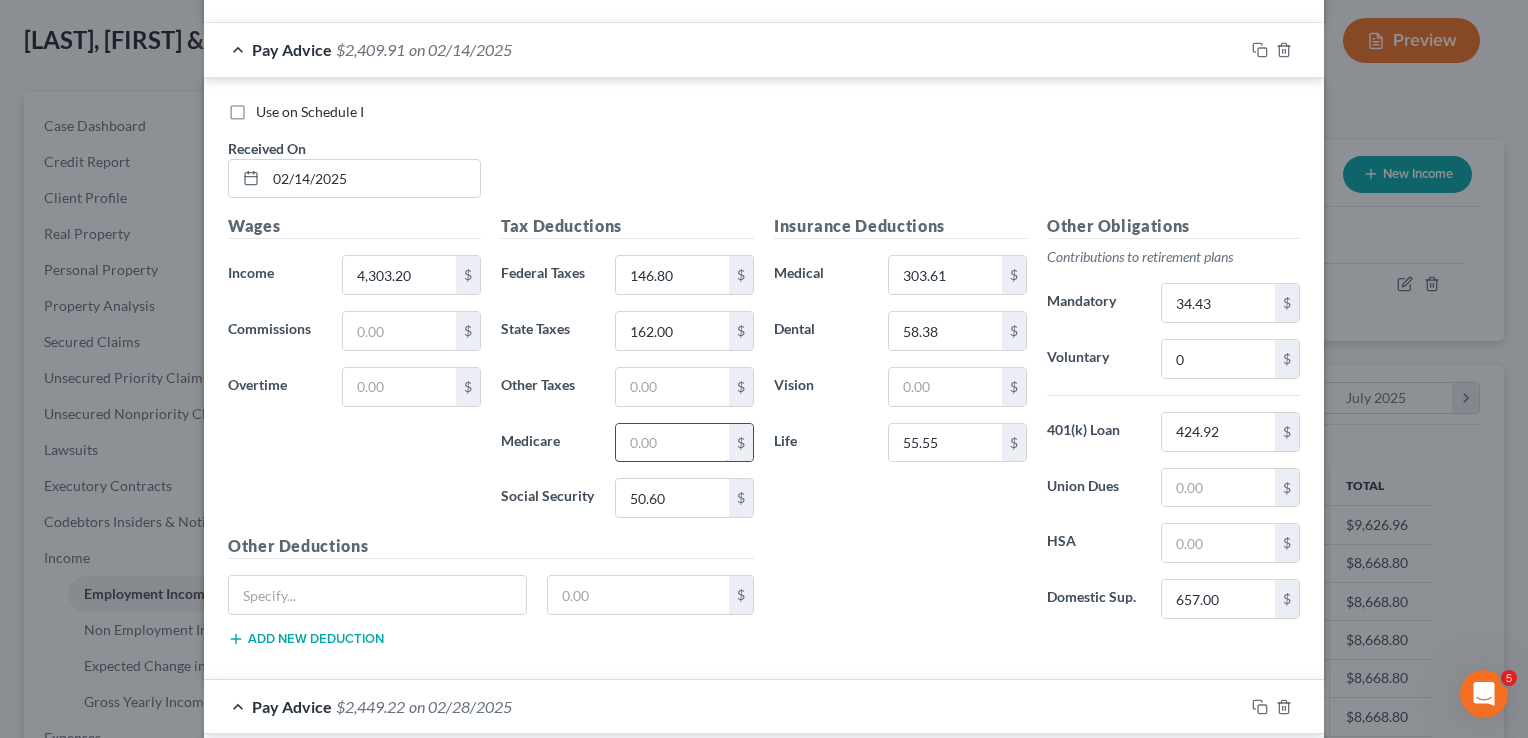 click at bounding box center [672, 443] 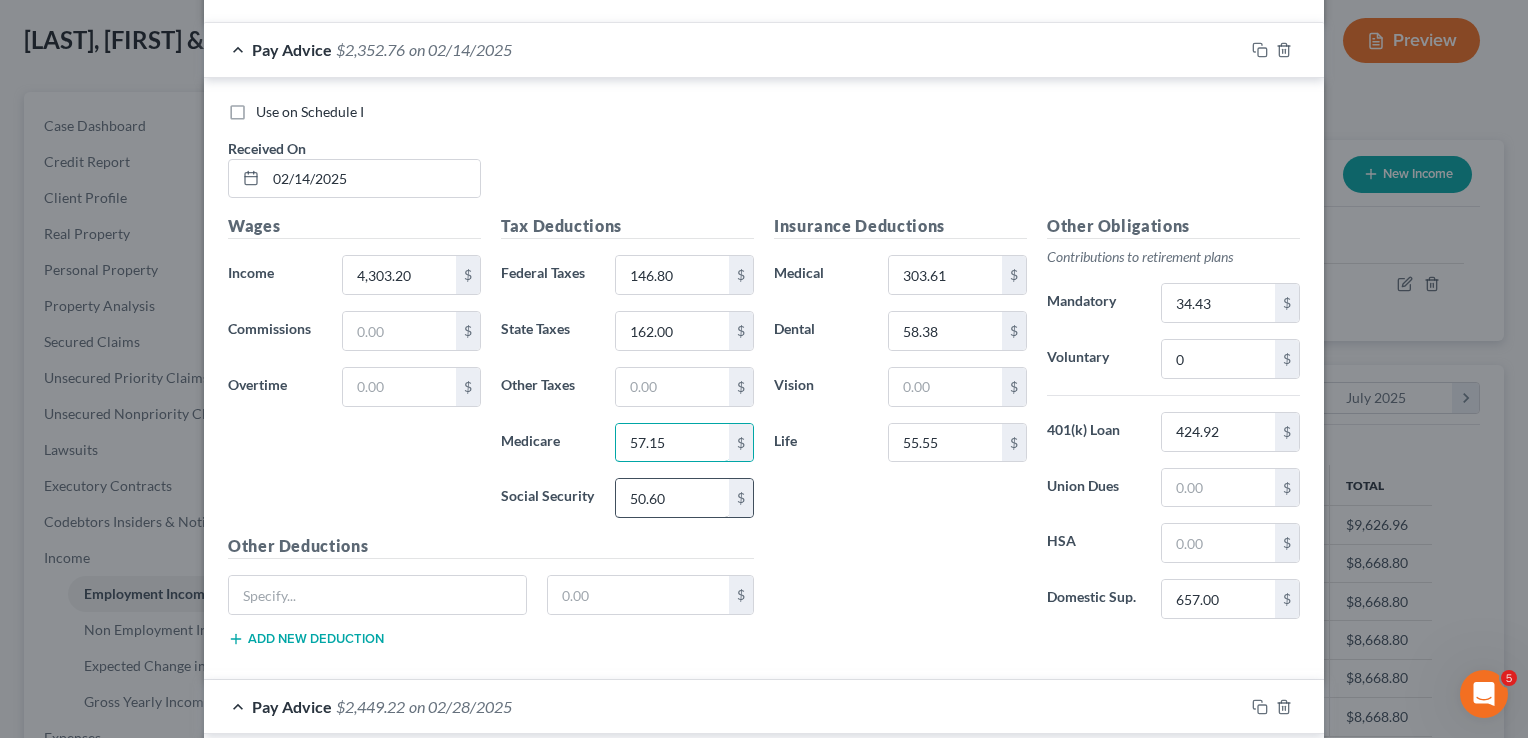 type on "57.15" 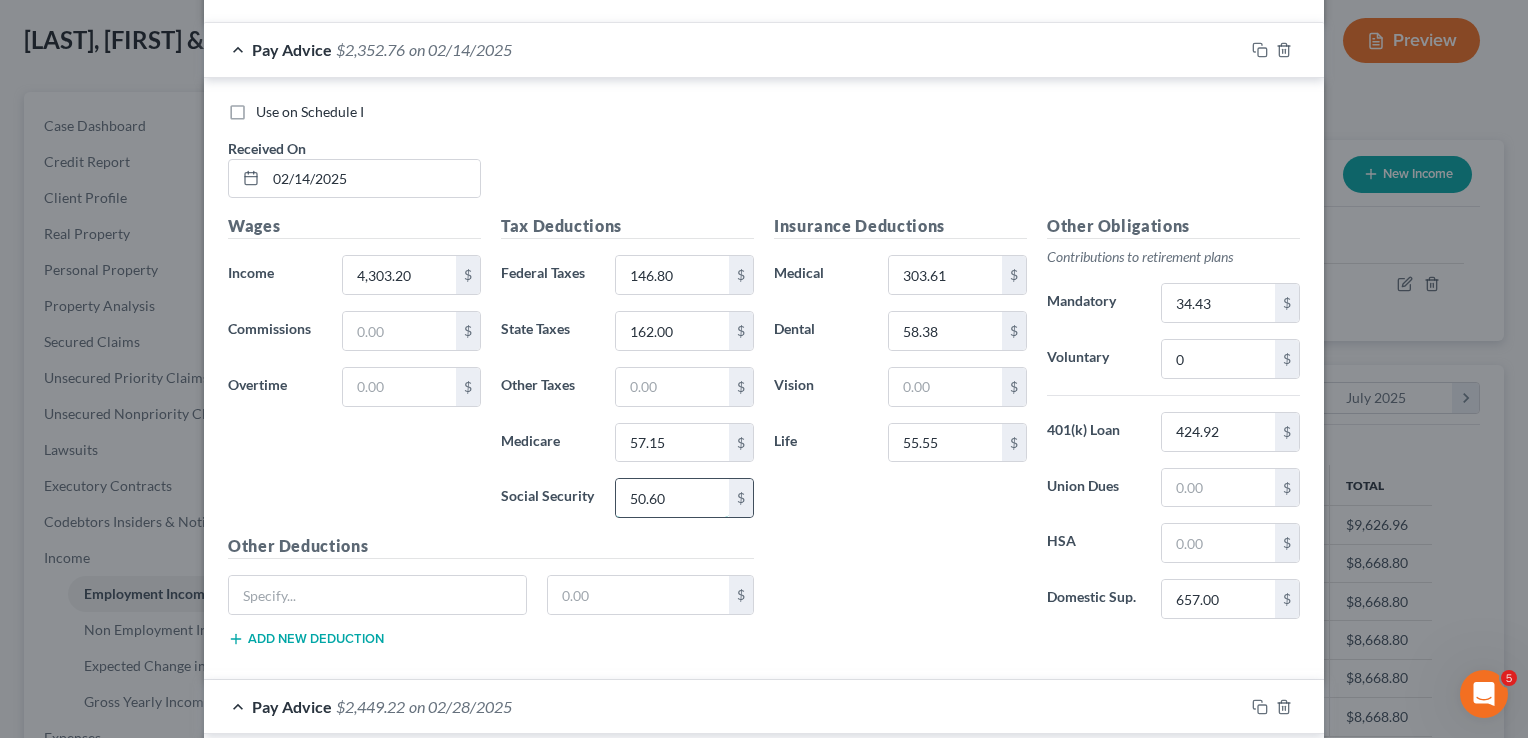 click on "50.60" at bounding box center (672, 498) 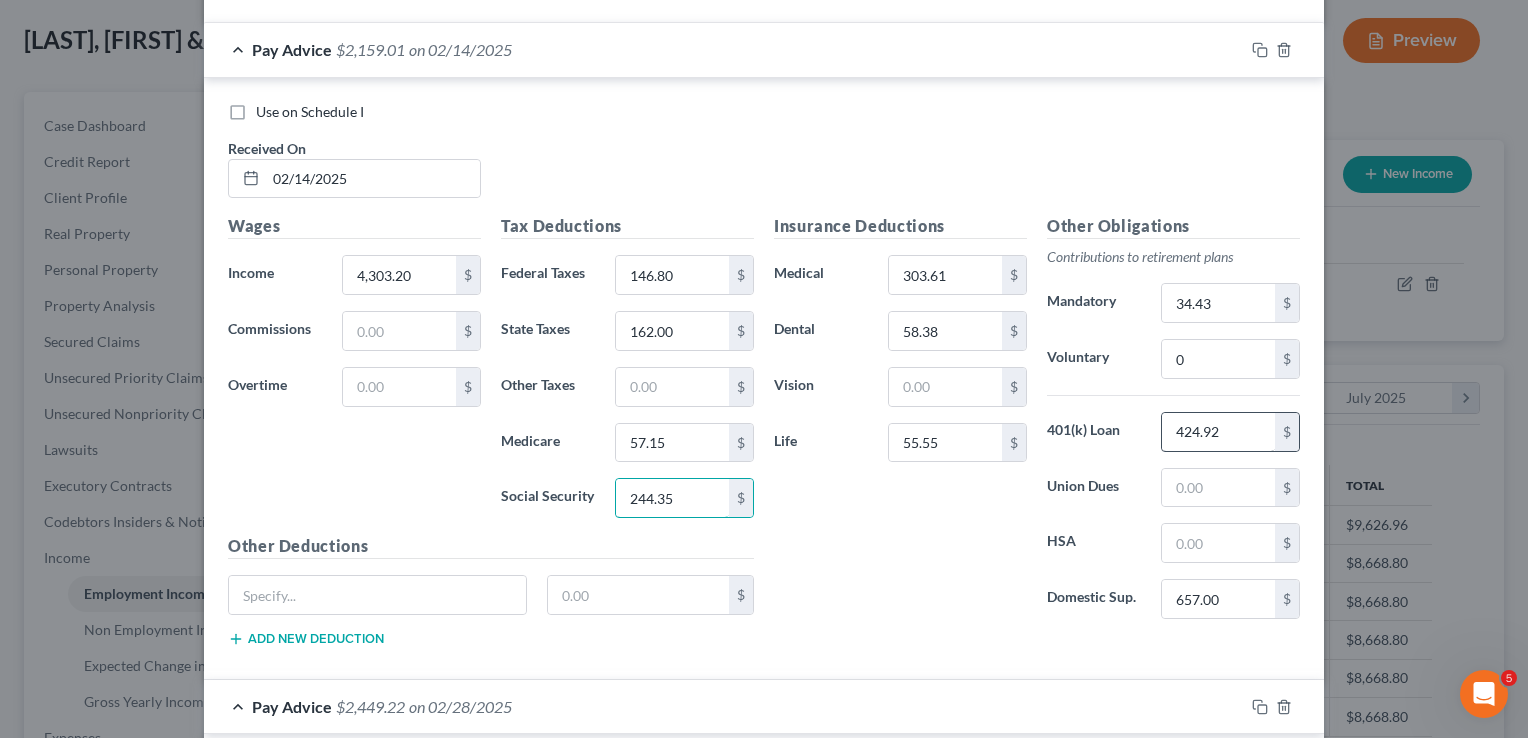 type on "244.35" 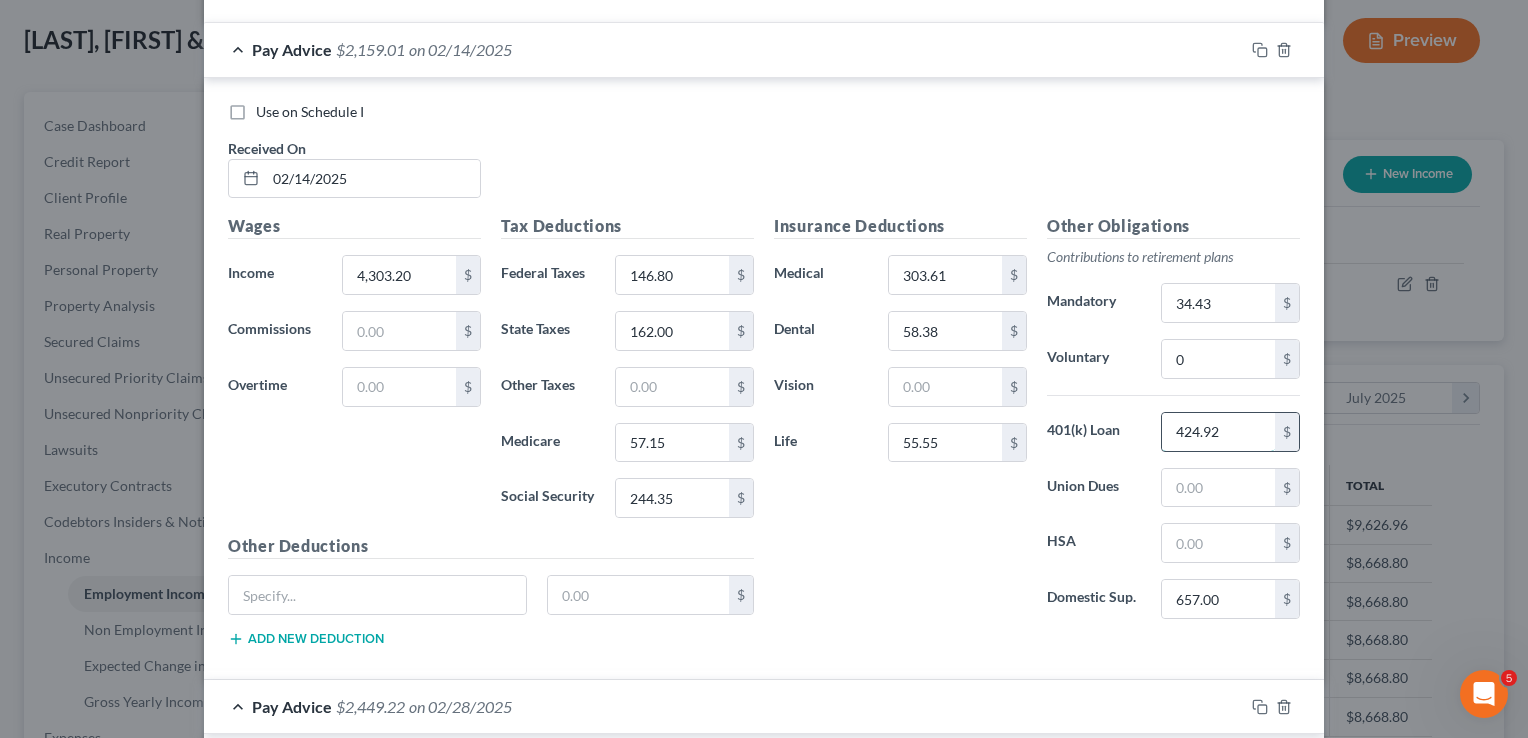 click on "424.92" at bounding box center [1218, 432] 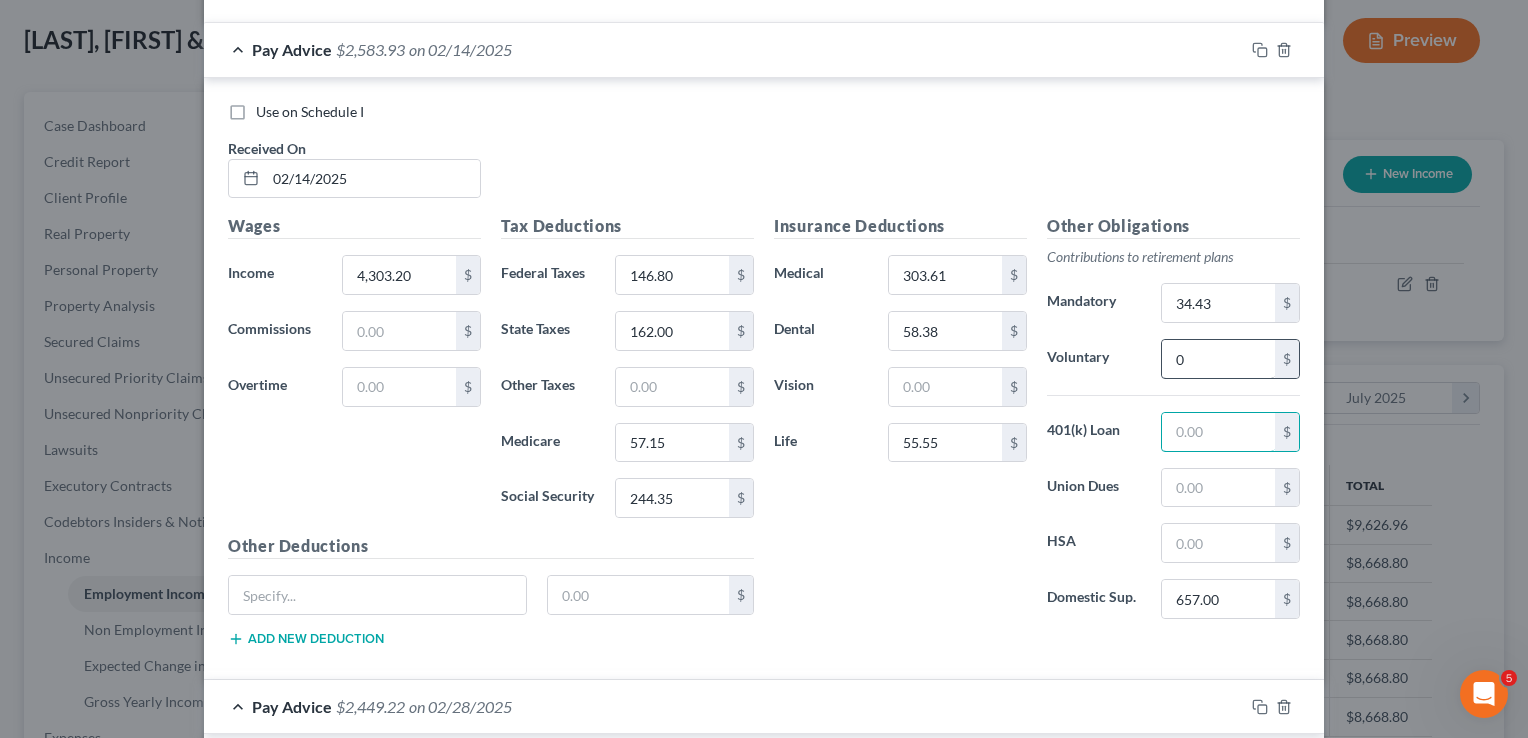 type 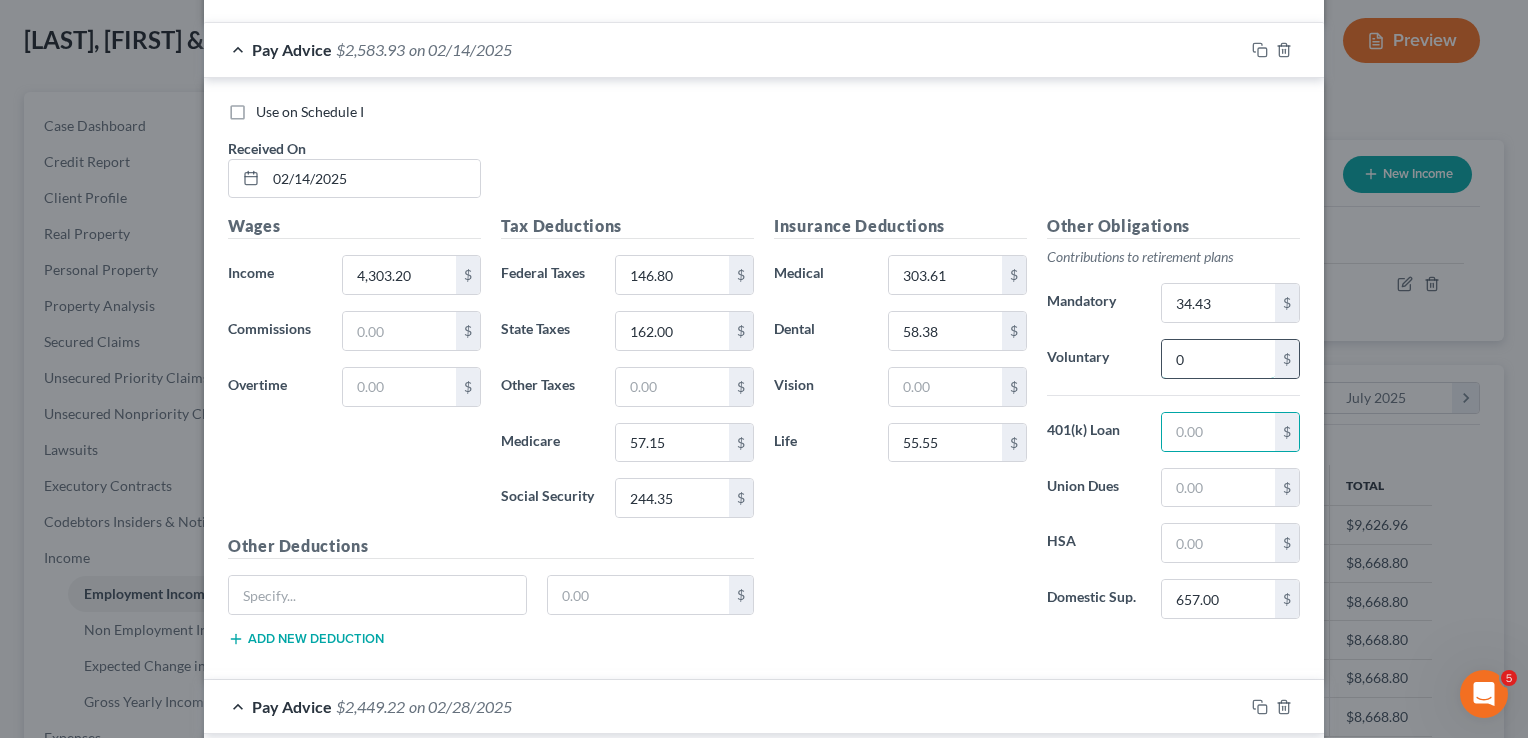 click on "0" at bounding box center [1218, 359] 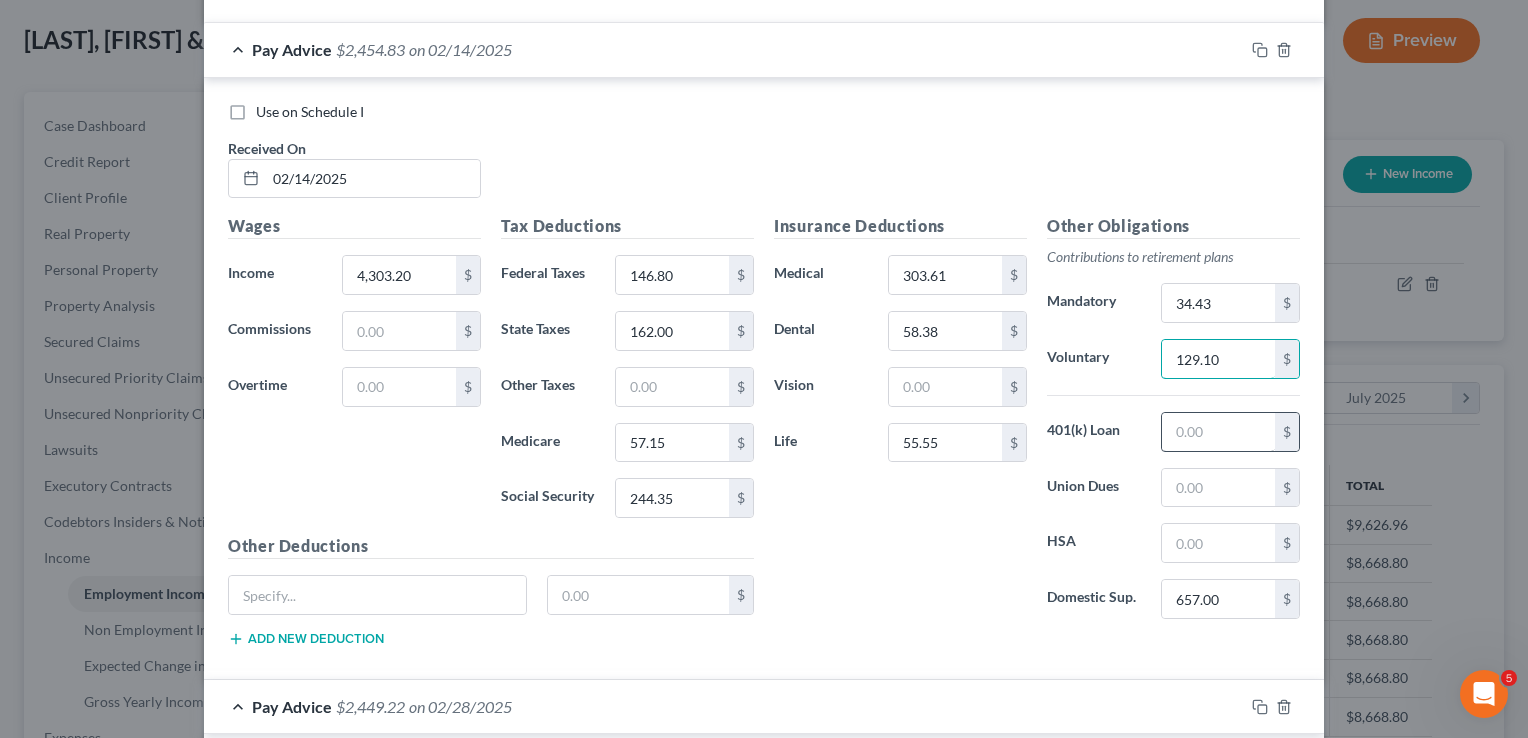 type on "129.10" 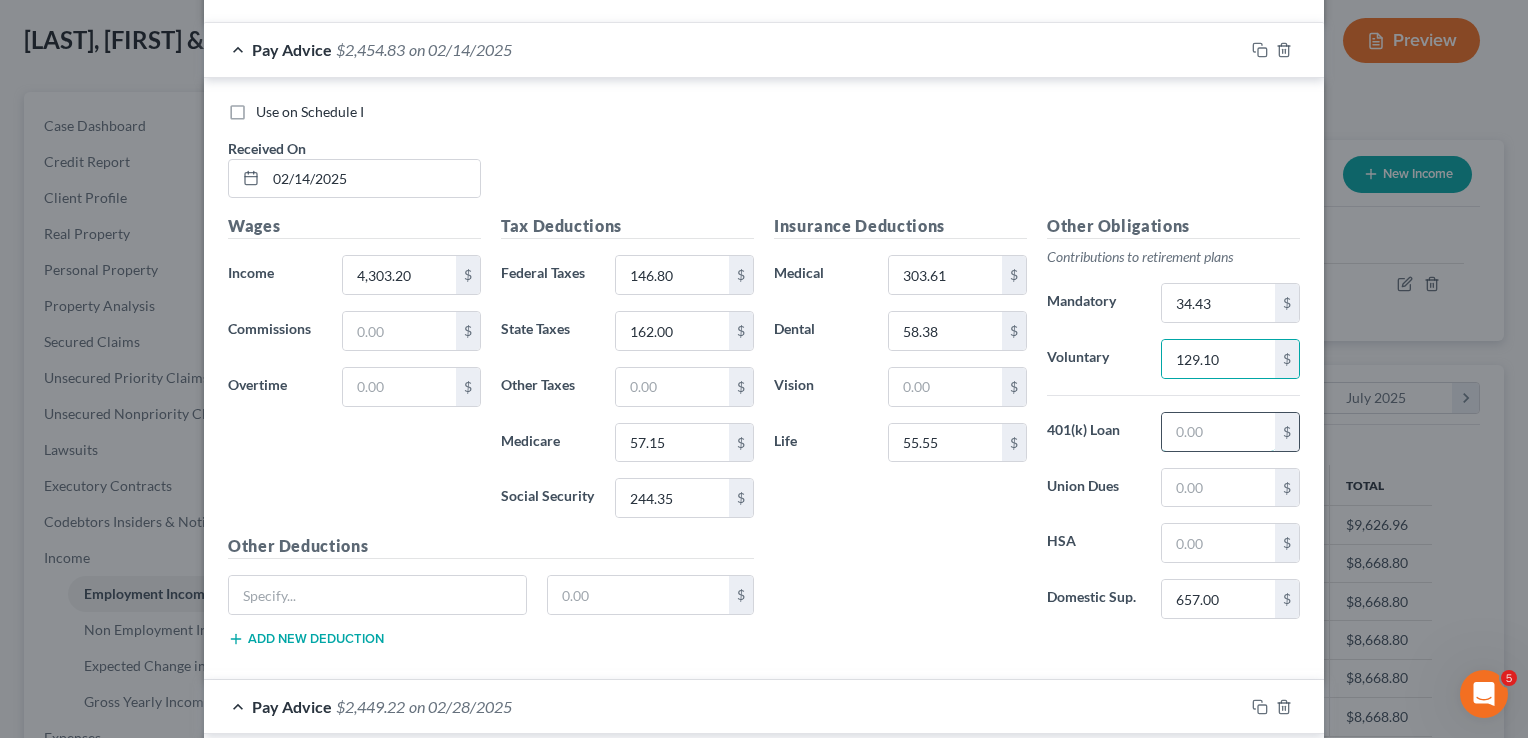 click at bounding box center [1218, 432] 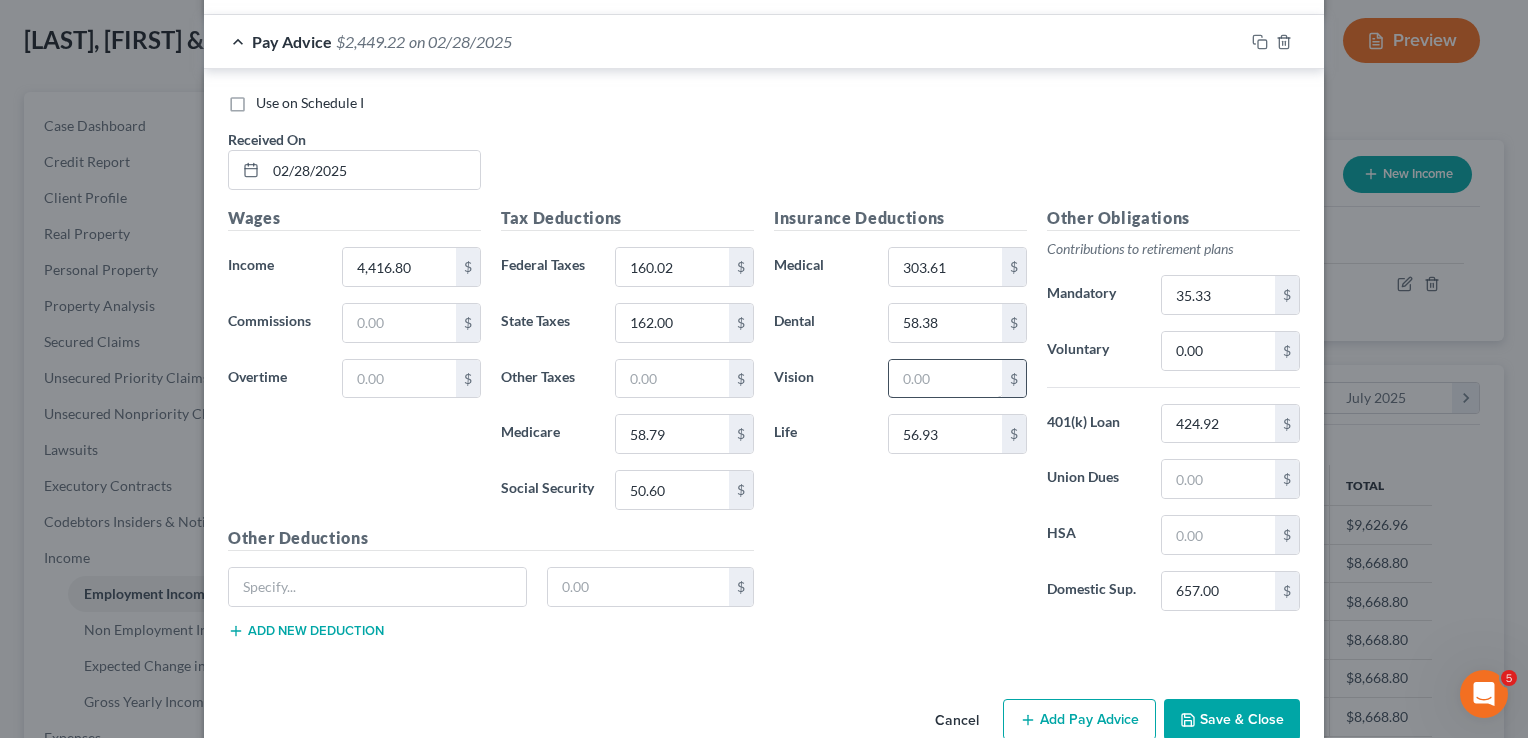 scroll, scrollTop: 1388, scrollLeft: 0, axis: vertical 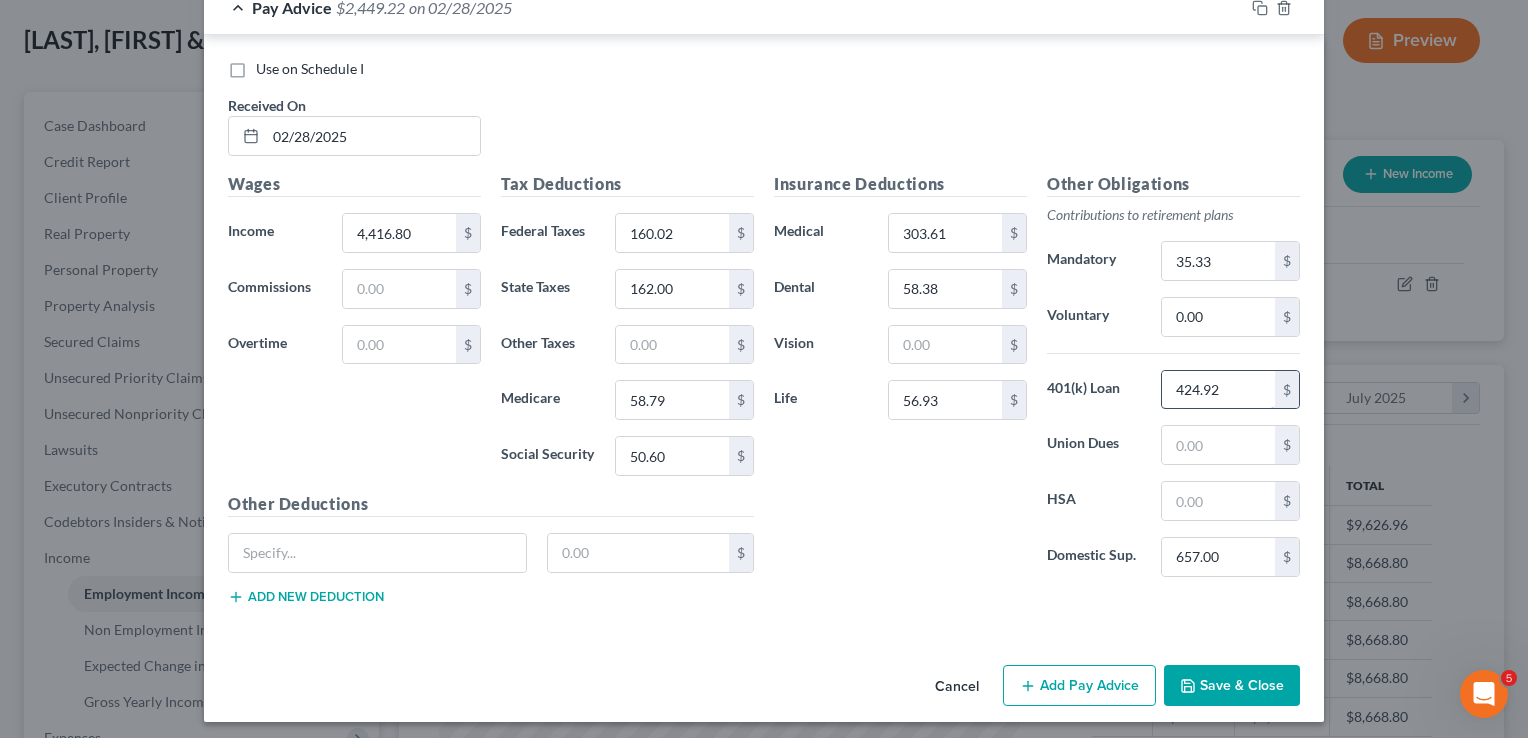 type on "44.92" 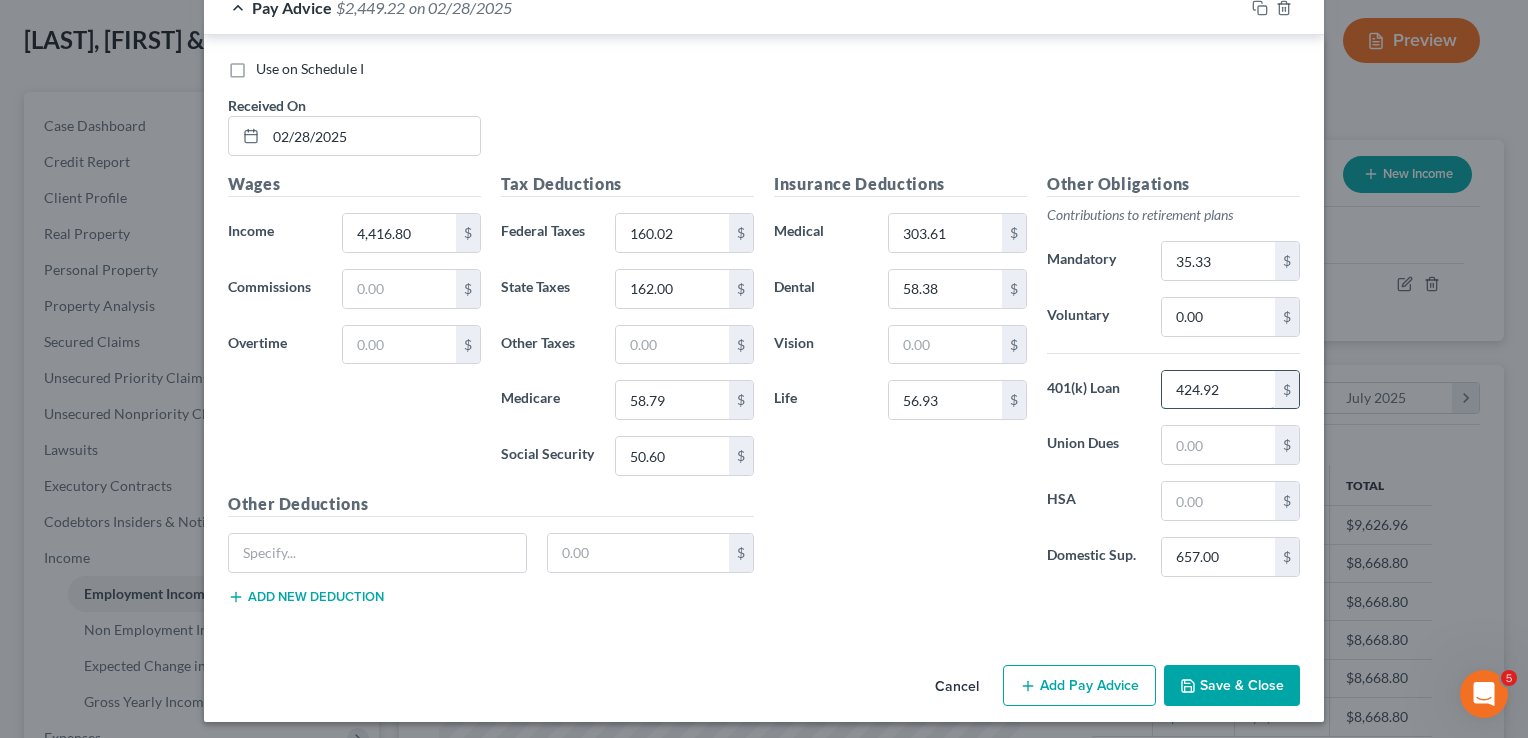 click on "424.92" at bounding box center [1218, 390] 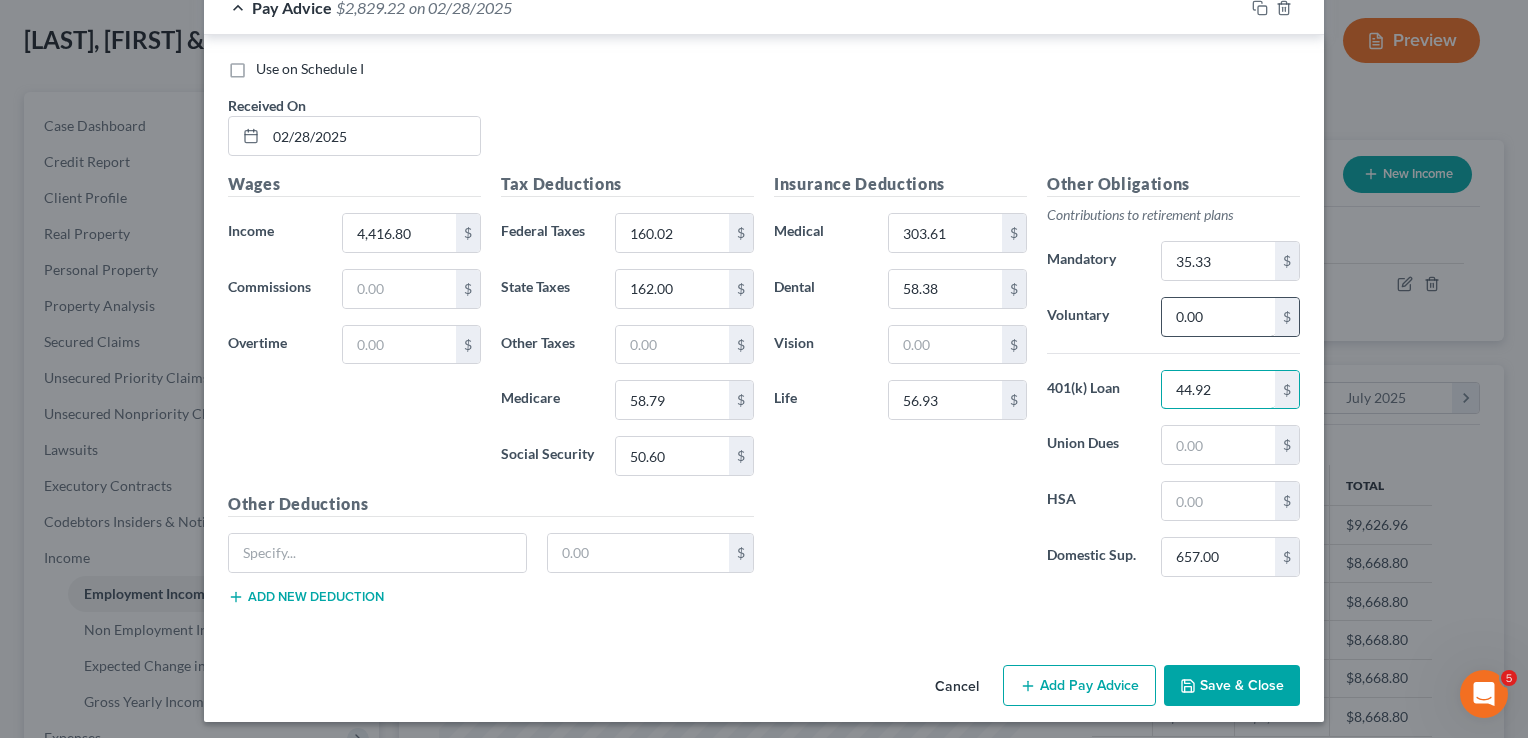 type on "44.92" 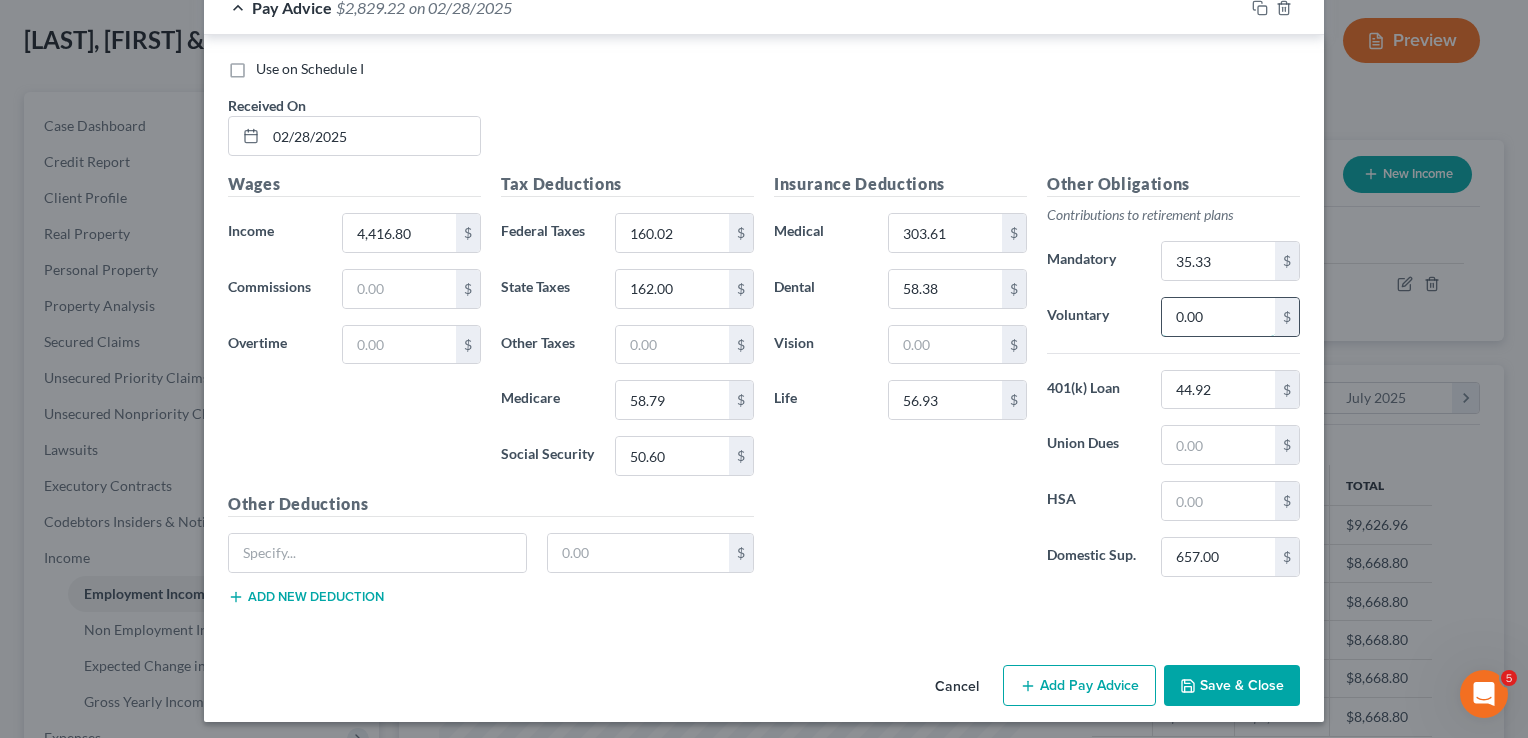 click on "0.00" at bounding box center [1218, 317] 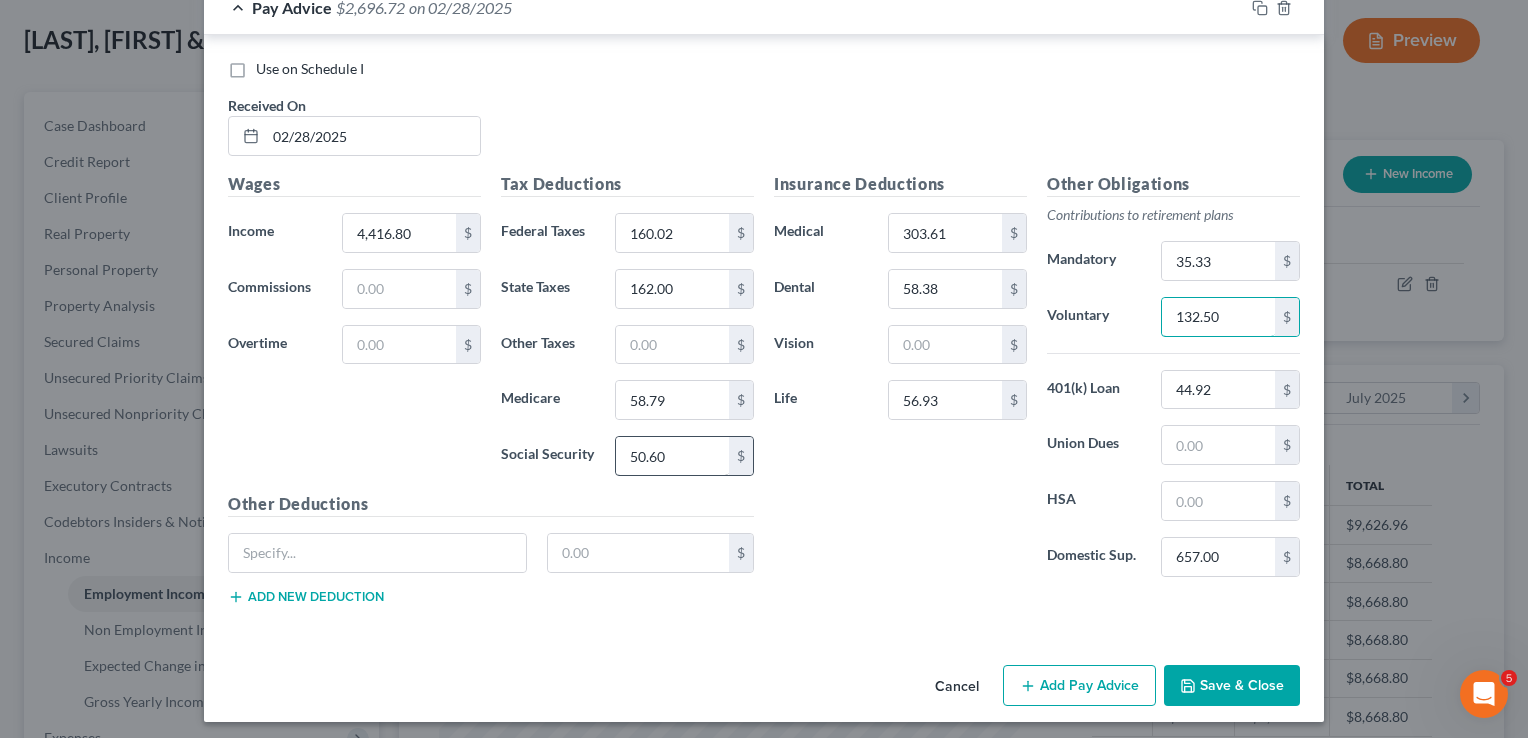 type on "132.50" 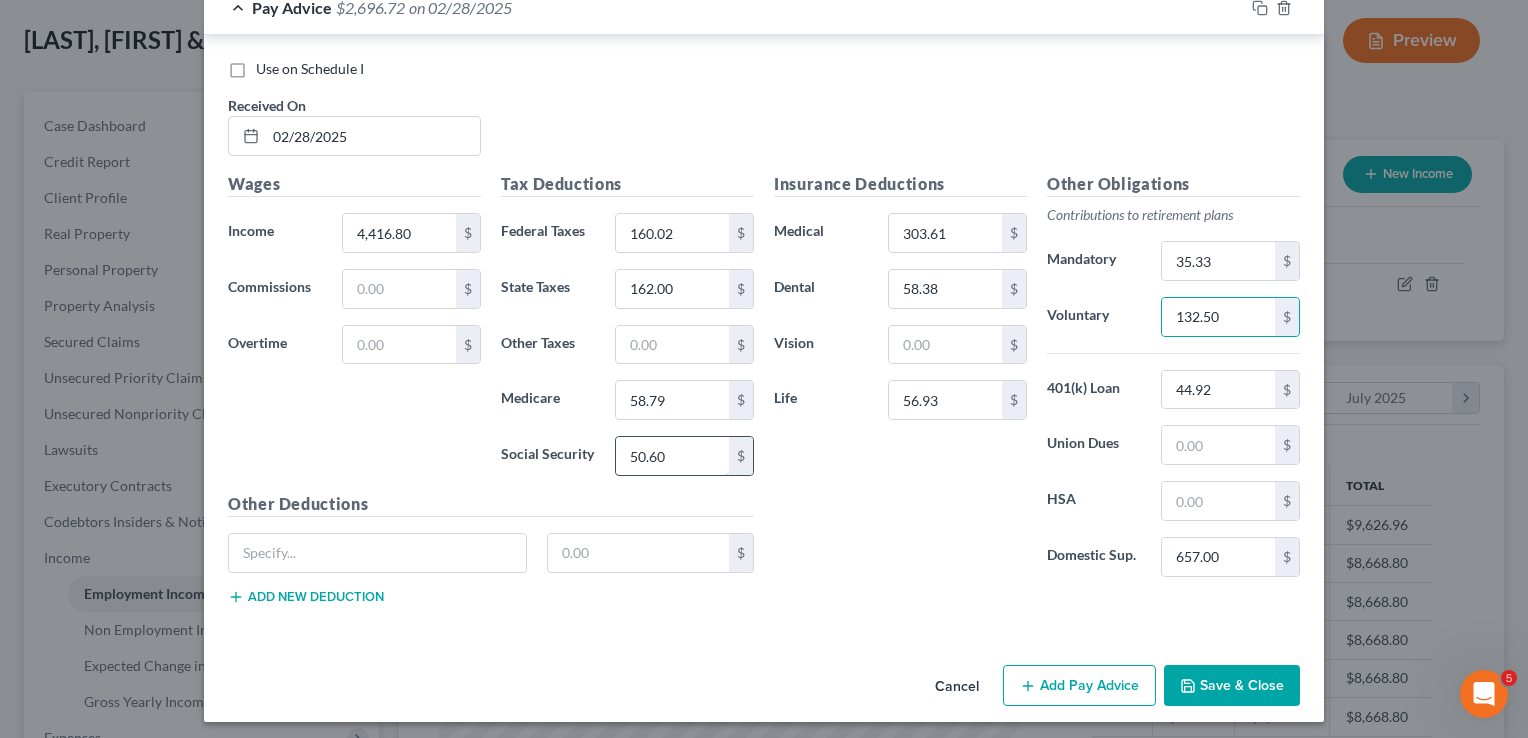 click on "50.60" at bounding box center [672, 456] 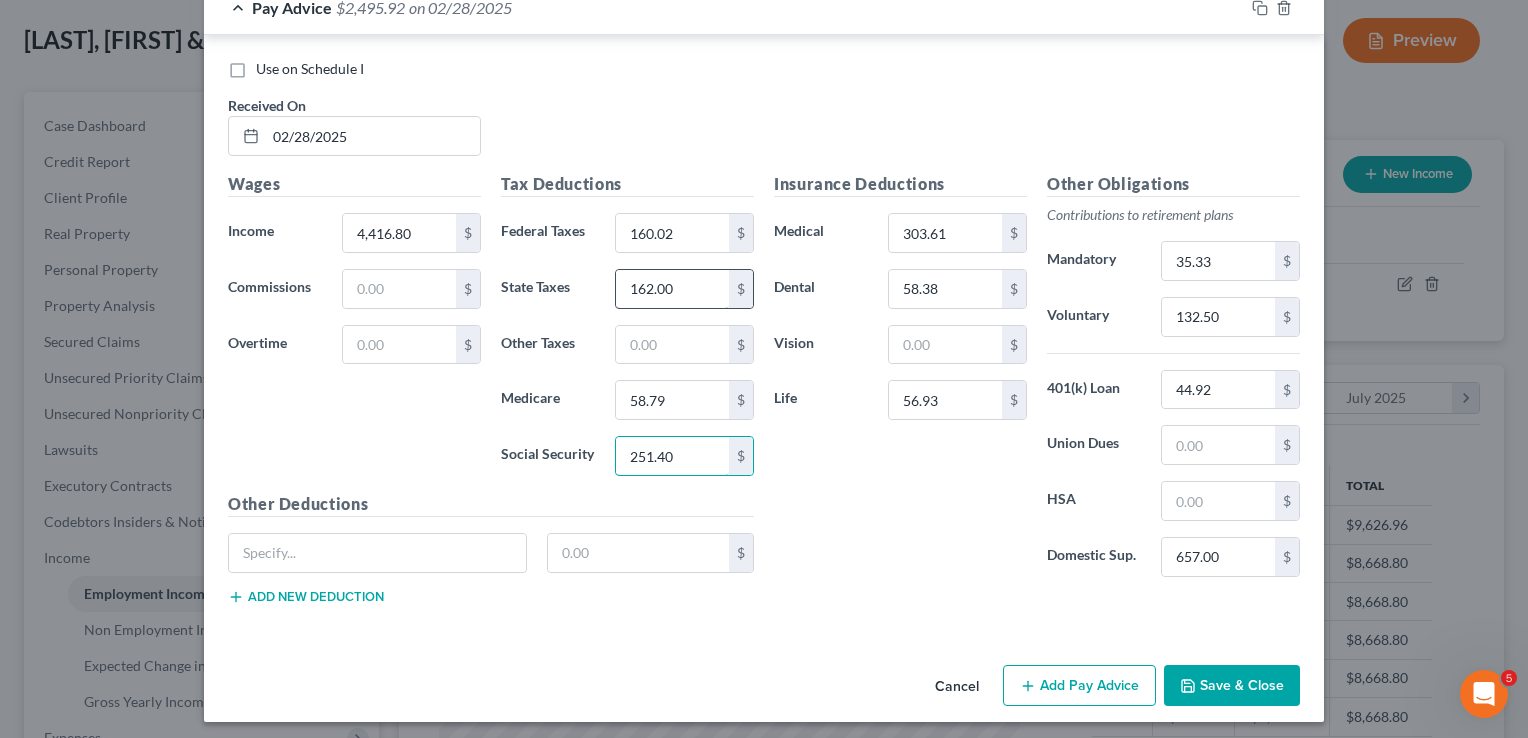 type on "251.40" 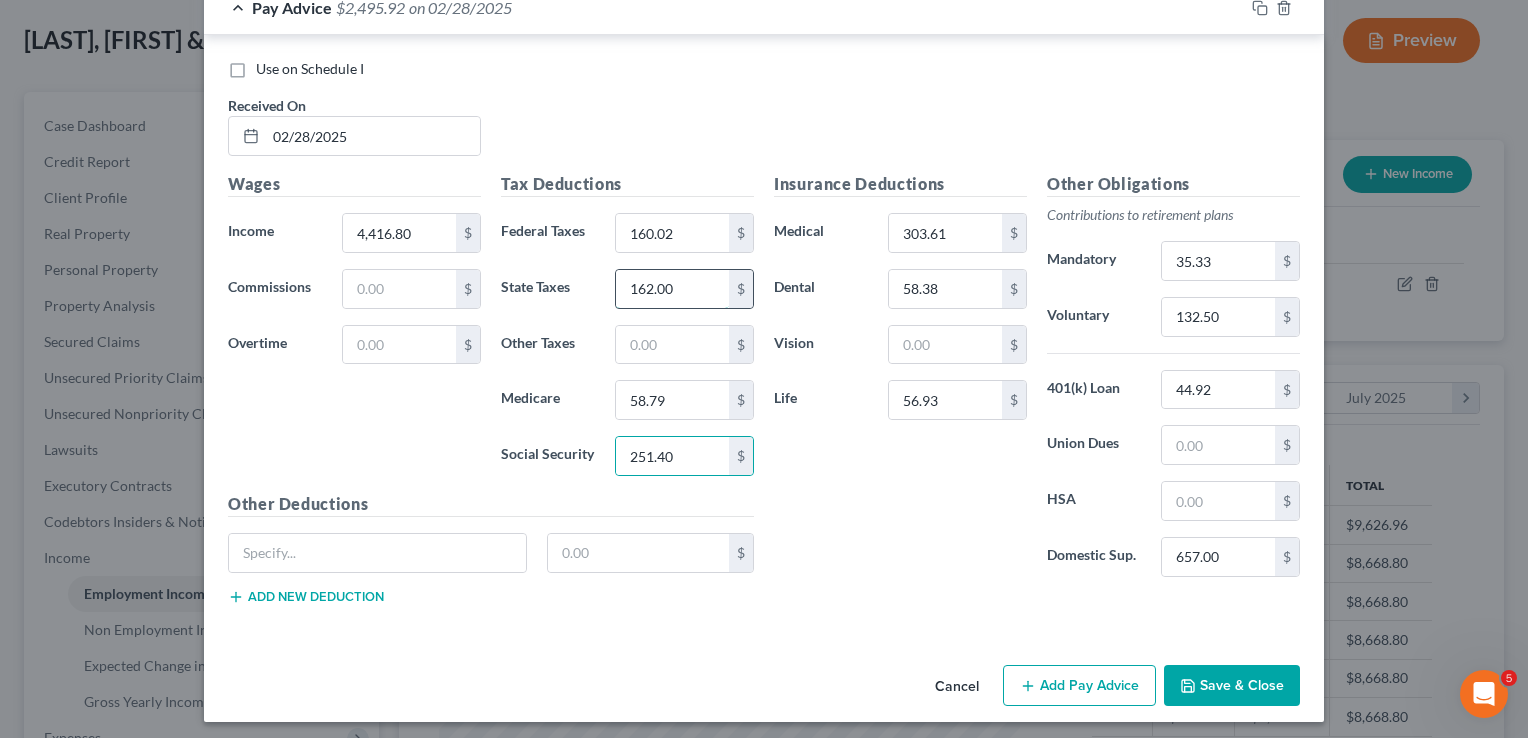 click on "162.00" at bounding box center (672, 289) 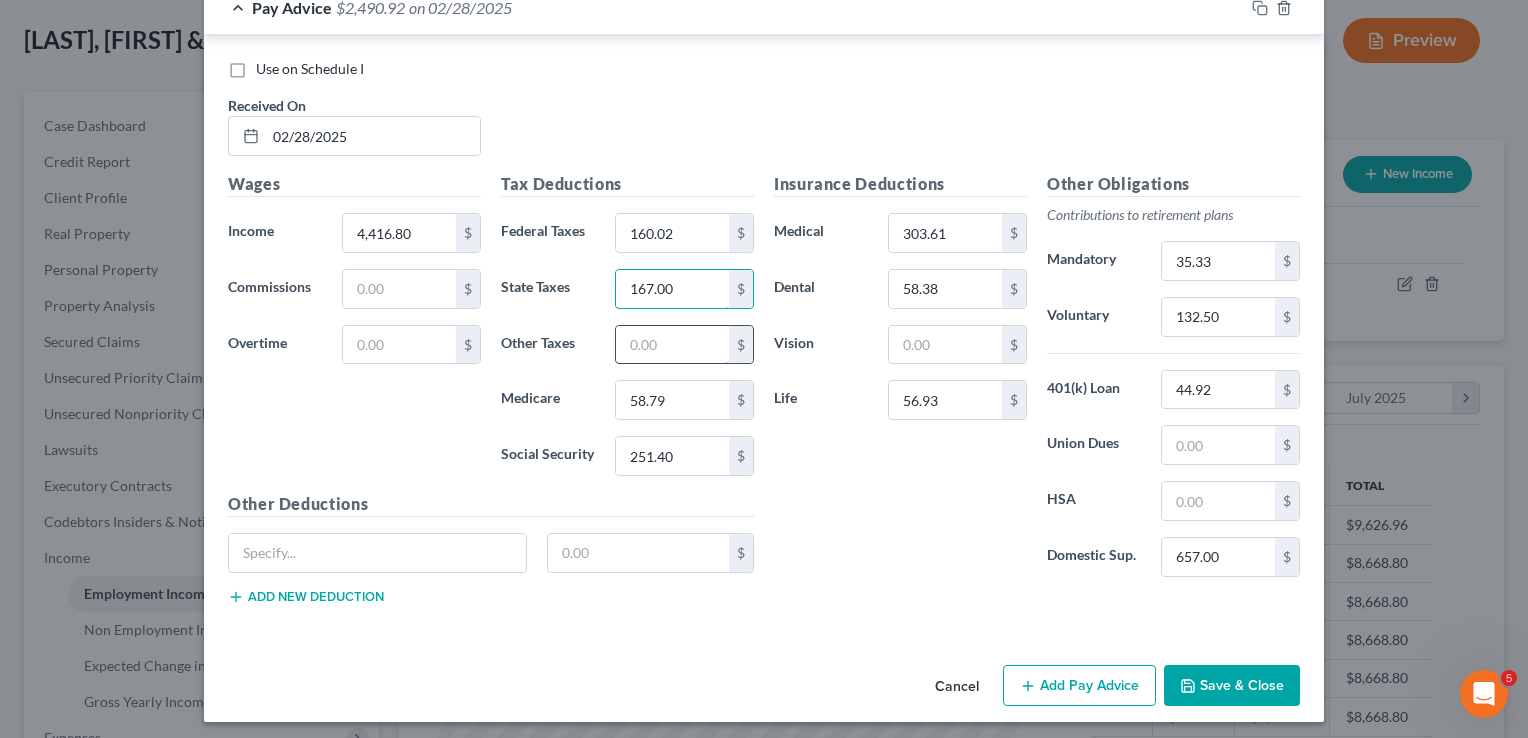 type on "167.00" 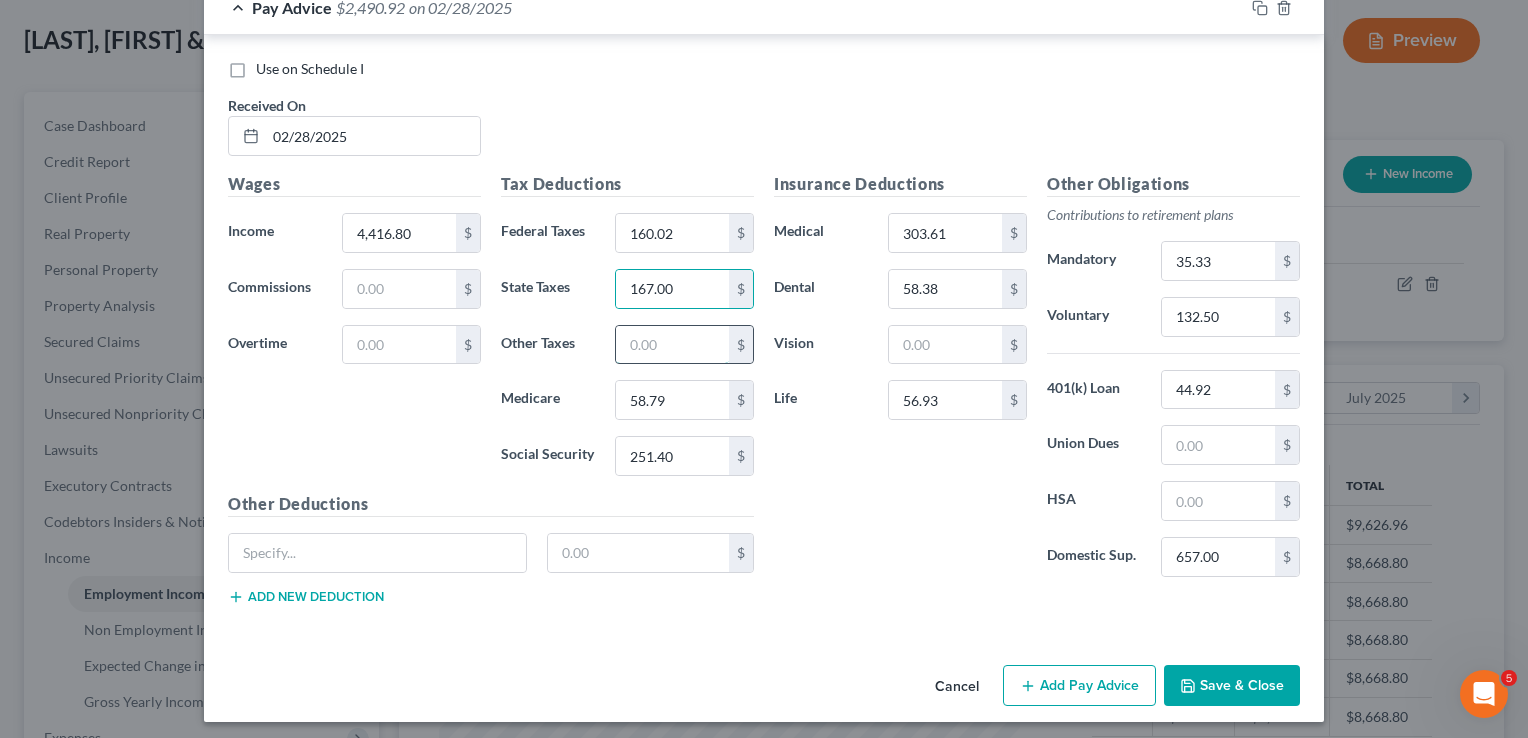 click at bounding box center (672, 345) 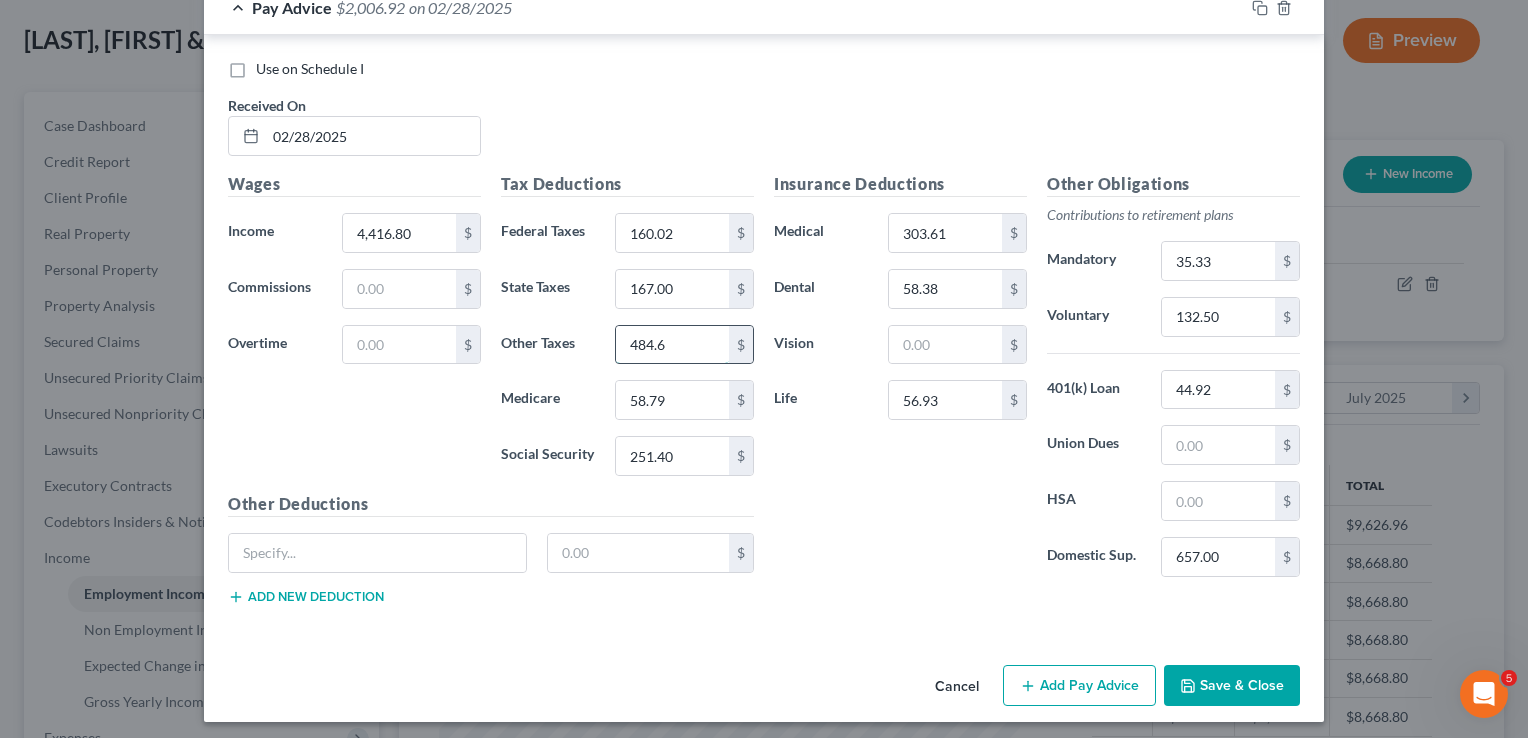 type on "484.63" 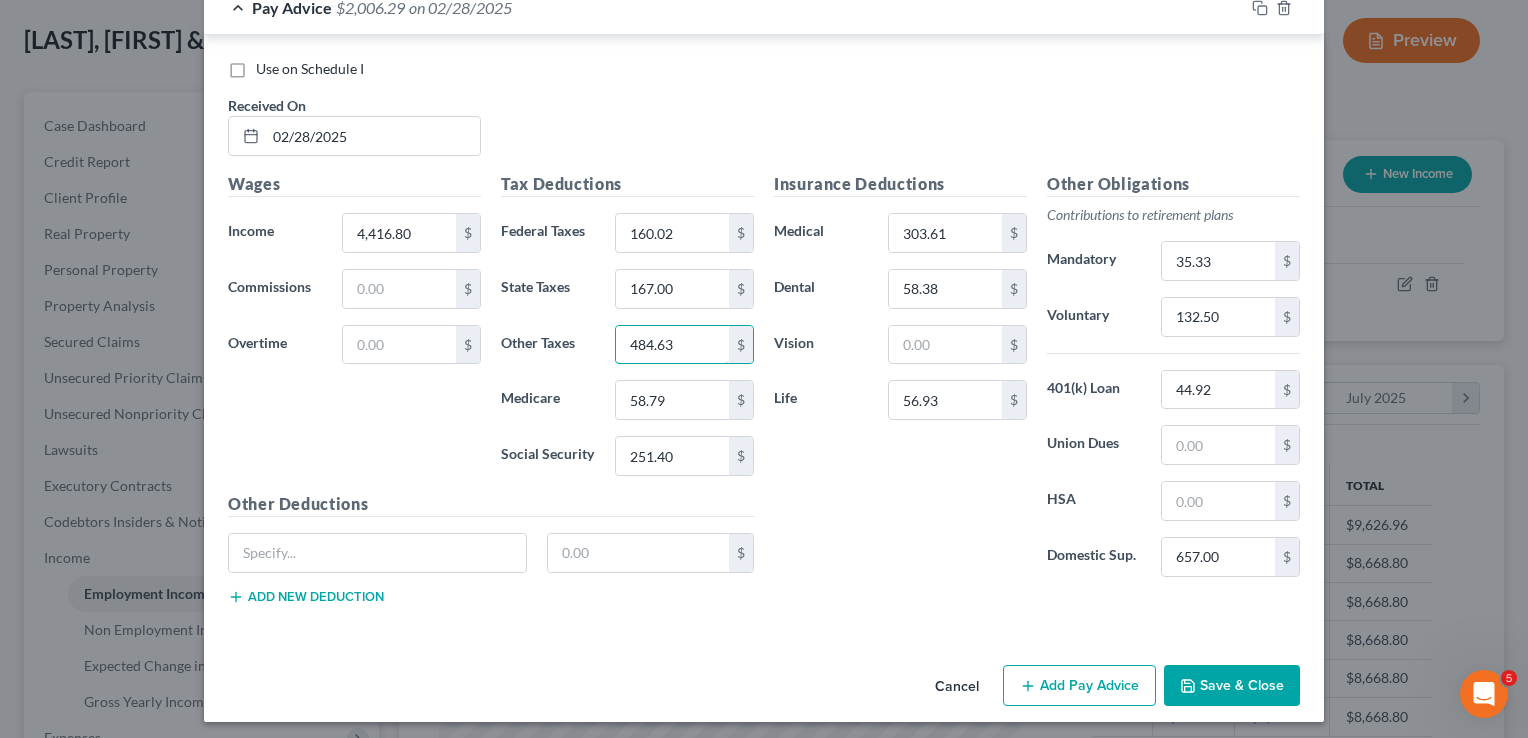 drag, startPoint x: 664, startPoint y: 338, endPoint x: 597, endPoint y: 334, distance: 67.11929 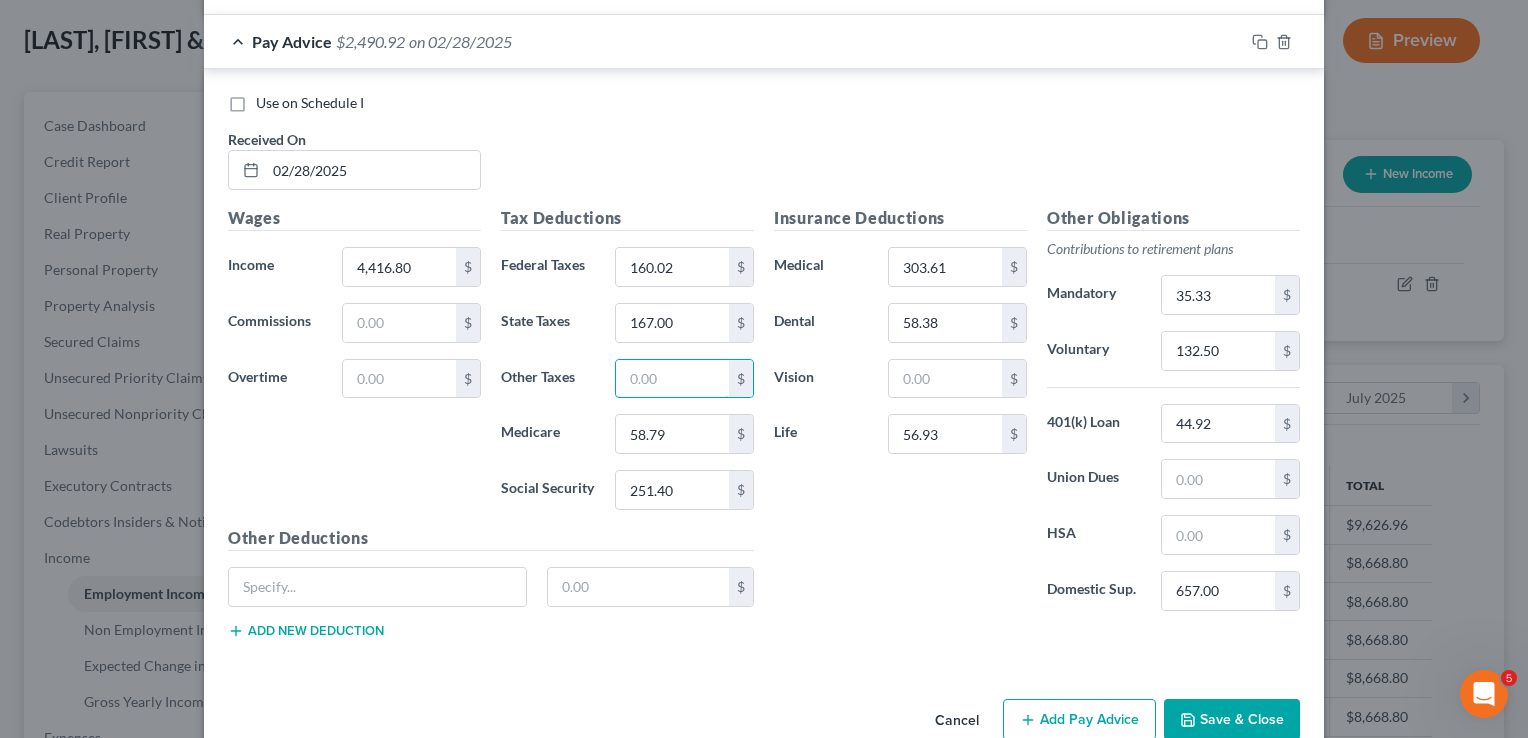 scroll, scrollTop: 1388, scrollLeft: 0, axis: vertical 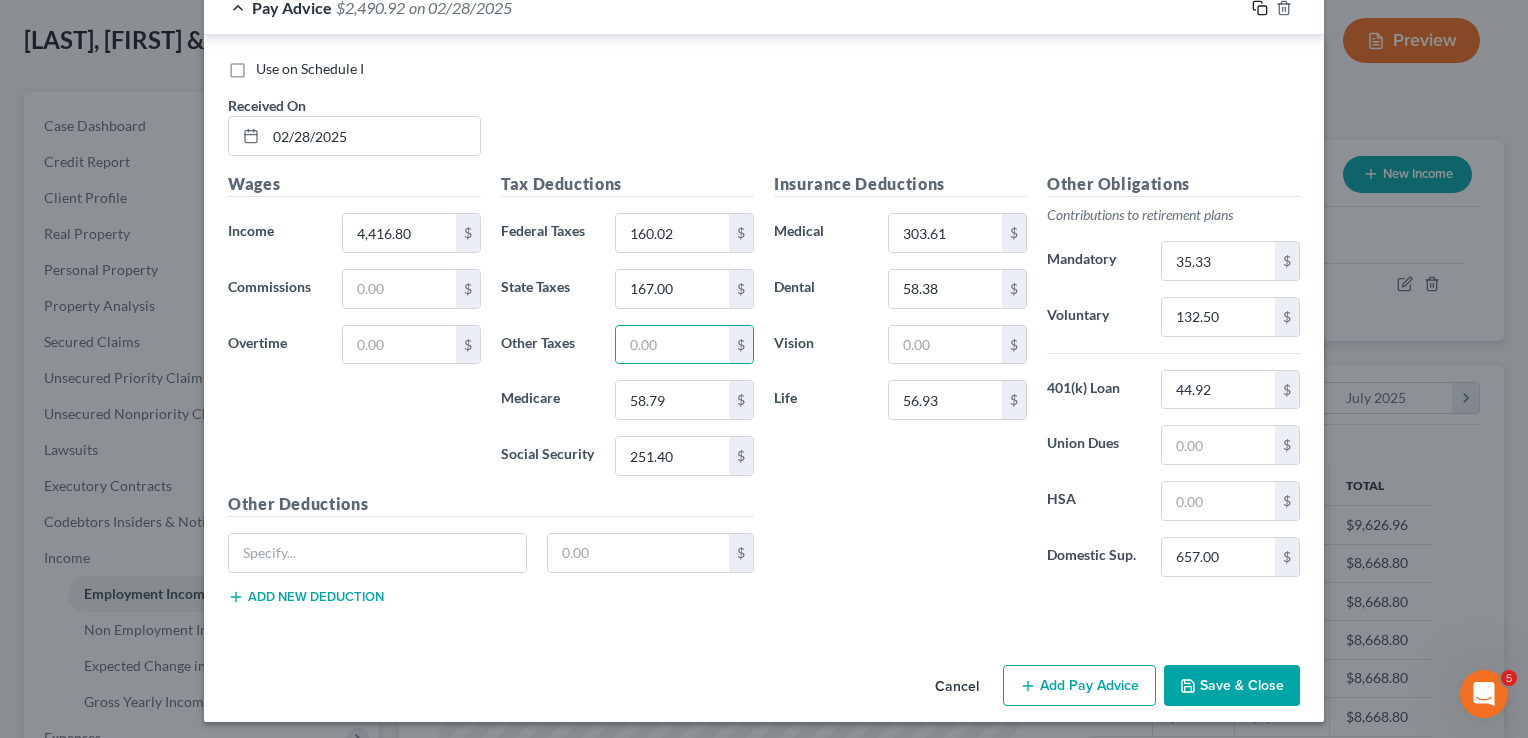 click 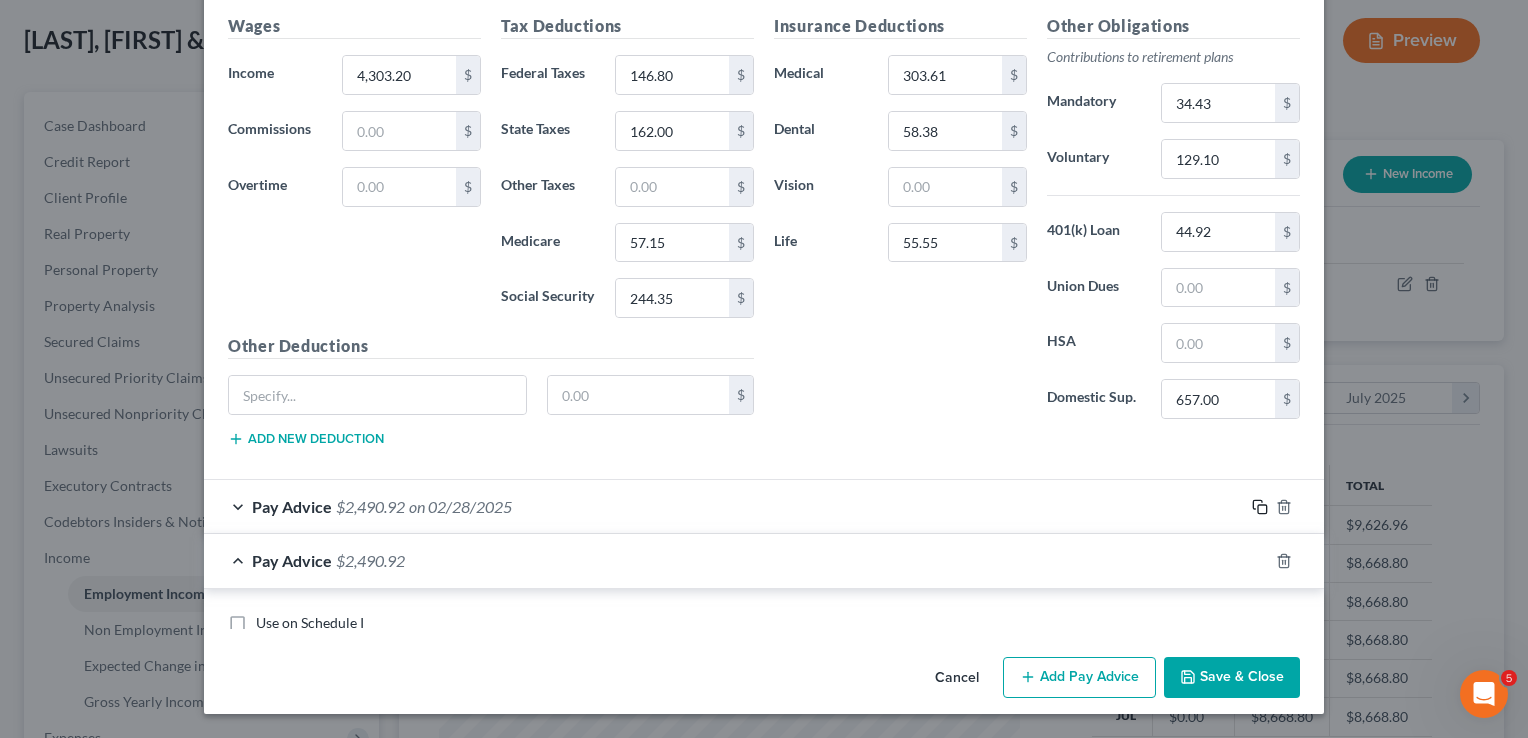 scroll, scrollTop: 1388, scrollLeft: 0, axis: vertical 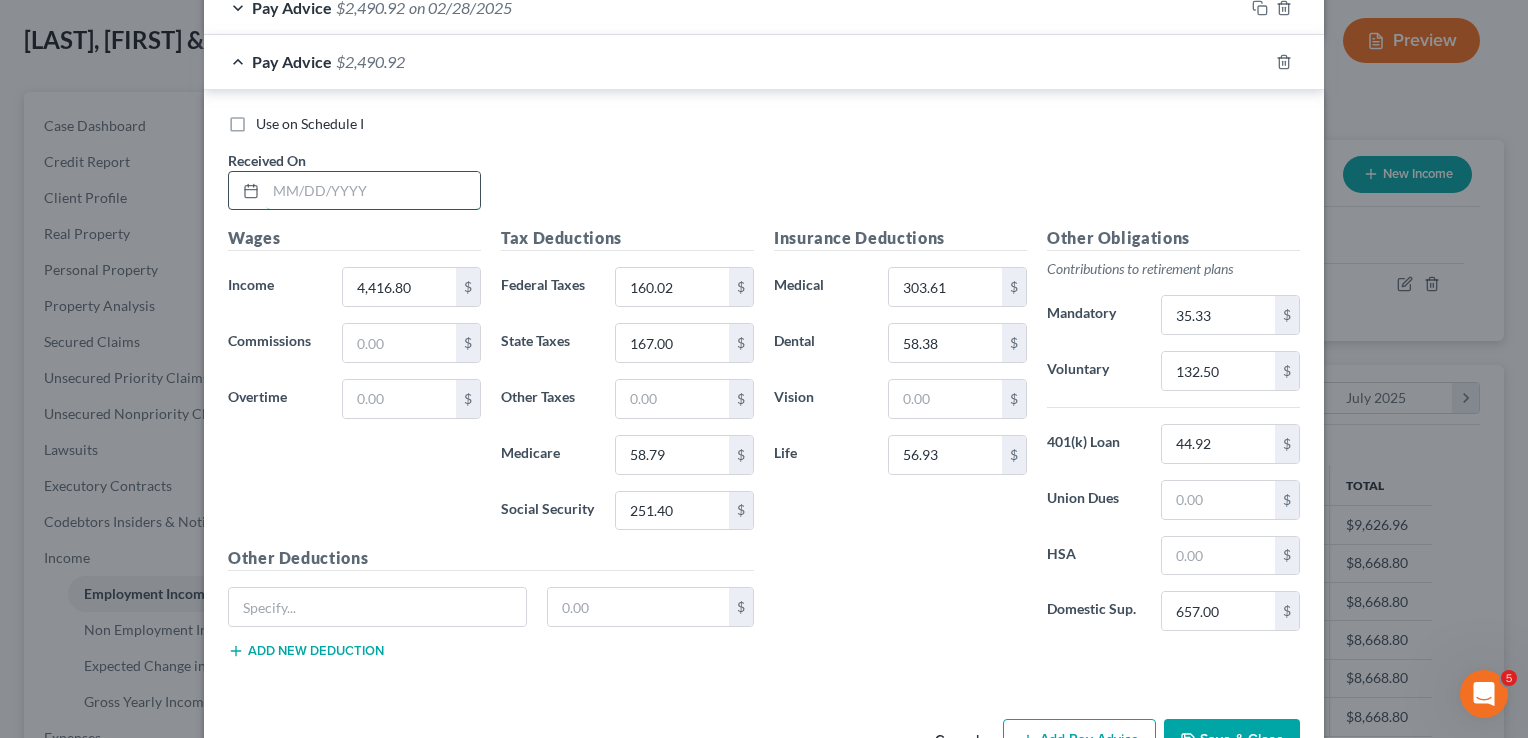 click at bounding box center [373, 191] 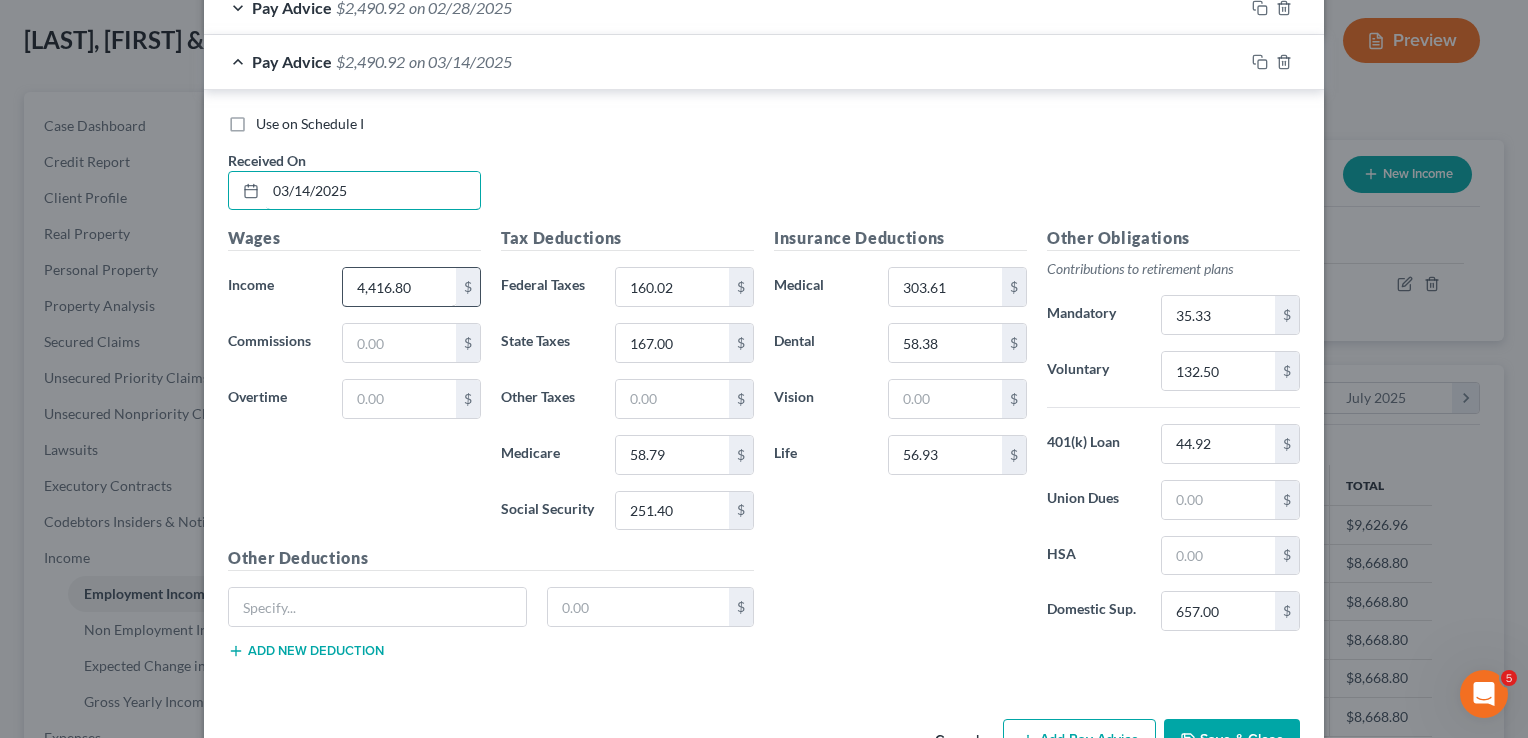 type on "03/14/2025" 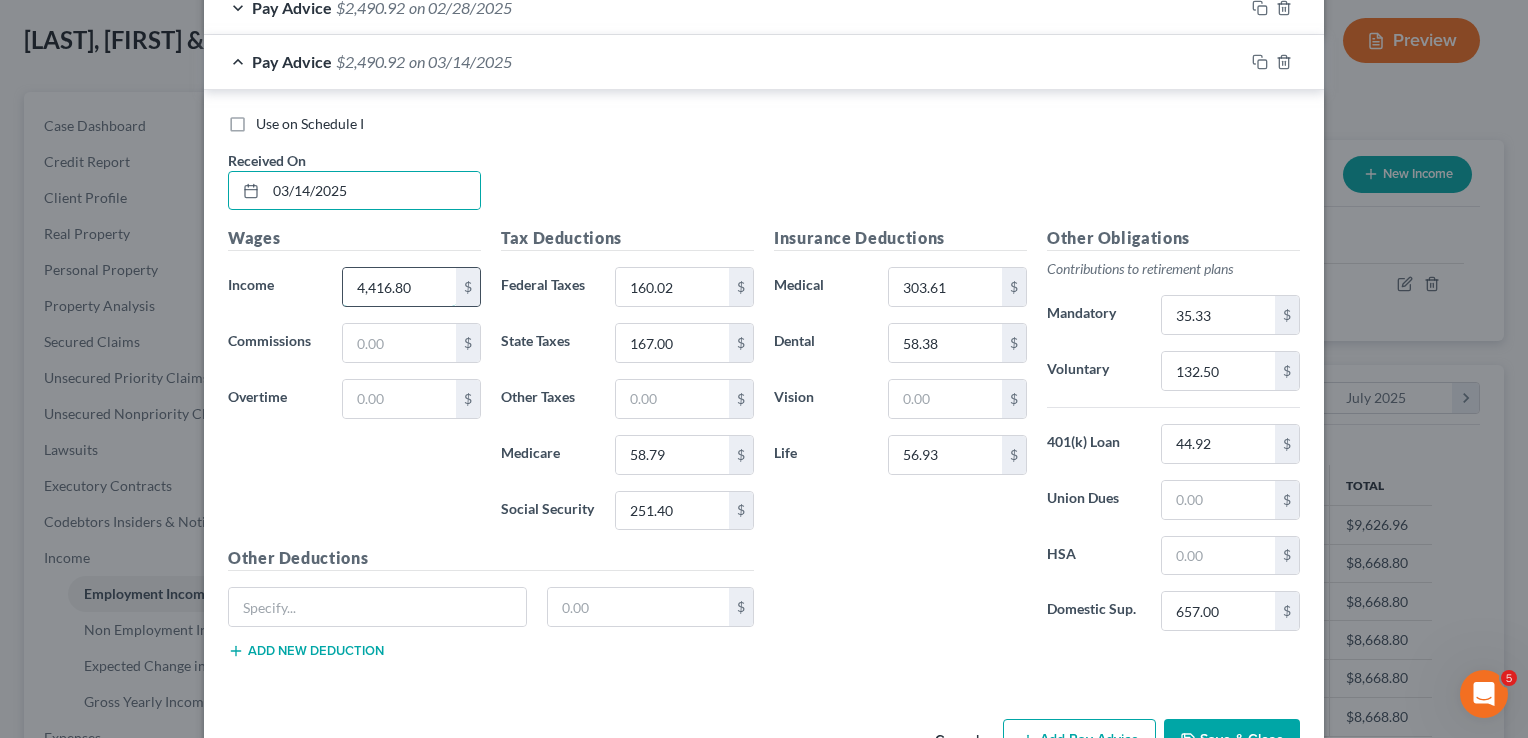click on "4,416.80" at bounding box center [399, 287] 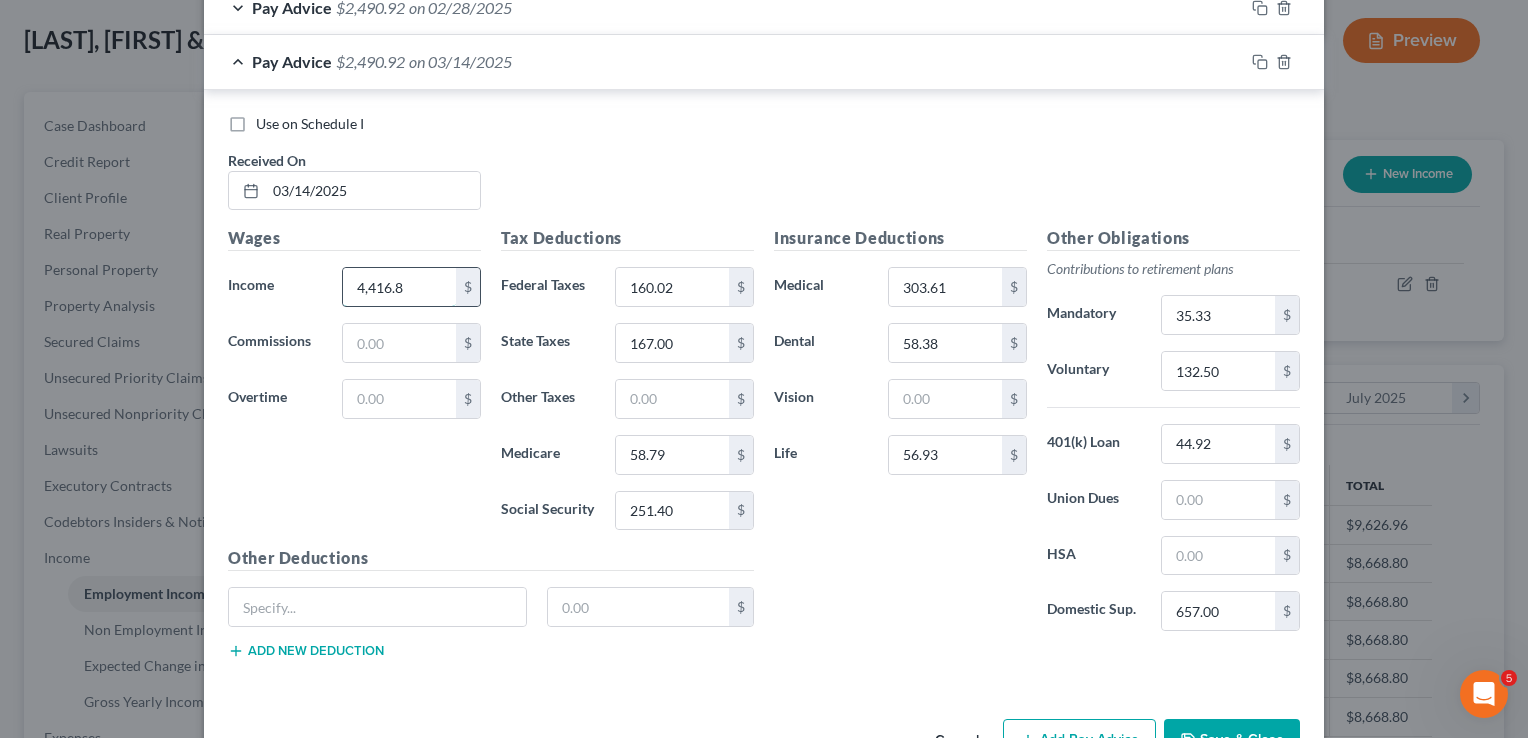 type on "4,416.80" 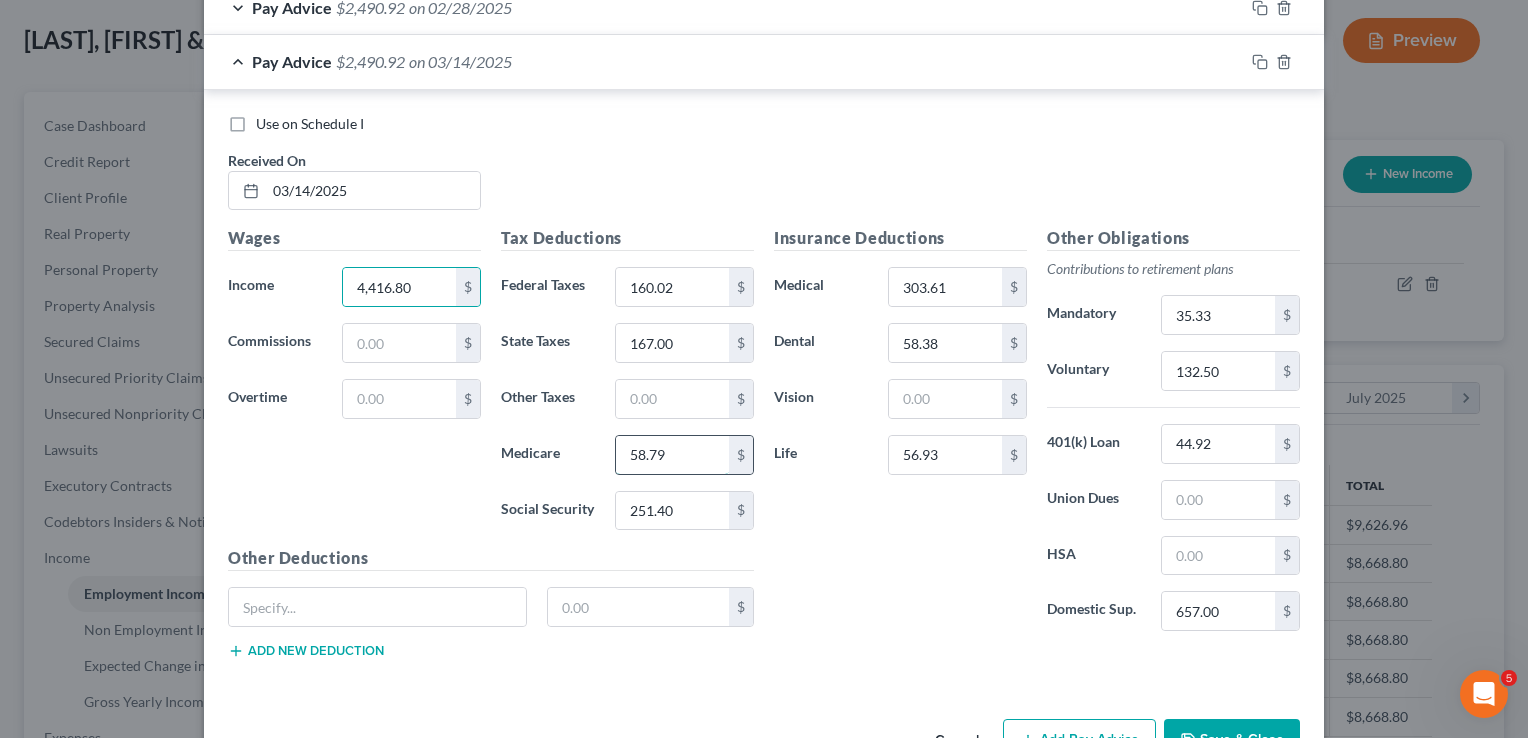 click on "58.79" at bounding box center [672, 455] 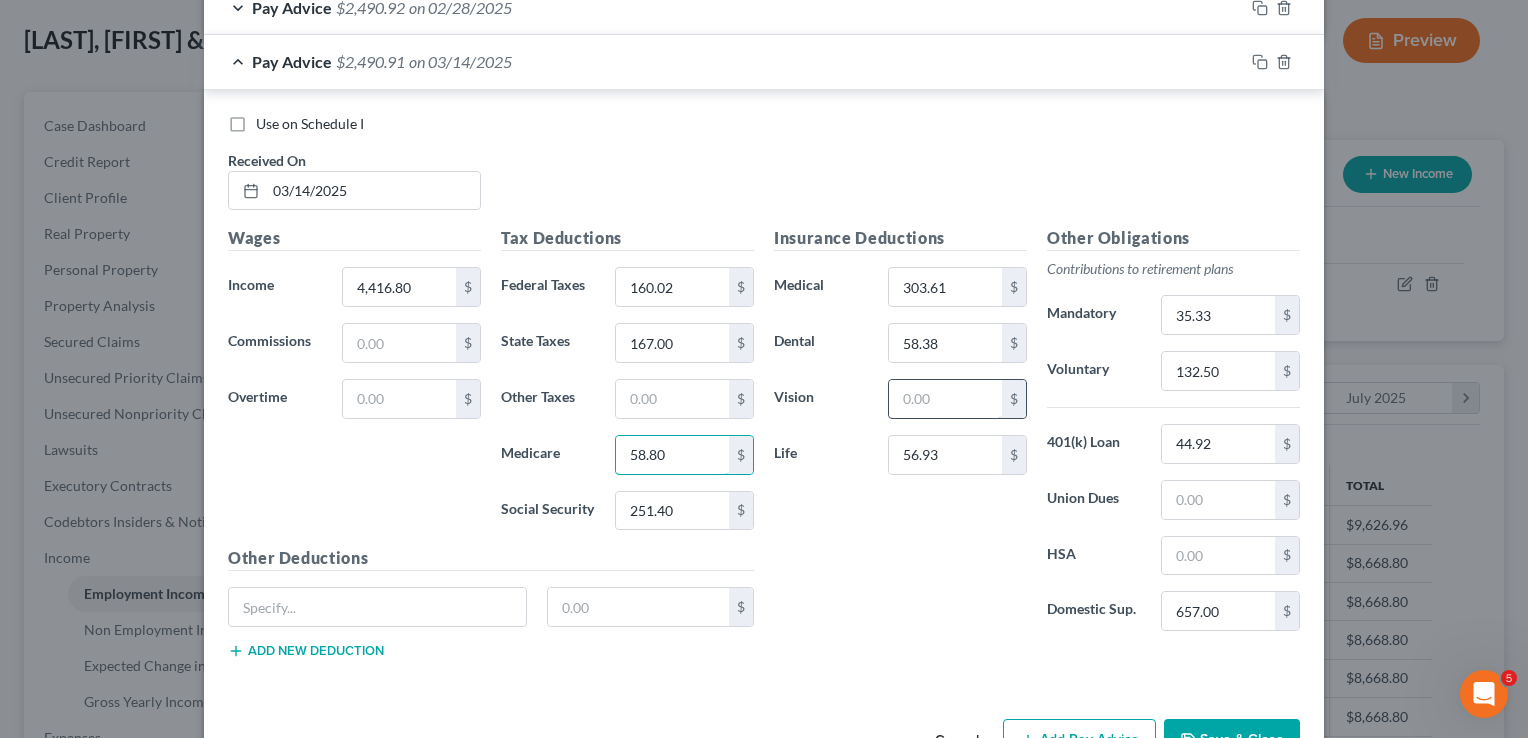 type on "58.80" 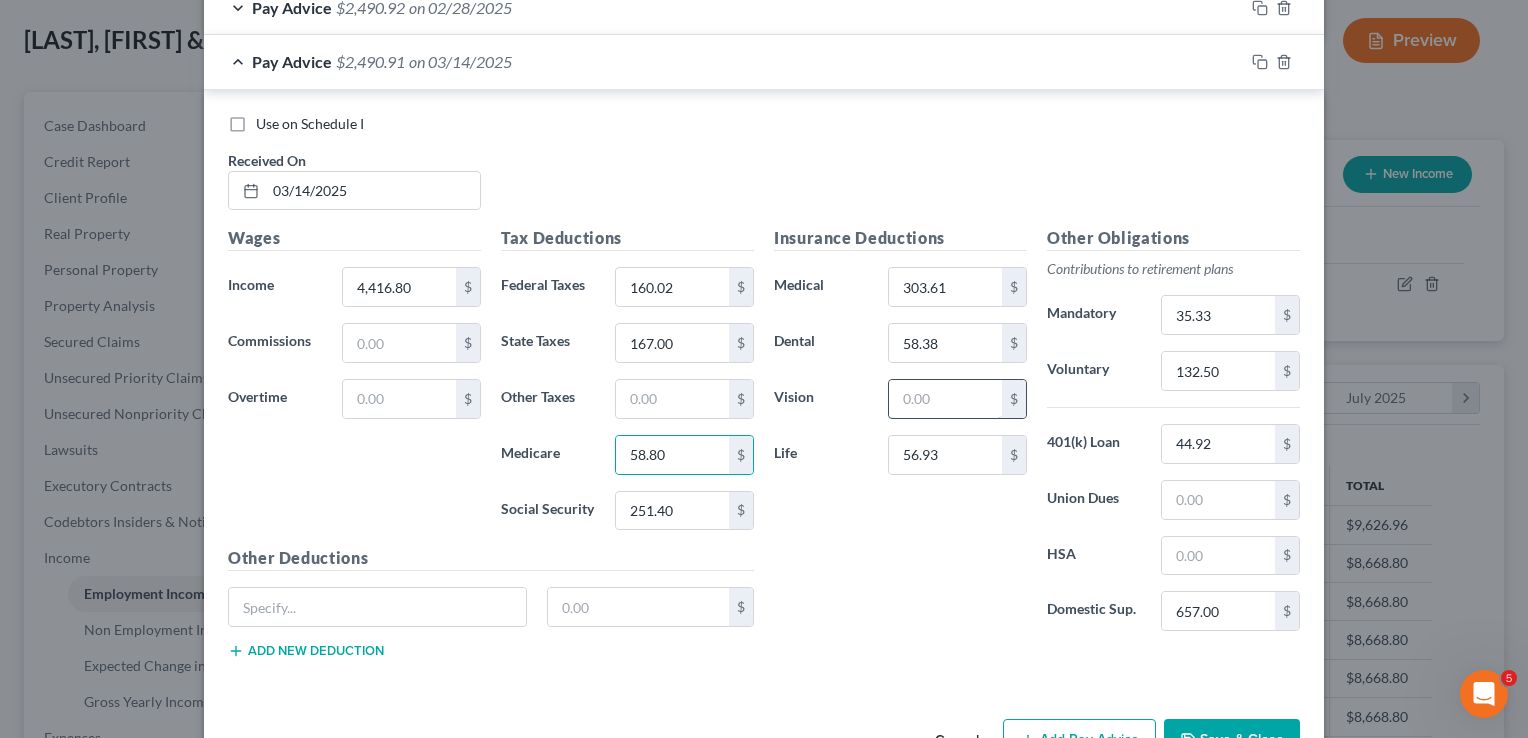 click at bounding box center [945, 399] 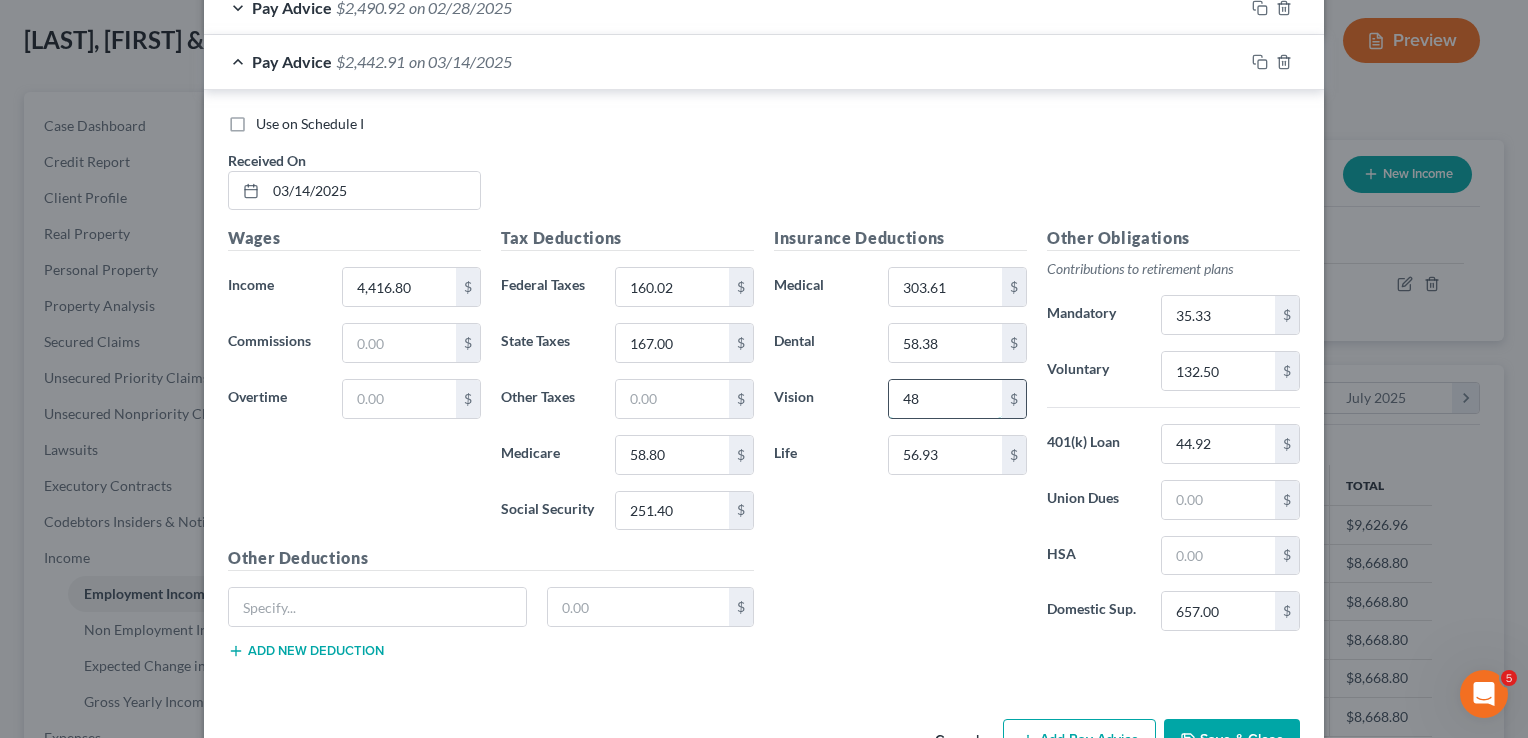 type on "4" 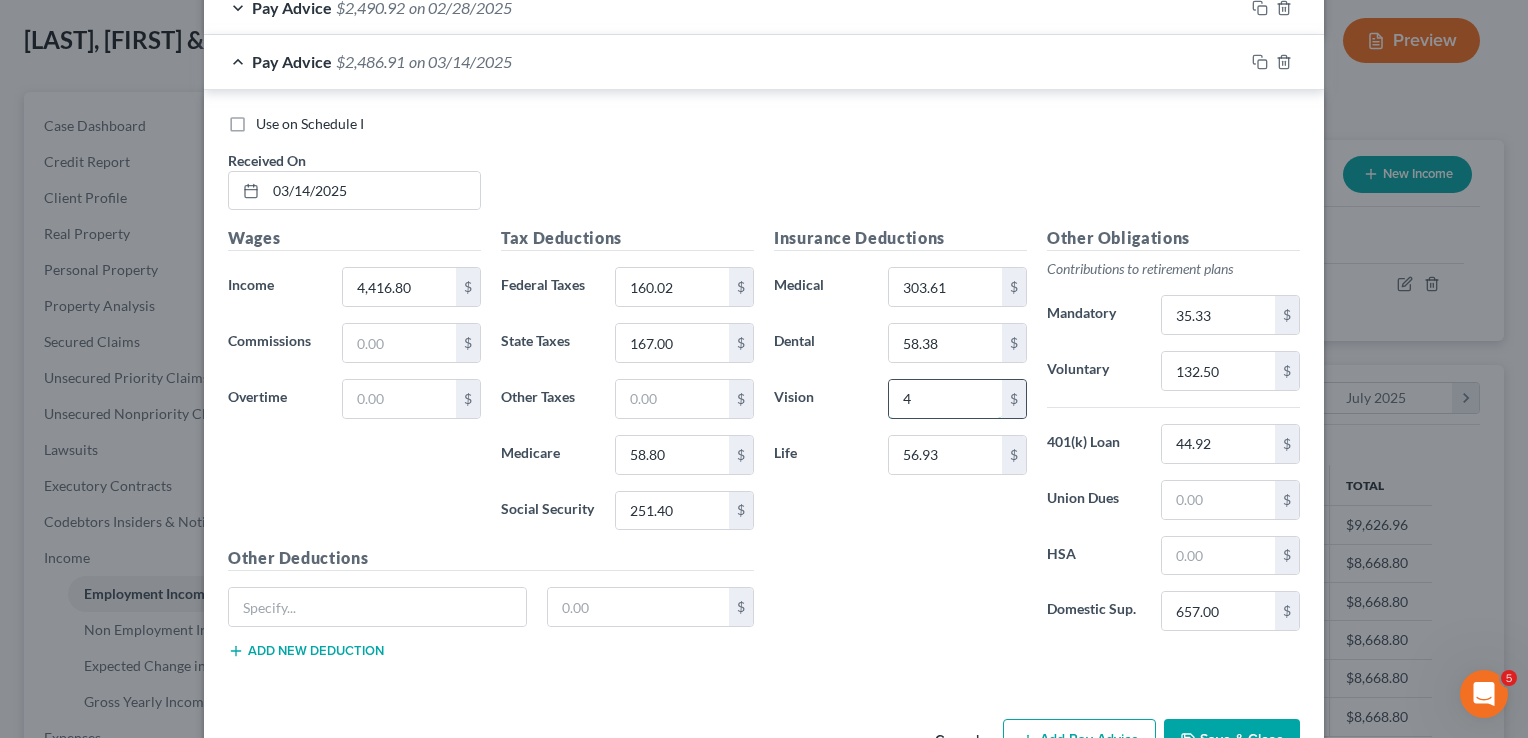 type 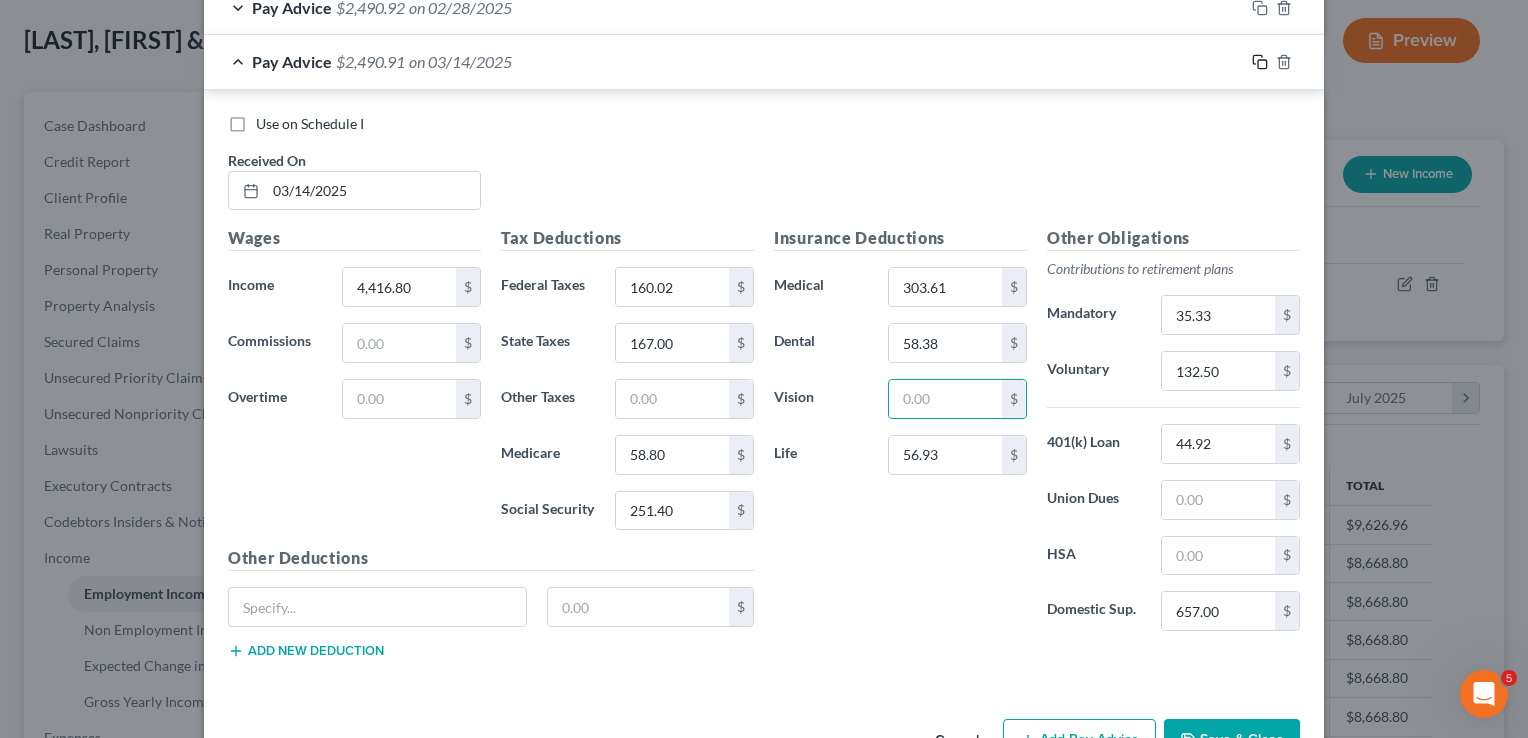 click 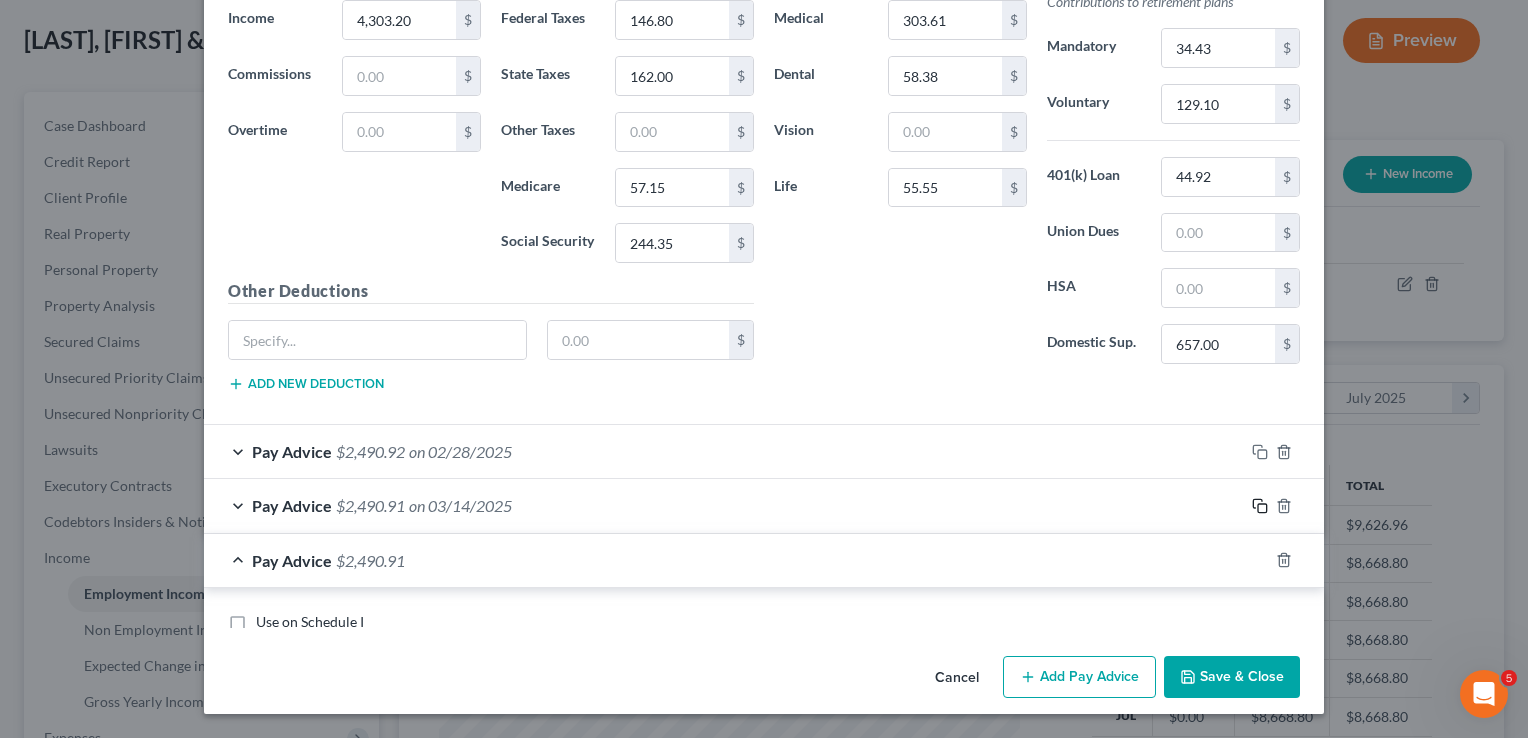 scroll, scrollTop: 1388, scrollLeft: 0, axis: vertical 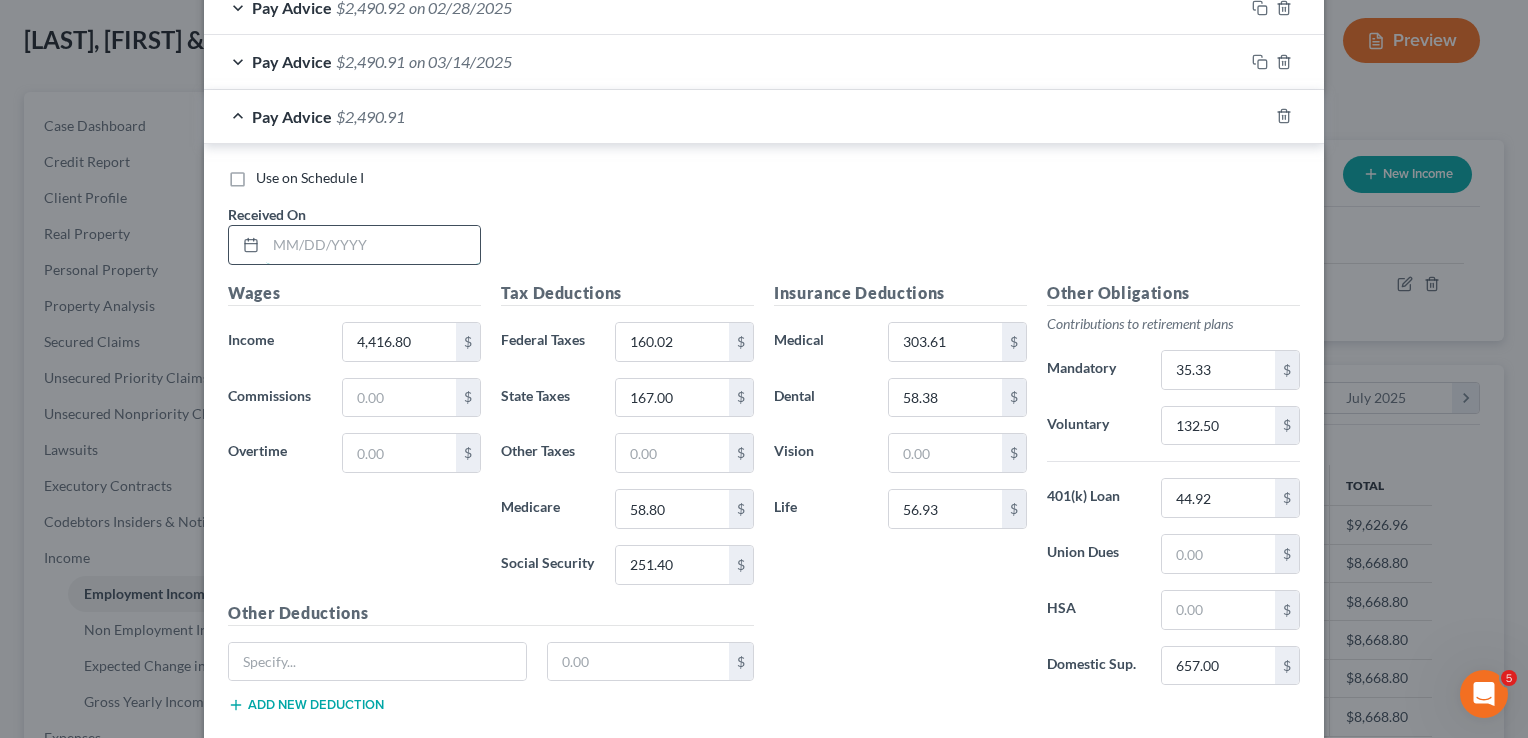 click at bounding box center (373, 245) 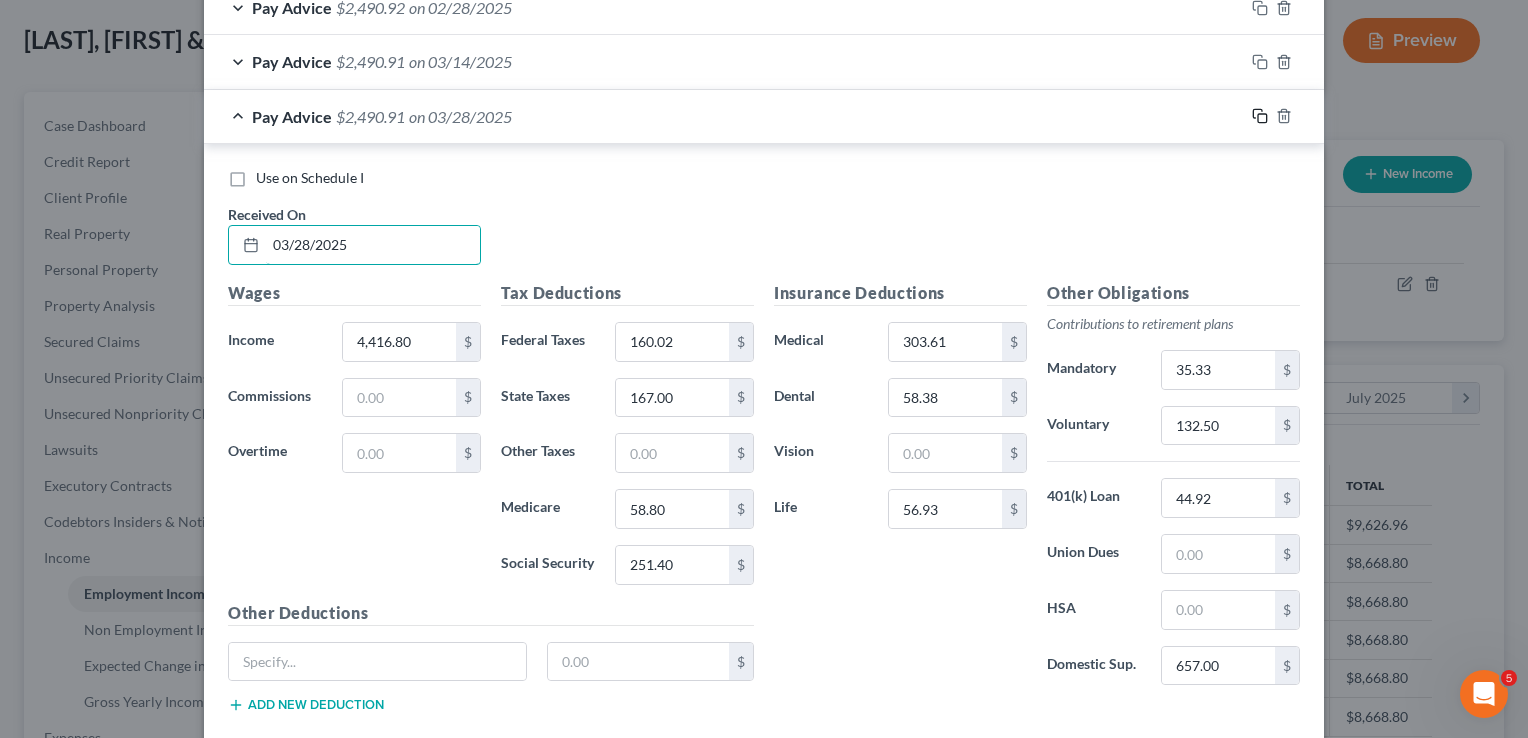 type on "03/28/2025" 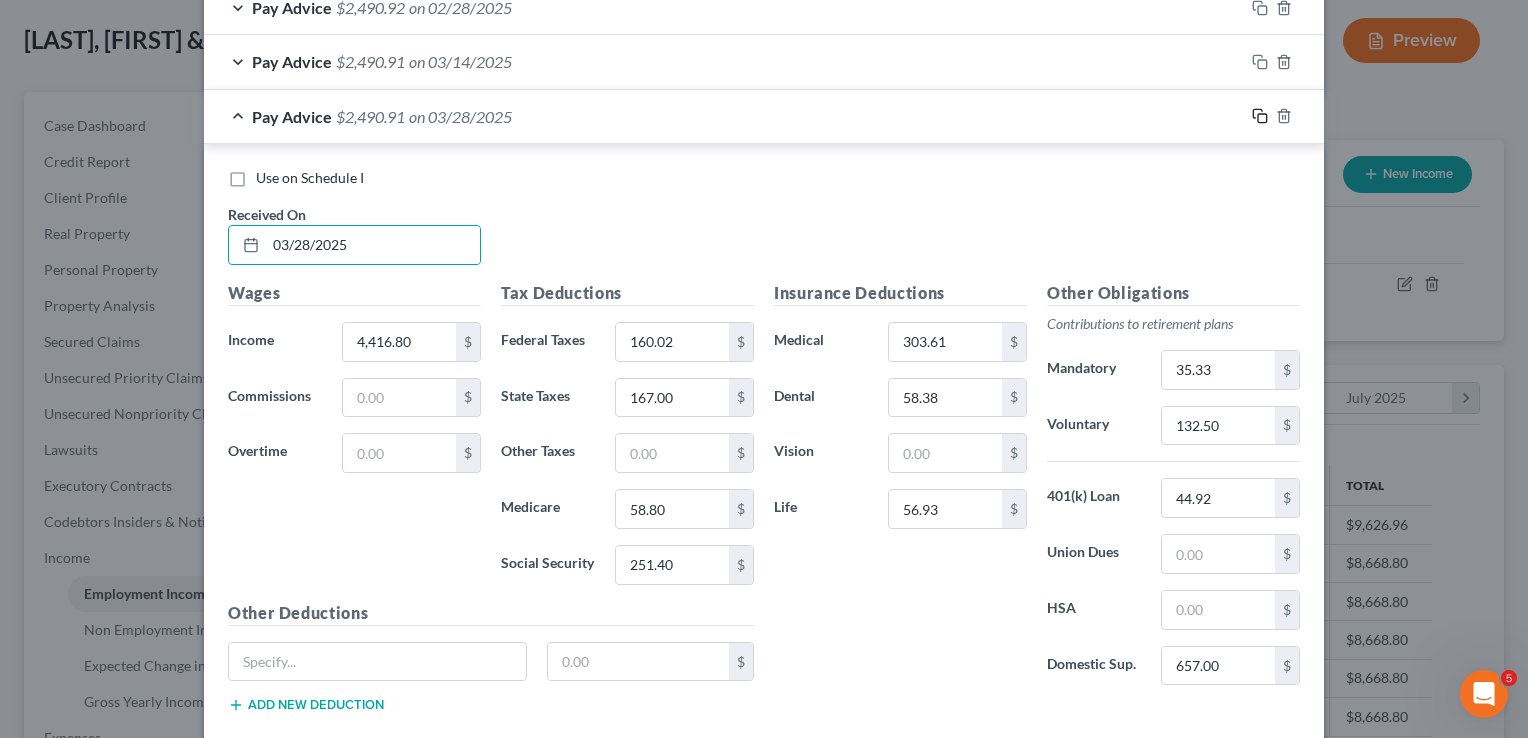 click 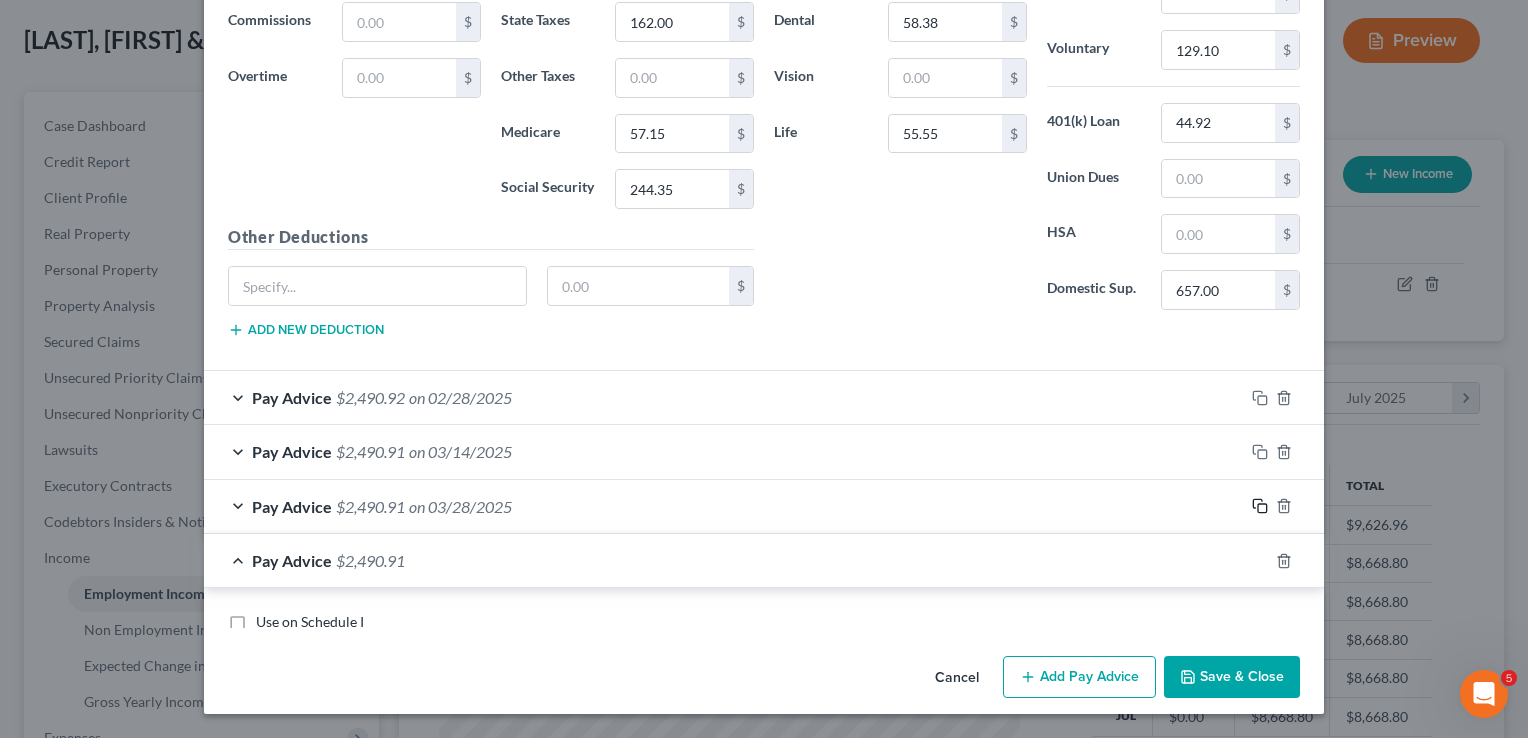 scroll, scrollTop: 1388, scrollLeft: 0, axis: vertical 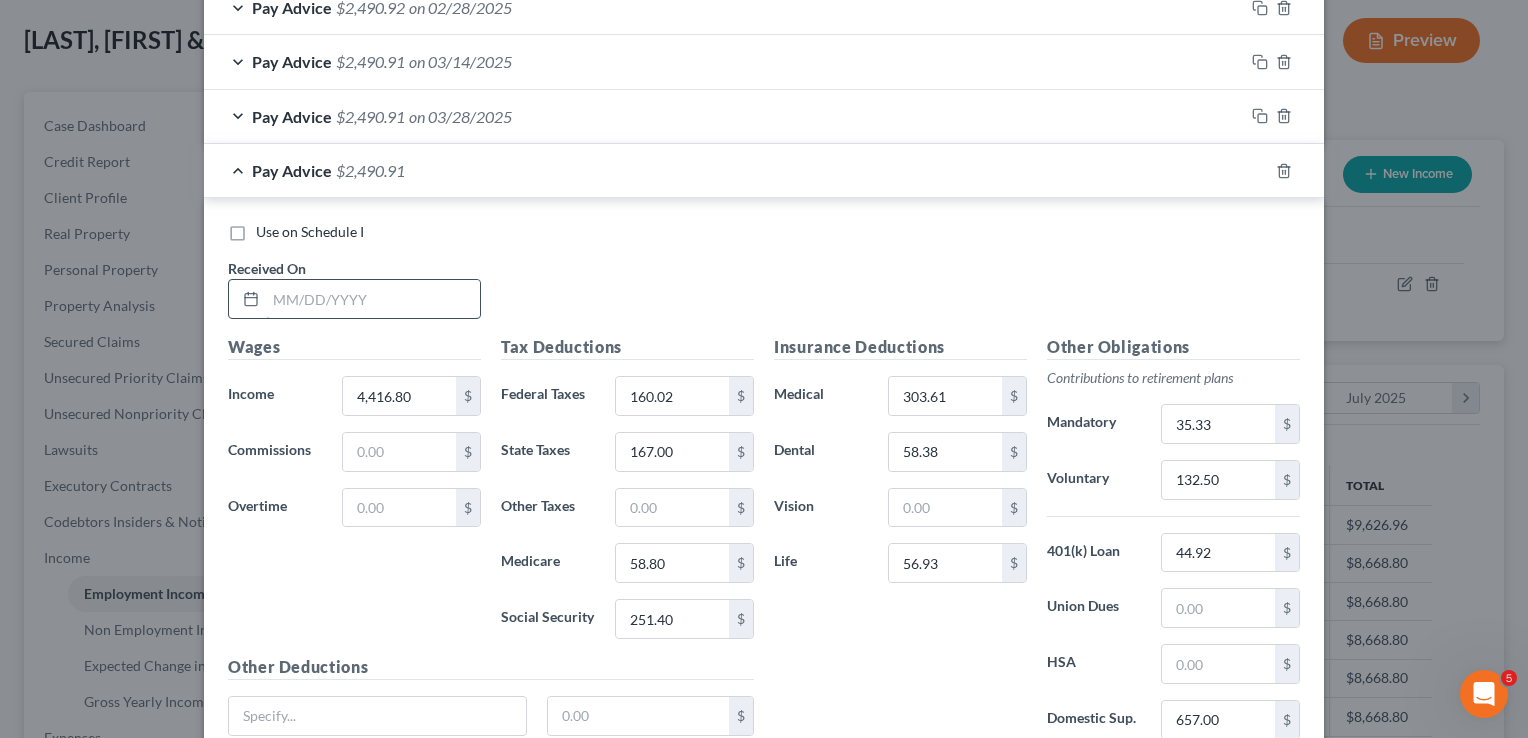 click at bounding box center [373, 299] 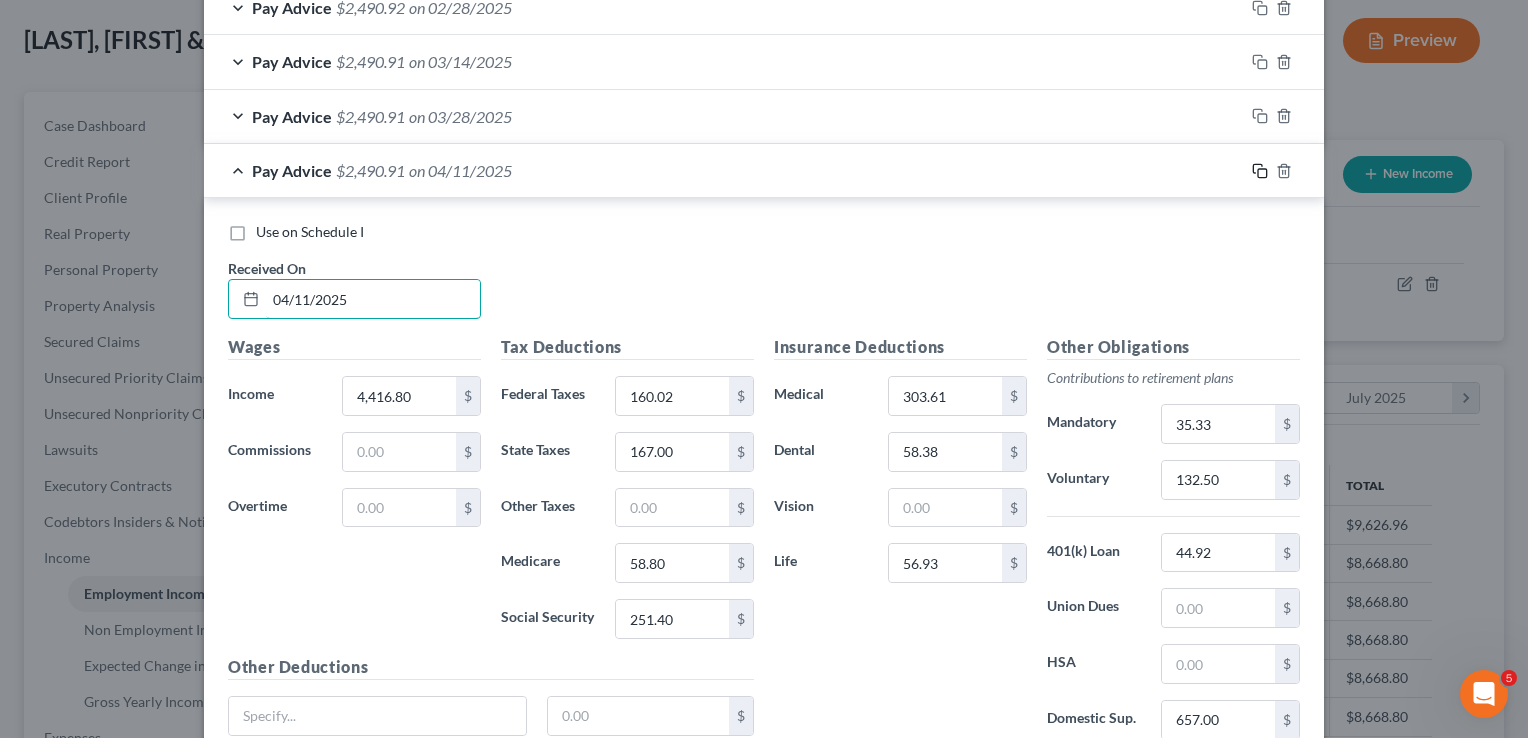 type on "04/11/2025" 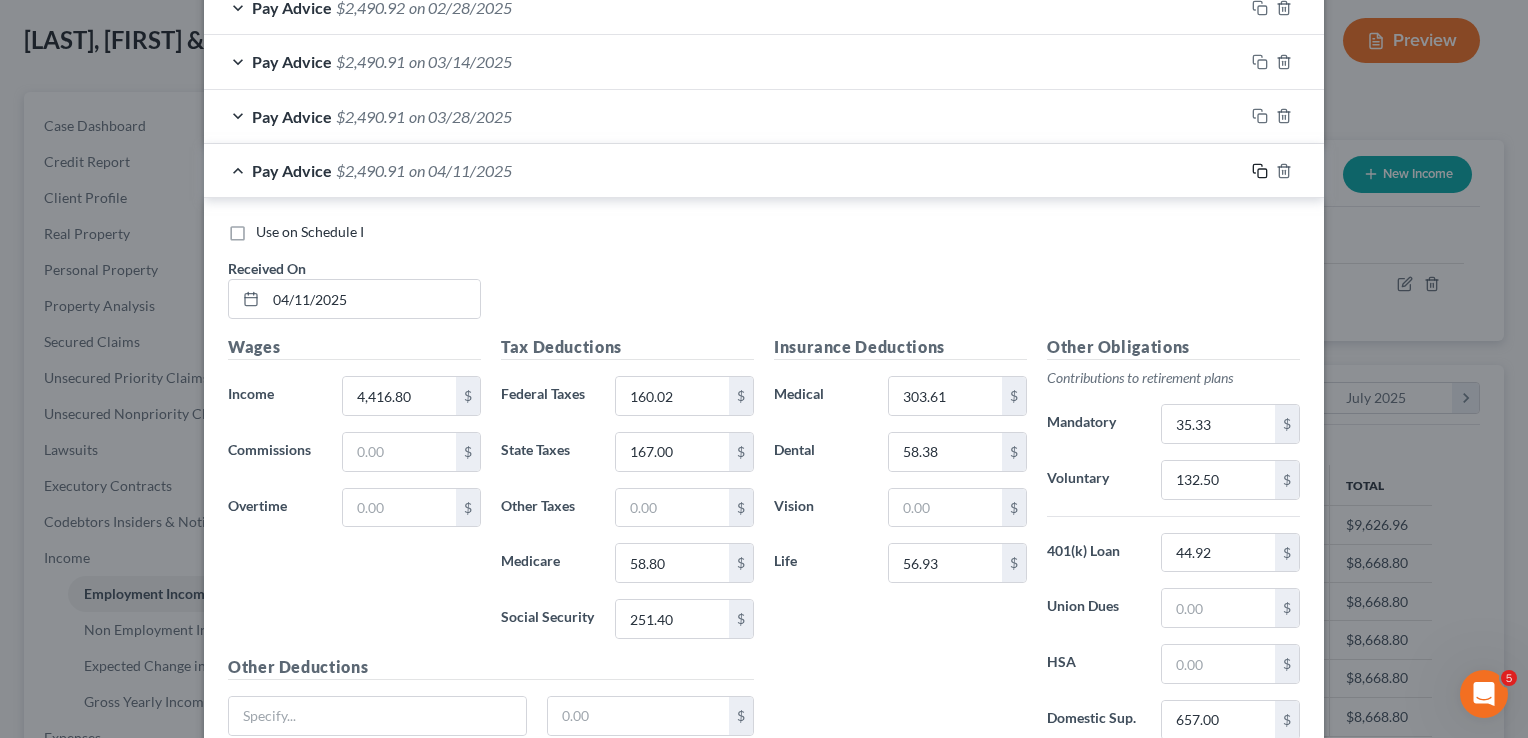 click 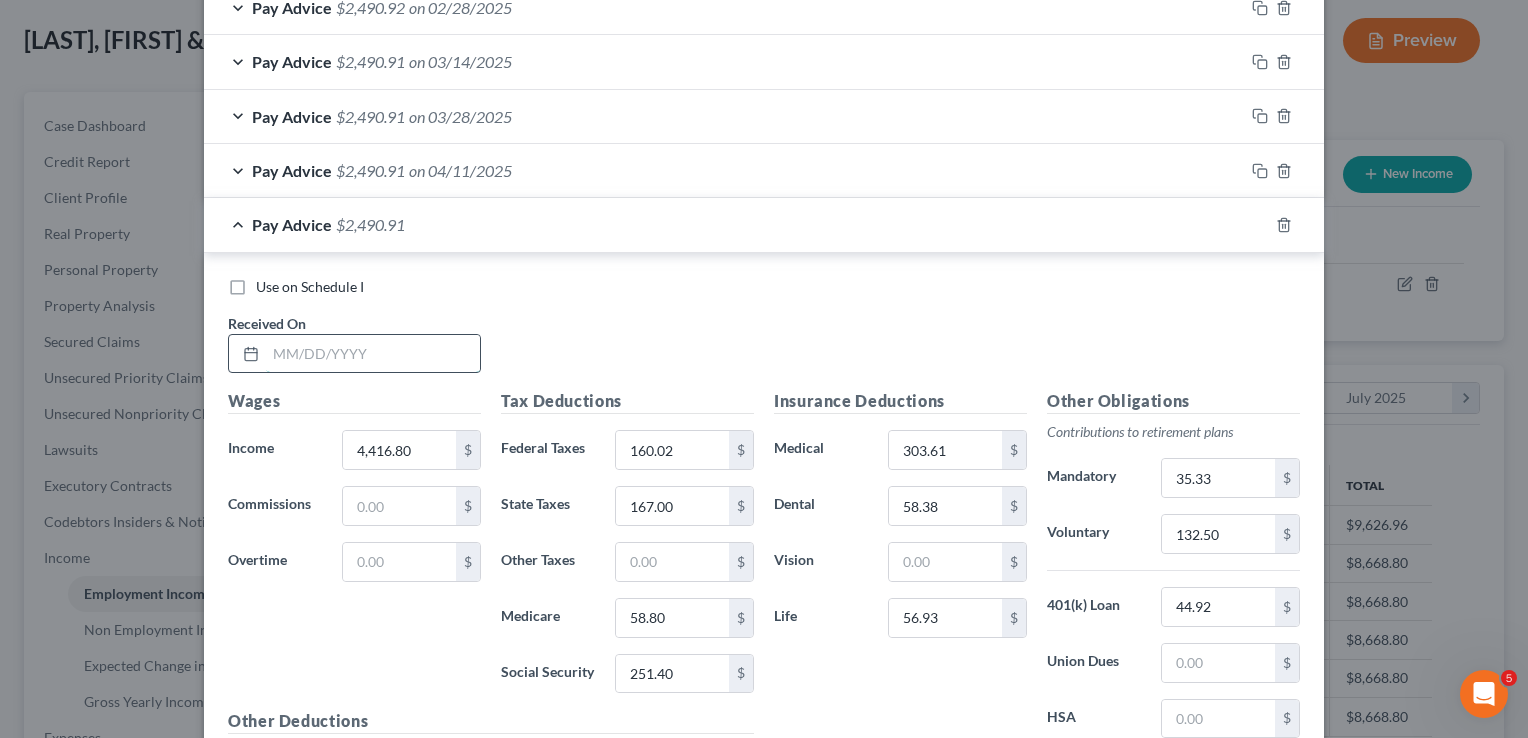 click at bounding box center [373, 354] 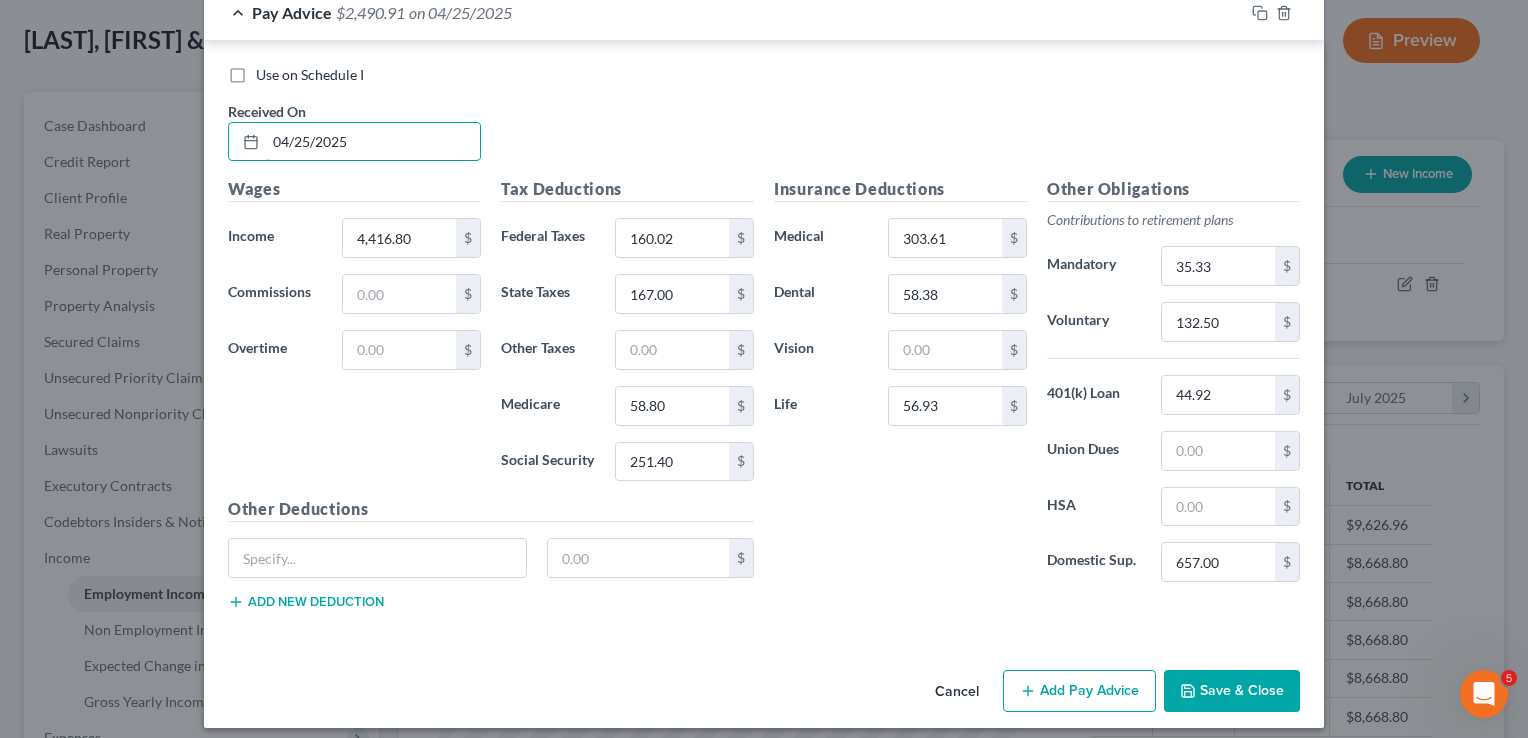 scroll, scrollTop: 1604, scrollLeft: 0, axis: vertical 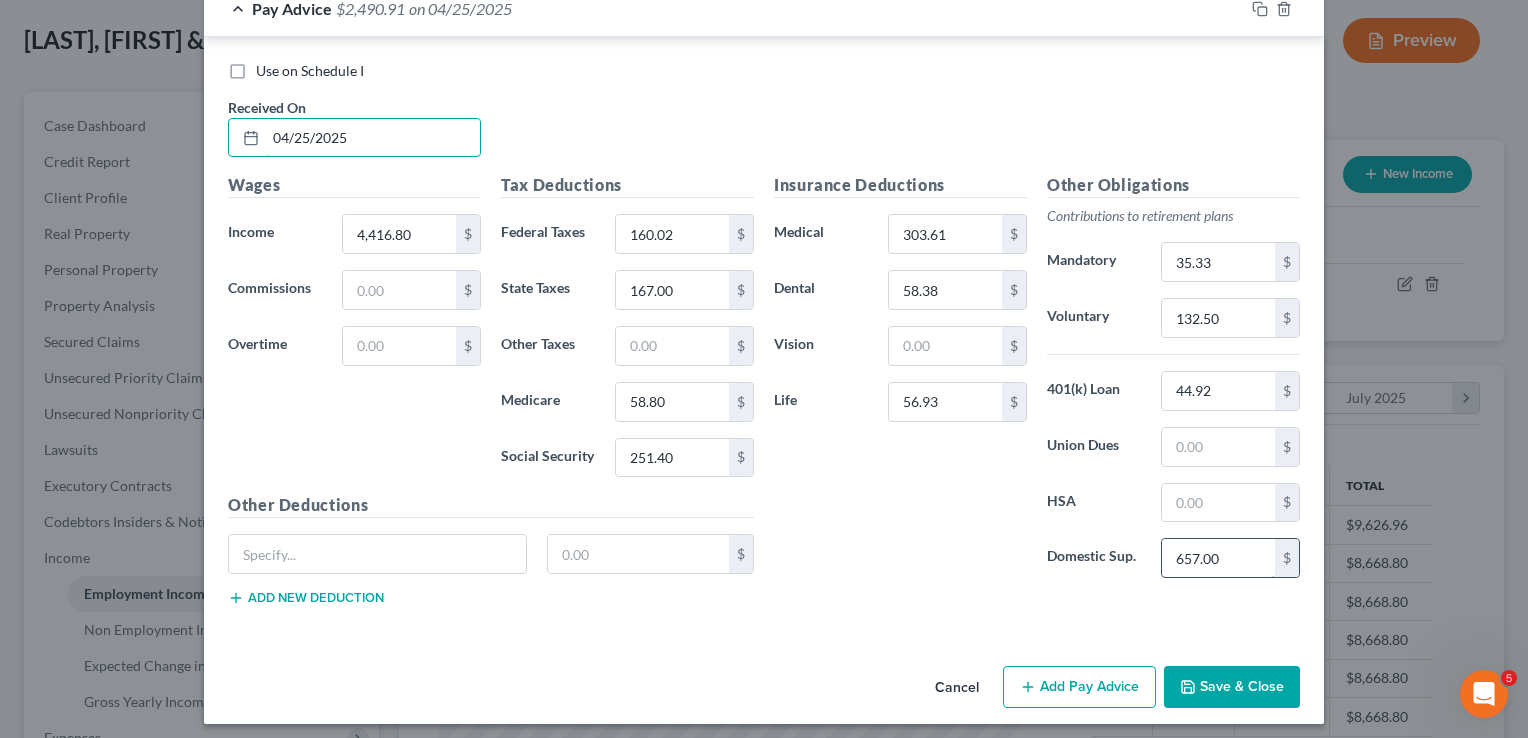 type on "04/25/2025" 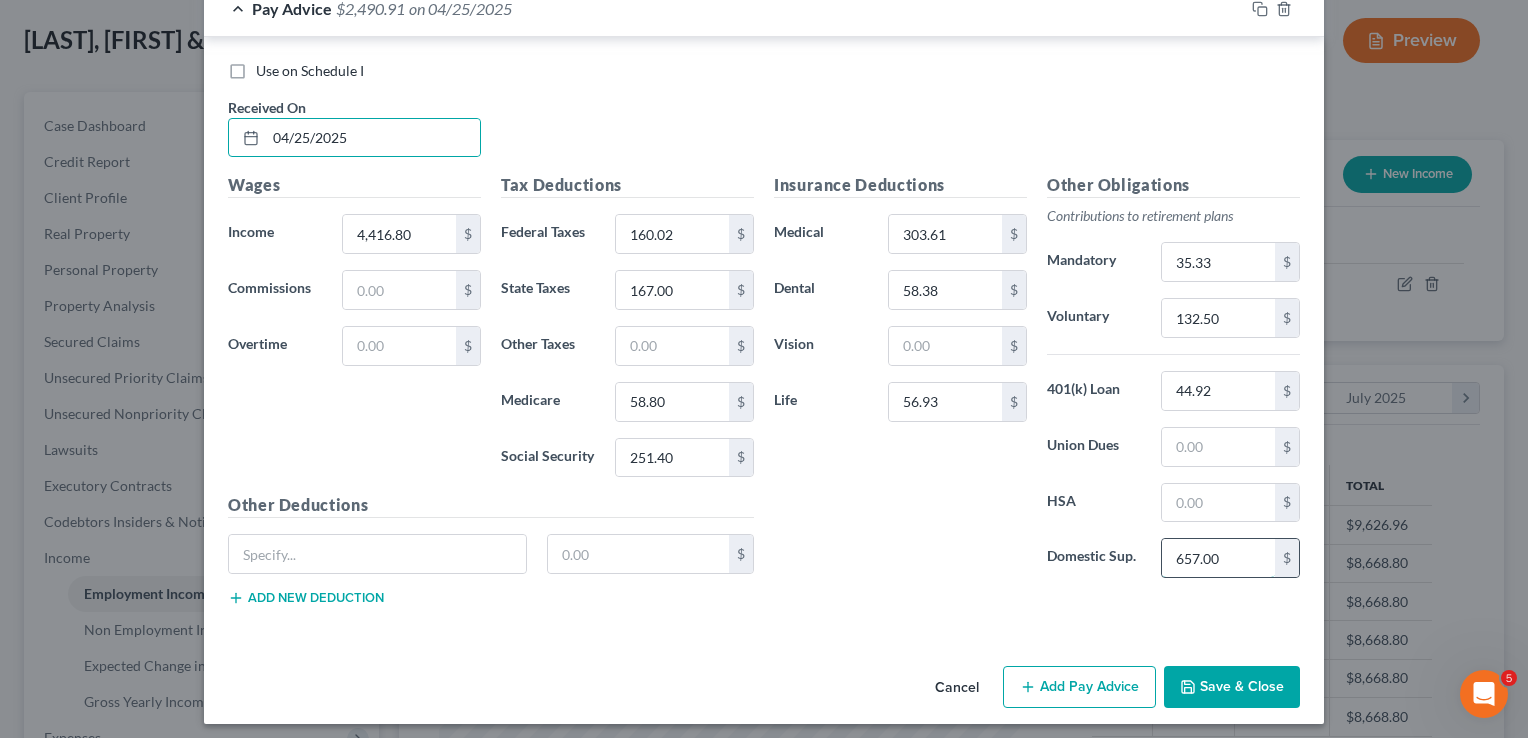 click on "657.00" at bounding box center (1218, 558) 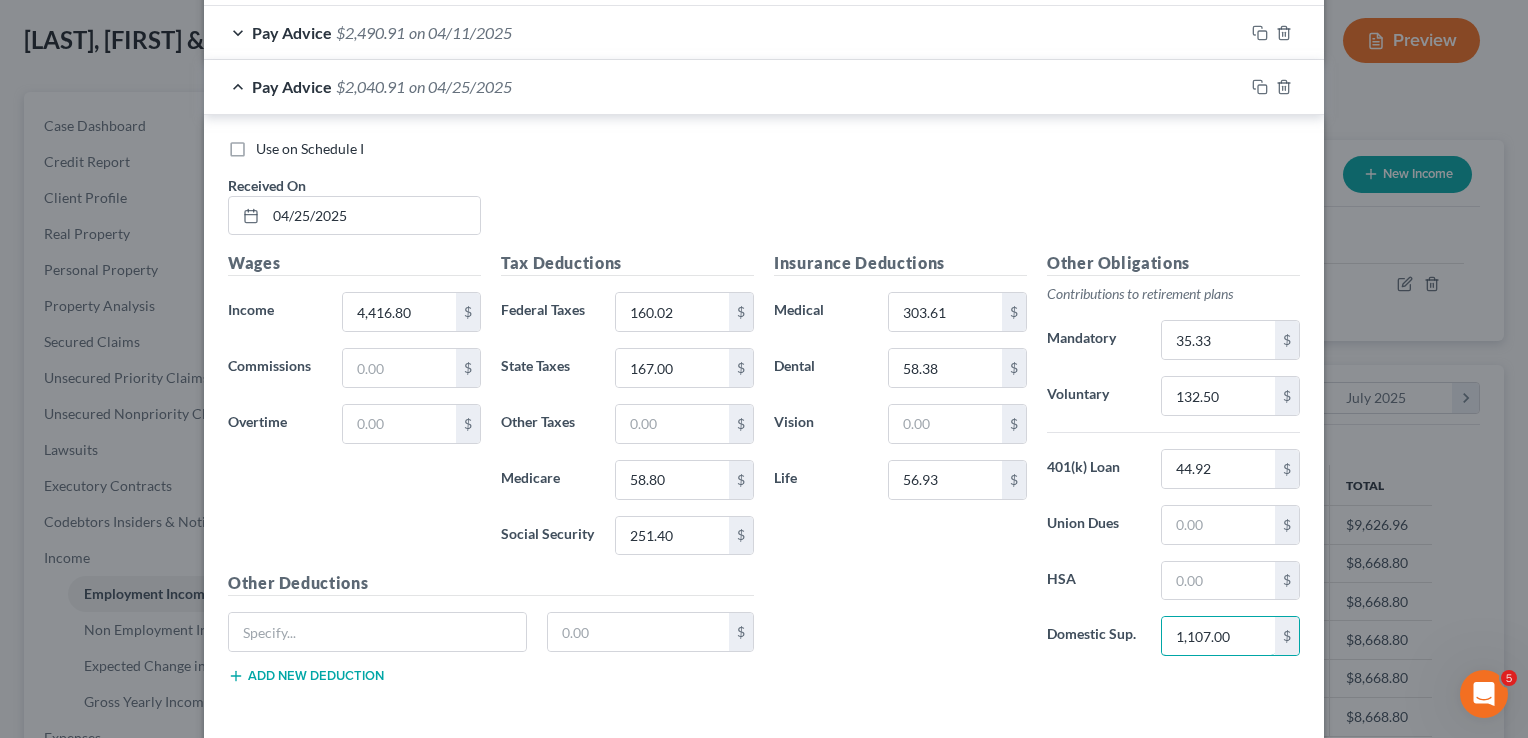 scroll, scrollTop: 1404, scrollLeft: 0, axis: vertical 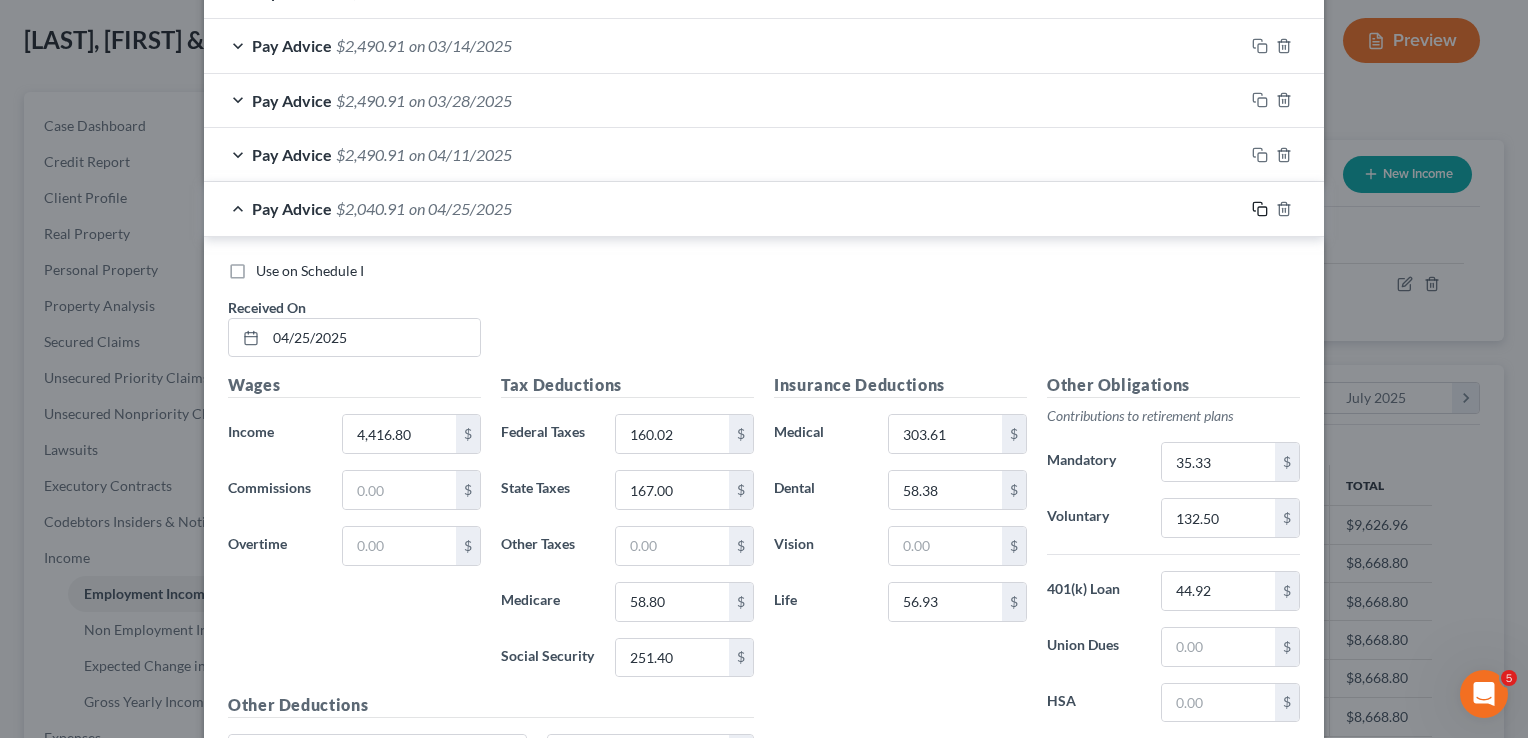 type on "1,107.00" 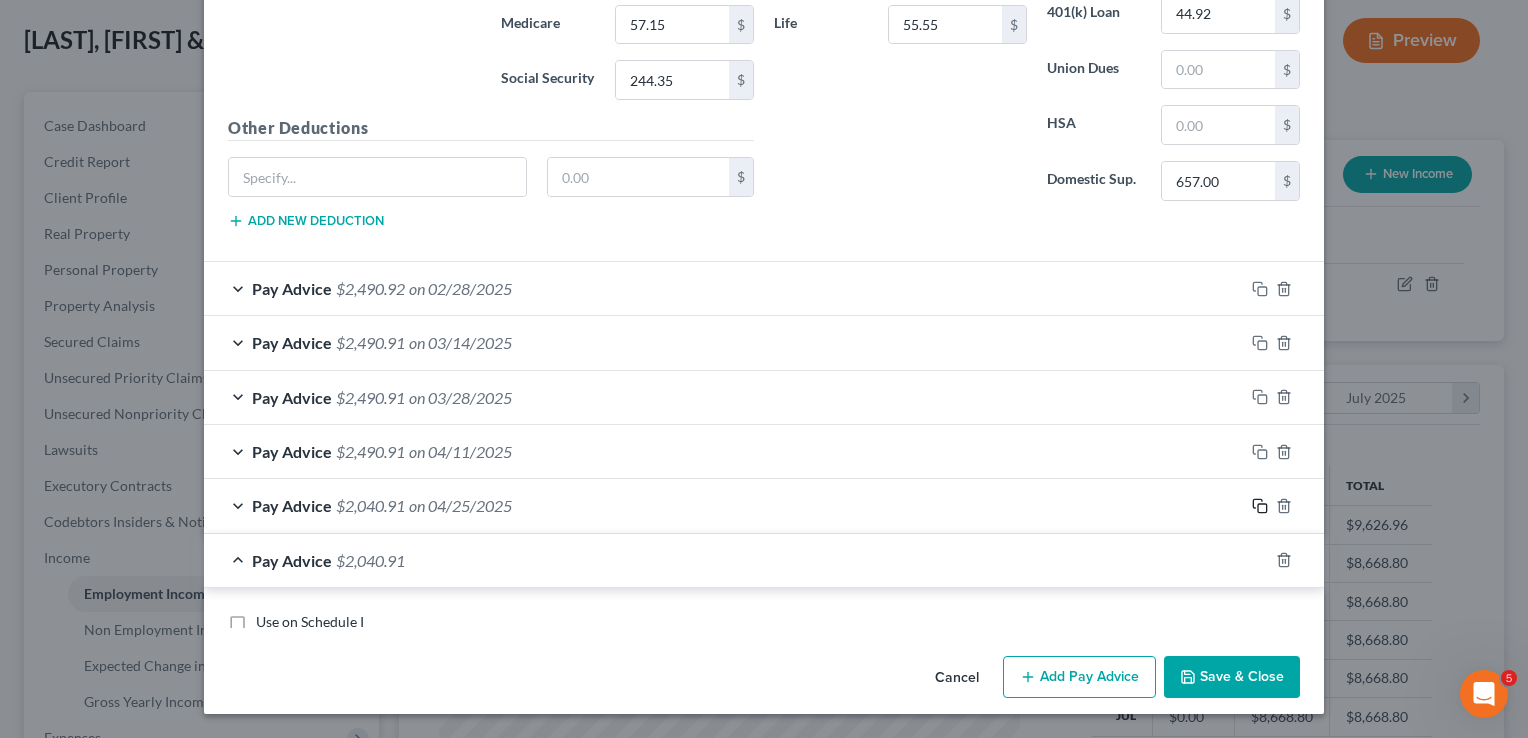 scroll, scrollTop: 1404, scrollLeft: 0, axis: vertical 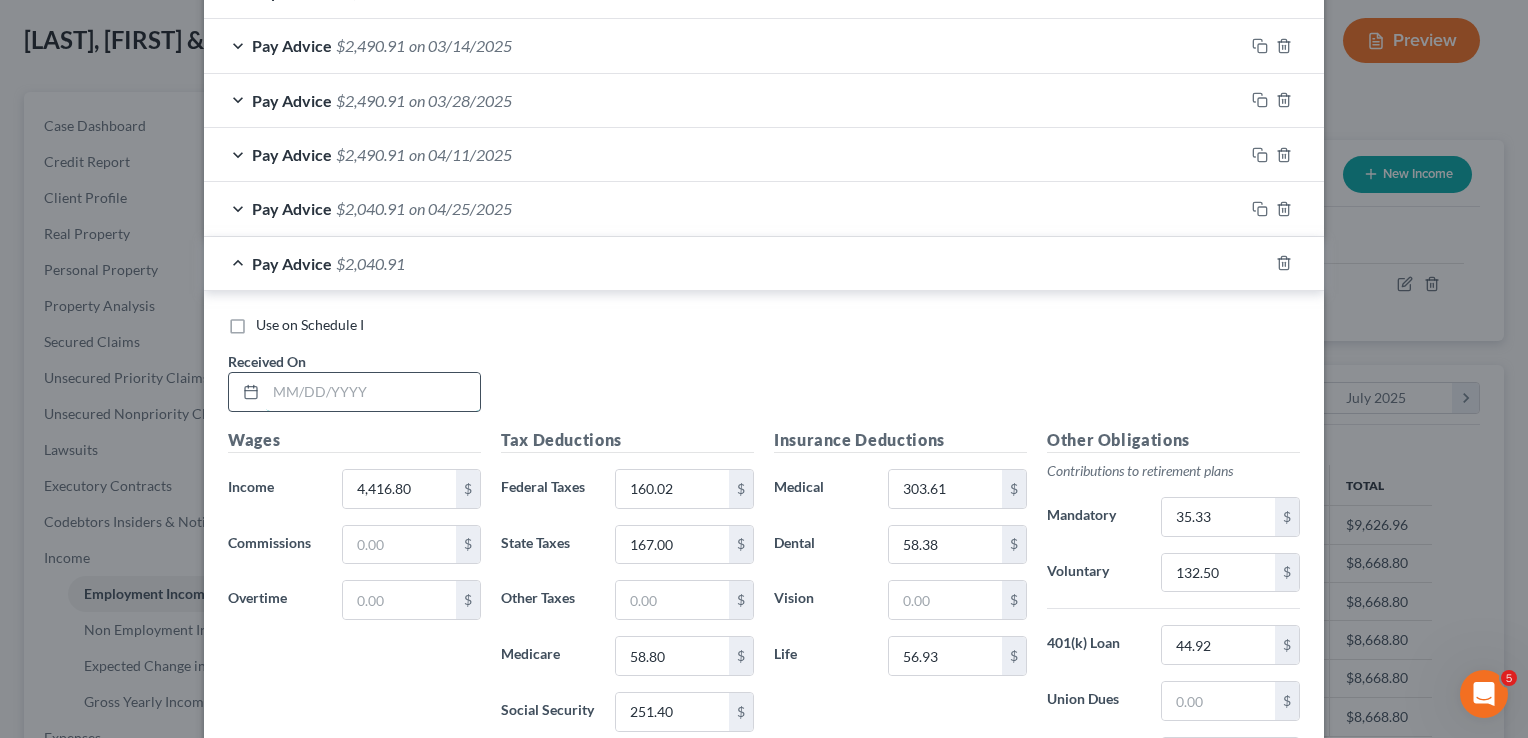 click at bounding box center [373, 392] 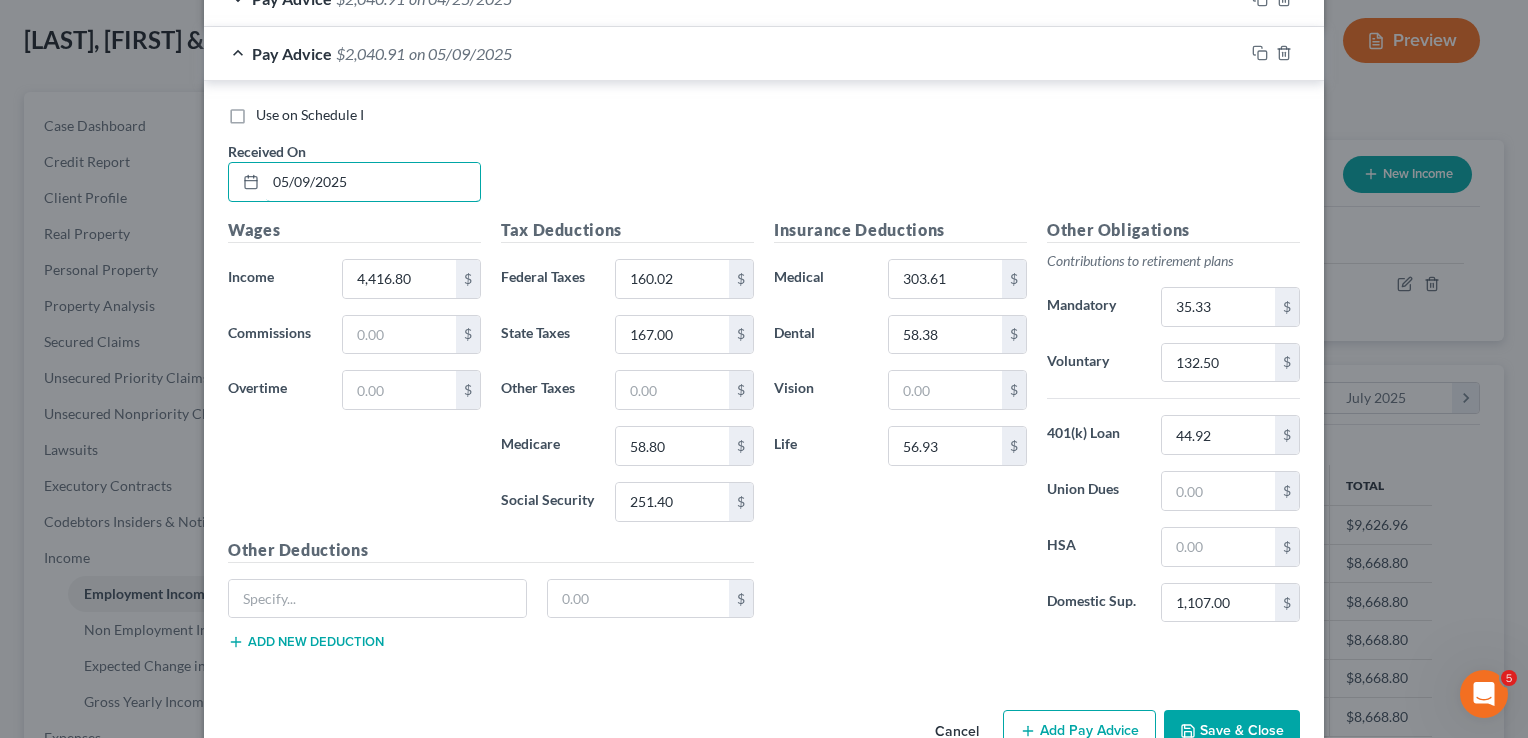 scroll, scrollTop: 1659, scrollLeft: 0, axis: vertical 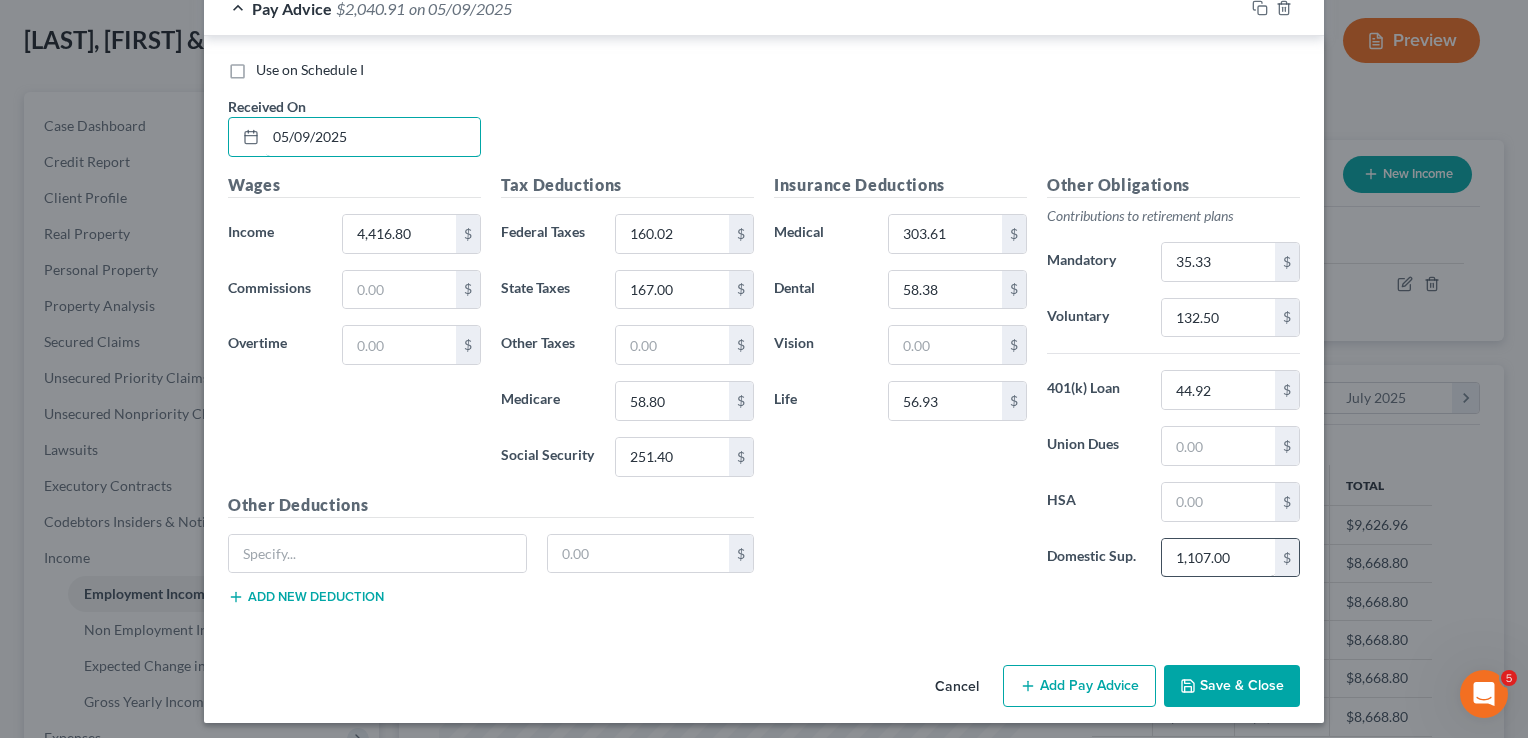 type on "05/09/2025" 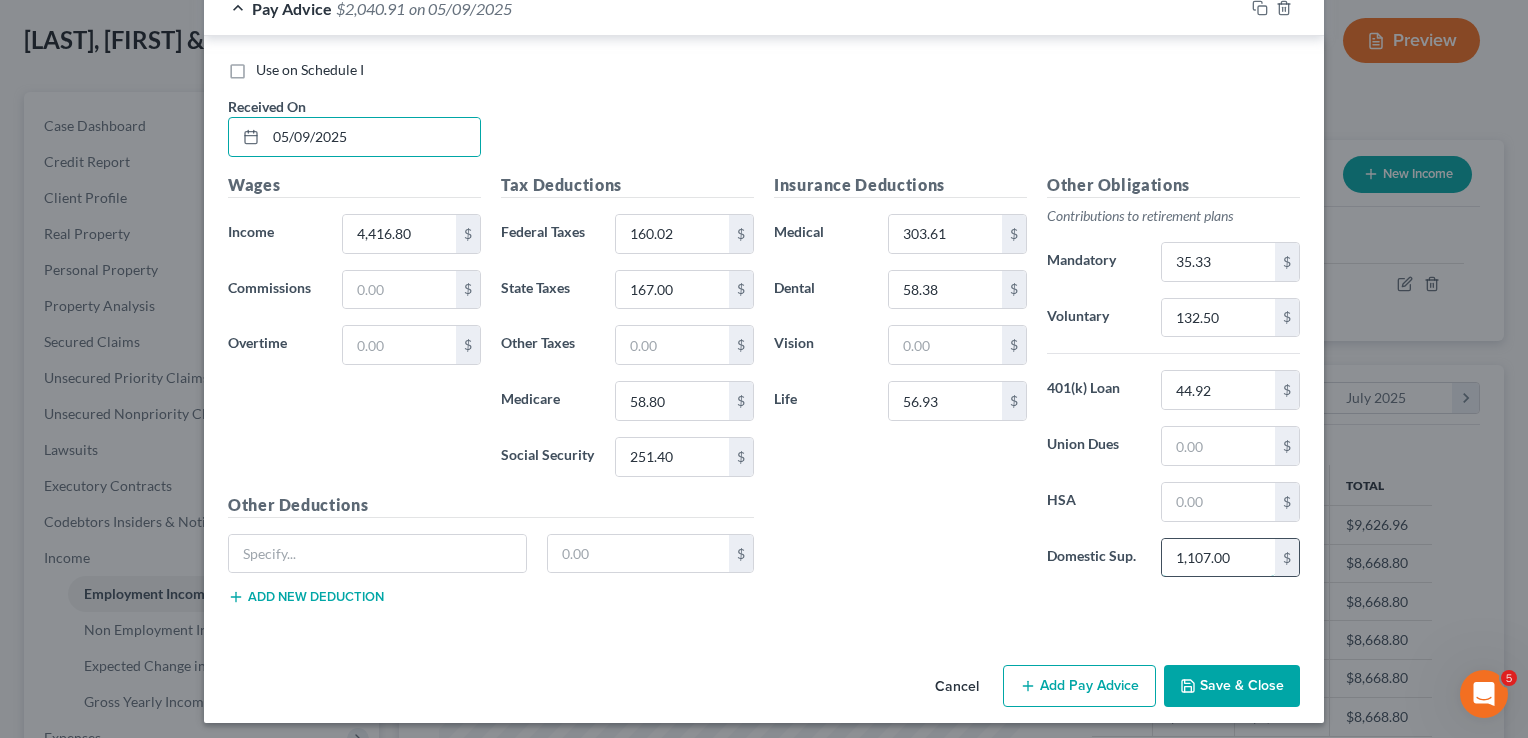 click on "1,107.00" at bounding box center [1218, 558] 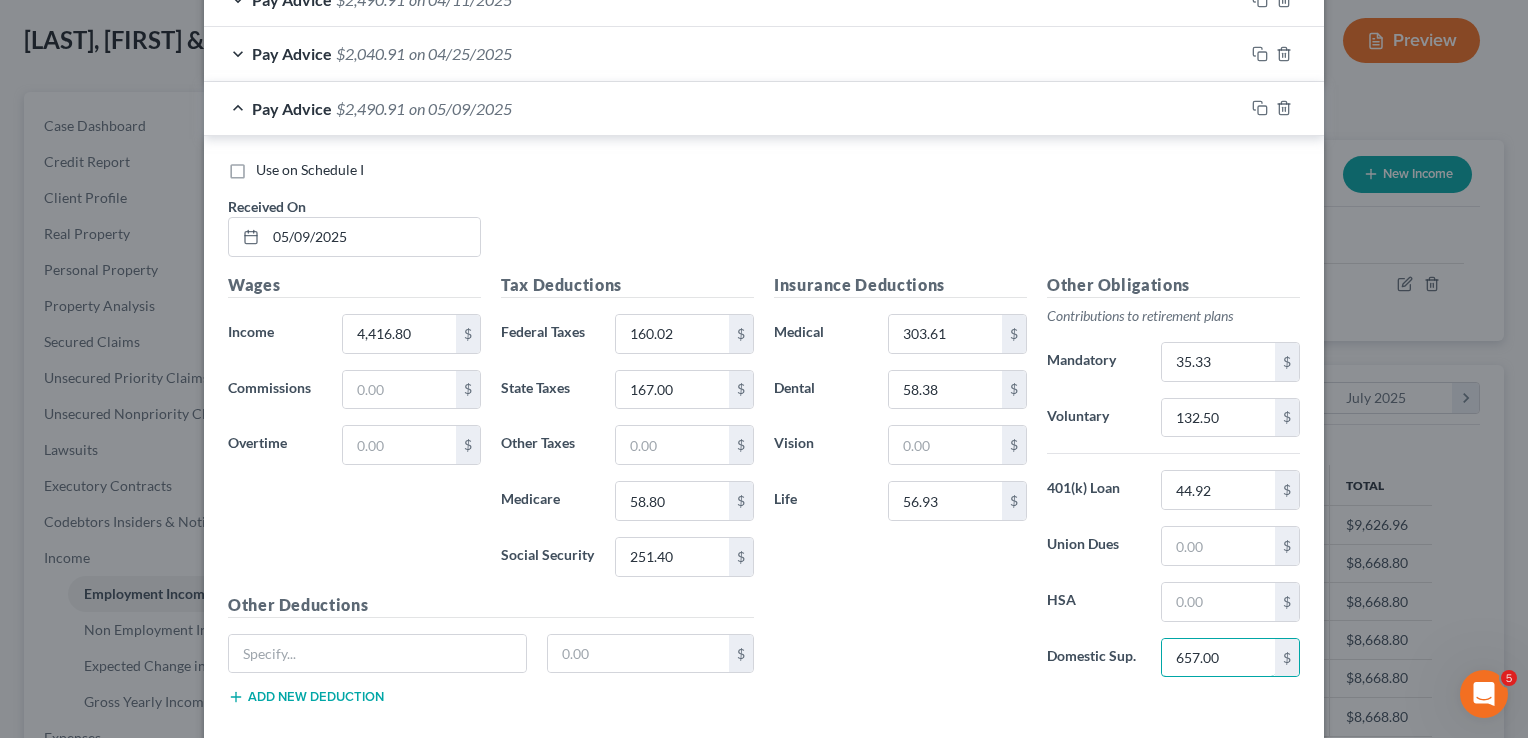 scroll, scrollTop: 1659, scrollLeft: 0, axis: vertical 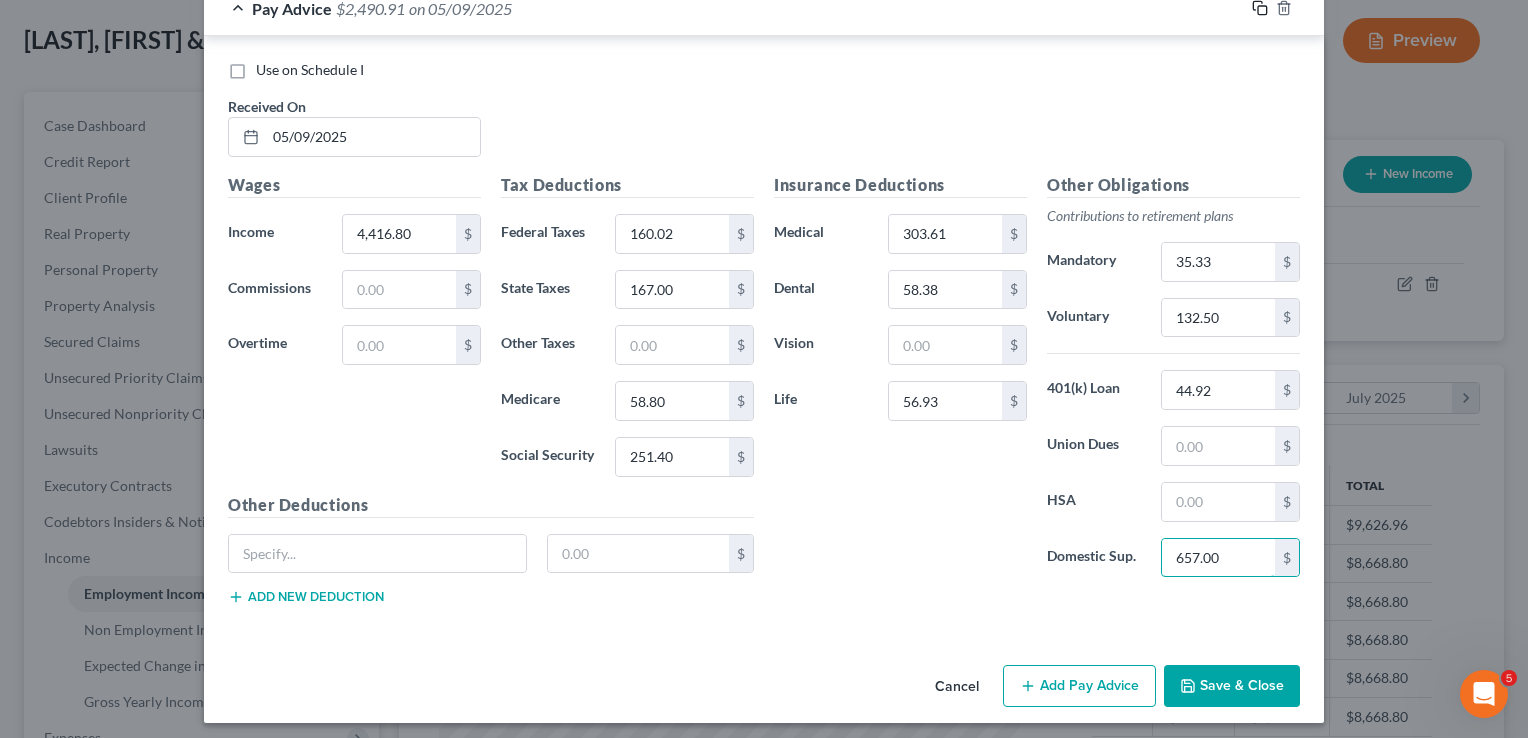 type on "657.00" 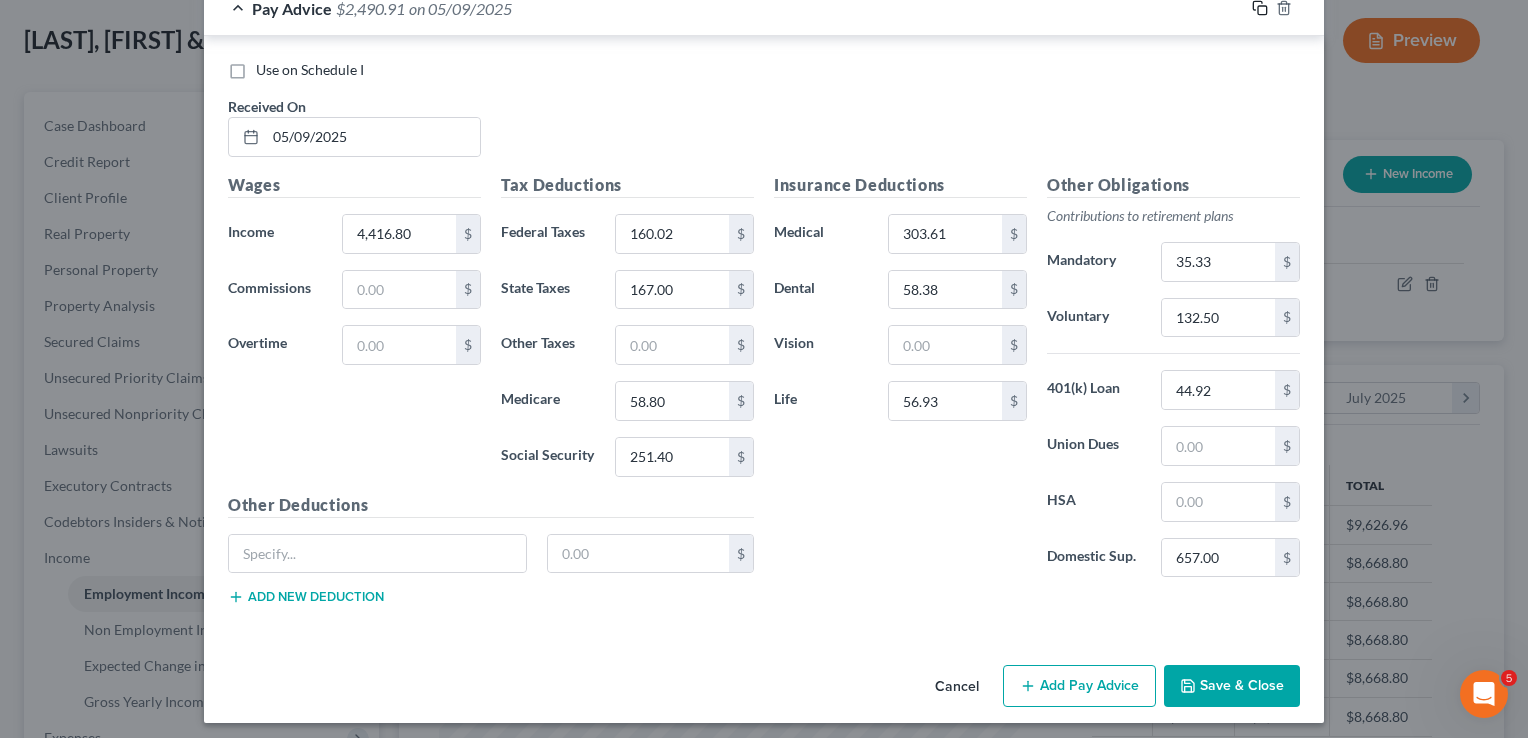 click 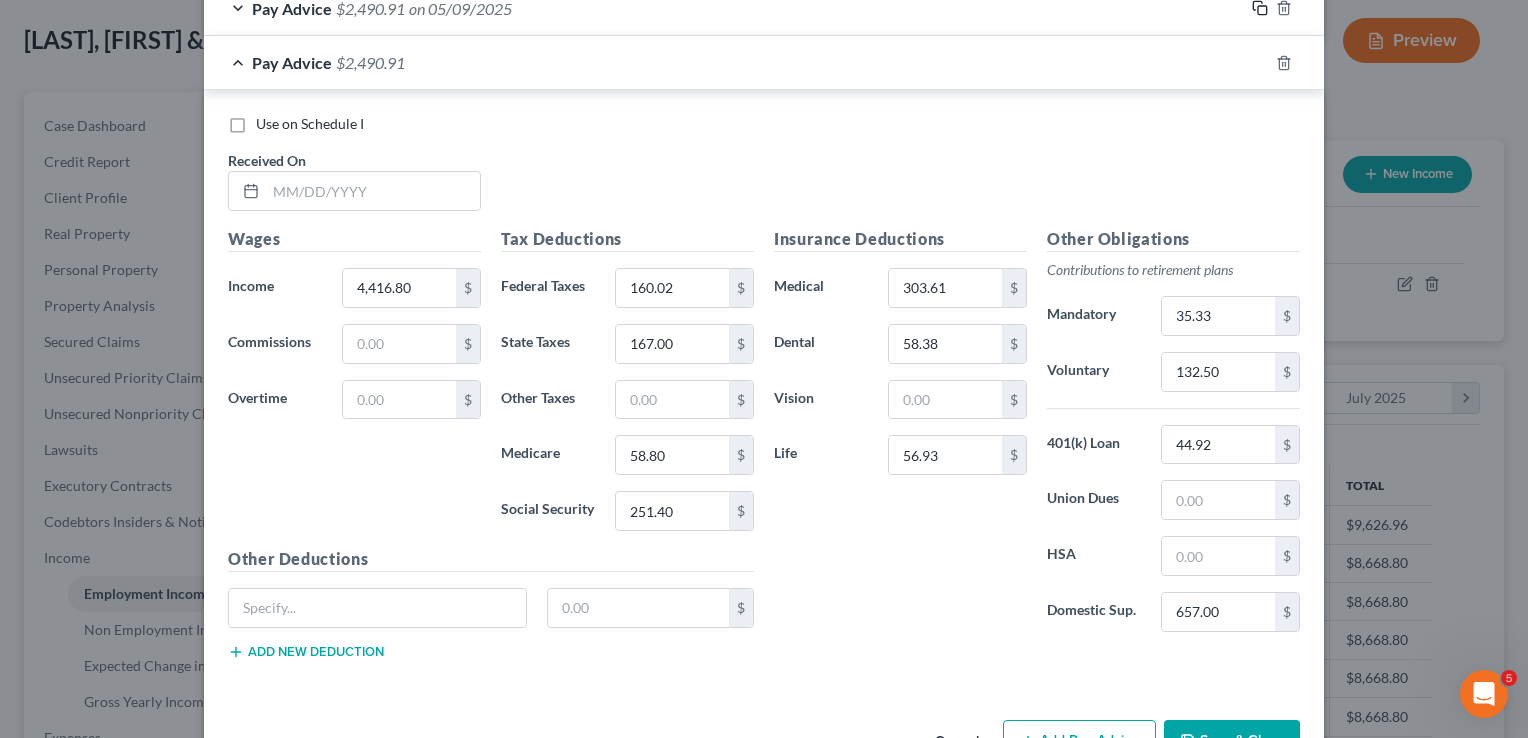 scroll, scrollTop: 1659, scrollLeft: 0, axis: vertical 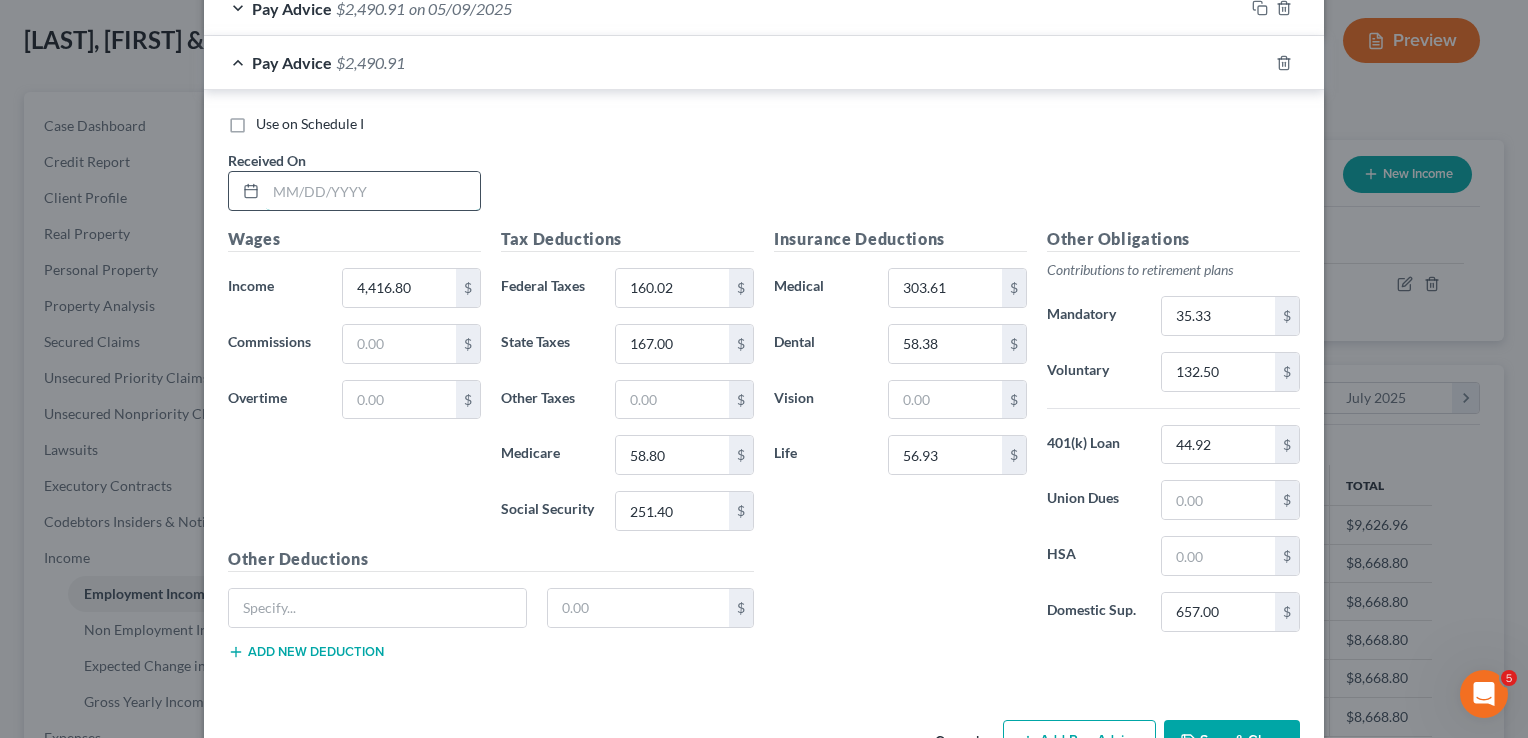 click at bounding box center [373, 191] 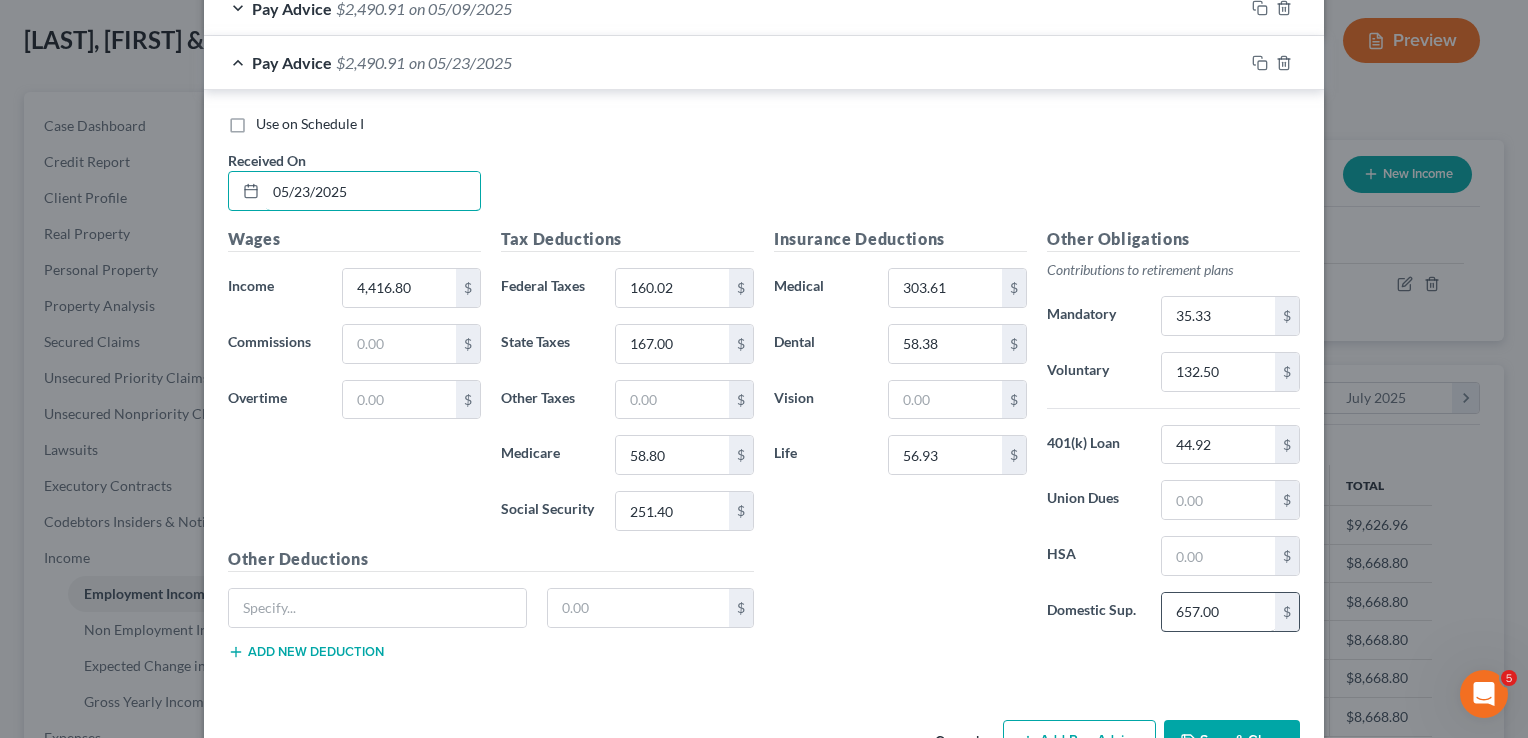 type on "05/23/2025" 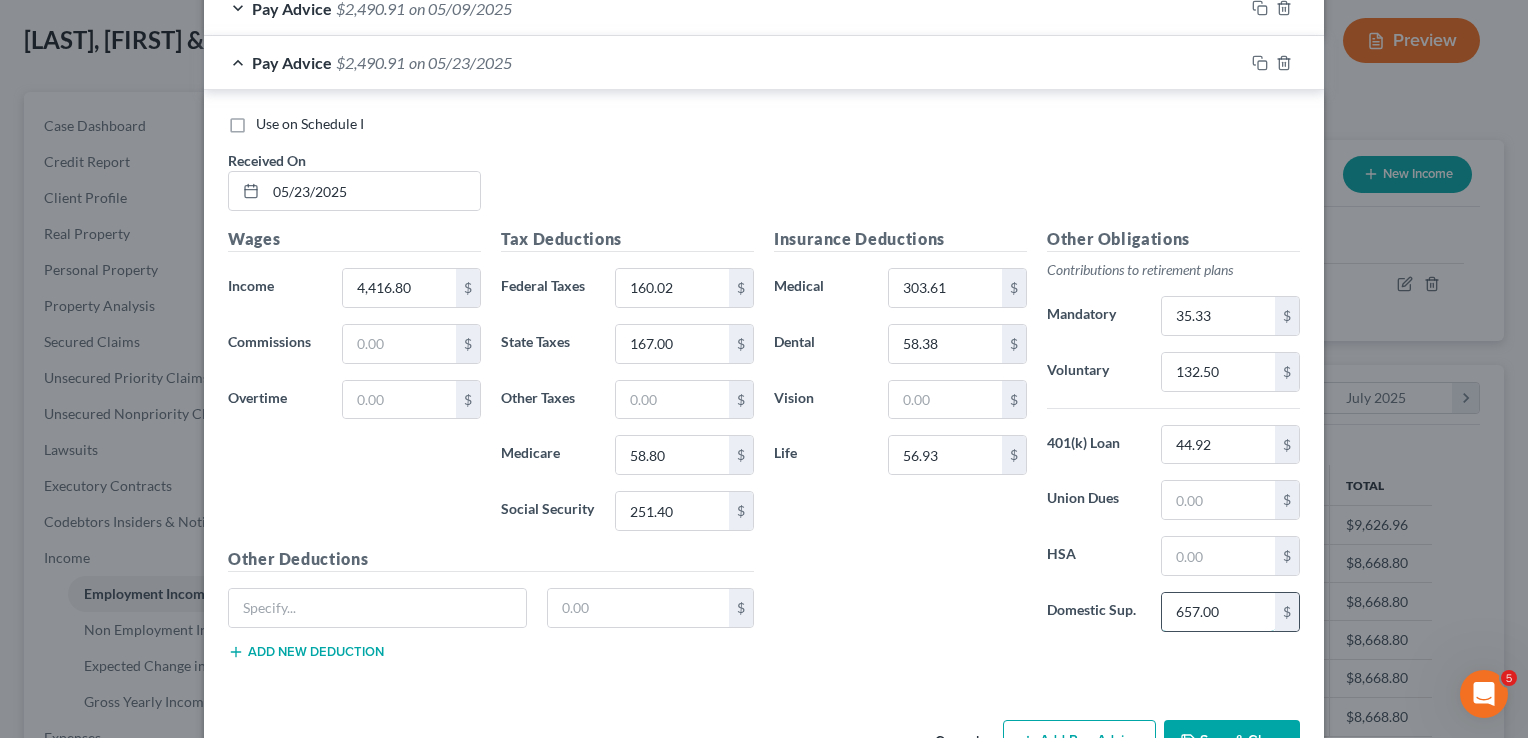 click on "657.00" at bounding box center [1218, 612] 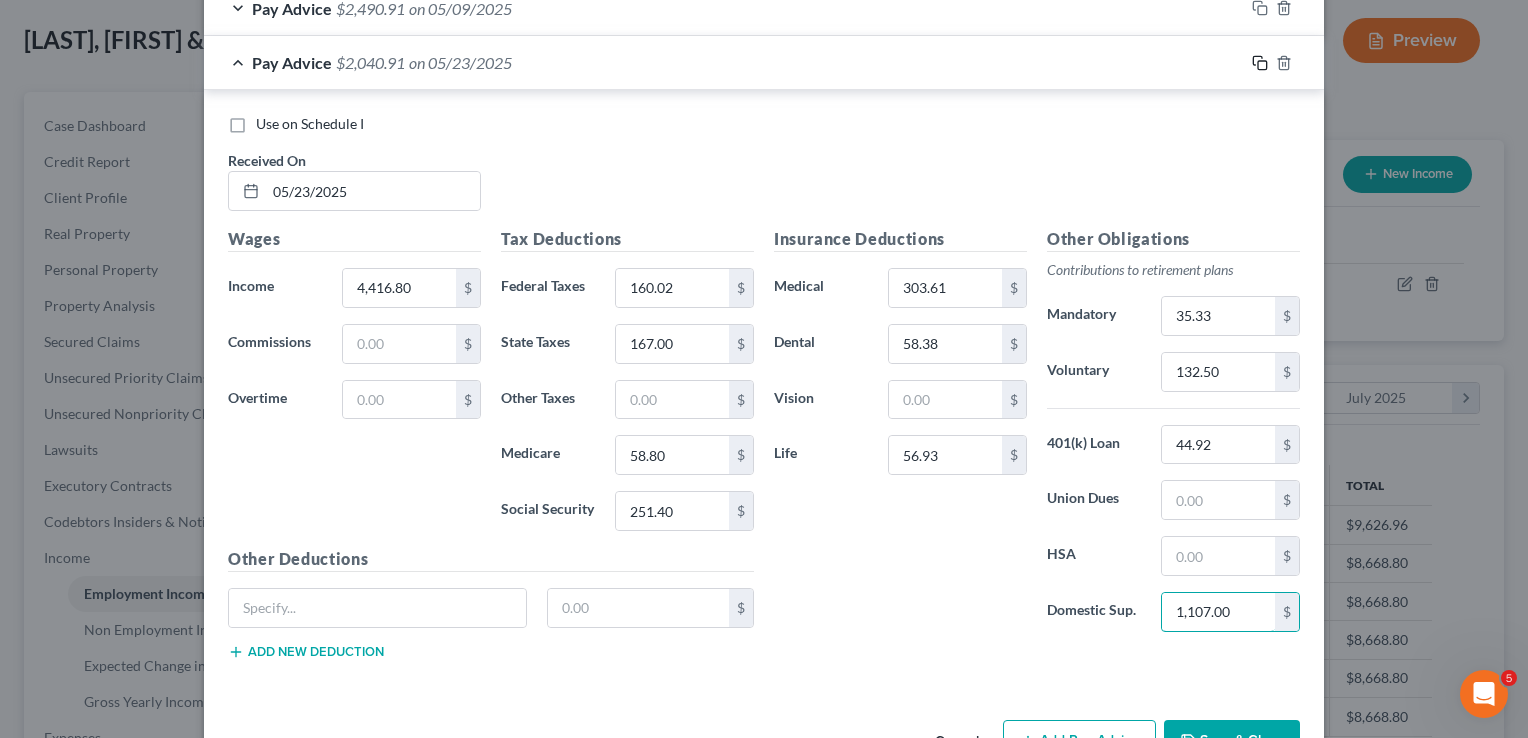 type on "1,107.00" 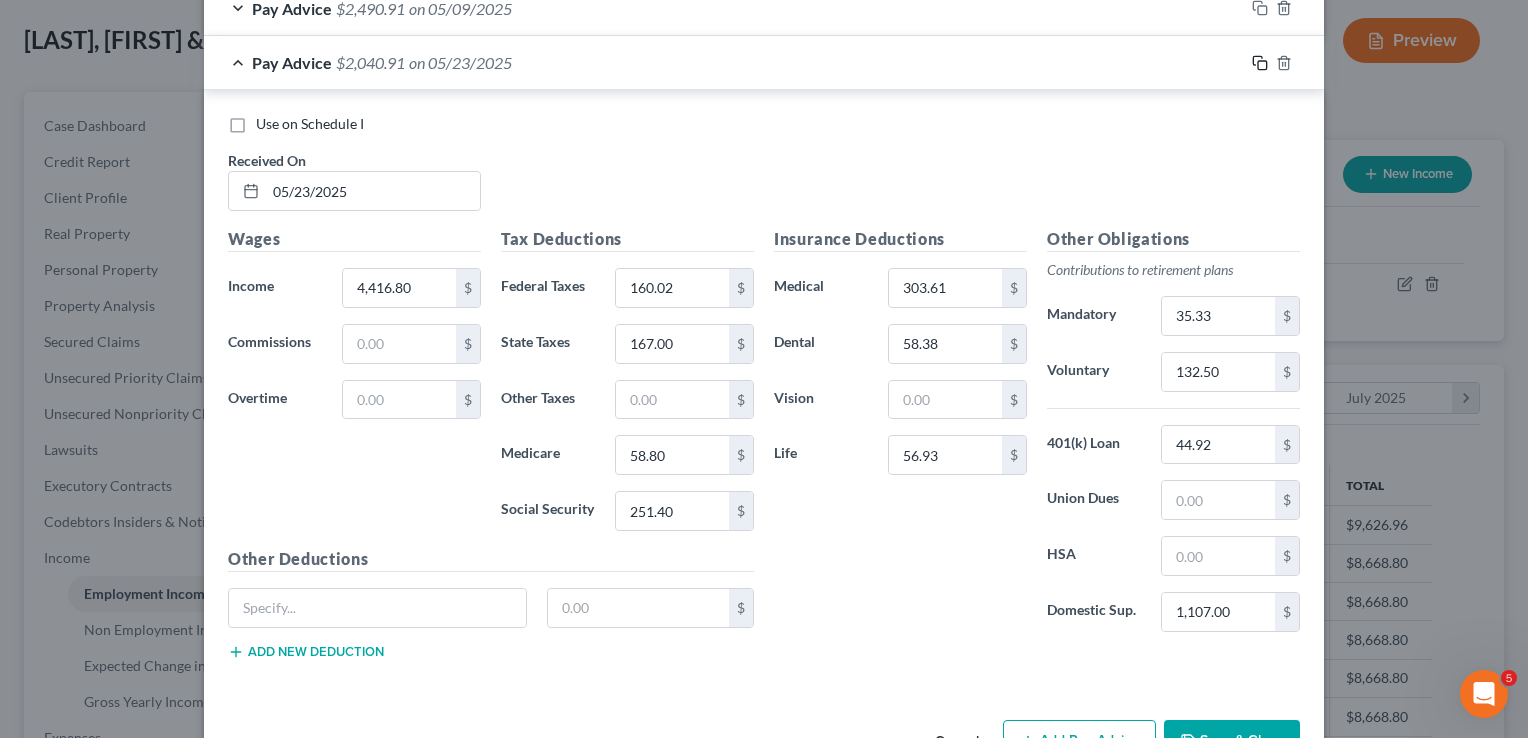 click 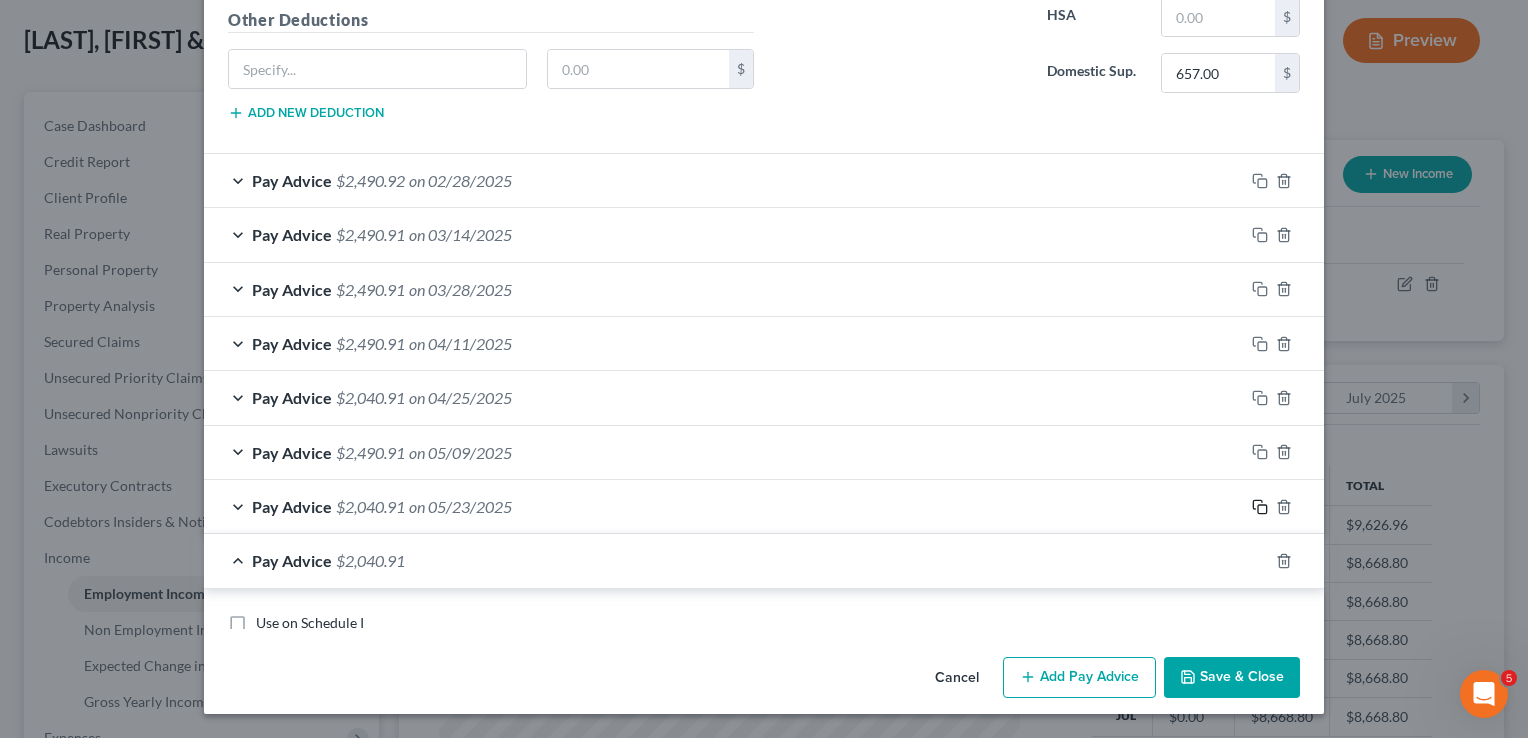 scroll, scrollTop: 1659, scrollLeft: 0, axis: vertical 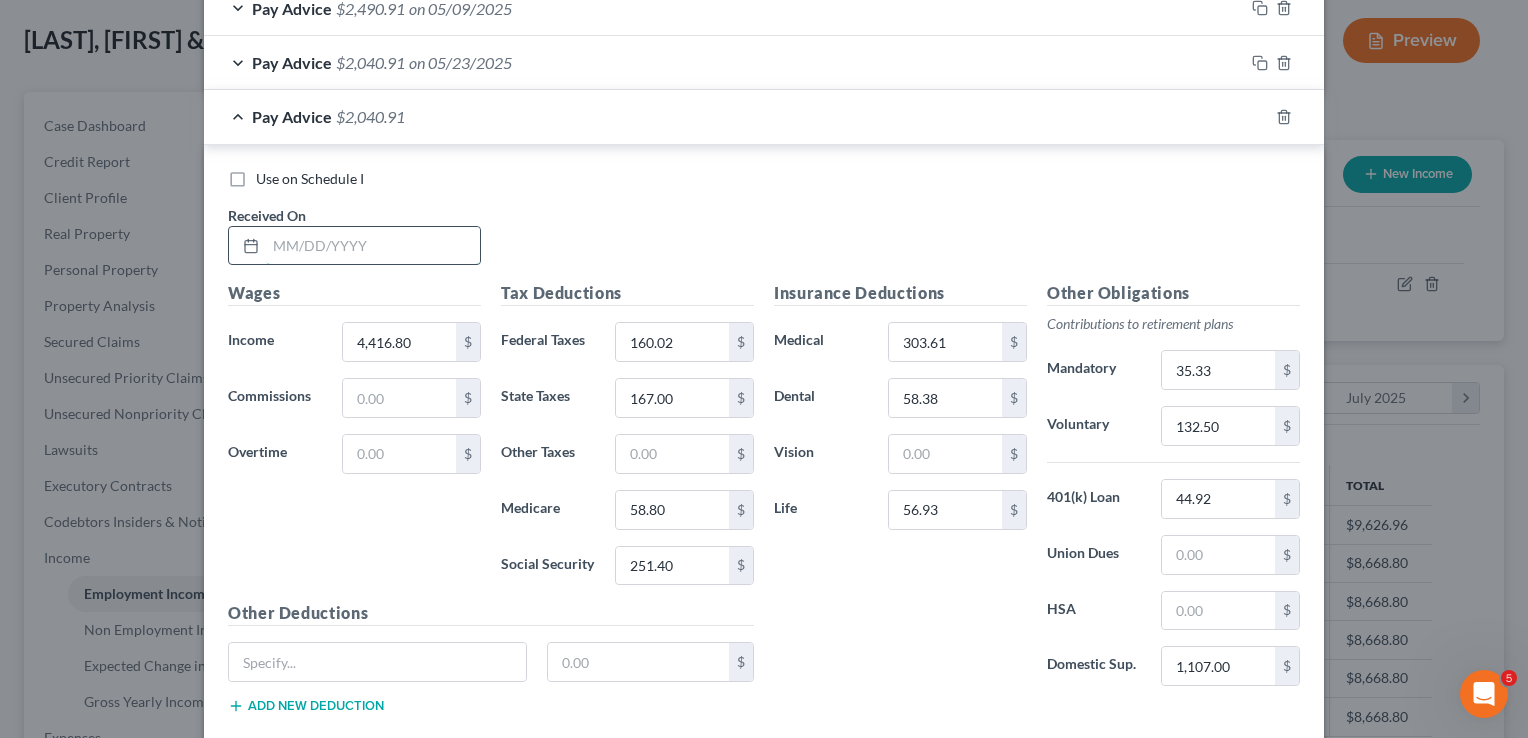 click at bounding box center (373, 246) 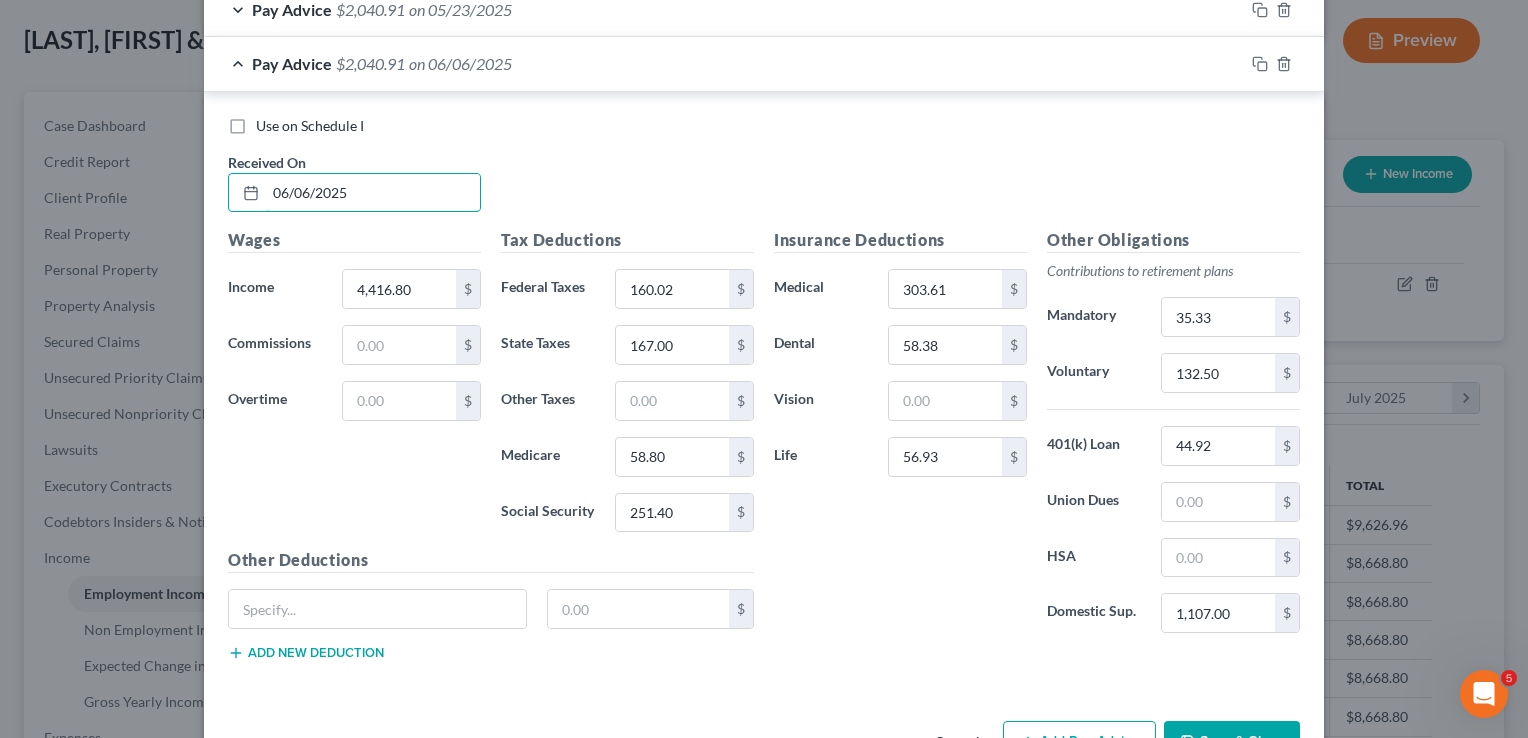 scroll, scrollTop: 1667, scrollLeft: 0, axis: vertical 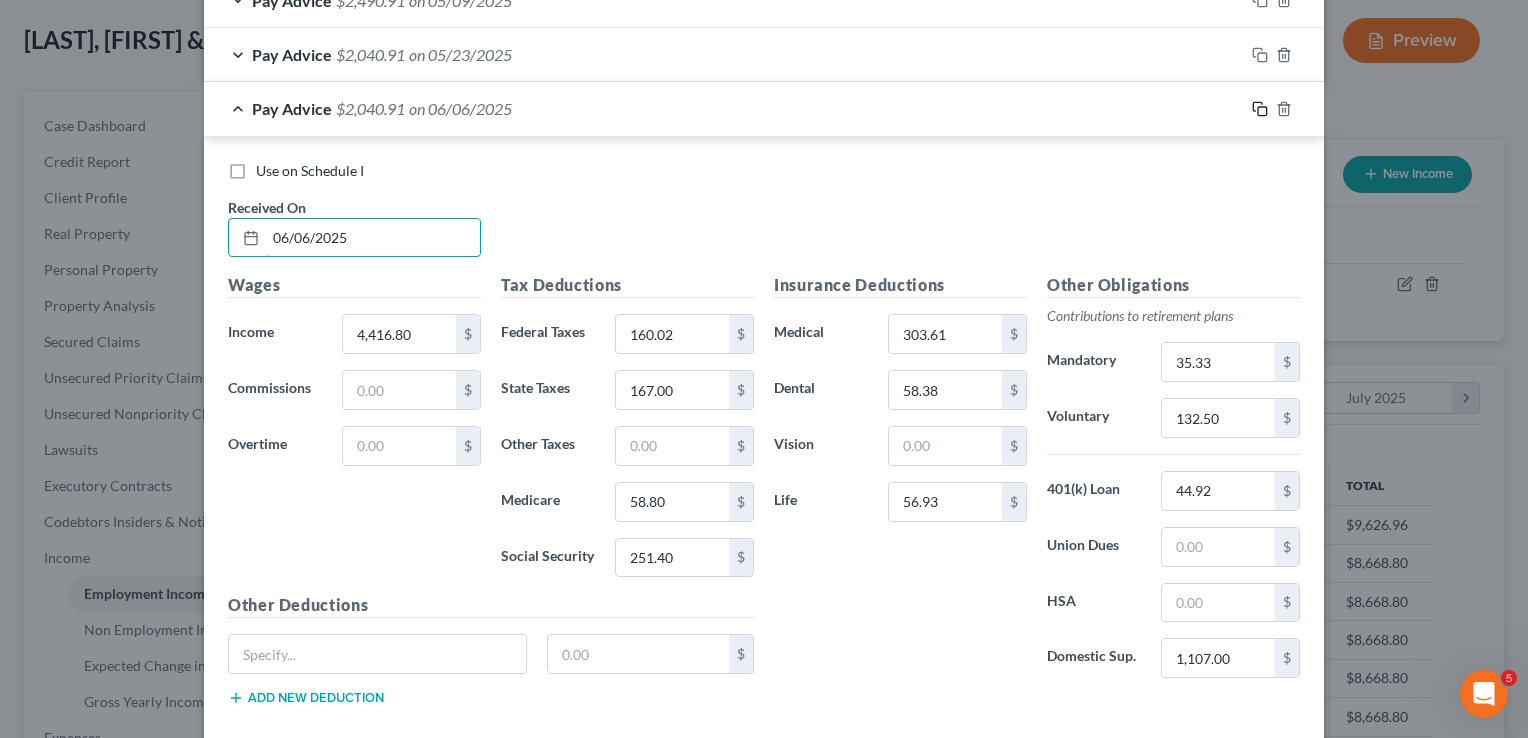 type on "06/06/2025" 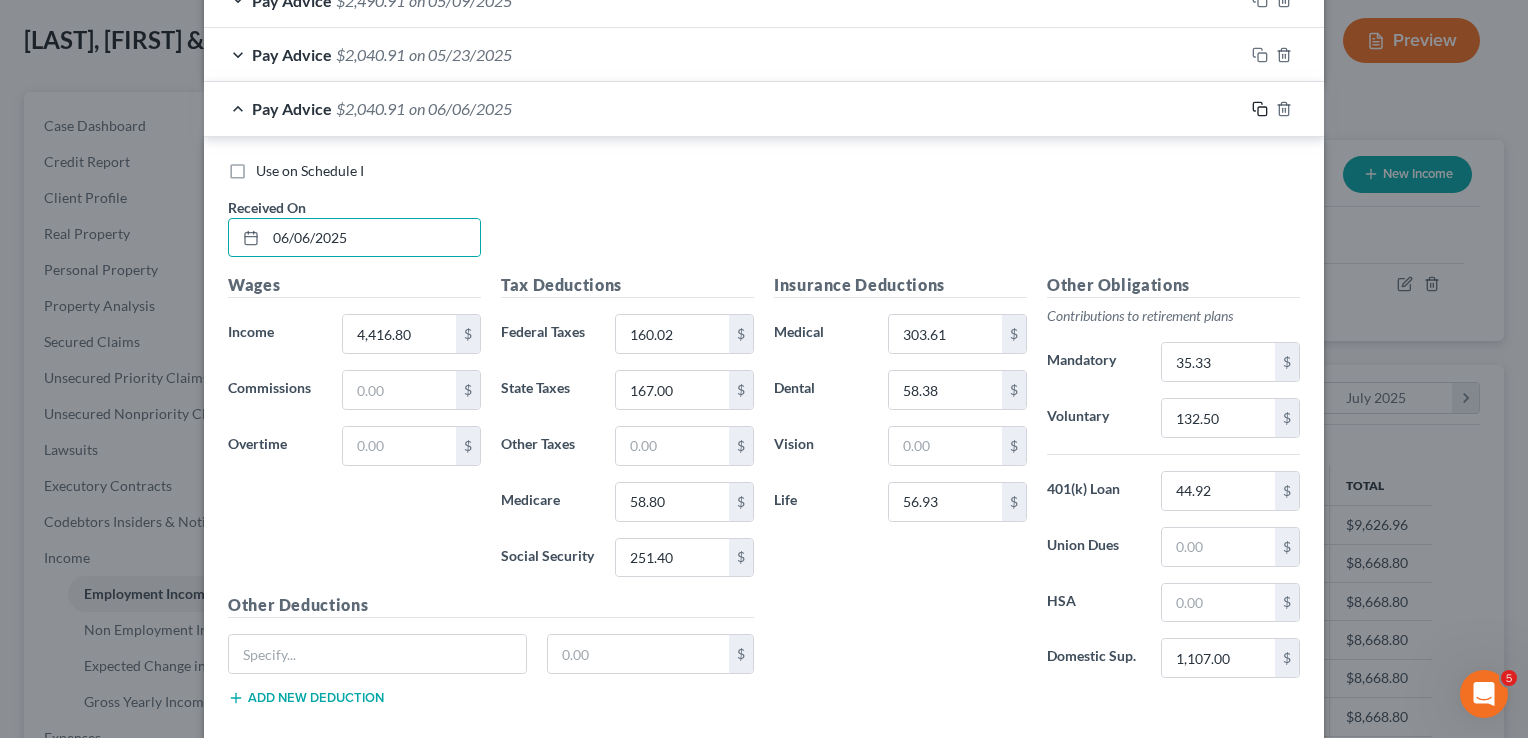 click 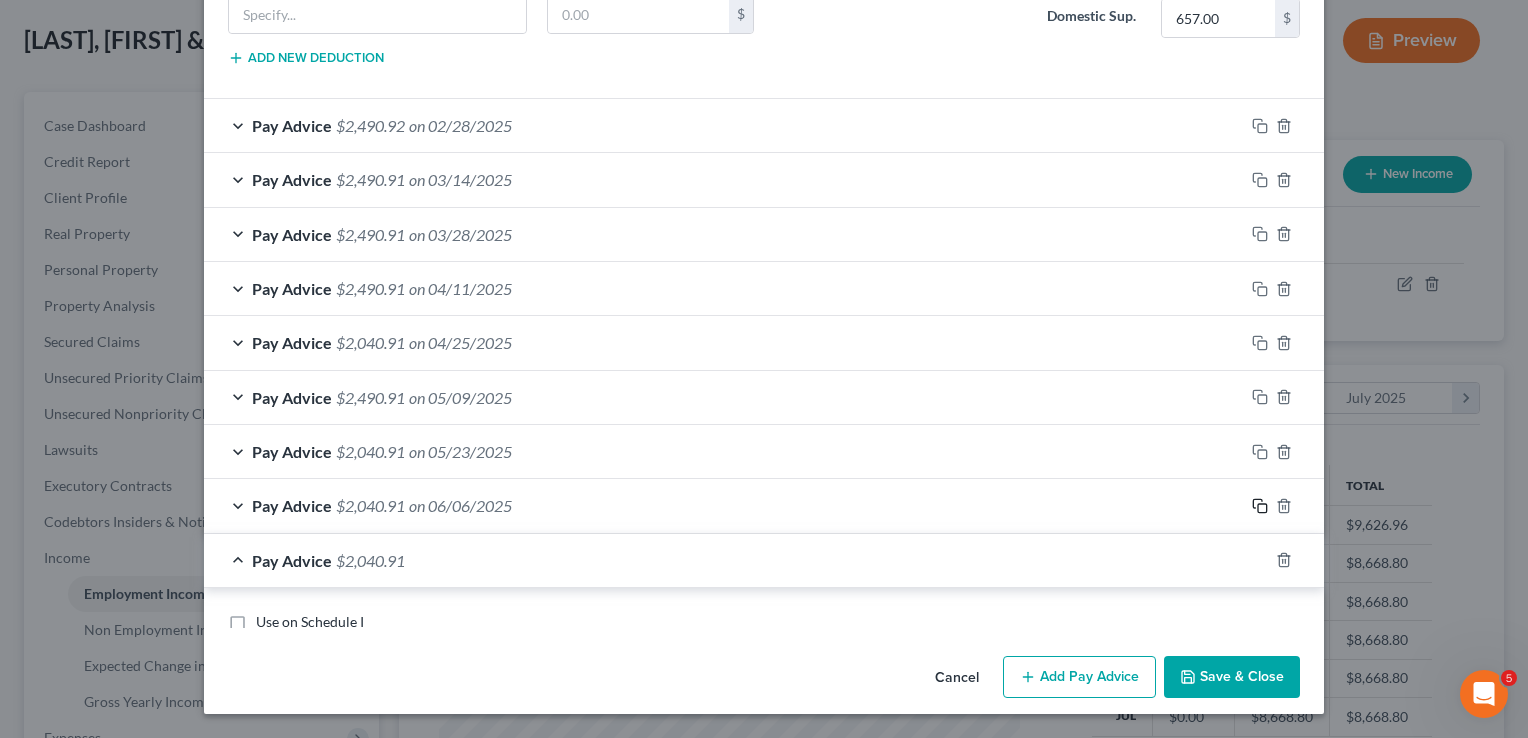 scroll, scrollTop: 1667, scrollLeft: 0, axis: vertical 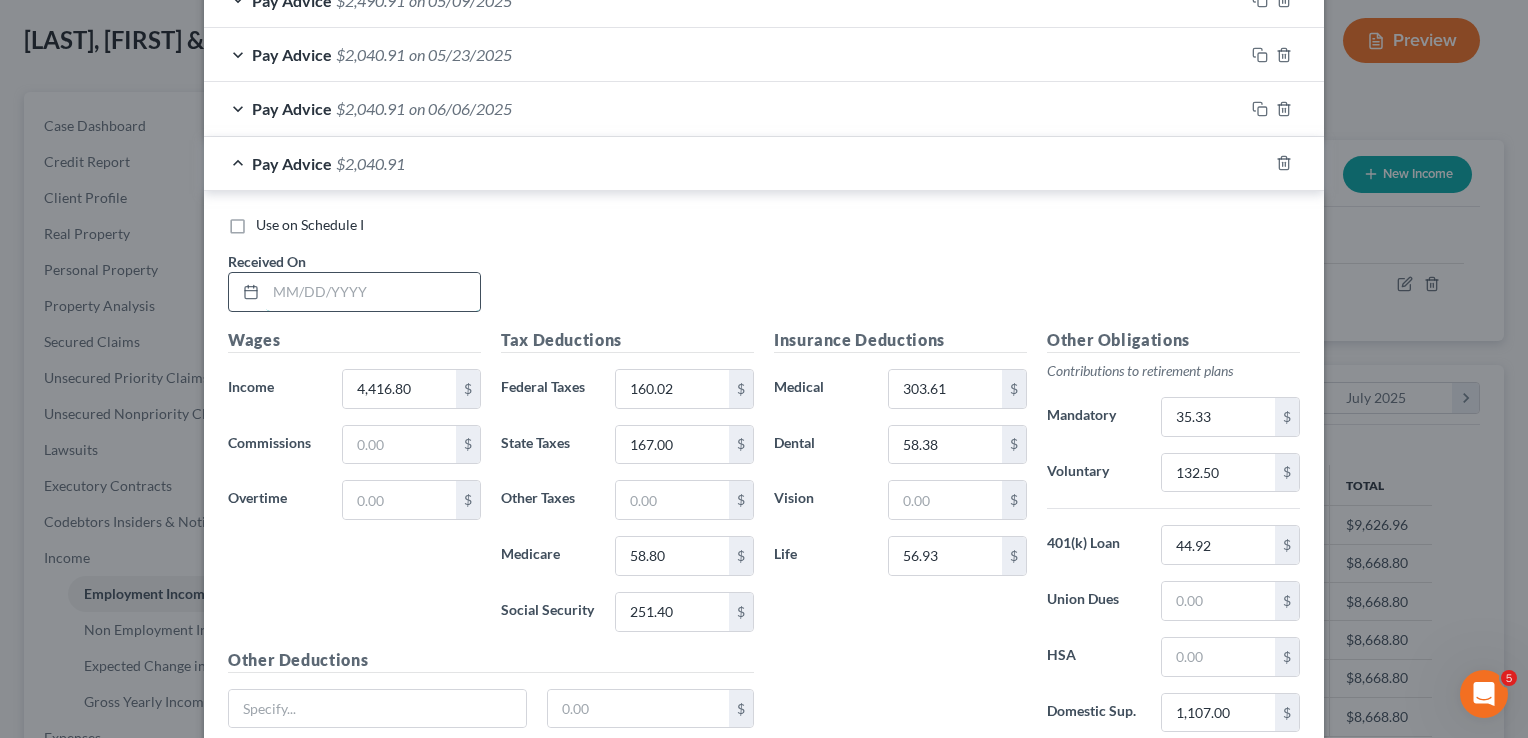 click at bounding box center [373, 292] 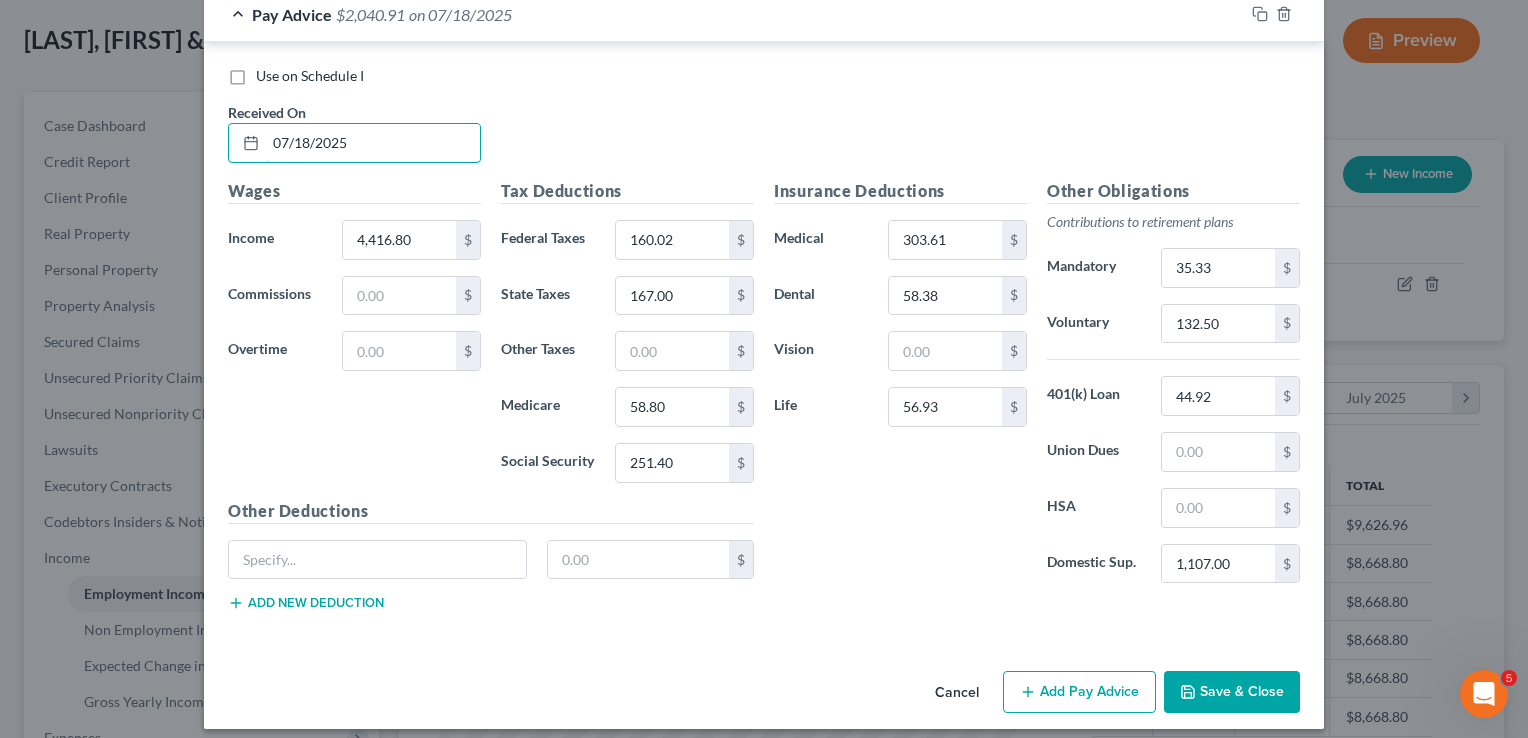 scroll, scrollTop: 1821, scrollLeft: 0, axis: vertical 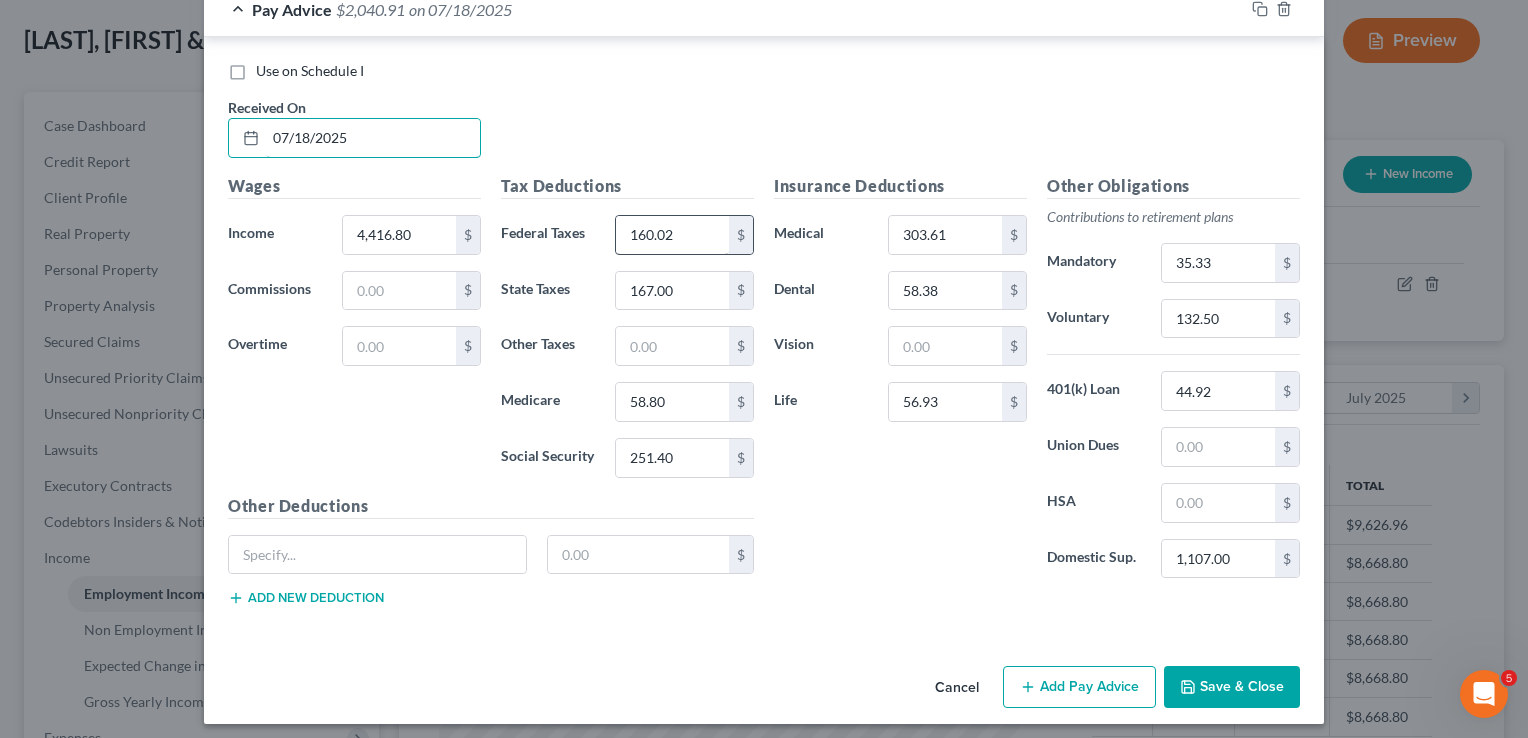type on "07/18/2025" 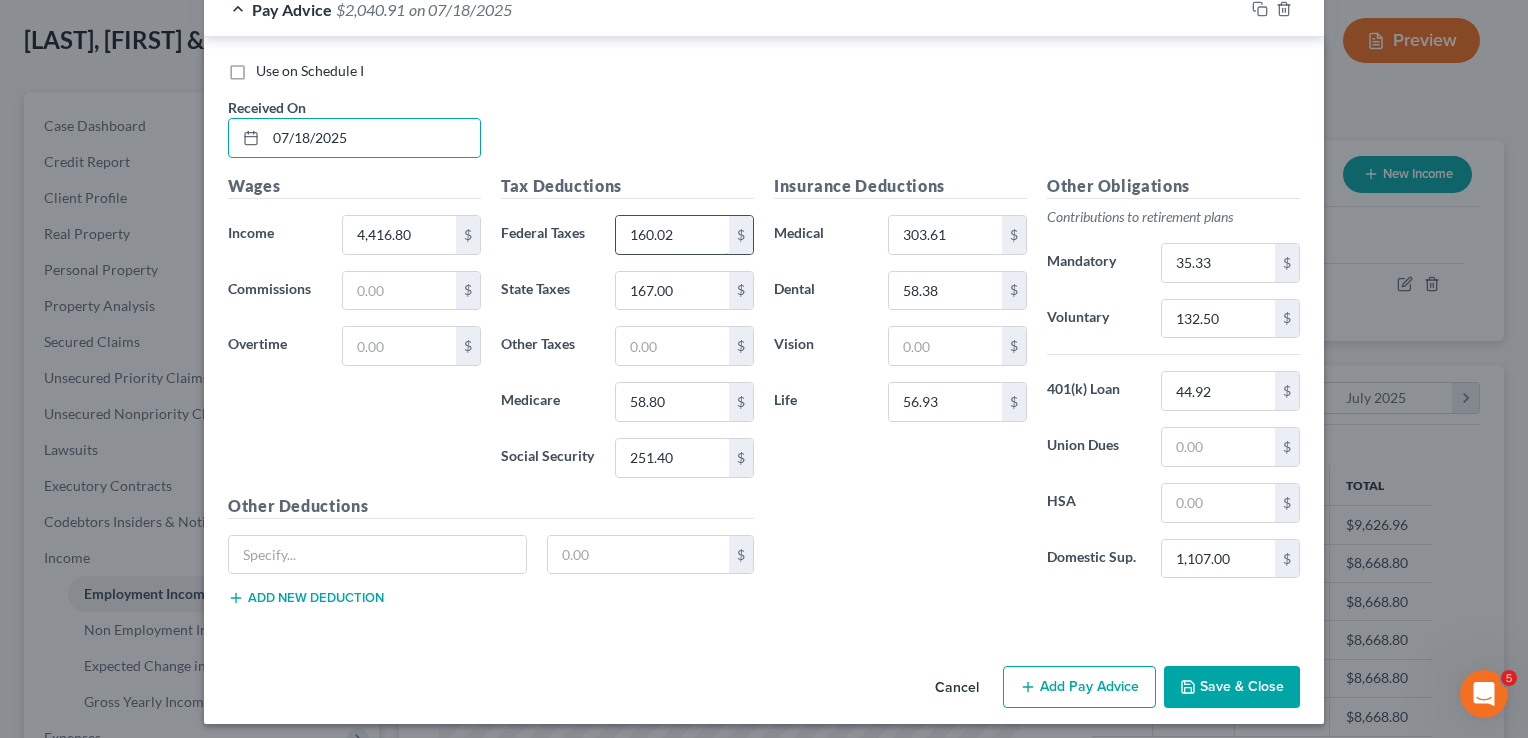 click on "160.02" at bounding box center [672, 235] 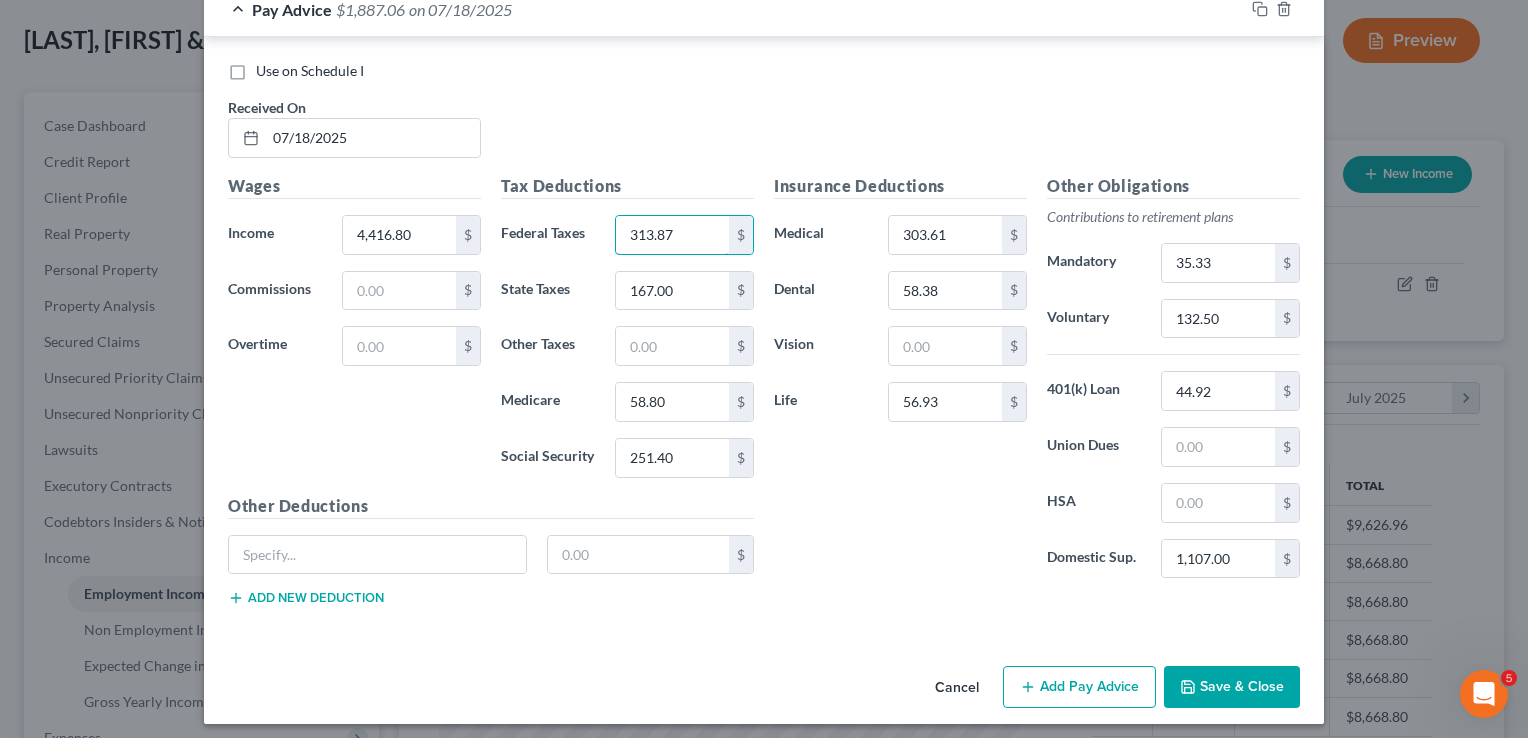 scroll, scrollTop: 1721, scrollLeft: 0, axis: vertical 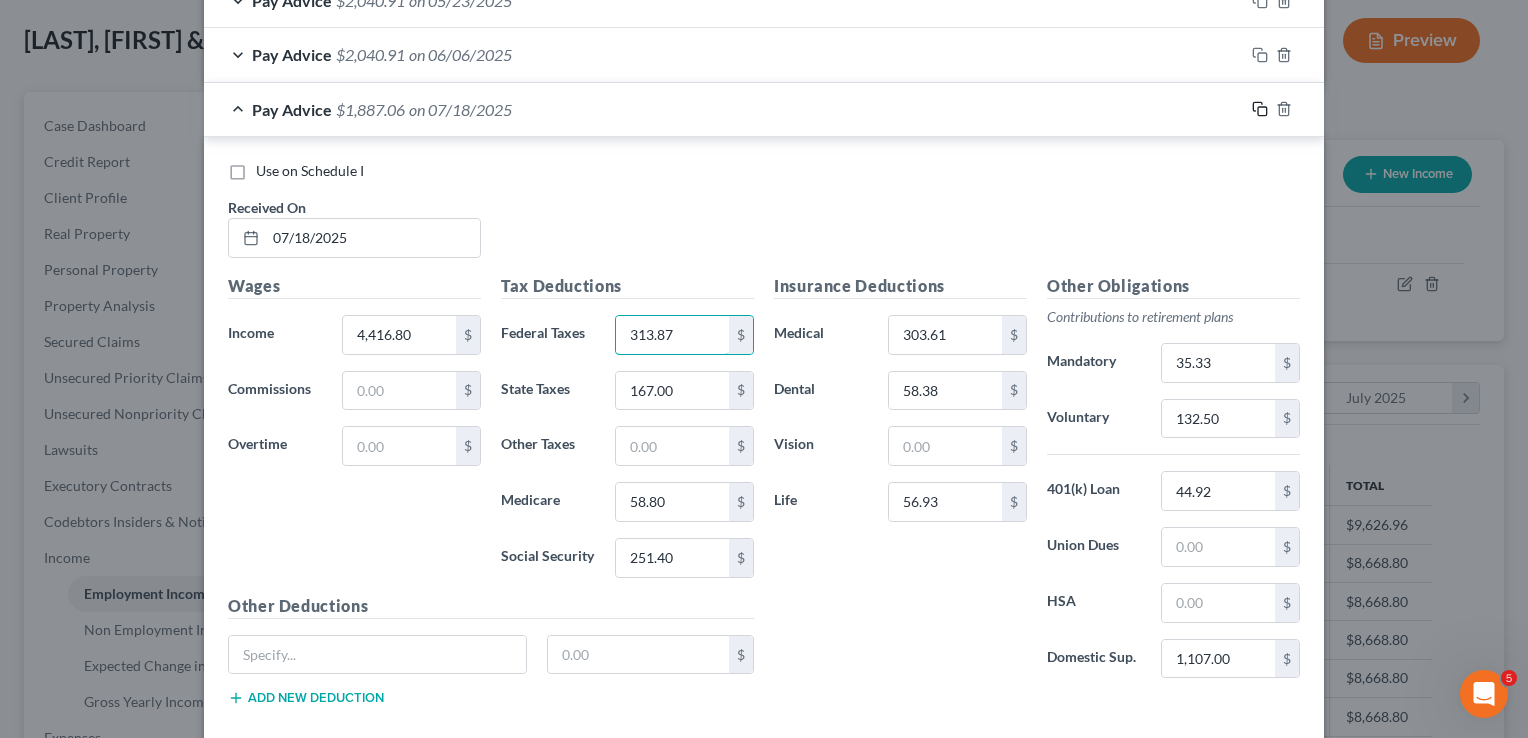 type on "313.87" 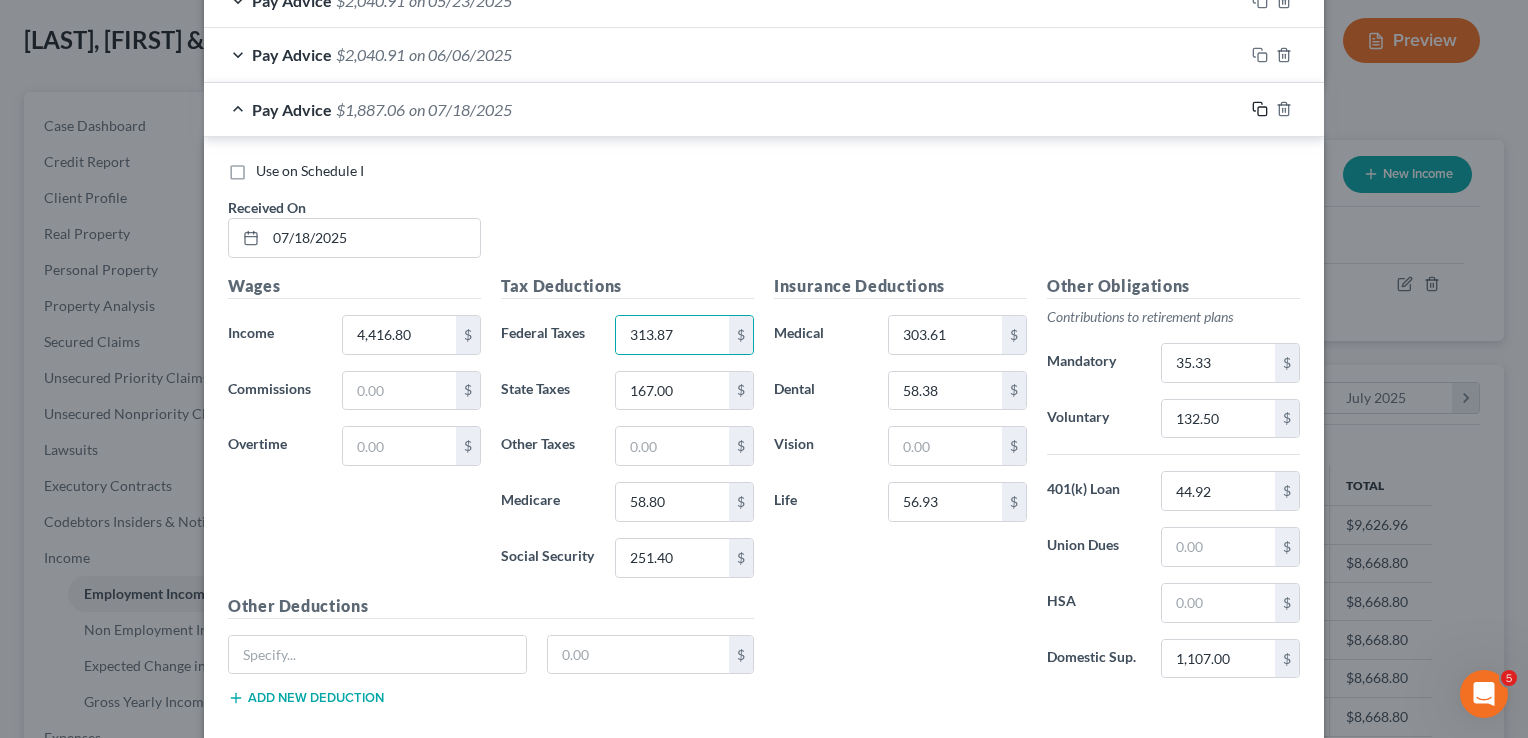 click 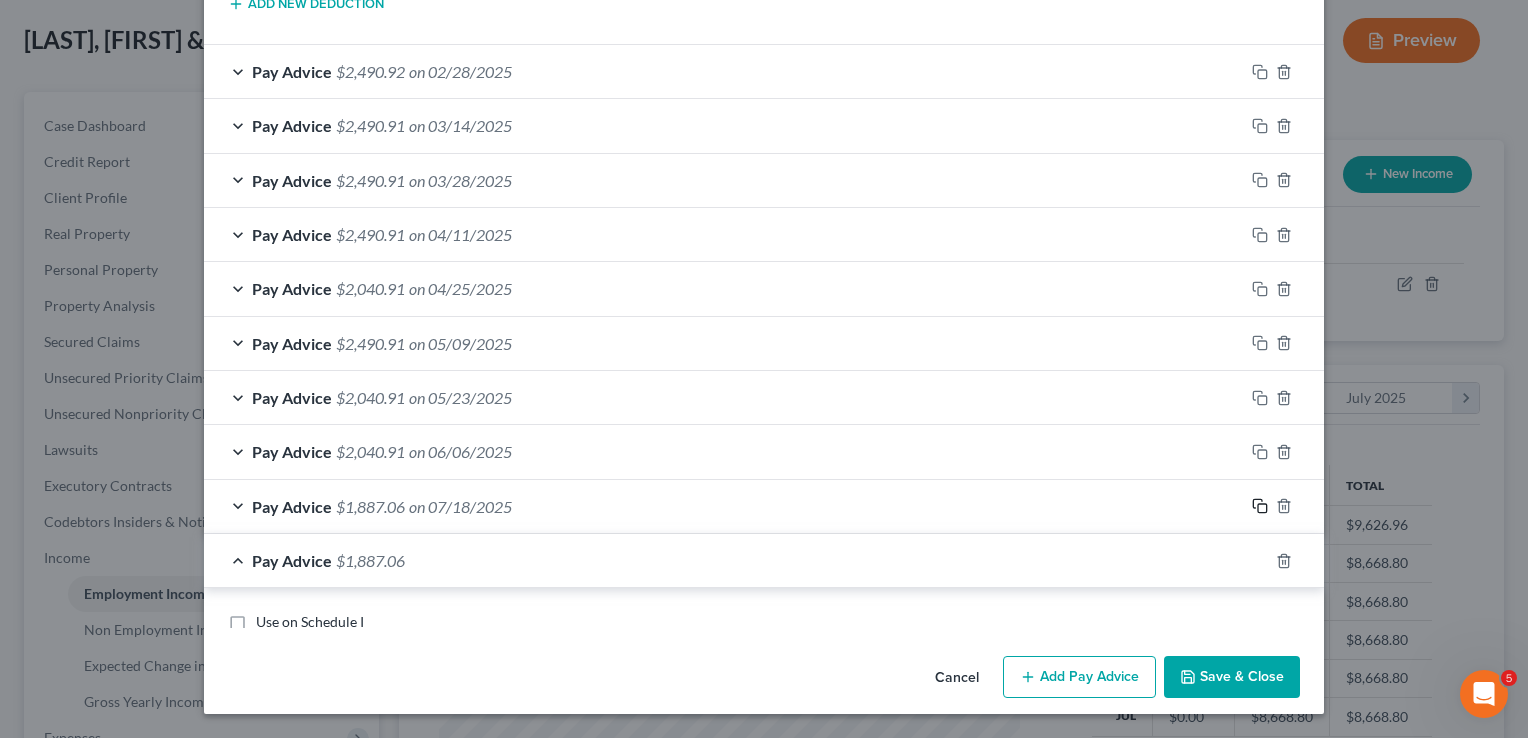 scroll, scrollTop: 1721, scrollLeft: 0, axis: vertical 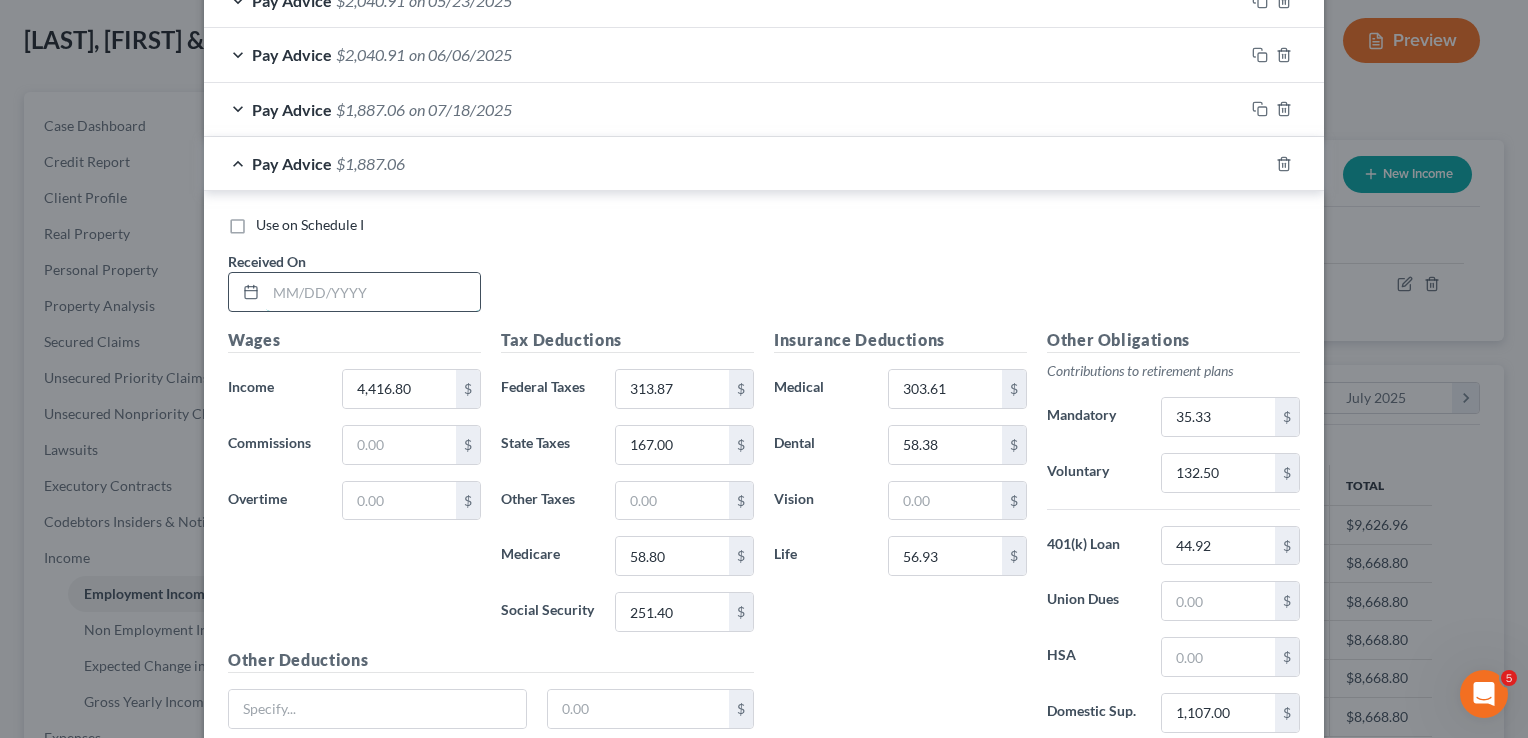 click at bounding box center [373, 292] 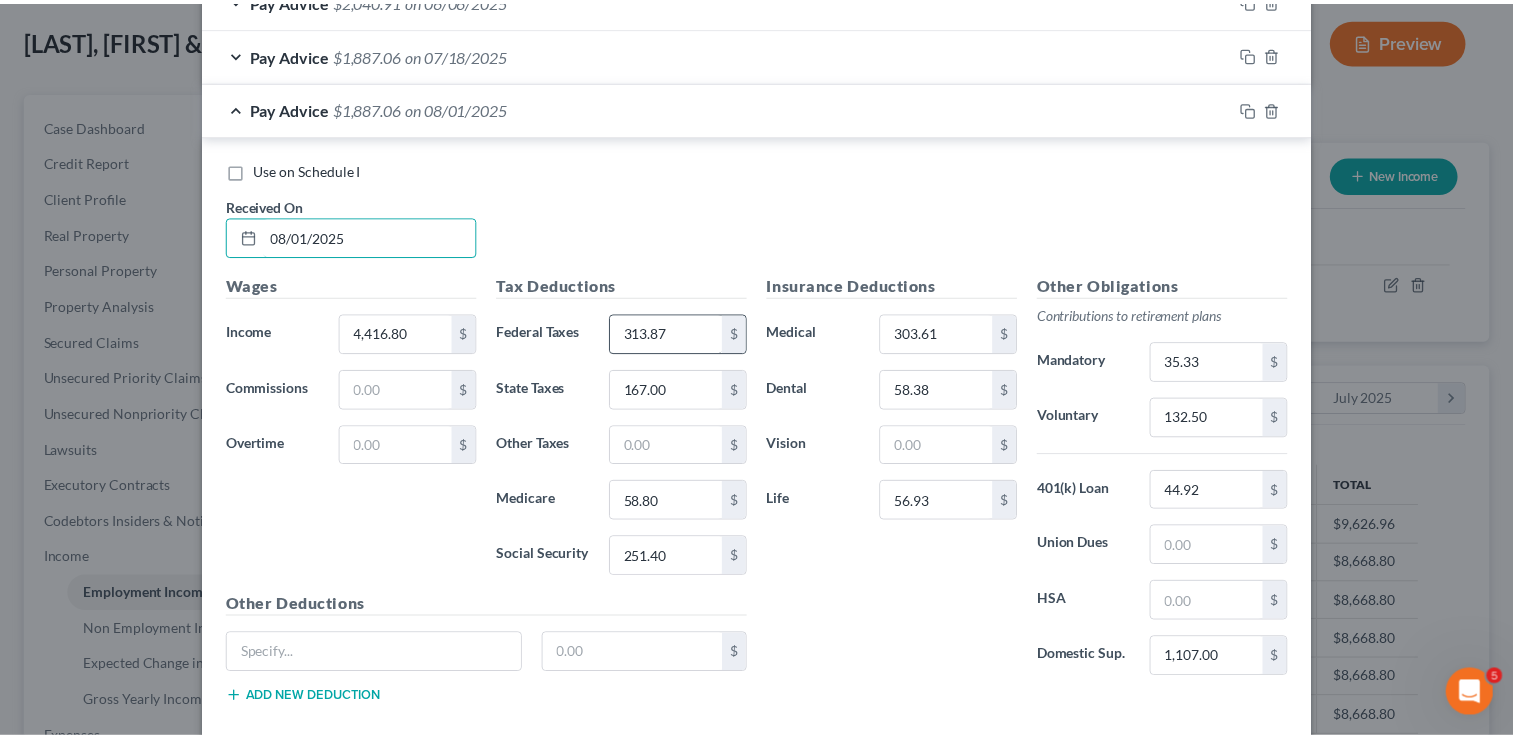 scroll, scrollTop: 1821, scrollLeft: 0, axis: vertical 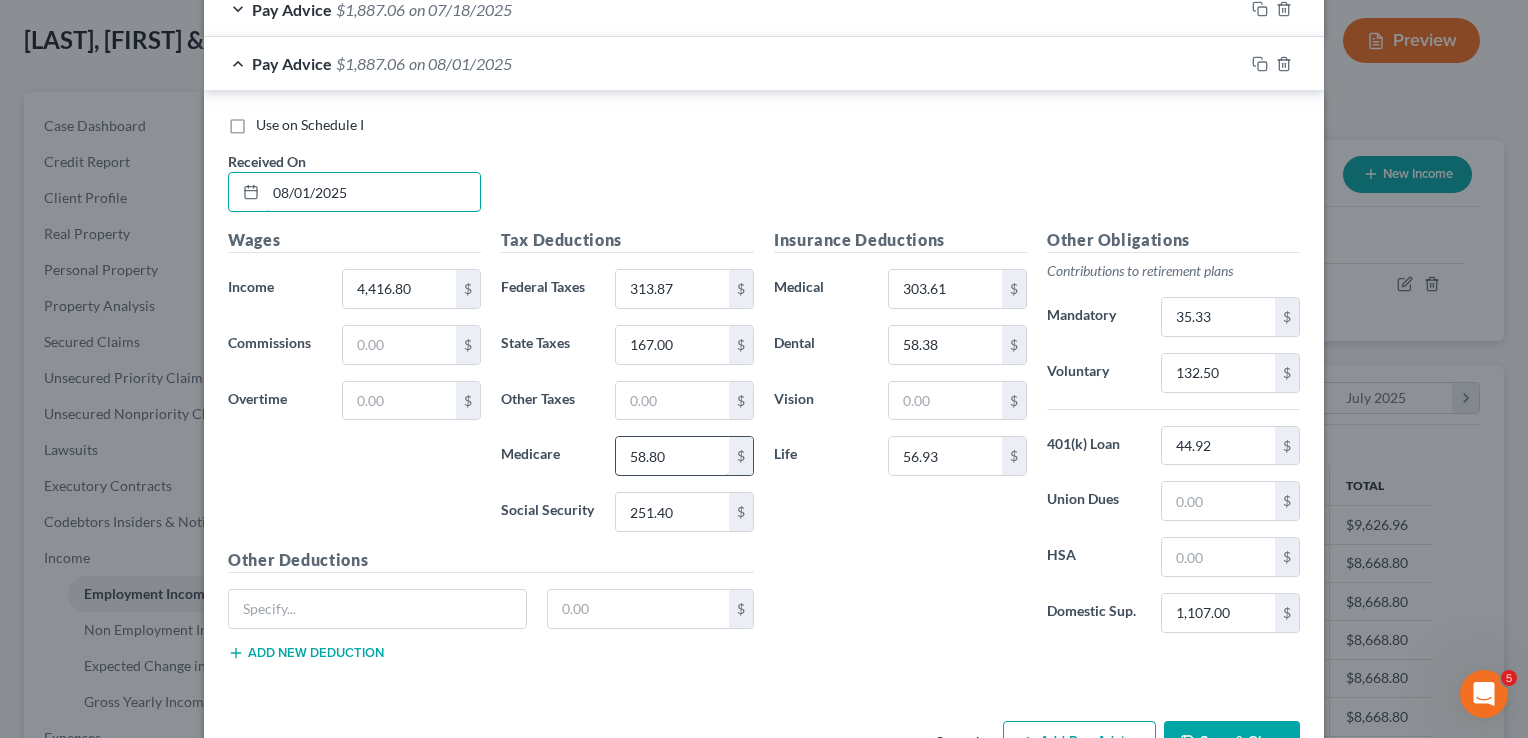 type on "08/01/2025" 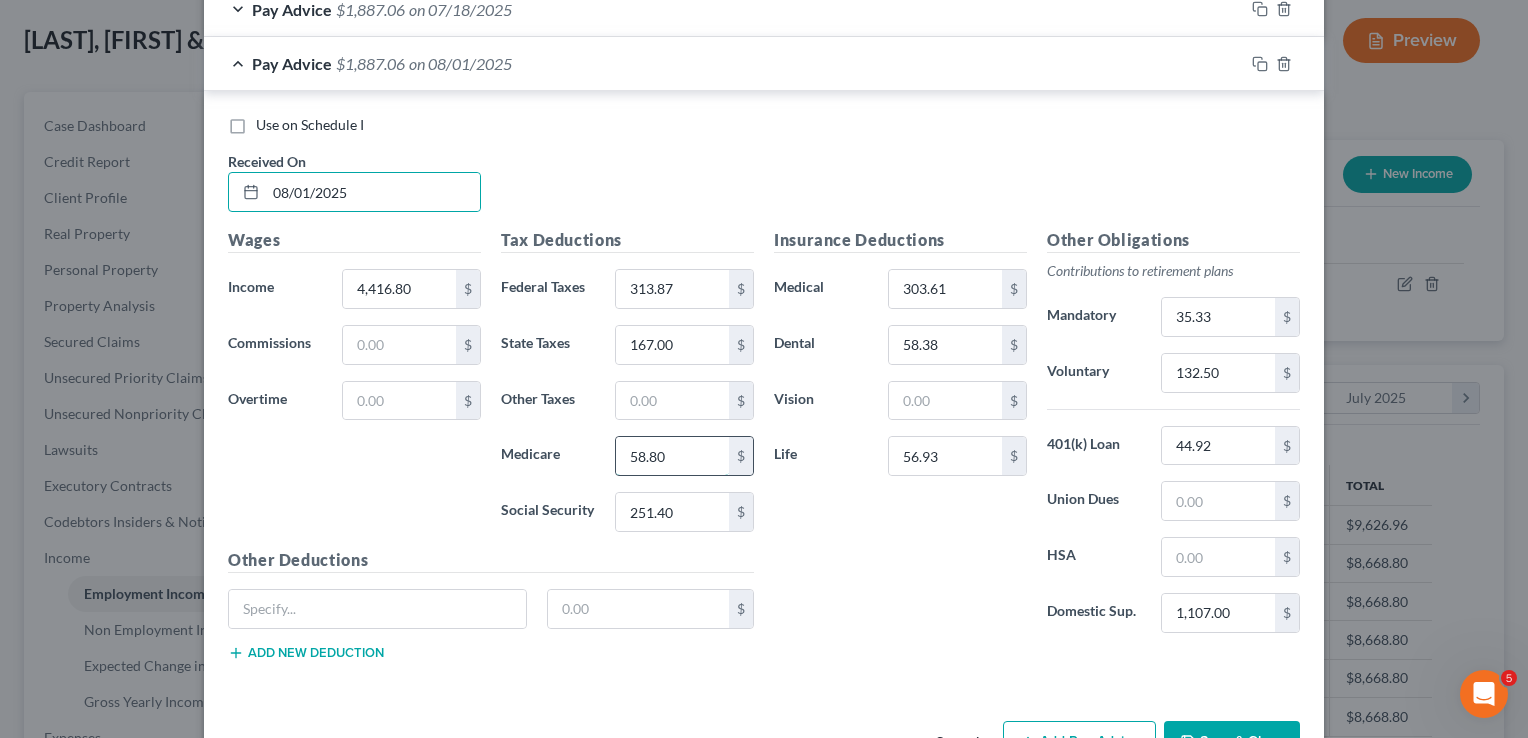 click on "58.80" at bounding box center (672, 456) 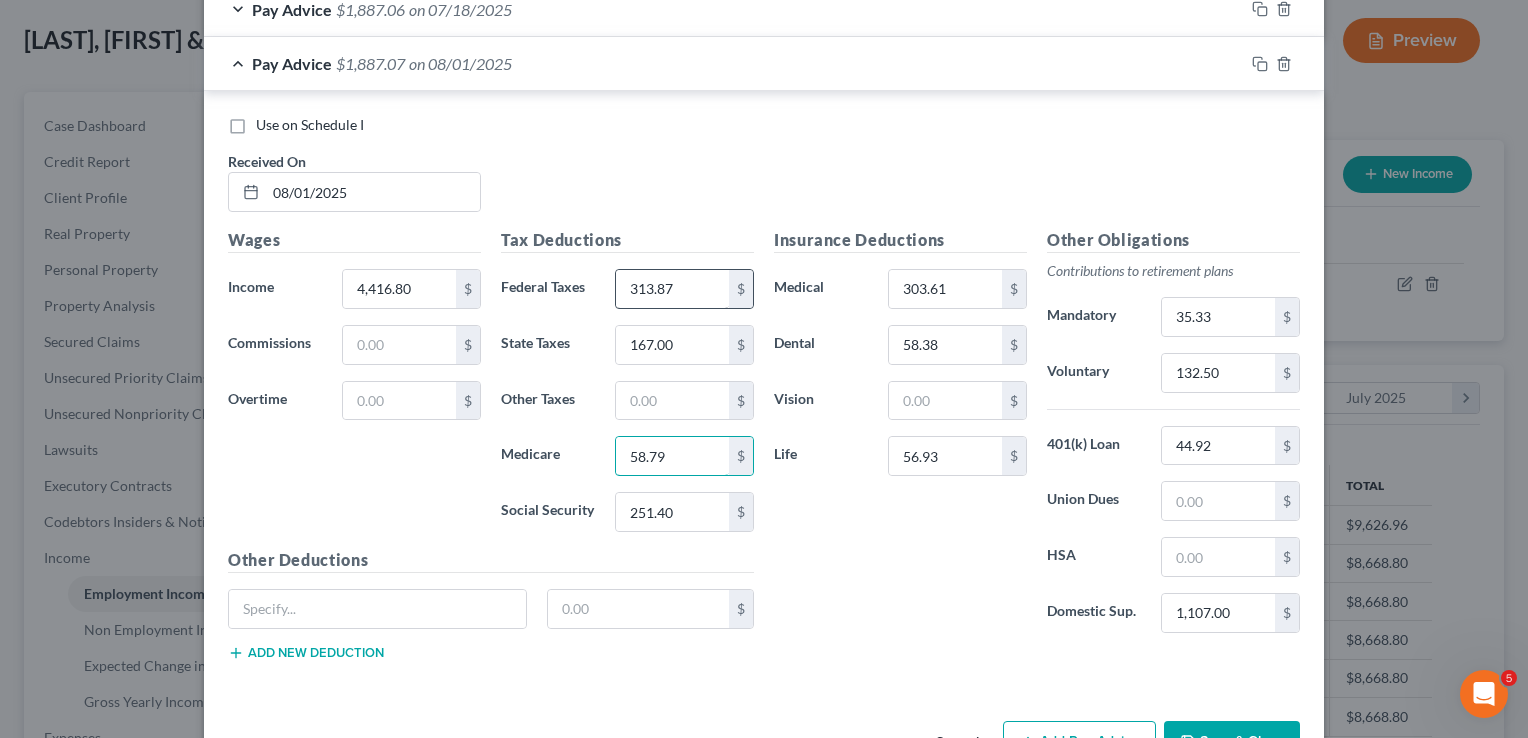 type on "58.79" 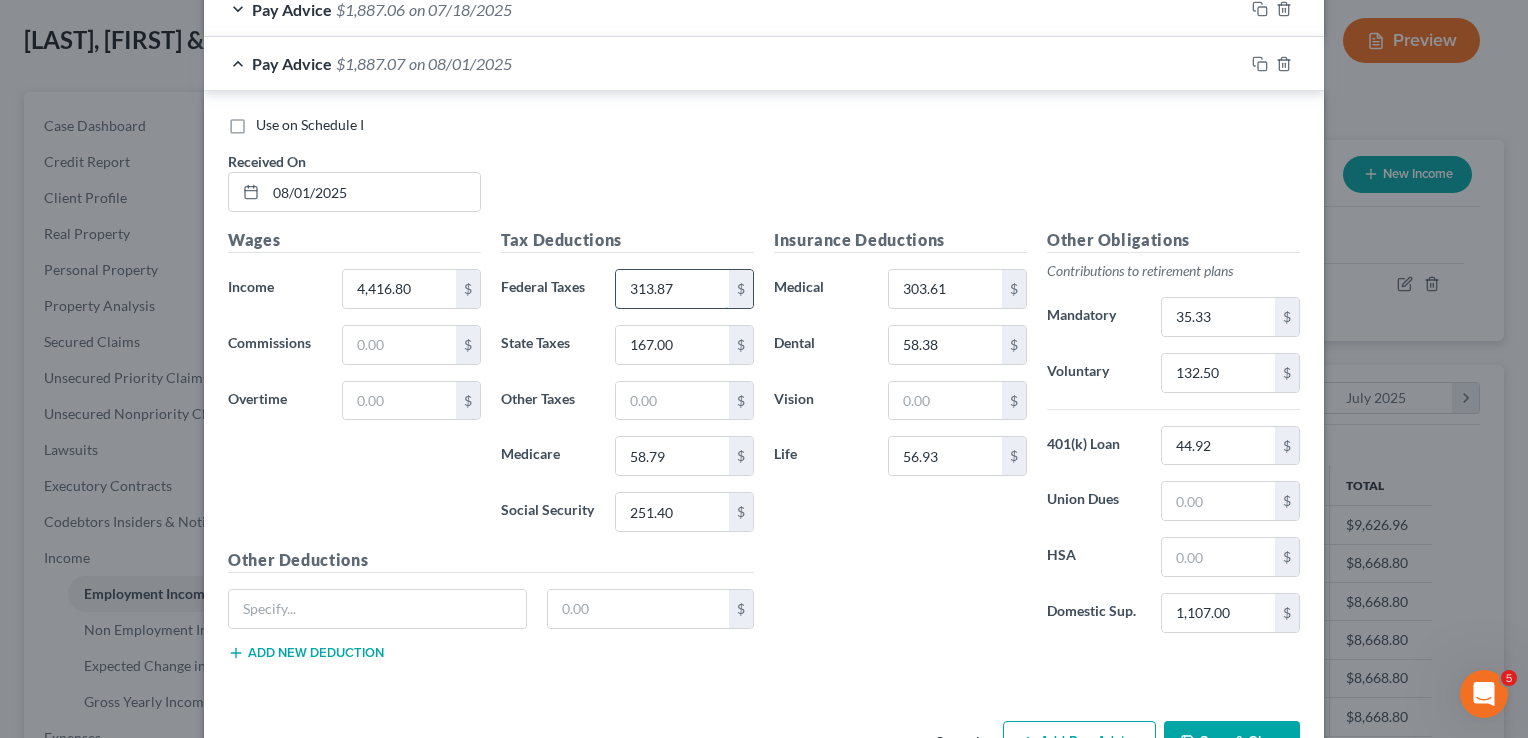 click on "313.87" at bounding box center (672, 289) 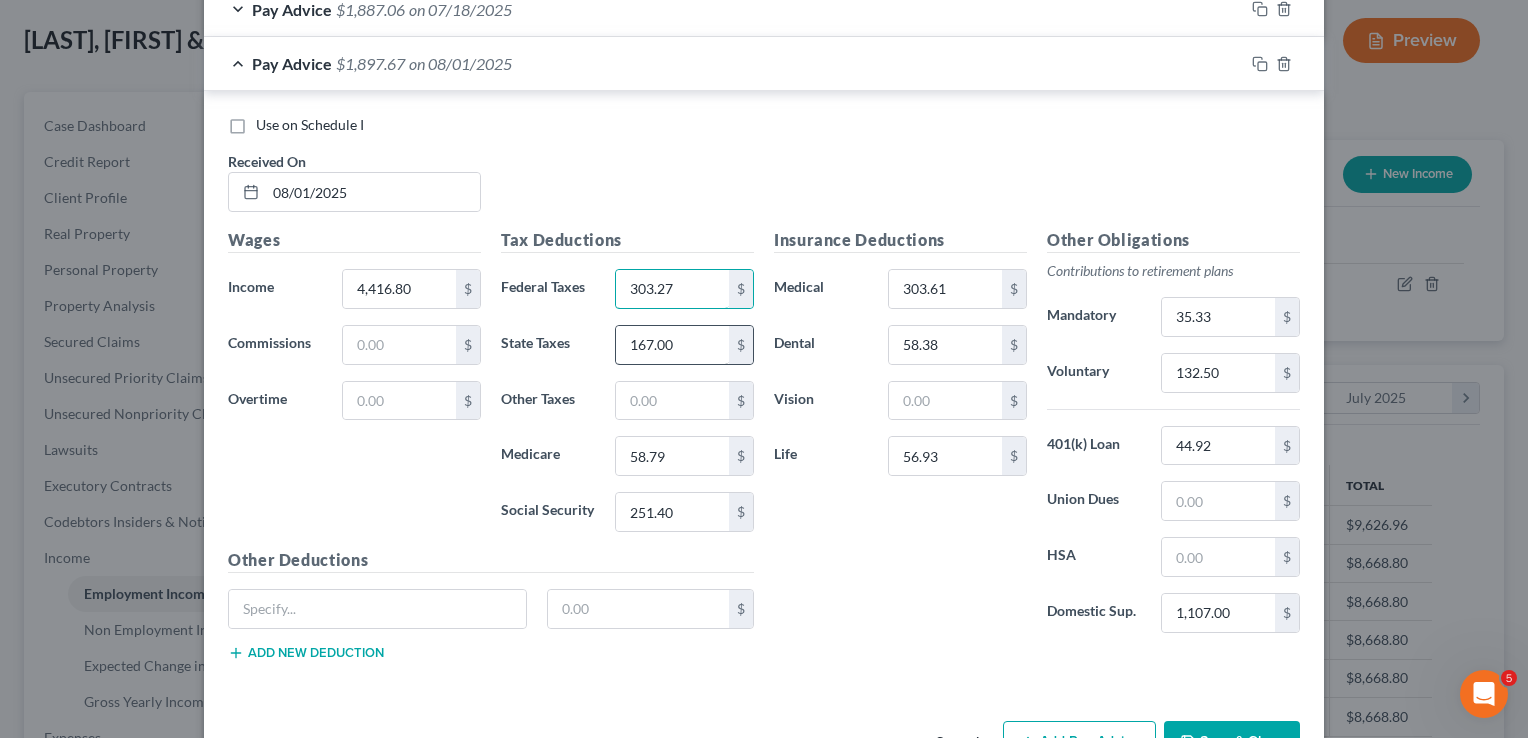 type on "303.27" 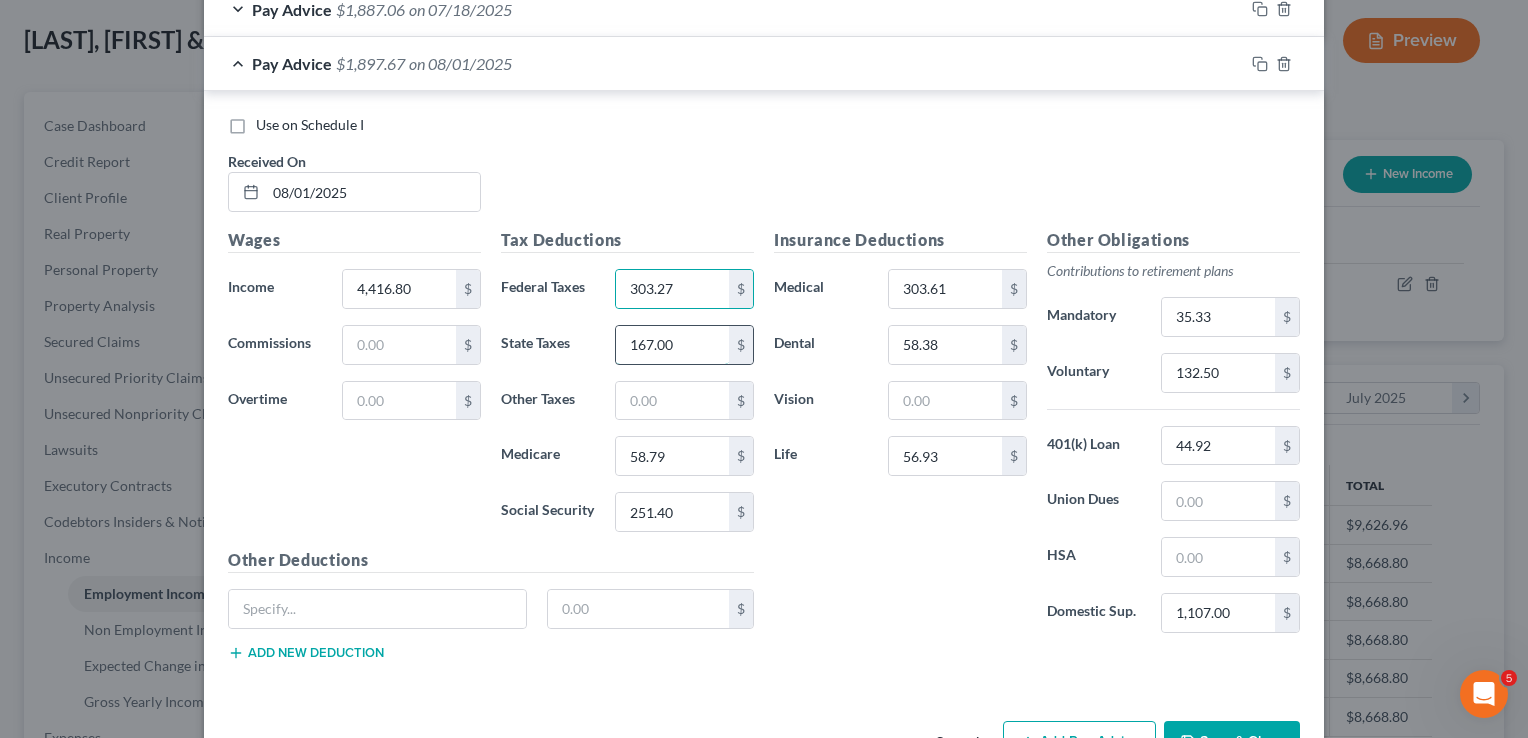 click on "167.00" at bounding box center [672, 345] 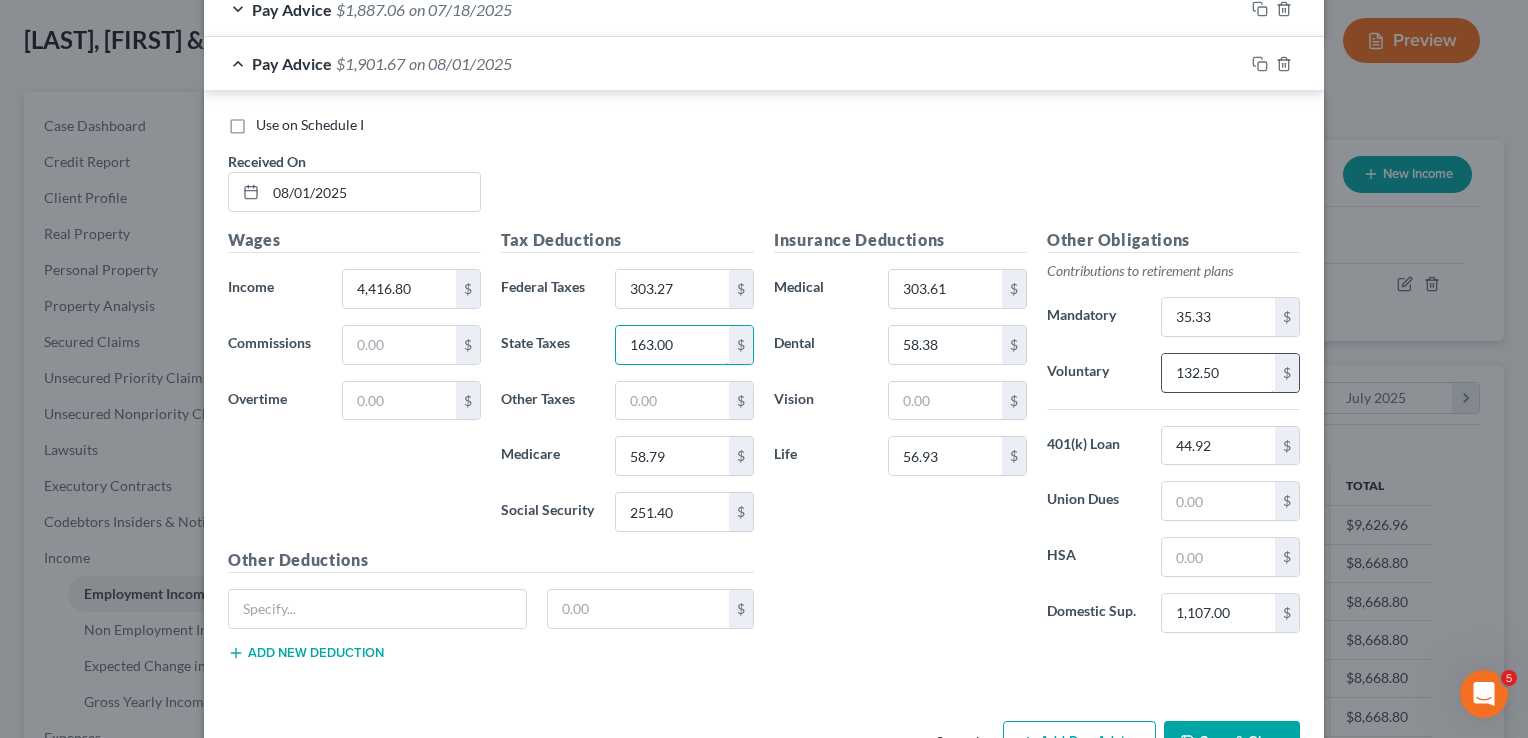 type on "163.00" 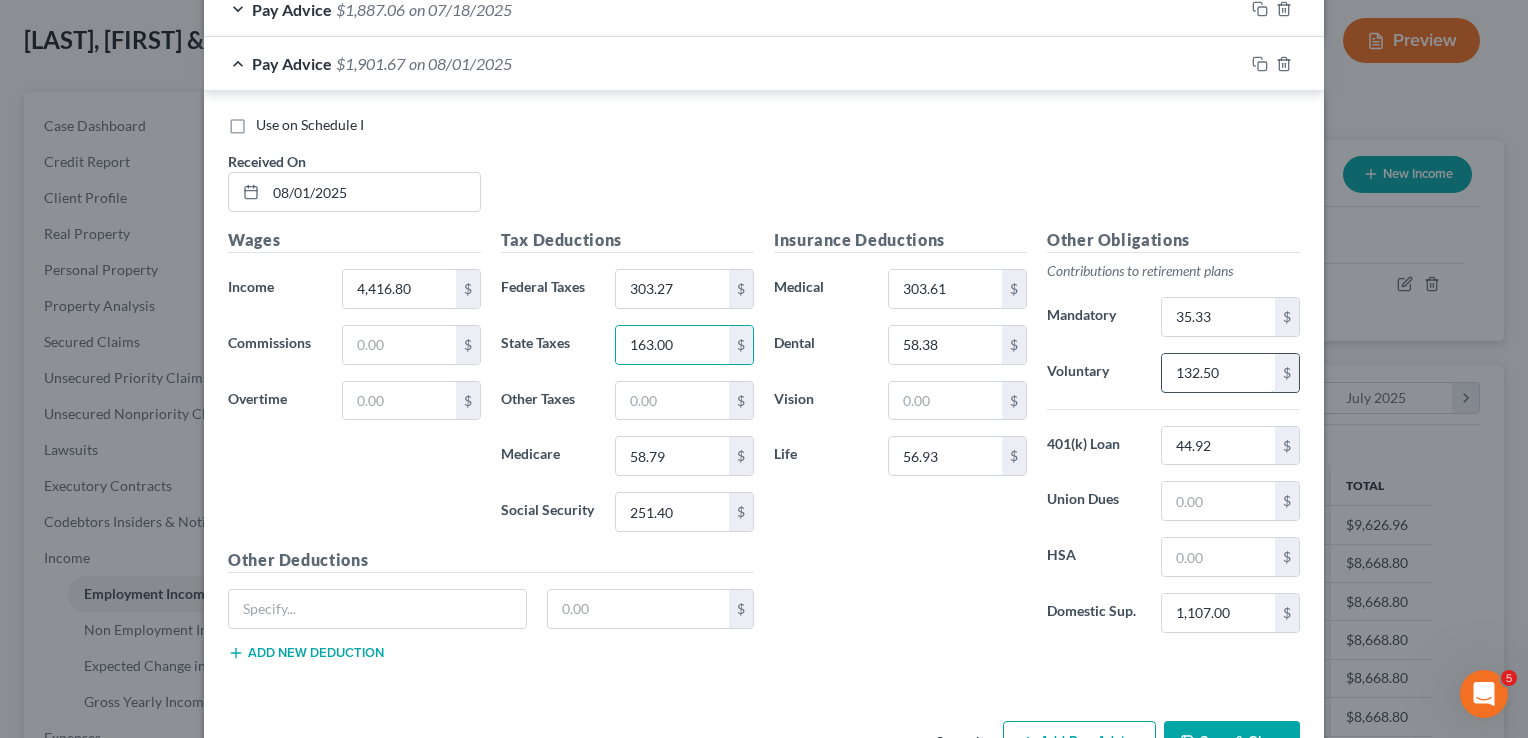 click on "132.50" at bounding box center (1218, 373) 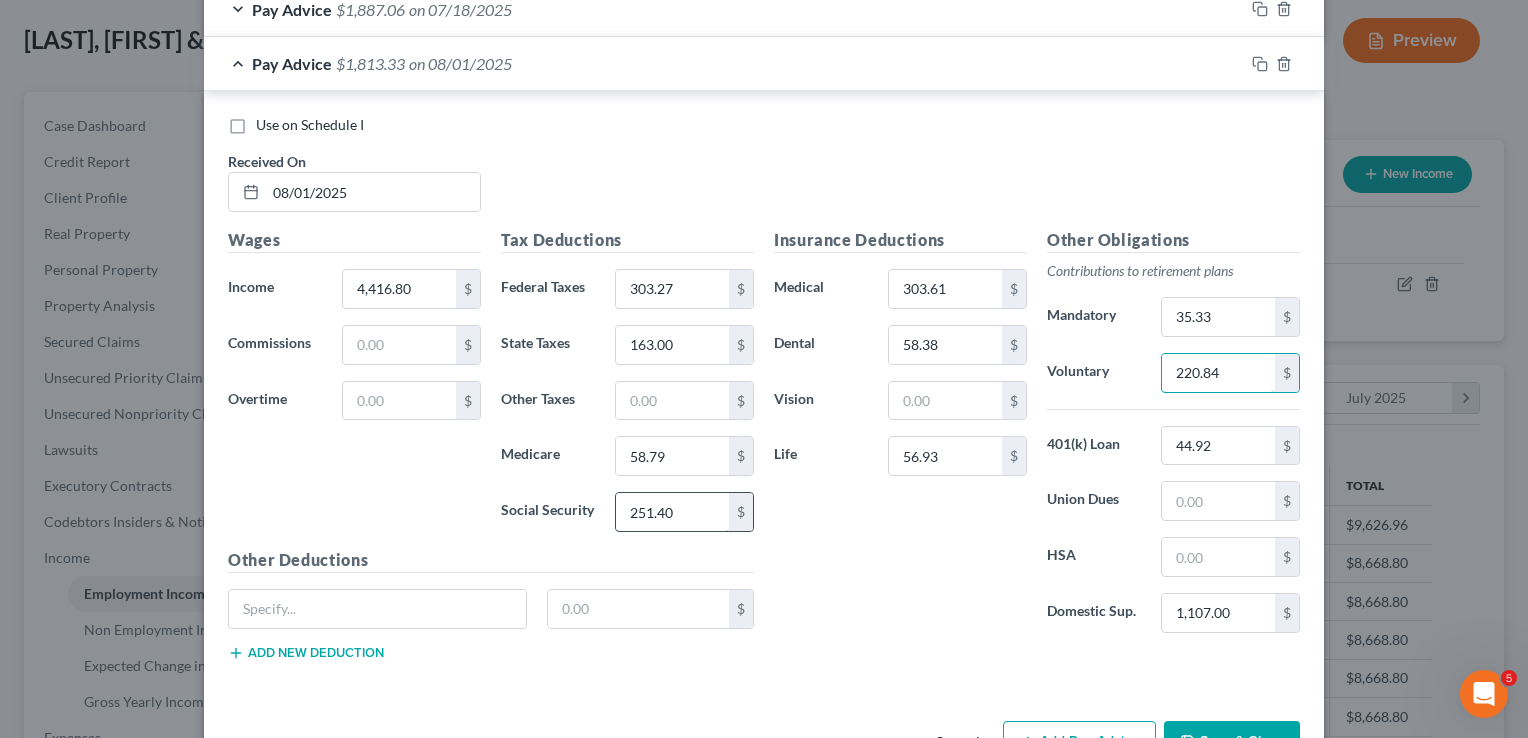 type on "220.84" 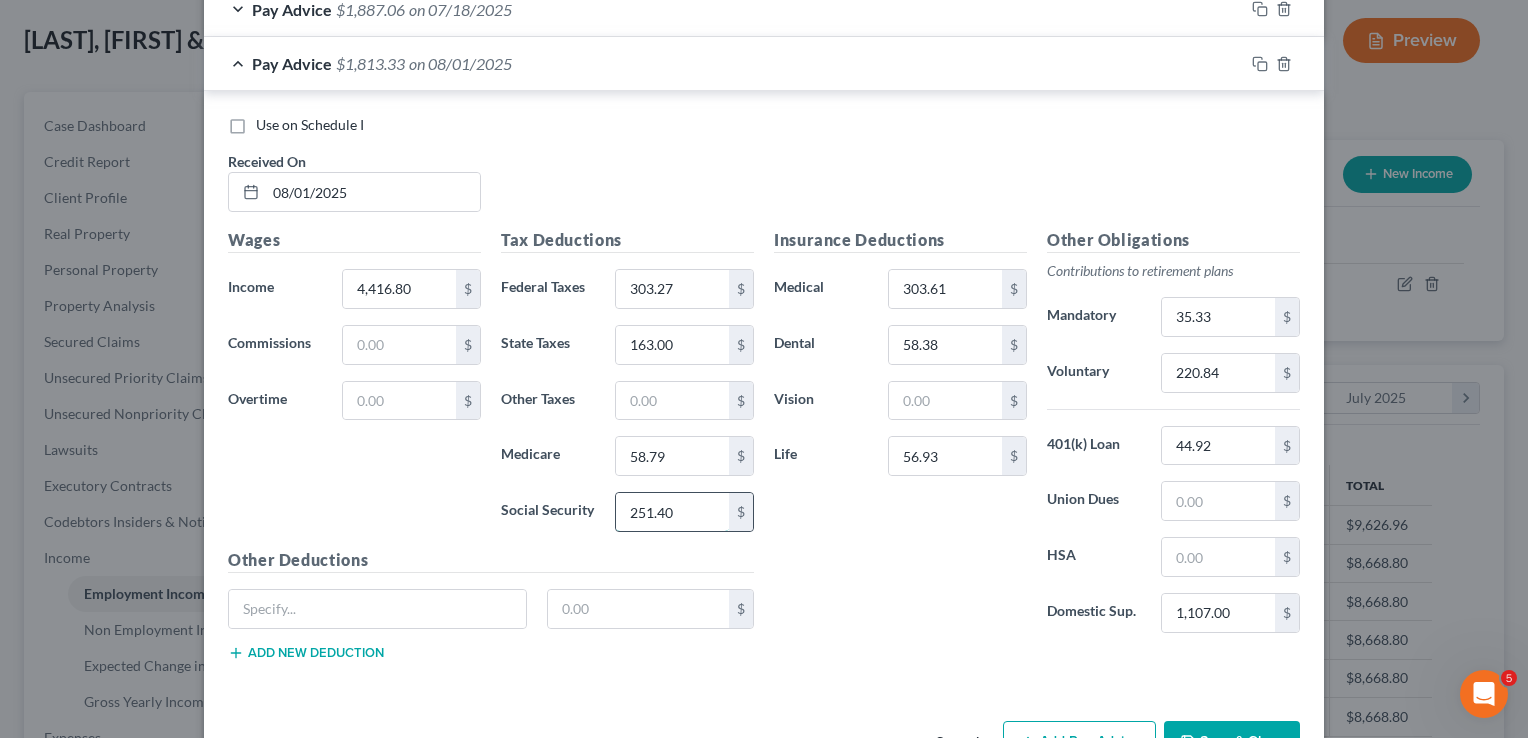 click on "251.40" at bounding box center [672, 512] 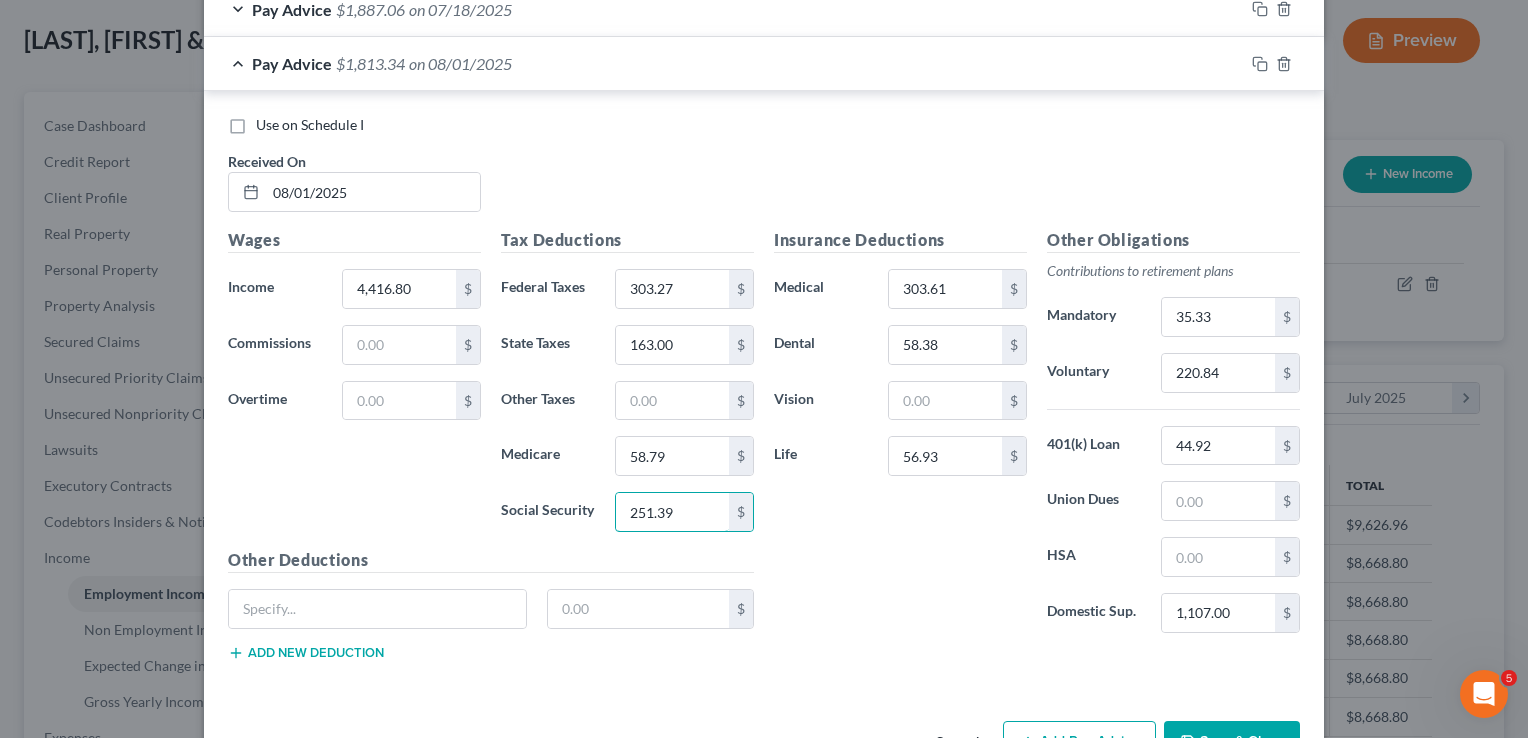 type on "251.39" 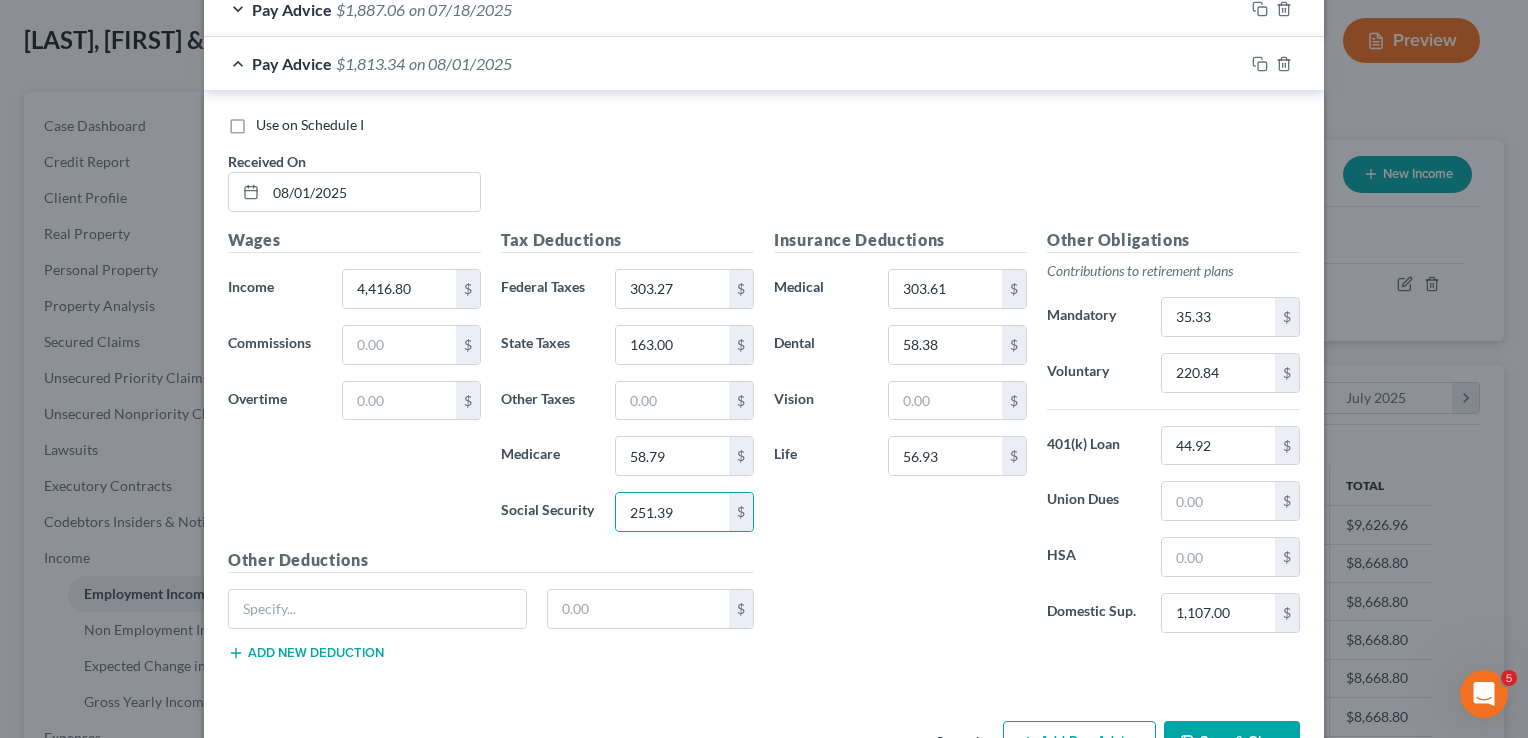 click on "Save & Close" at bounding box center [1232, 742] 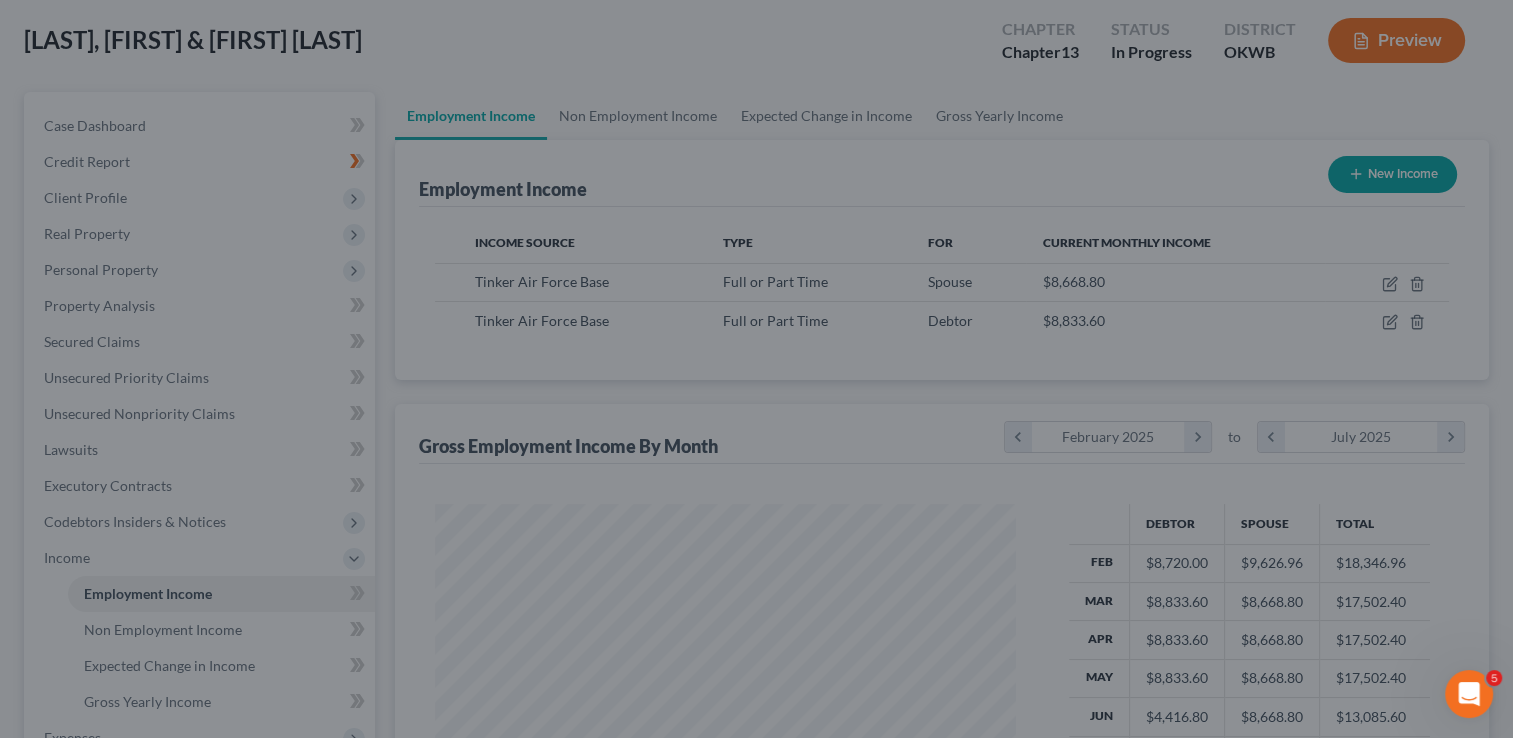 scroll, scrollTop: 356, scrollLeft: 615, axis: both 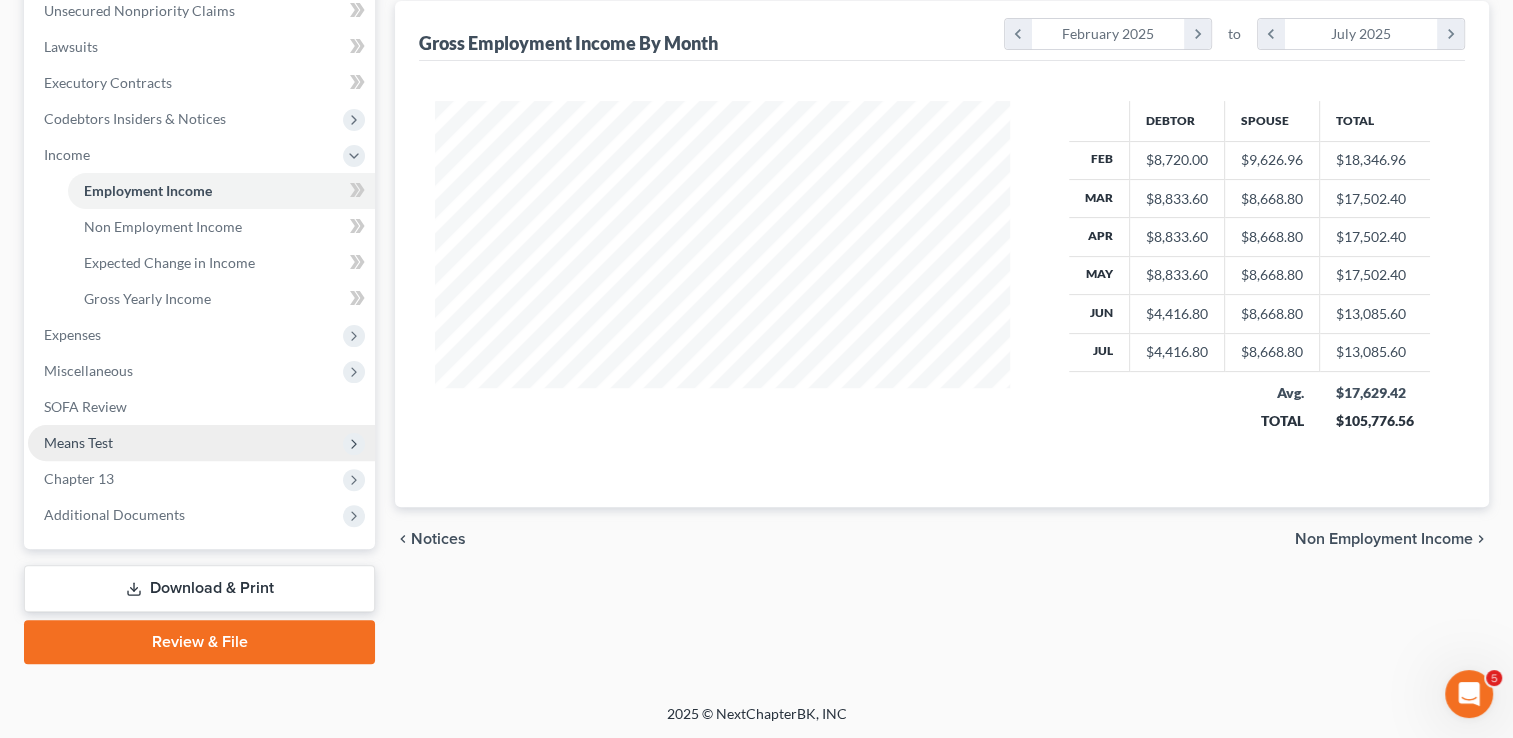 click on "Means Test" at bounding box center [78, 442] 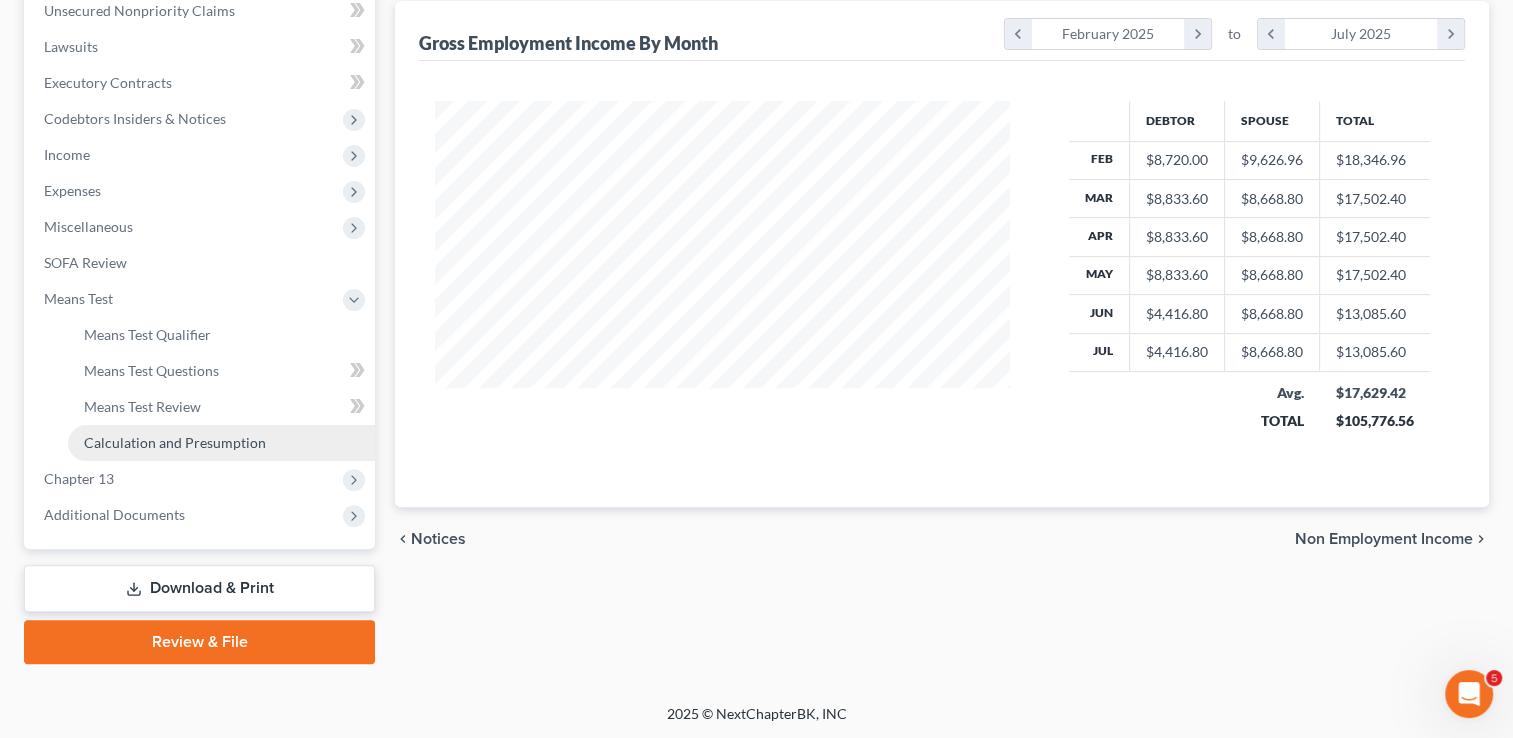 click on "Calculation and Presumption" at bounding box center [175, 442] 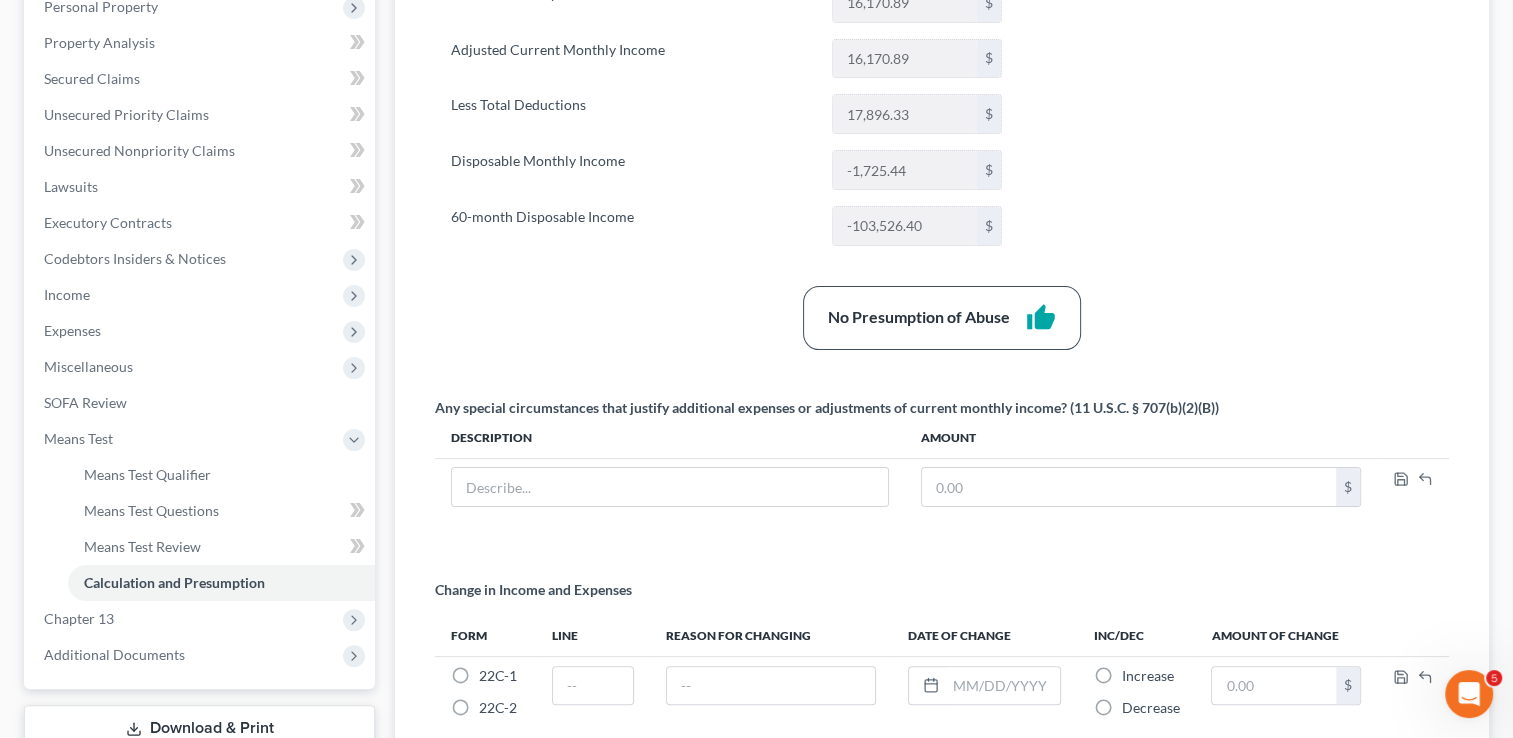 scroll, scrollTop: 351, scrollLeft: 0, axis: vertical 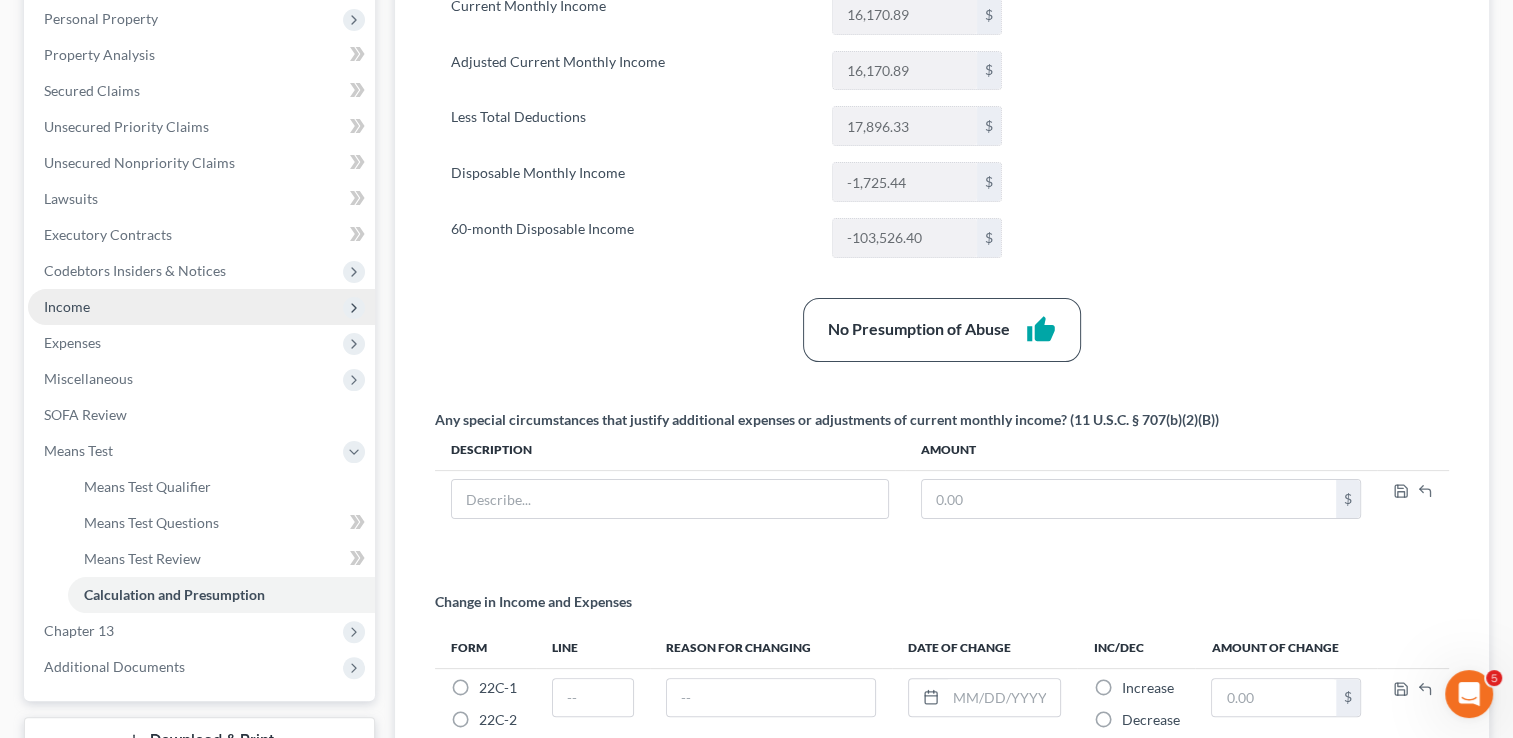 click on "Income" at bounding box center [201, 307] 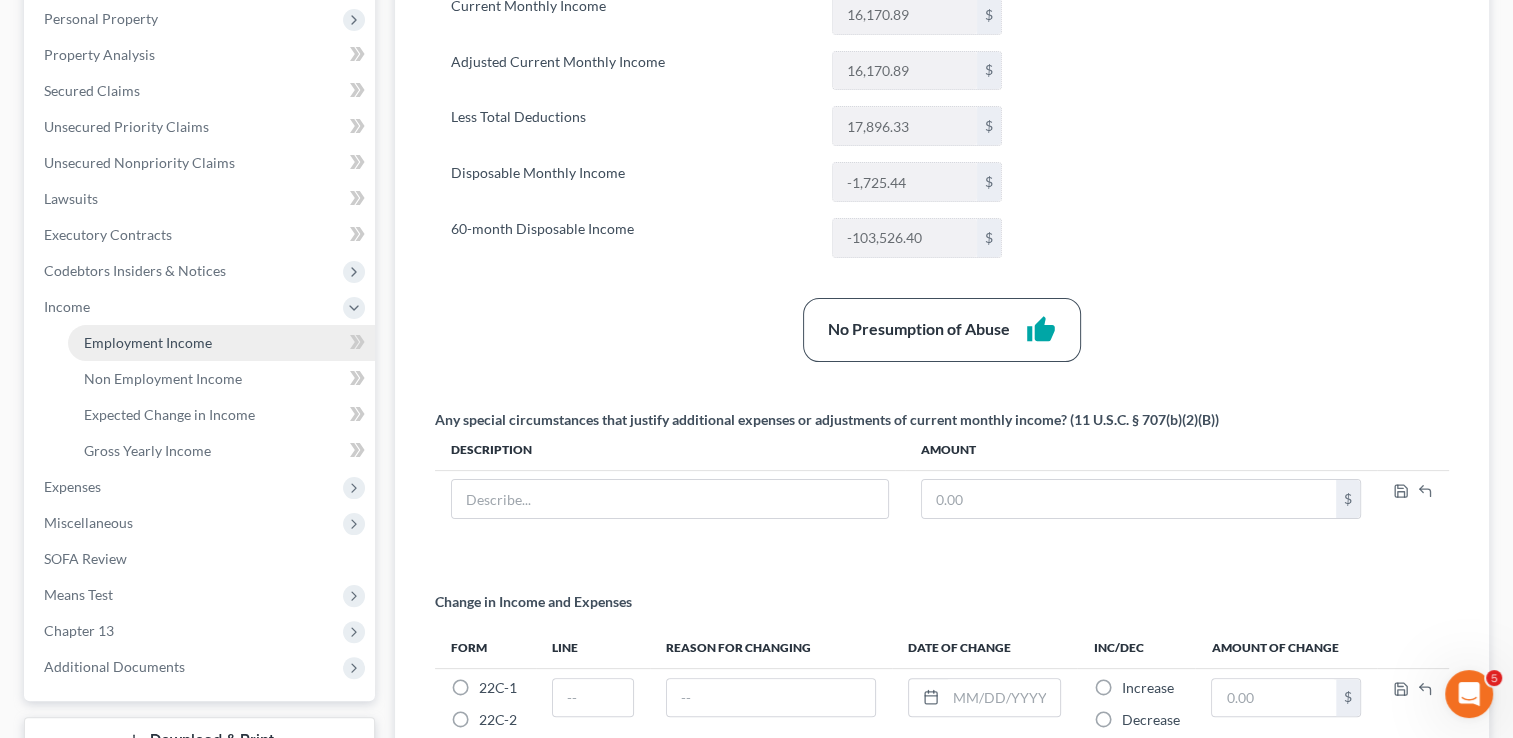 click on "Employment Income" at bounding box center (148, 342) 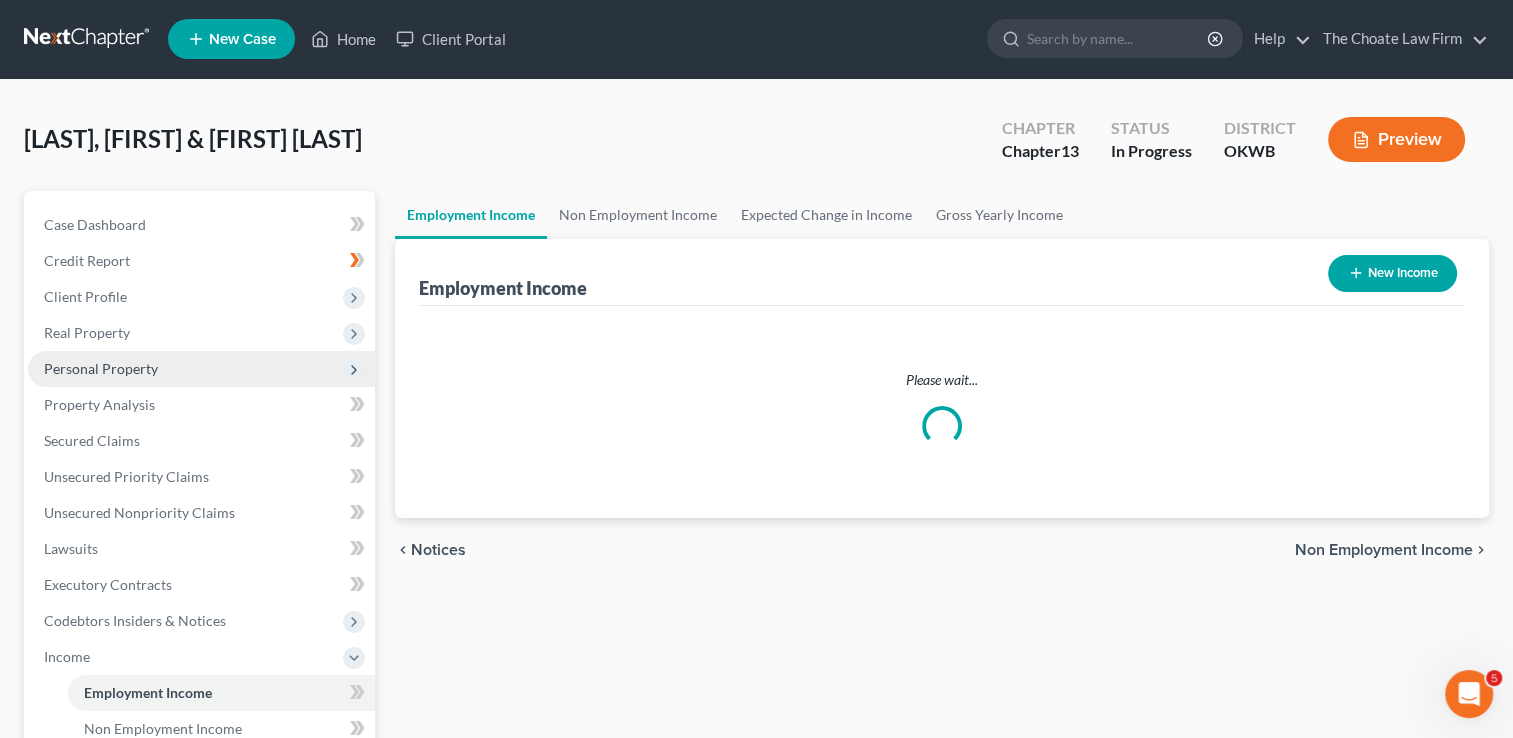 scroll, scrollTop: 0, scrollLeft: 0, axis: both 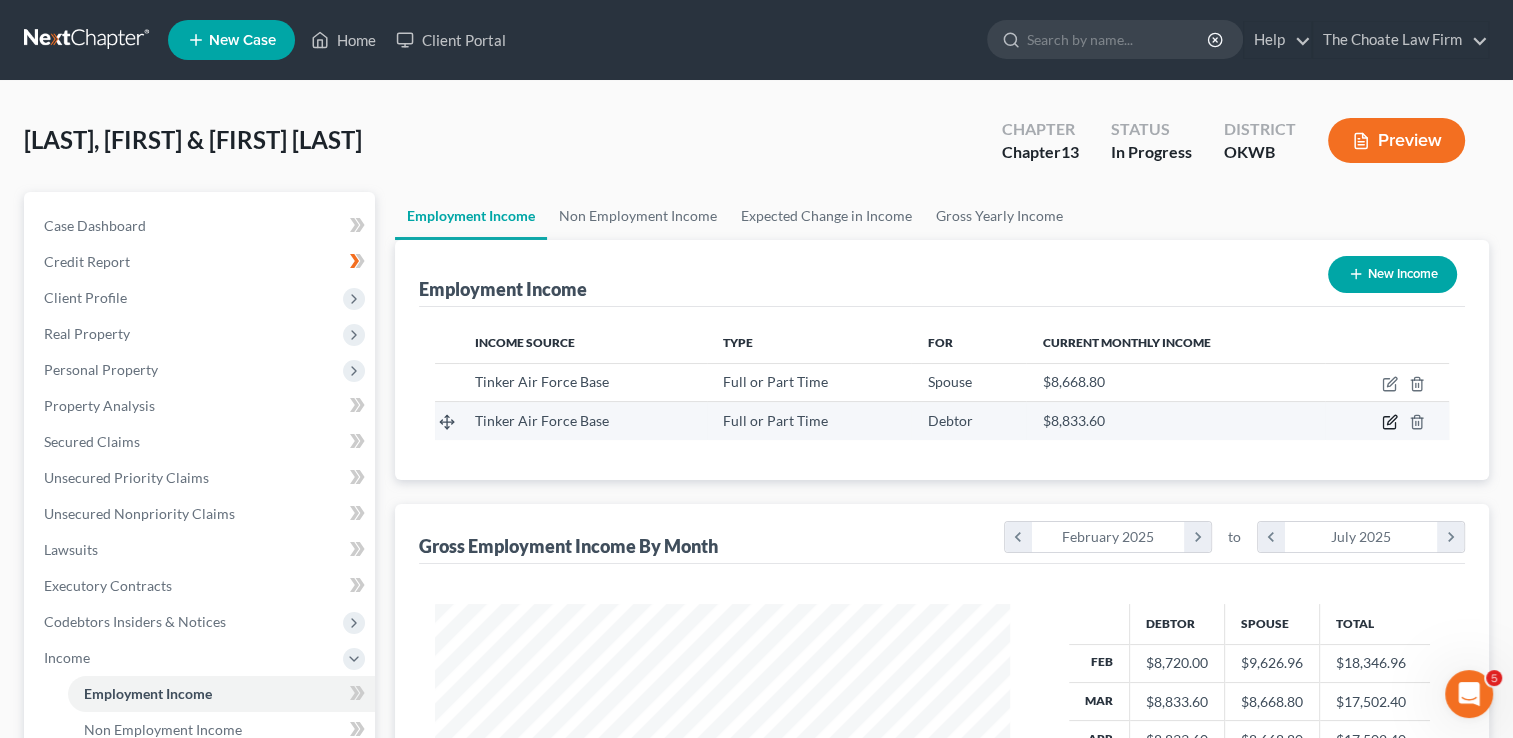 click 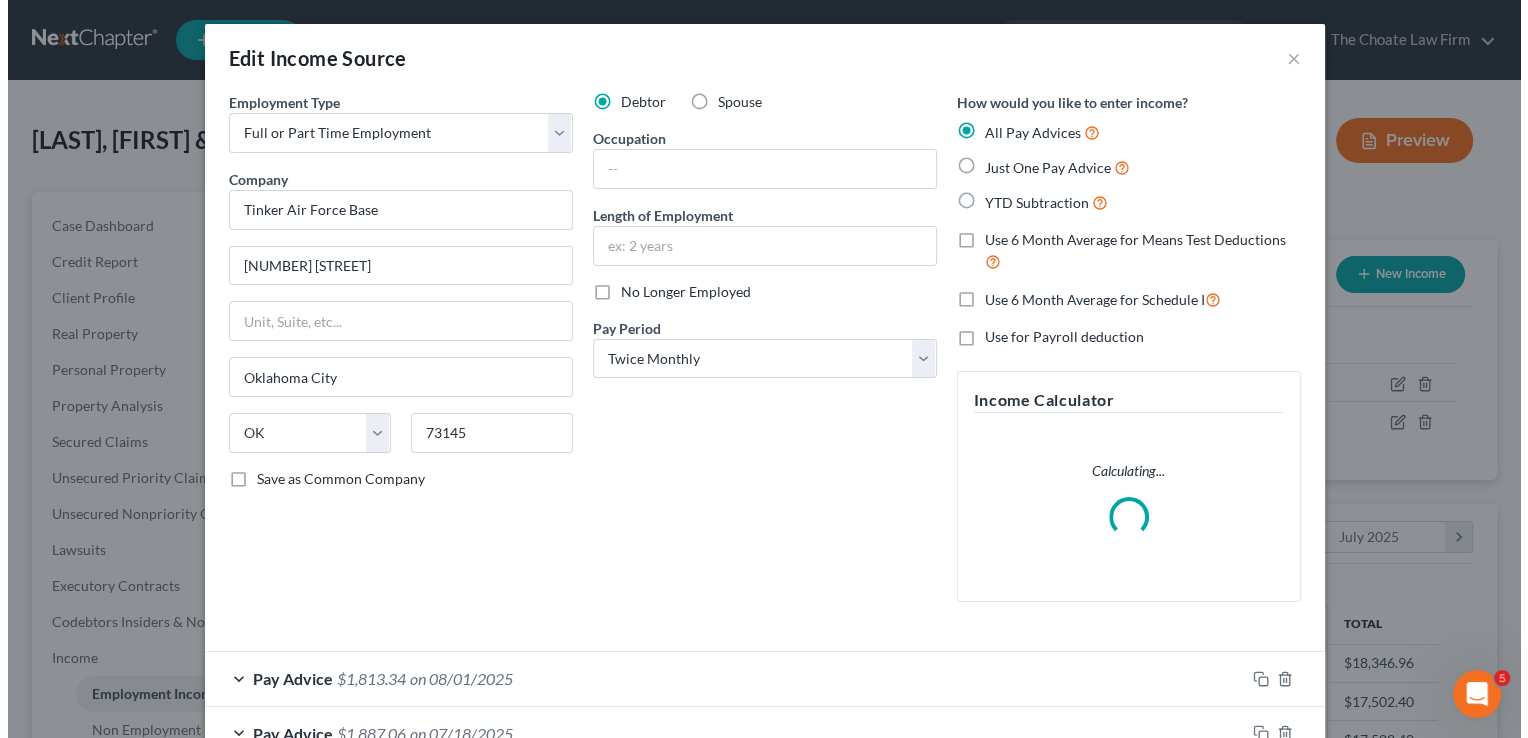 scroll, scrollTop: 999643, scrollLeft: 999378, axis: both 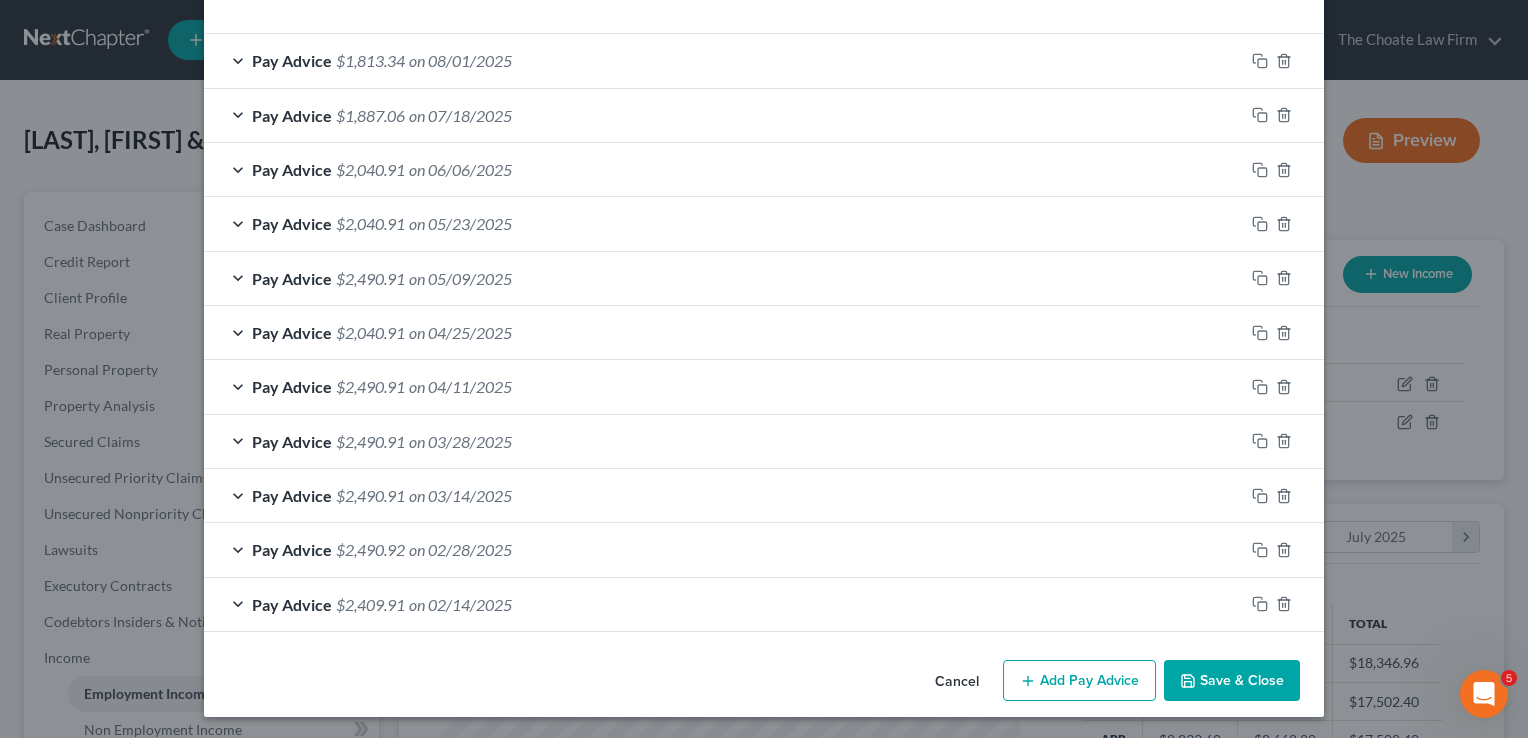 click on "Pay Advice $2,040.91 on 06/06/2025" at bounding box center [724, 169] 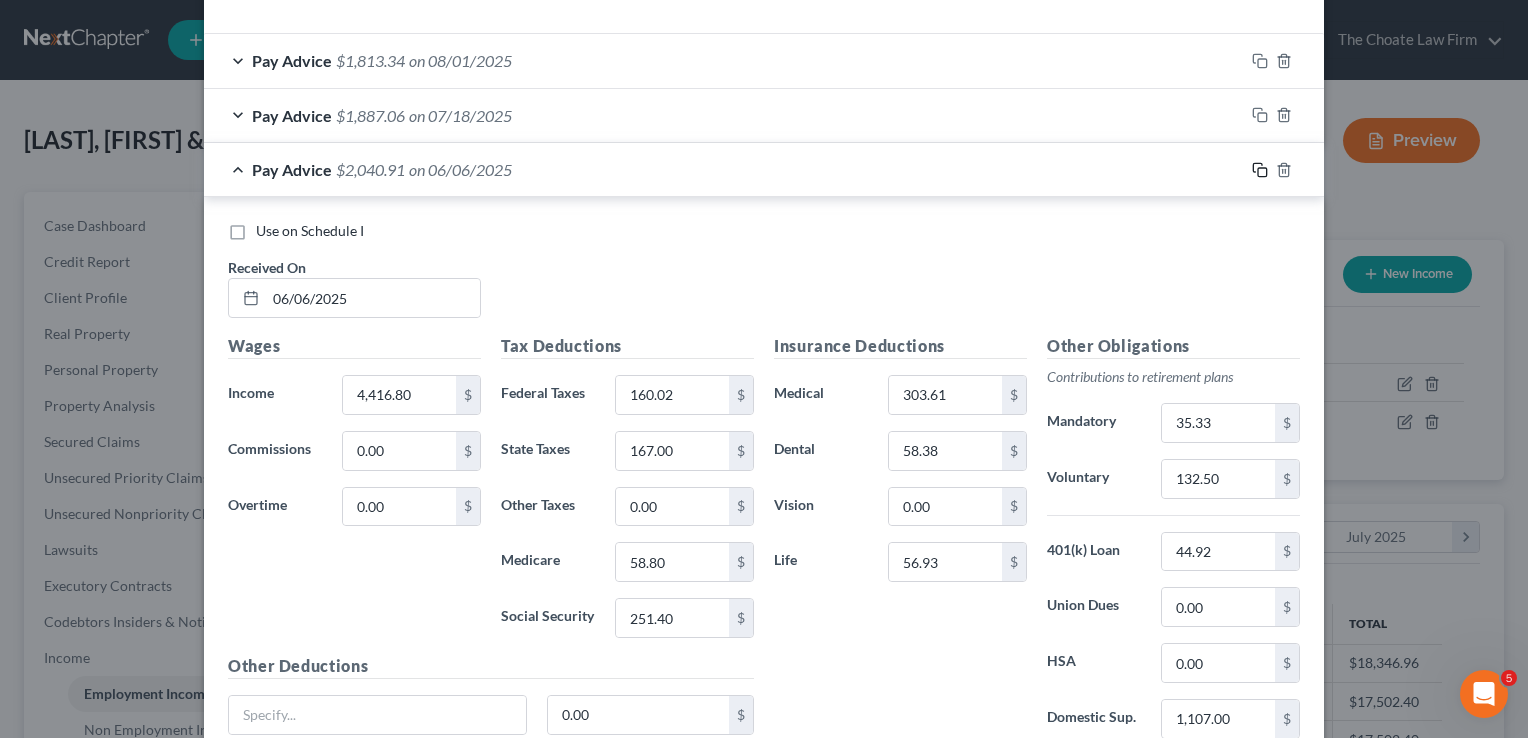 click 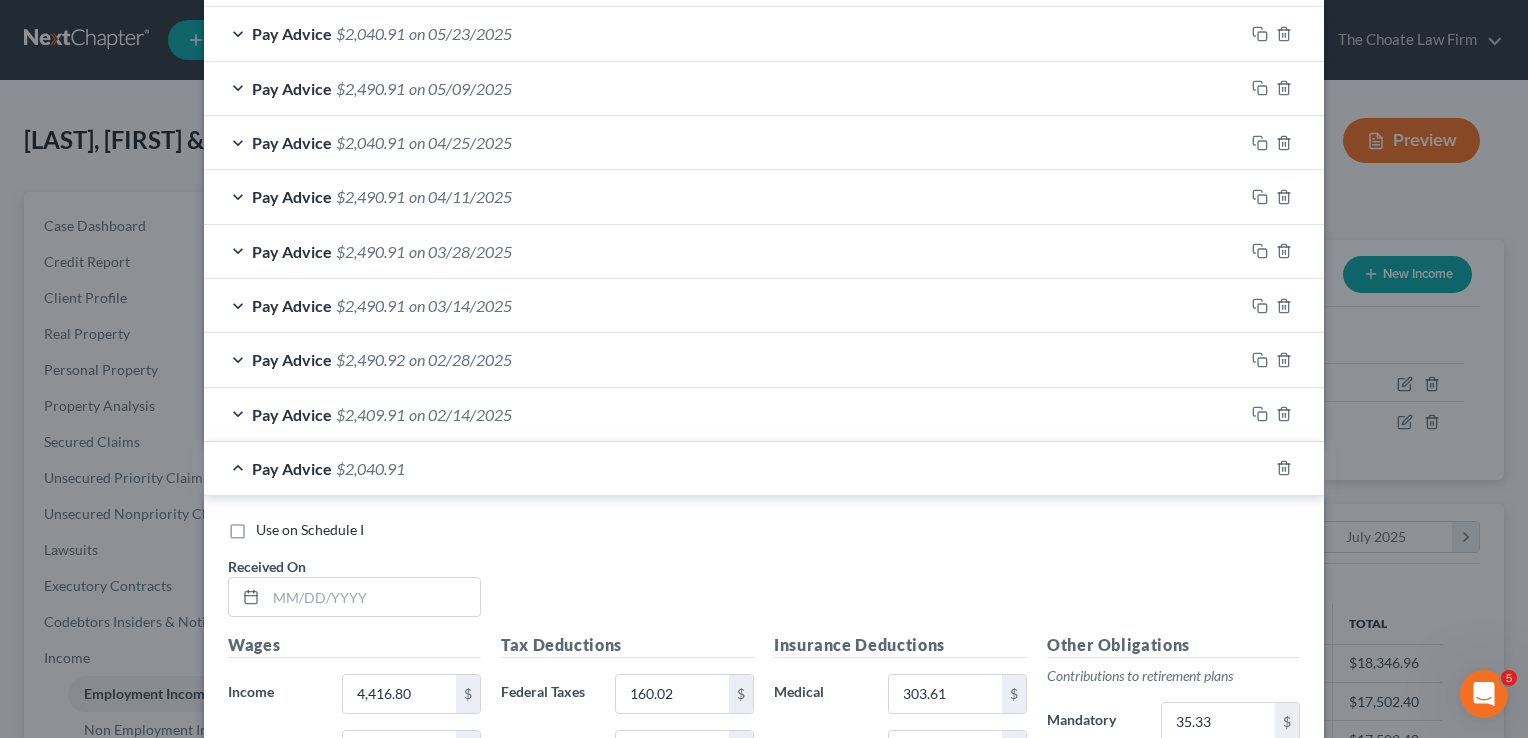 scroll, scrollTop: 1178, scrollLeft: 0, axis: vertical 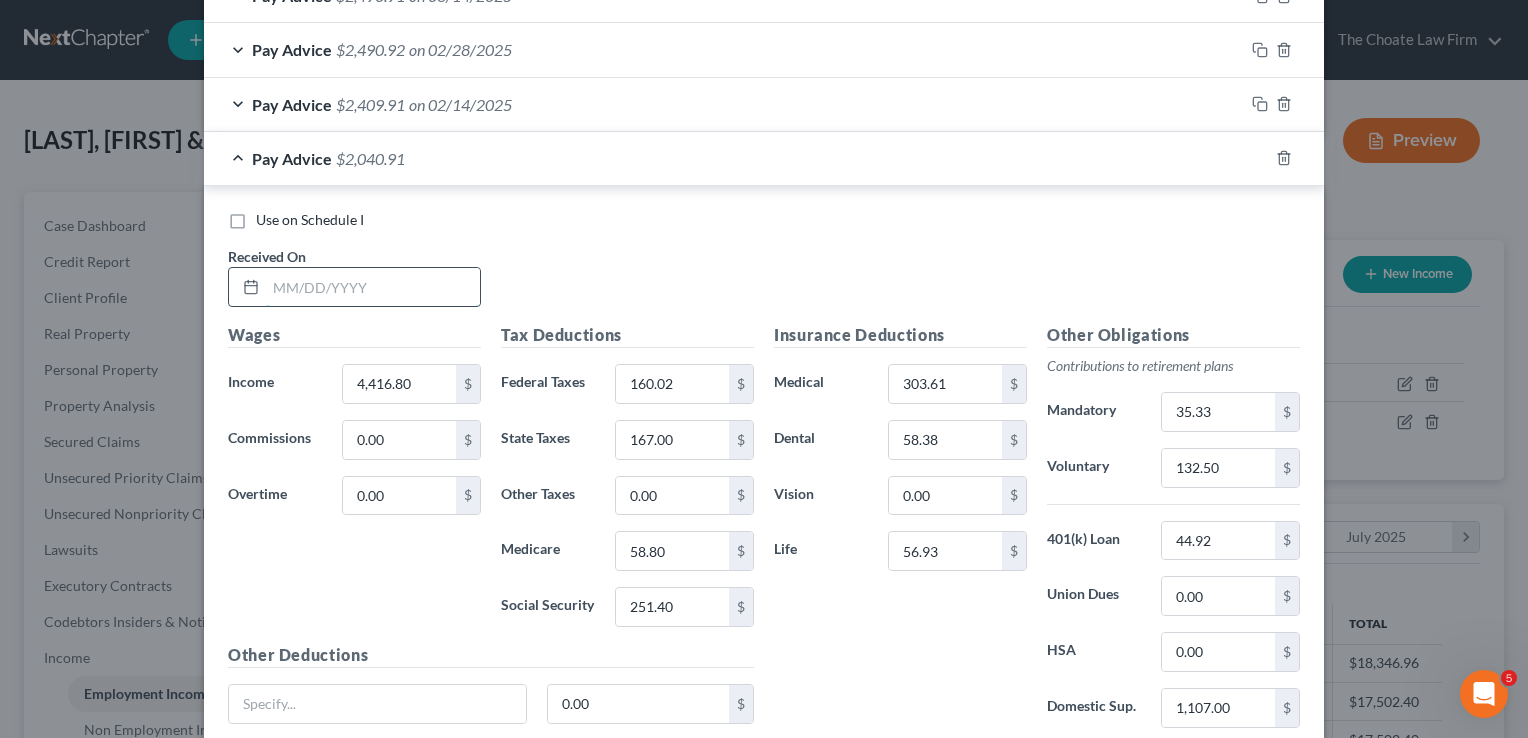 click at bounding box center (373, 287) 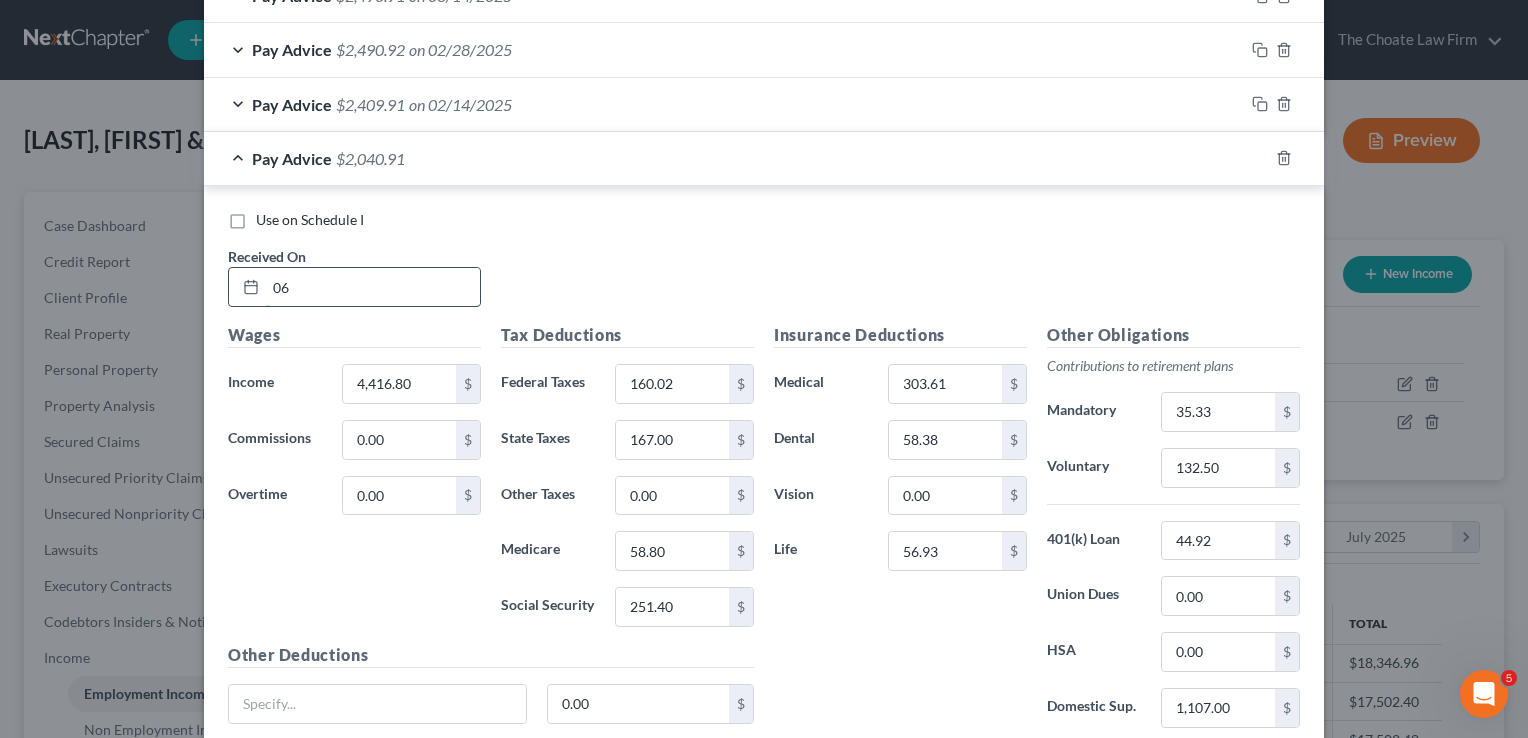 type on "0" 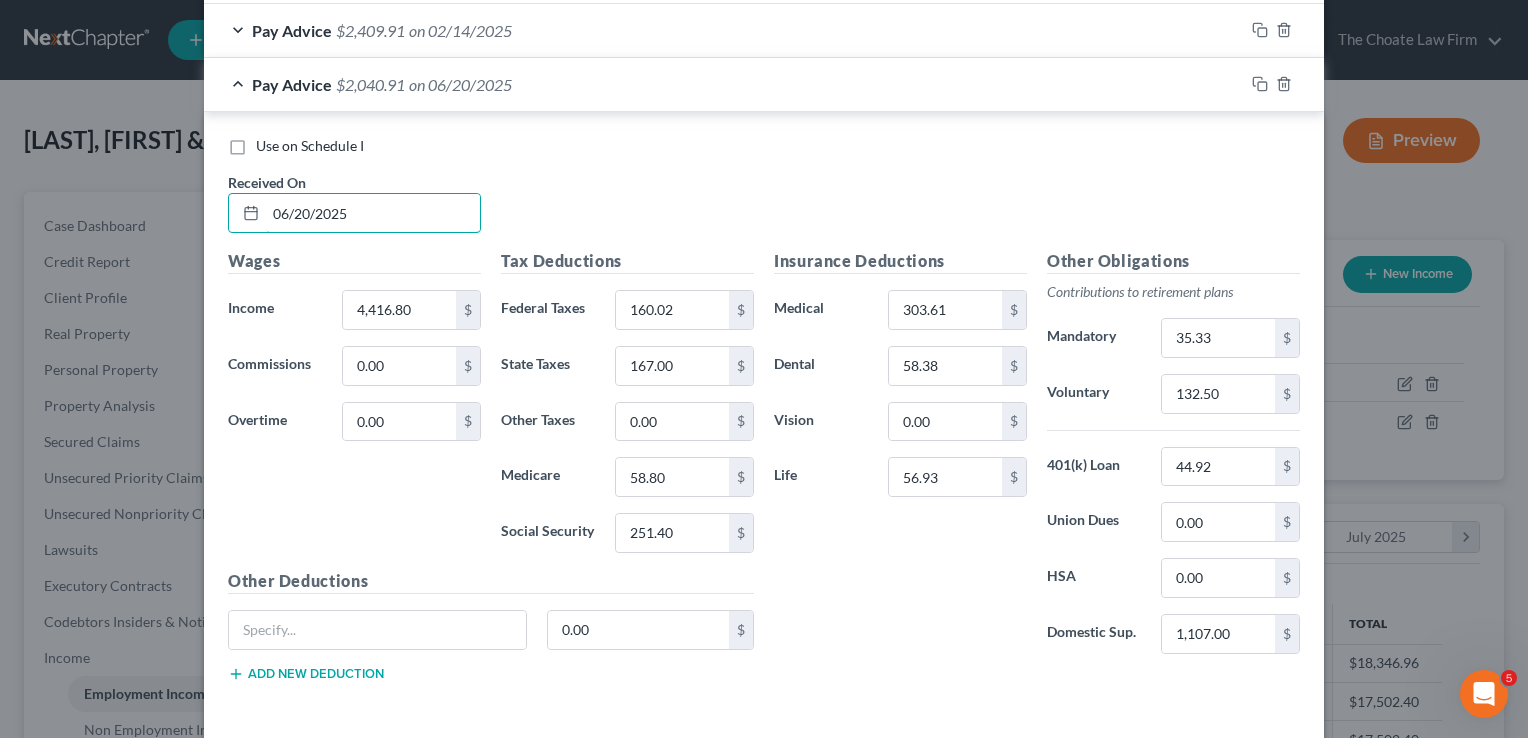 scroll, scrollTop: 1130, scrollLeft: 0, axis: vertical 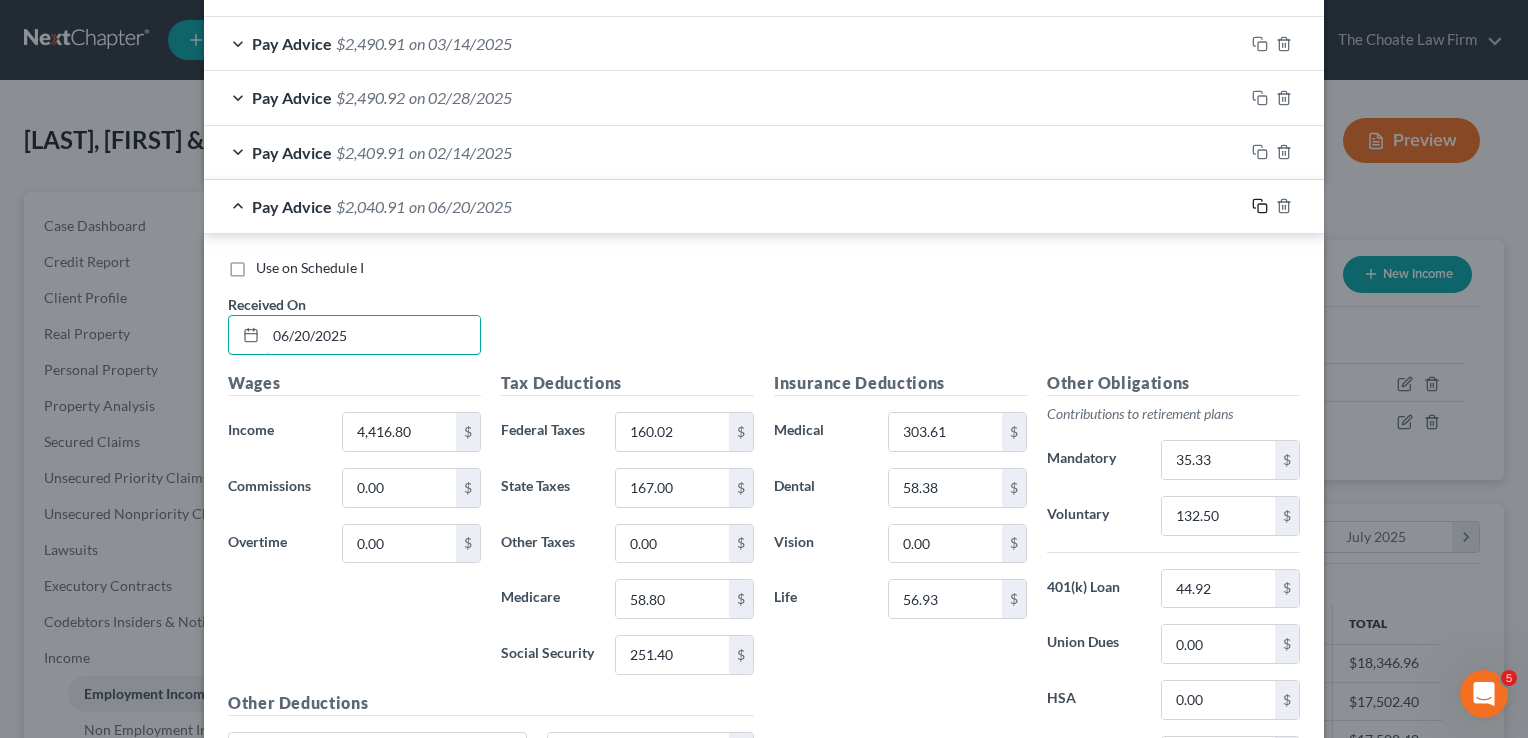 type on "06/20/2025" 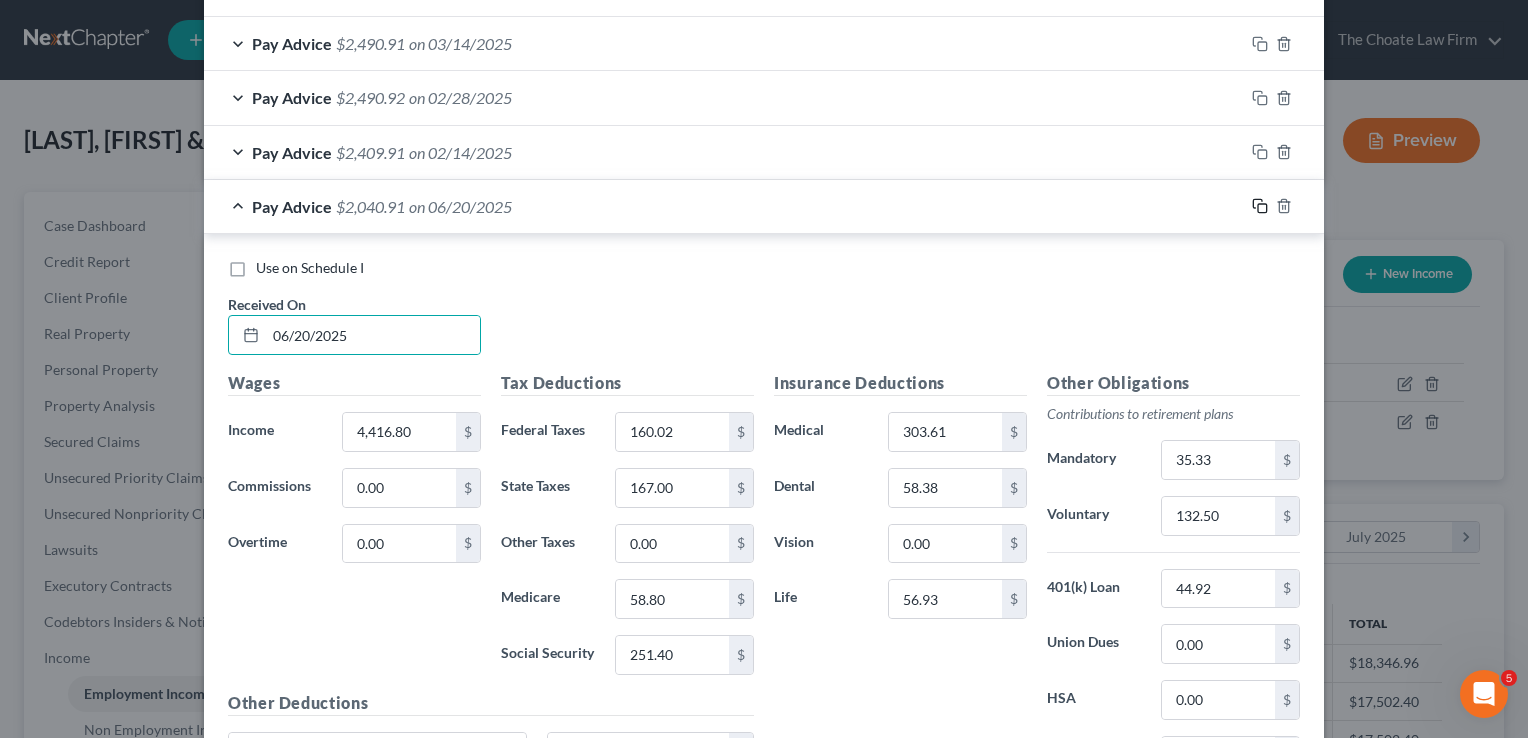 click 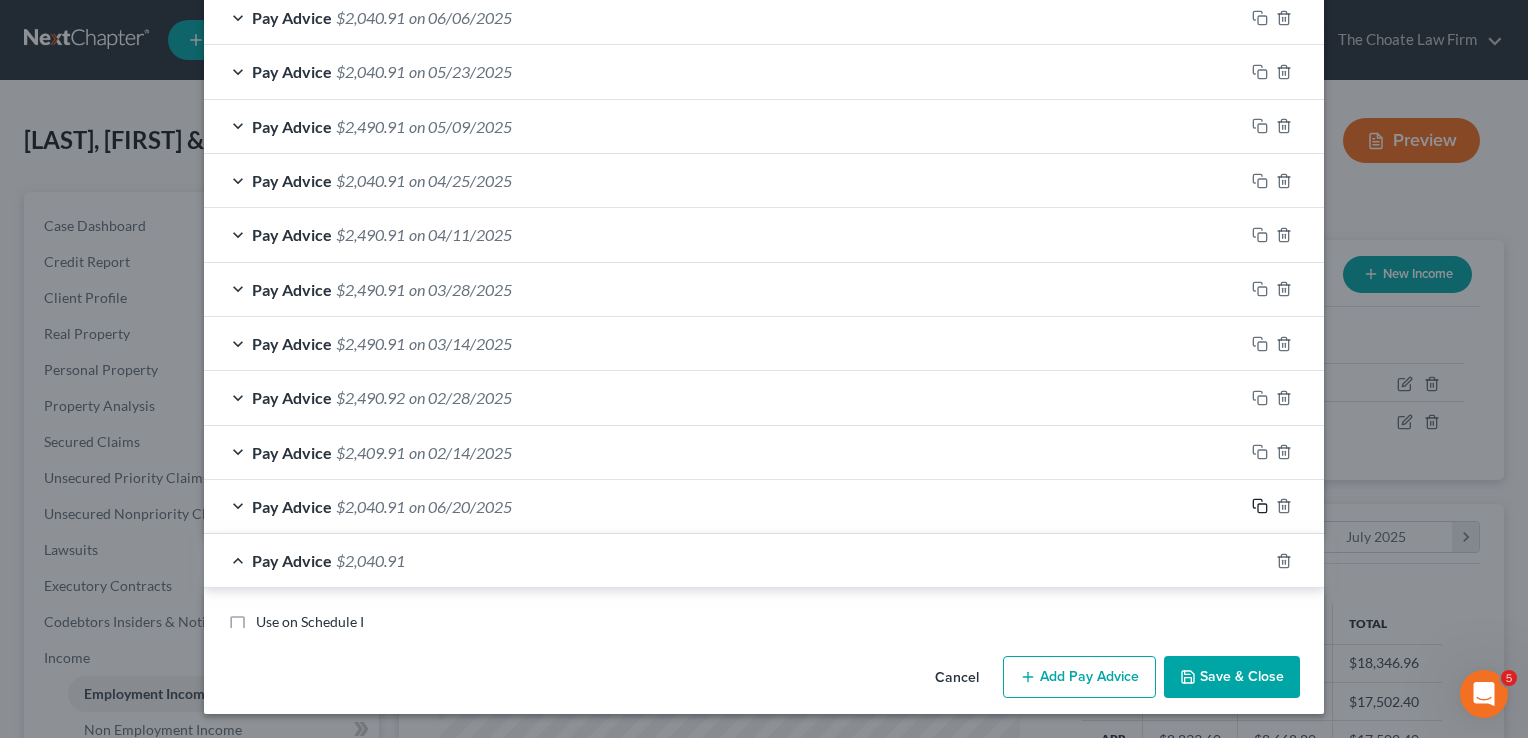 scroll, scrollTop: 1130, scrollLeft: 0, axis: vertical 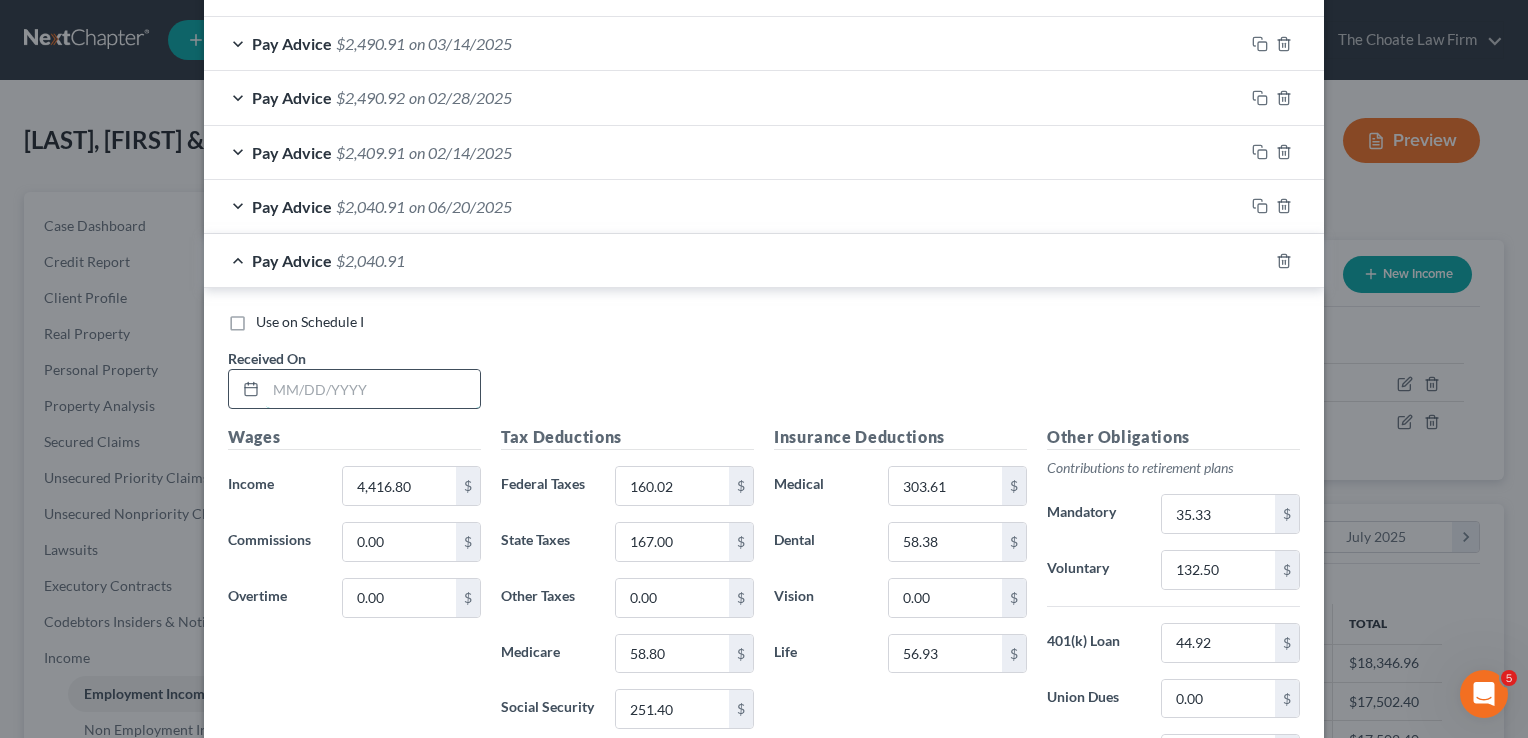 click at bounding box center (373, 389) 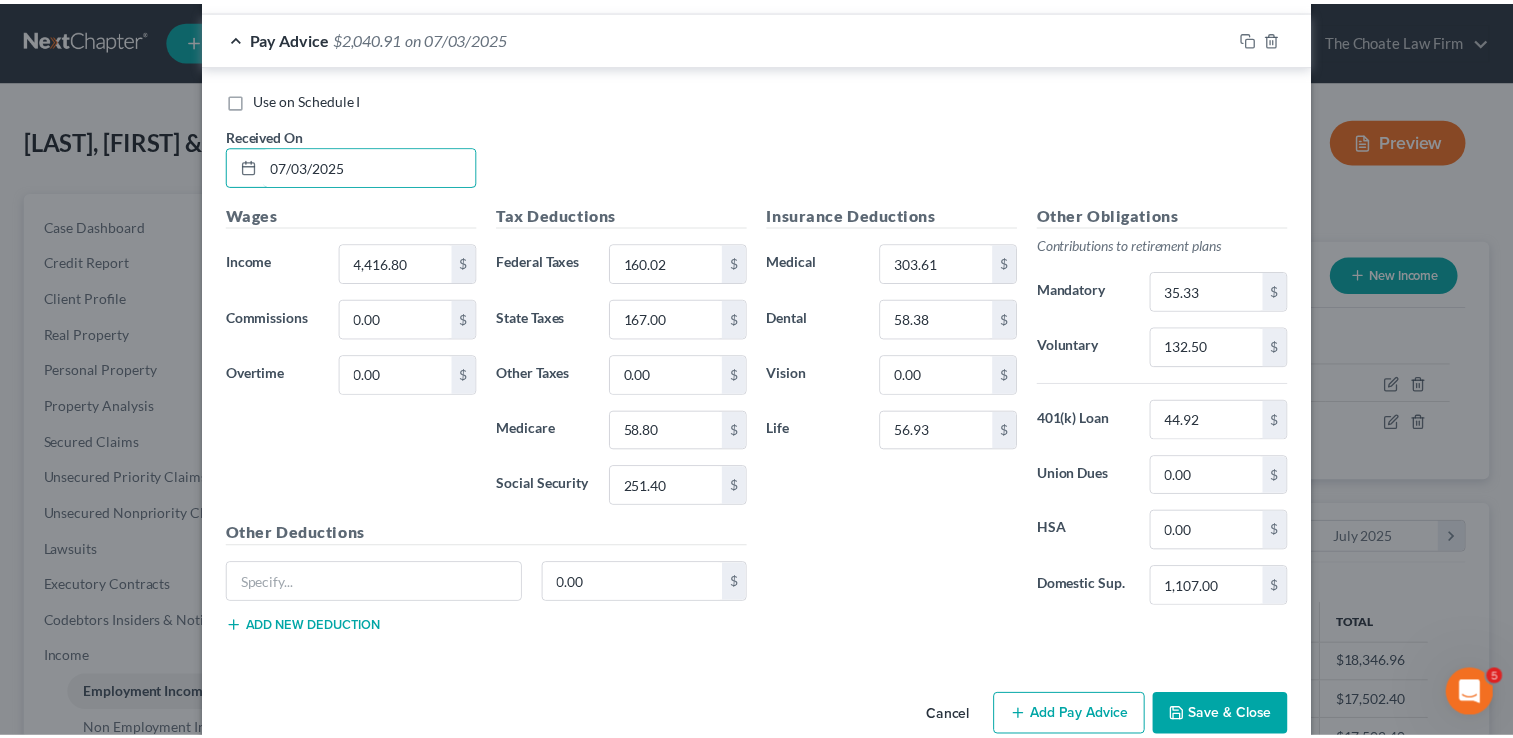 scroll, scrollTop: 1384, scrollLeft: 0, axis: vertical 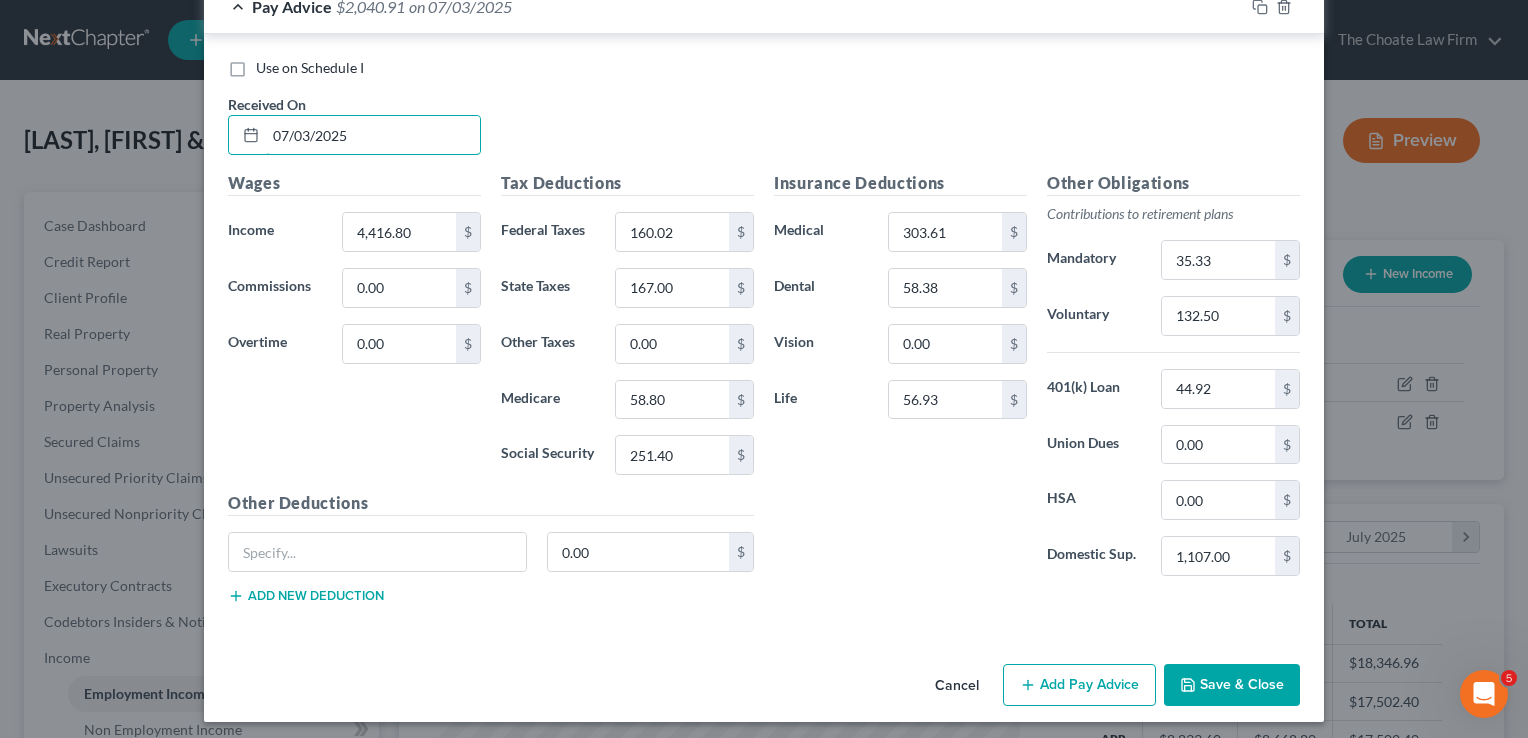 type on "07/03/2025" 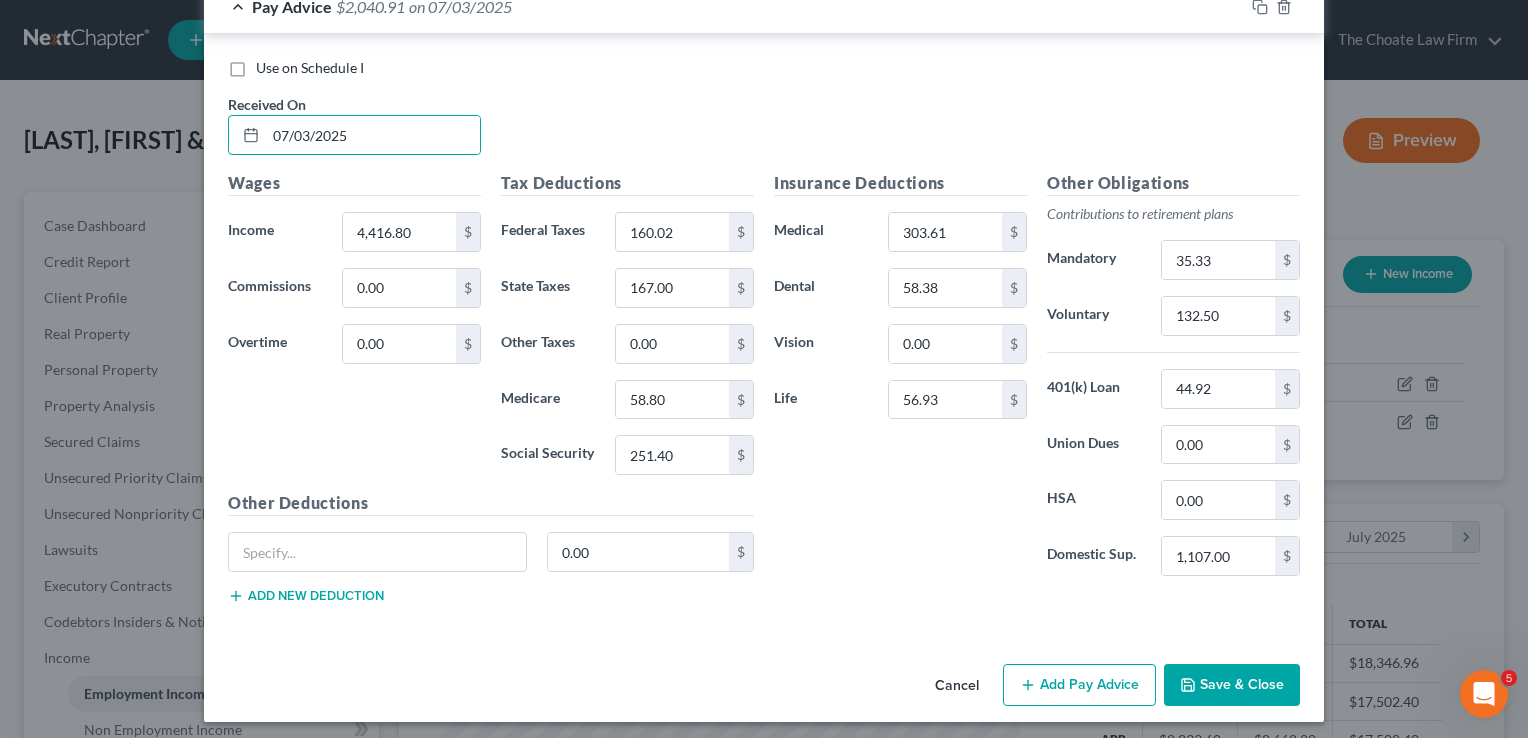 click on "Save & Close" at bounding box center (1232, 685) 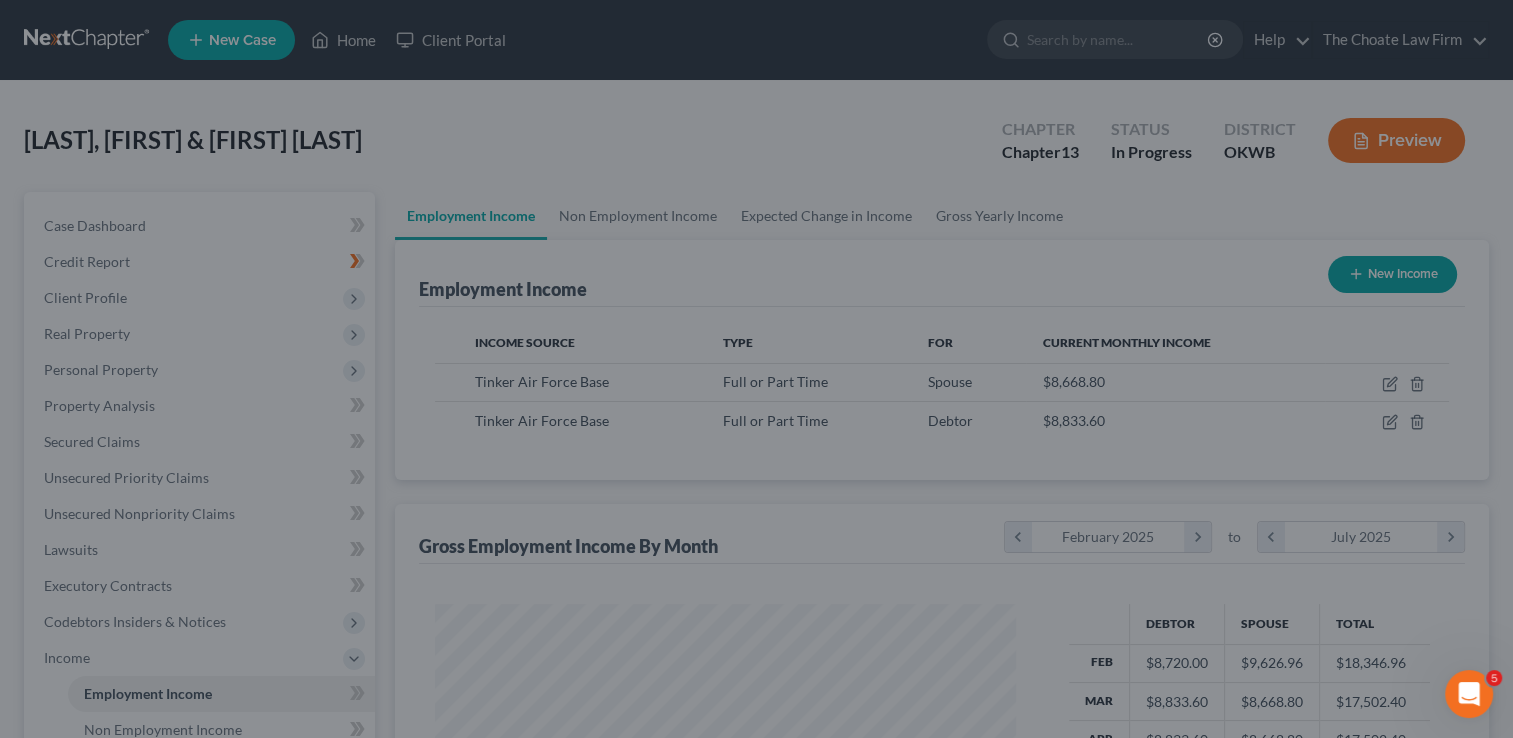 scroll, scrollTop: 356, scrollLeft: 615, axis: both 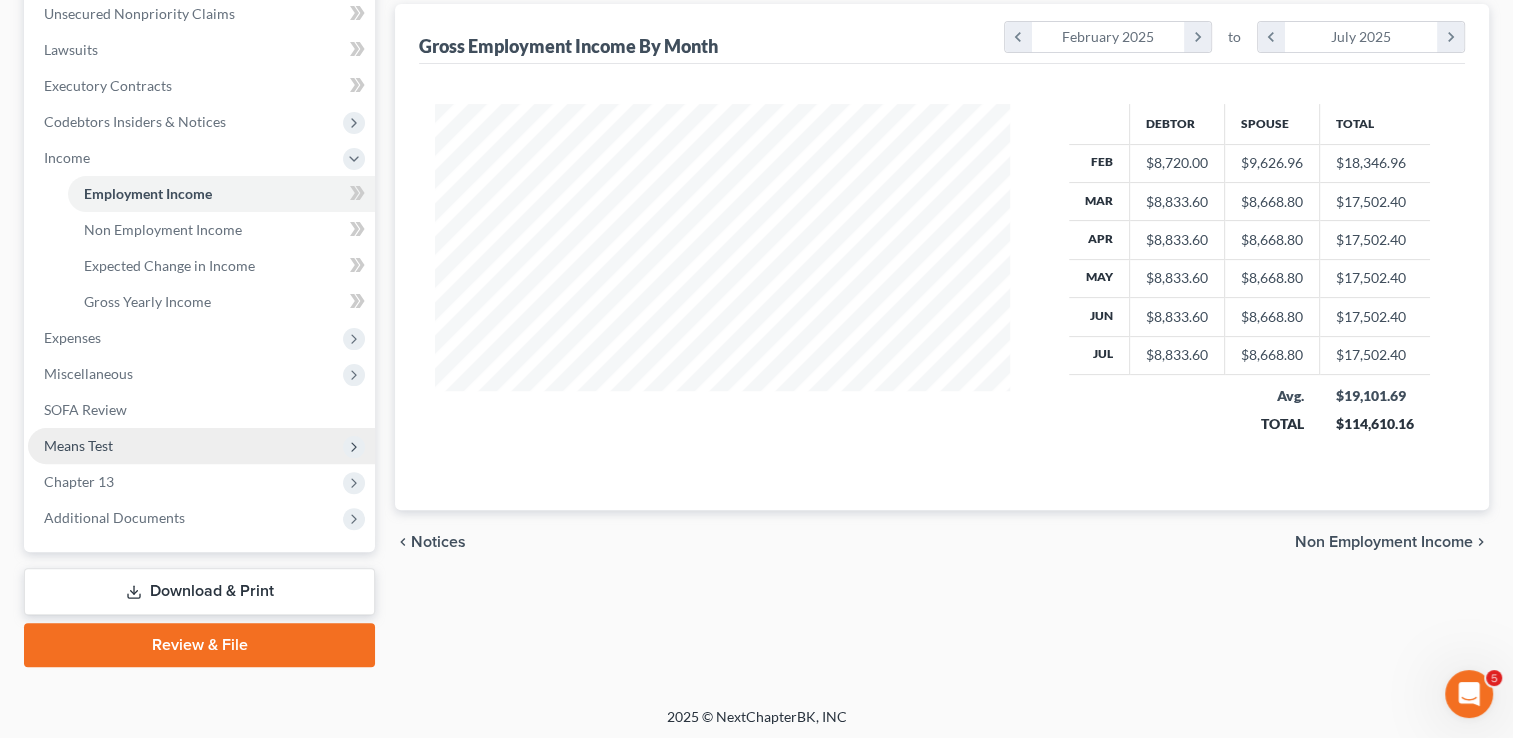 click on "Means Test" at bounding box center [201, 446] 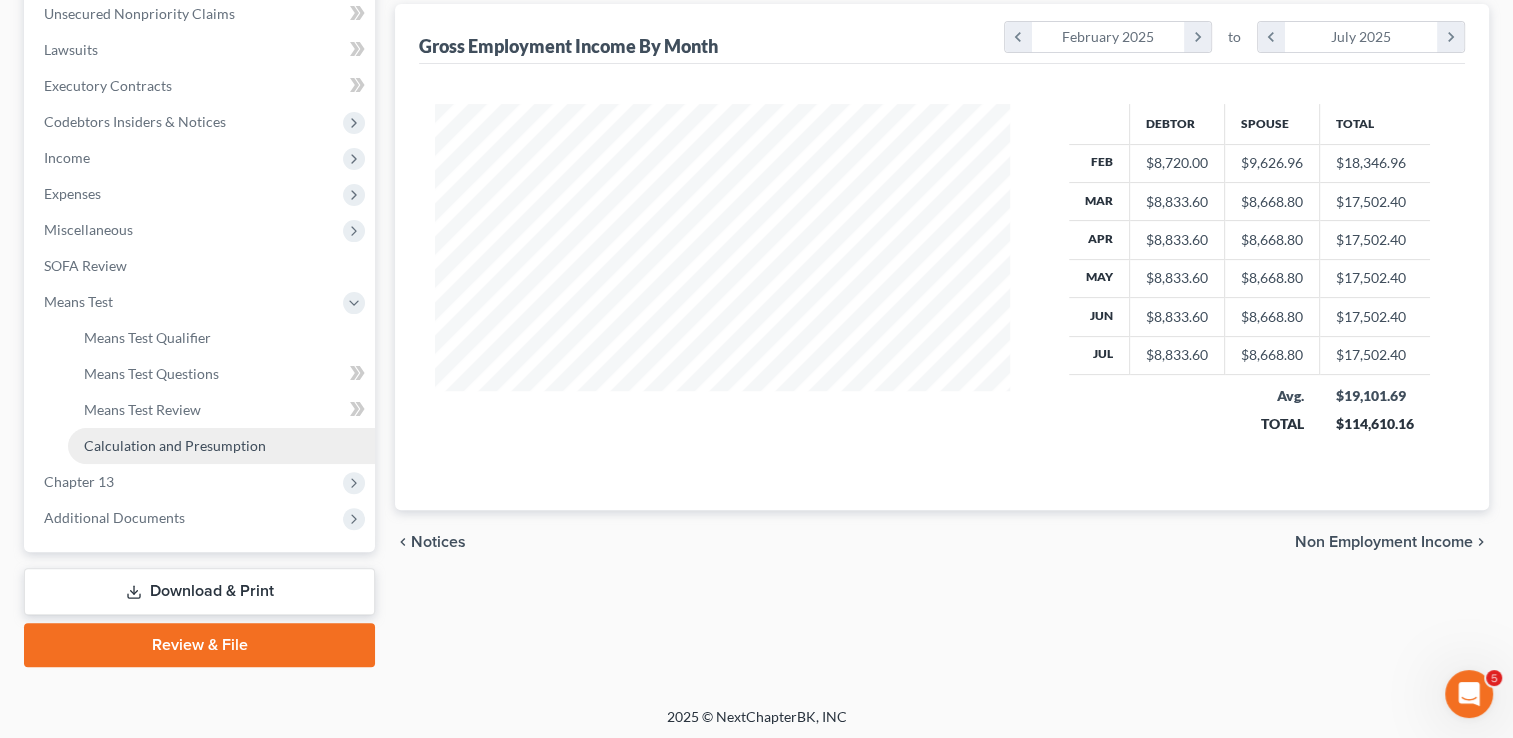 click on "Calculation and Presumption" at bounding box center (175, 445) 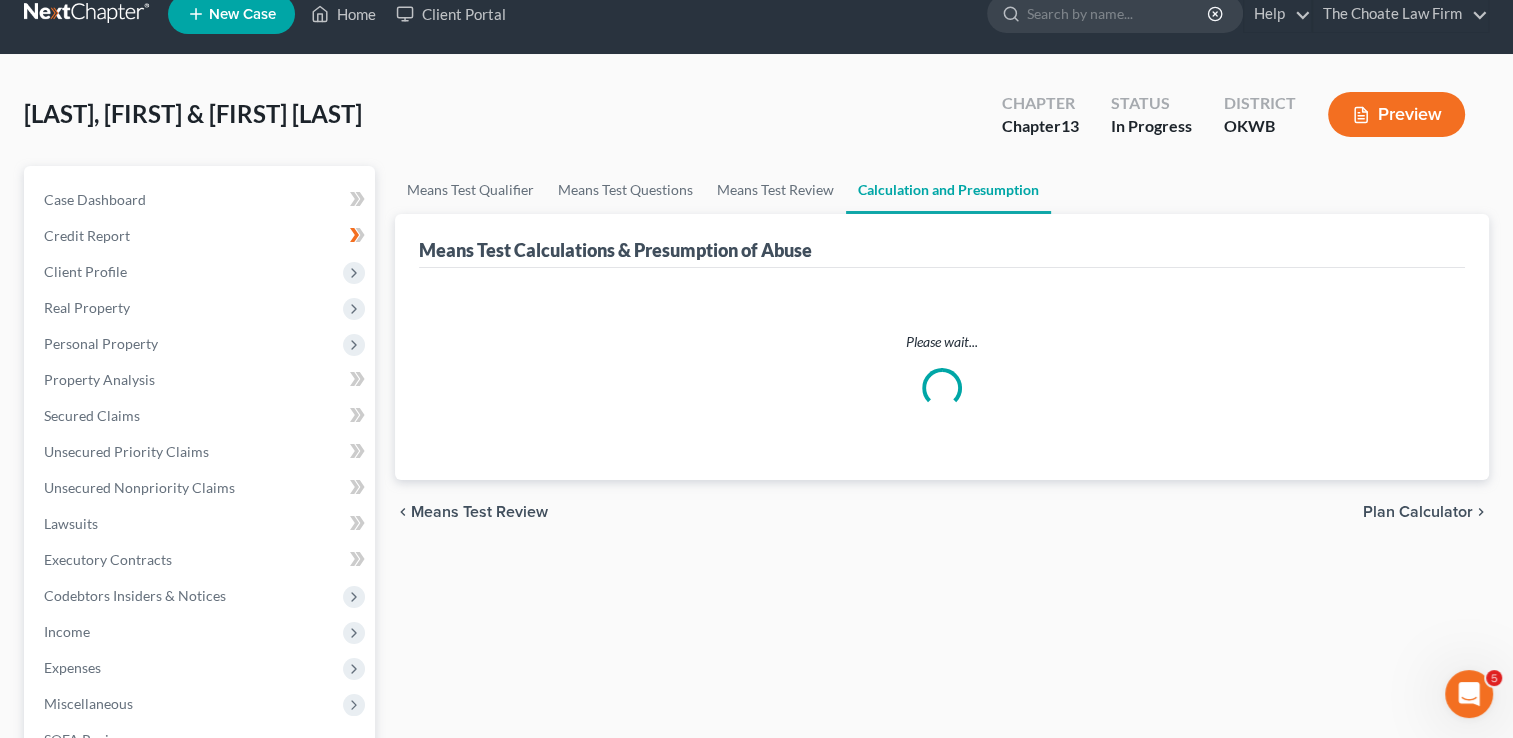 scroll, scrollTop: 0, scrollLeft: 0, axis: both 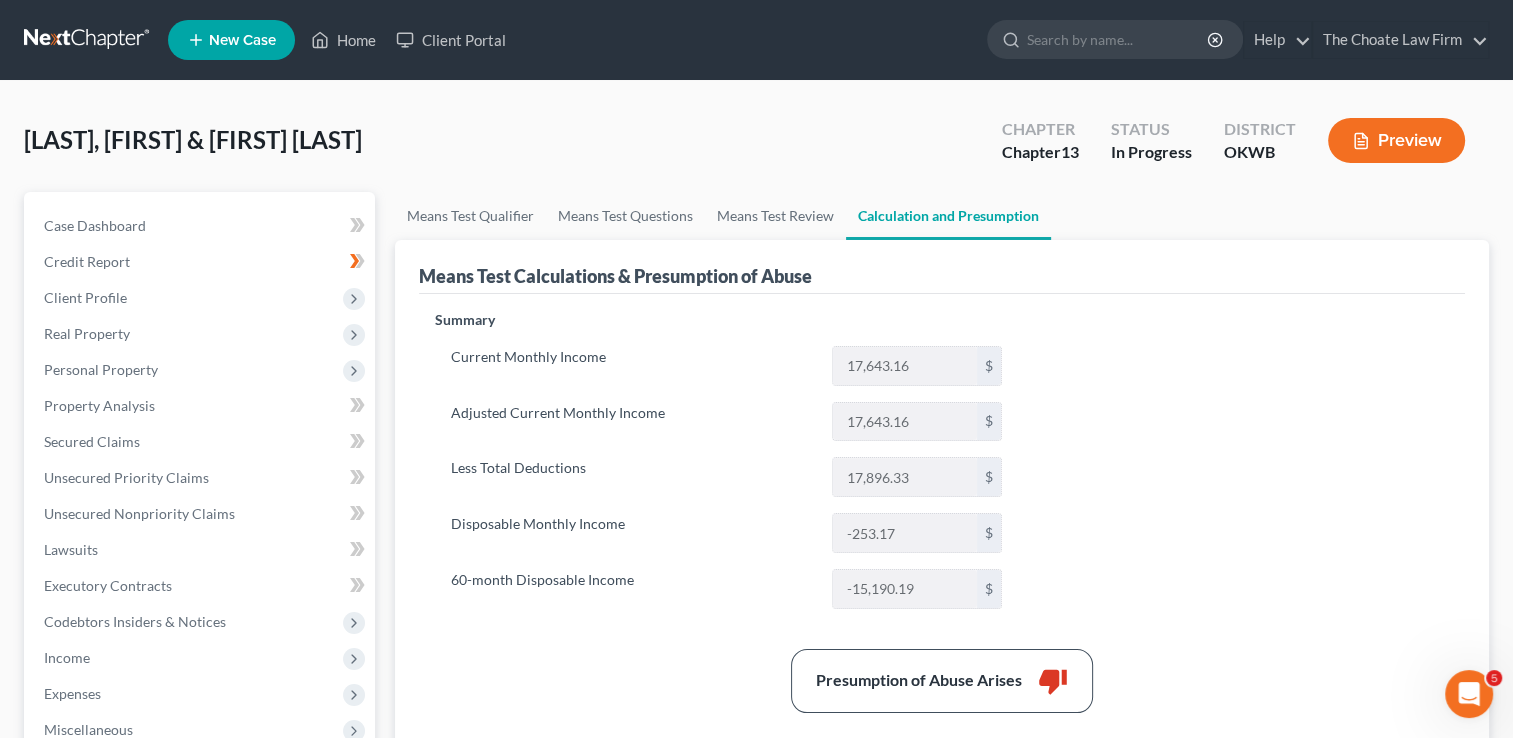 click at bounding box center [88, 40] 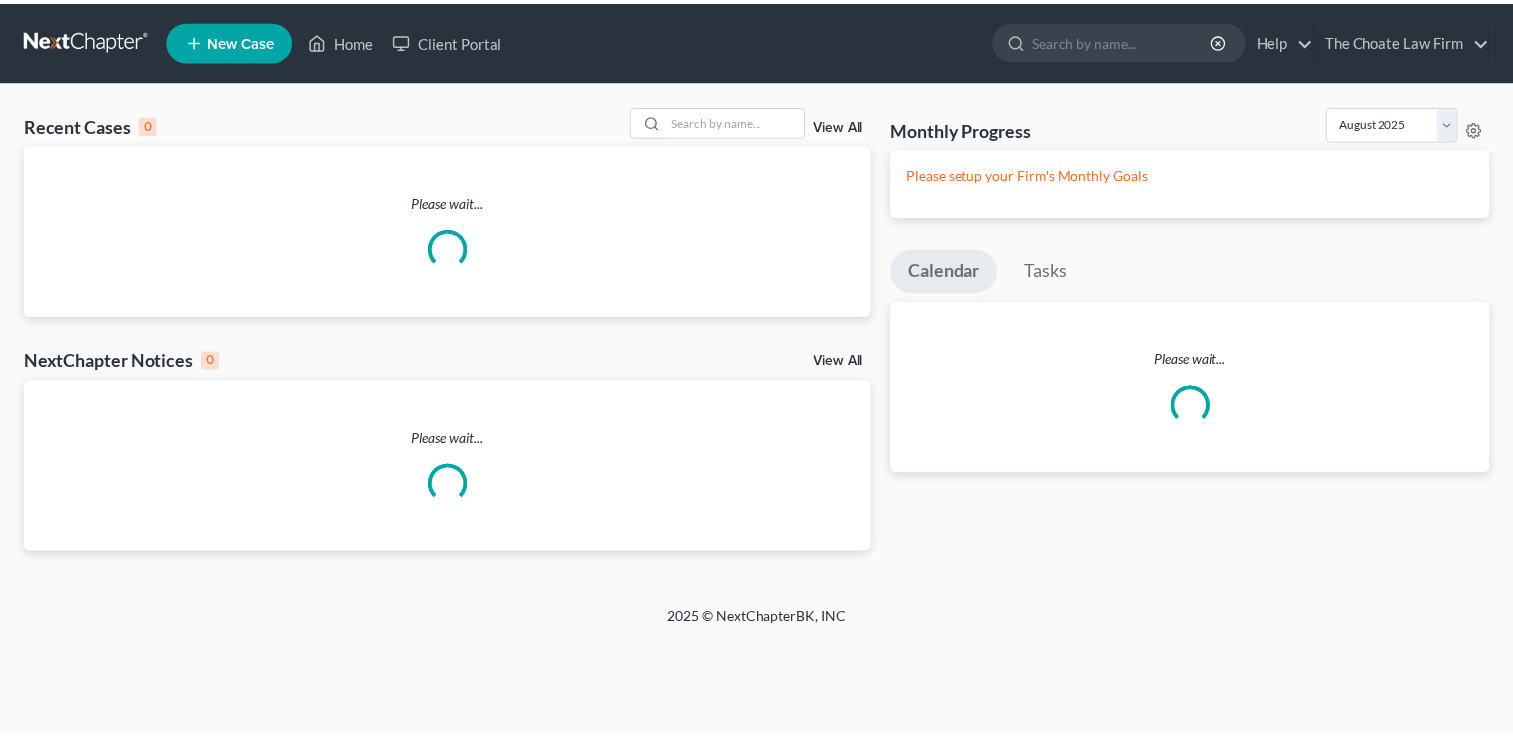 scroll, scrollTop: 0, scrollLeft: 0, axis: both 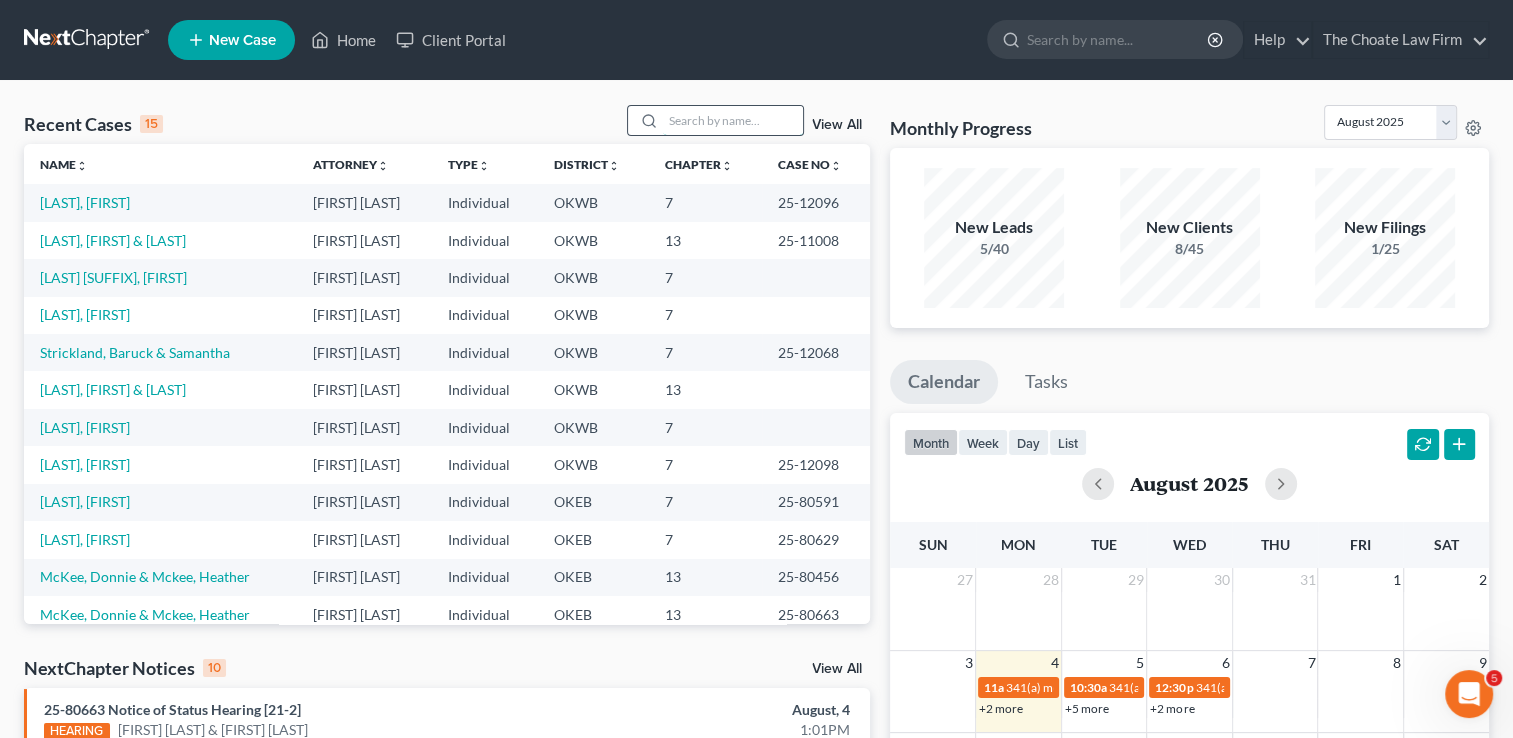 click at bounding box center (733, 120) 